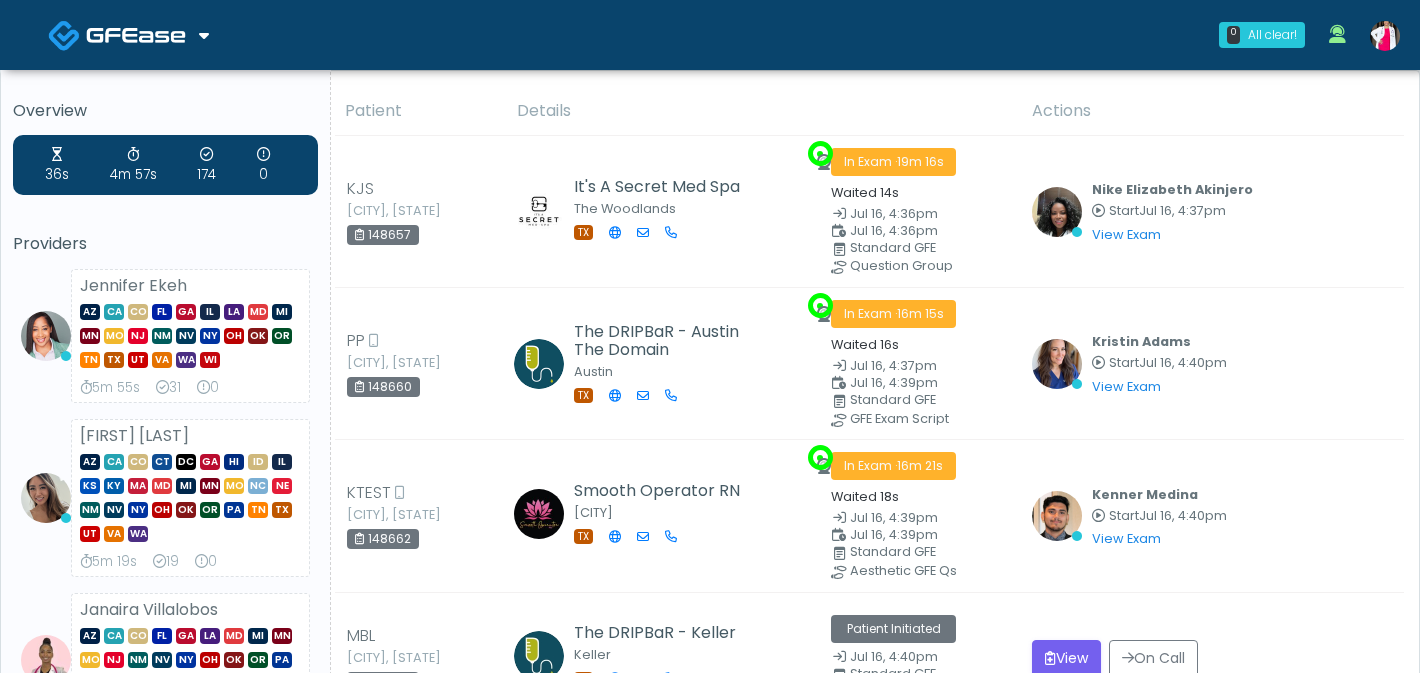 scroll, scrollTop: 294, scrollLeft: 0, axis: vertical 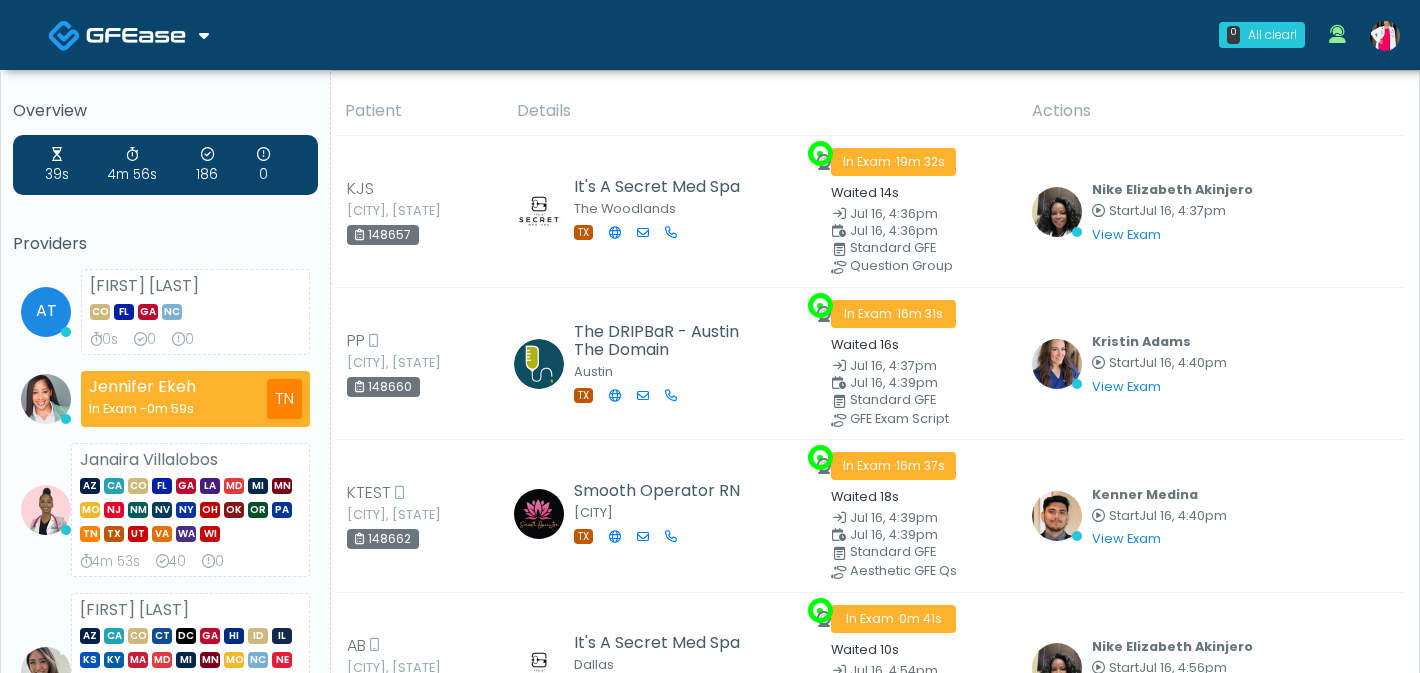 click at bounding box center (1385, 36) 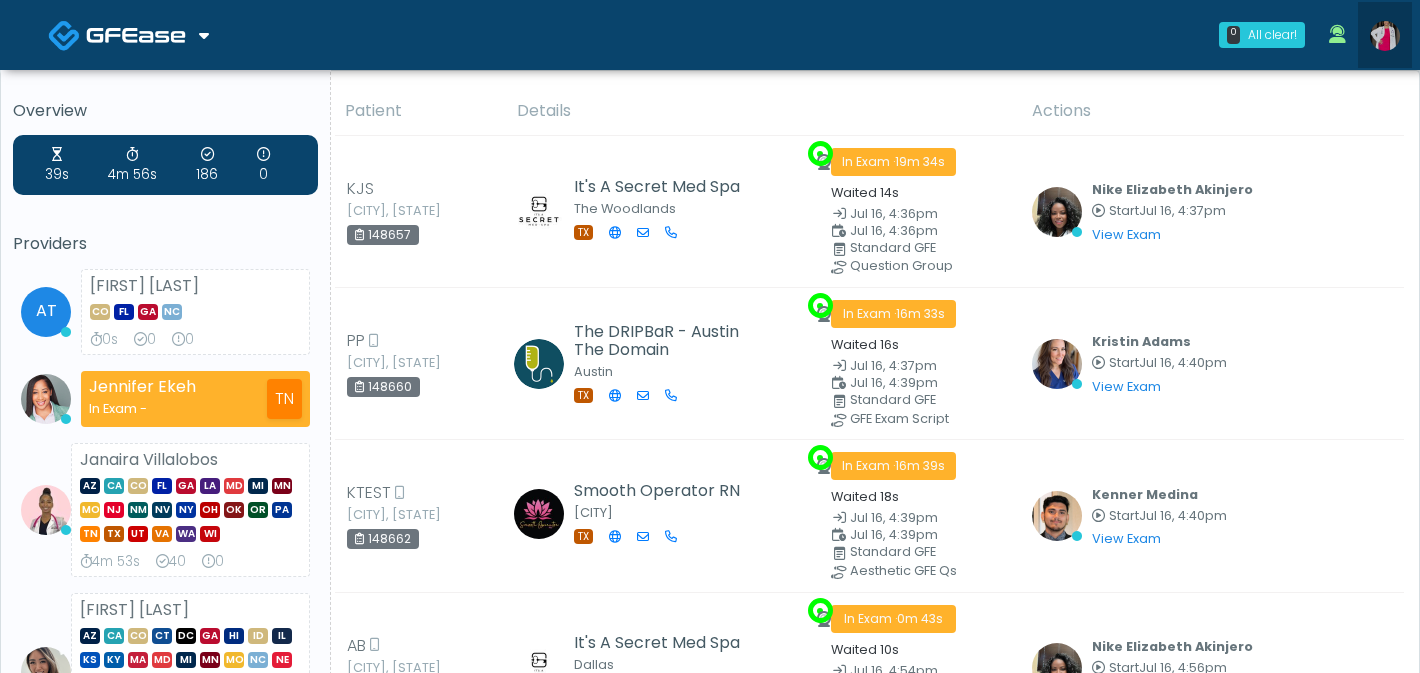 click at bounding box center [1385, 36] 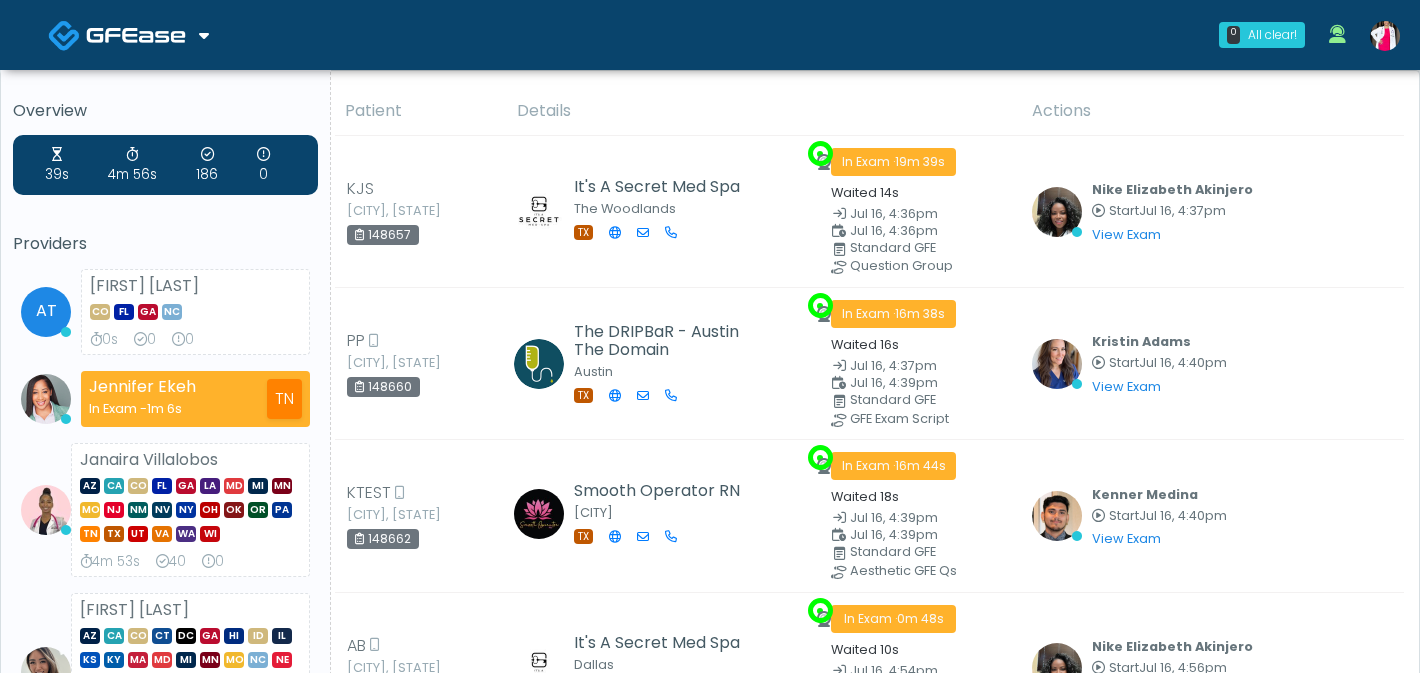click at bounding box center [1385, 36] 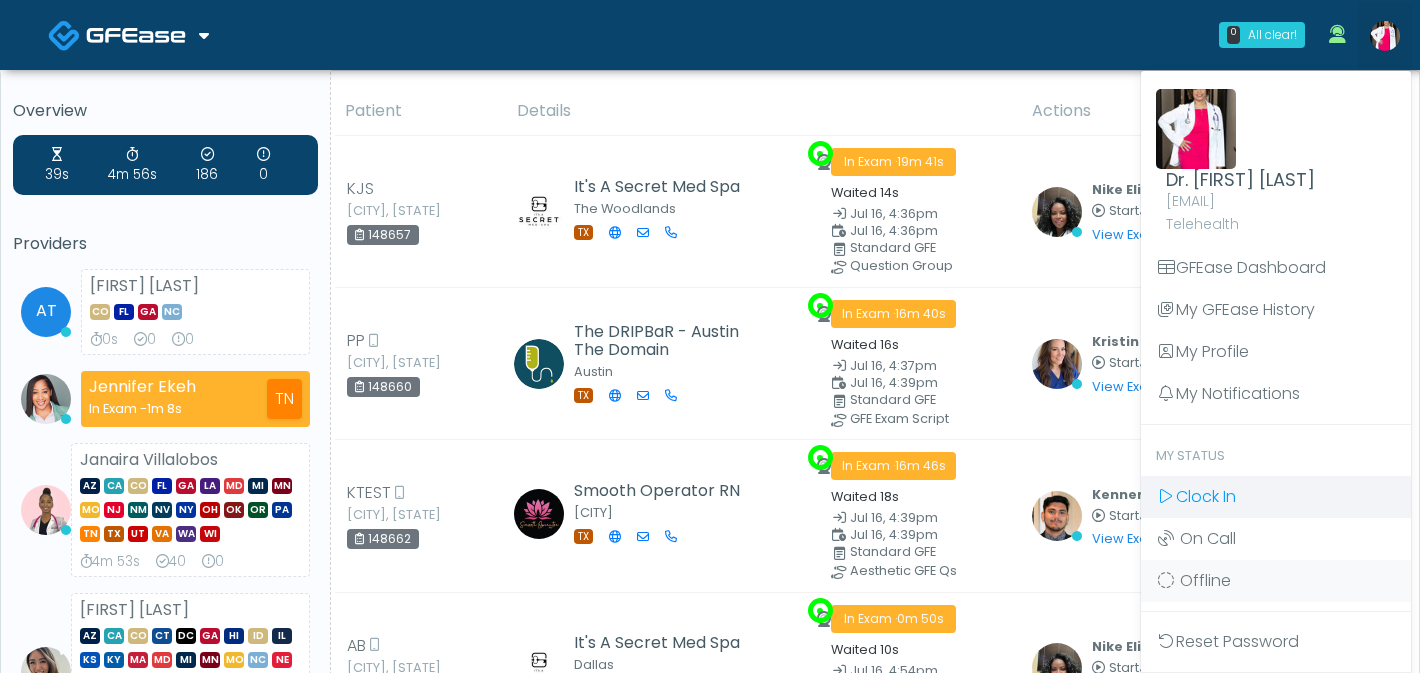 click on "Clock In" at bounding box center (1206, 496) 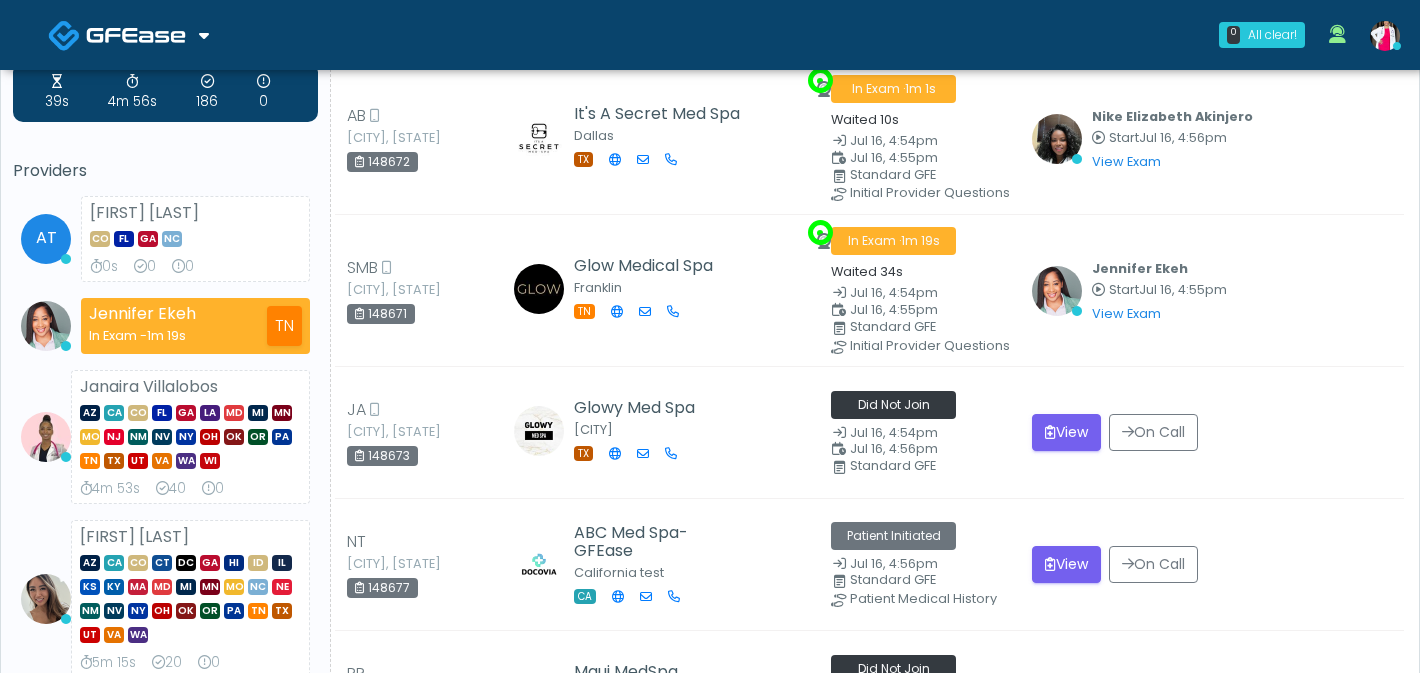scroll, scrollTop: 776, scrollLeft: 0, axis: vertical 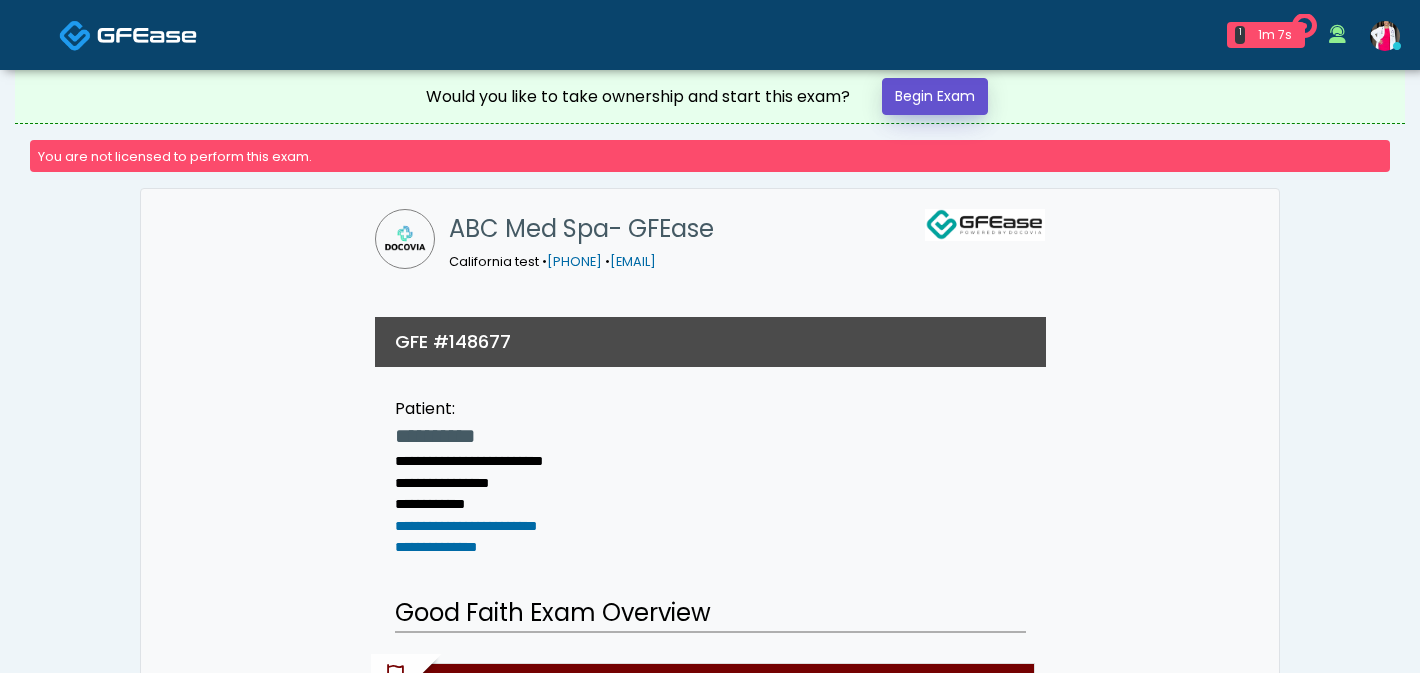 click on "Begin Exam" at bounding box center [935, 96] 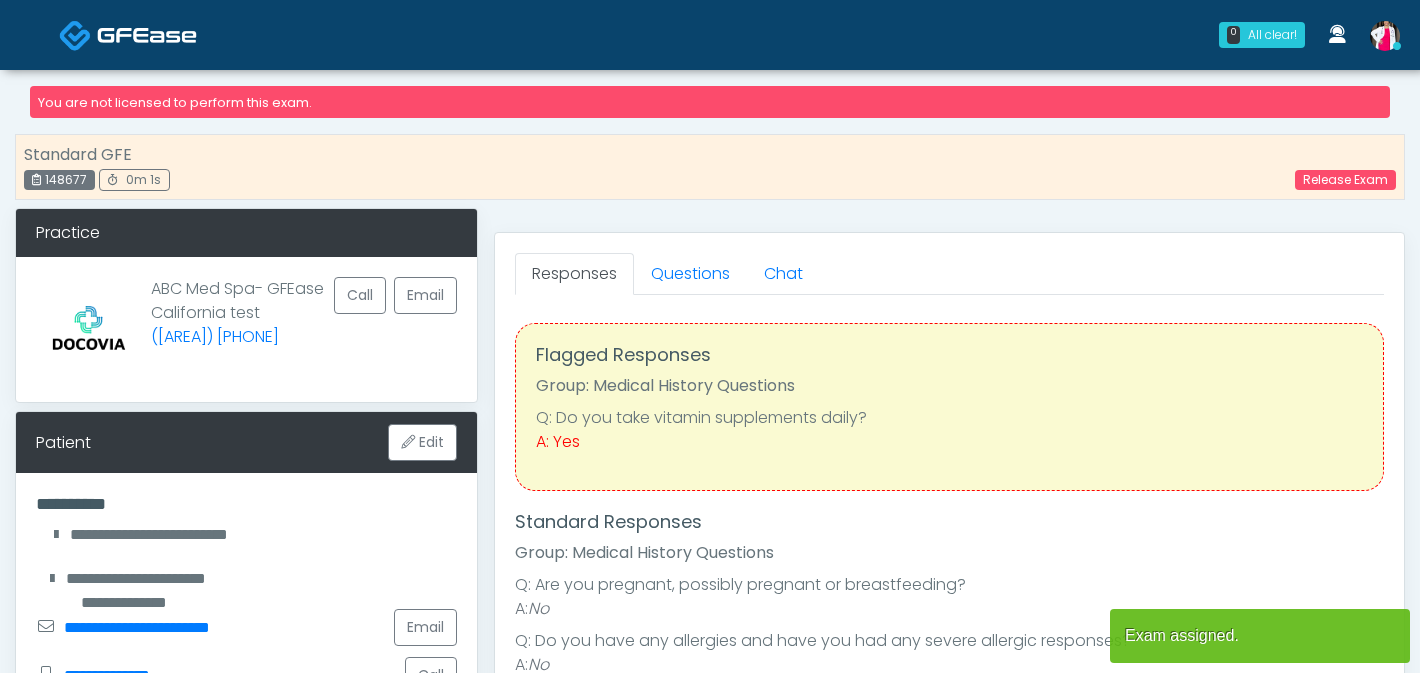 scroll, scrollTop: 0, scrollLeft: 0, axis: both 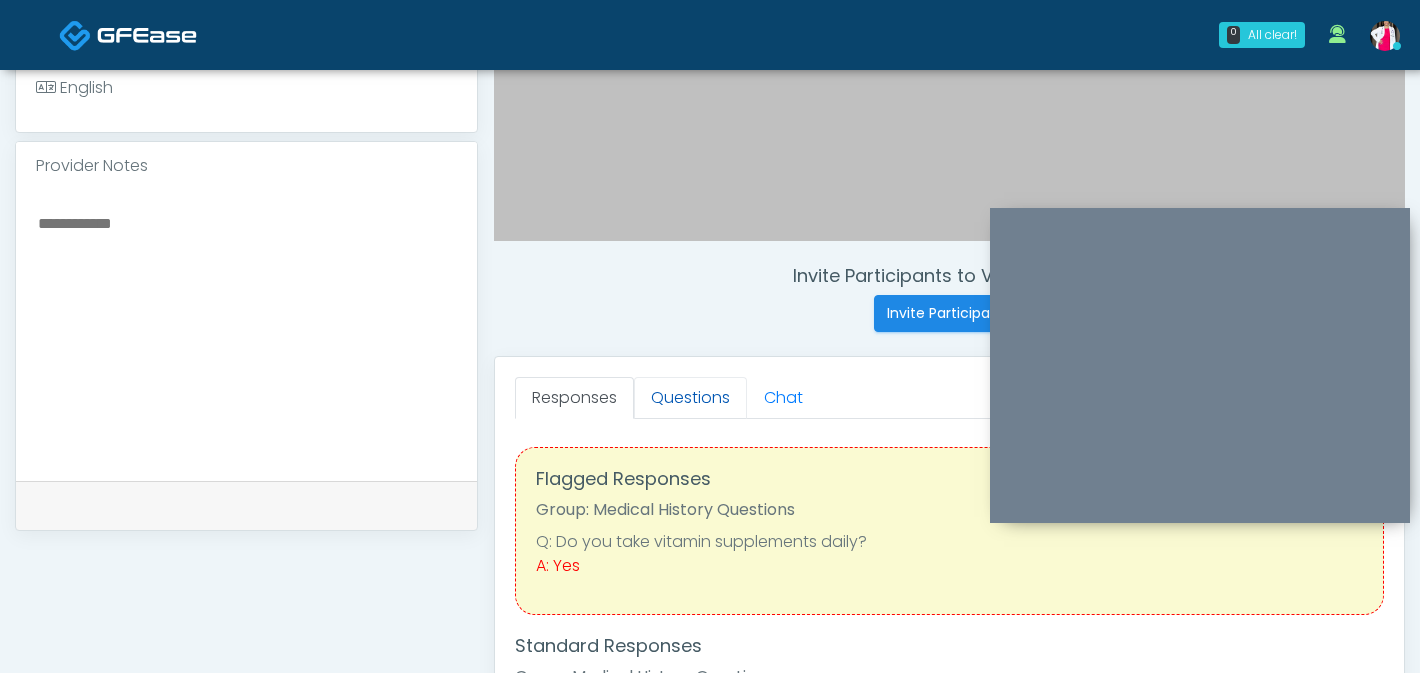 click on "Questions" at bounding box center [690, 398] 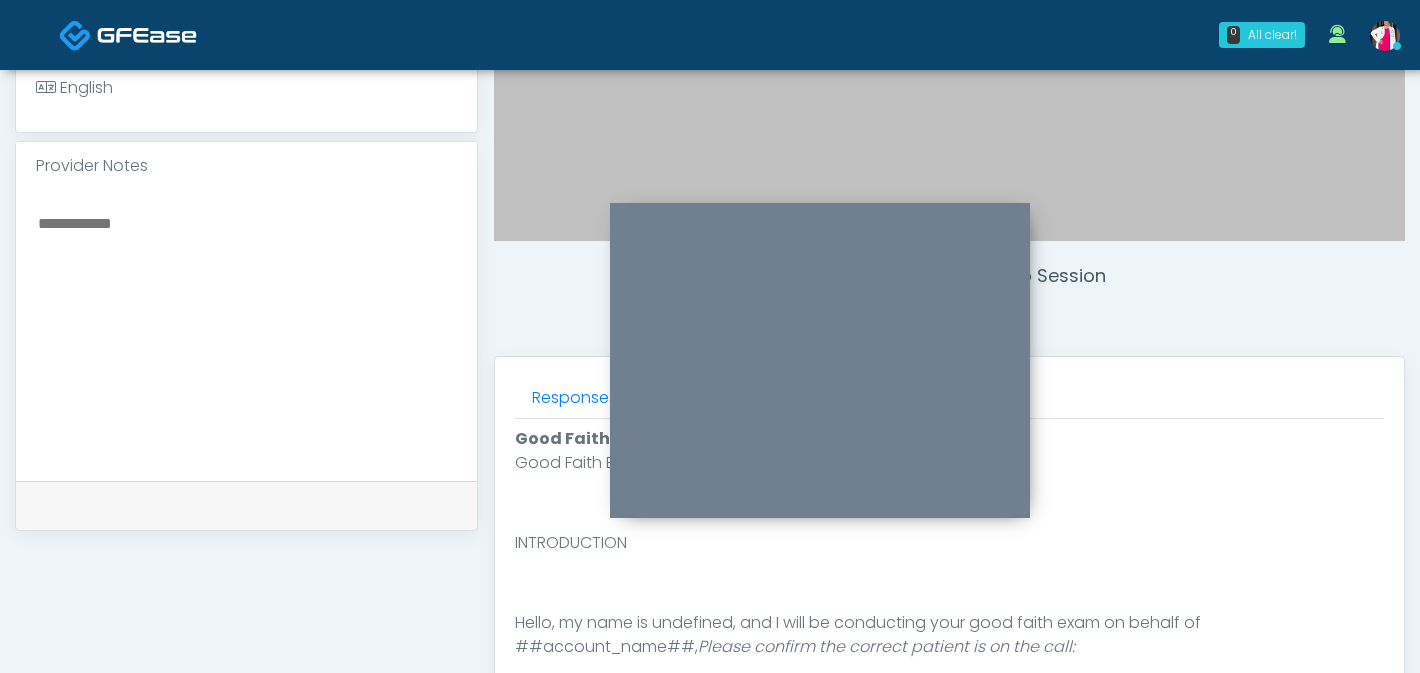 drag, startPoint x: 1241, startPoint y: 229, endPoint x: 844, endPoint y: 223, distance: 397.04535 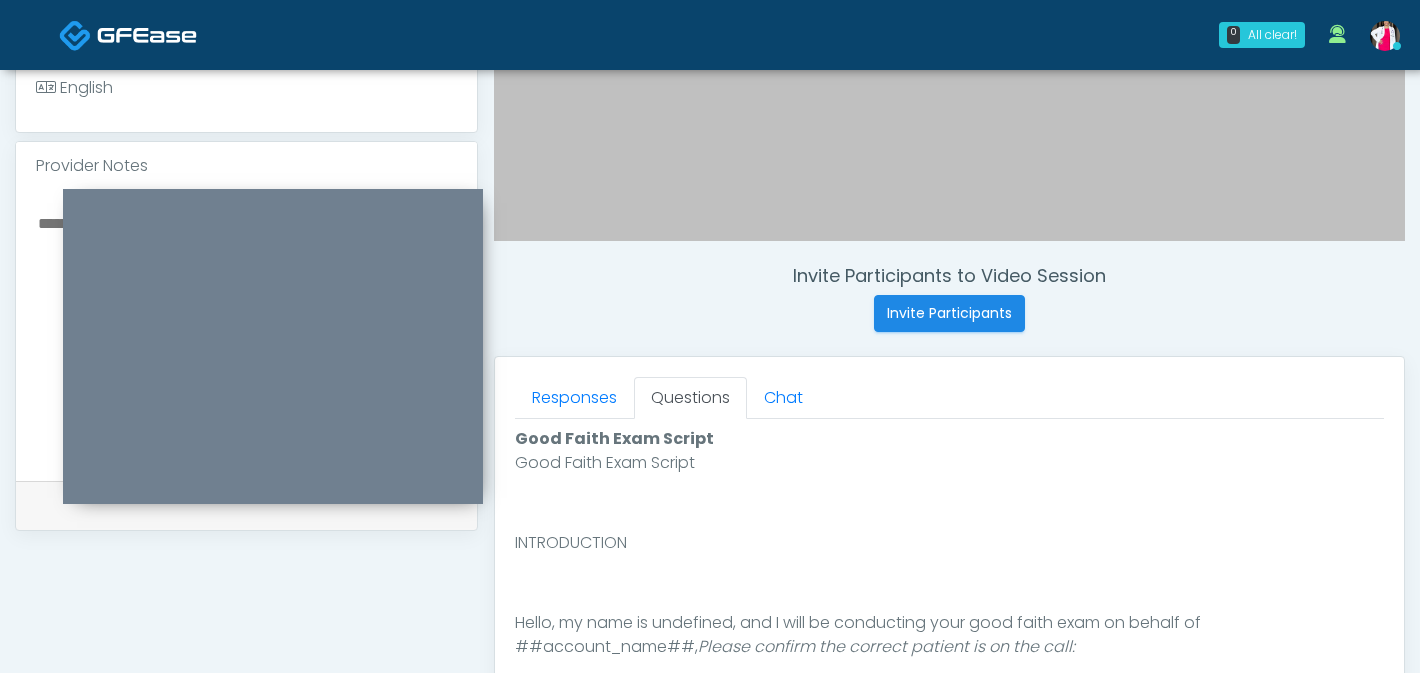 drag, startPoint x: 847, startPoint y: 220, endPoint x: 372, endPoint y: 213, distance: 475.05157 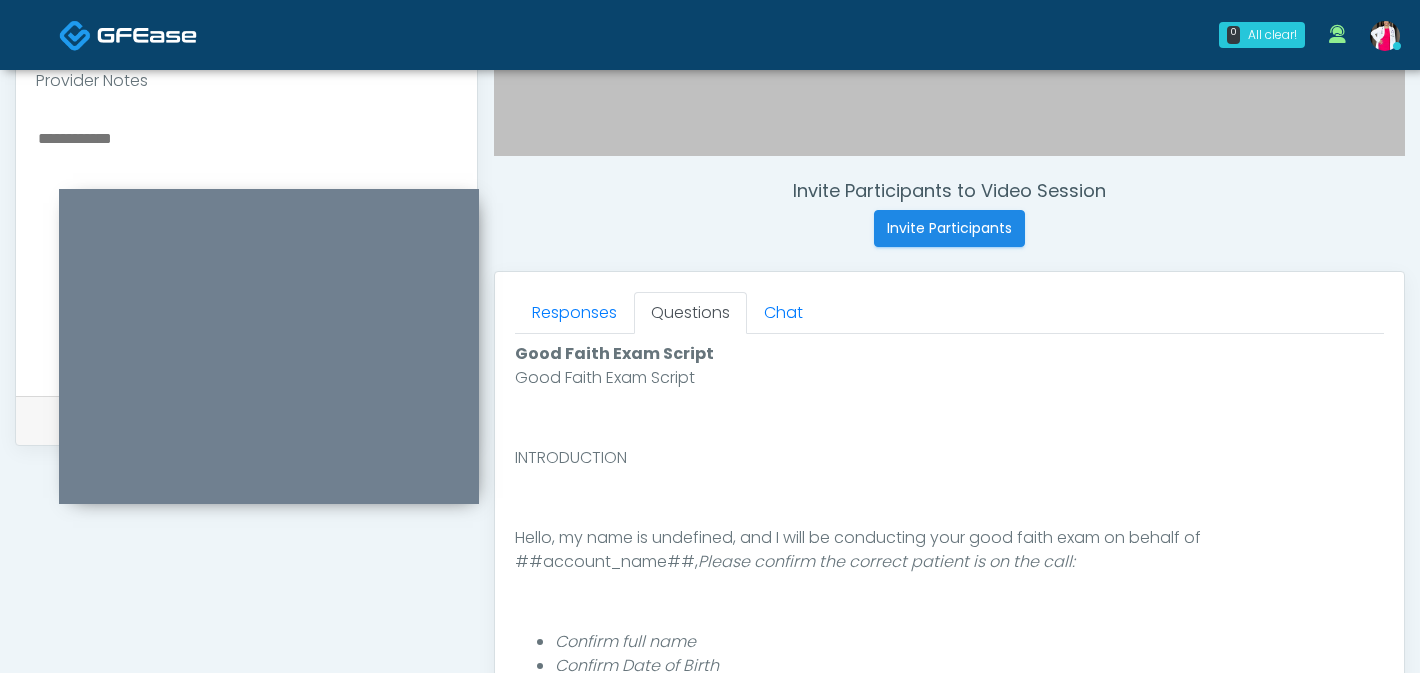 scroll, scrollTop: 765, scrollLeft: 0, axis: vertical 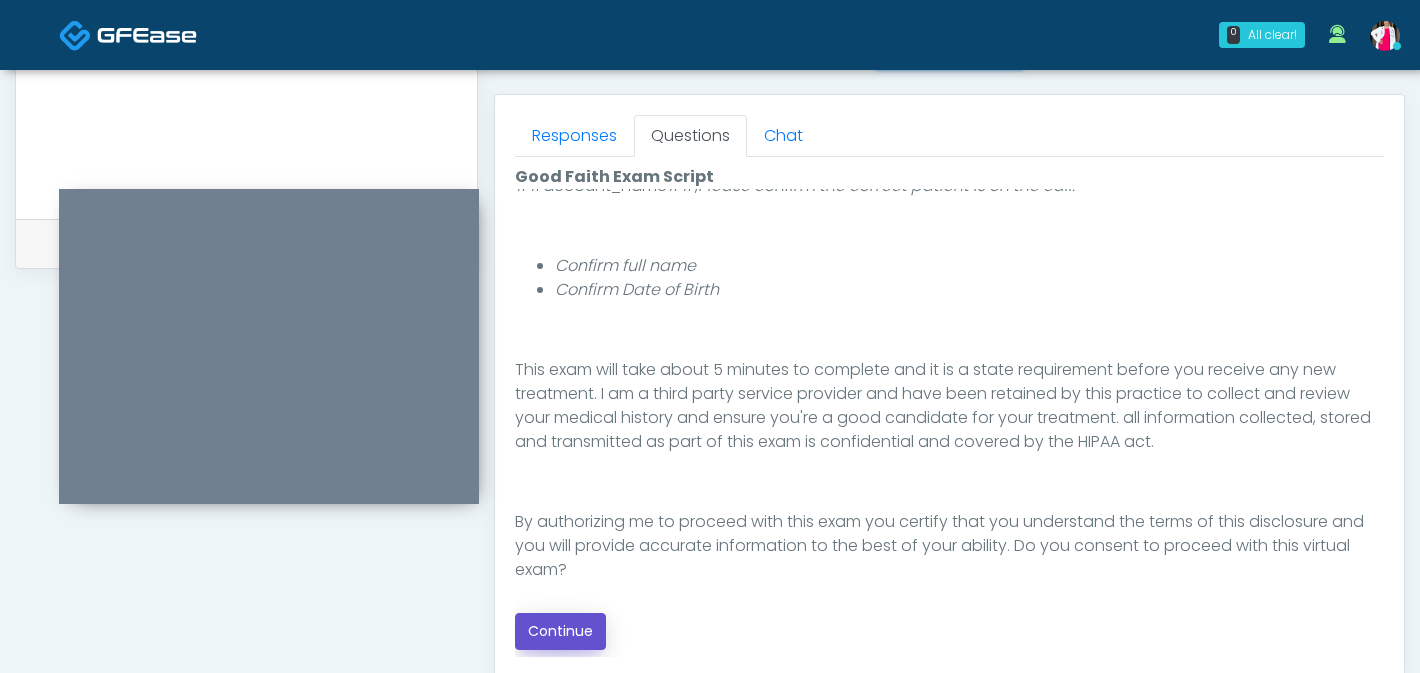 click on "Continue" at bounding box center (560, 631) 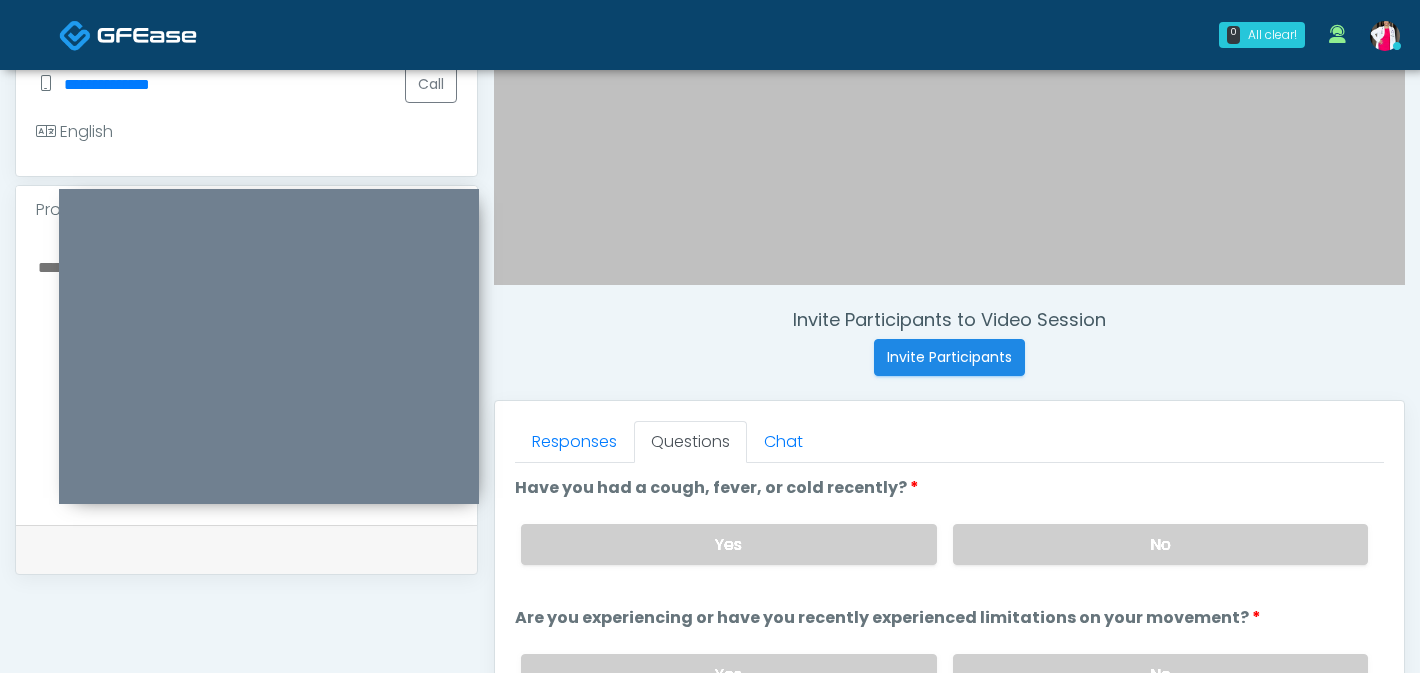 scroll, scrollTop: 558, scrollLeft: 0, axis: vertical 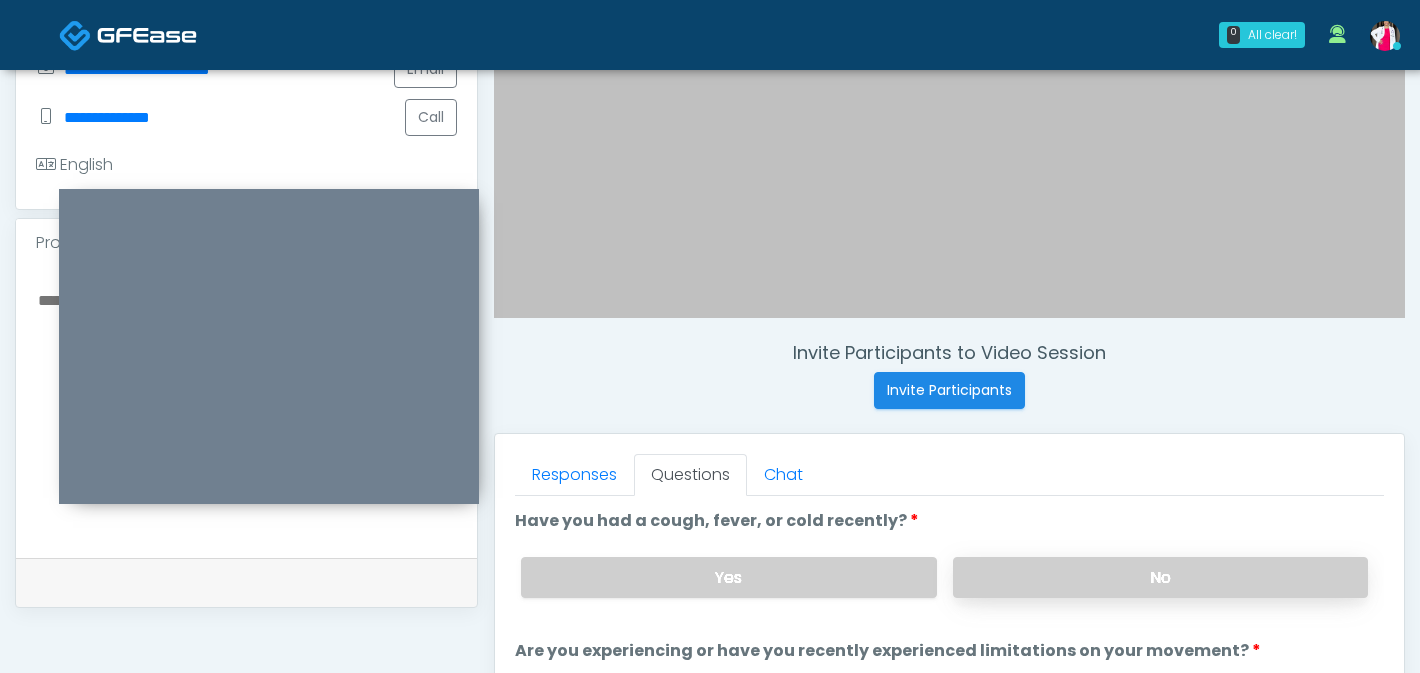 click on "No" at bounding box center [1160, 577] 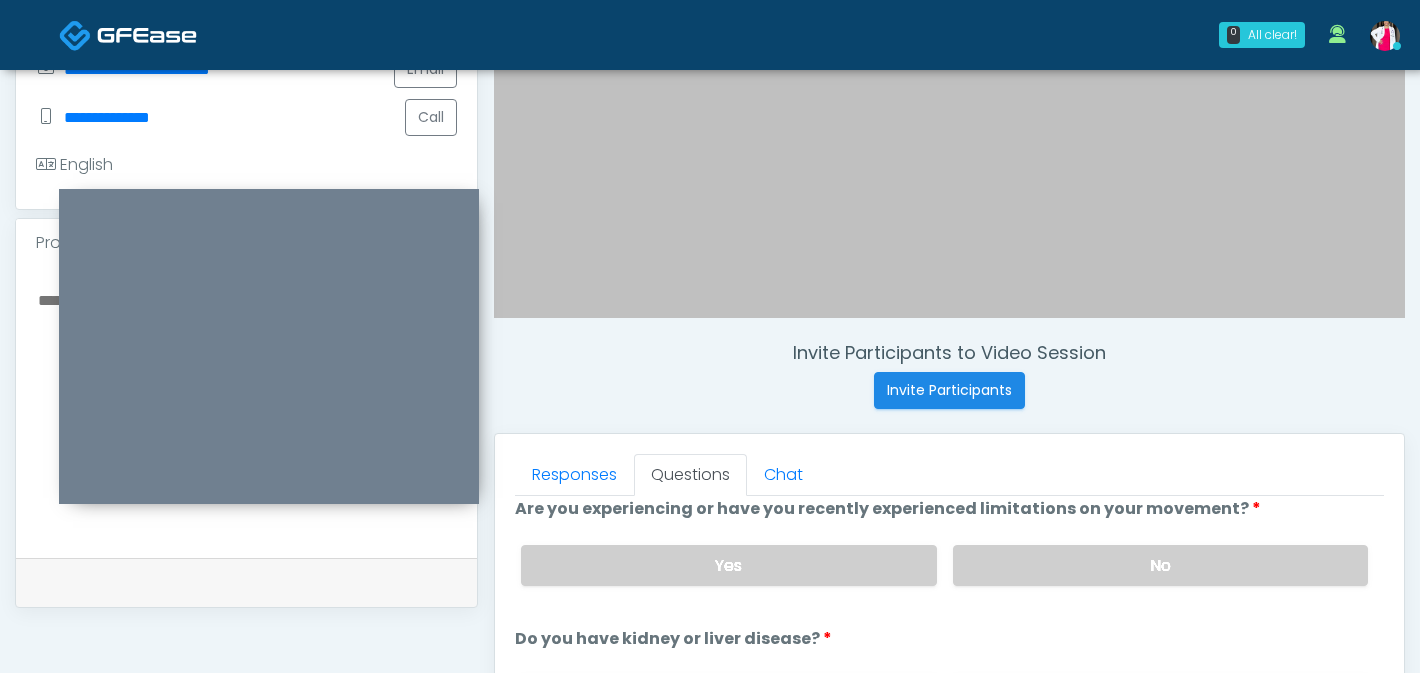 scroll, scrollTop: 140, scrollLeft: 0, axis: vertical 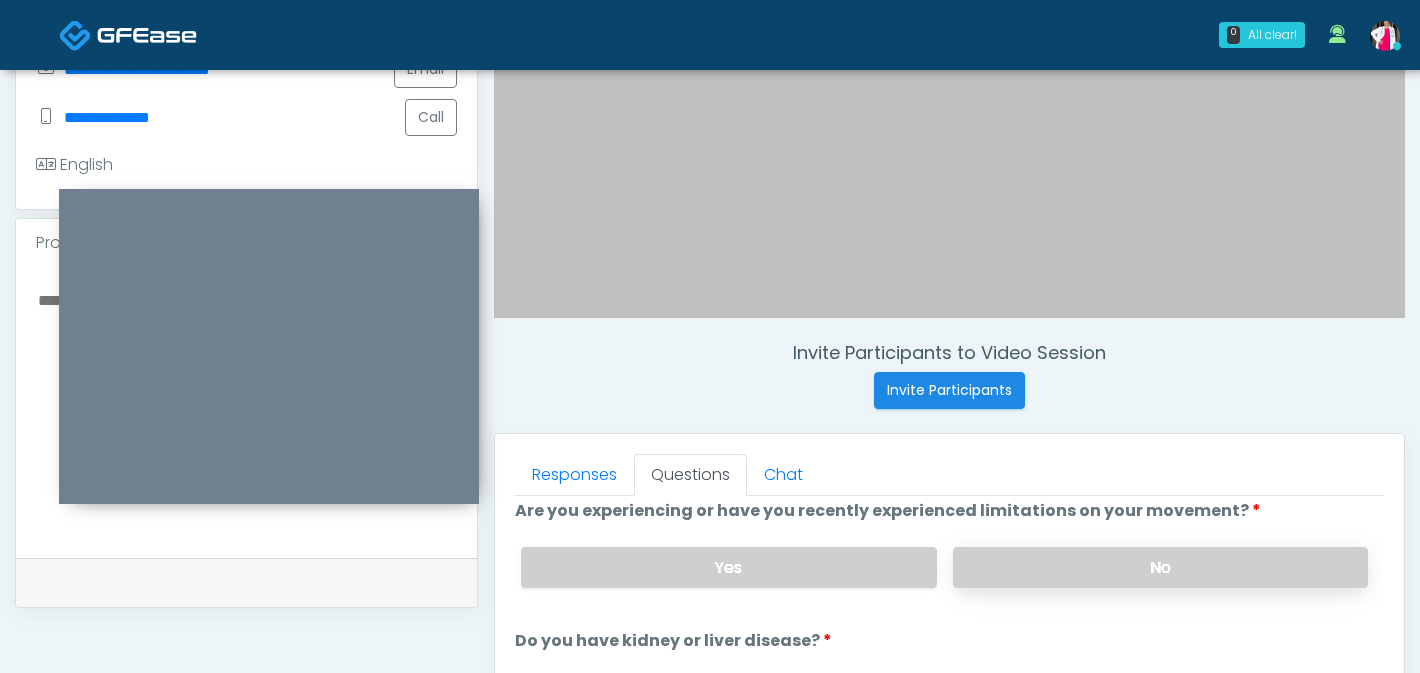 click on "No" at bounding box center (1160, 567) 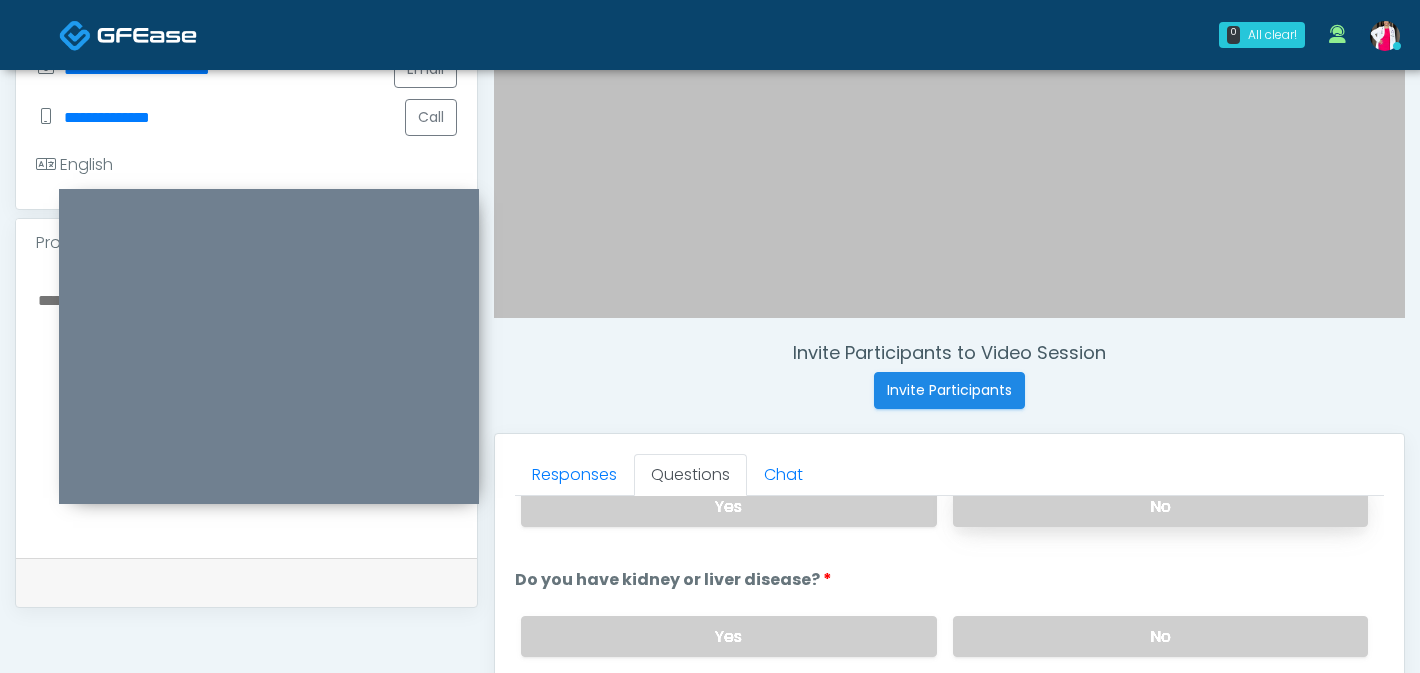 scroll, scrollTop: 223, scrollLeft: 0, axis: vertical 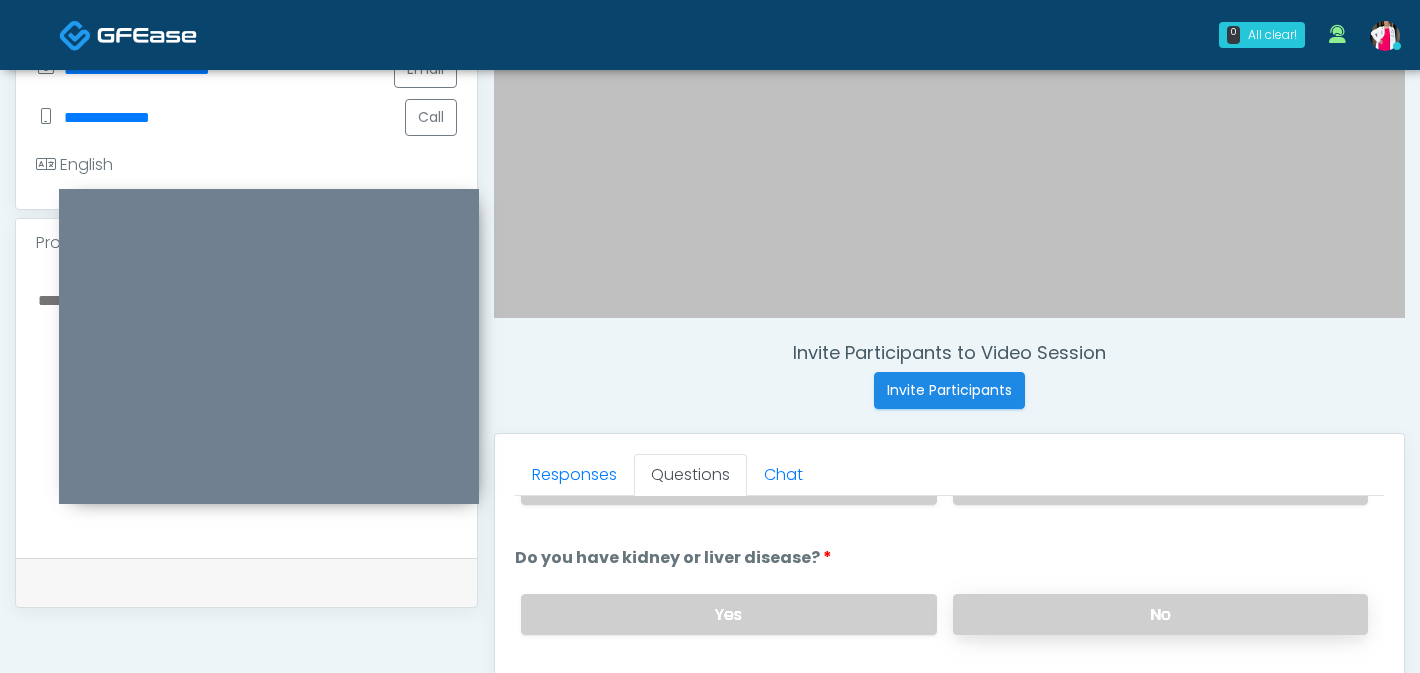 click on "No" at bounding box center (1160, 614) 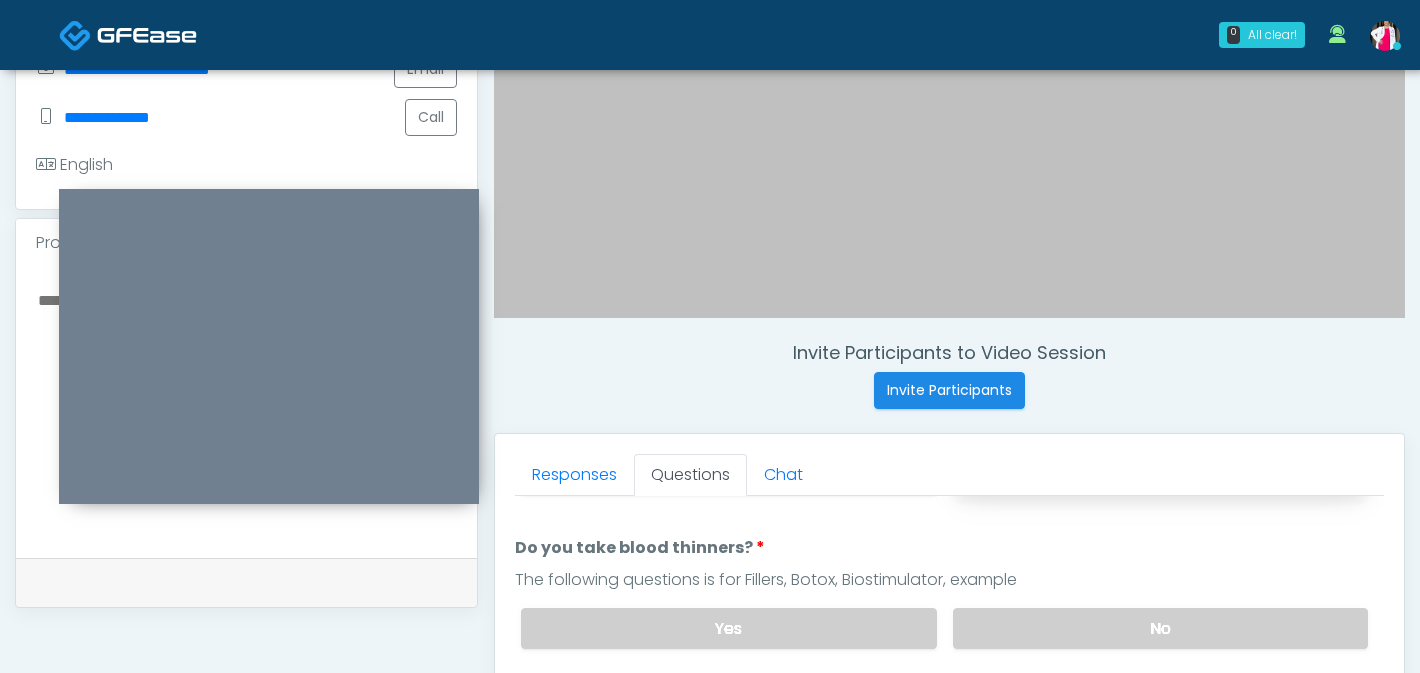 scroll, scrollTop: 375, scrollLeft: 0, axis: vertical 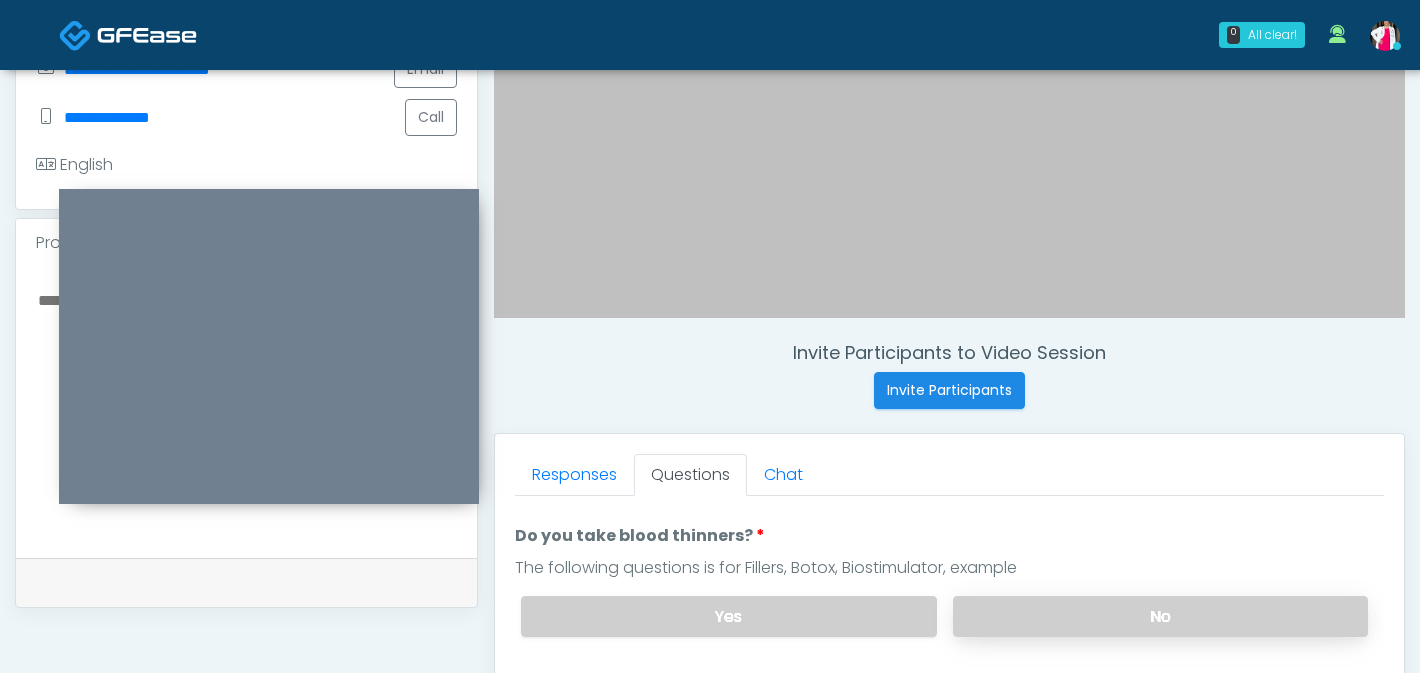 click on "No" at bounding box center [1160, 616] 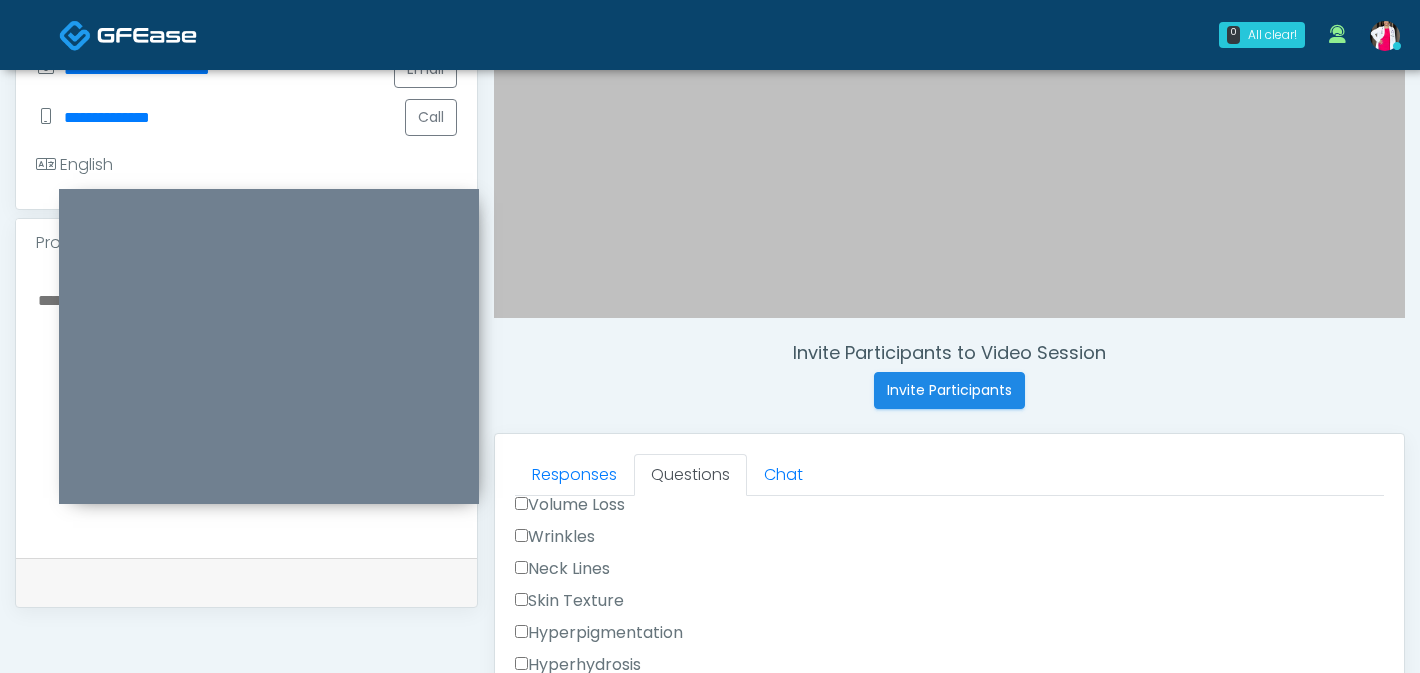 scroll, scrollTop: 590, scrollLeft: 0, axis: vertical 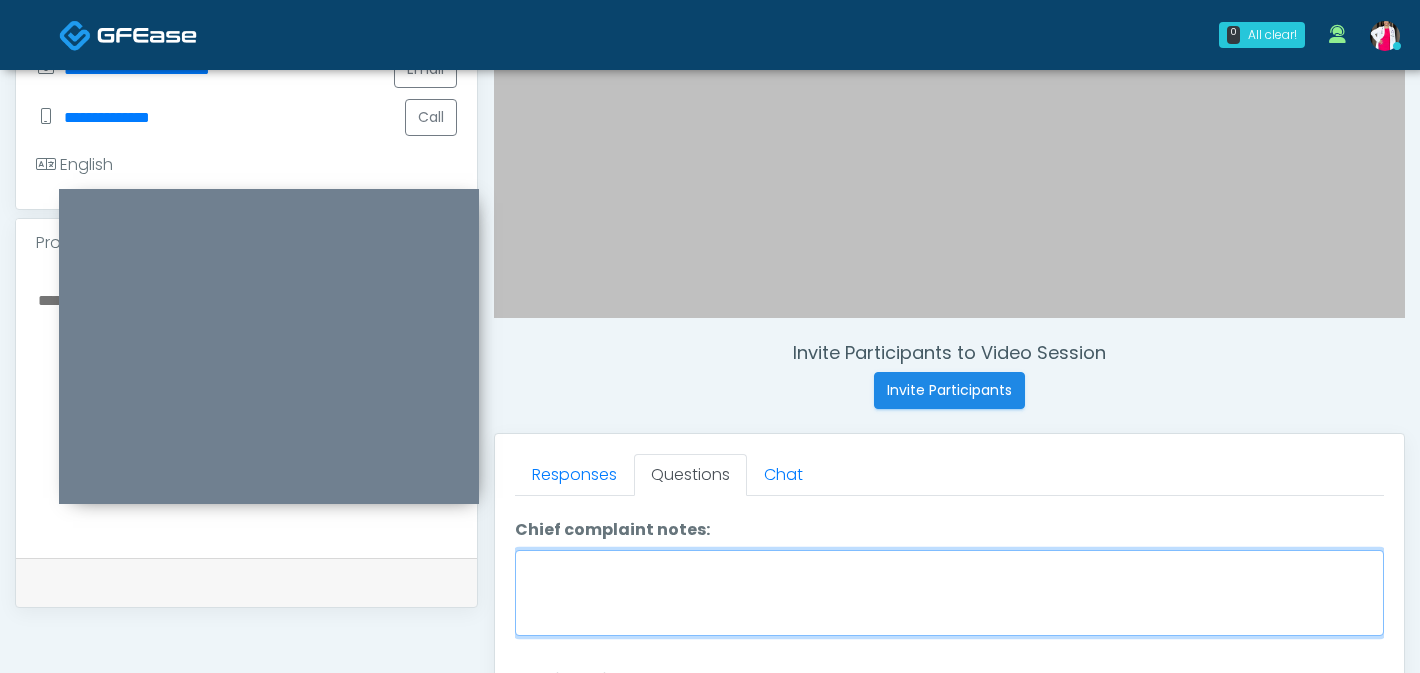 click on "Chief complaint notes:" at bounding box center (949, 593) 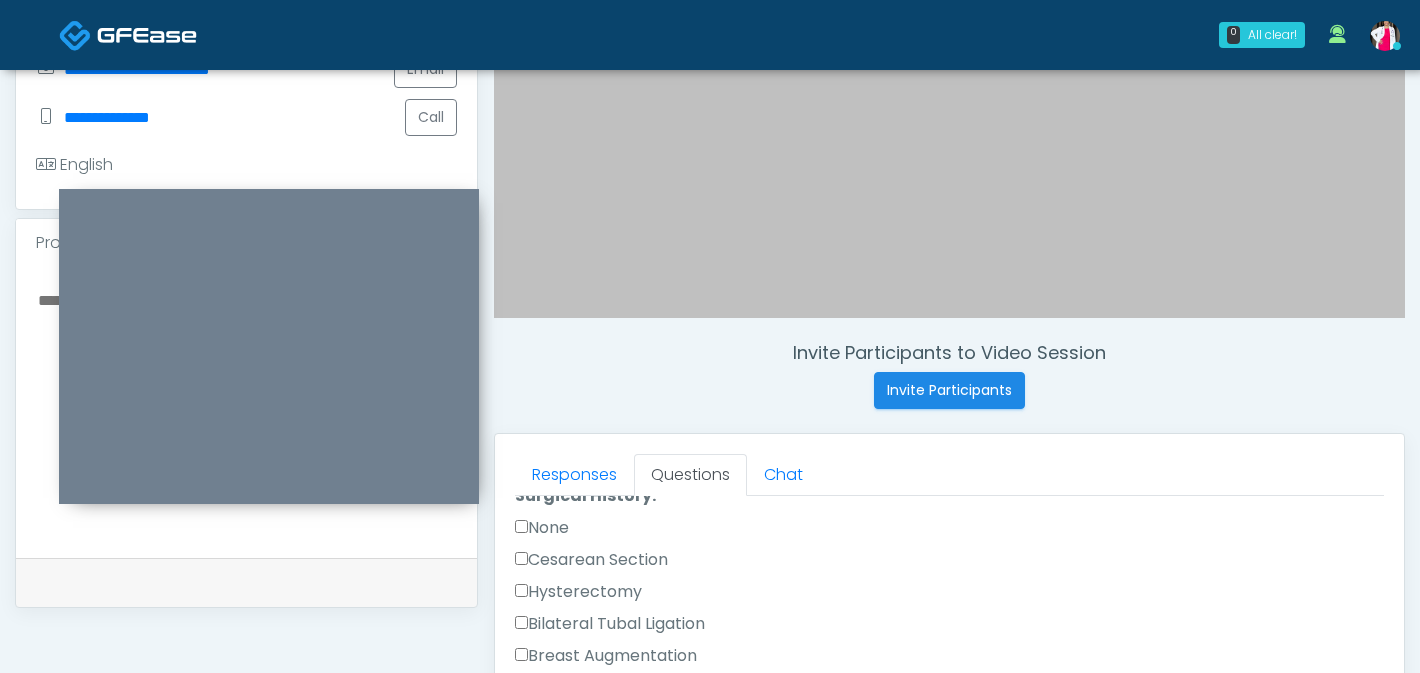 scroll, scrollTop: 1198, scrollLeft: 0, axis: vertical 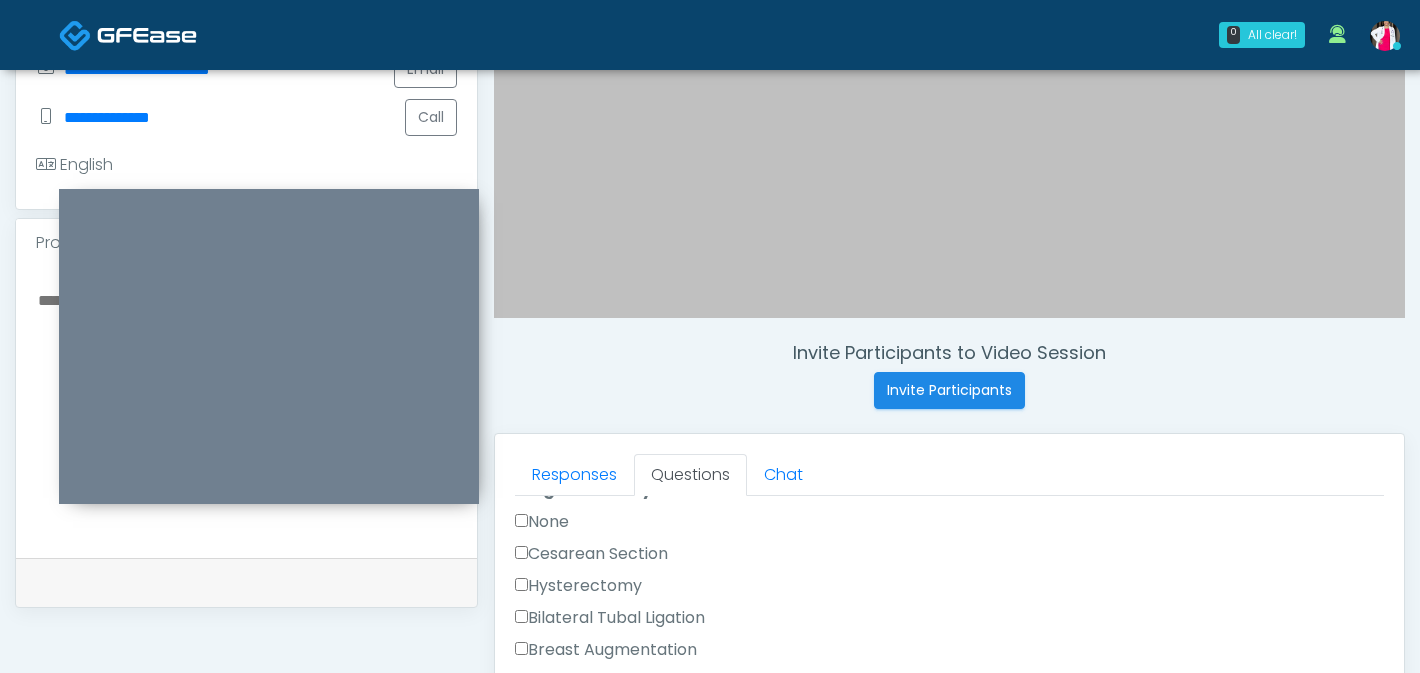 type on "**********" 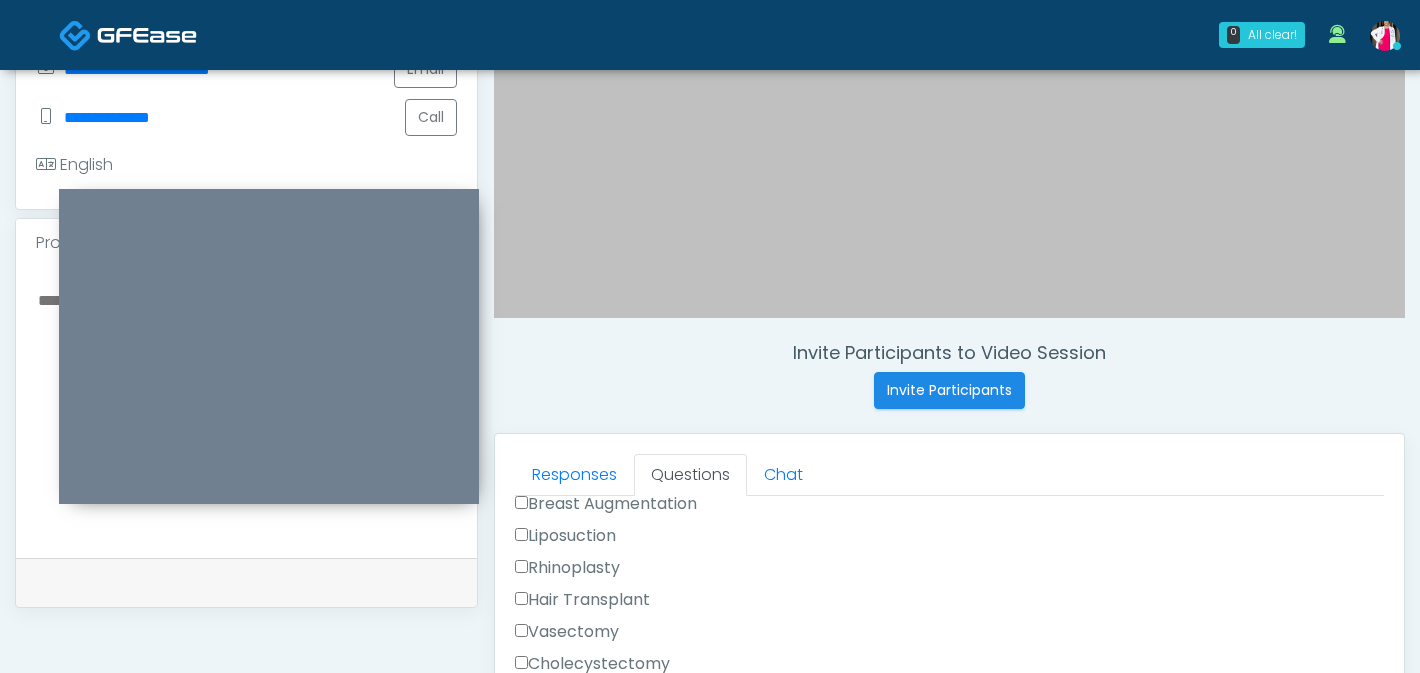 scroll, scrollTop: 1367, scrollLeft: 0, axis: vertical 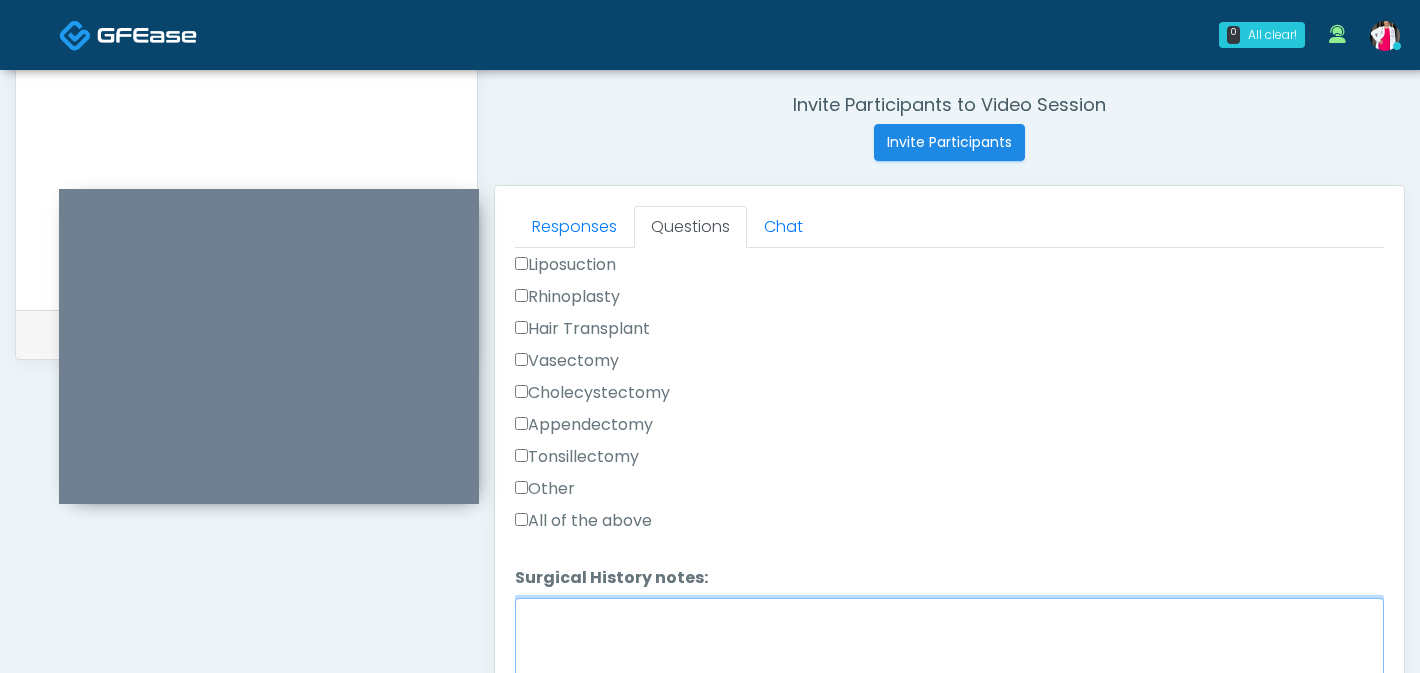 click on "Surgical History notes:" at bounding box center [949, 641] 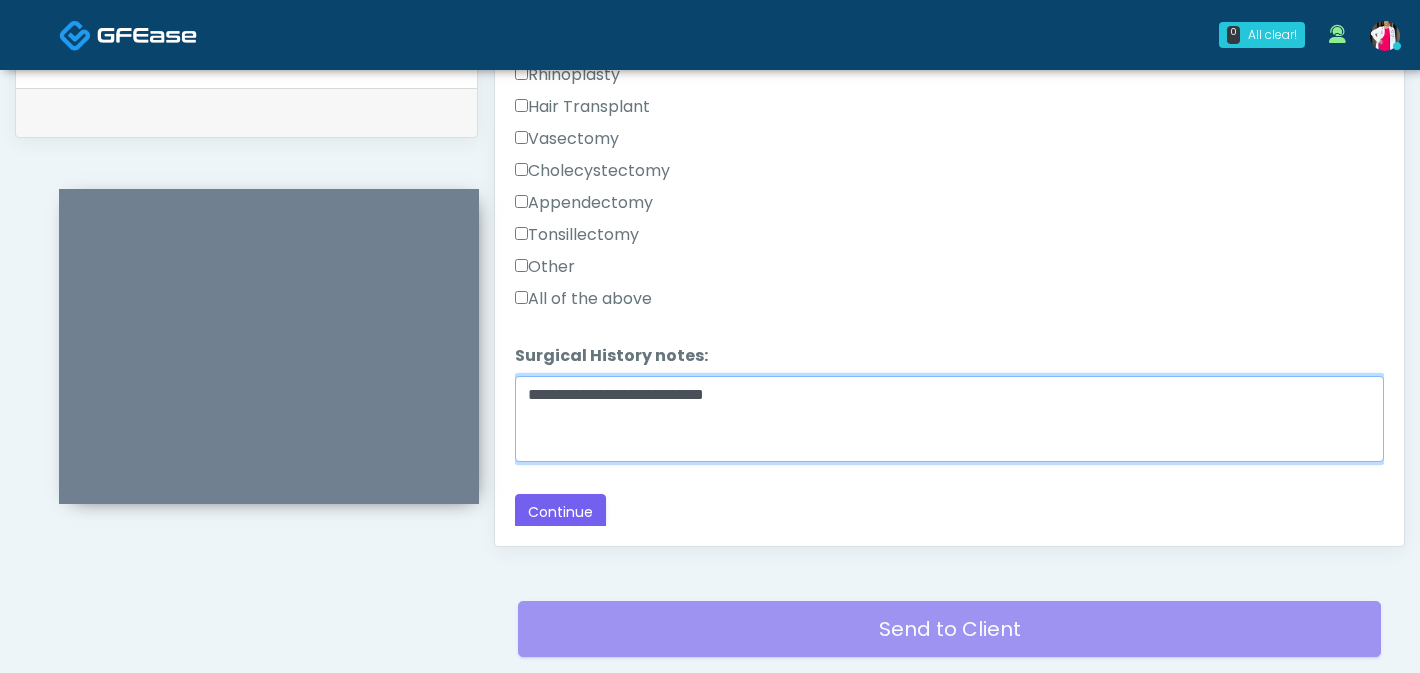 scroll, scrollTop: 1029, scrollLeft: 0, axis: vertical 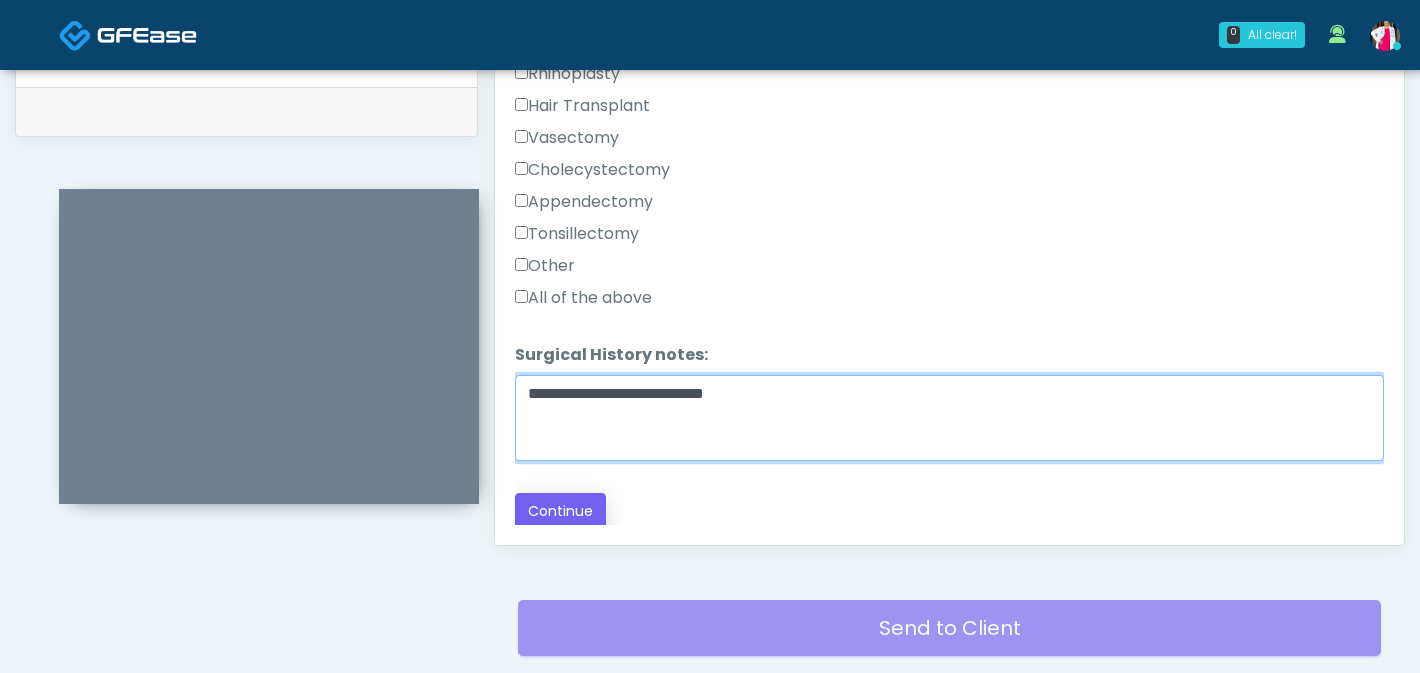 type on "**********" 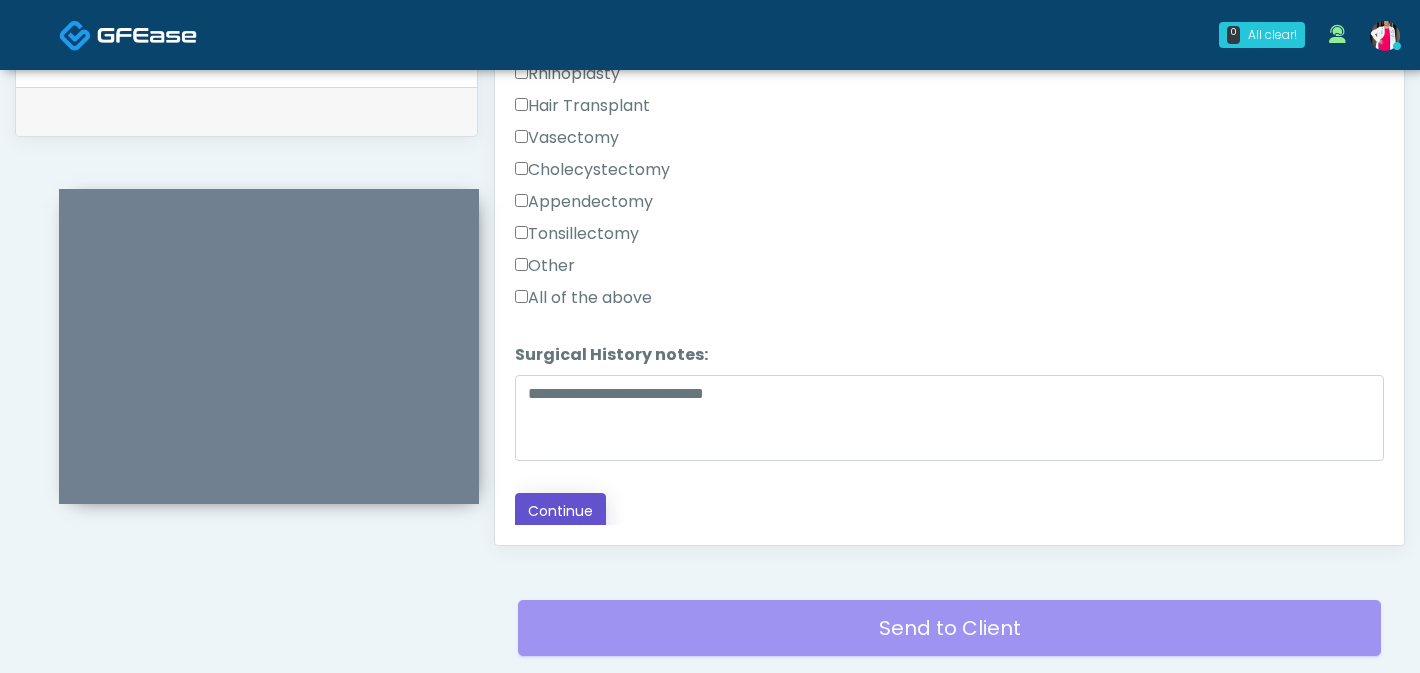 click on "Continue" at bounding box center [560, 511] 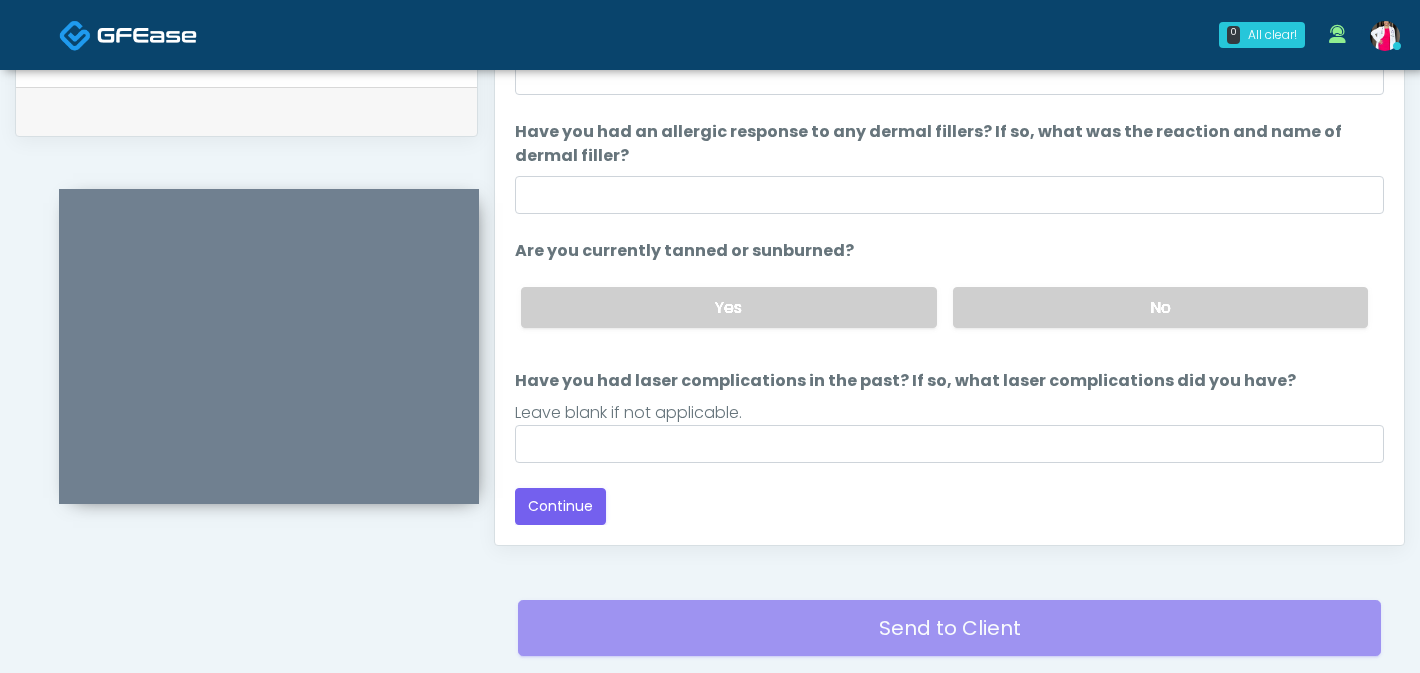 scroll, scrollTop: 1170, scrollLeft: 0, axis: vertical 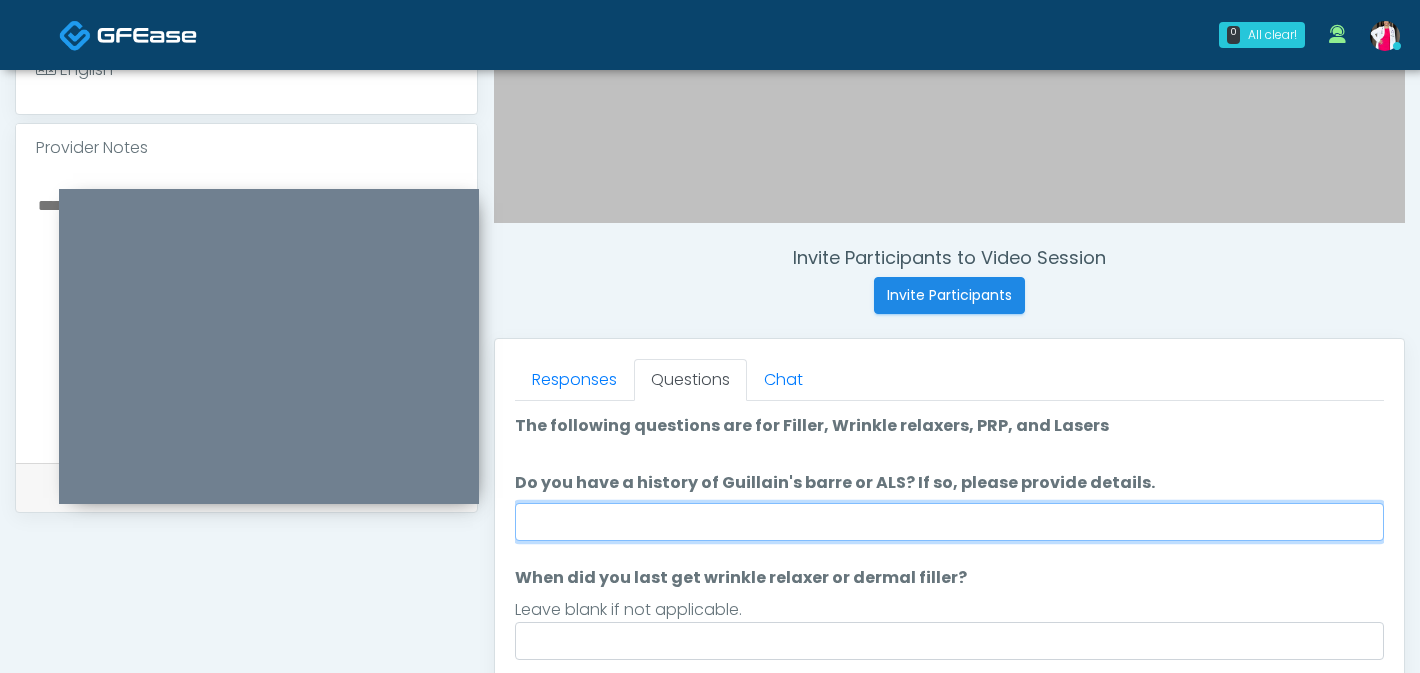 click on "Do you have a history of Guillain's barre or ALS? If so, please provide details." at bounding box center [949, 522] 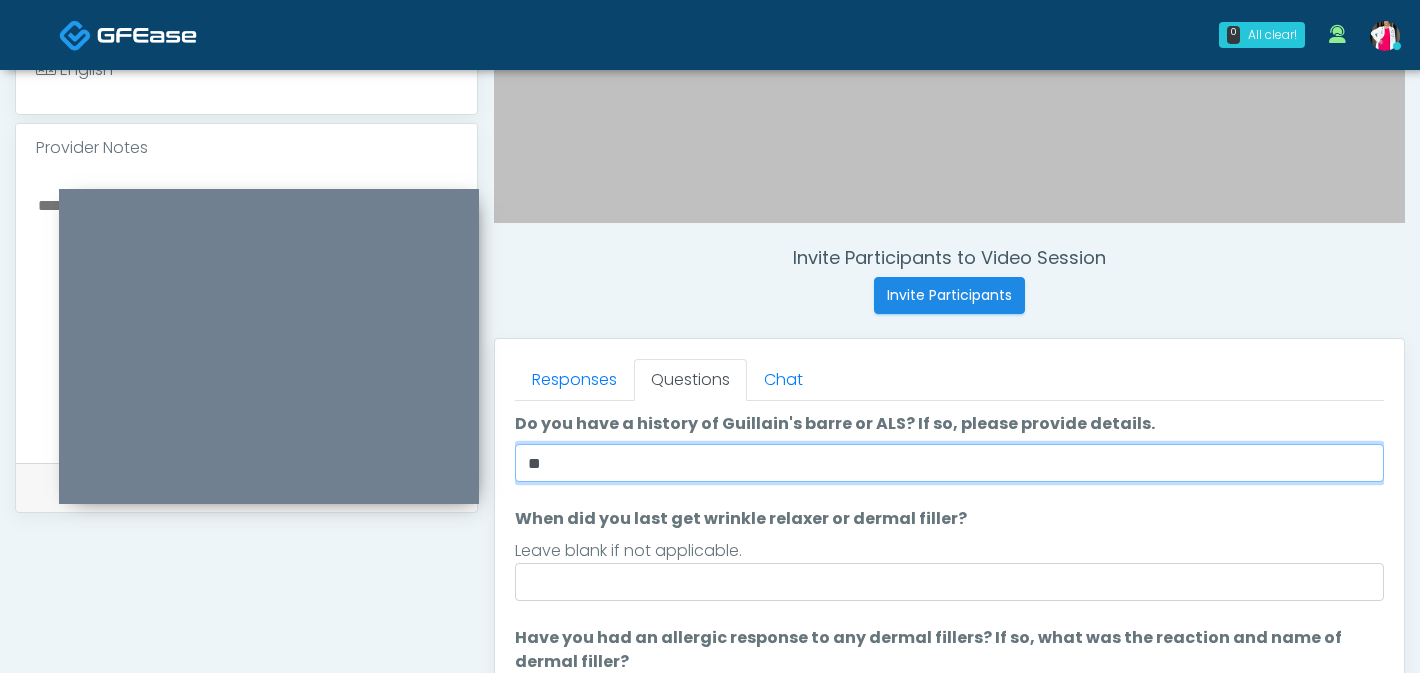 scroll, scrollTop: 64, scrollLeft: 0, axis: vertical 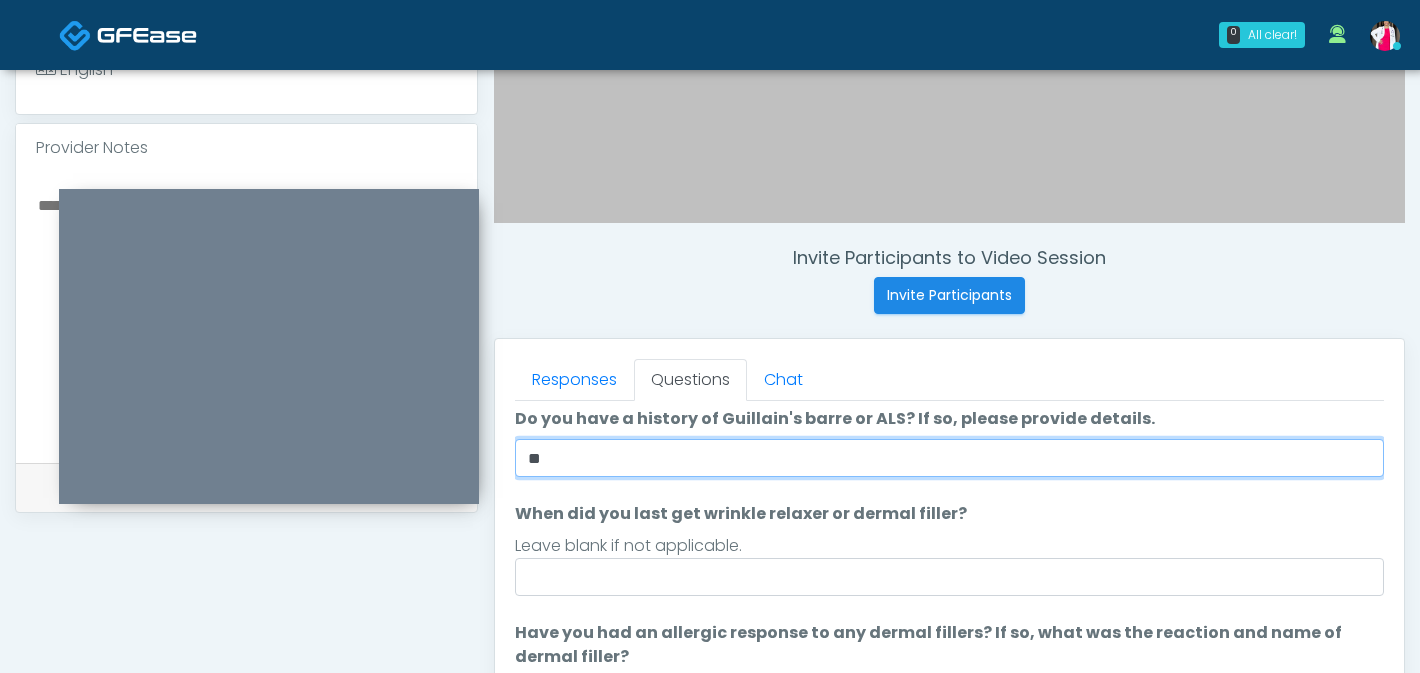 type on "**" 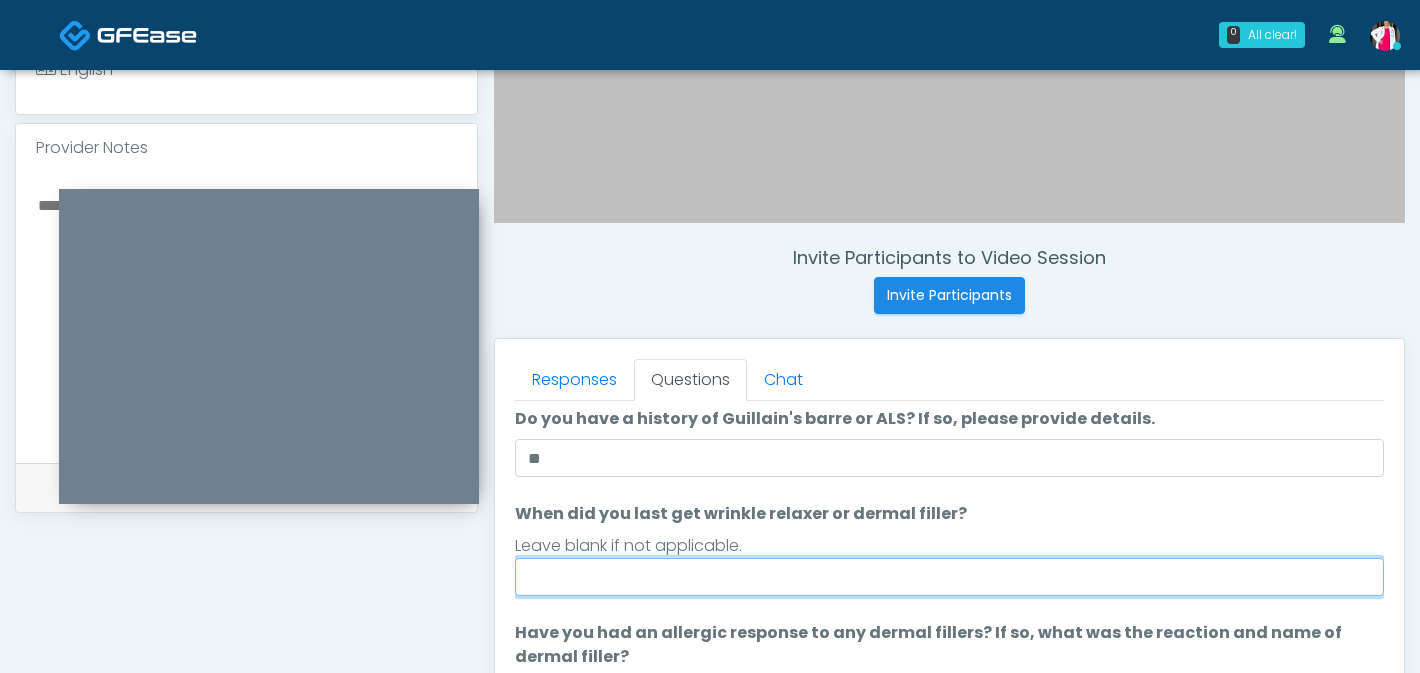 click on "When did you last get wrinkle relaxer or dermal filler?" at bounding box center [949, 577] 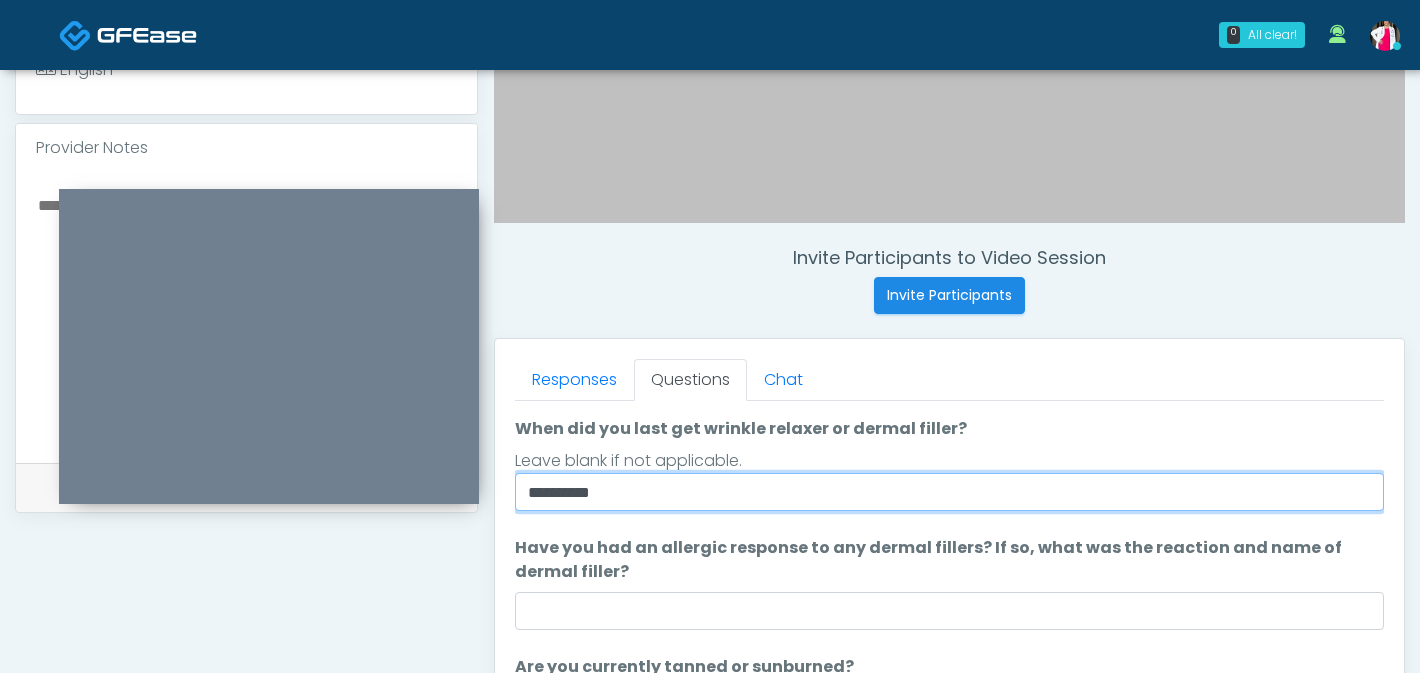 scroll, scrollTop: 153, scrollLeft: 0, axis: vertical 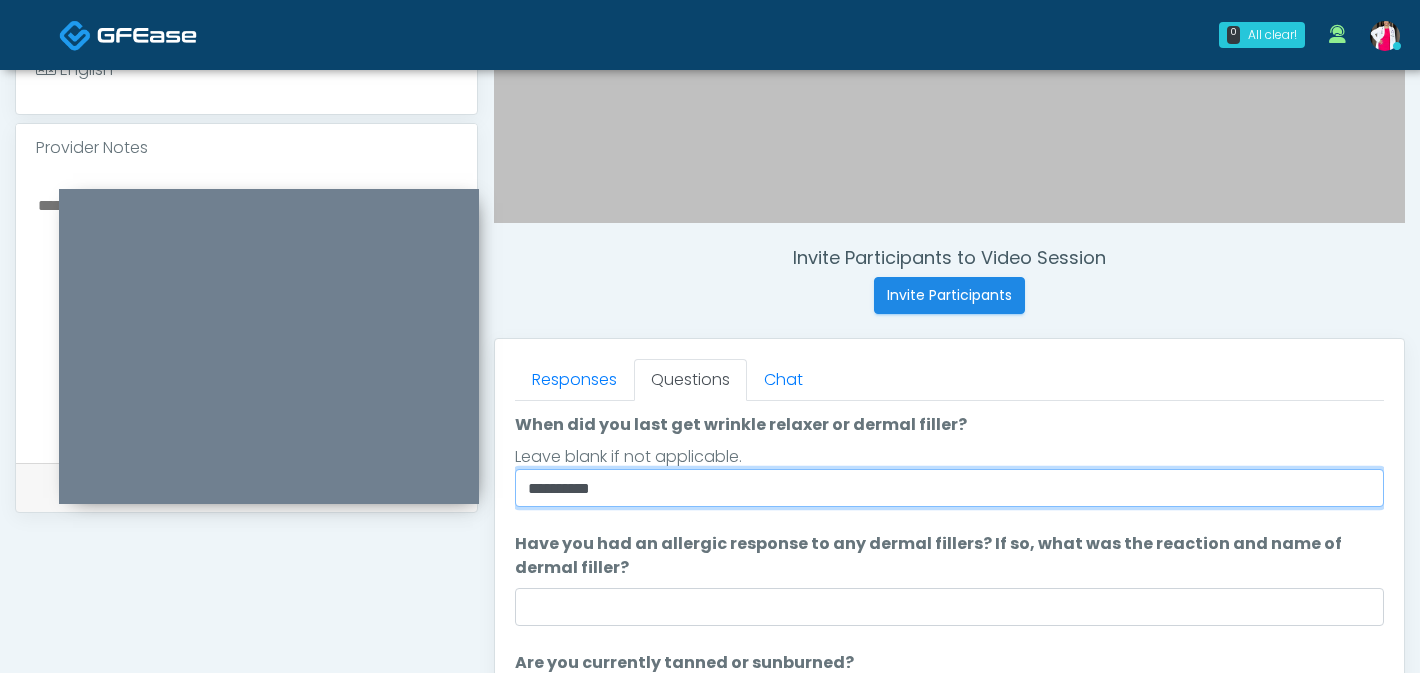 type on "*********" 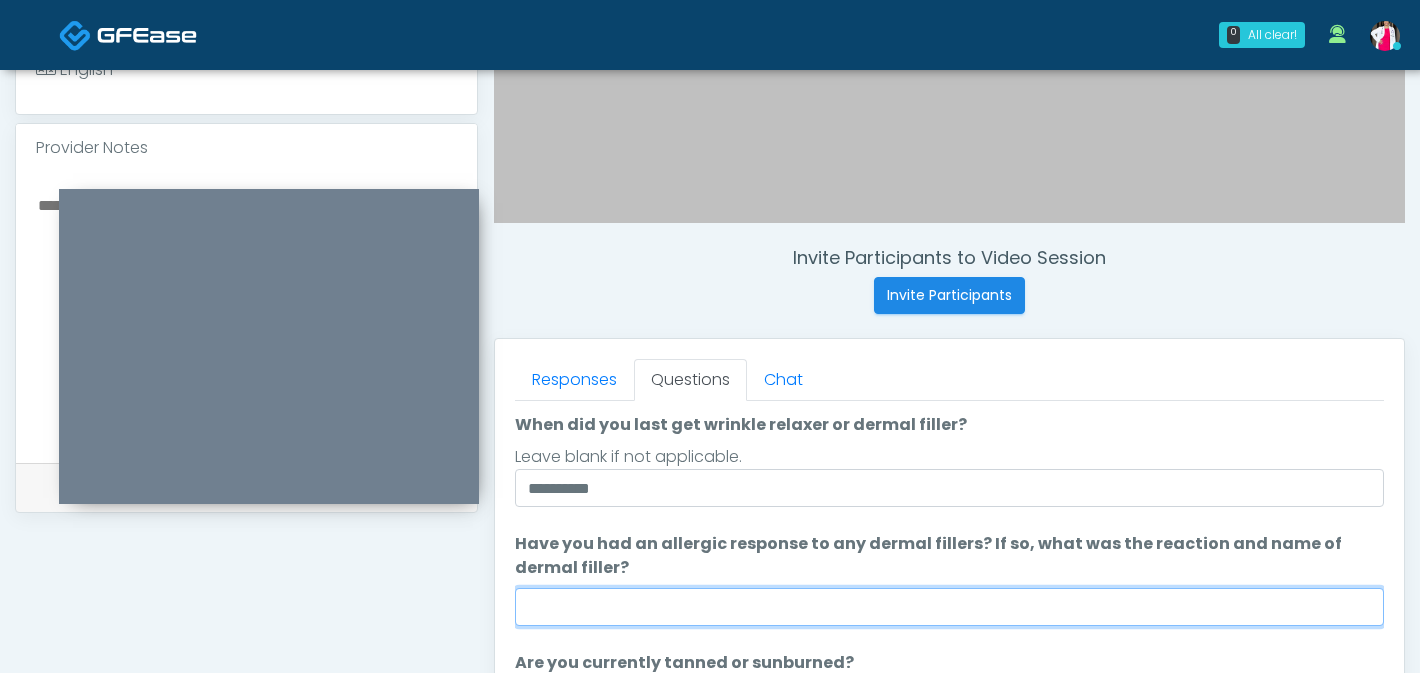click on "Have you had an allergic response to any dermal fillers? If so, what was the reaction and name of dermal filler?" at bounding box center (949, 607) 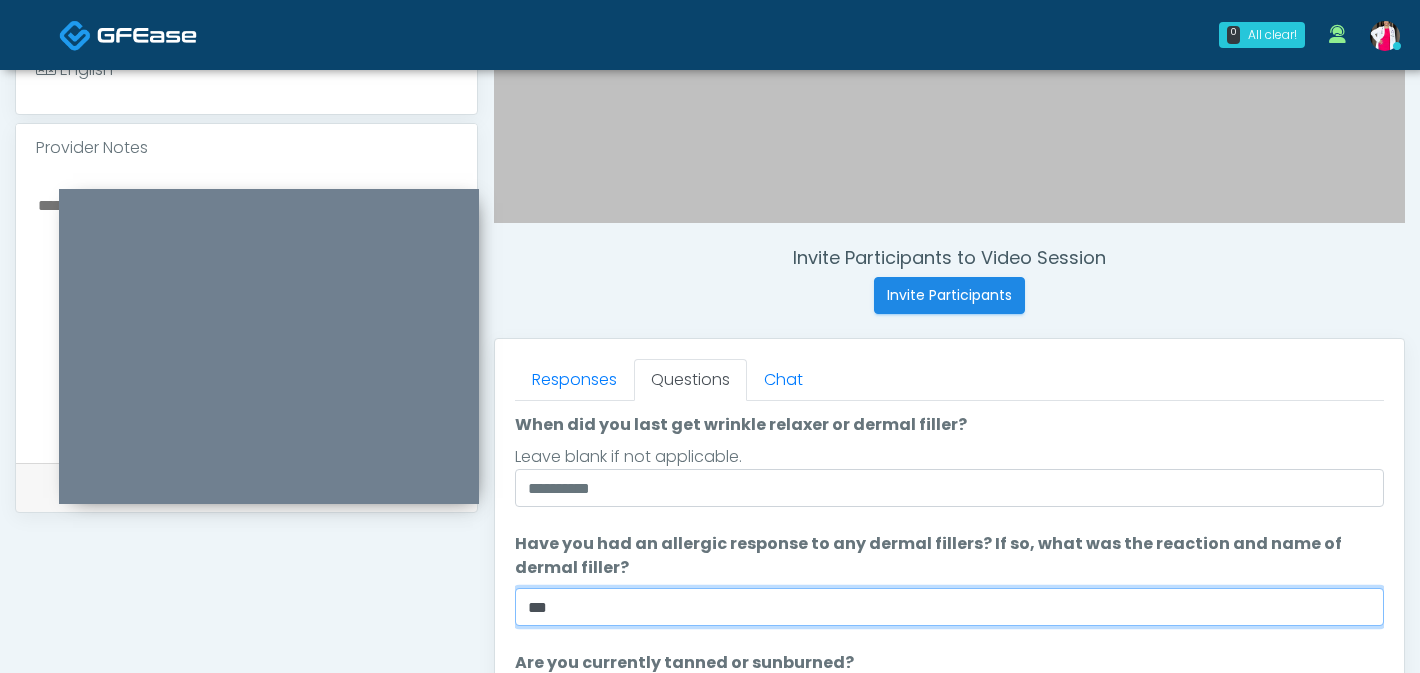 scroll, scrollTop: 188, scrollLeft: 0, axis: vertical 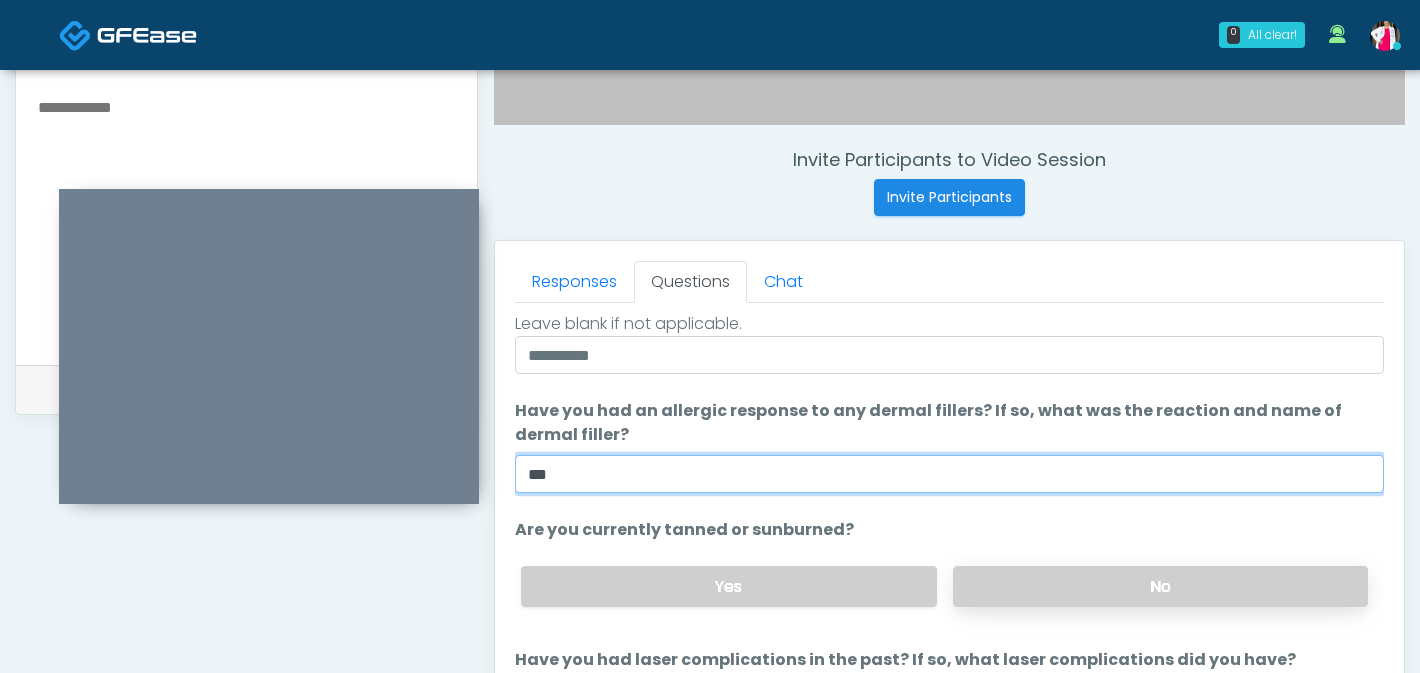 type on "**" 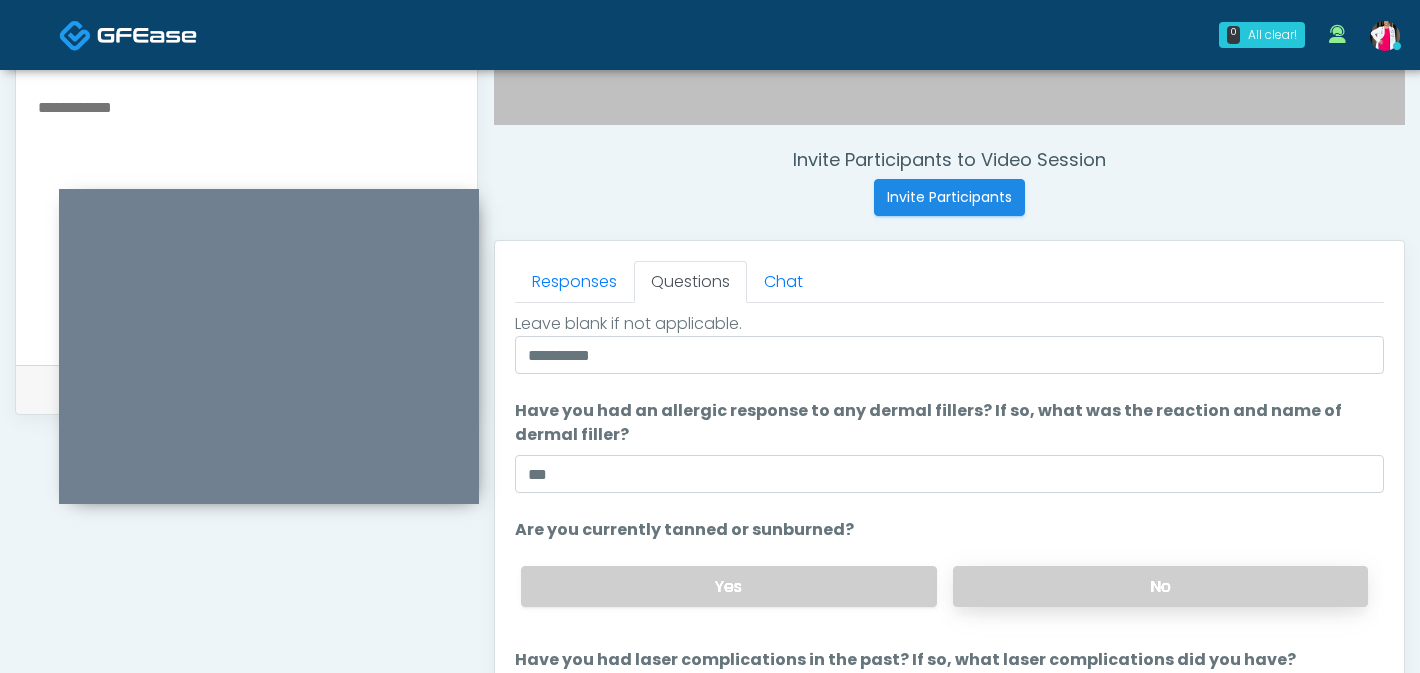 click on "No" at bounding box center (1160, 586) 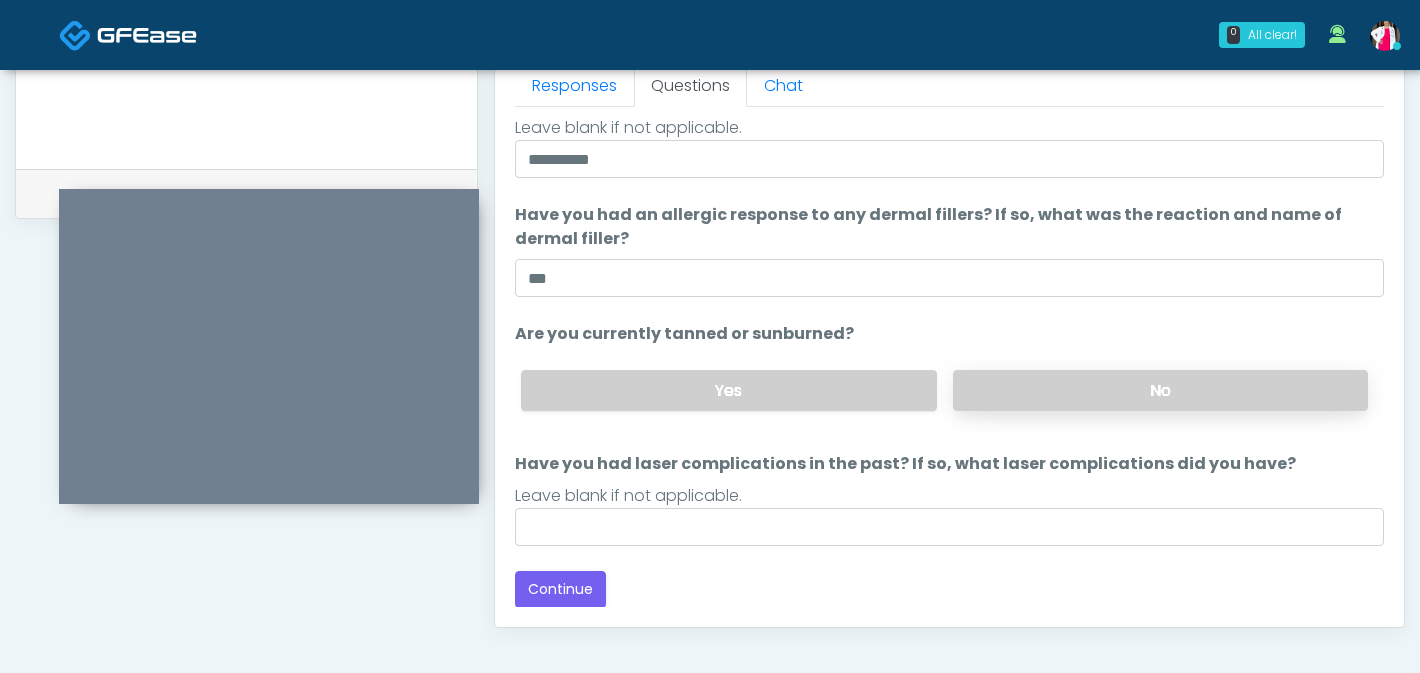 scroll, scrollTop: 948, scrollLeft: 0, axis: vertical 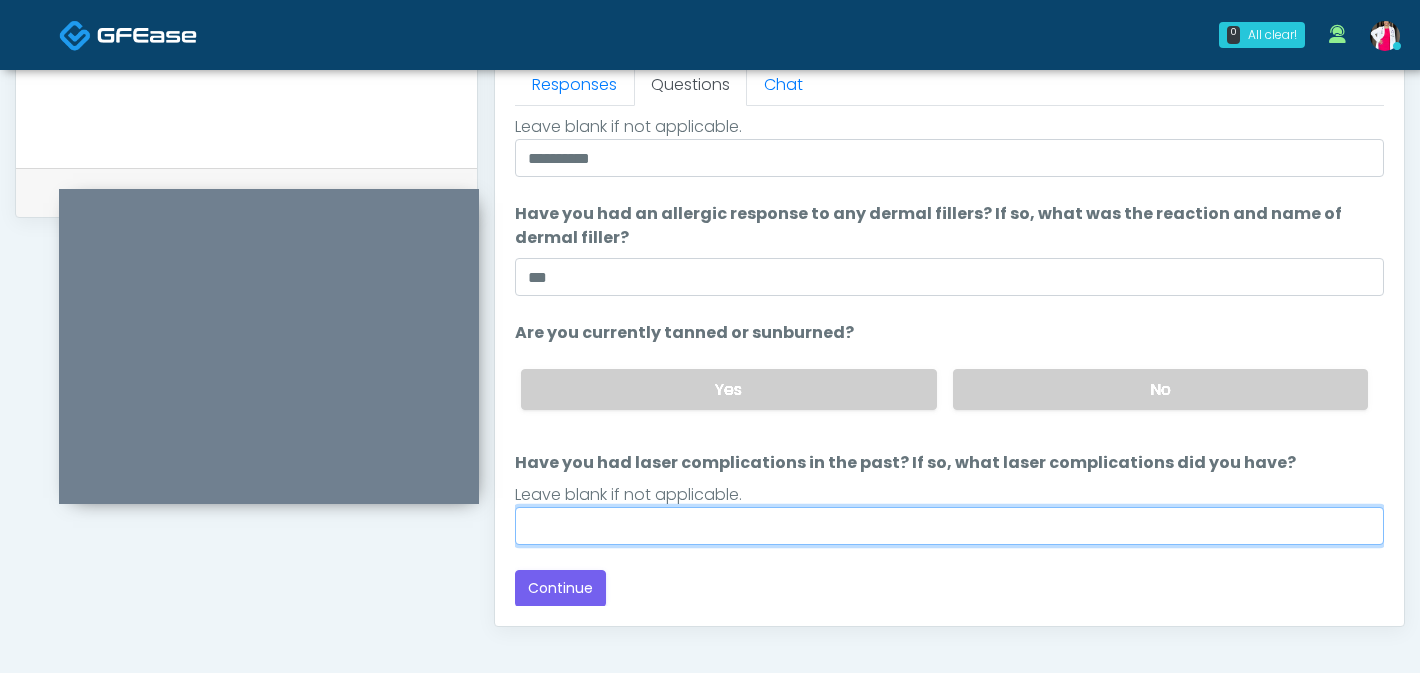 click on "Have you had laser complications in the past? If so, what laser complications did you have?" at bounding box center (949, 526) 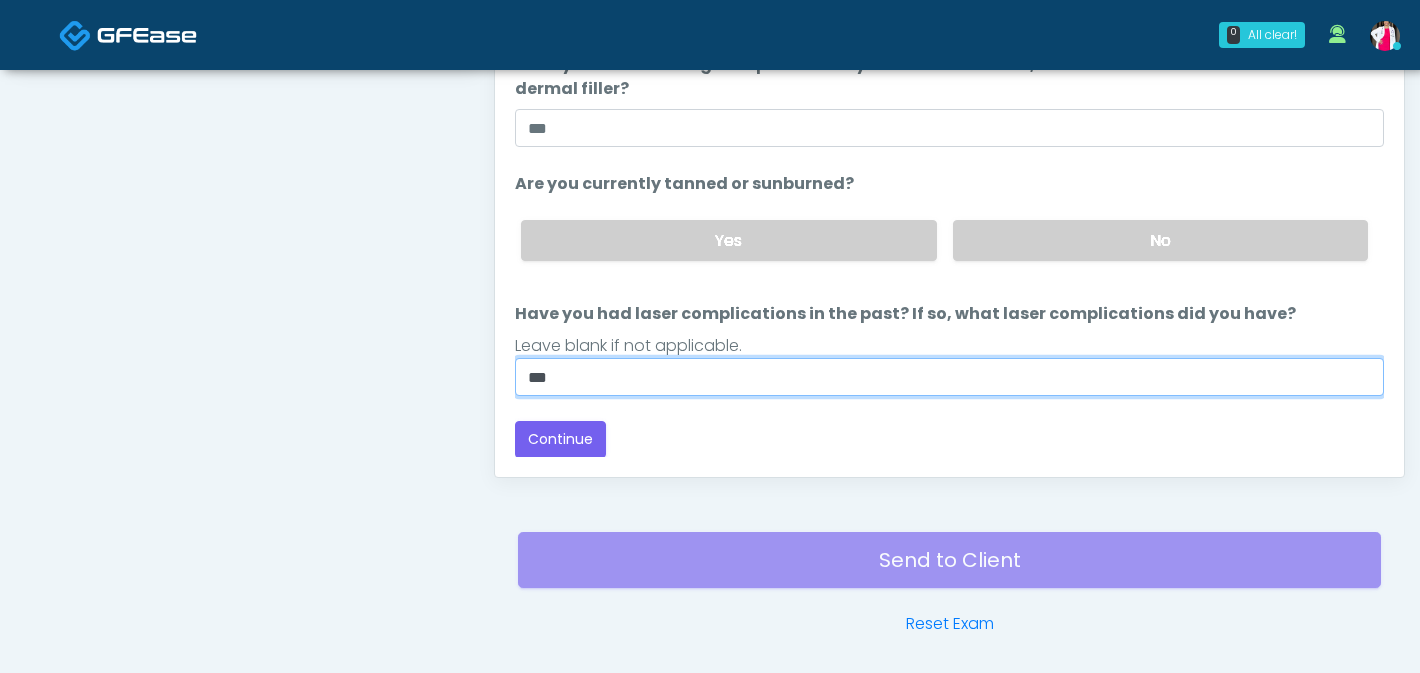 scroll, scrollTop: 1170, scrollLeft: 0, axis: vertical 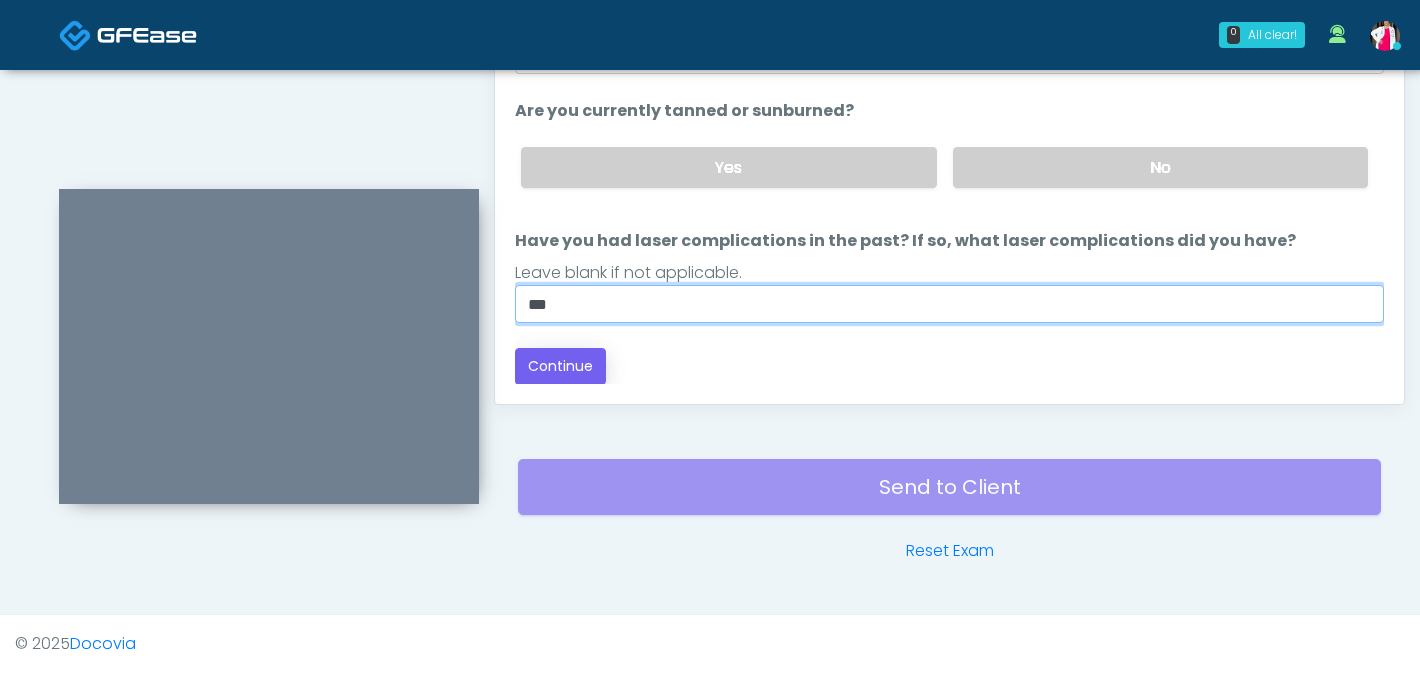 type on "**" 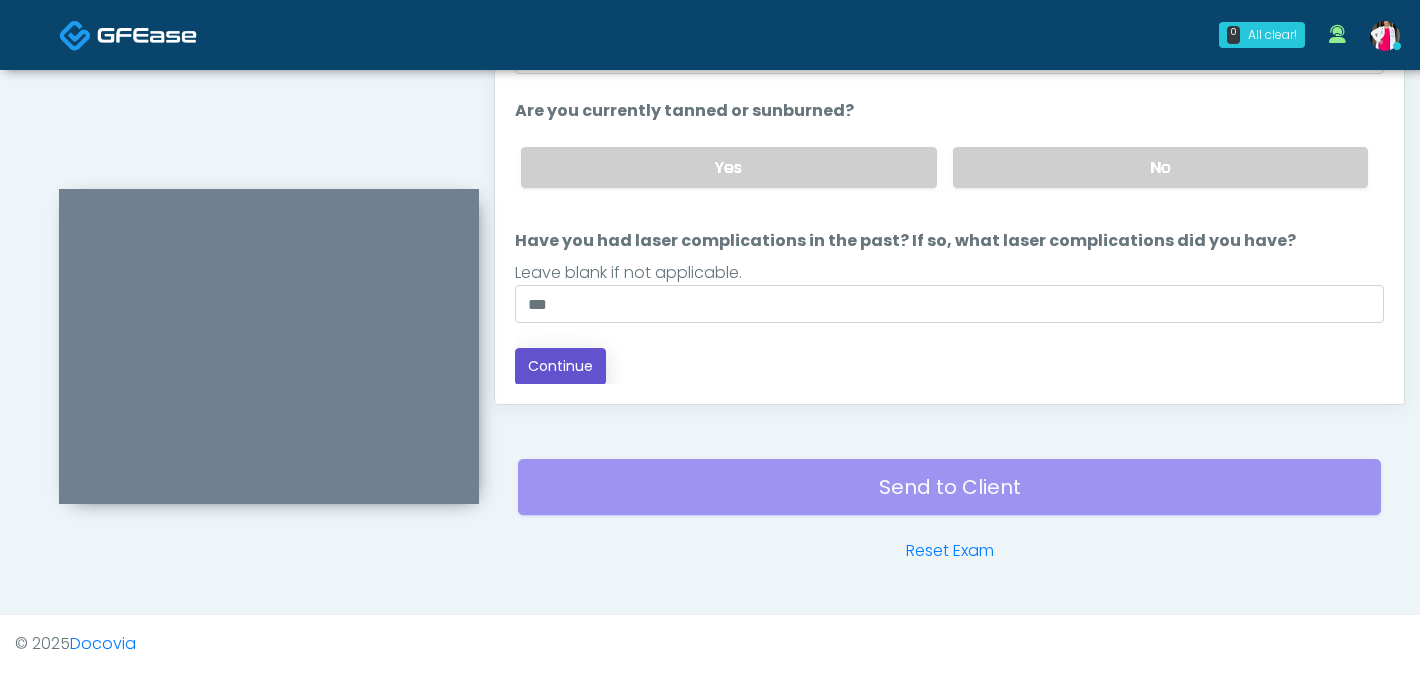 click on "Continue" at bounding box center (560, 366) 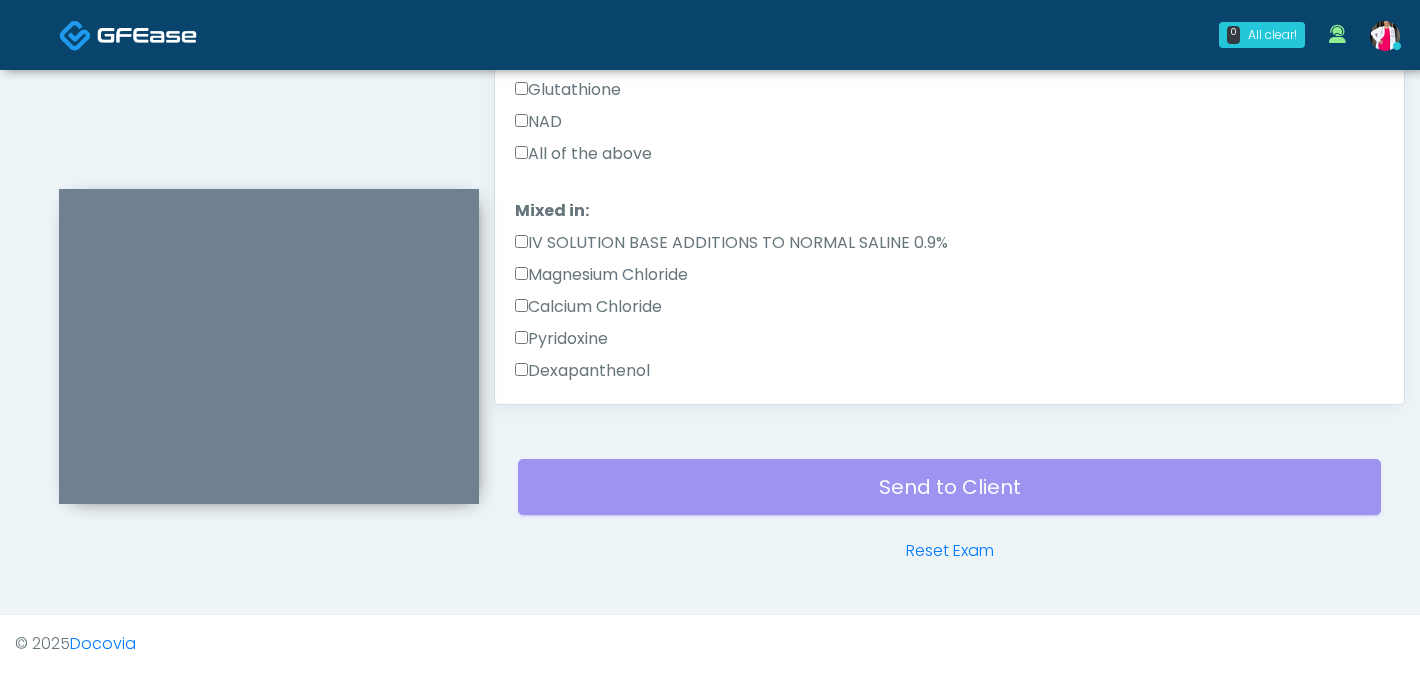 scroll, scrollTop: 995, scrollLeft: 0, axis: vertical 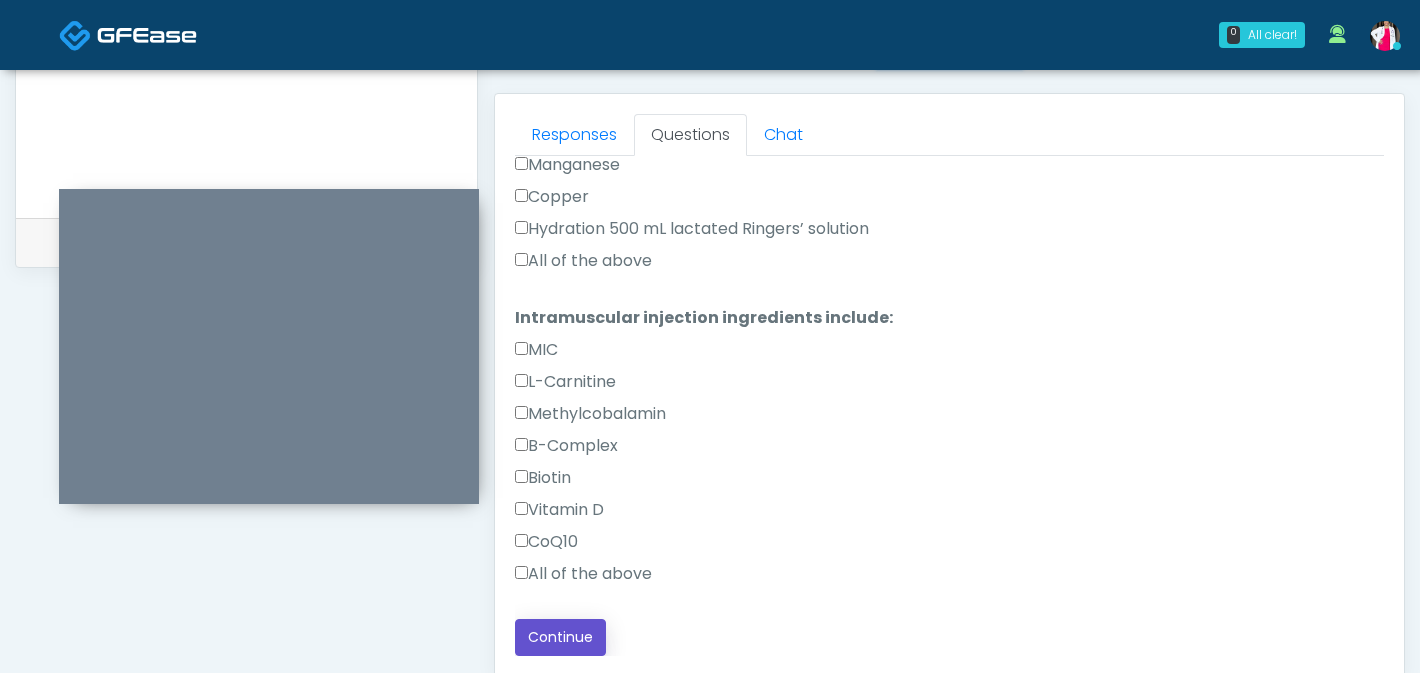 click on "Continue" at bounding box center (560, 637) 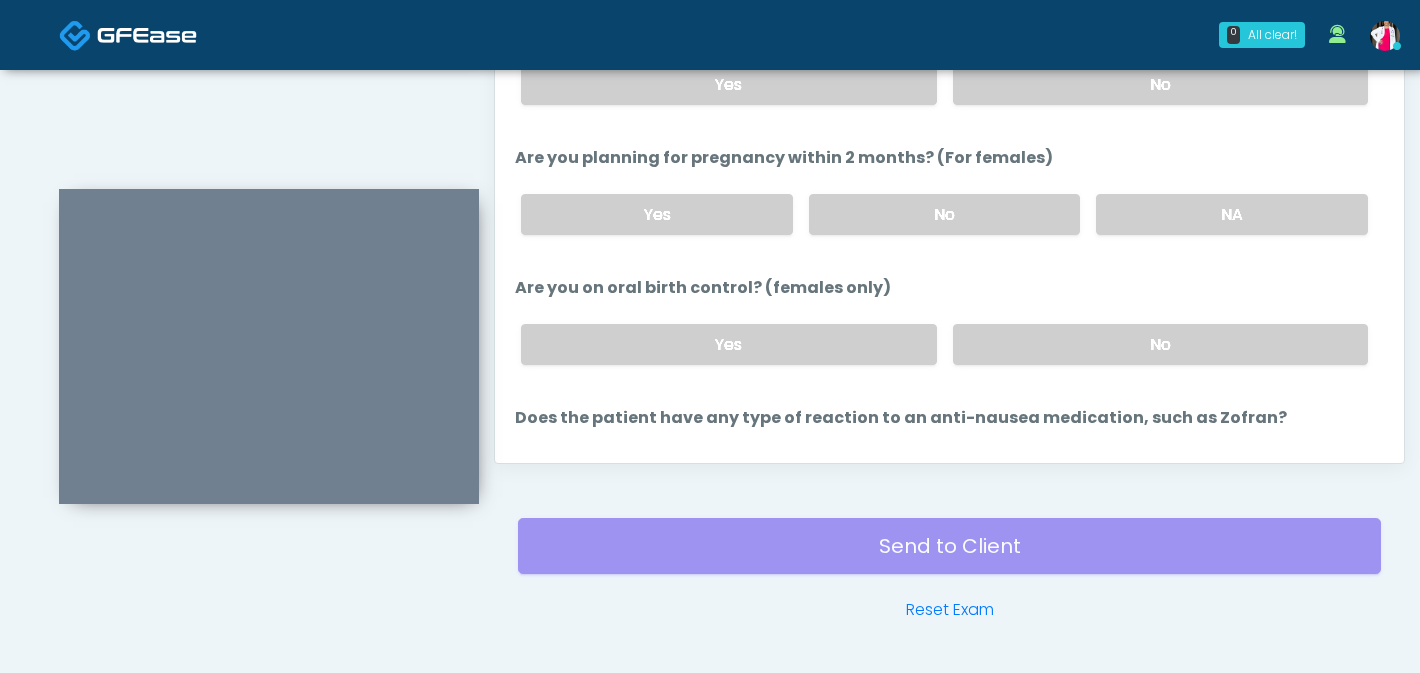 scroll, scrollTop: 975, scrollLeft: 0, axis: vertical 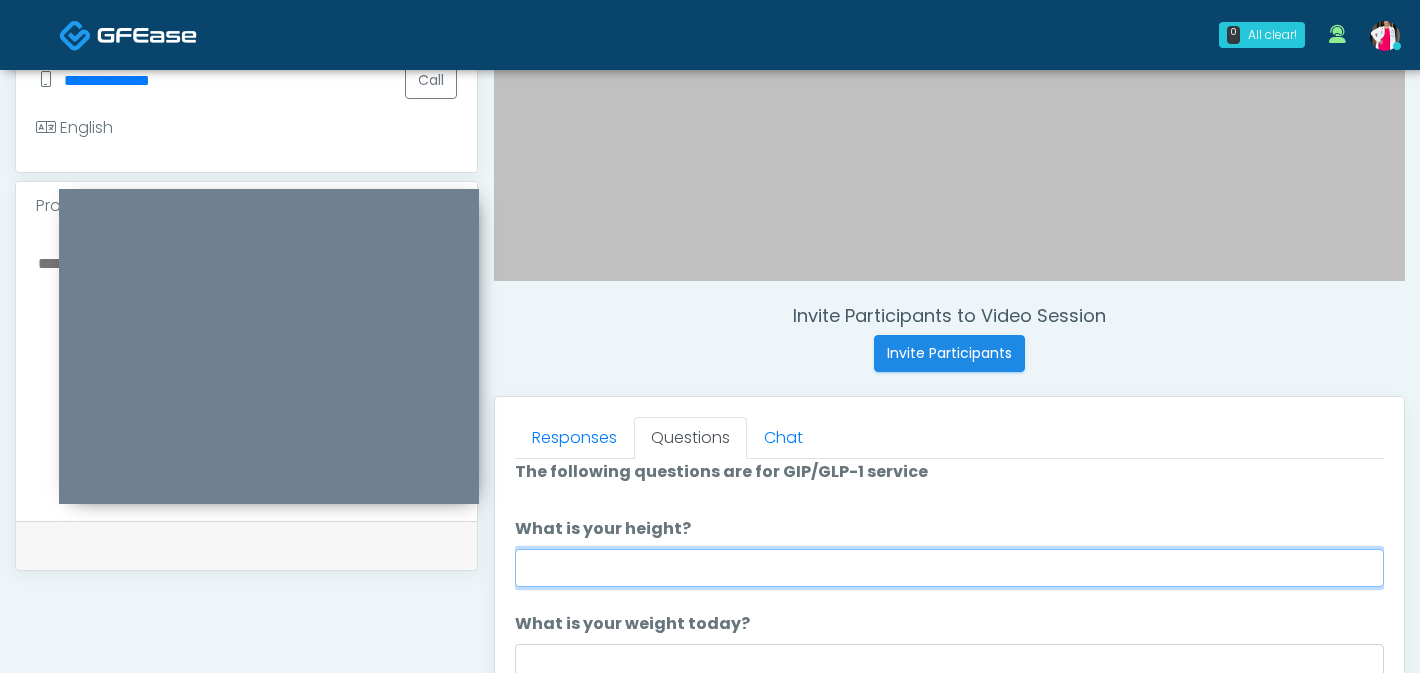 click on "What is your height?" at bounding box center [949, 568] 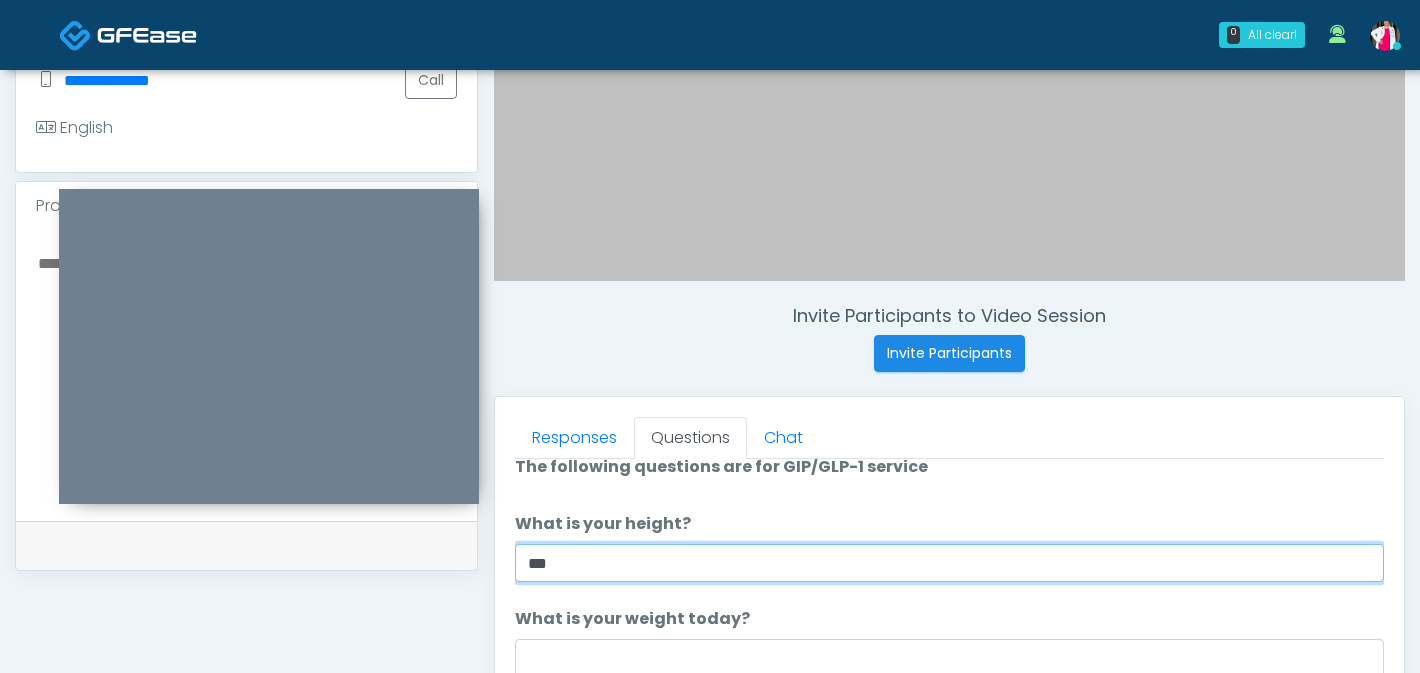 scroll, scrollTop: 23, scrollLeft: 0, axis: vertical 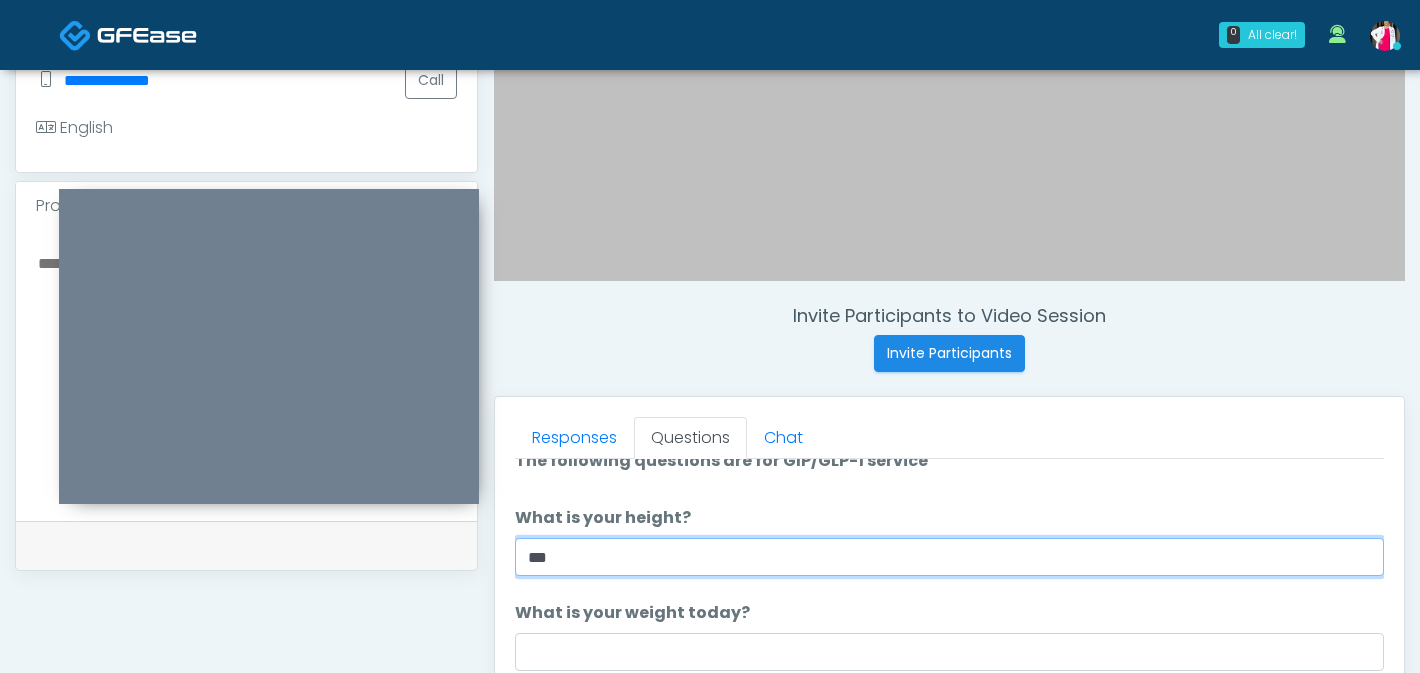 type on "***" 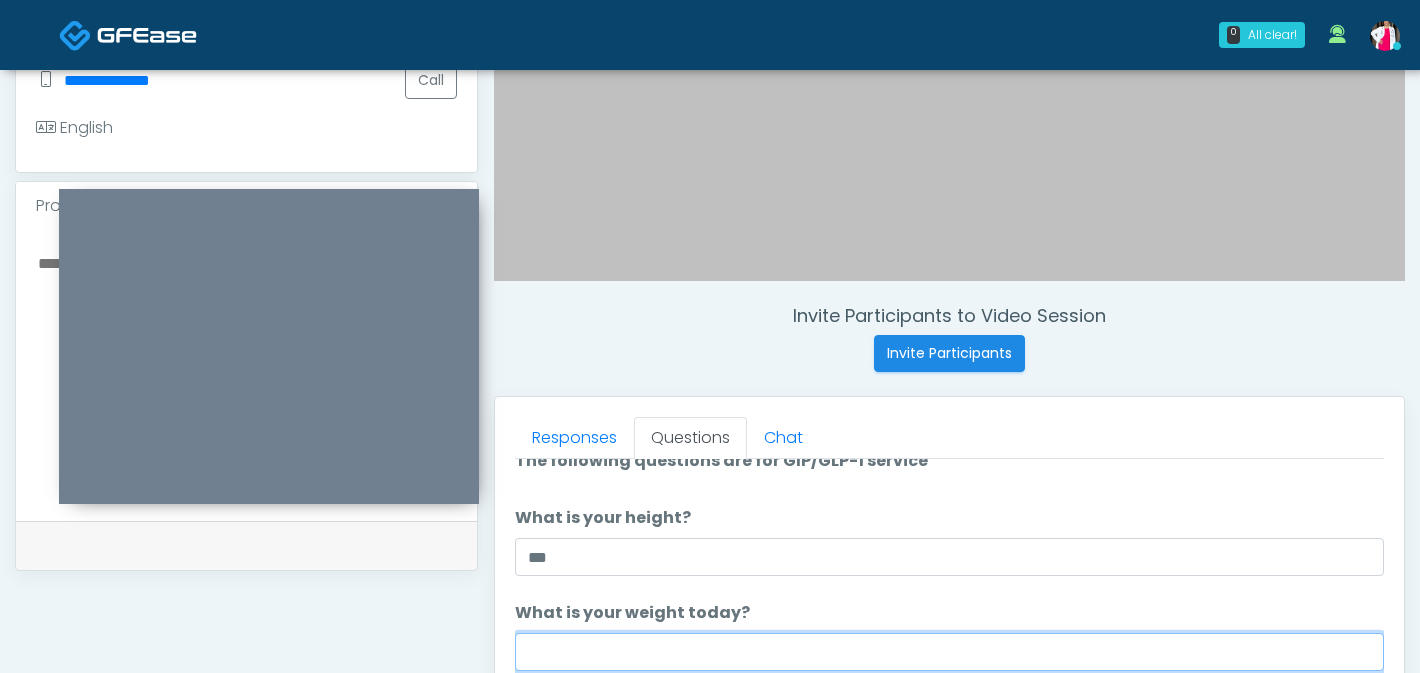click on "What is your weight today?" at bounding box center (949, 652) 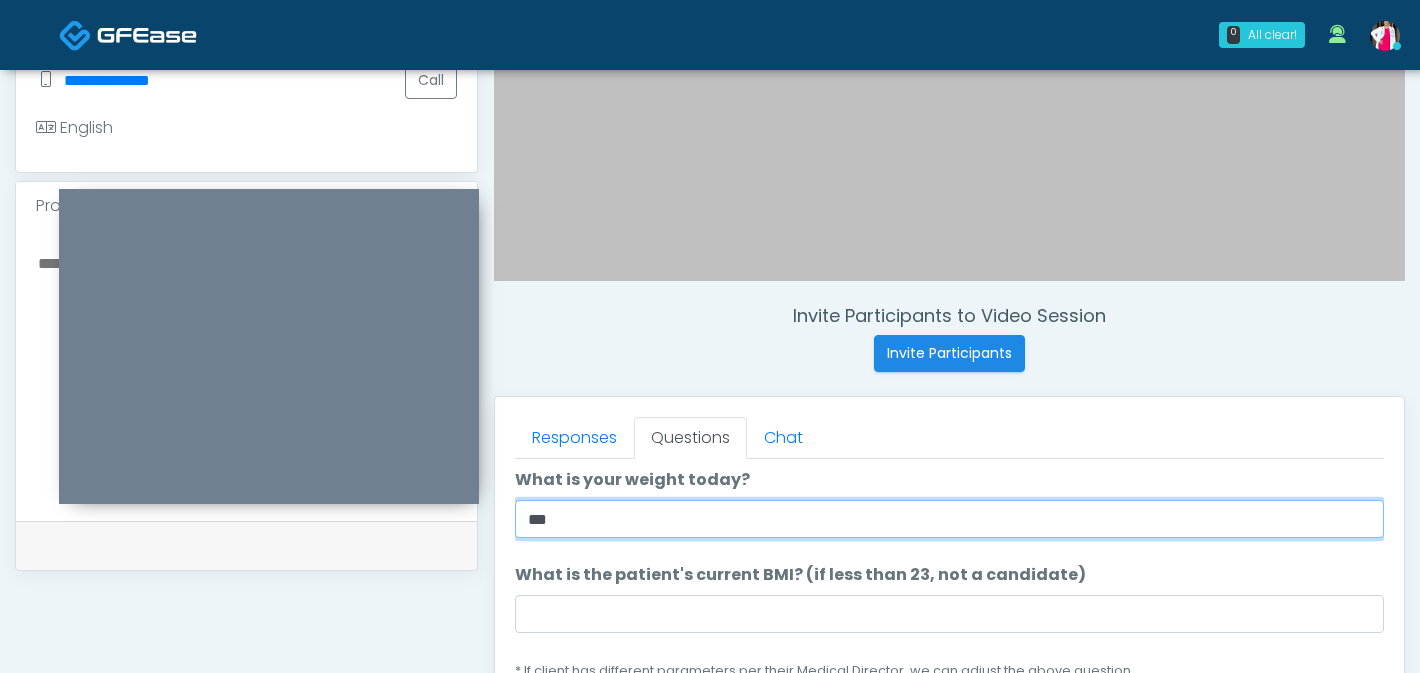 scroll, scrollTop: 182, scrollLeft: 0, axis: vertical 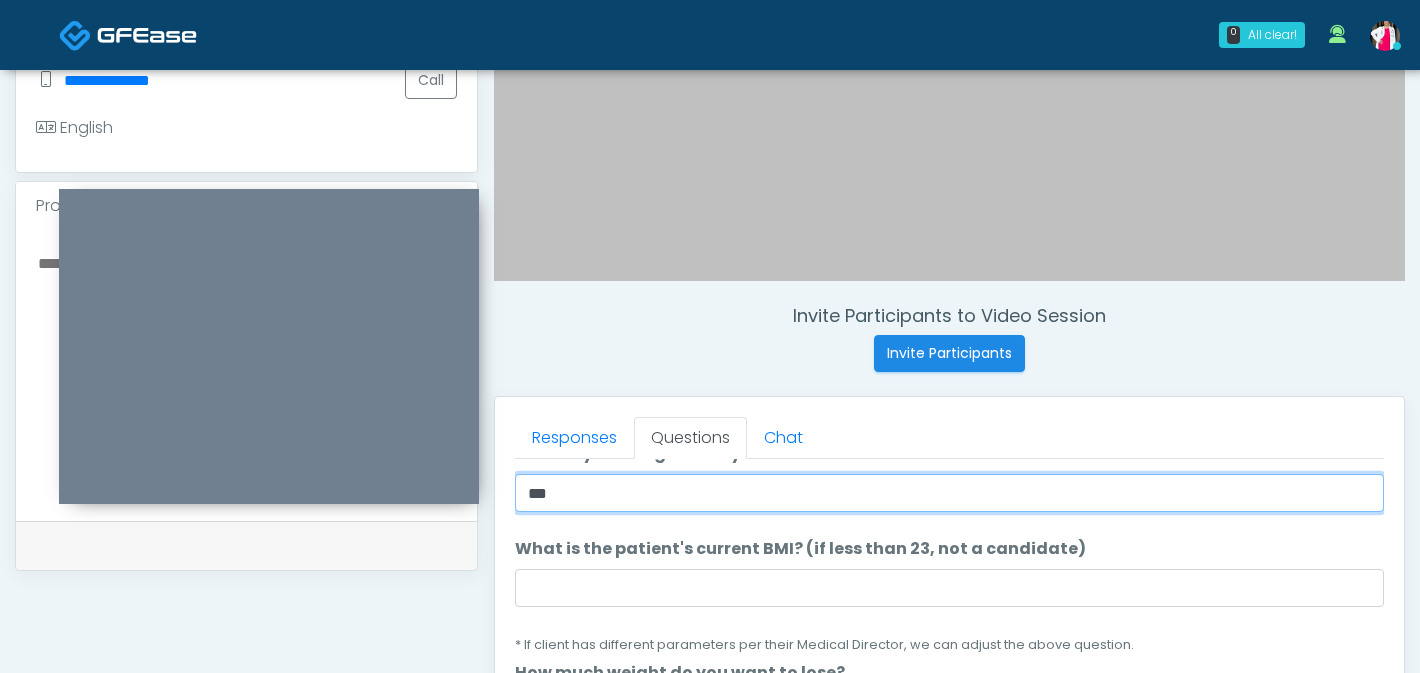 type on "***" 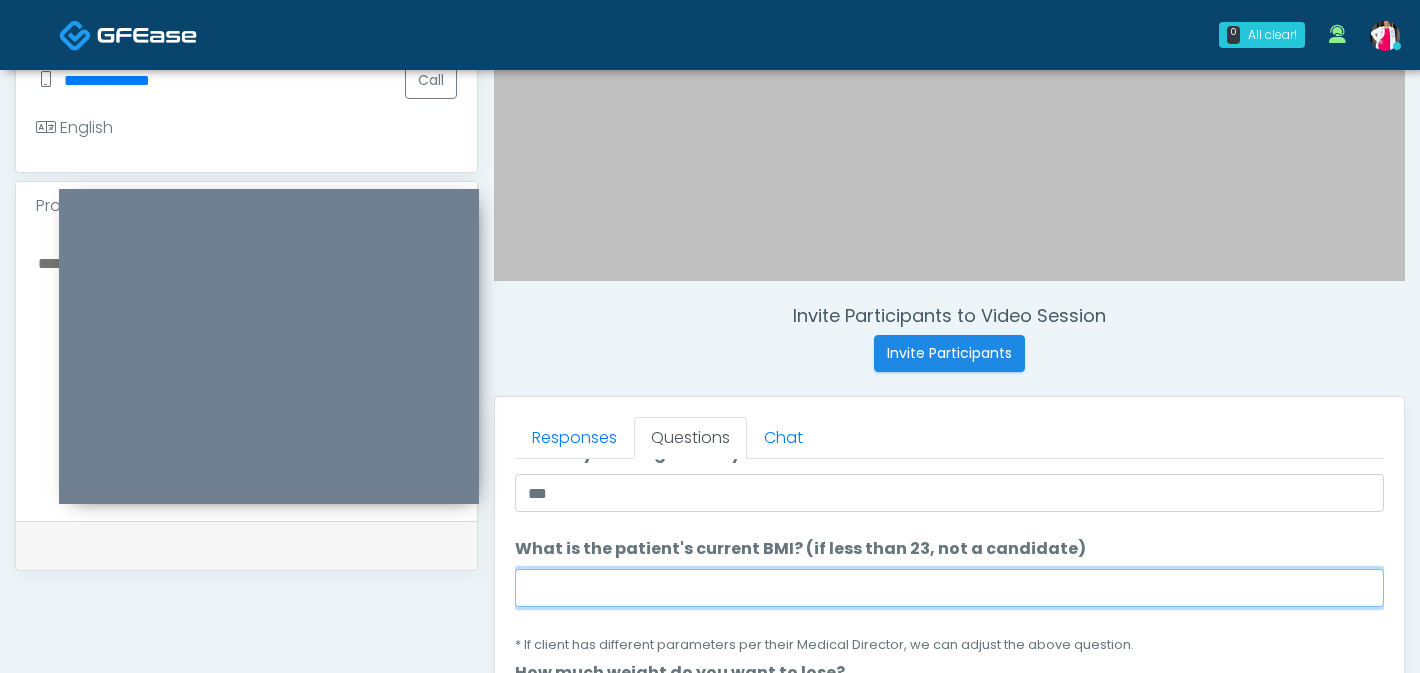 click on "What is the patient's current BMI? (if less than 23, not a candidate)" at bounding box center [949, 588] 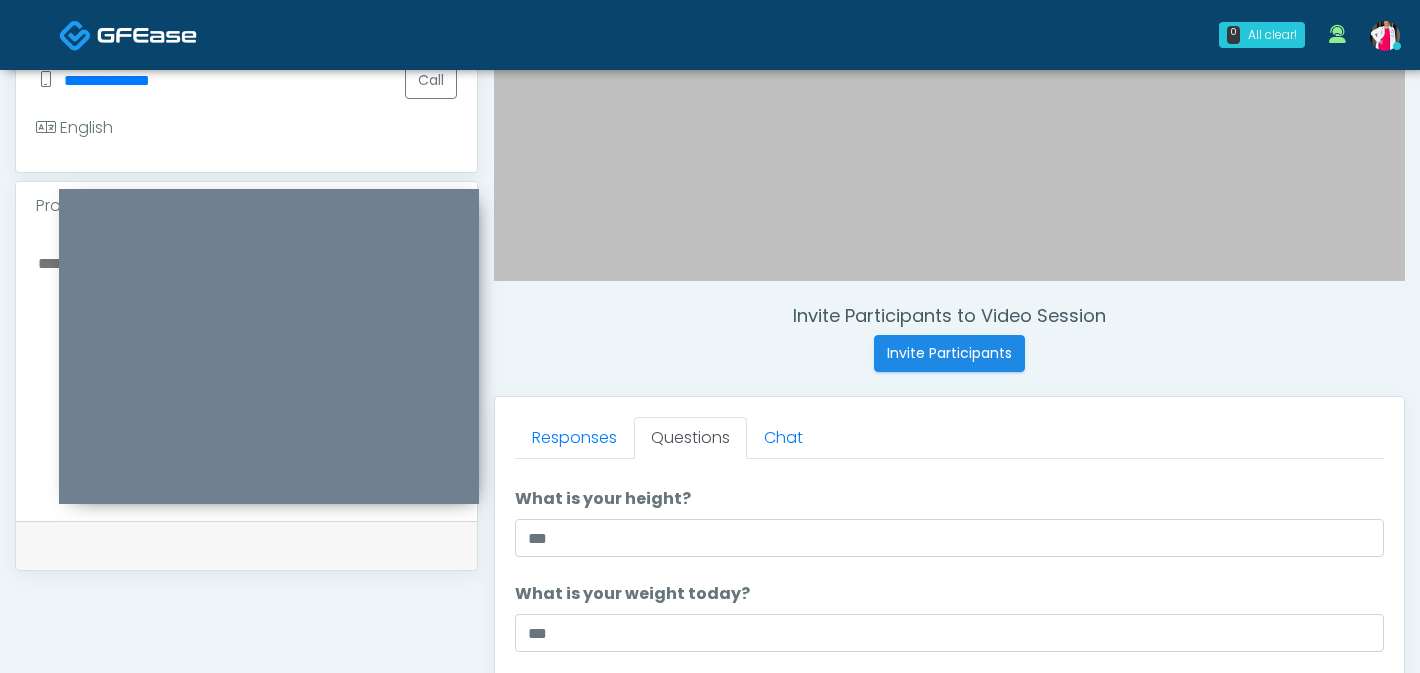 scroll, scrollTop: 35, scrollLeft: 0, axis: vertical 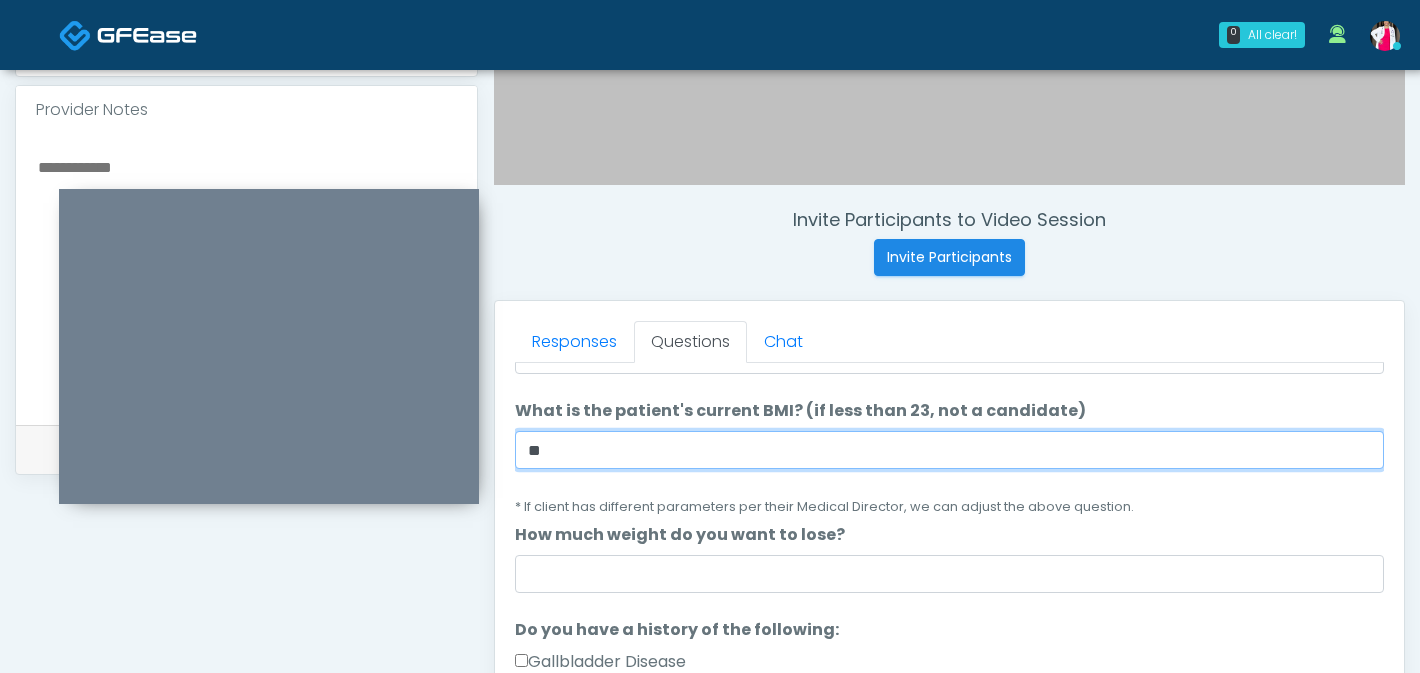 type on "**" 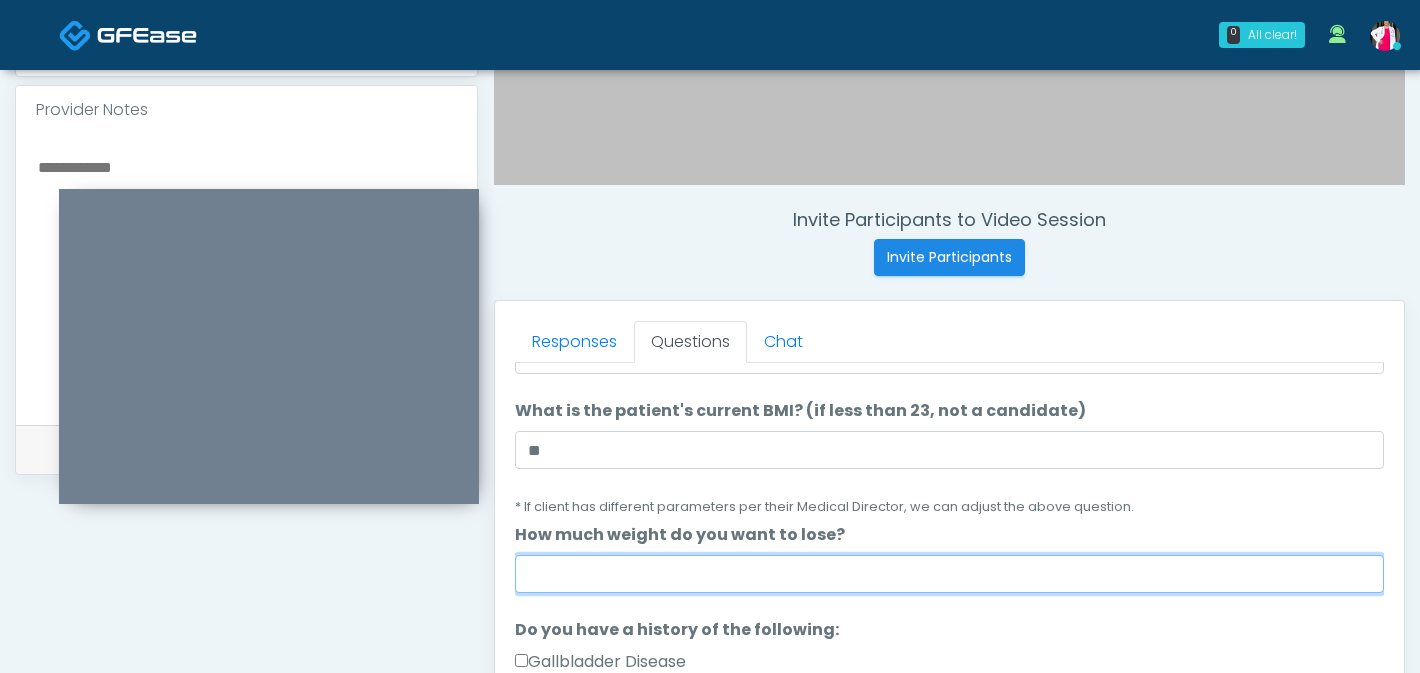 click on "How much weight do you want to lose?" at bounding box center (949, 574) 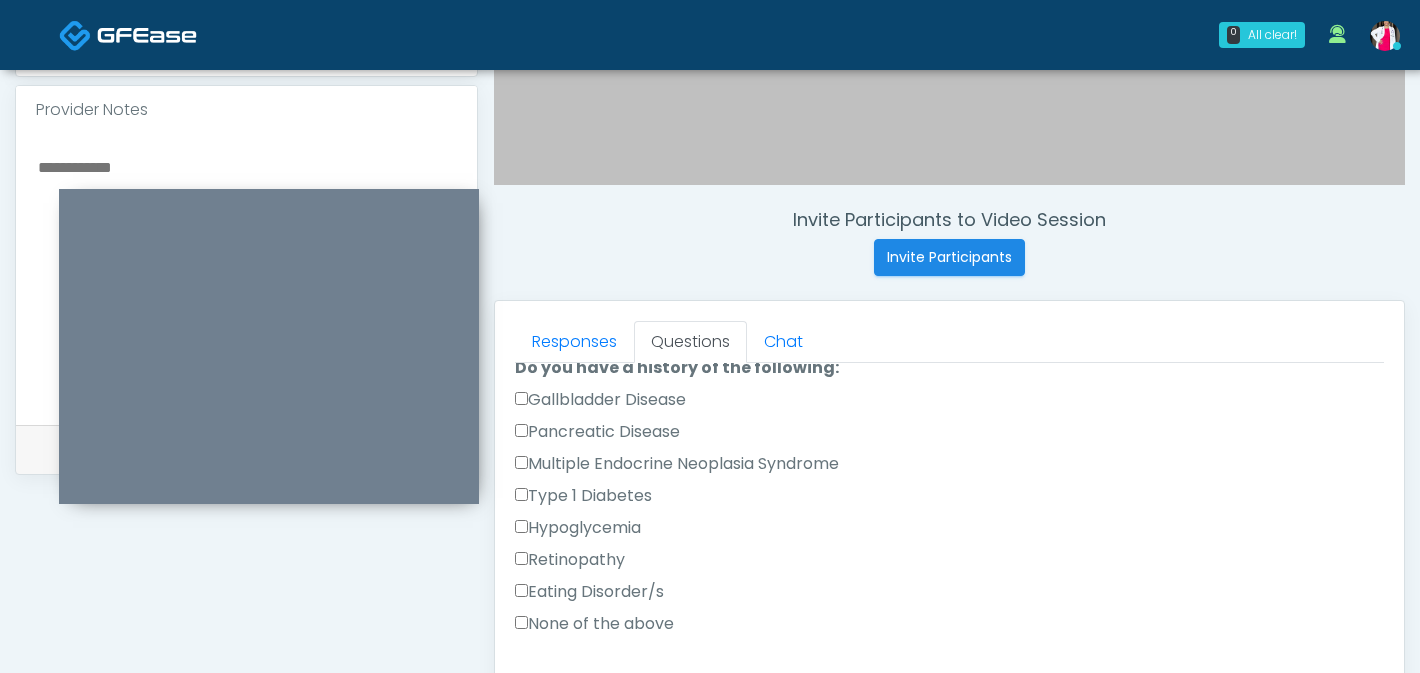 scroll, scrollTop: 487, scrollLeft: 0, axis: vertical 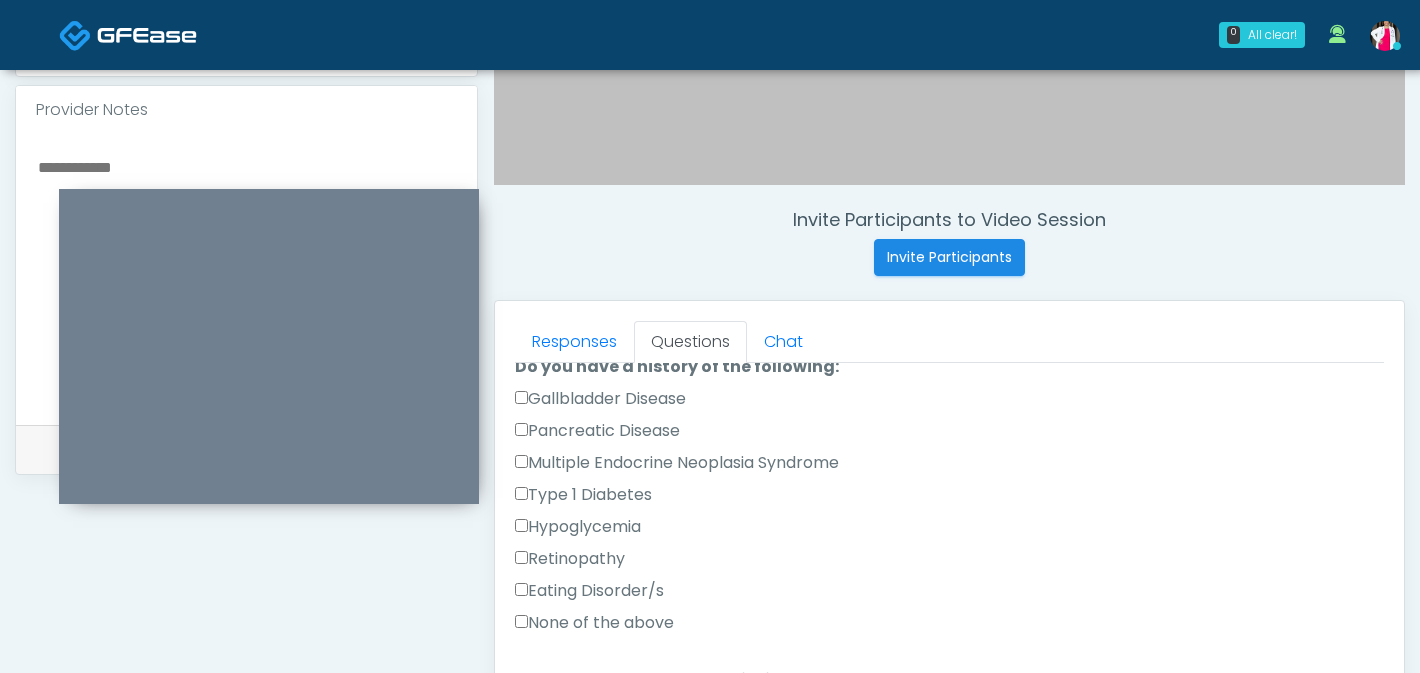 type on "*****" 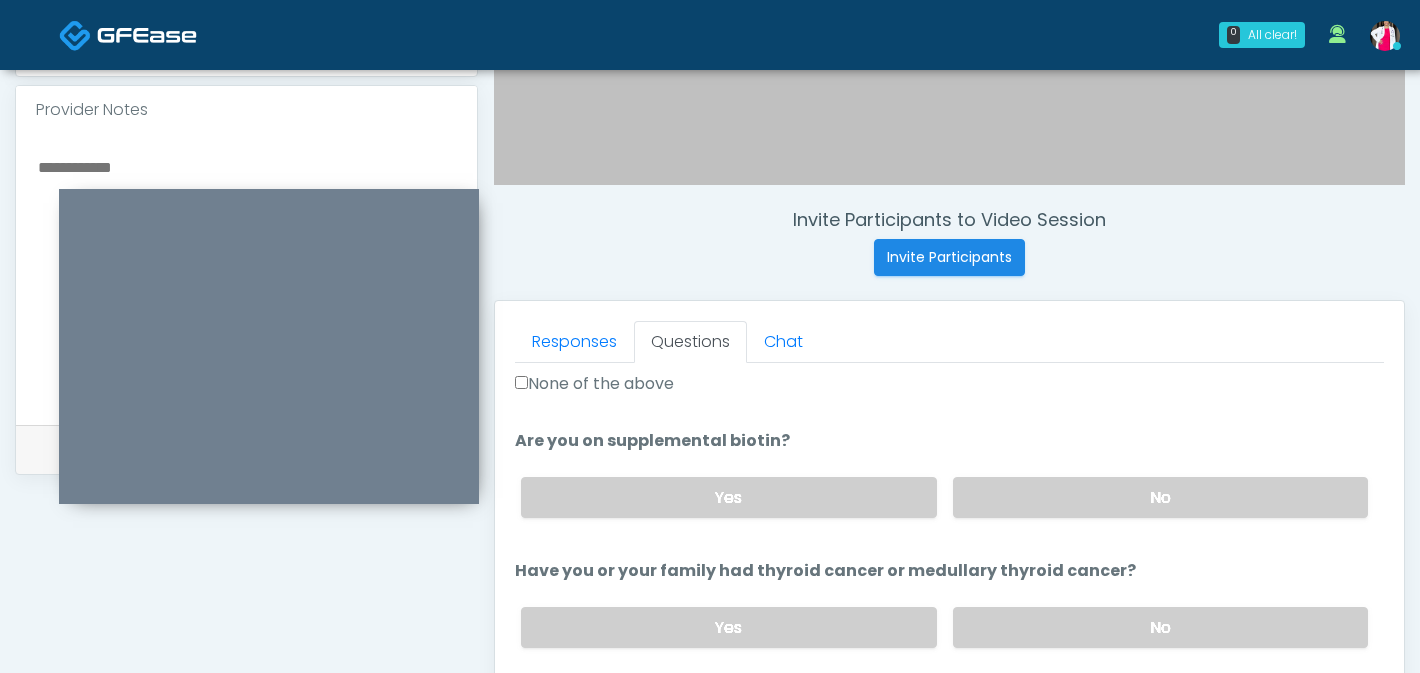 scroll, scrollTop: 739, scrollLeft: 0, axis: vertical 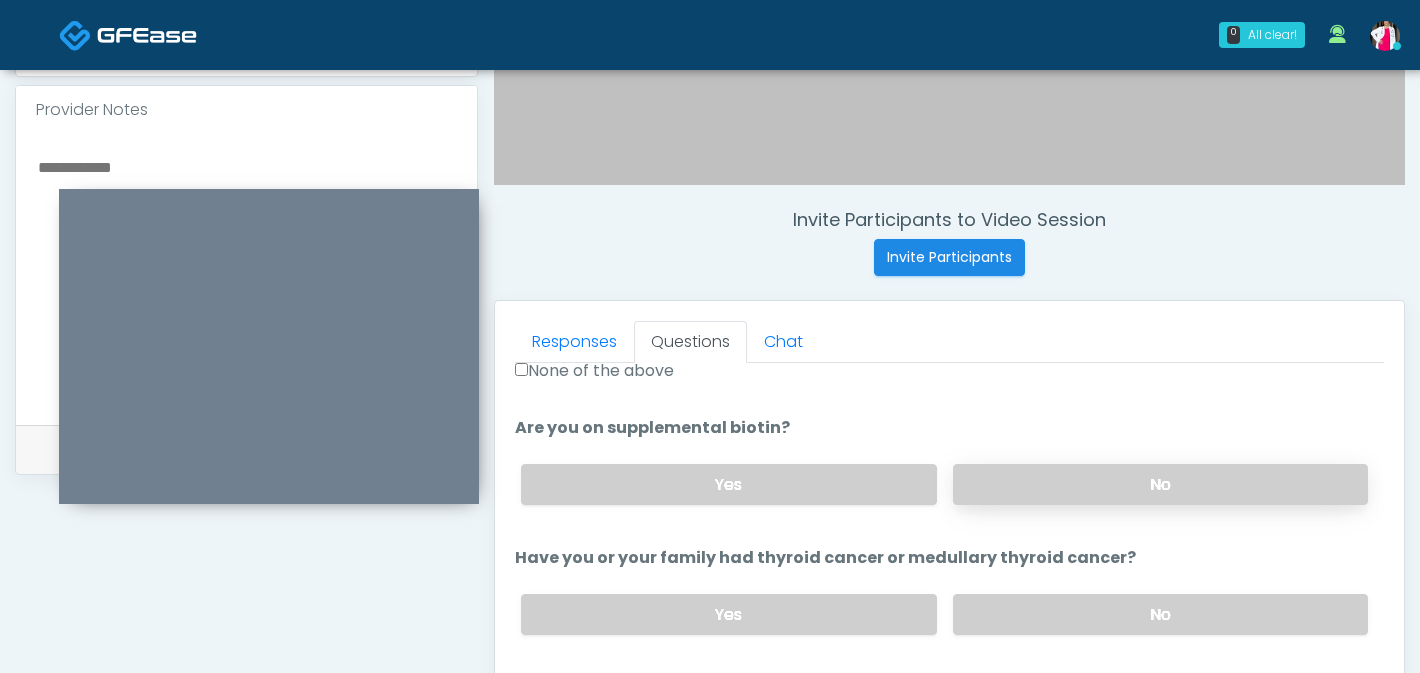 click on "No" at bounding box center [1160, 484] 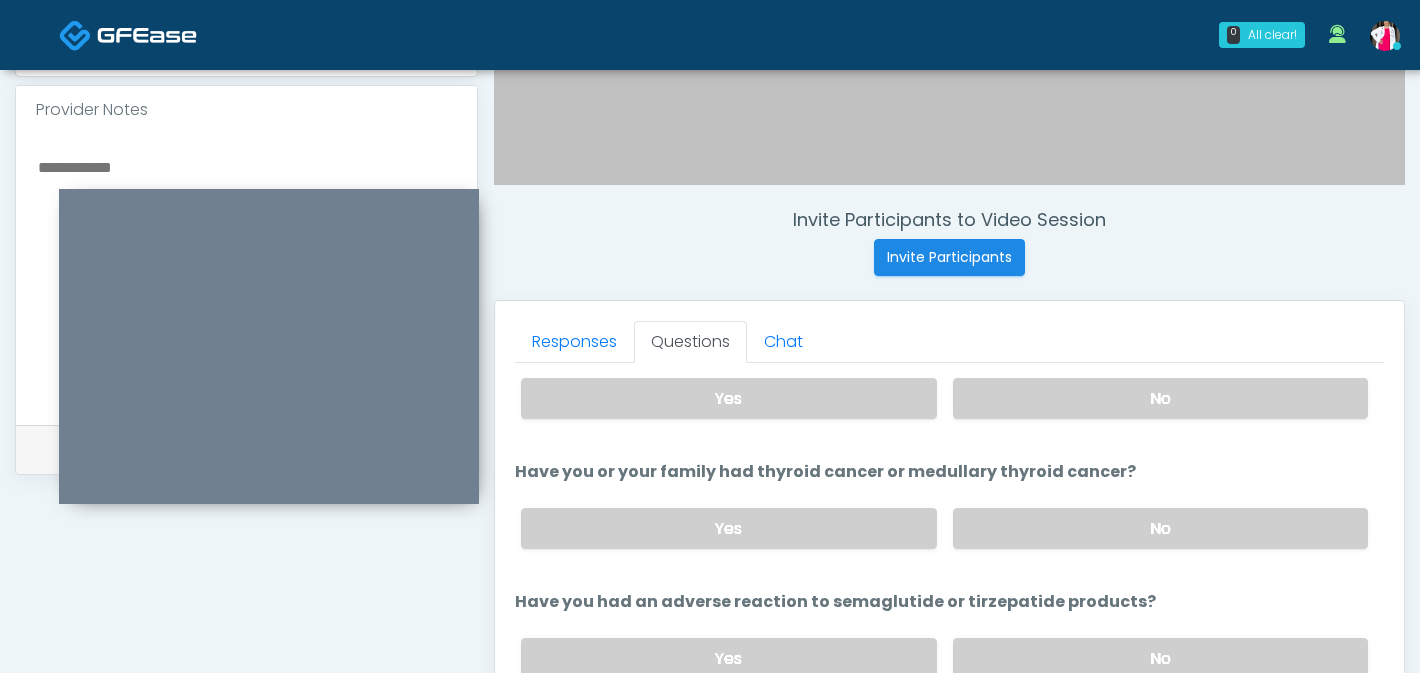 scroll, scrollTop: 826, scrollLeft: 0, axis: vertical 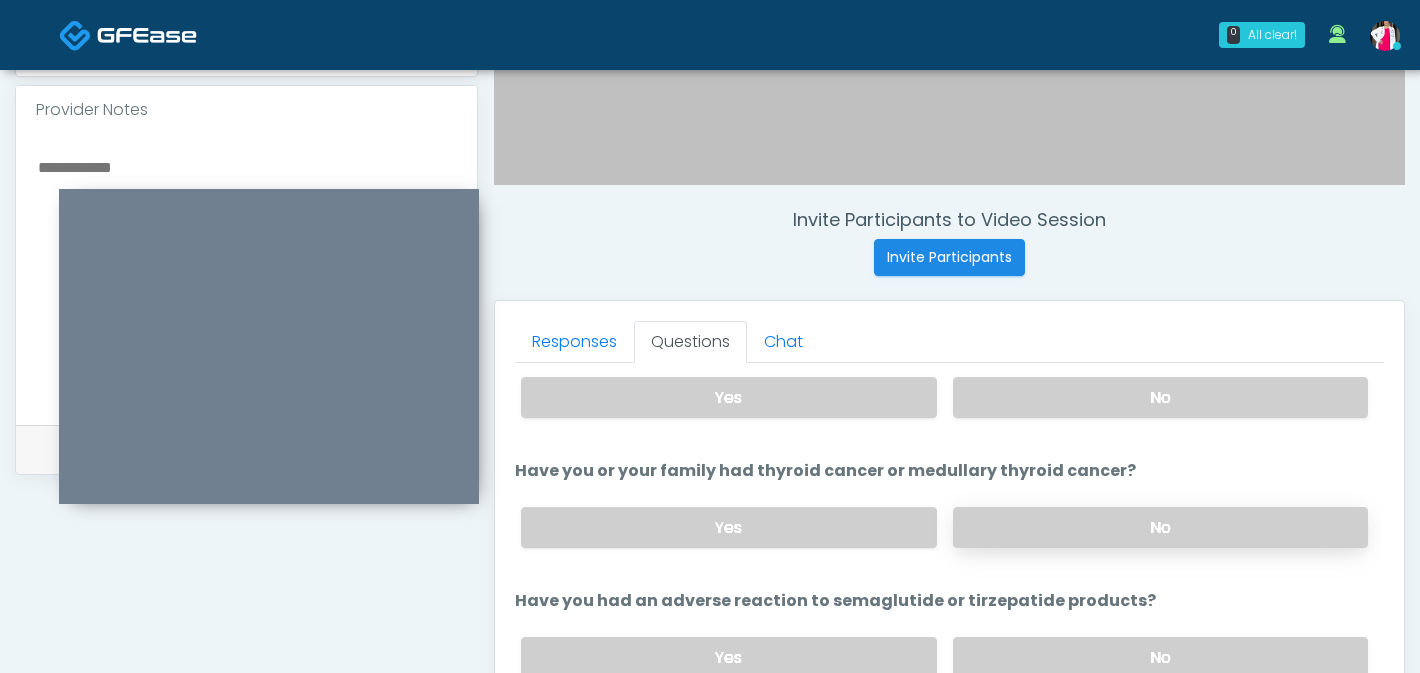 click on "No" at bounding box center (1160, 527) 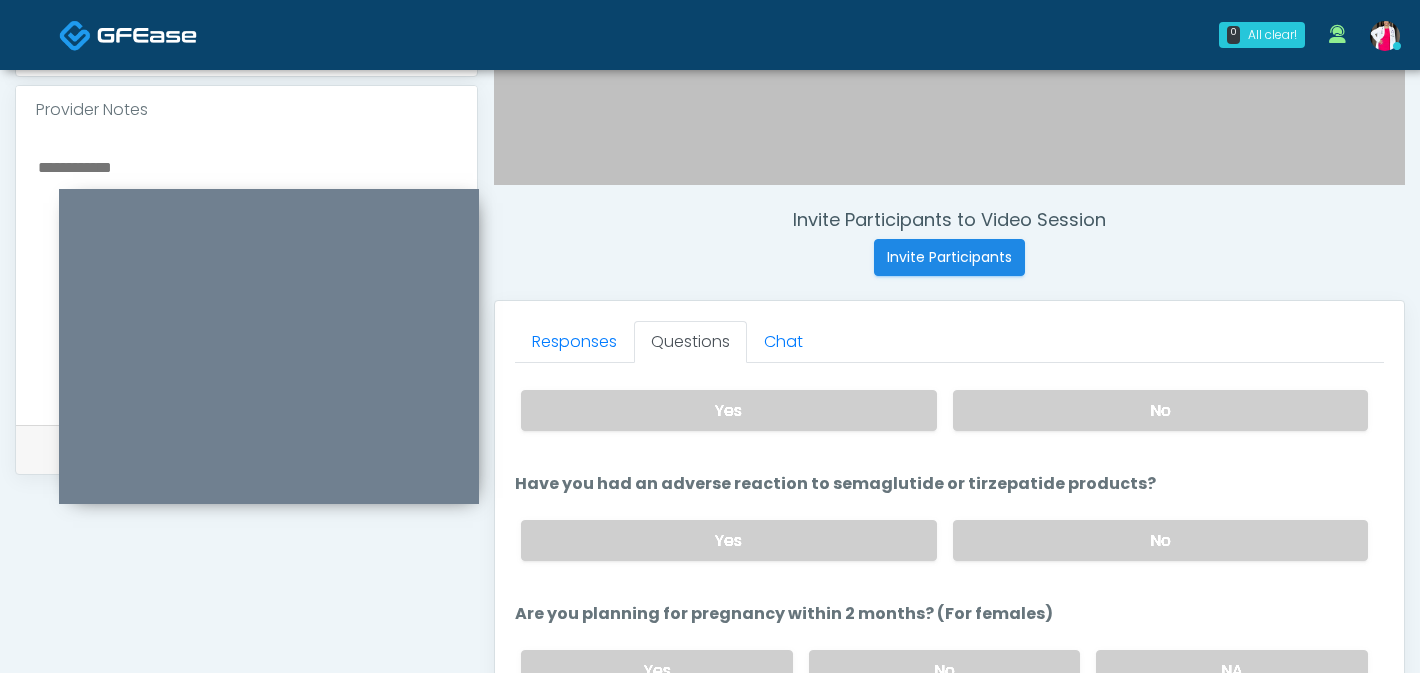 scroll, scrollTop: 948, scrollLeft: 0, axis: vertical 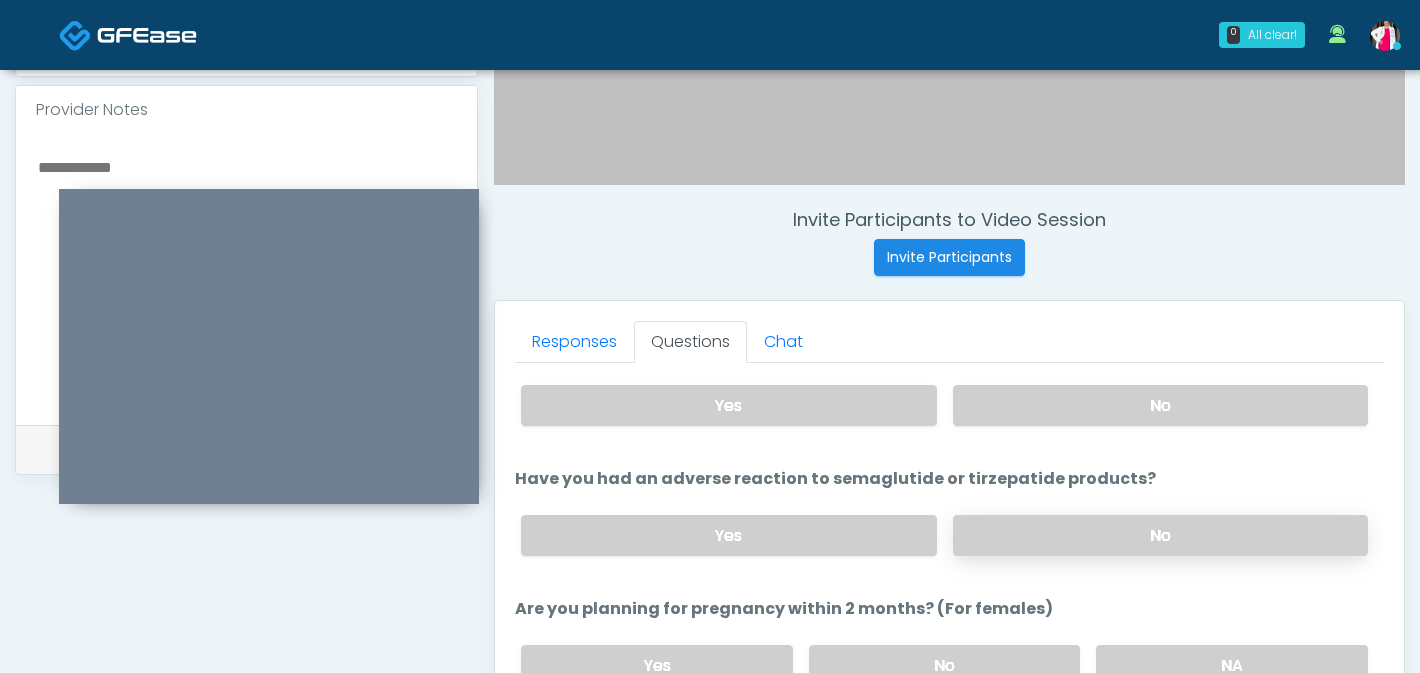 click on "No" at bounding box center [1160, 535] 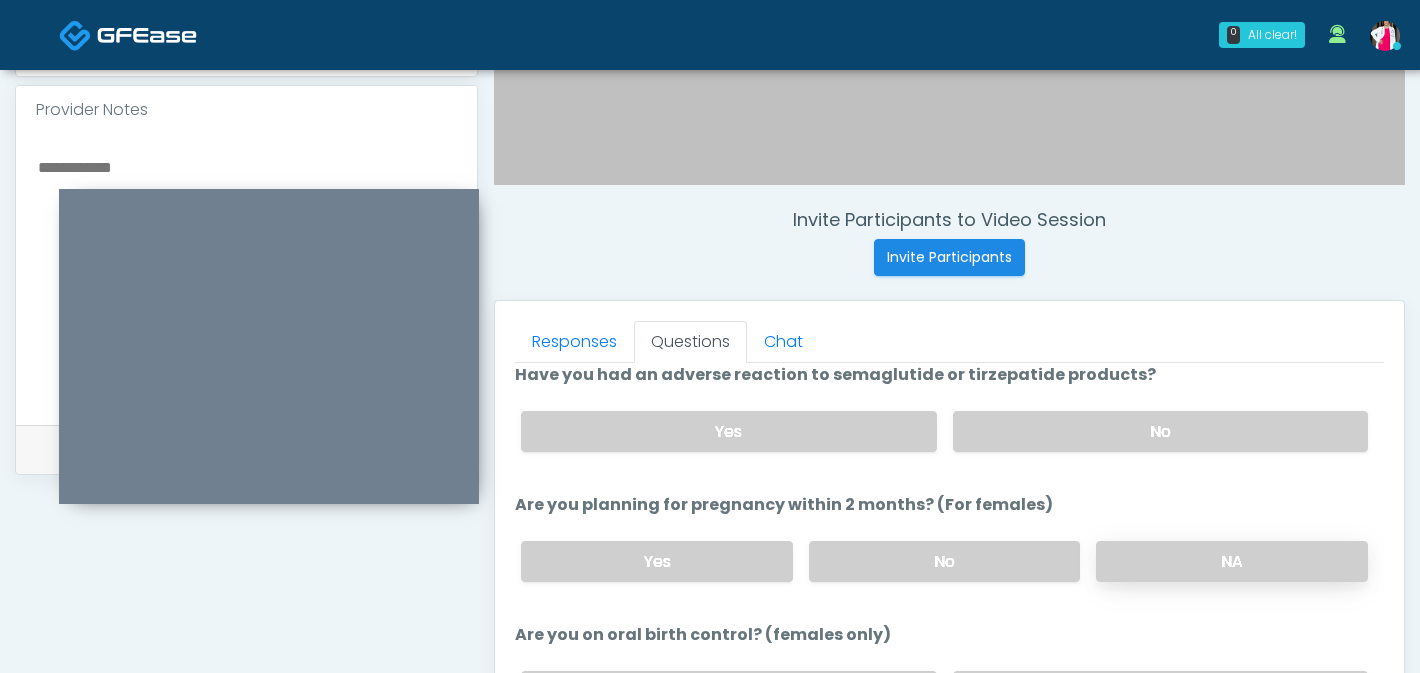 scroll, scrollTop: 1049, scrollLeft: 0, axis: vertical 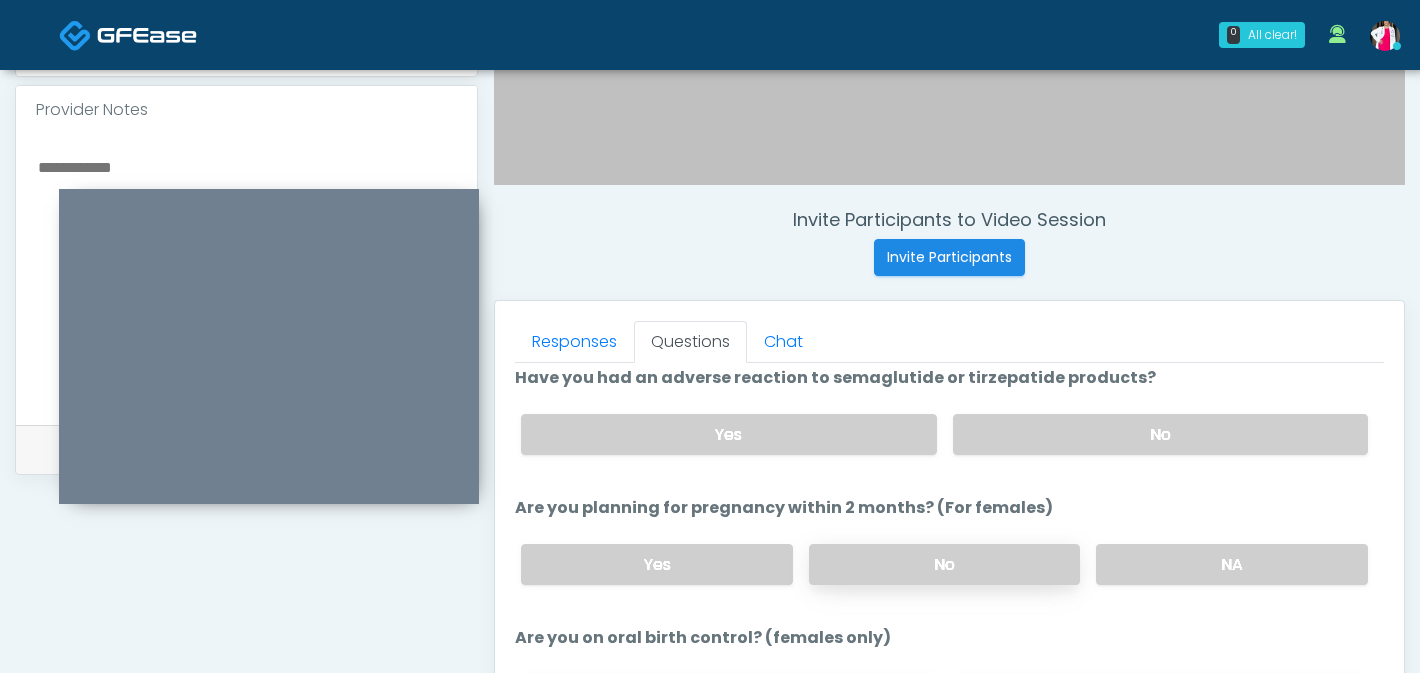 click on "No" at bounding box center [945, 564] 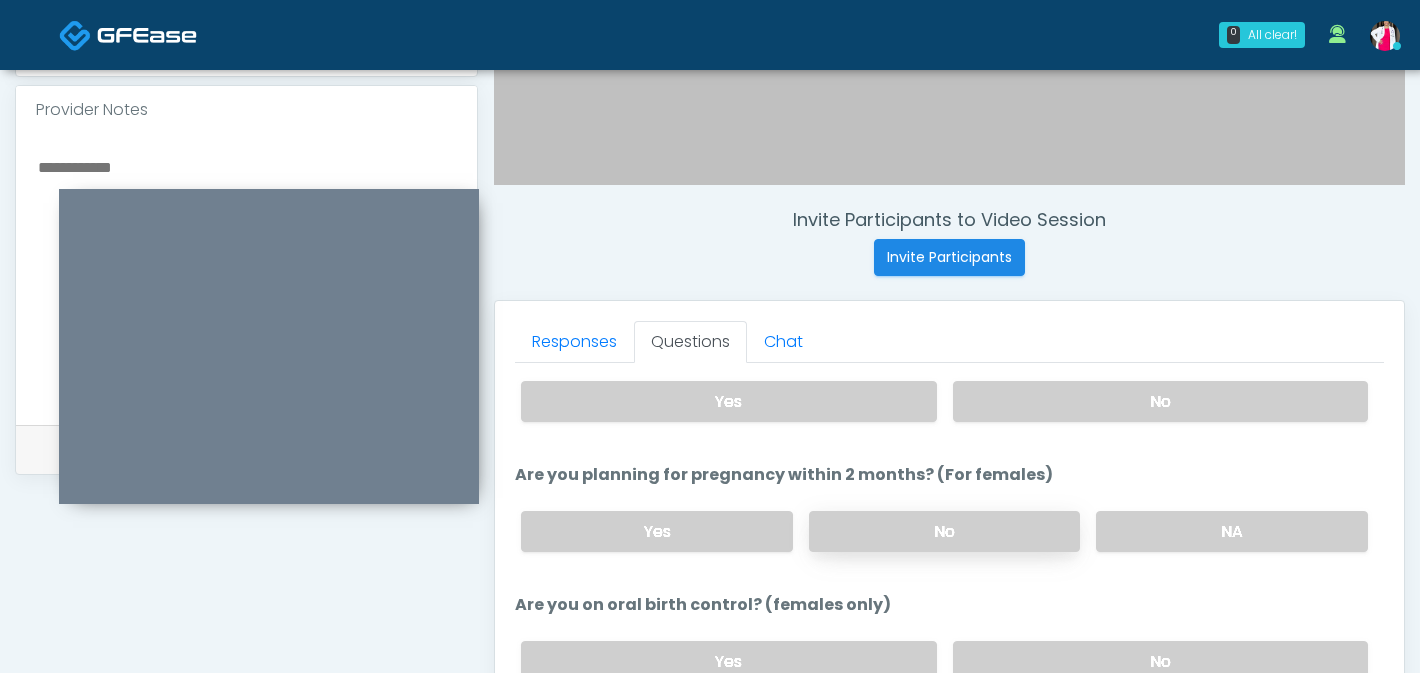 scroll, scrollTop: 1103, scrollLeft: 0, axis: vertical 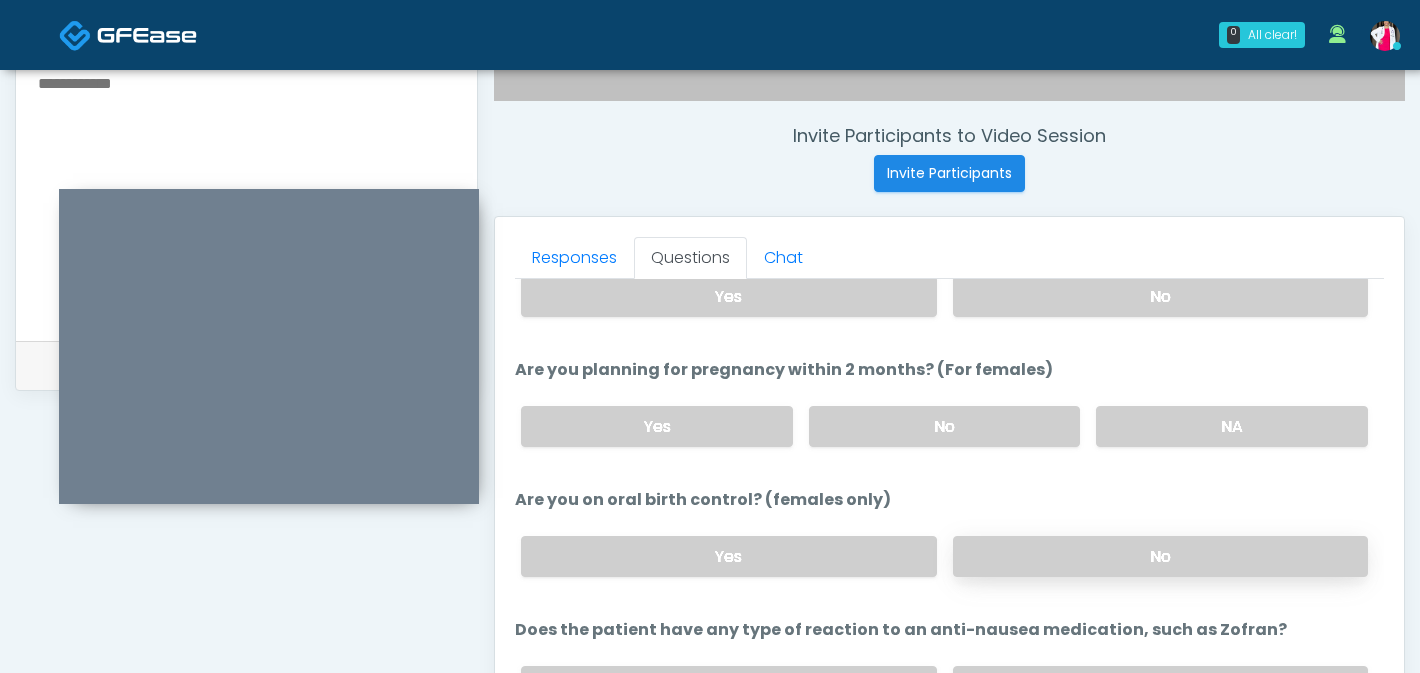 click on "No" at bounding box center [1160, 556] 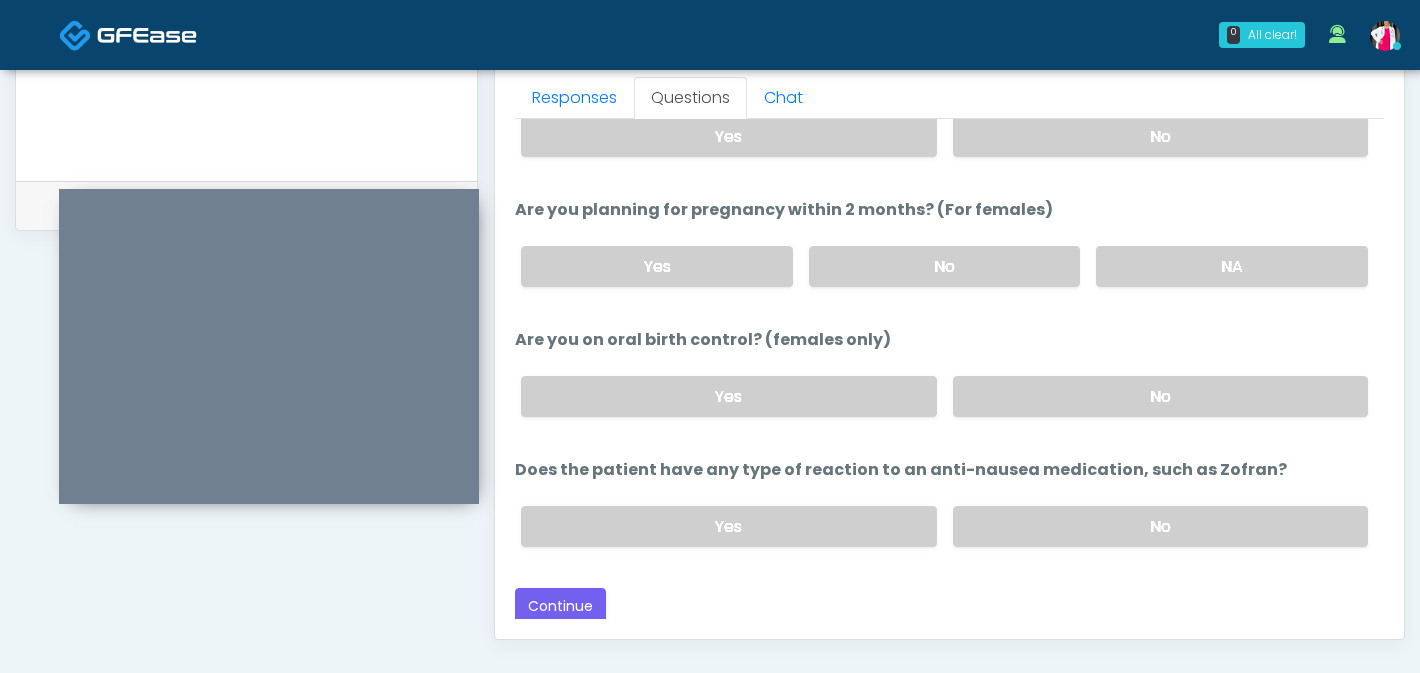 scroll, scrollTop: 937, scrollLeft: 0, axis: vertical 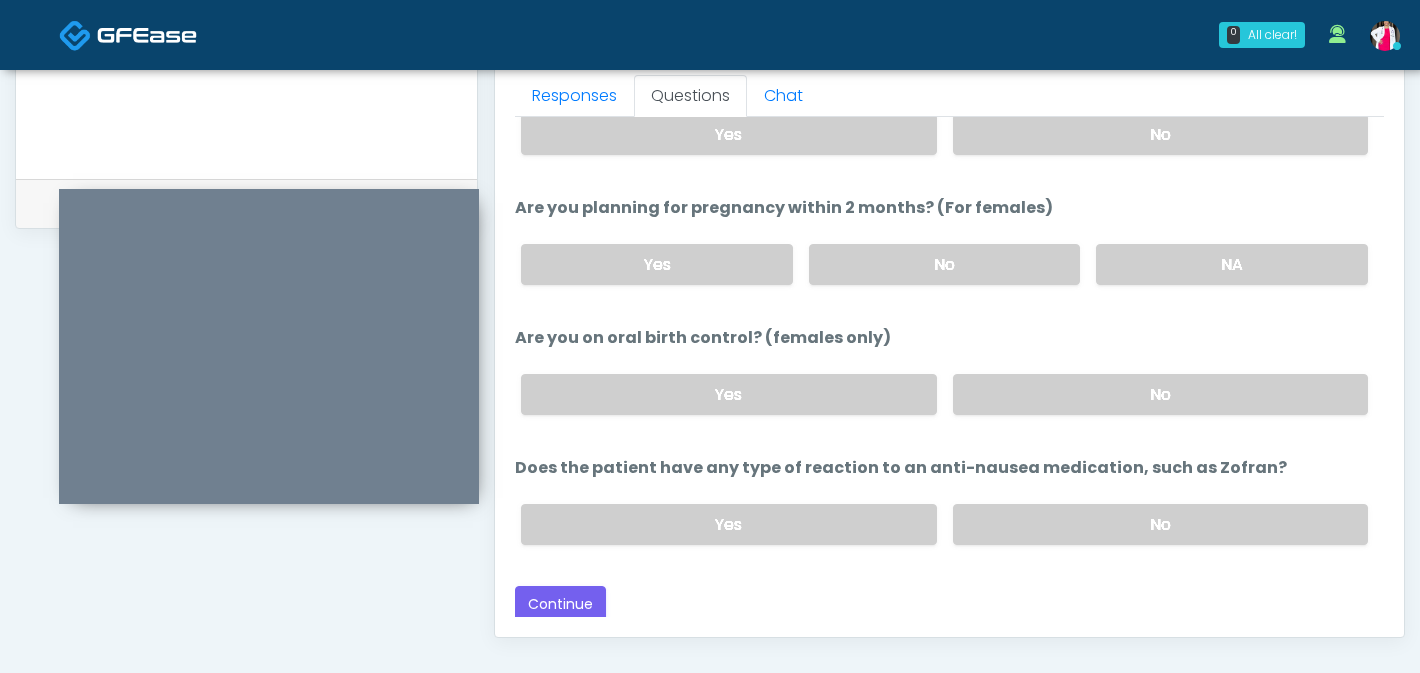 drag, startPoint x: 1064, startPoint y: 520, endPoint x: 945, endPoint y: 546, distance: 121.80723 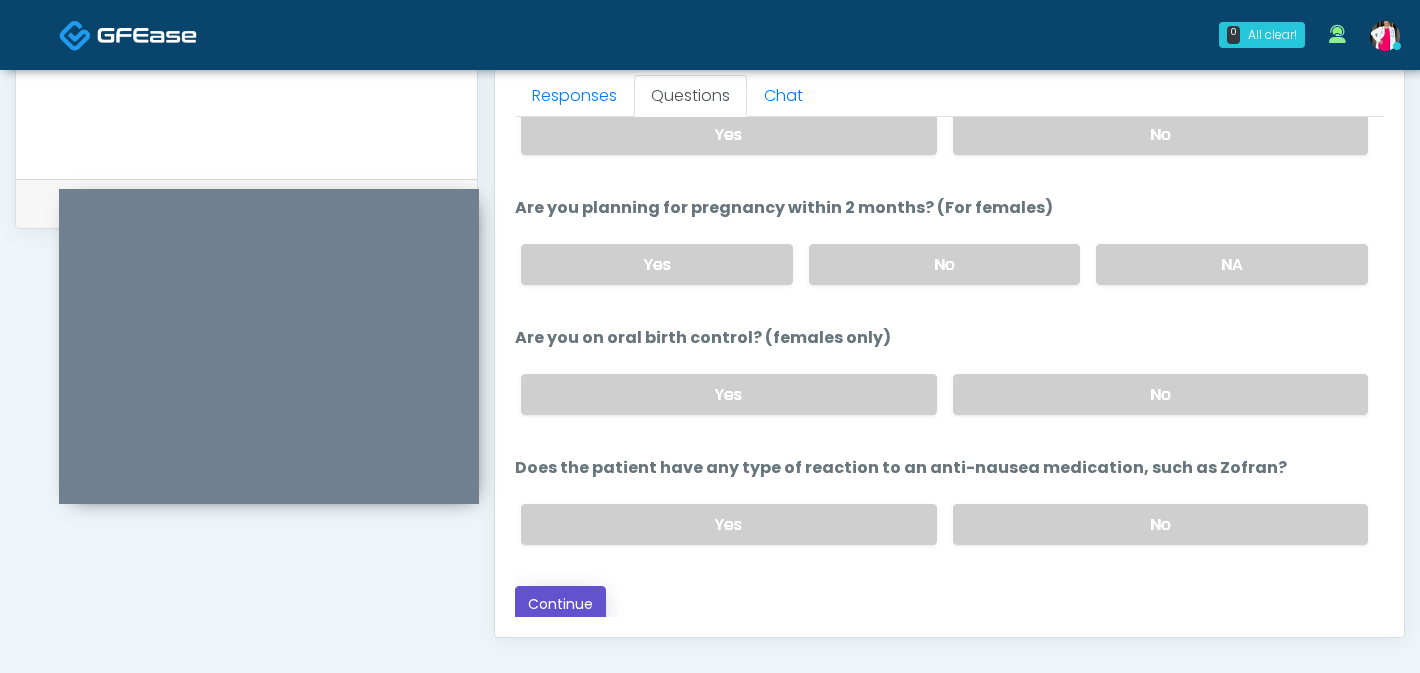 click on "Continue" at bounding box center (560, 604) 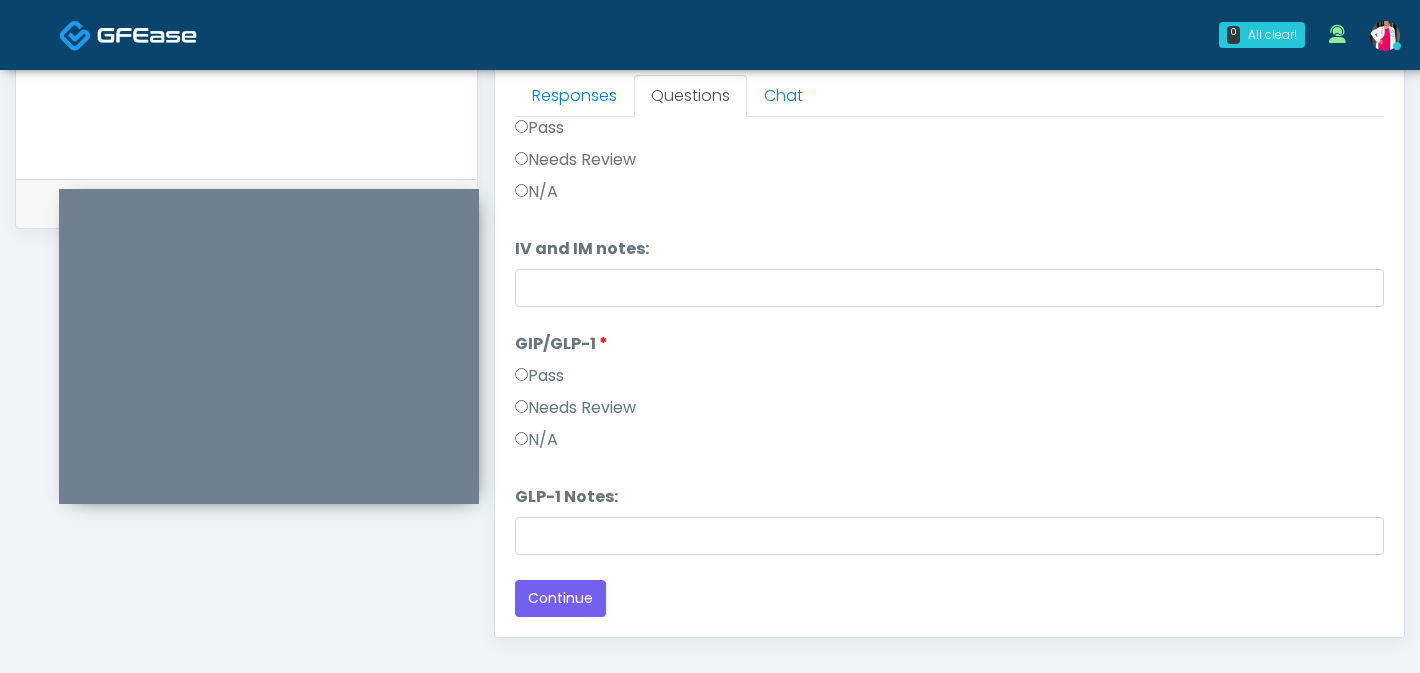 scroll, scrollTop: 1170, scrollLeft: 0, axis: vertical 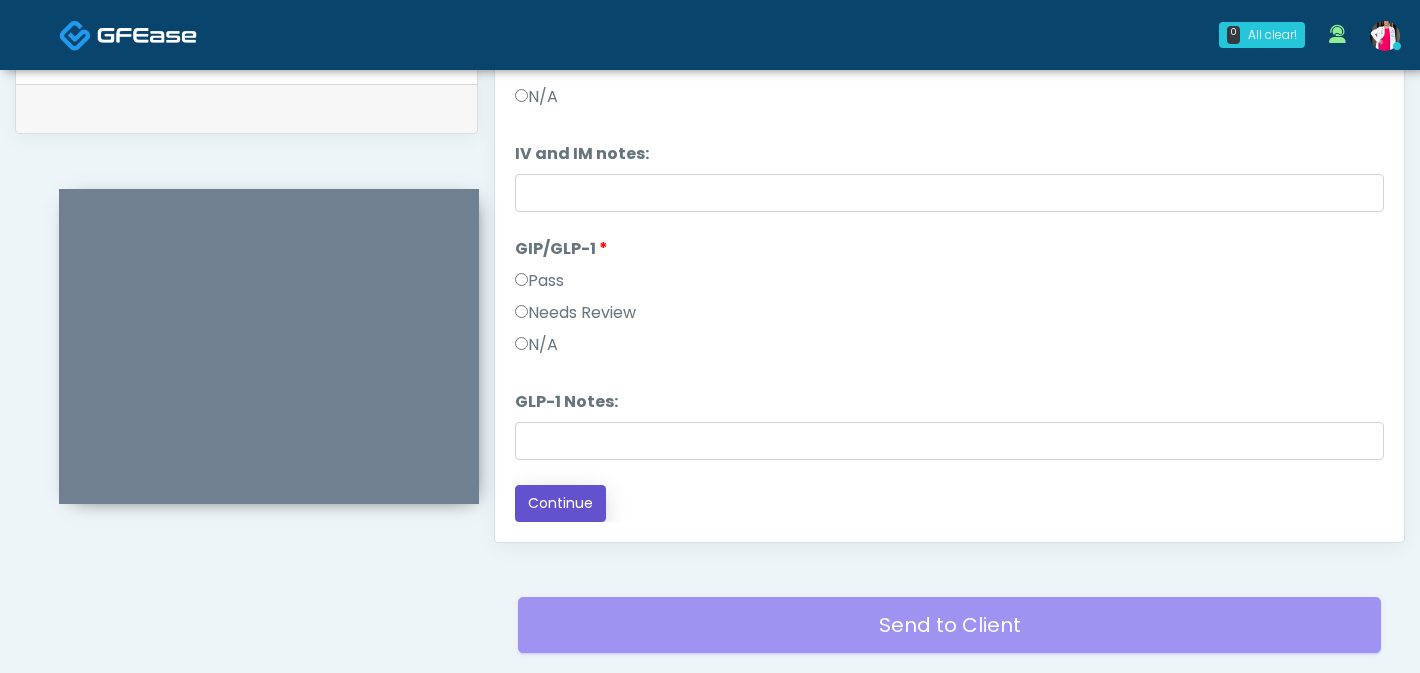 click on "Continue" at bounding box center (560, 503) 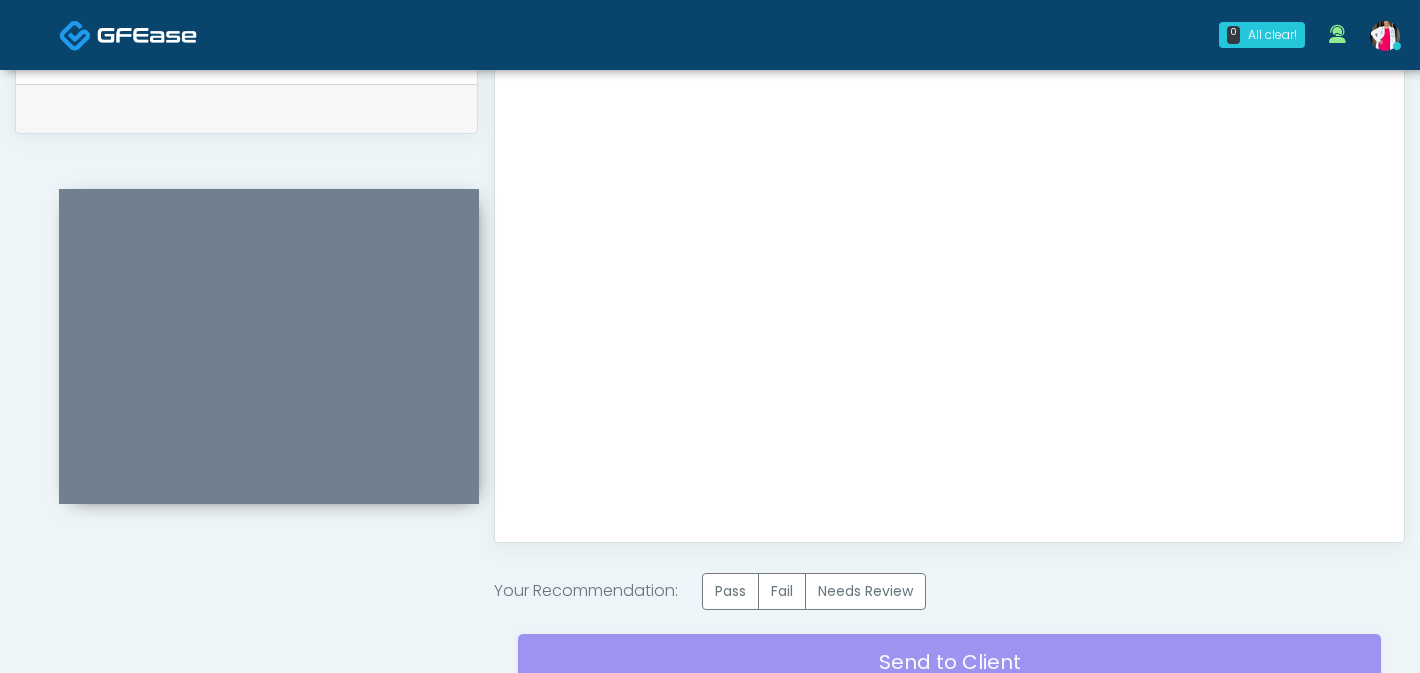 scroll, scrollTop: 0, scrollLeft: 0, axis: both 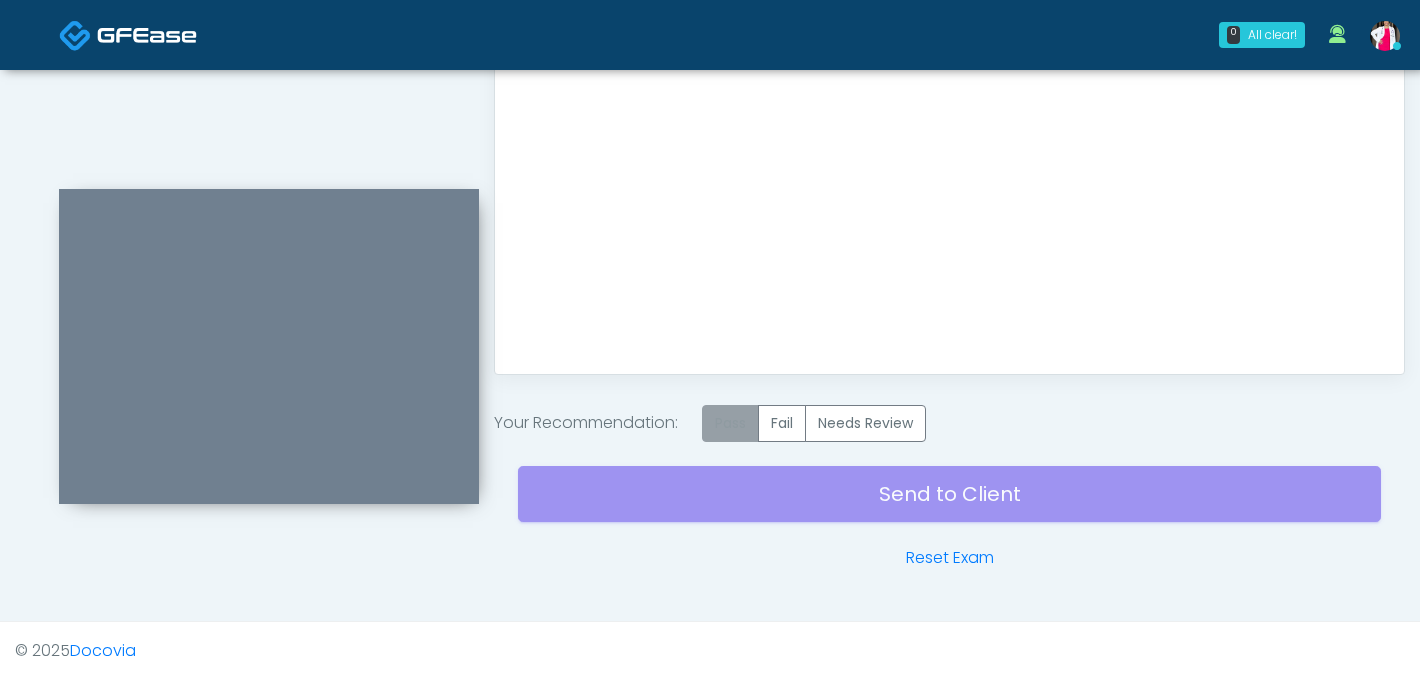 click on "Pass" at bounding box center [730, 423] 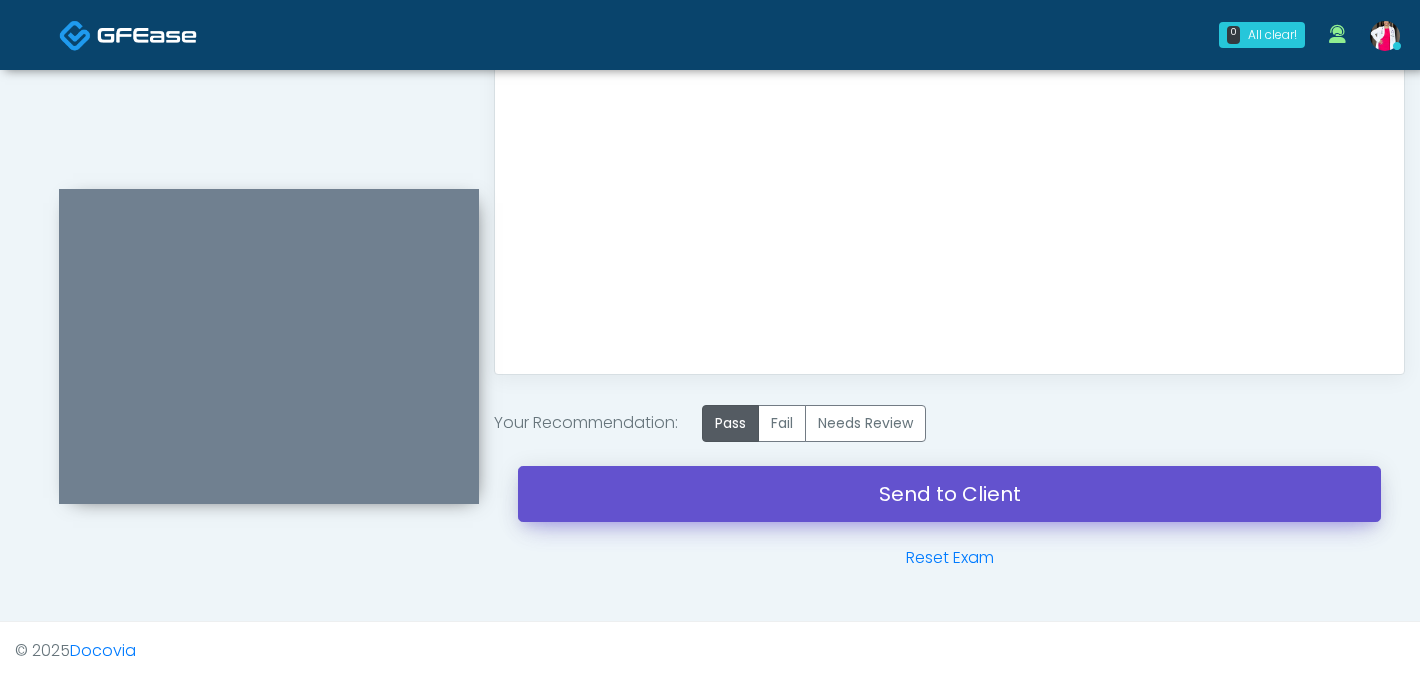 click on "Send to Client" at bounding box center (949, 494) 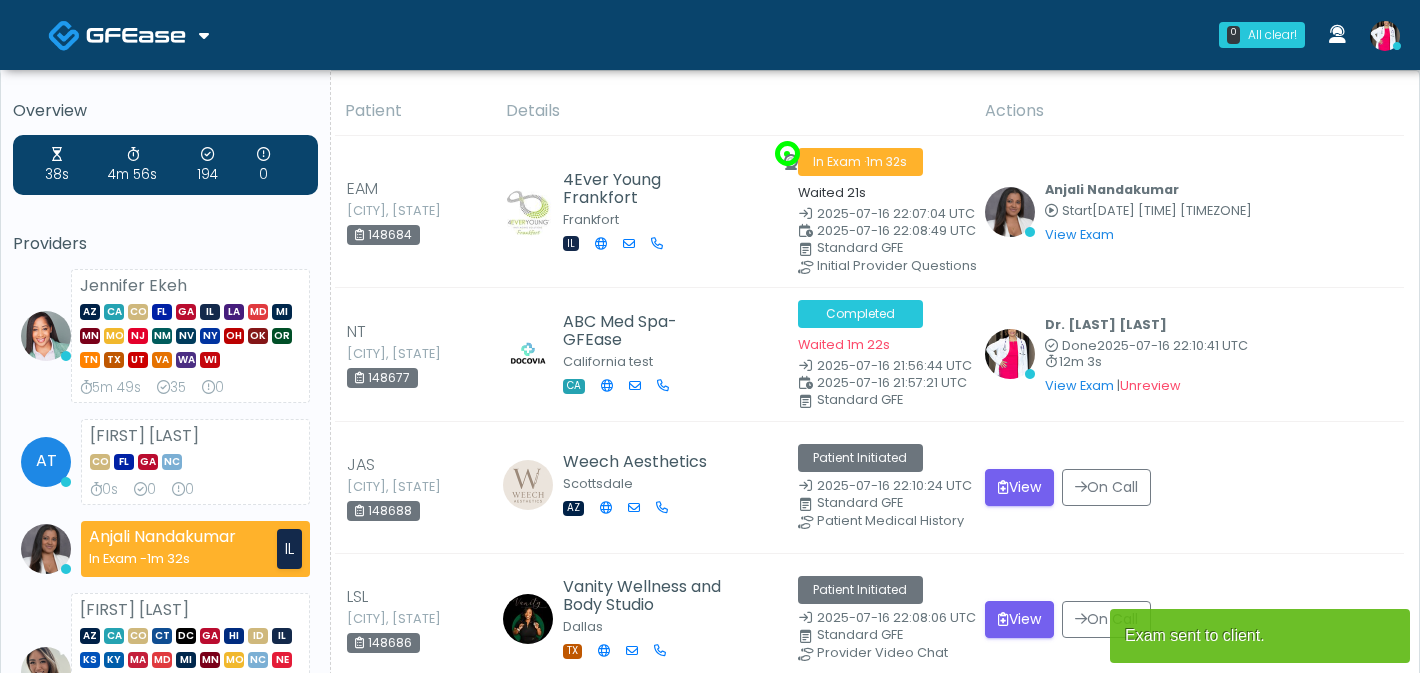 scroll, scrollTop: 0, scrollLeft: 0, axis: both 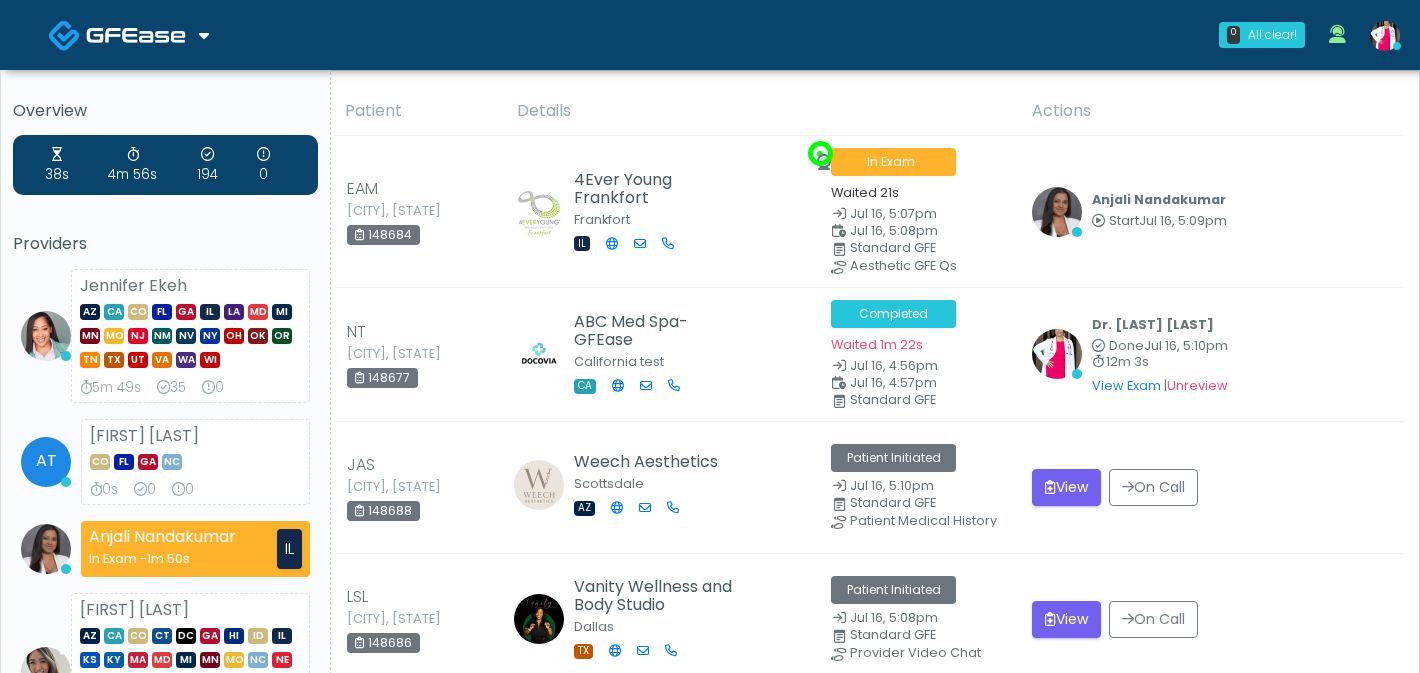 click at bounding box center [1385, 36] 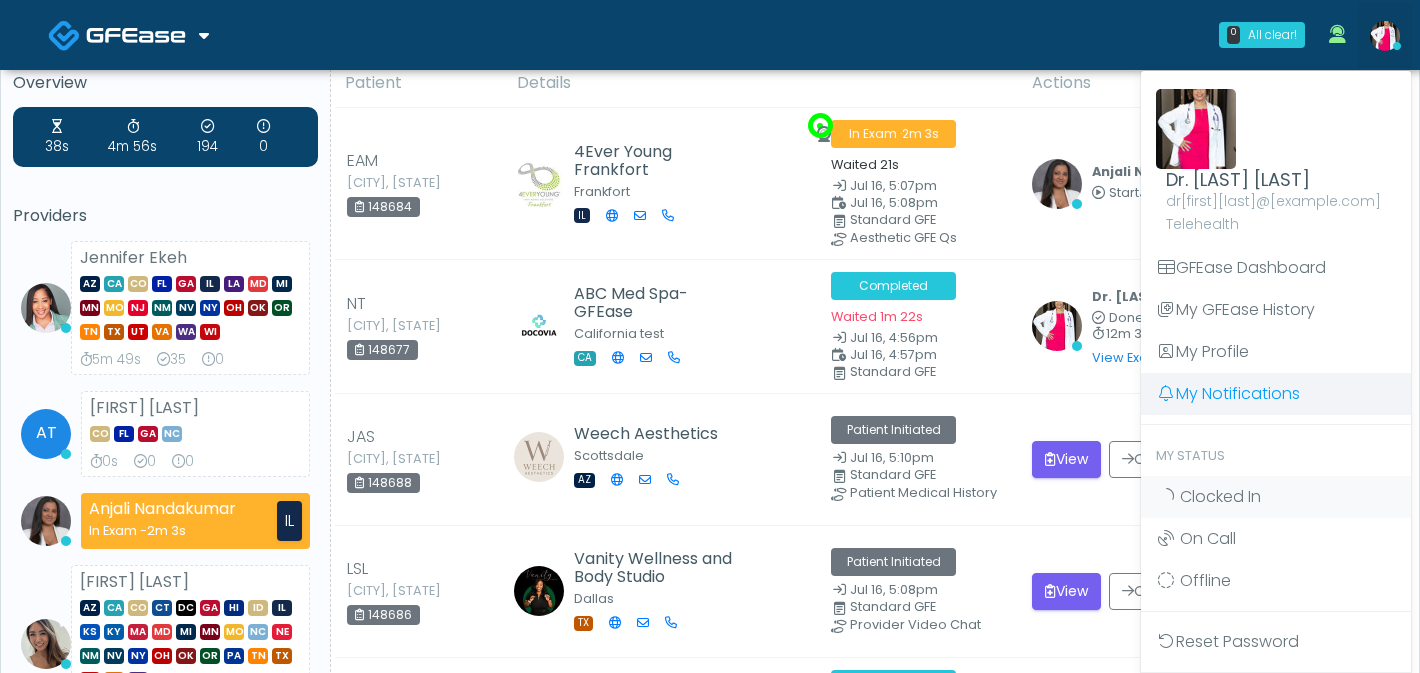 scroll, scrollTop: 0, scrollLeft: 0, axis: both 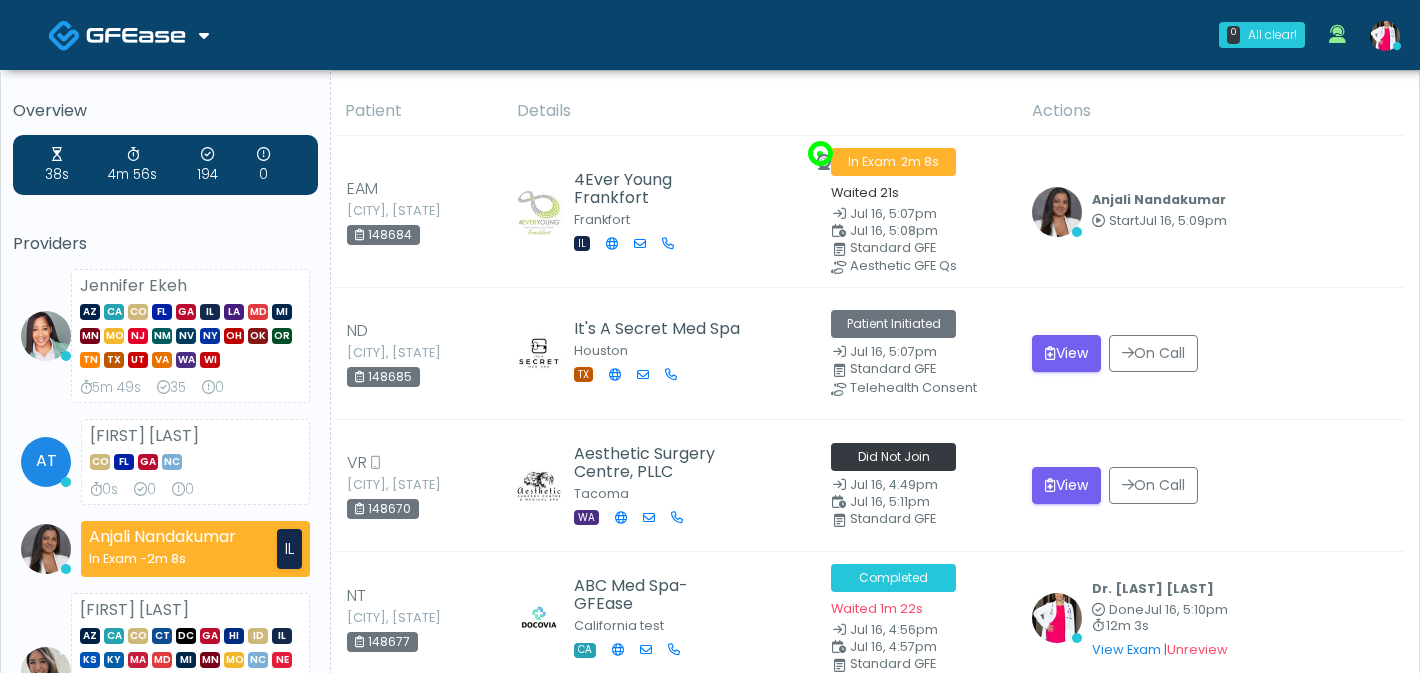 click at bounding box center [1385, 36] 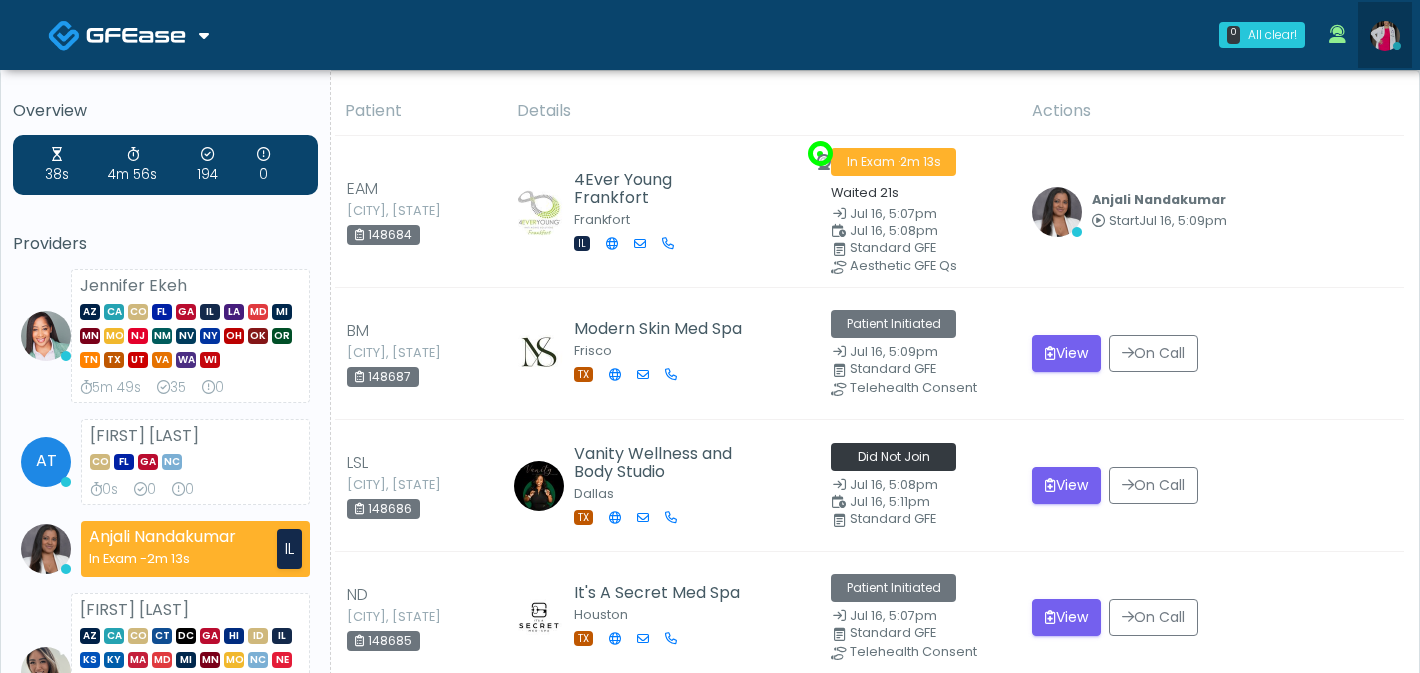 click at bounding box center (1385, 36) 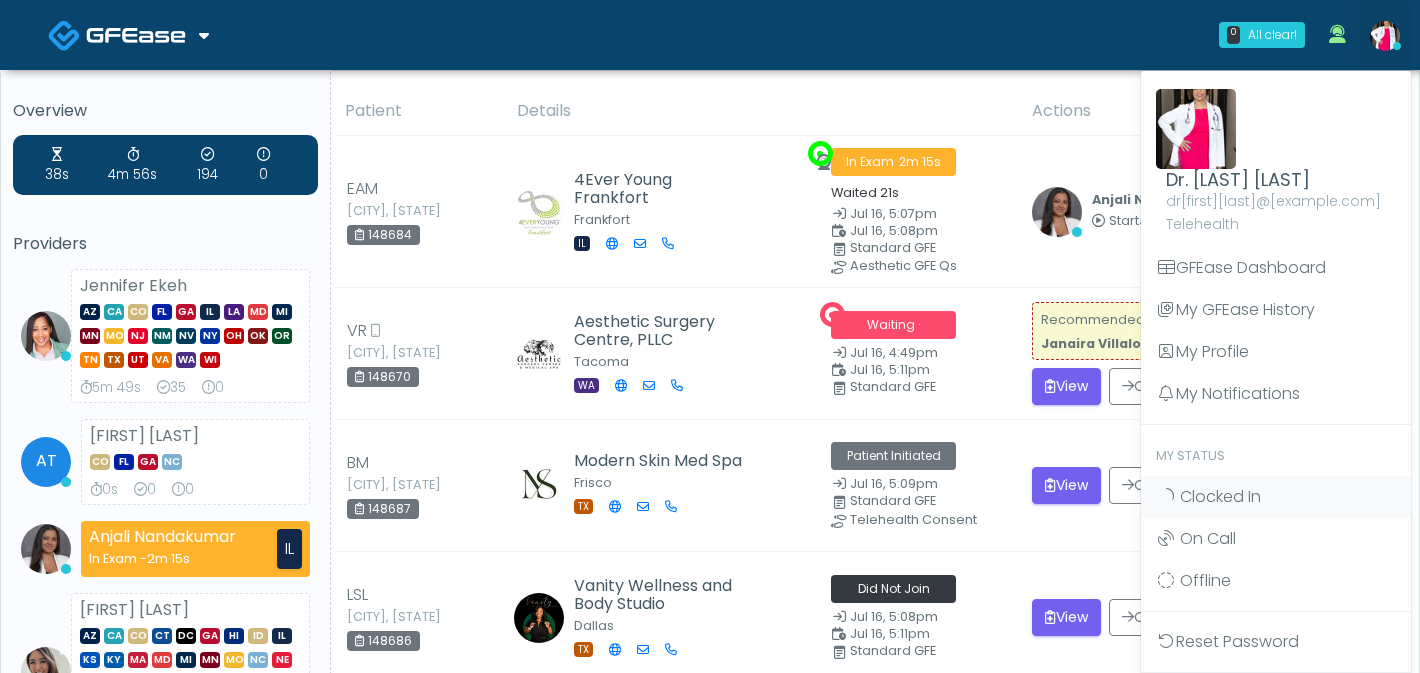 click on "Dr. Ashanti Coleman
drashanticoleman@gmail.com
Telehealth
GFEase Dashboard
My GFEase History
My Profile
My Notifications" at bounding box center [1276, 401] 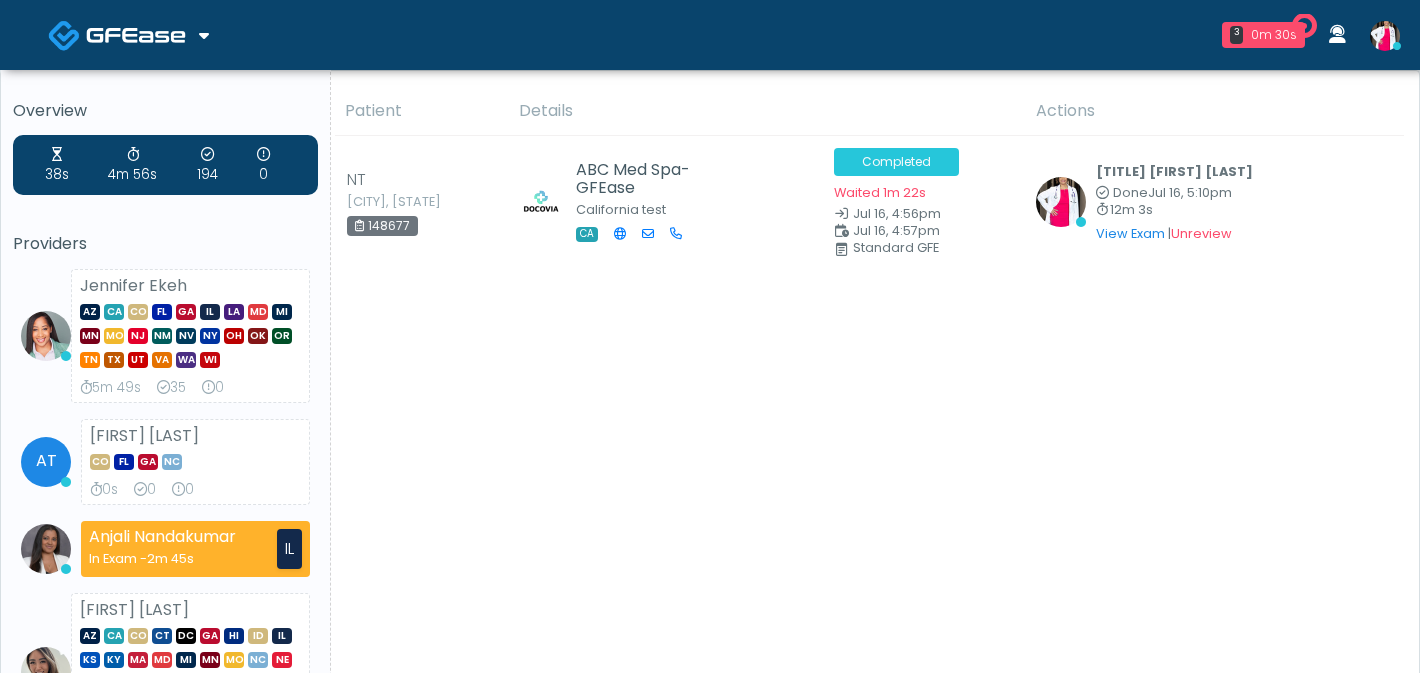scroll, scrollTop: 0, scrollLeft: 0, axis: both 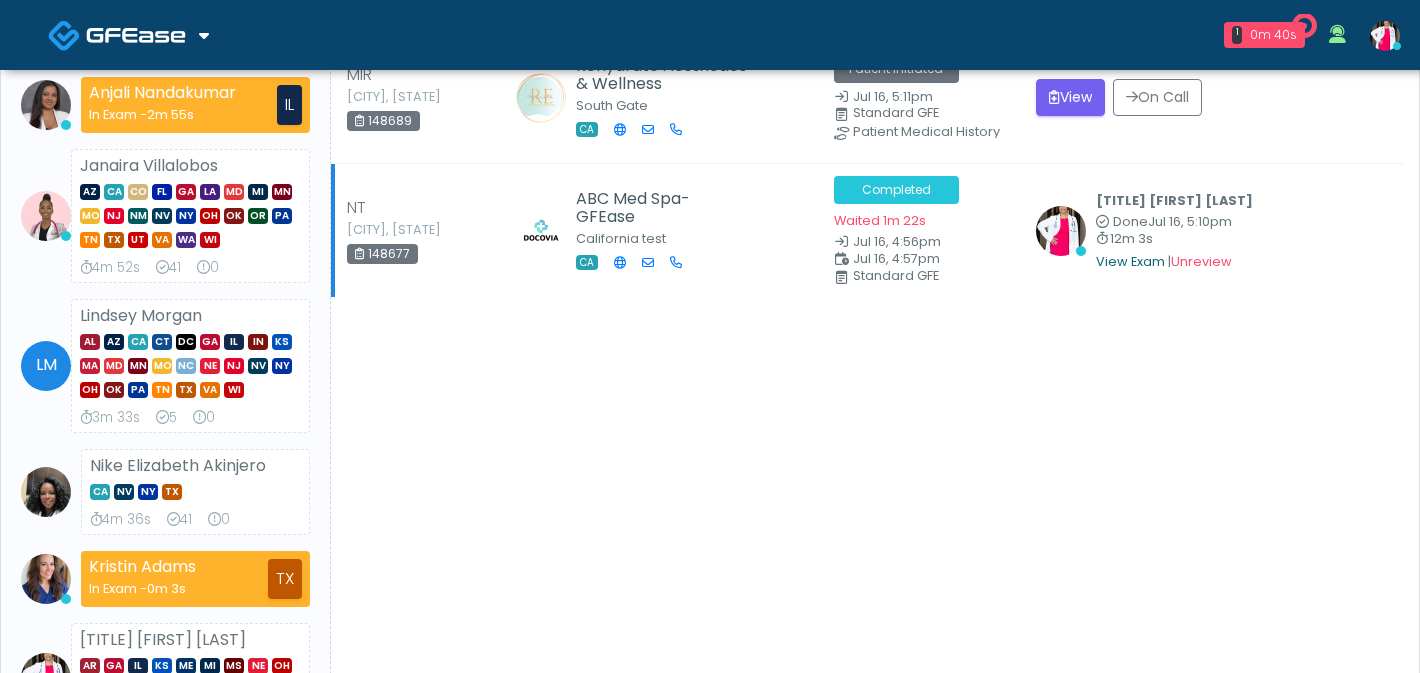 click on "View Exam" at bounding box center (1130, 261) 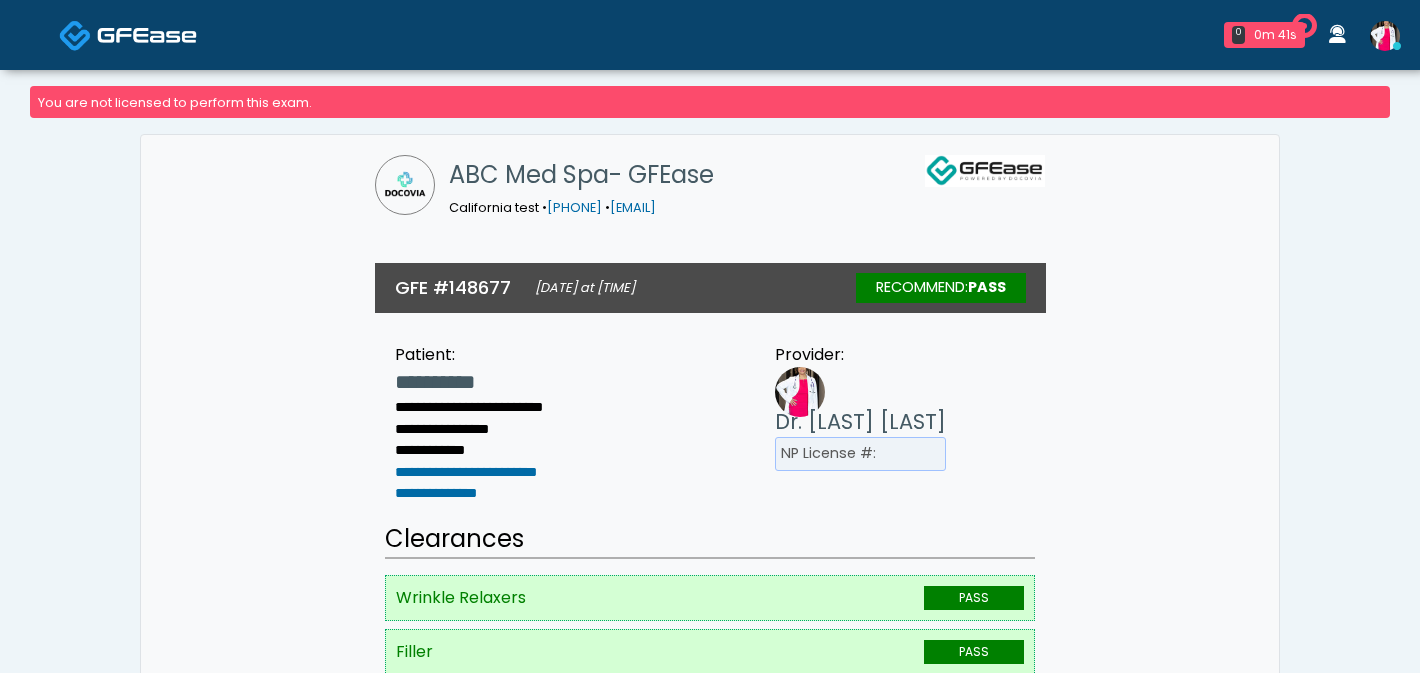 scroll, scrollTop: 0, scrollLeft: 0, axis: both 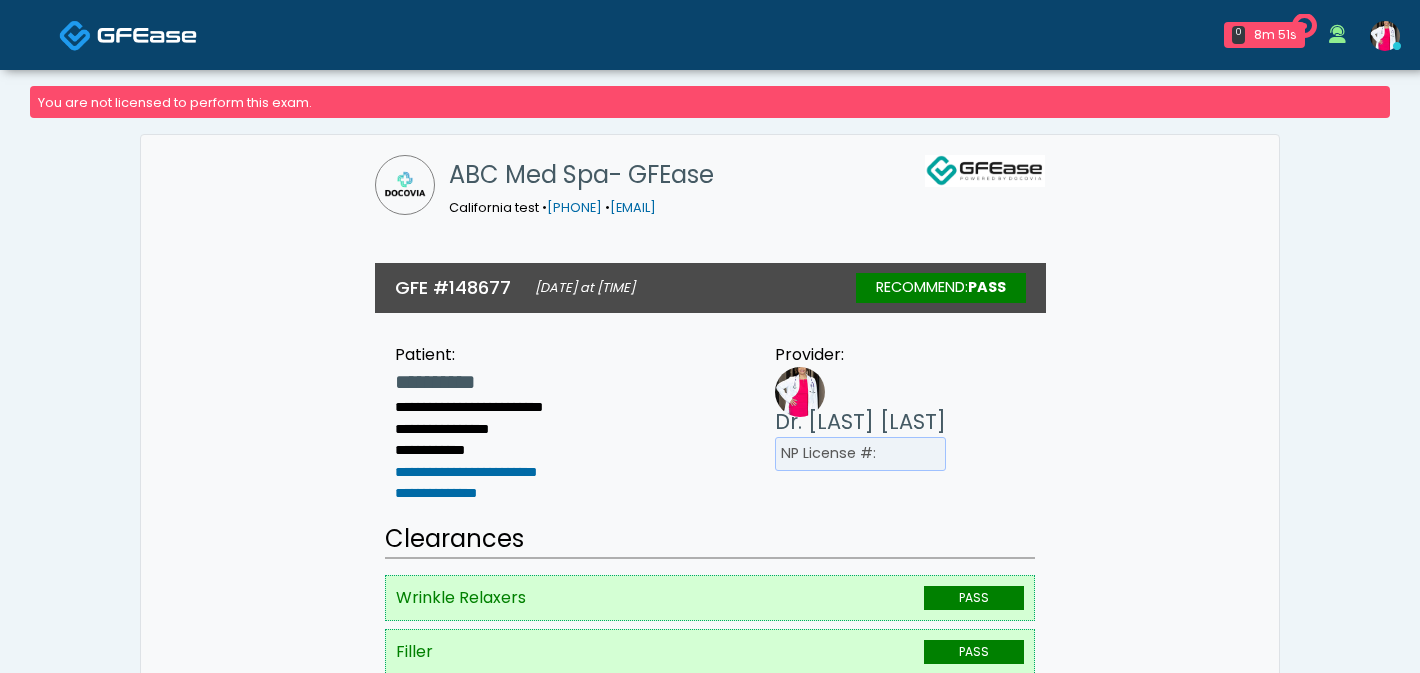 click at bounding box center [1385, 36] 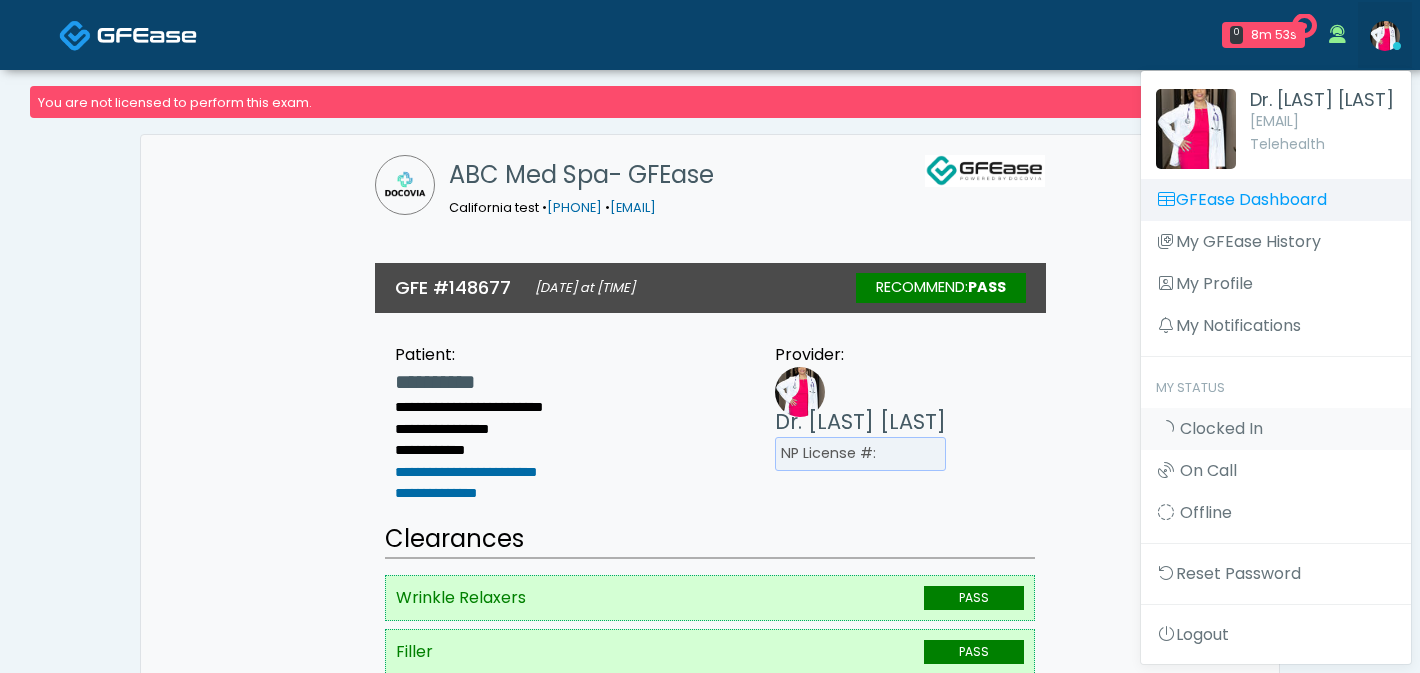 click on "GFEase Dashboard" at bounding box center (1276, 200) 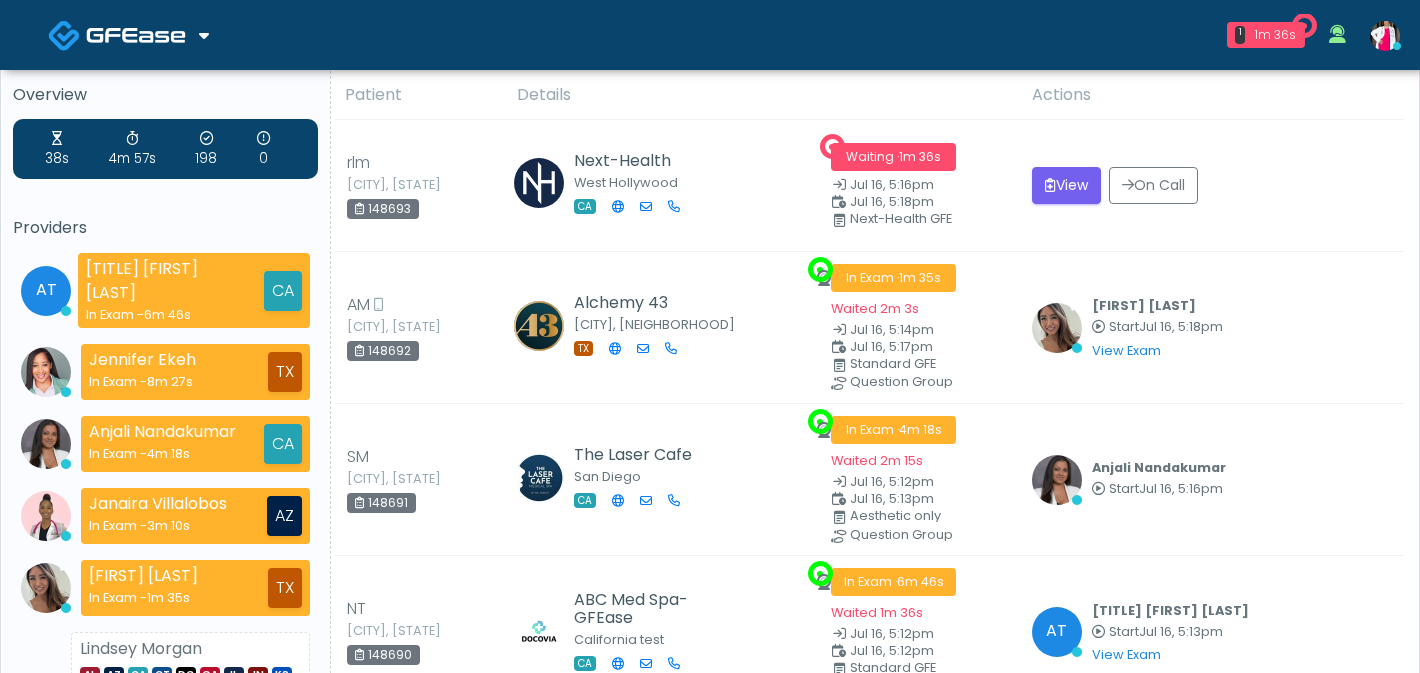 scroll, scrollTop: 35, scrollLeft: 0, axis: vertical 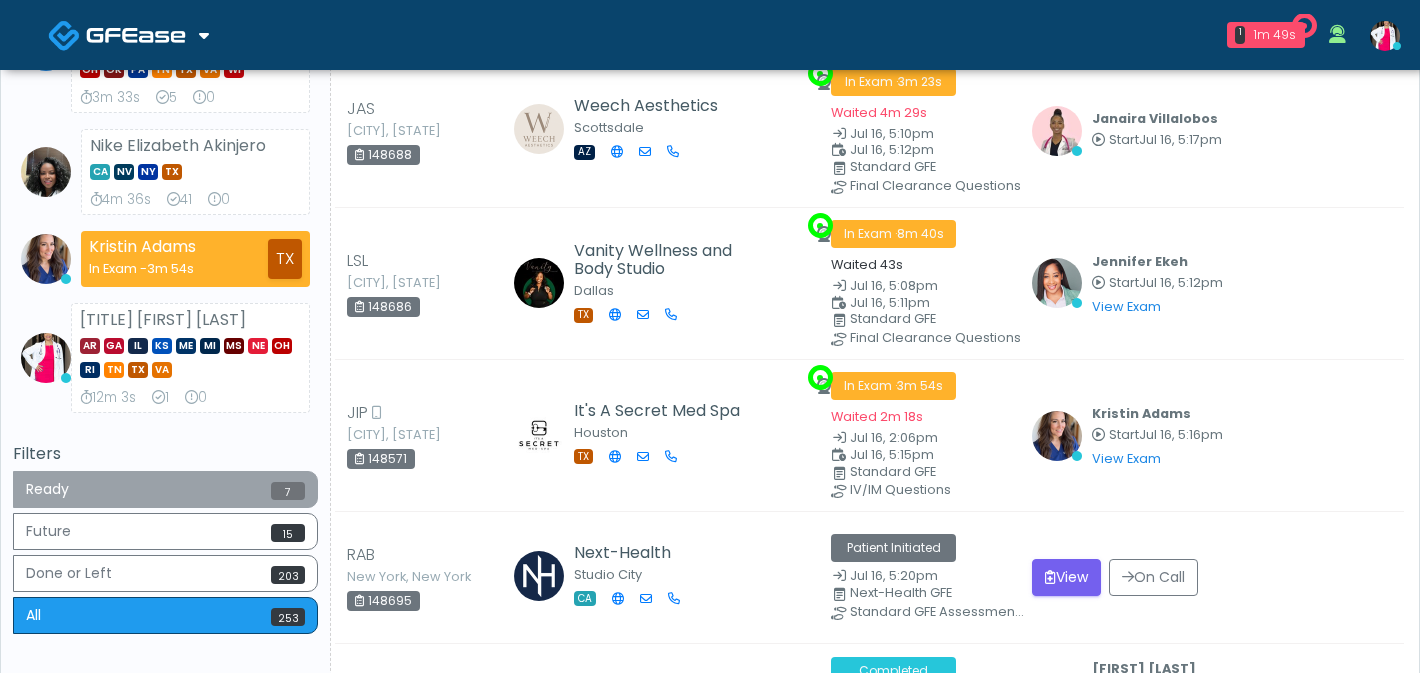 click on "Ready
7" at bounding box center (165, 489) 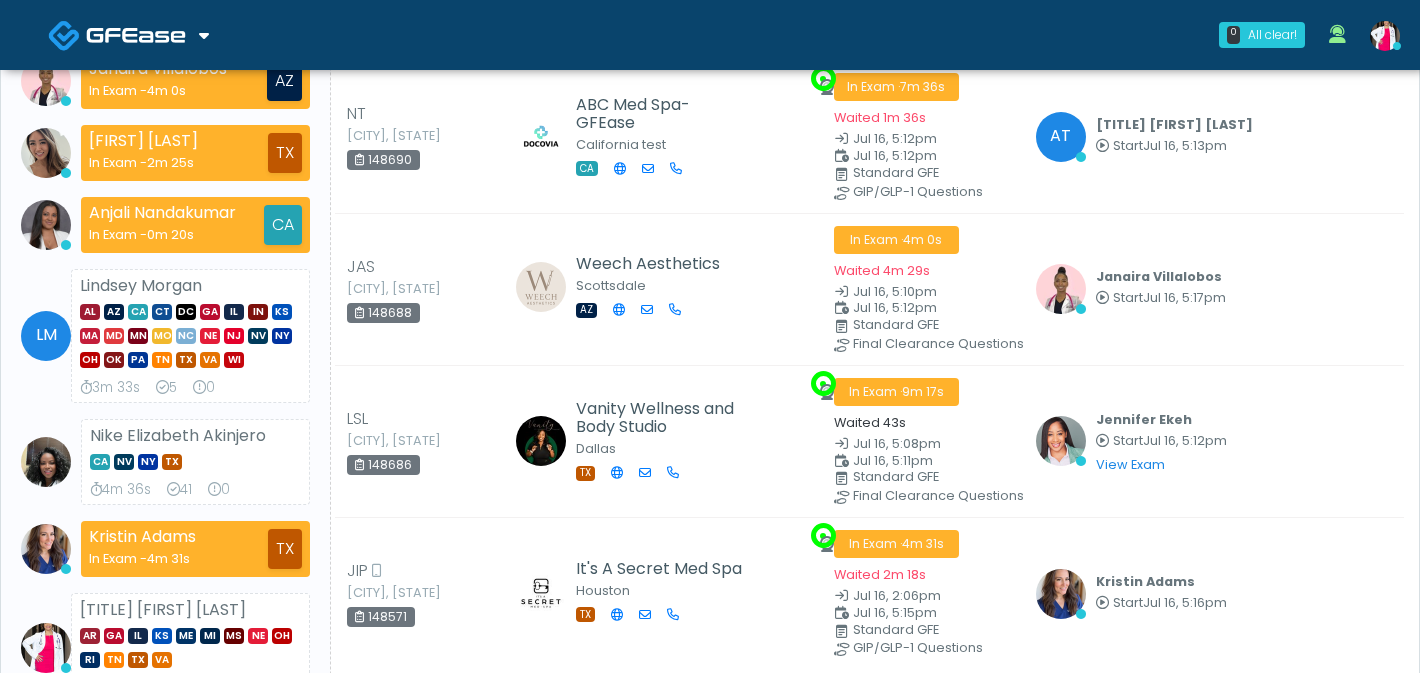 scroll, scrollTop: 0, scrollLeft: 0, axis: both 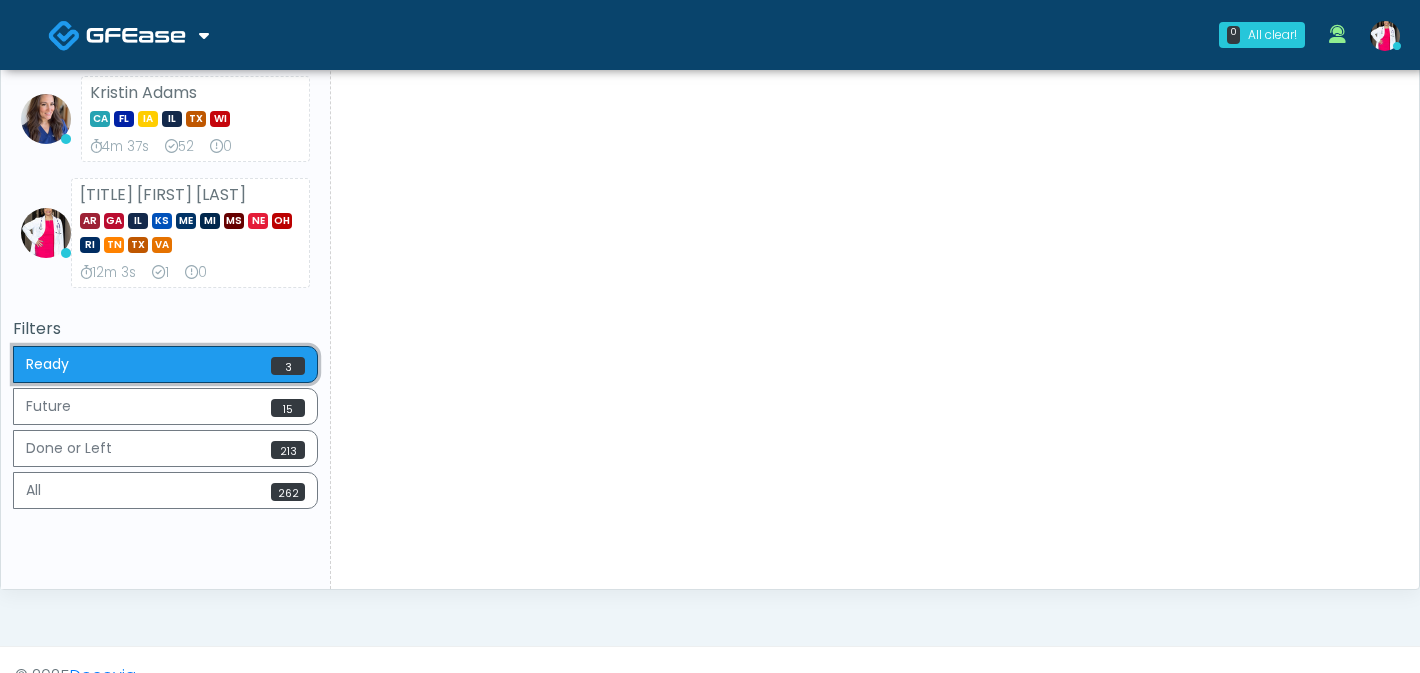 click on "Ready
3" at bounding box center [165, 364] 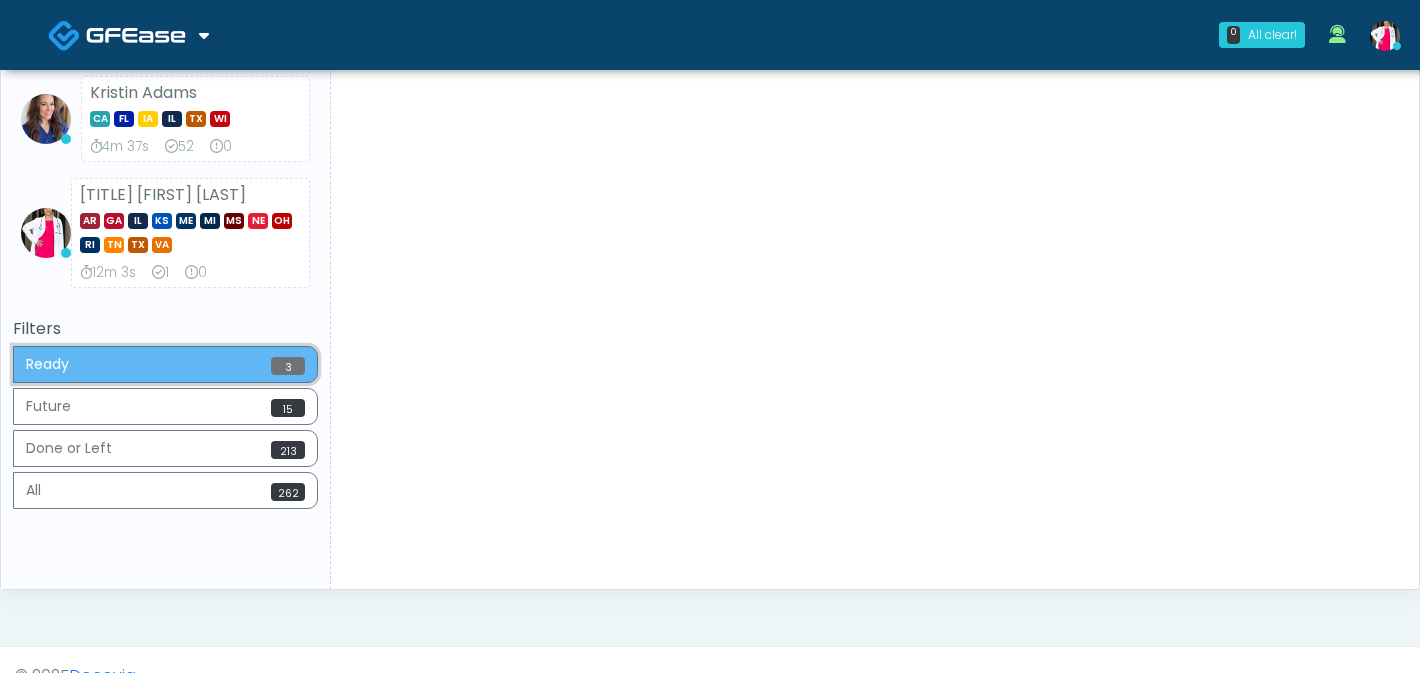 click on "Ready
3" at bounding box center [165, 364] 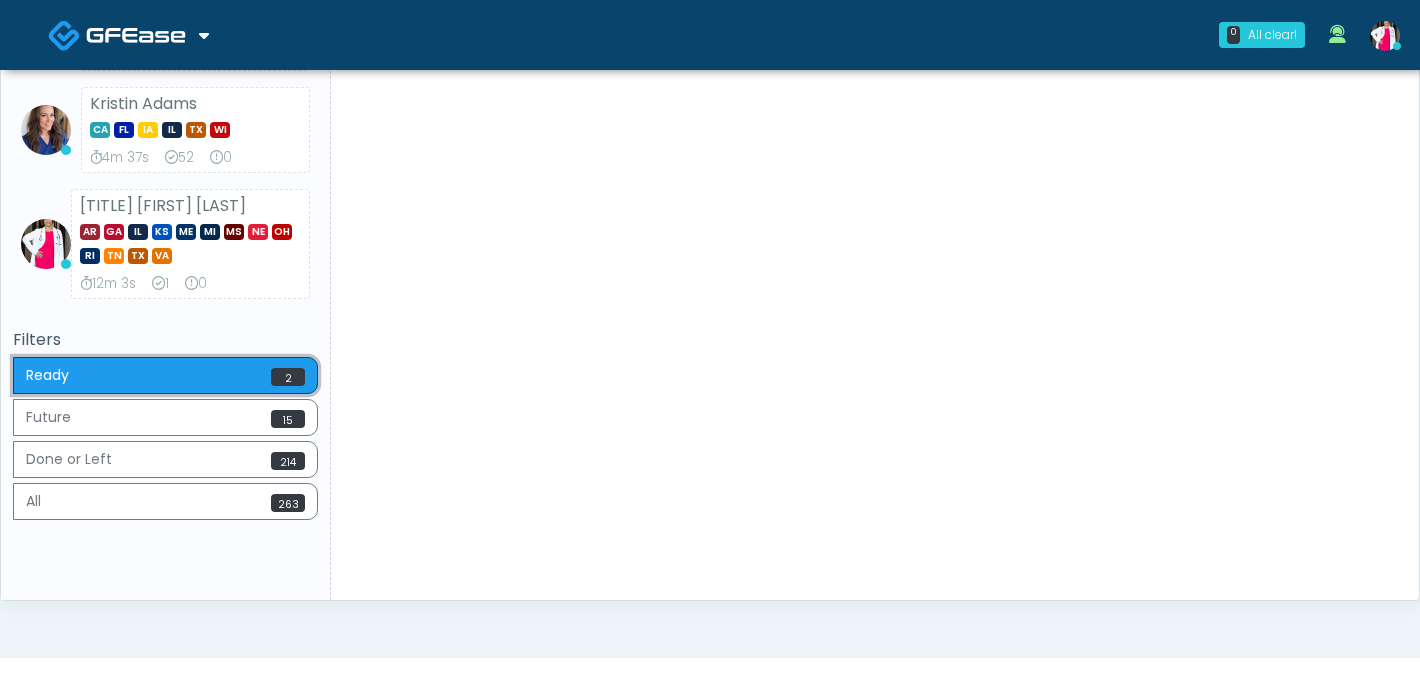 scroll, scrollTop: 945, scrollLeft: 0, axis: vertical 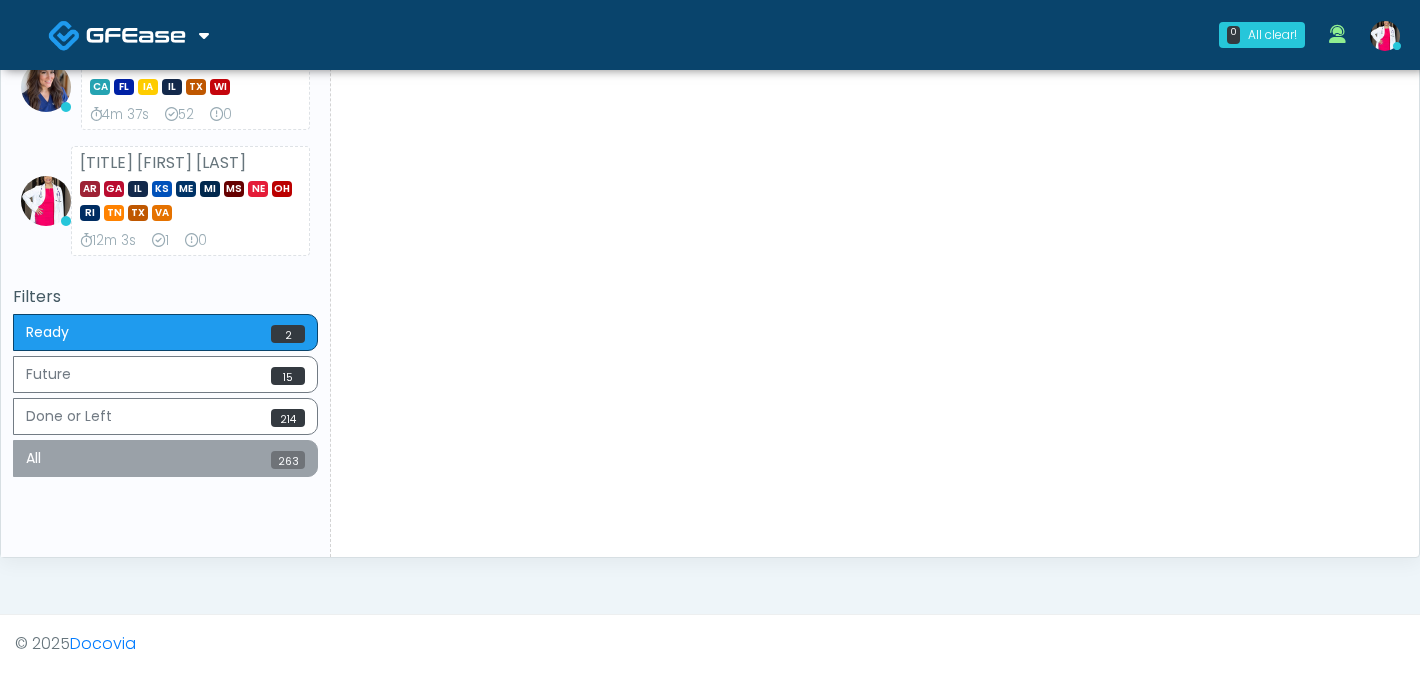 drag, startPoint x: 100, startPoint y: 449, endPoint x: 138, endPoint y: 443, distance: 38.470768 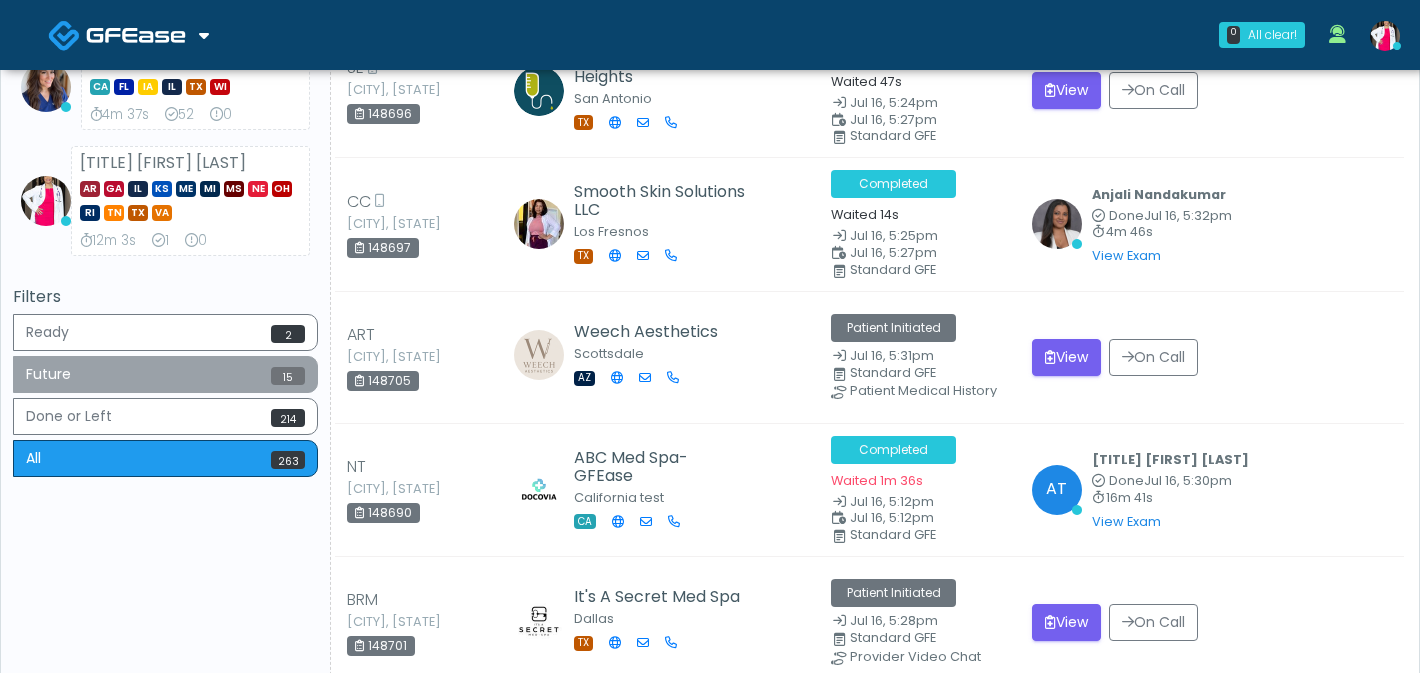 click on "Future
15" at bounding box center [165, 374] 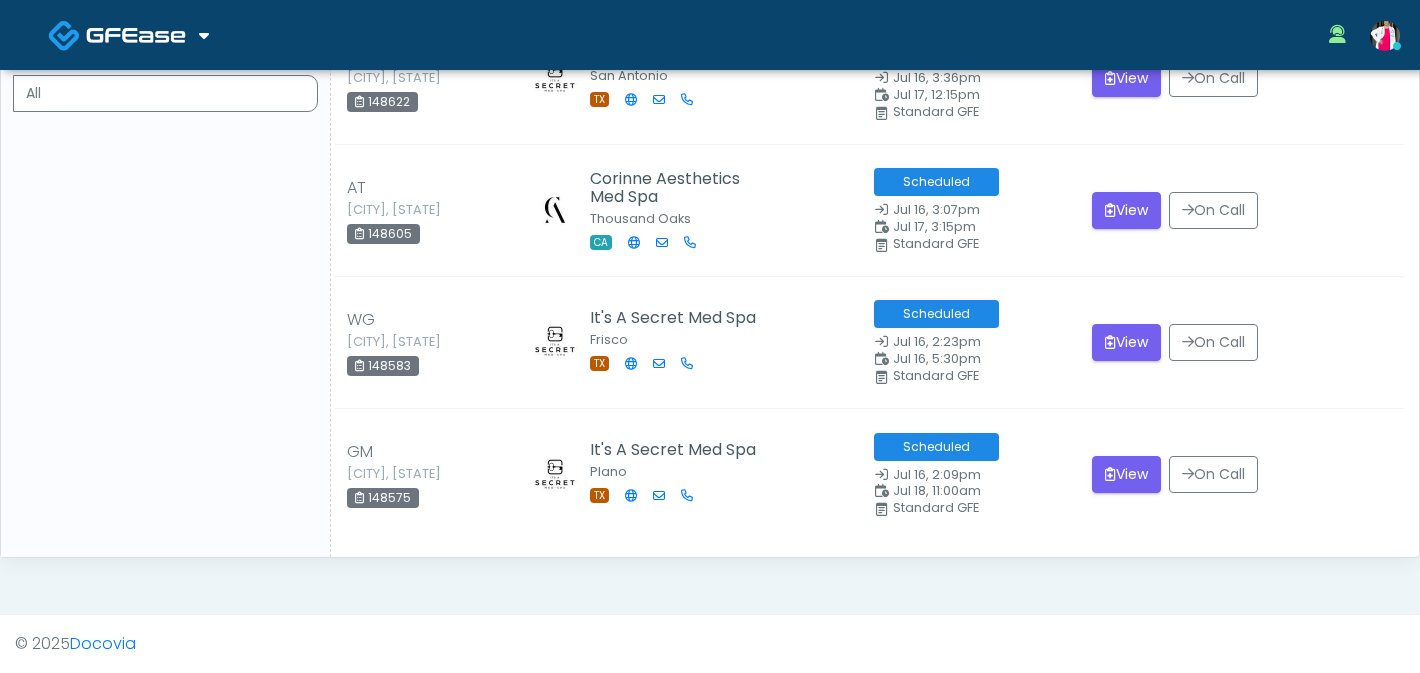 scroll, scrollTop: 761, scrollLeft: 0, axis: vertical 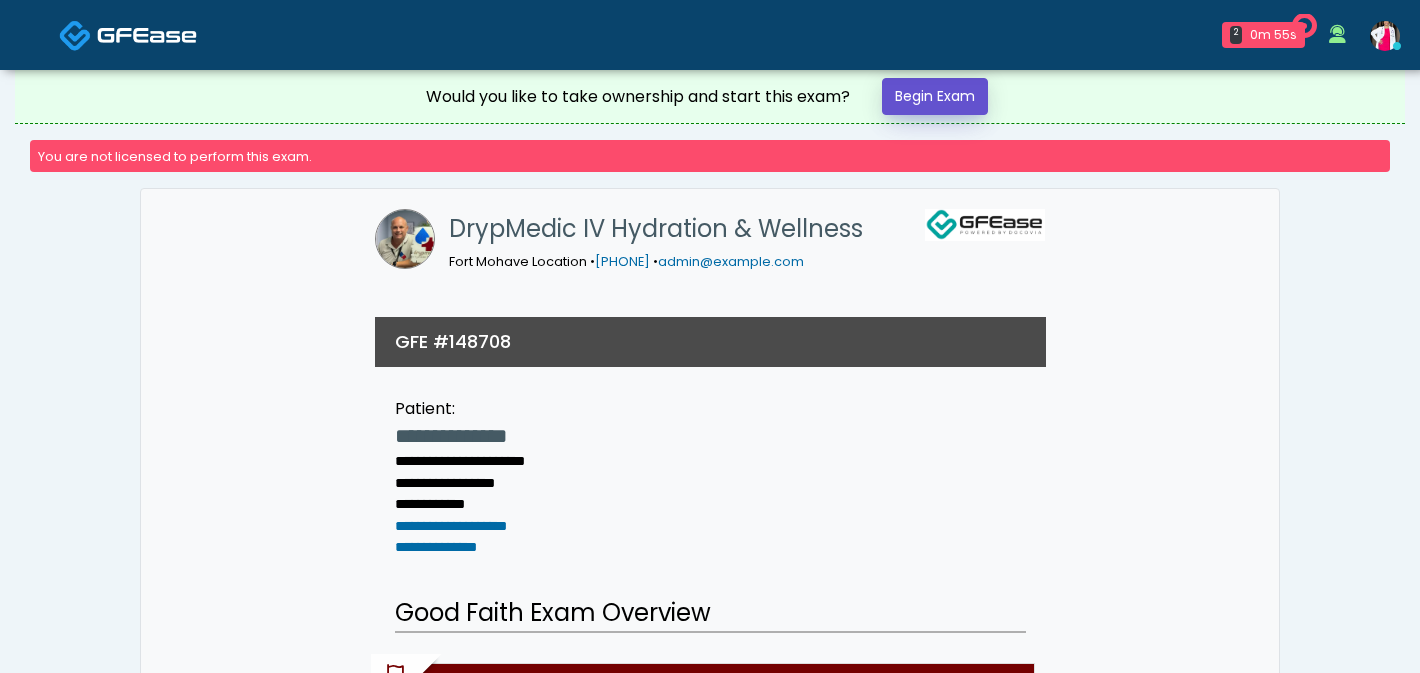 click on "Begin Exam" at bounding box center (935, 96) 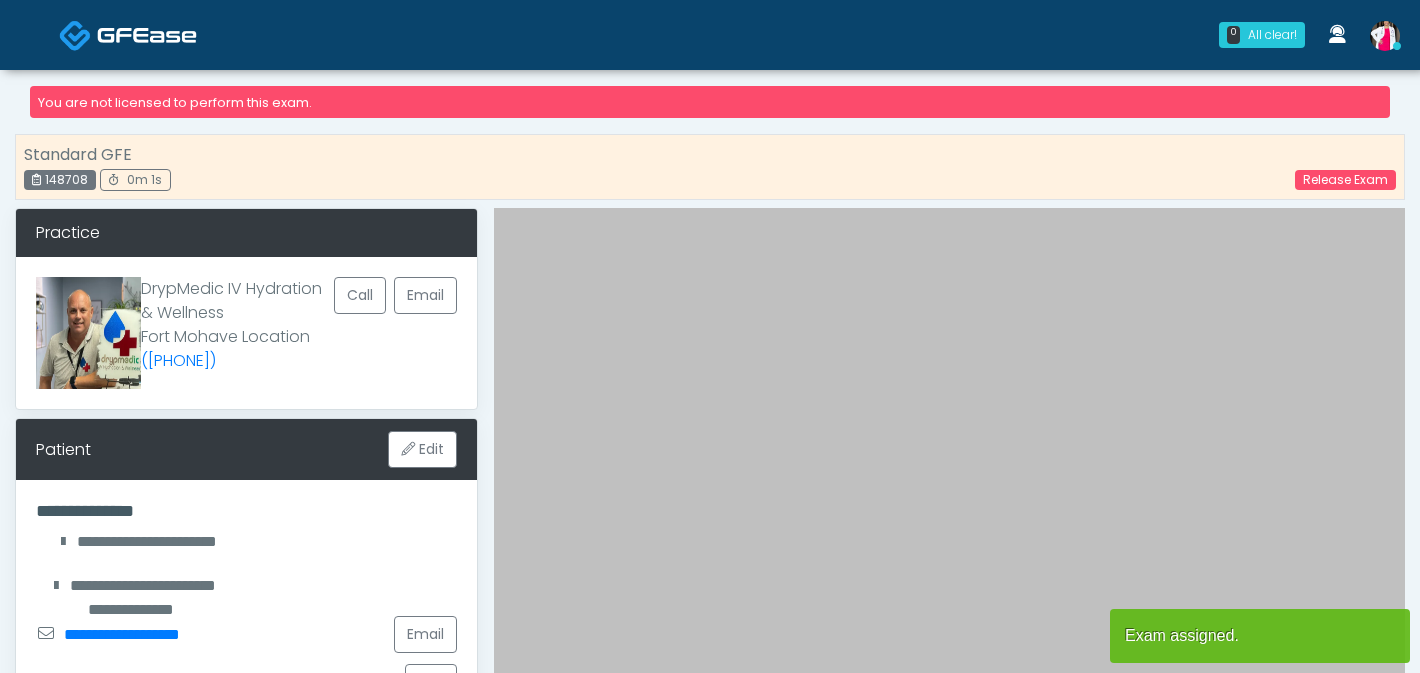 scroll, scrollTop: 0, scrollLeft: 0, axis: both 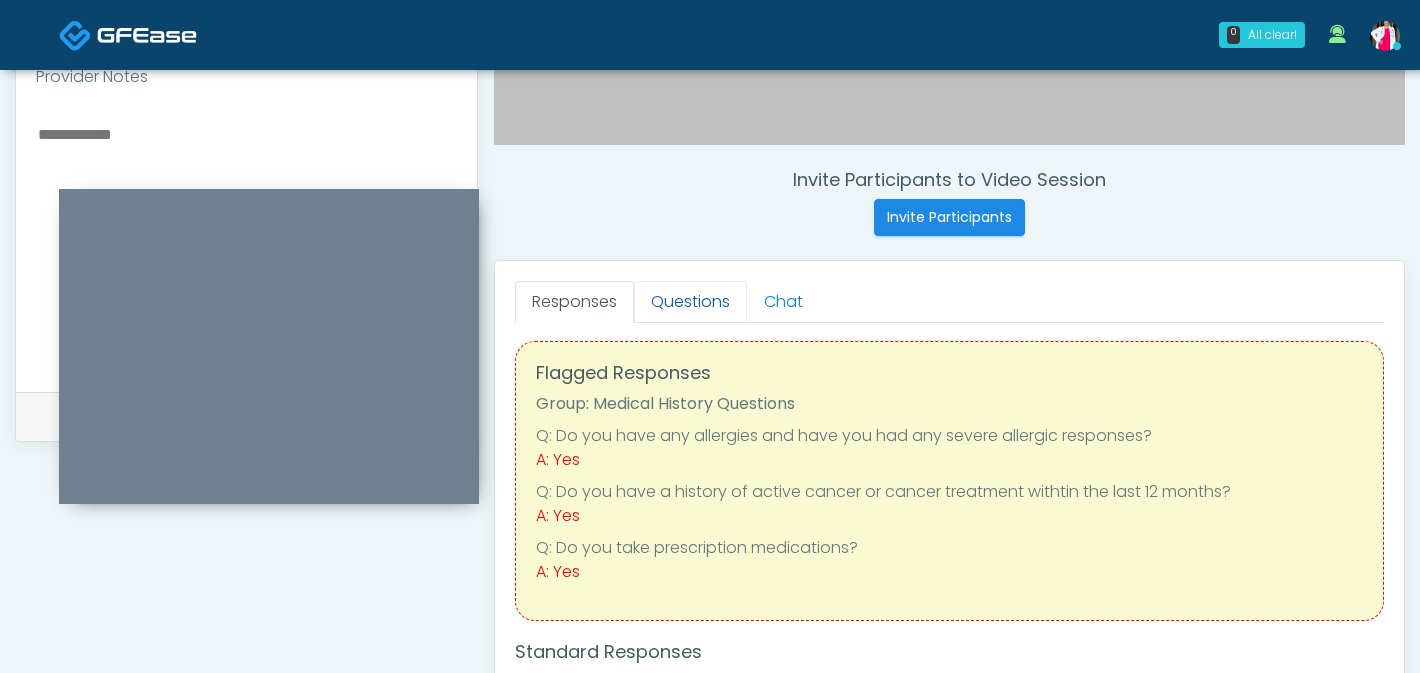 click on "Questions" at bounding box center (690, 302) 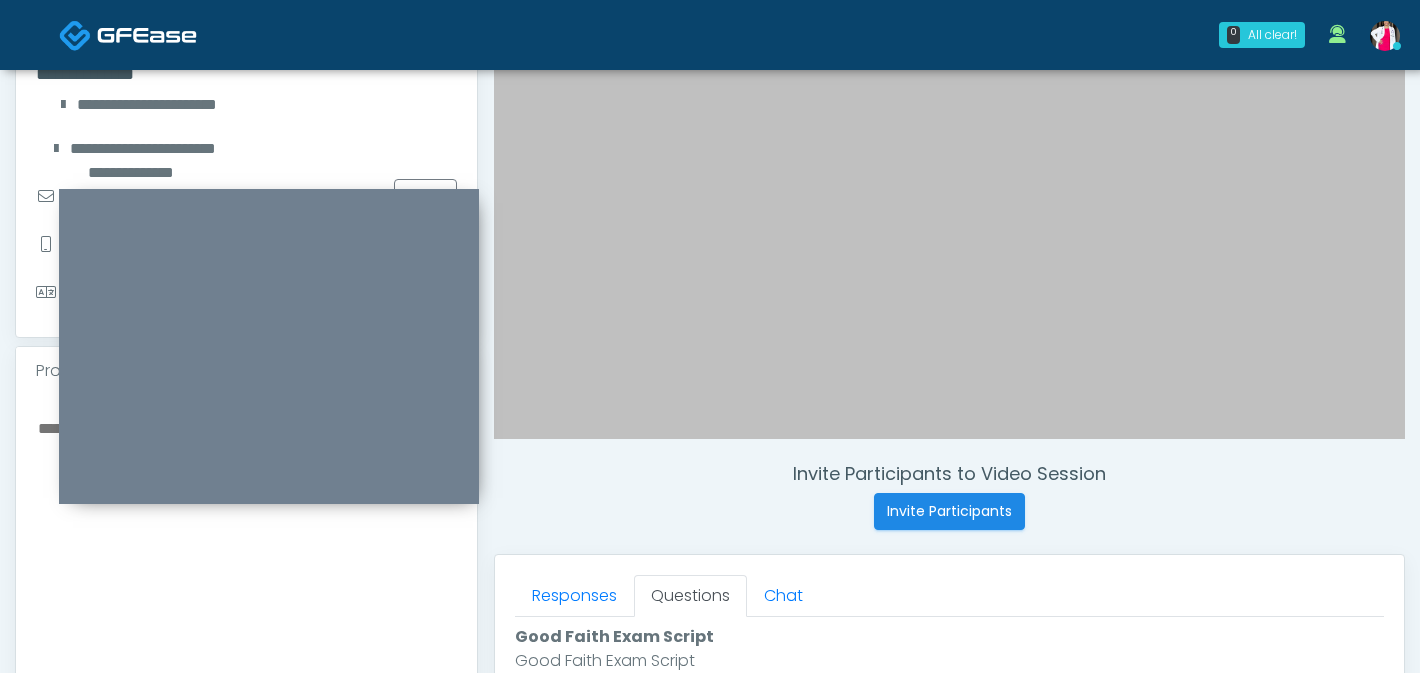scroll, scrollTop: 430, scrollLeft: 0, axis: vertical 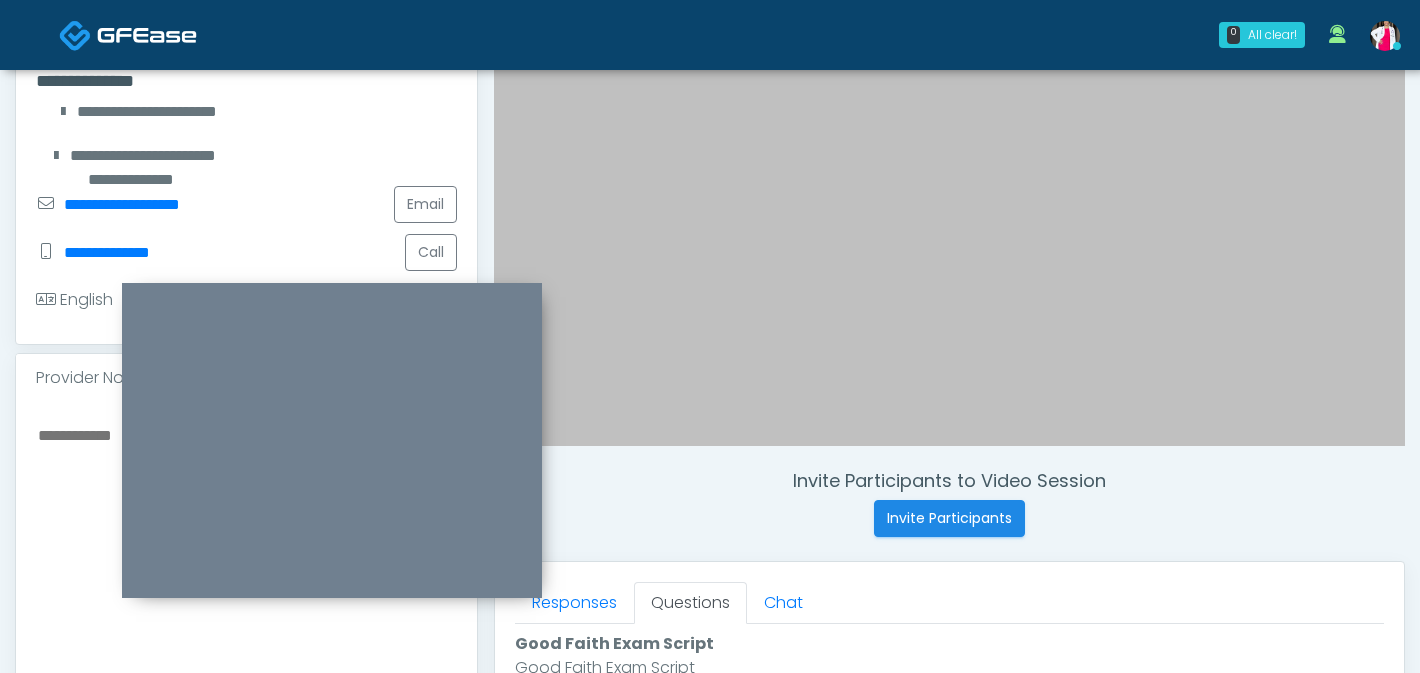 click at bounding box center [332, 440] 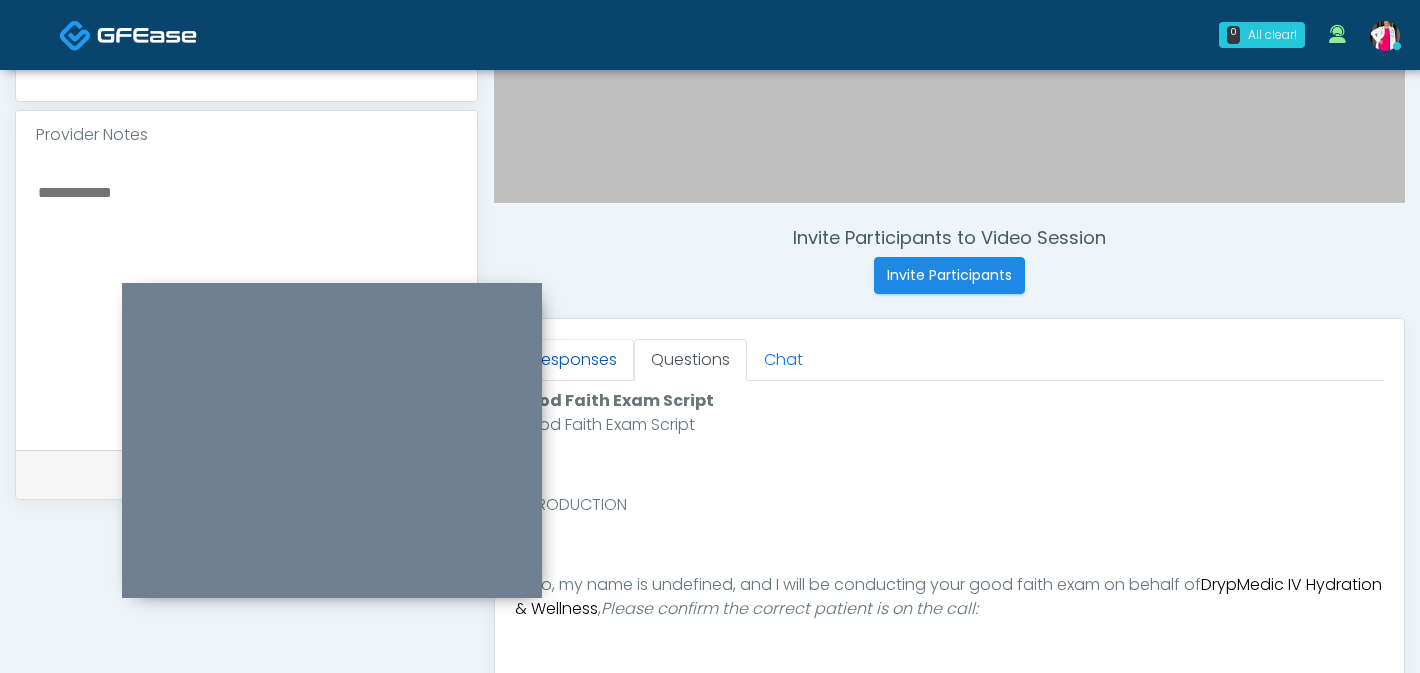 scroll, scrollTop: 674, scrollLeft: 0, axis: vertical 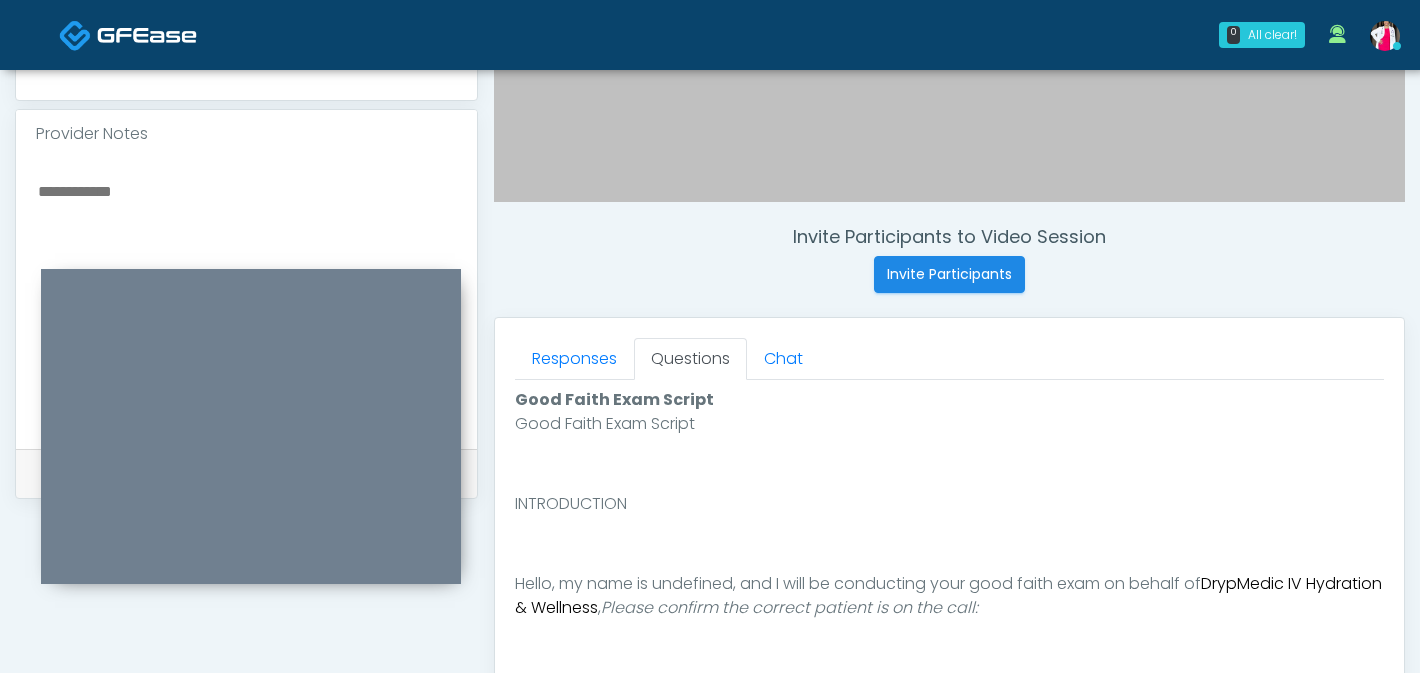 drag, startPoint x: 428, startPoint y: 300, endPoint x: 354, endPoint y: 288, distance: 74.96666 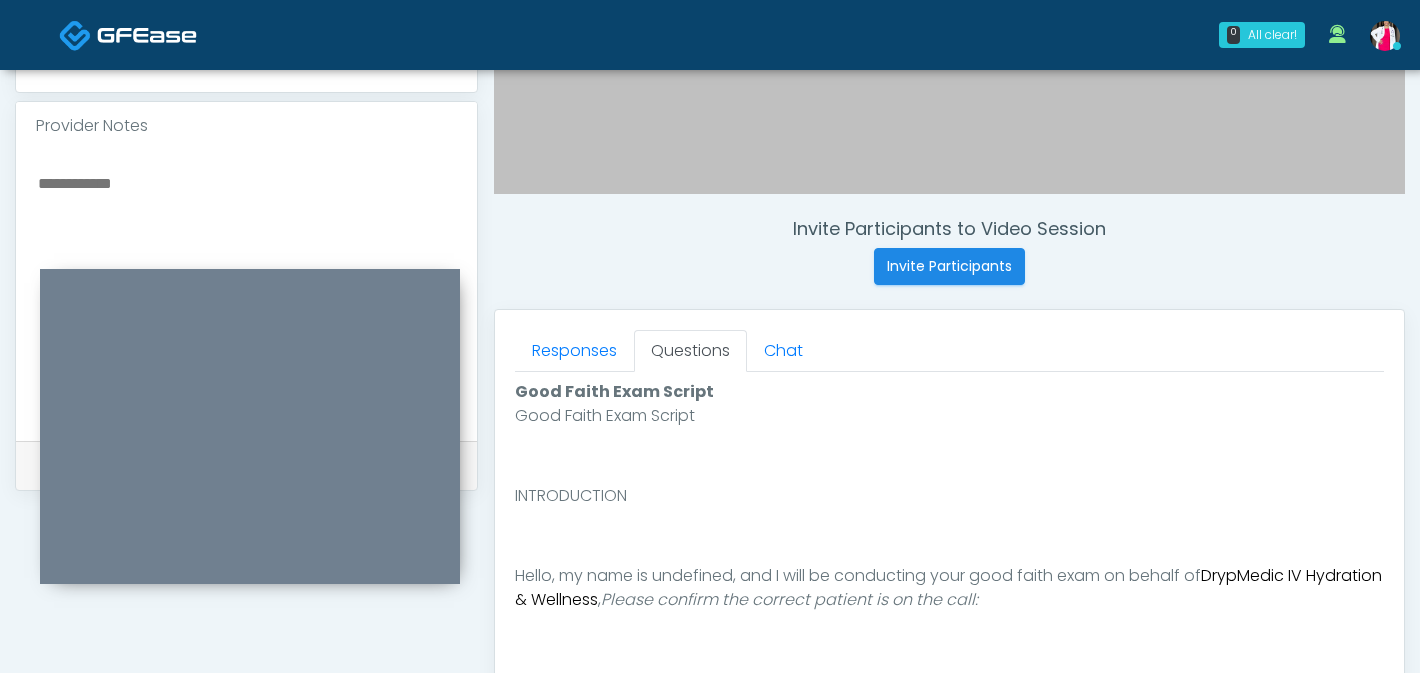 scroll, scrollTop: 746, scrollLeft: 0, axis: vertical 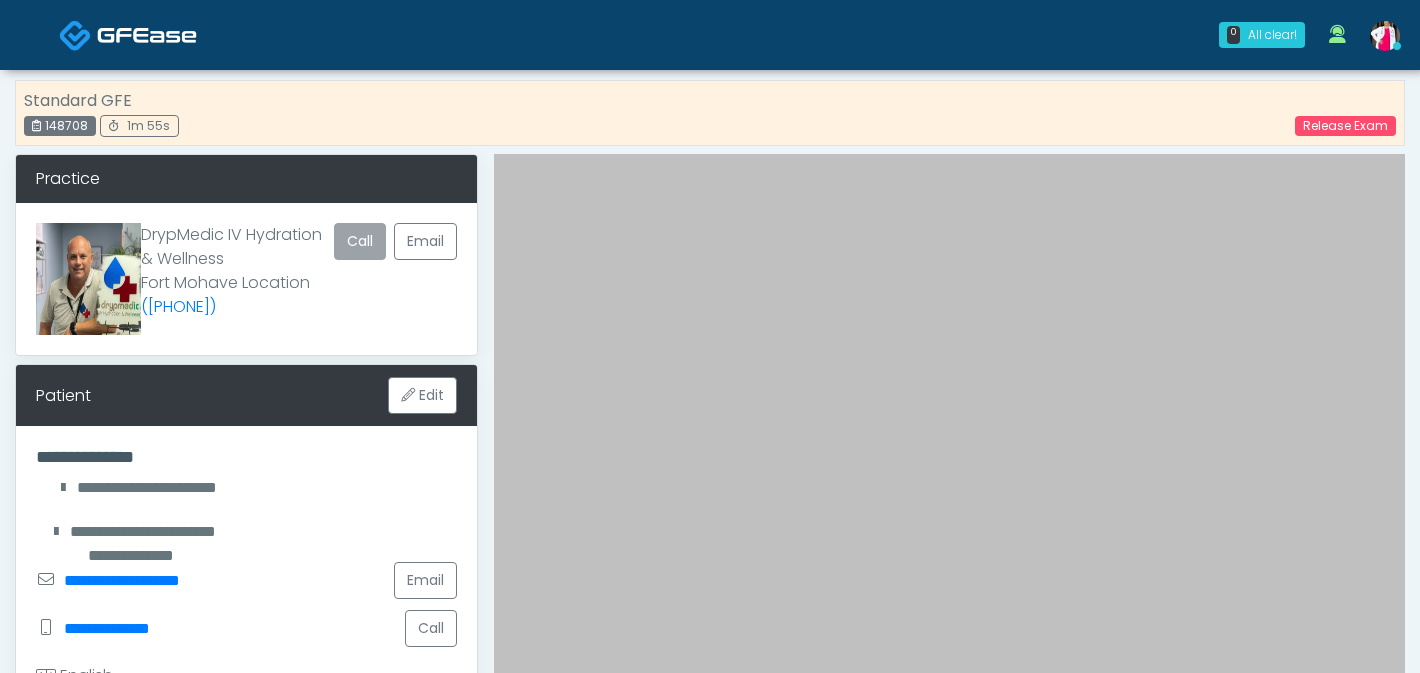 click on "Call" at bounding box center [360, 241] 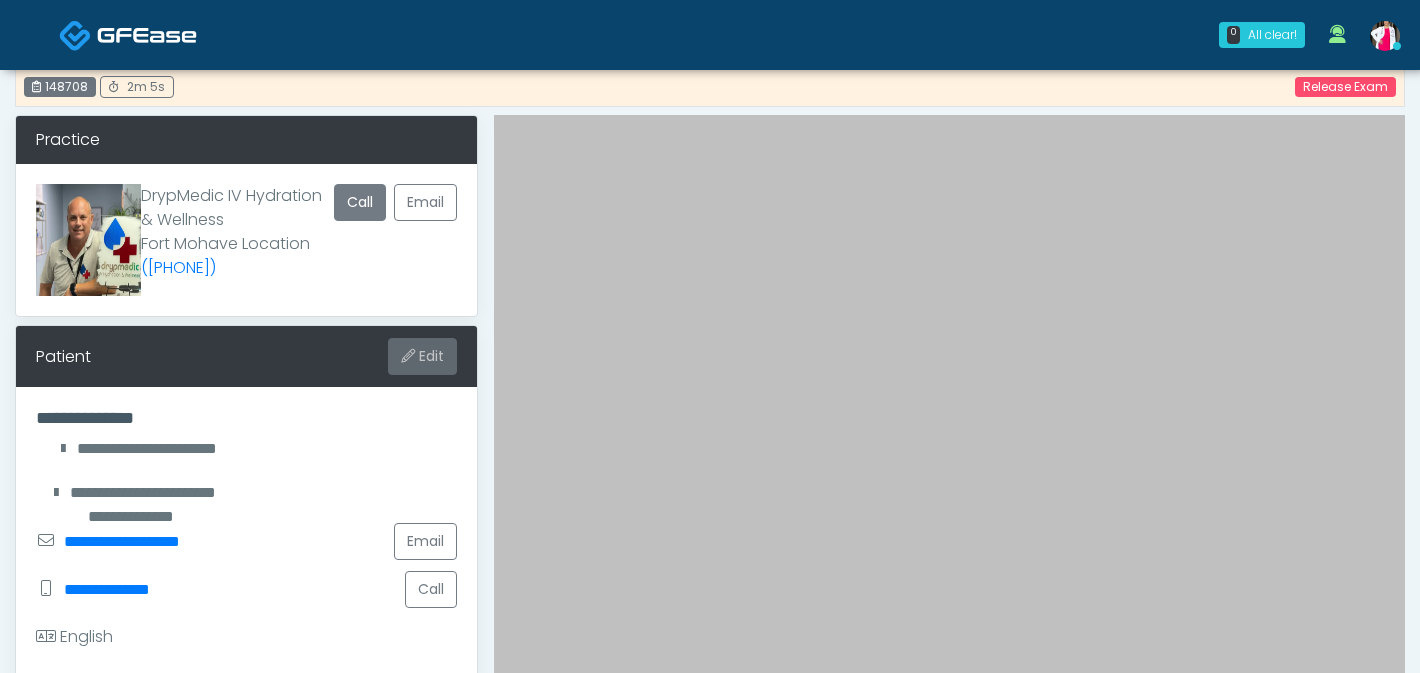 scroll, scrollTop: 102, scrollLeft: 0, axis: vertical 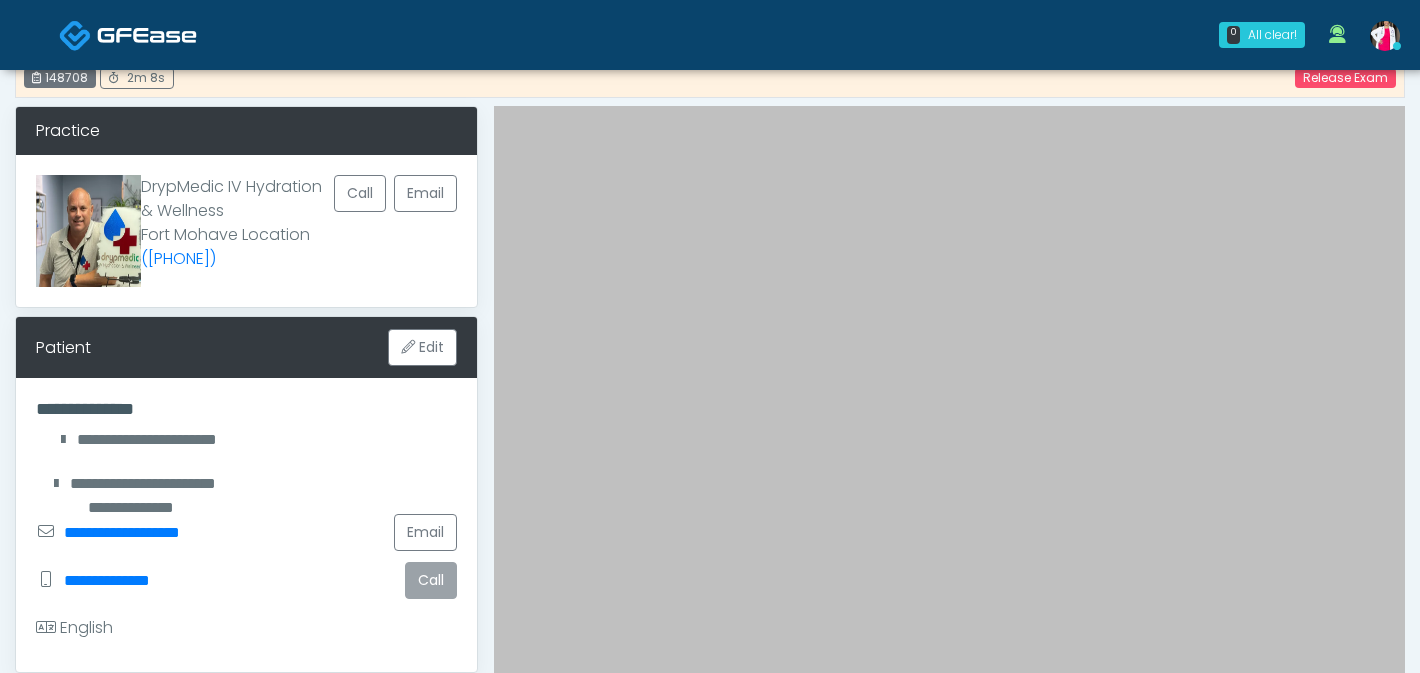click on "Call" at bounding box center [431, 580] 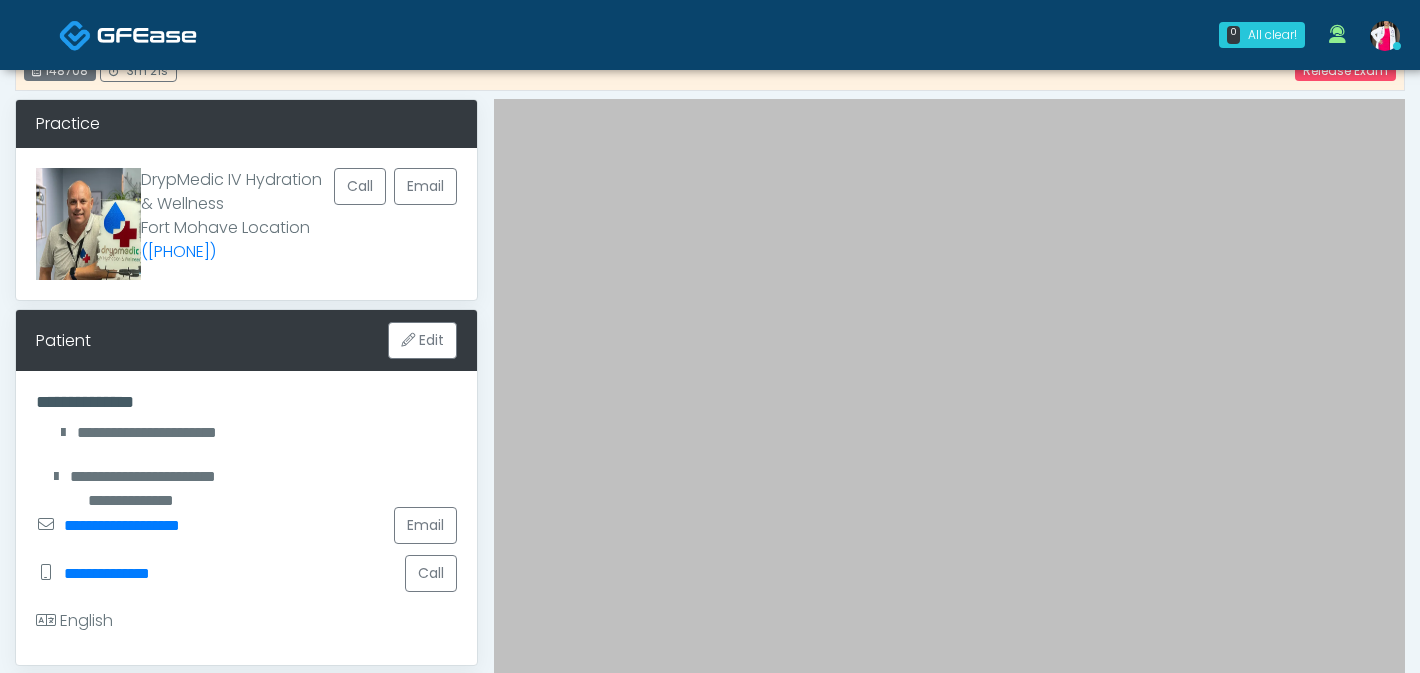 scroll, scrollTop: 112, scrollLeft: 0, axis: vertical 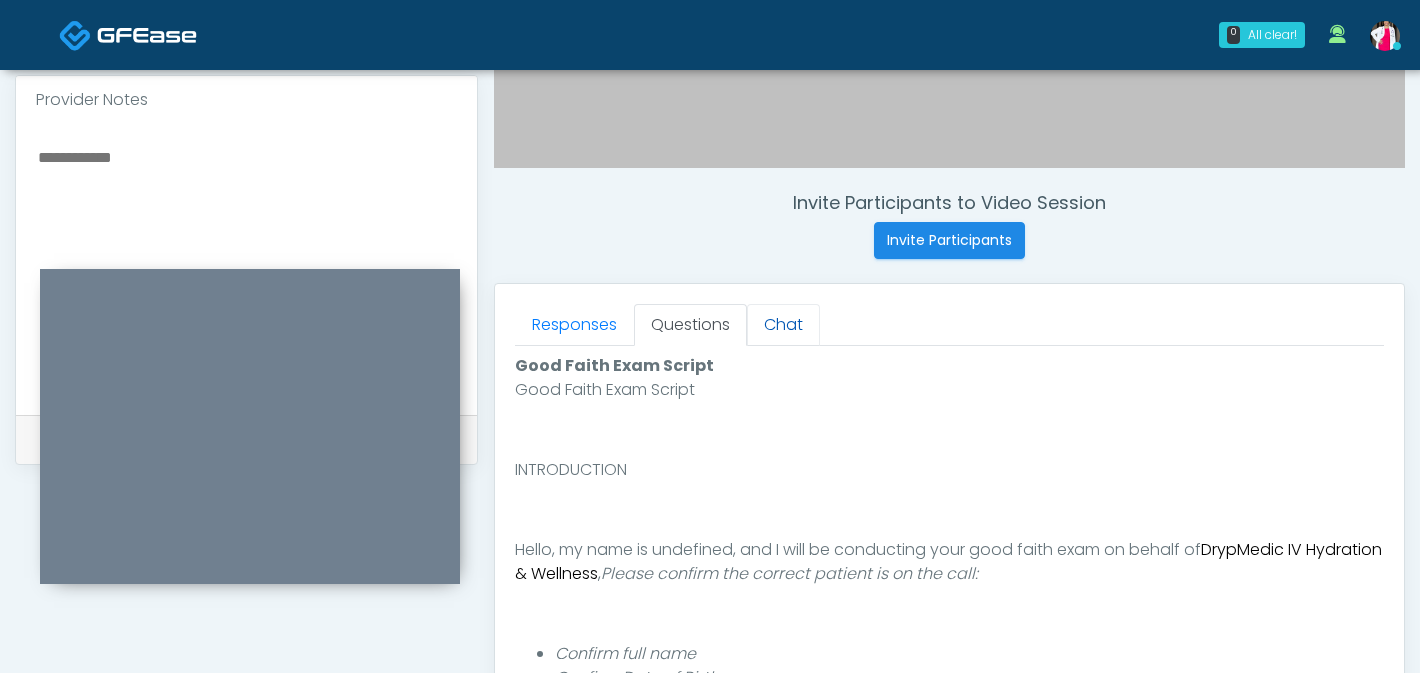 click on "Chat" at bounding box center [783, 325] 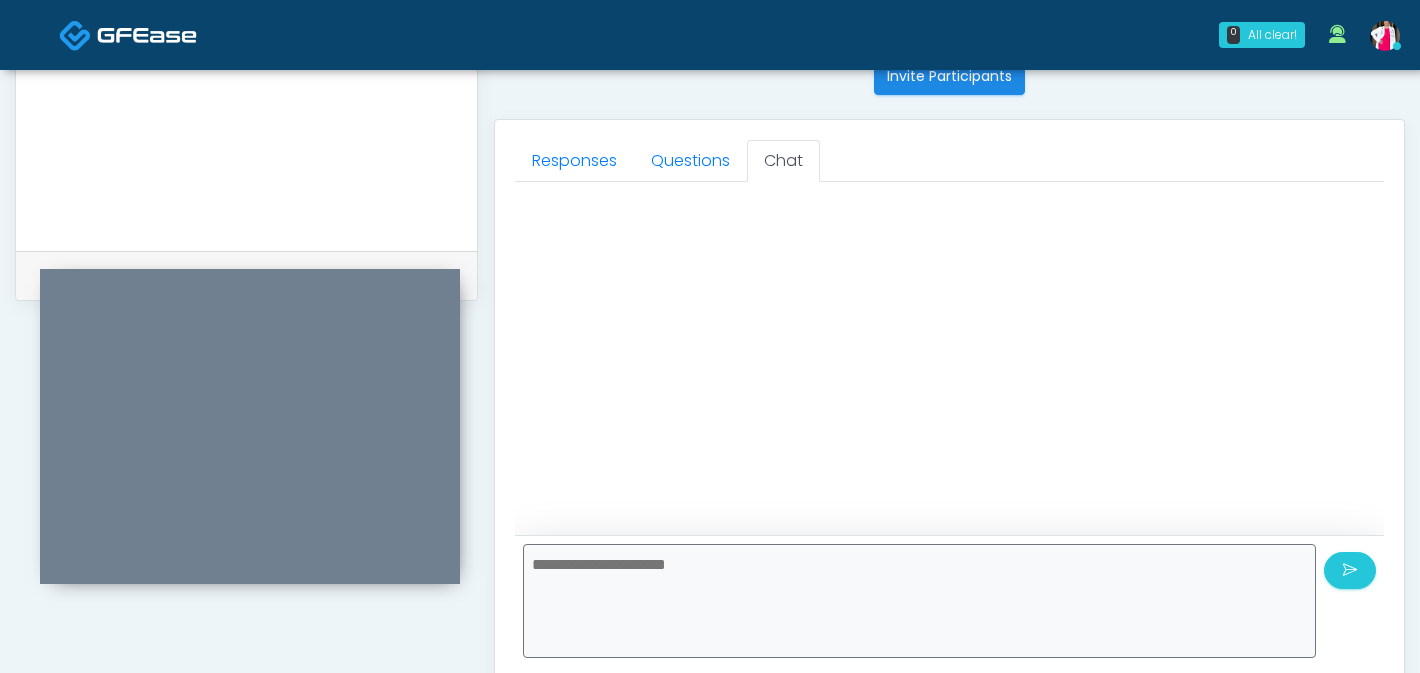 scroll, scrollTop: 874, scrollLeft: 0, axis: vertical 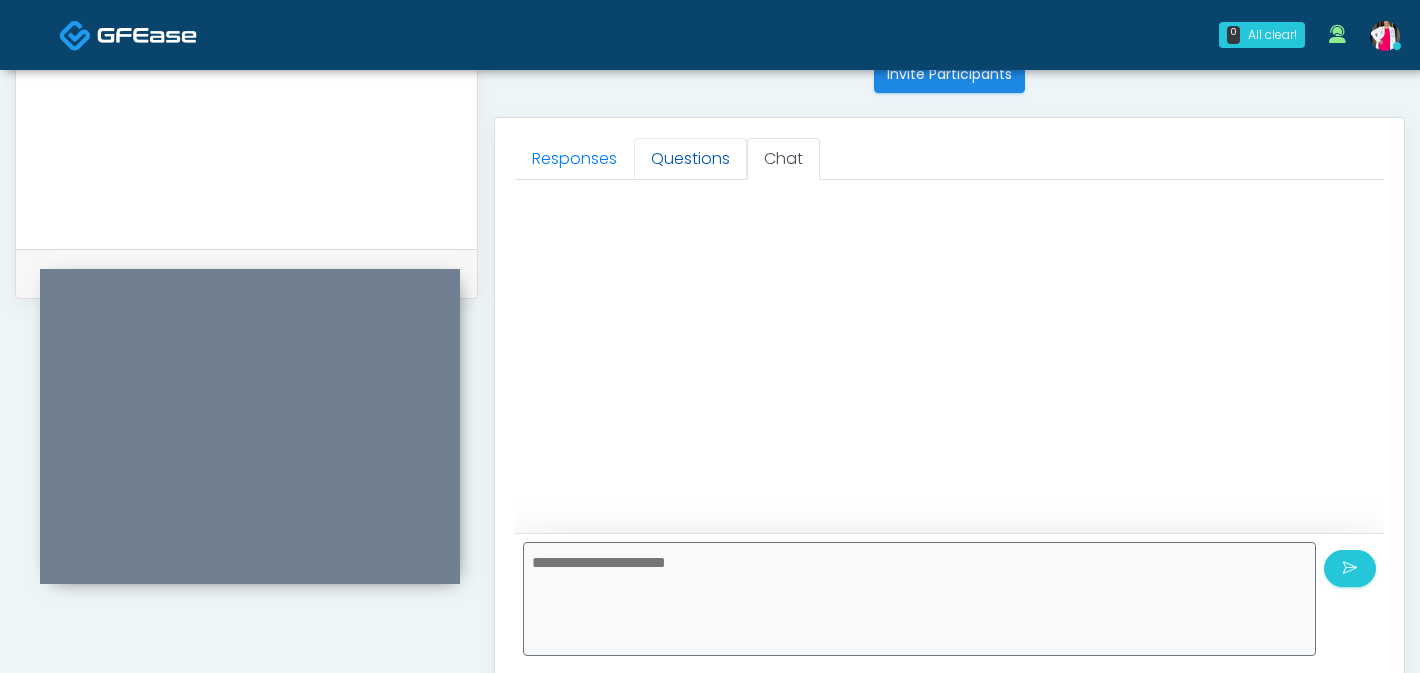 click on "Questions" at bounding box center (690, 159) 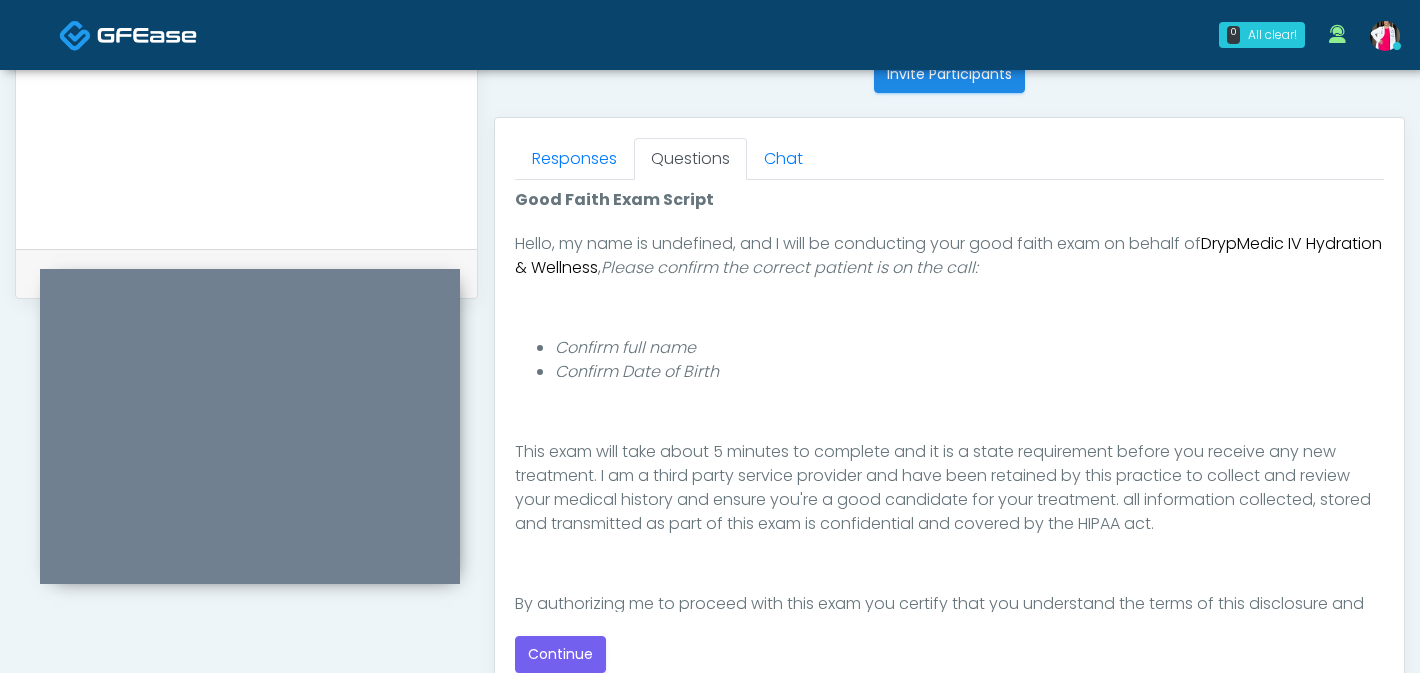 scroll, scrollTop: 208, scrollLeft: 0, axis: vertical 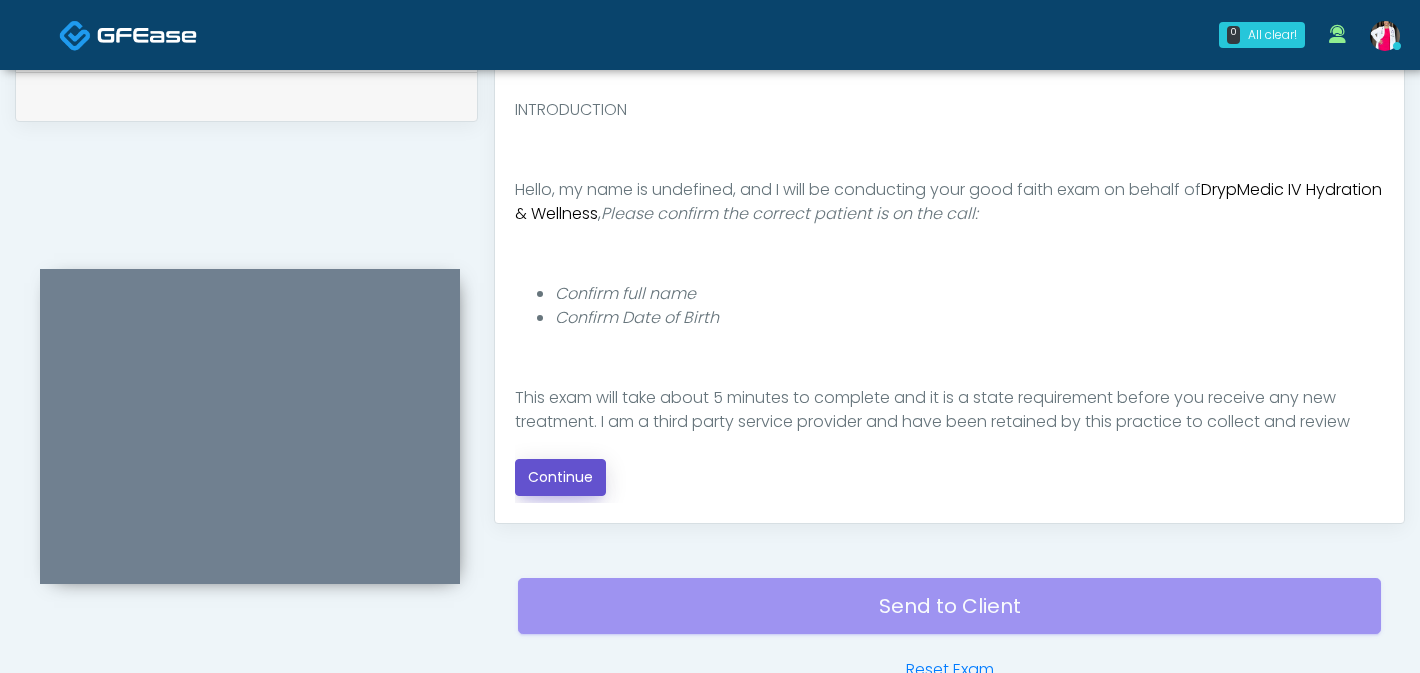 click on "Continue" at bounding box center (560, 477) 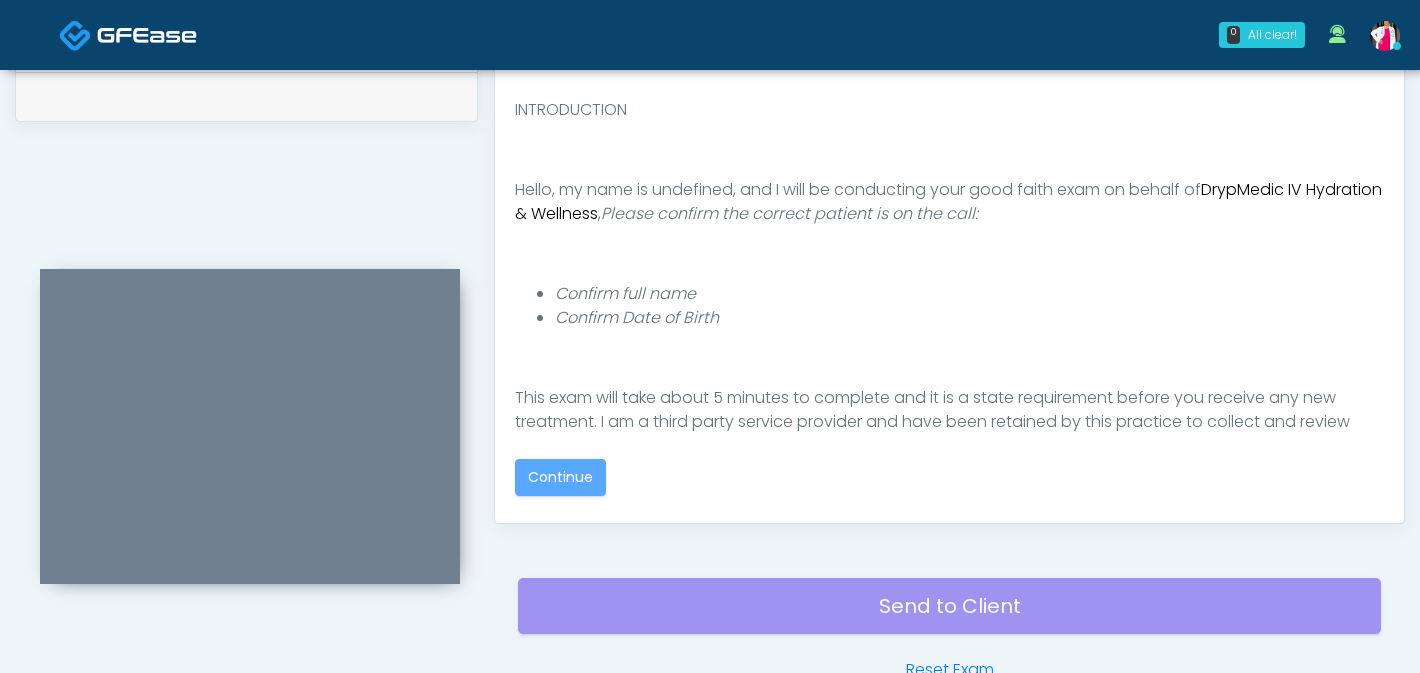 scroll, scrollTop: 21, scrollLeft: 0, axis: vertical 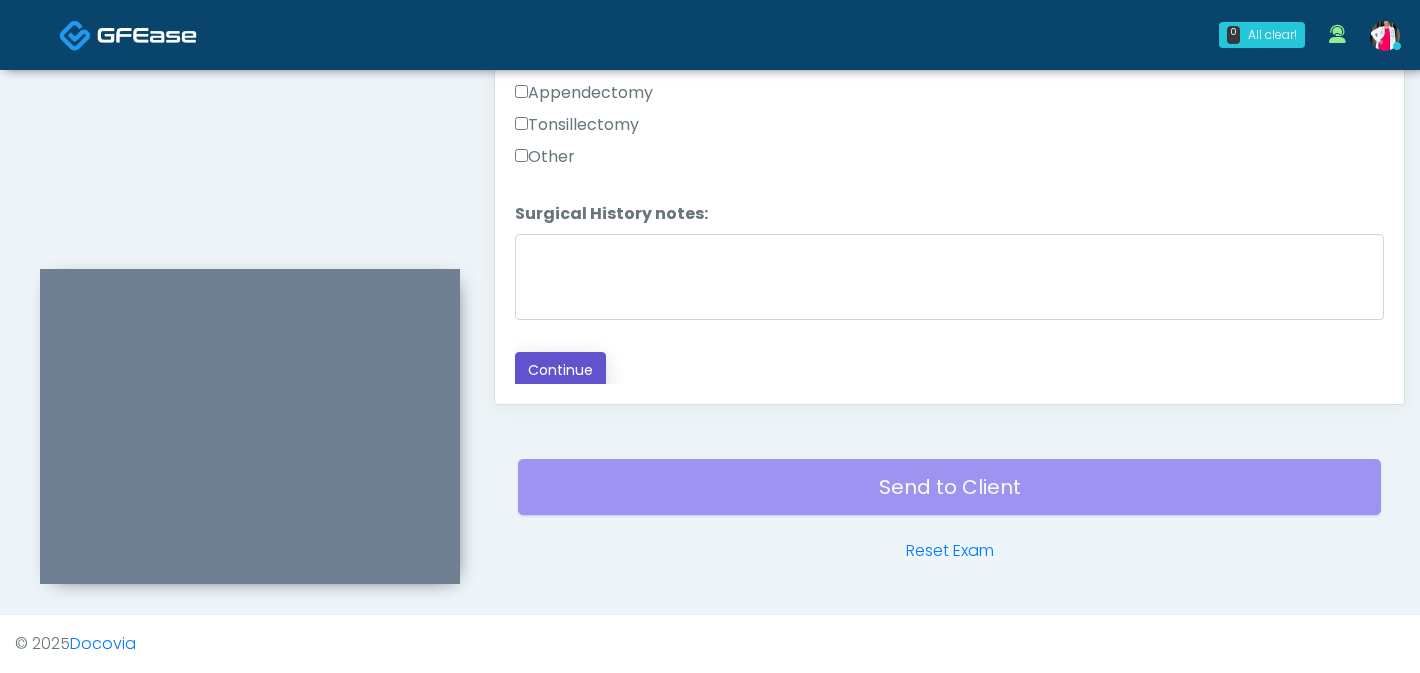 click on "Continue" at bounding box center (560, 370) 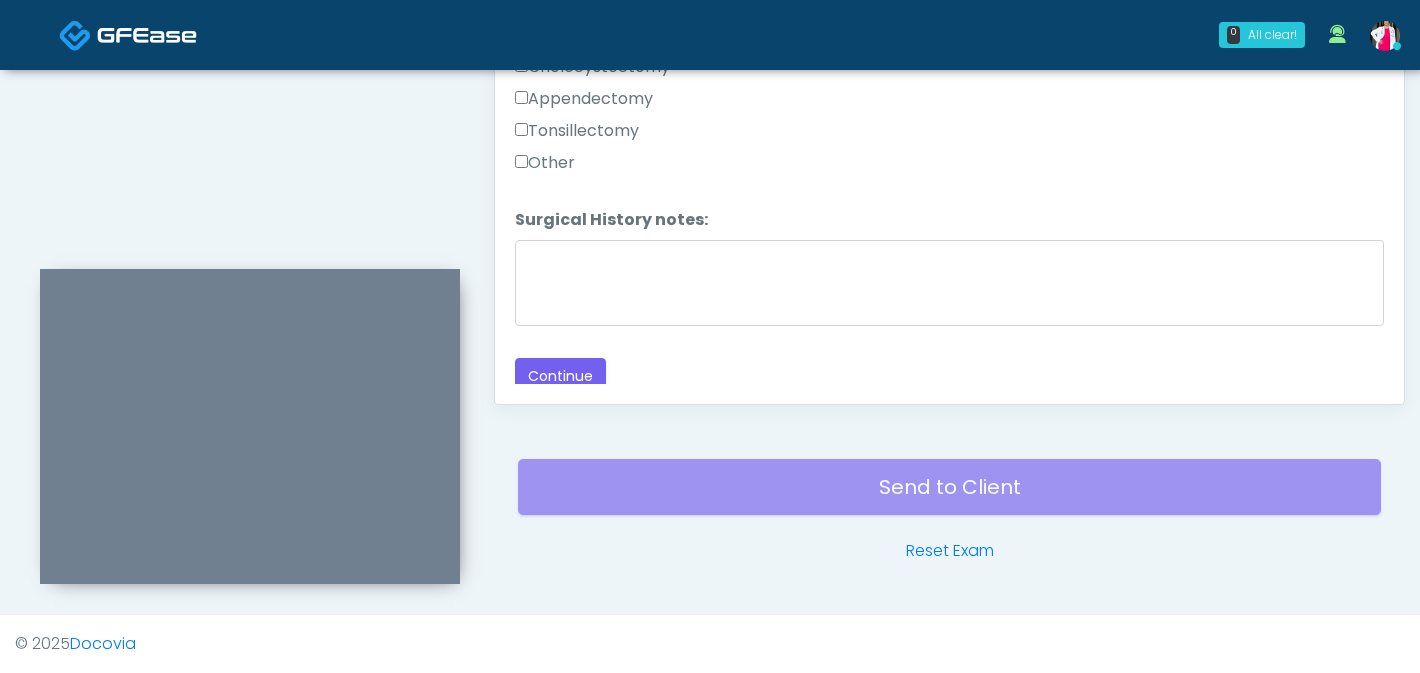 scroll, scrollTop: 1303, scrollLeft: 0, axis: vertical 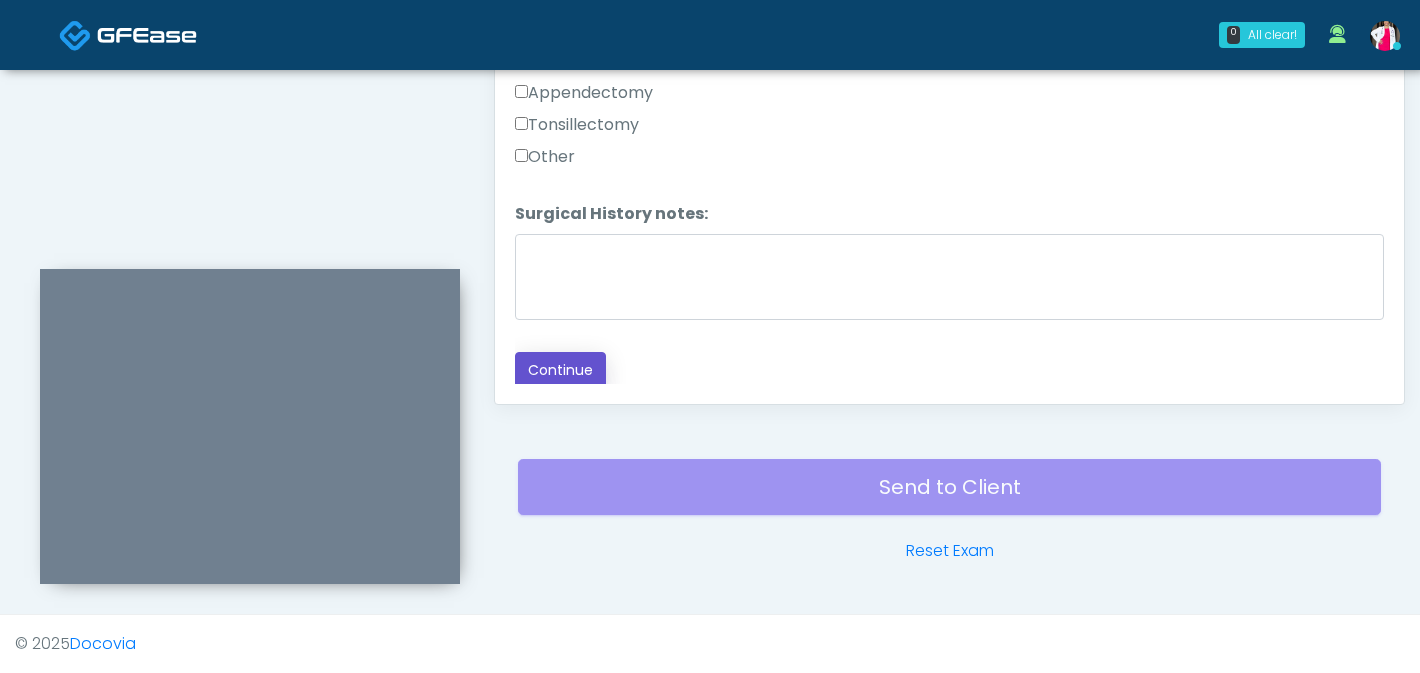 drag, startPoint x: 592, startPoint y: 354, endPoint x: 658, endPoint y: 336, distance: 68.41052 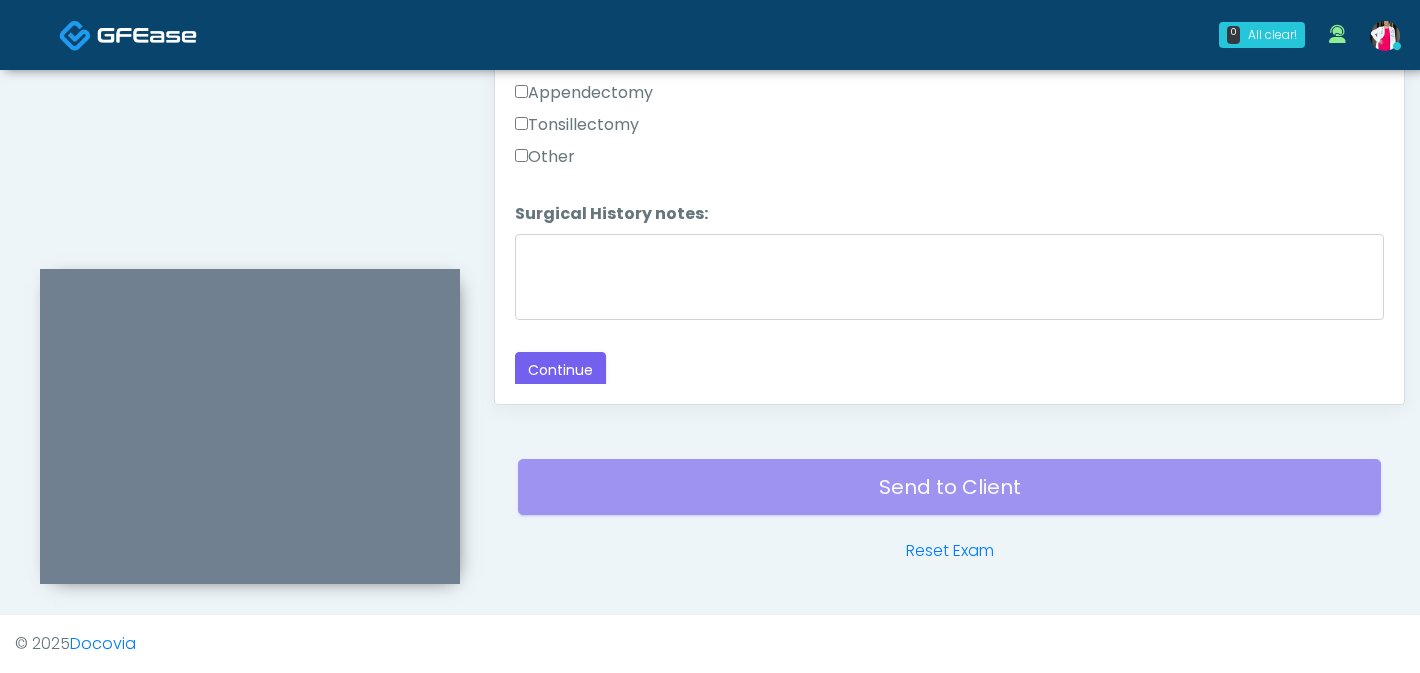 scroll 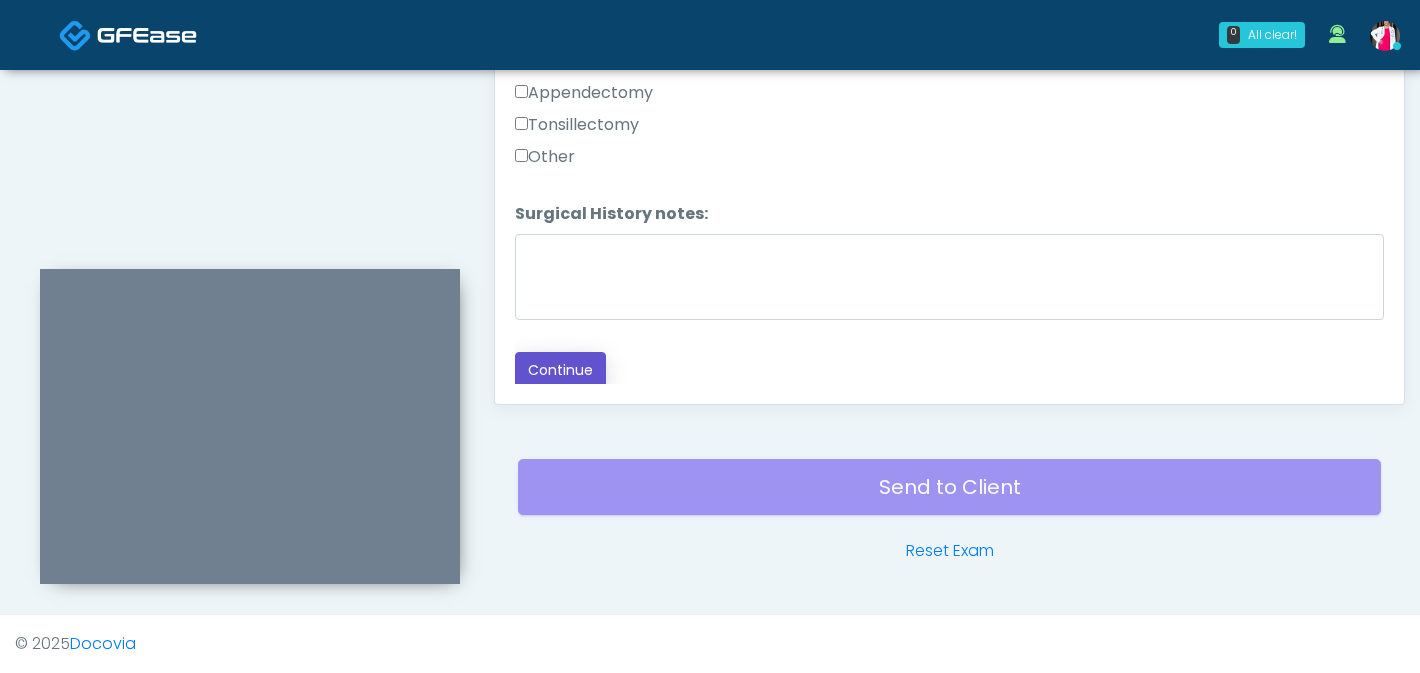 click on "Continue" at bounding box center (560, 370) 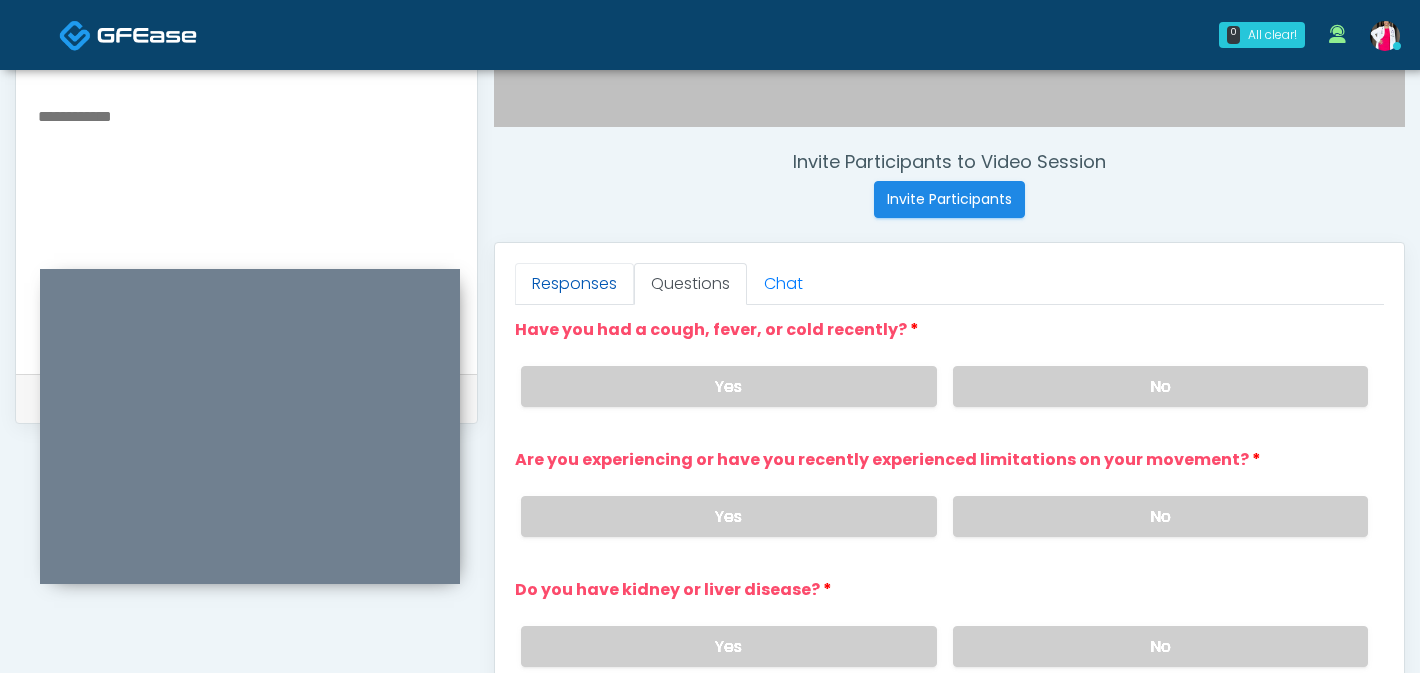 click on "Responses" at bounding box center (574, 284) 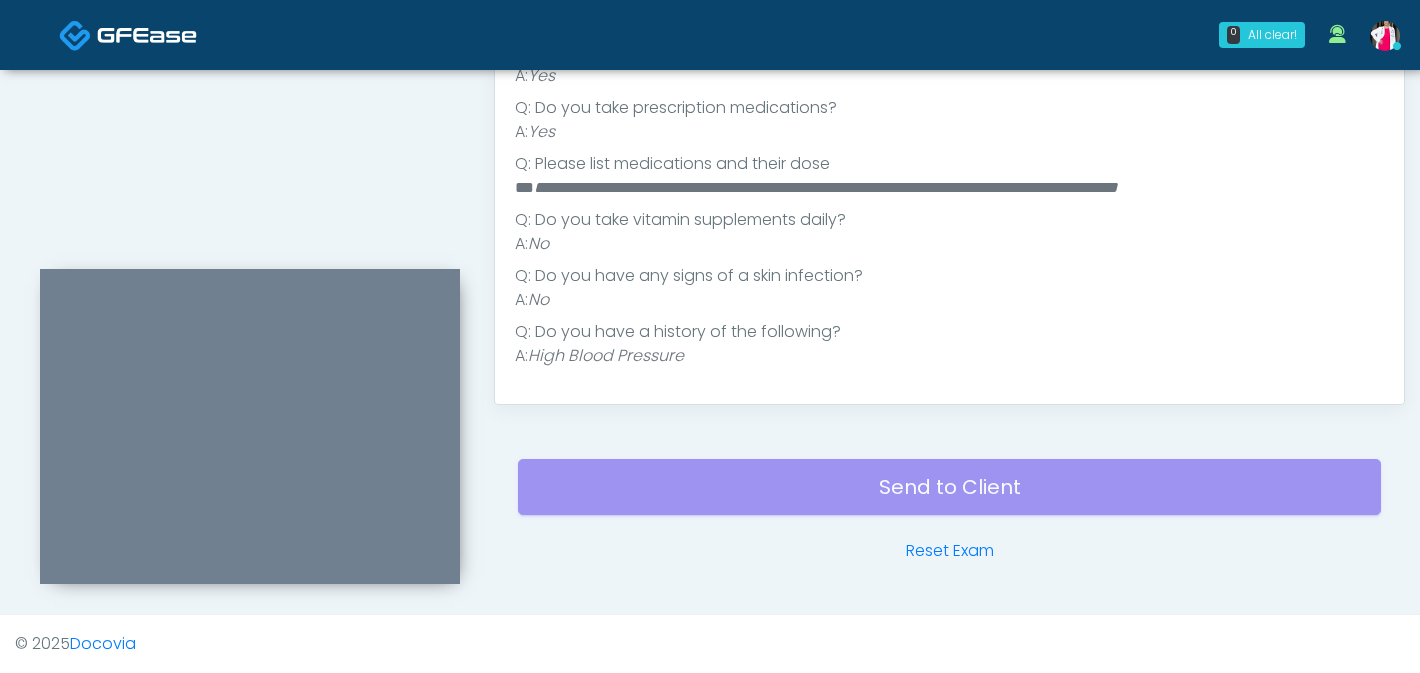 click on "Send to Client
Reset Exam" at bounding box center (949, 499) 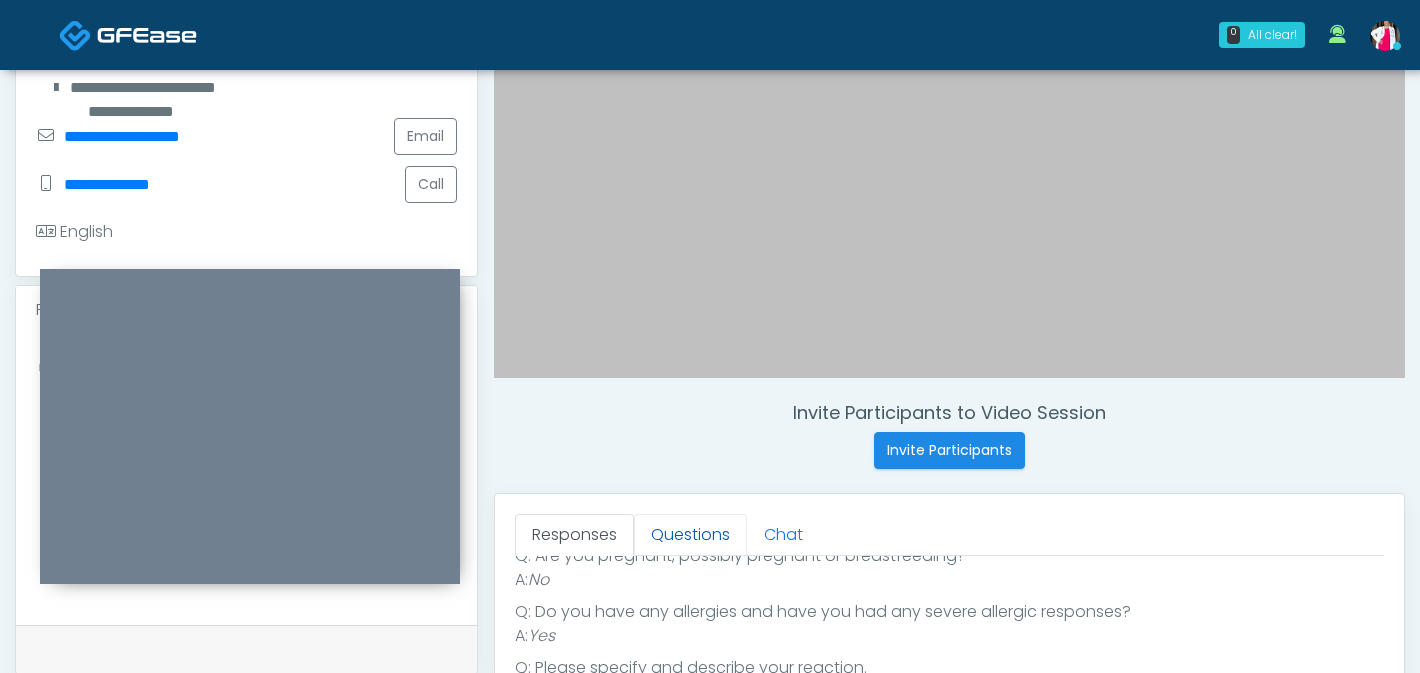 click on "Questions" at bounding box center (690, 535) 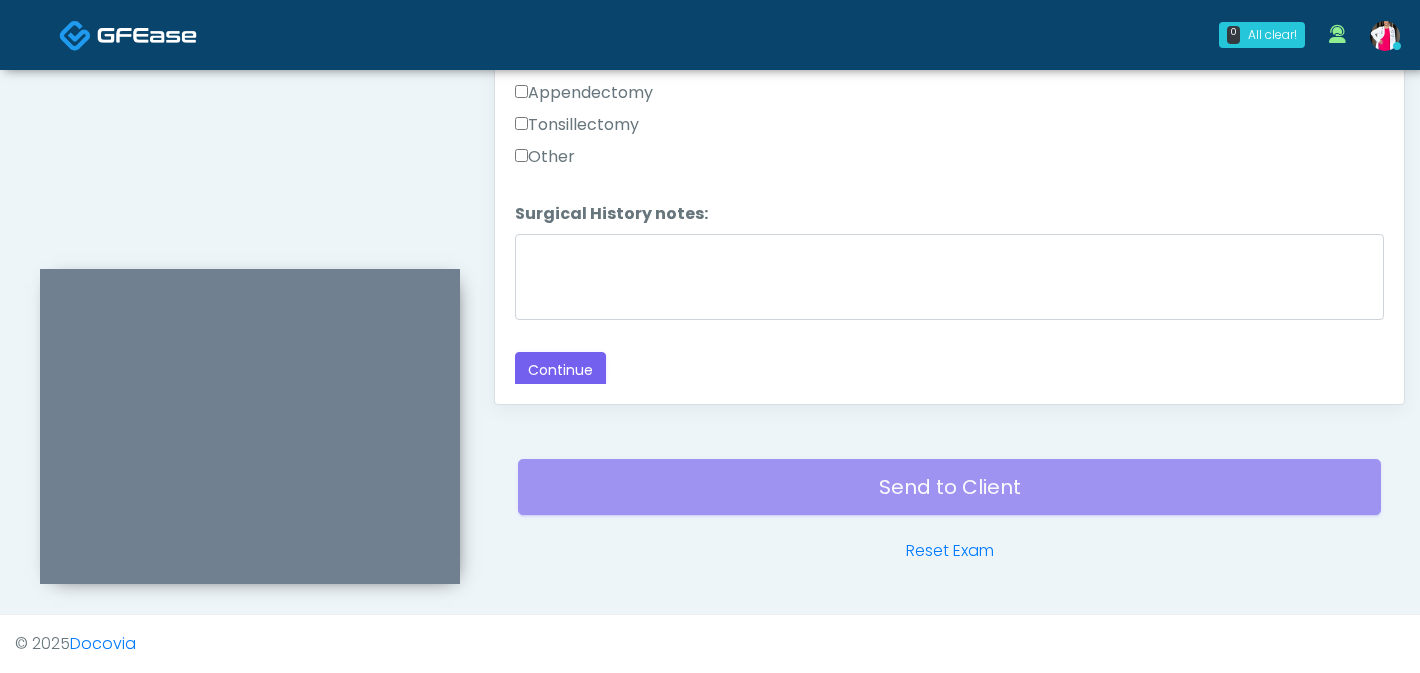 click on "Send to Client
Reset Exam" at bounding box center (949, 499) 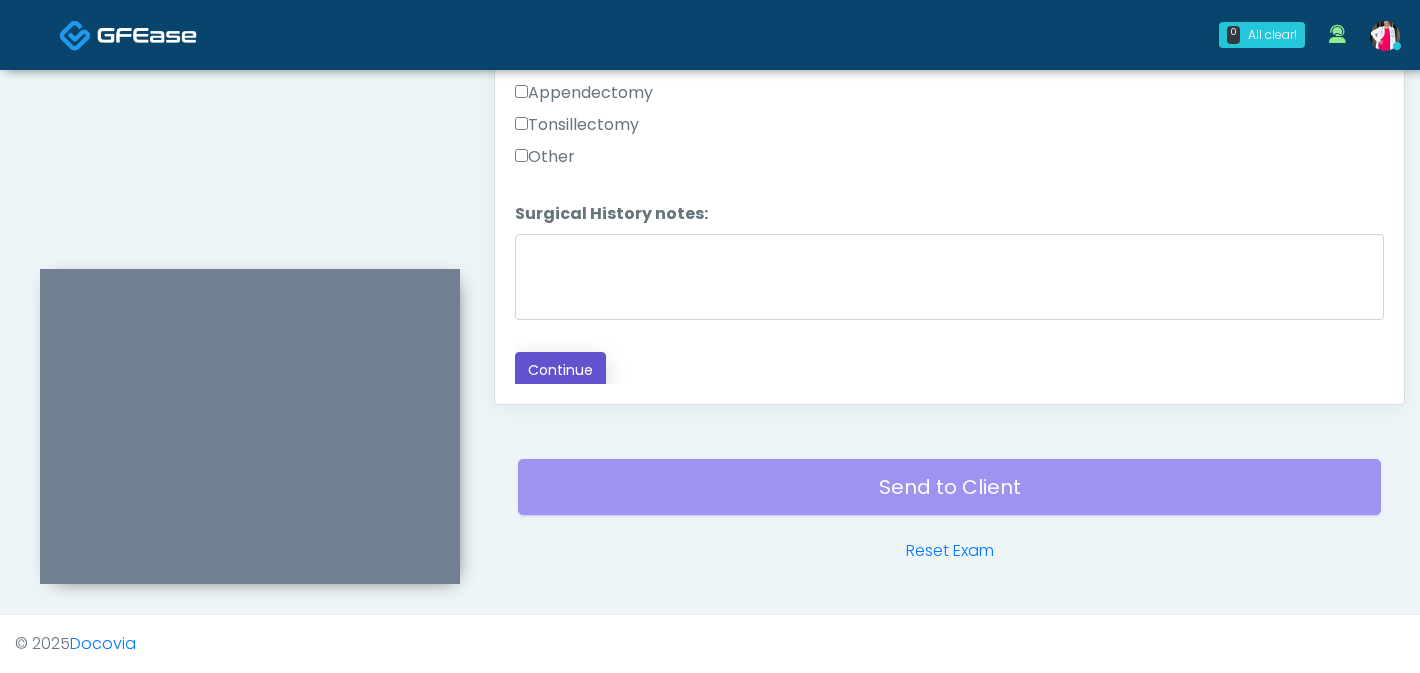 click on "Continue" at bounding box center [560, 370] 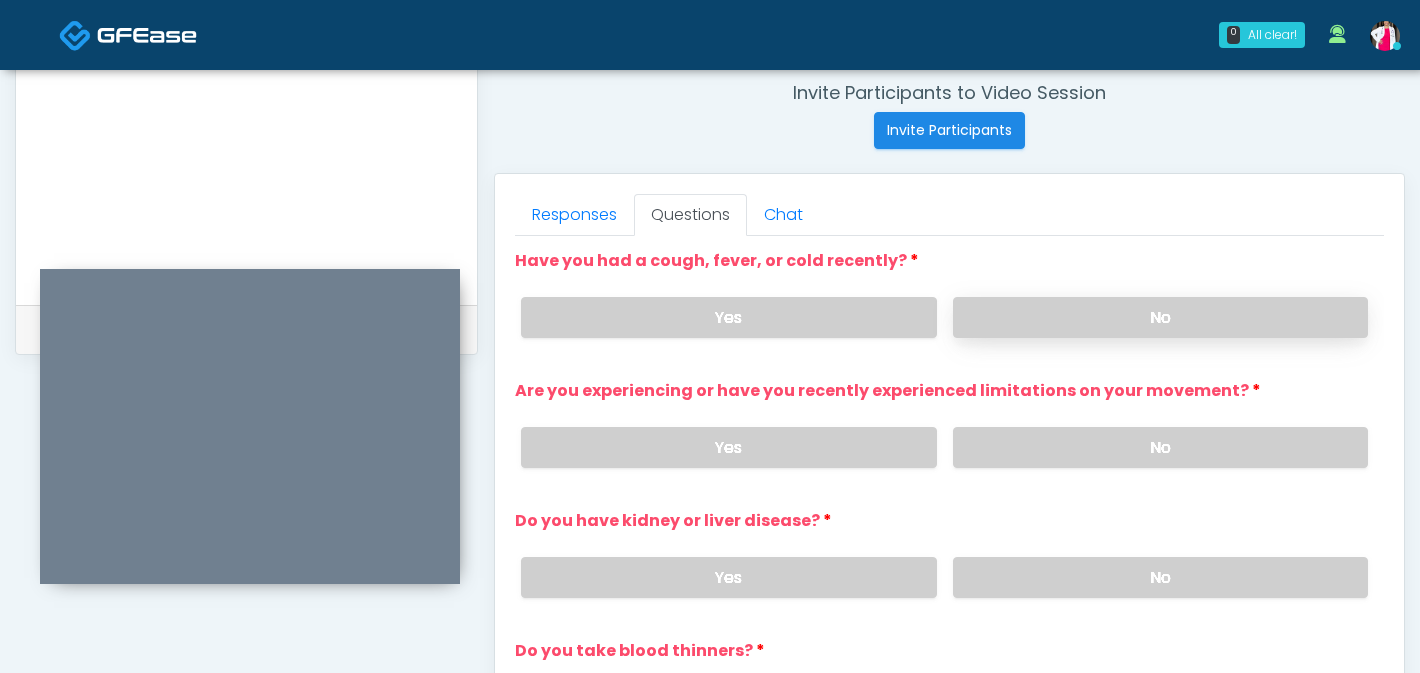click on "No" at bounding box center (1160, 317) 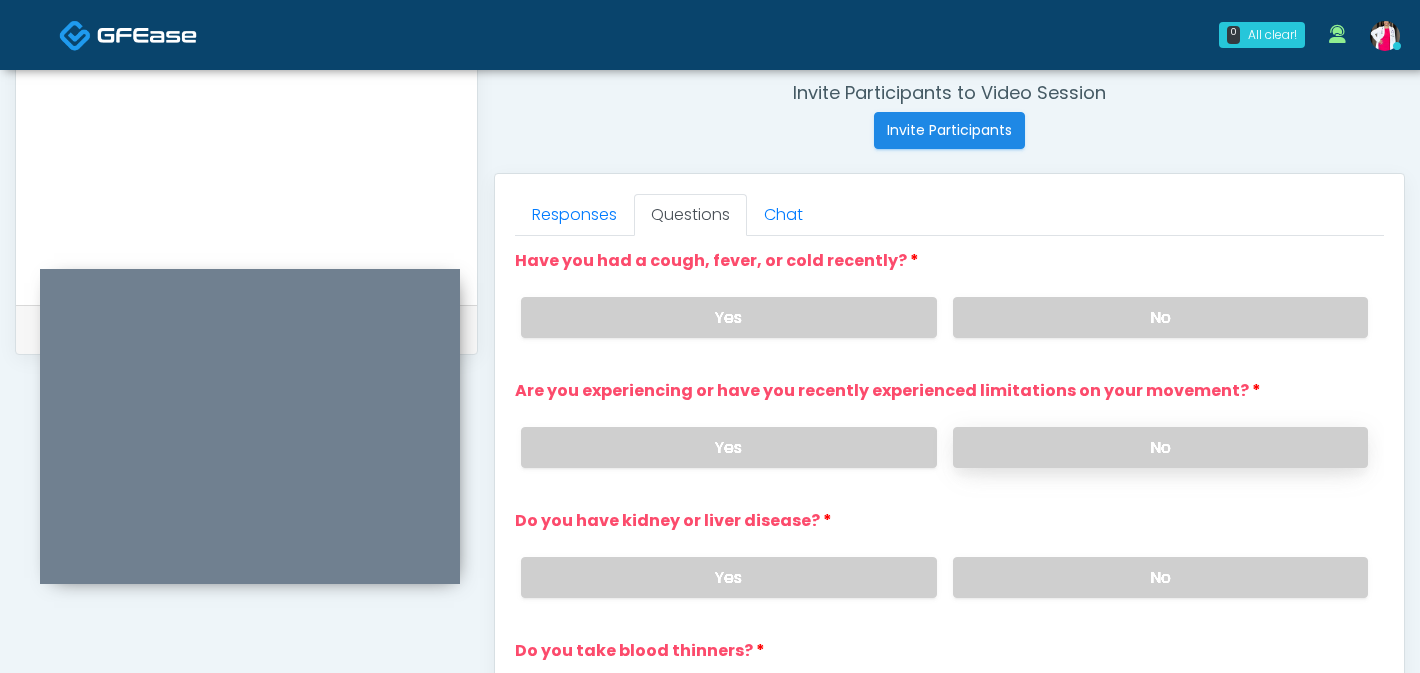 click on "No" at bounding box center [1160, 447] 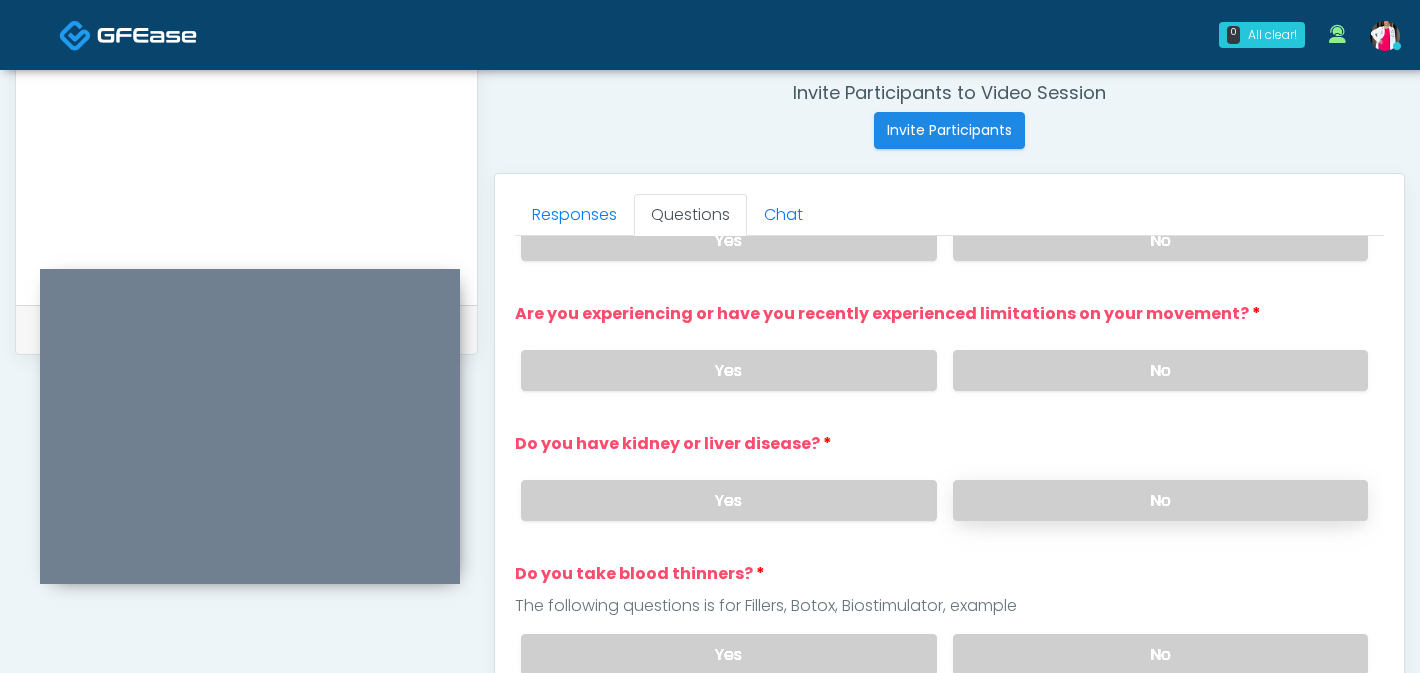 click on "No" at bounding box center [1160, 500] 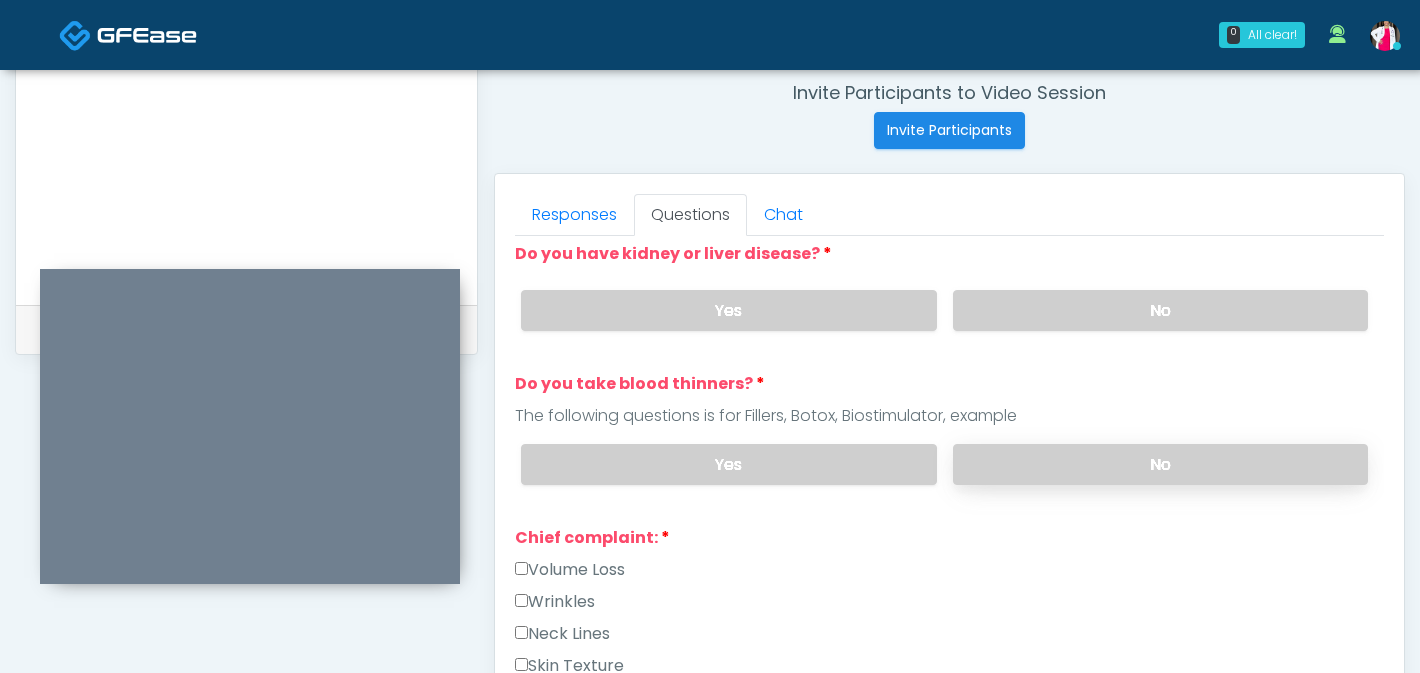 click on "No" at bounding box center (1160, 464) 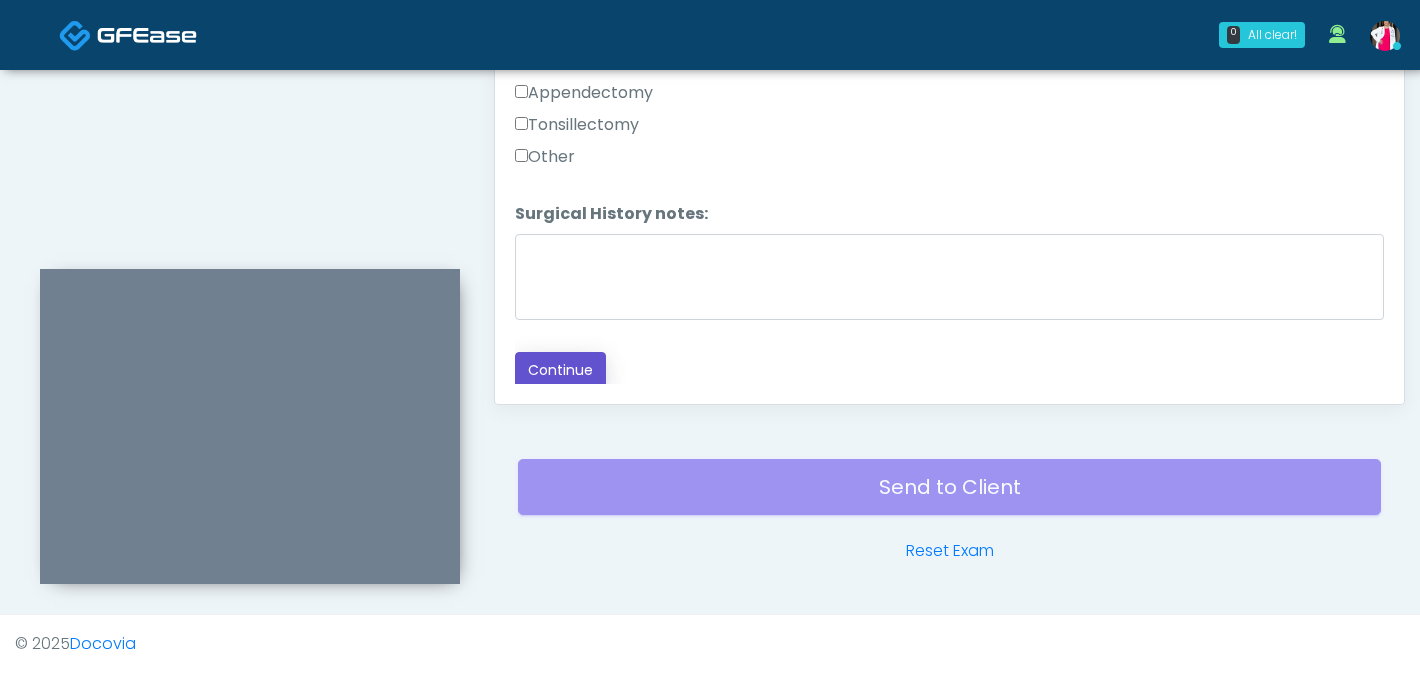 click on "Continue" at bounding box center (560, 370) 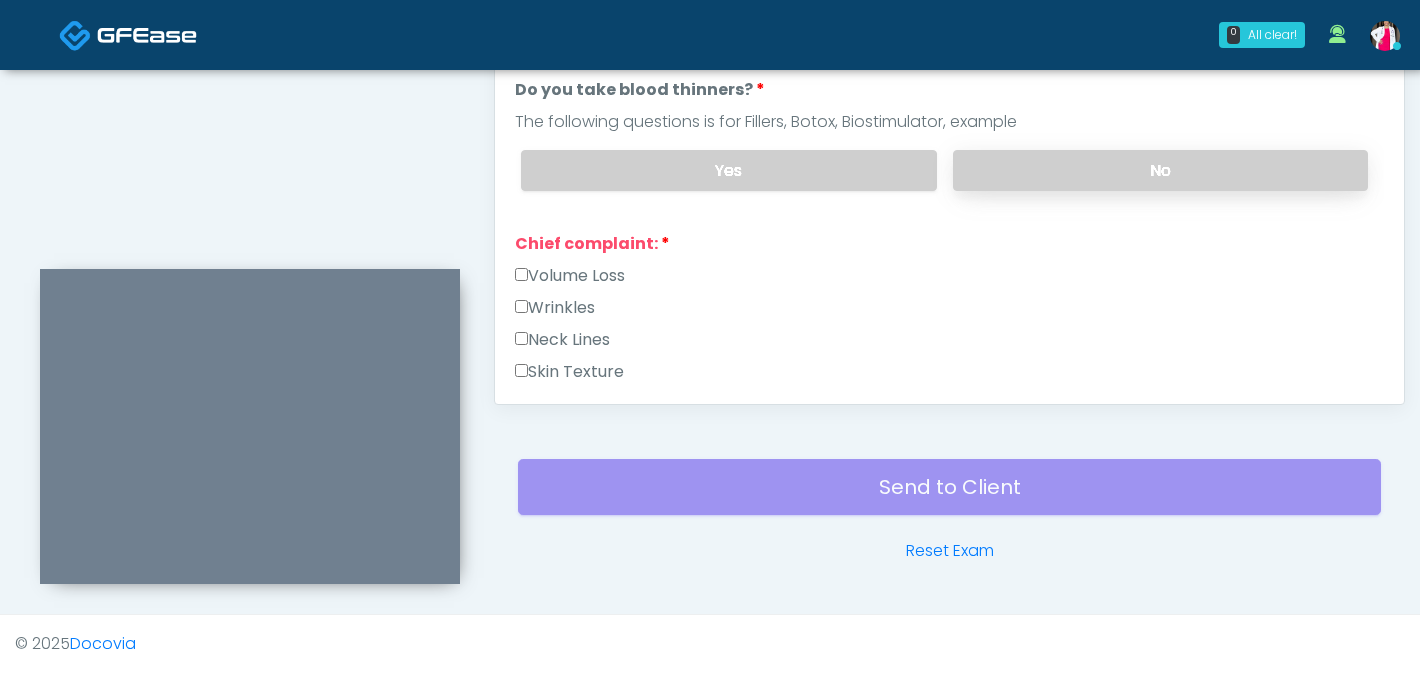 click on "No" at bounding box center [1160, 170] 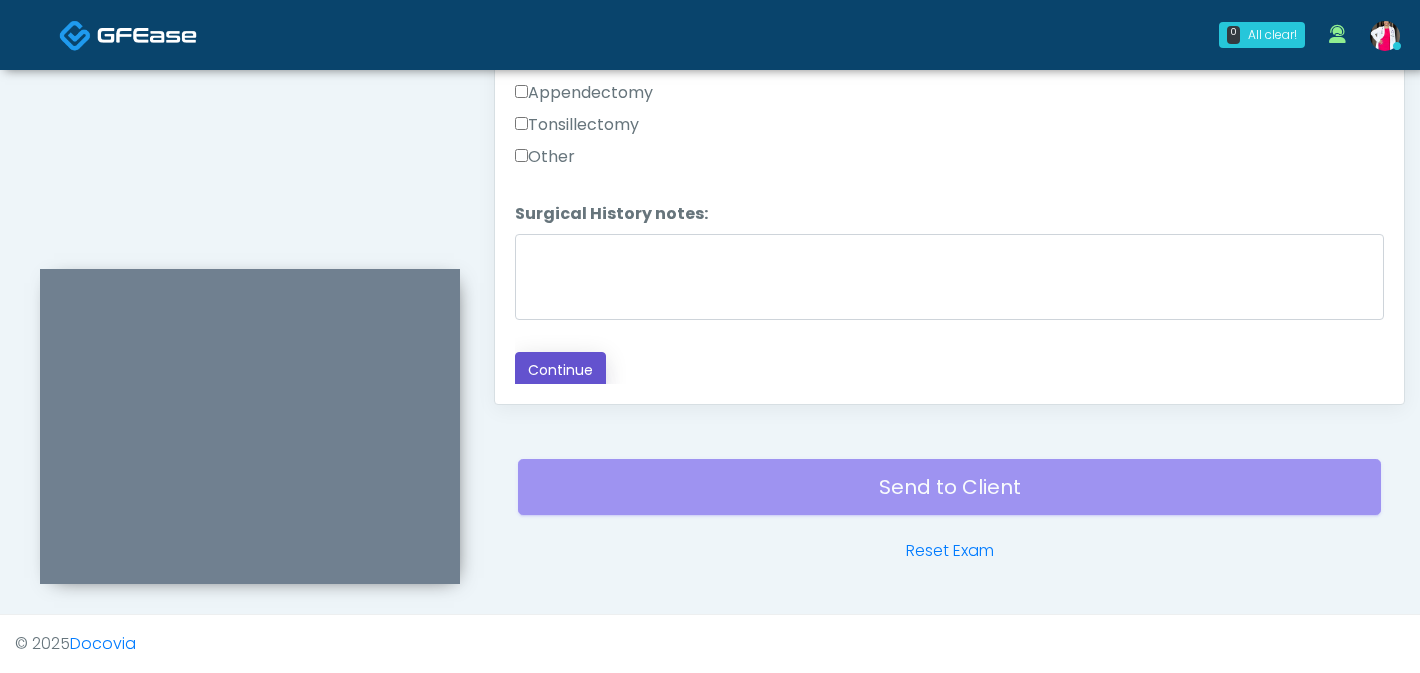 click on "Continue" at bounding box center [560, 370] 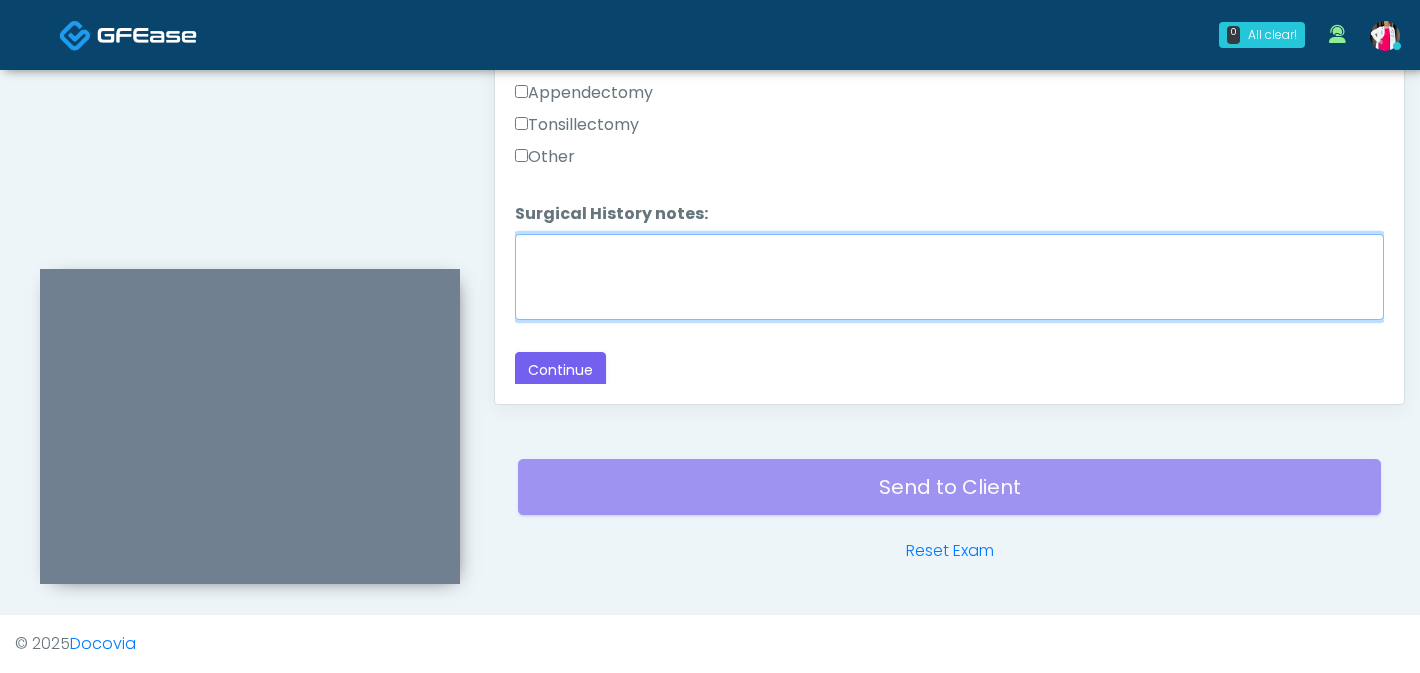click on "Surgical History notes:" at bounding box center (949, 277) 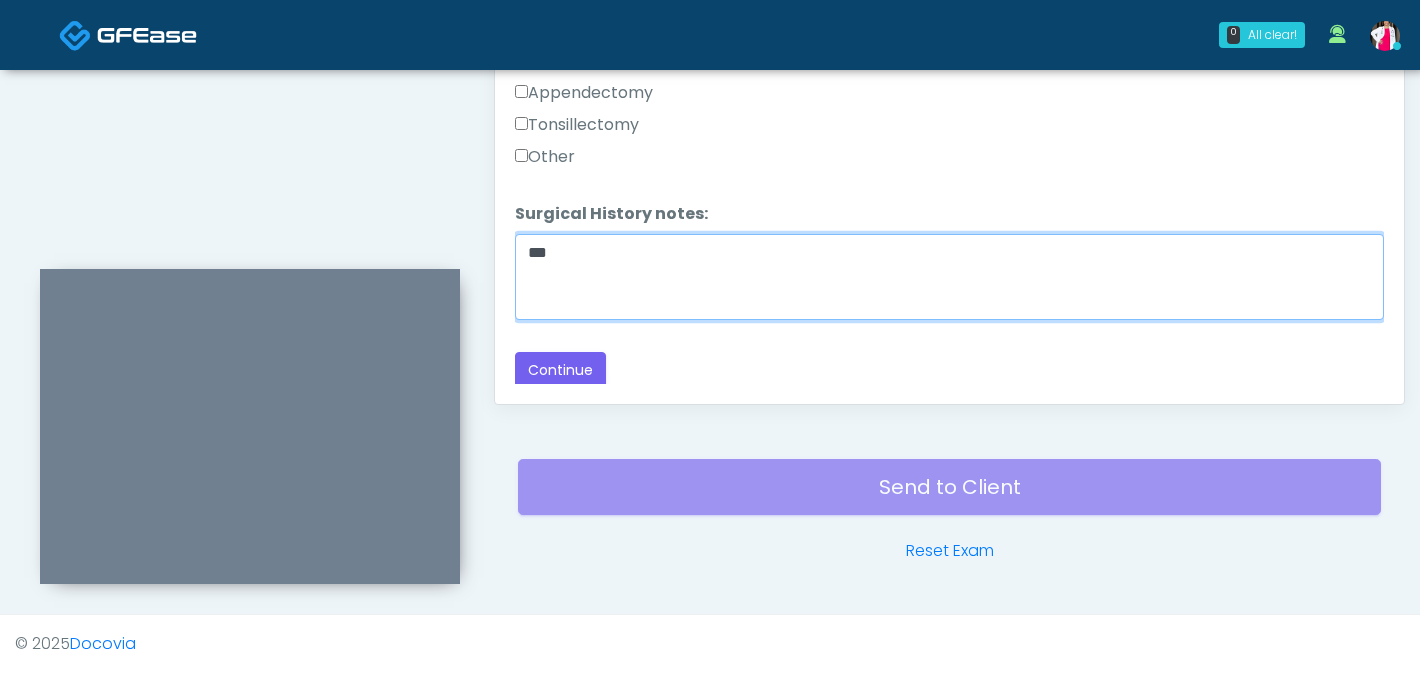 type on "***" 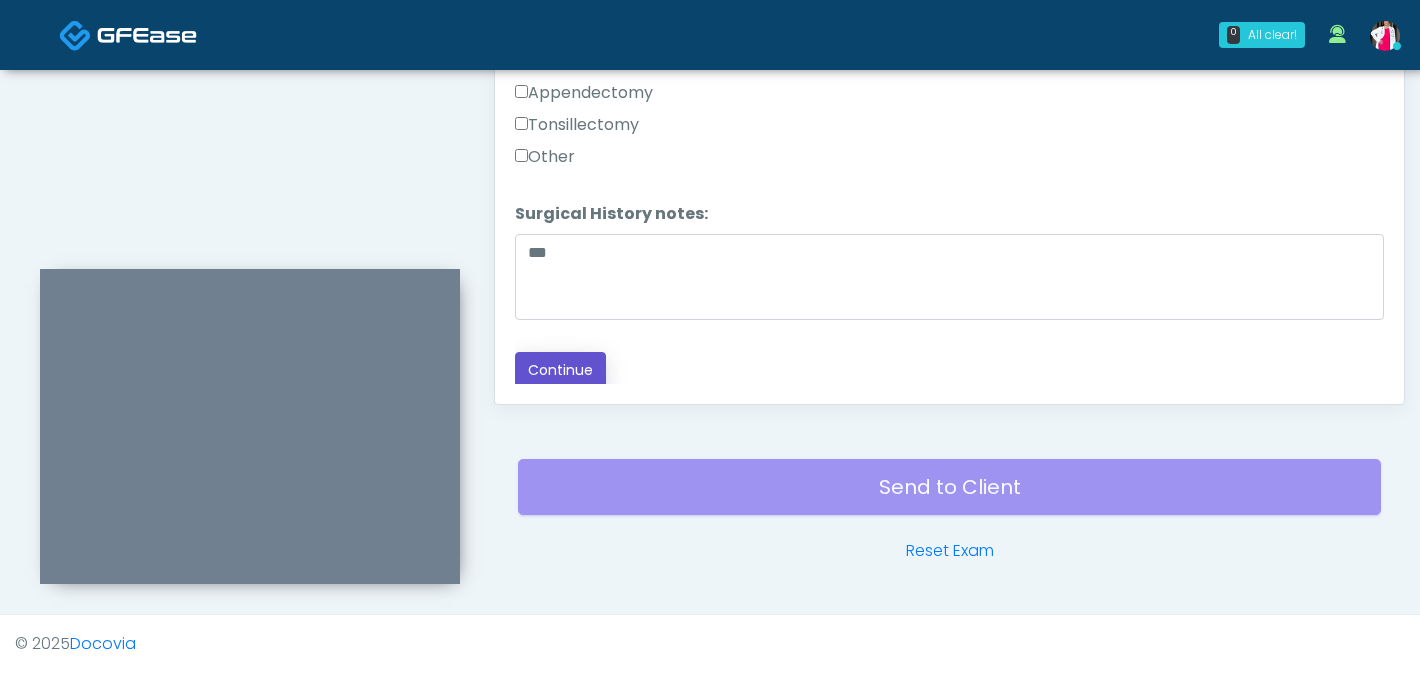 click on "Continue" at bounding box center (560, 370) 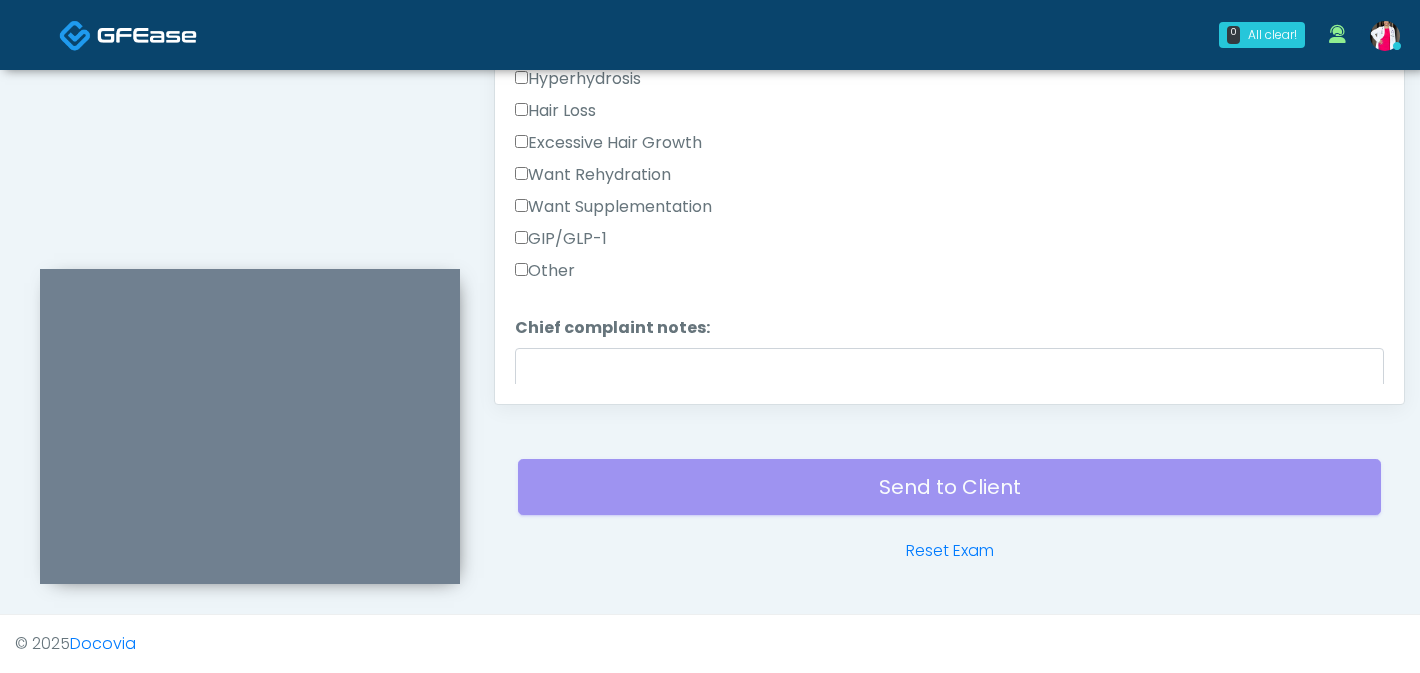 scroll, scrollTop: 612, scrollLeft: 0, axis: vertical 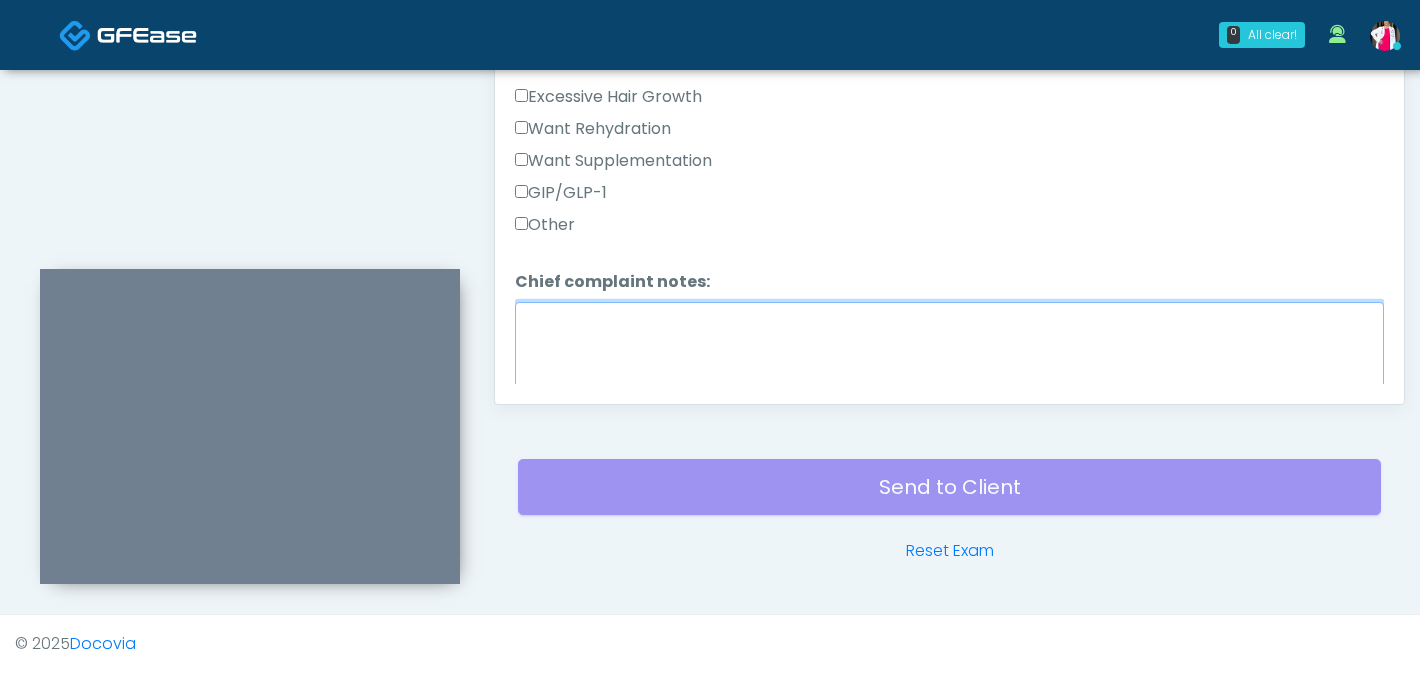 click on "Chief complaint notes:" at bounding box center (949, 345) 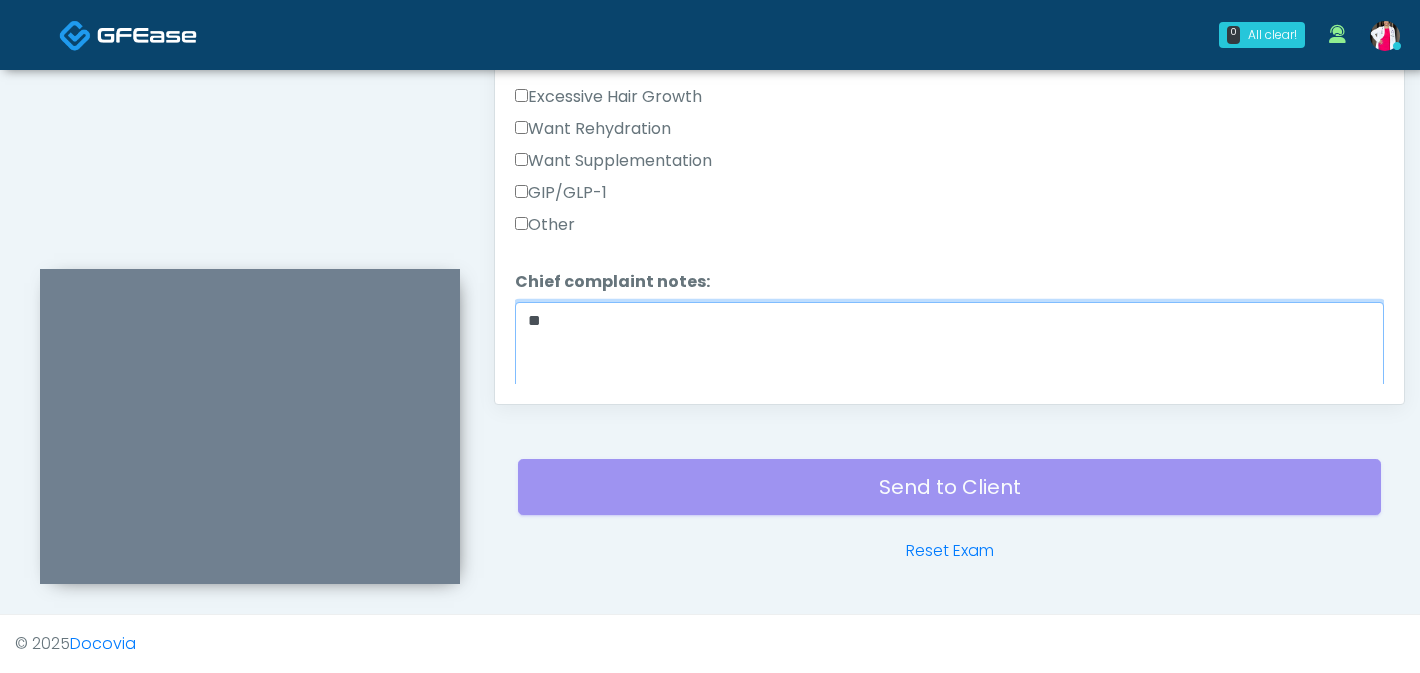 type on "*" 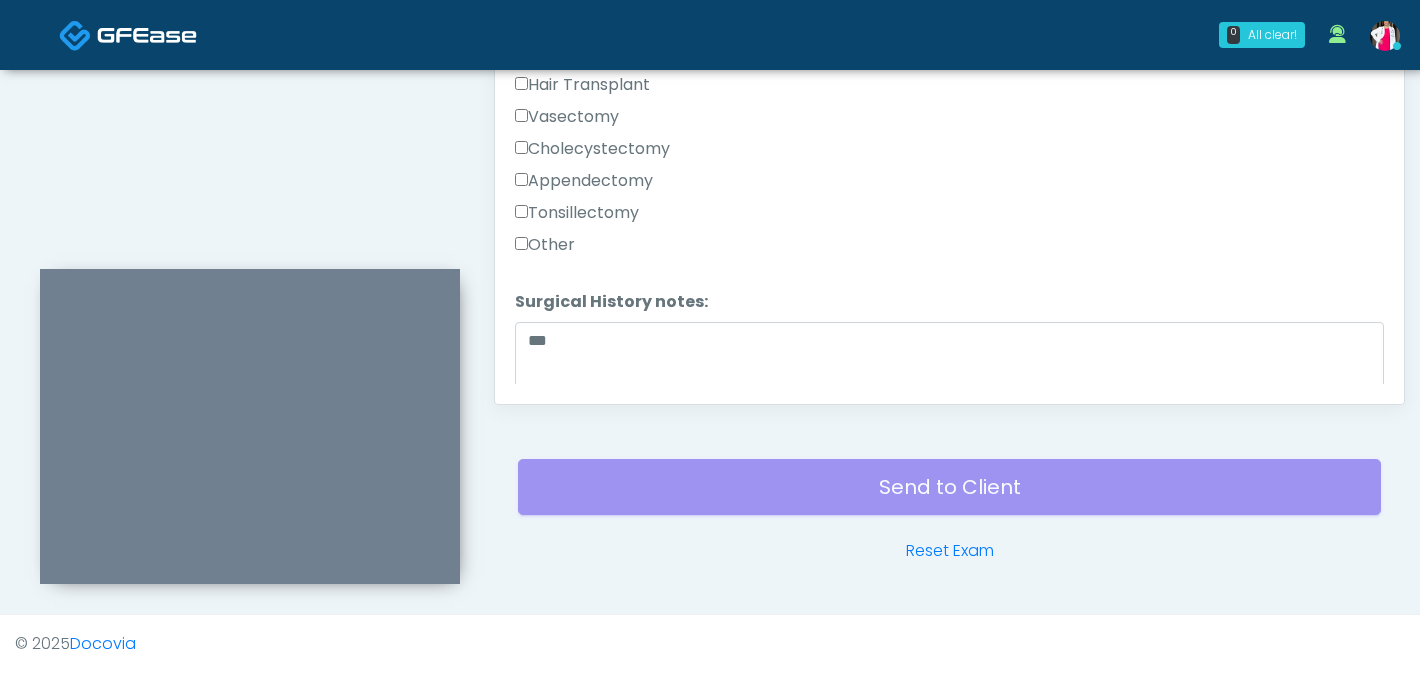 scroll, scrollTop: 1303, scrollLeft: 0, axis: vertical 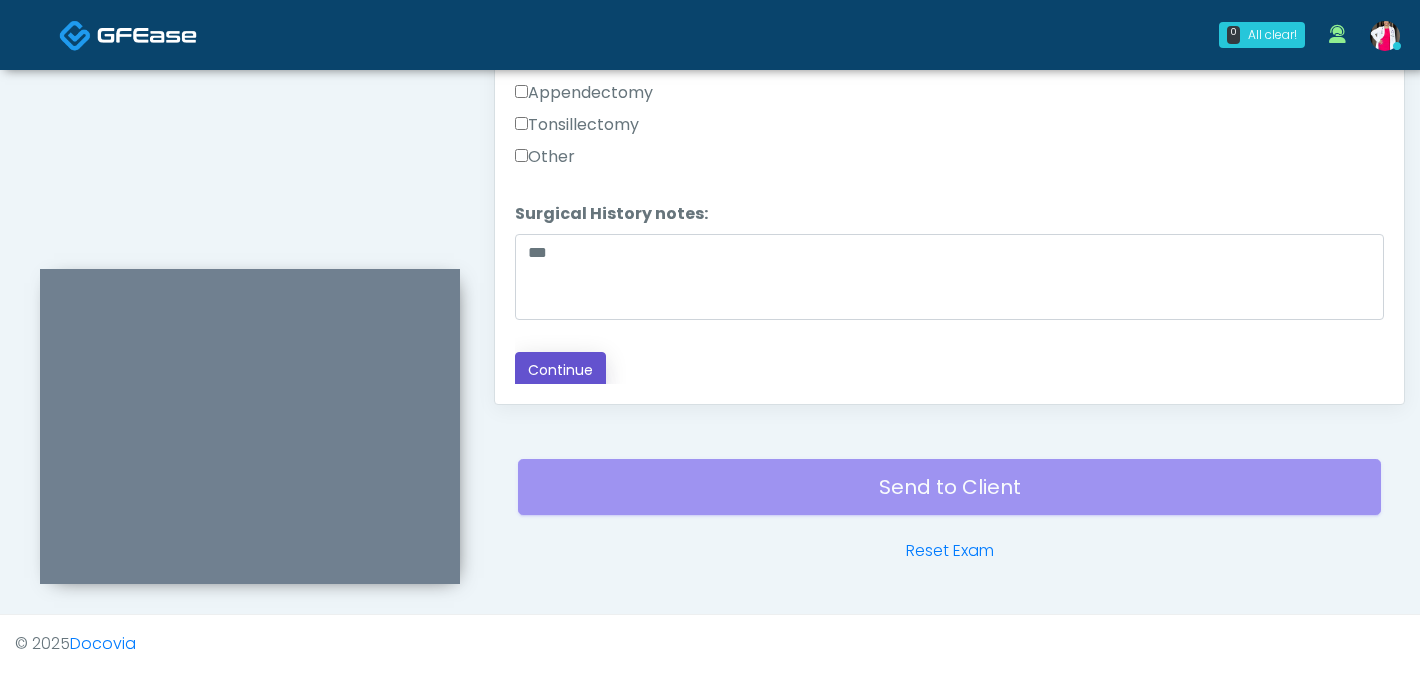 drag, startPoint x: 587, startPoint y: 362, endPoint x: 602, endPoint y: 359, distance: 15.297058 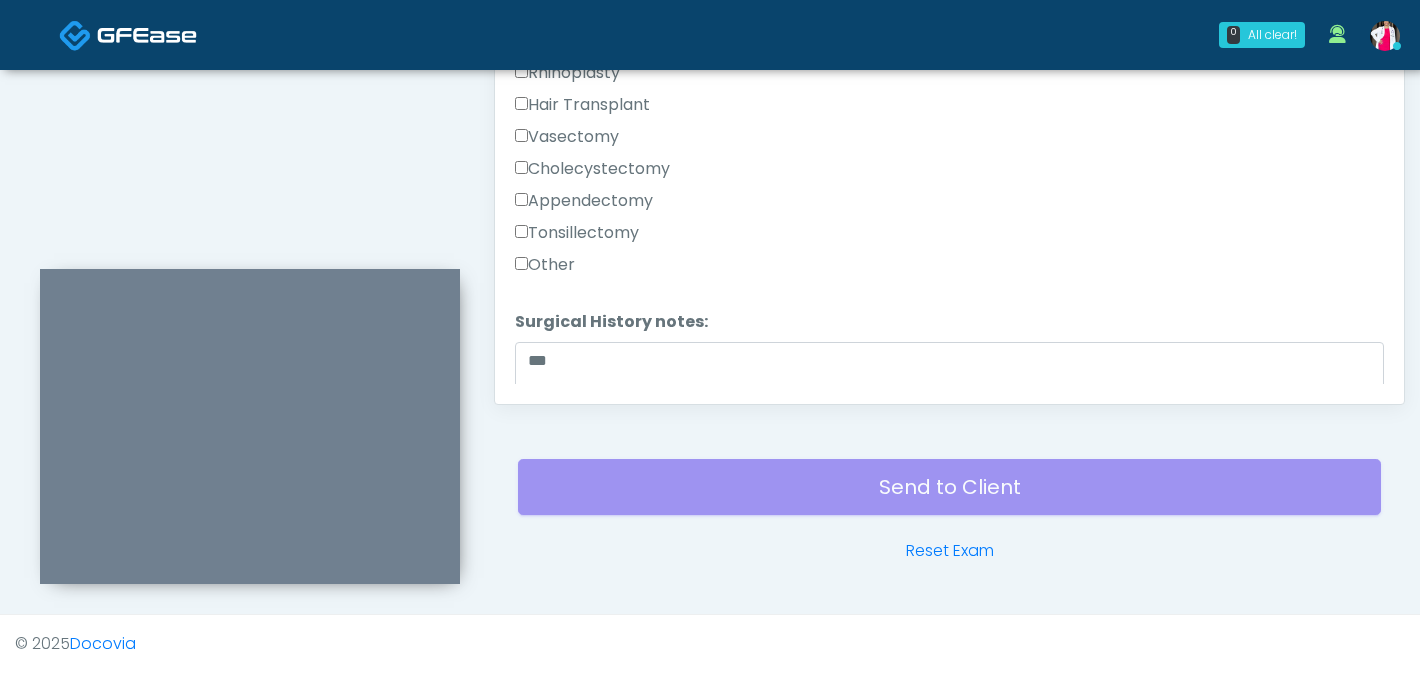 scroll, scrollTop: 1303, scrollLeft: 0, axis: vertical 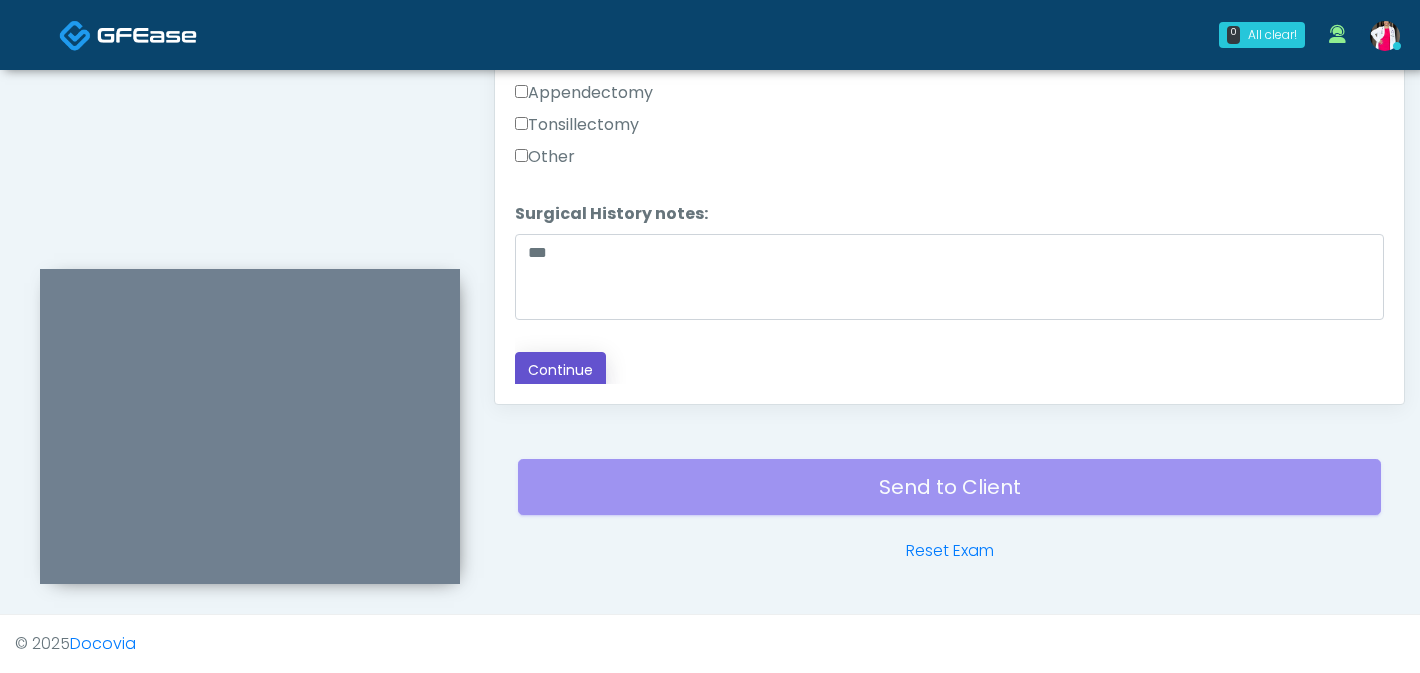 click on "Continue" at bounding box center (560, 370) 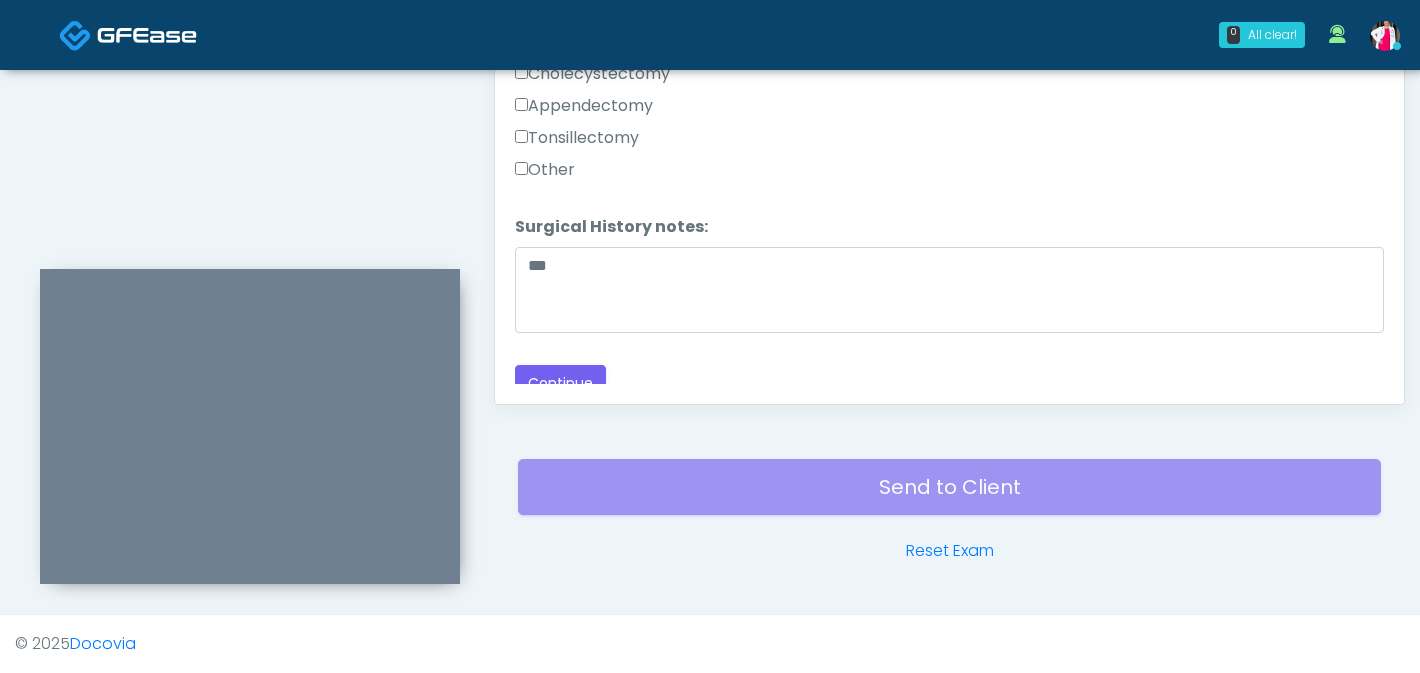 scroll, scrollTop: 1303, scrollLeft: 0, axis: vertical 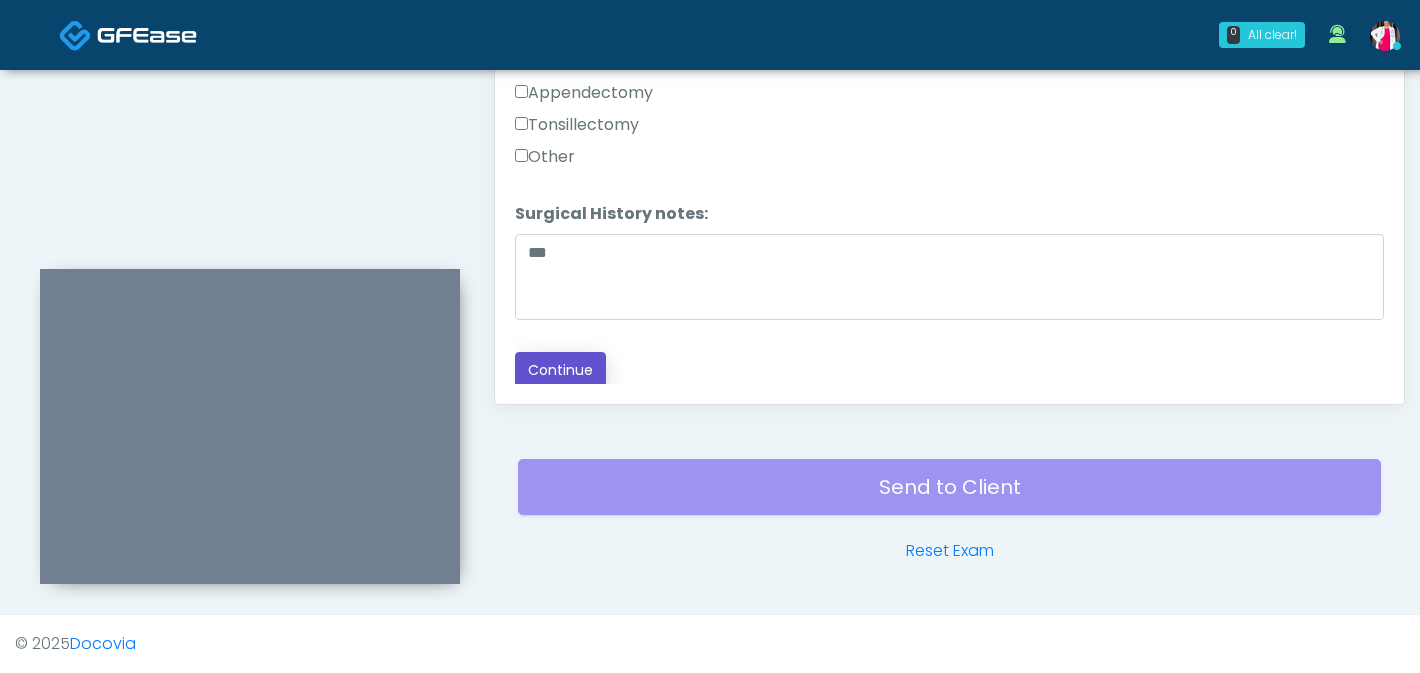 click on "Continue" at bounding box center [560, 370] 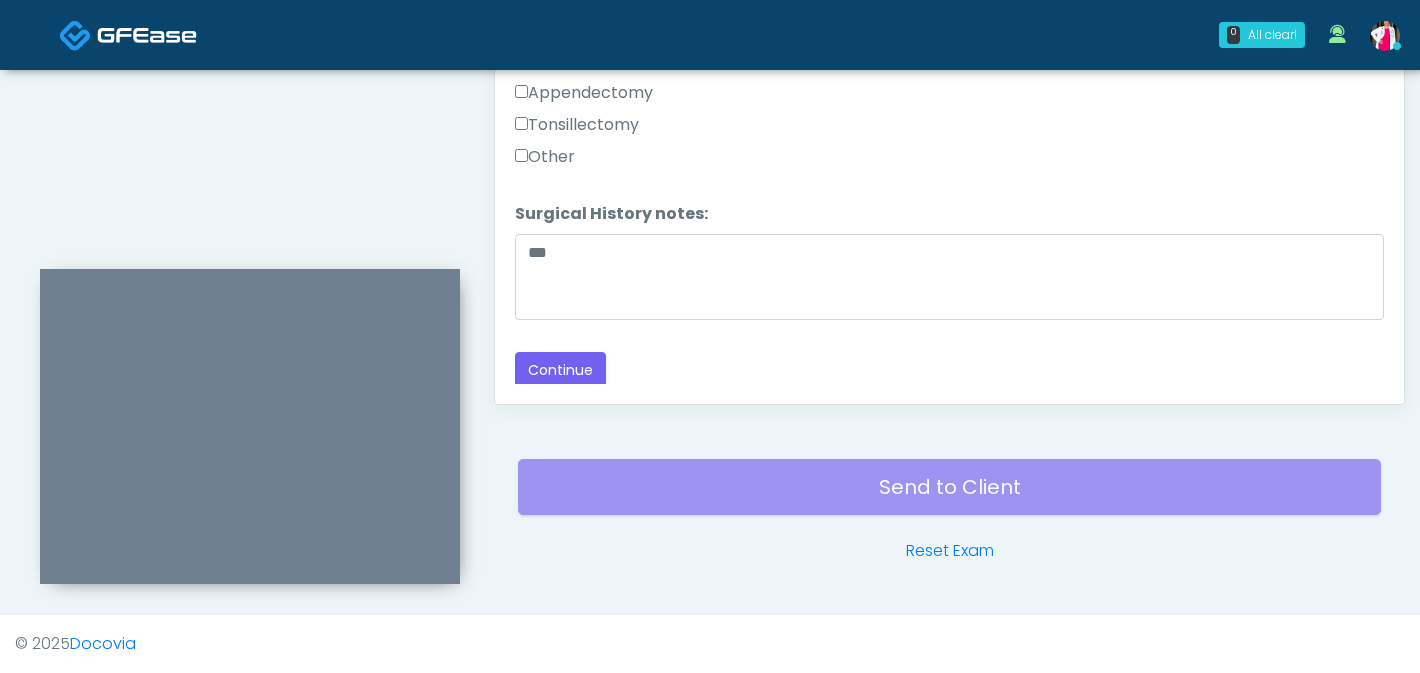 scroll, scrollTop: 1163, scrollLeft: 0, axis: vertical 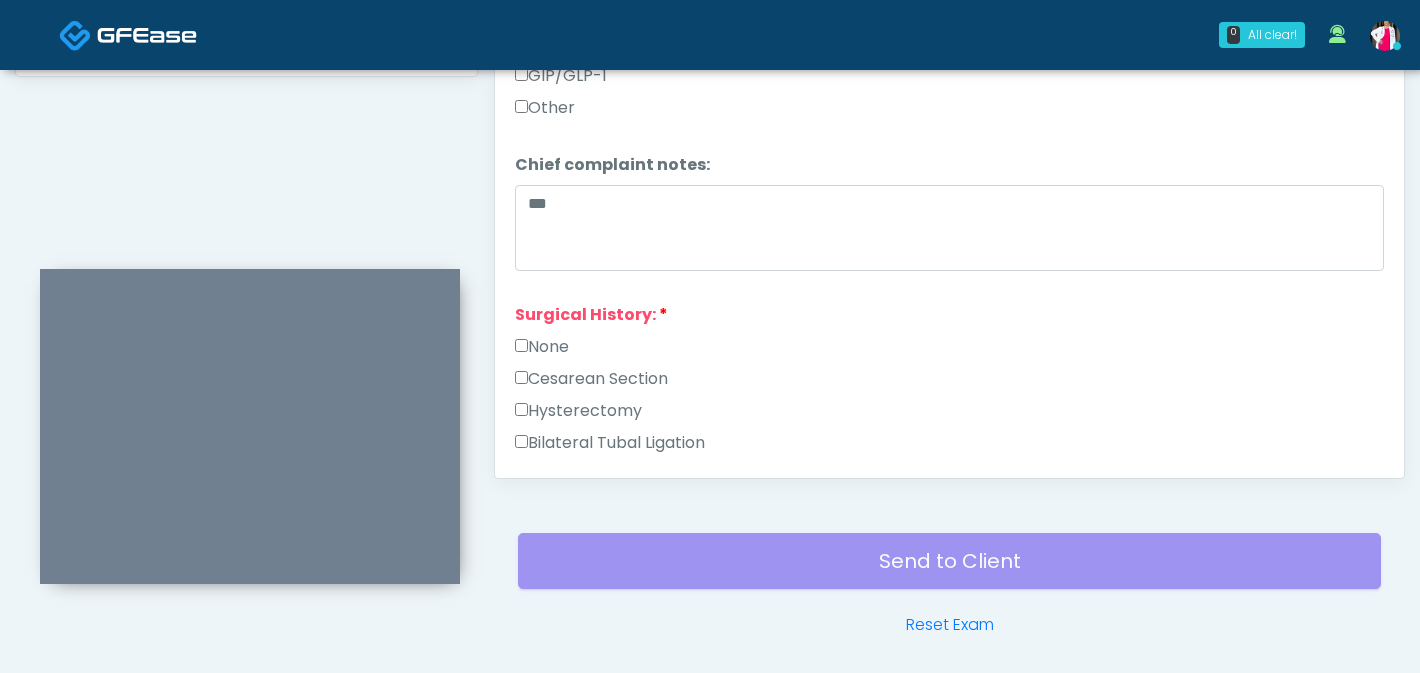 click on "None" at bounding box center [542, 347] 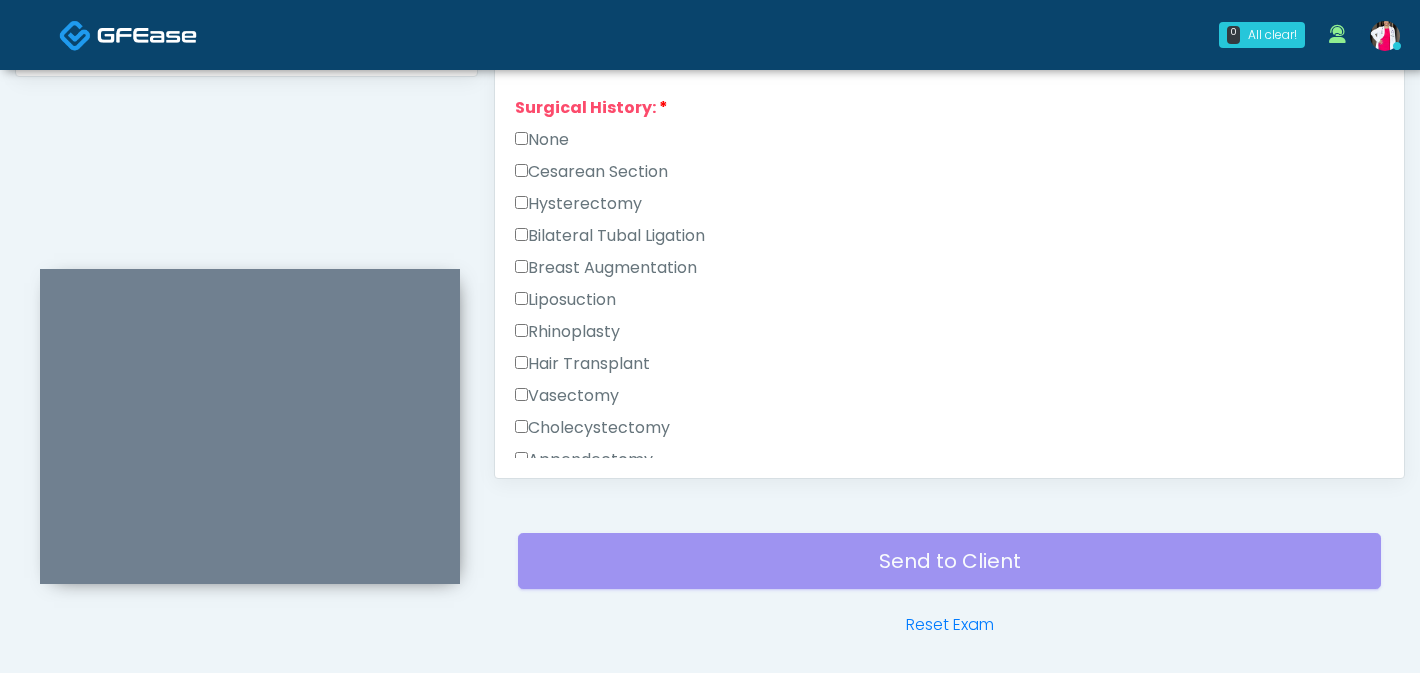 scroll, scrollTop: 1303, scrollLeft: 0, axis: vertical 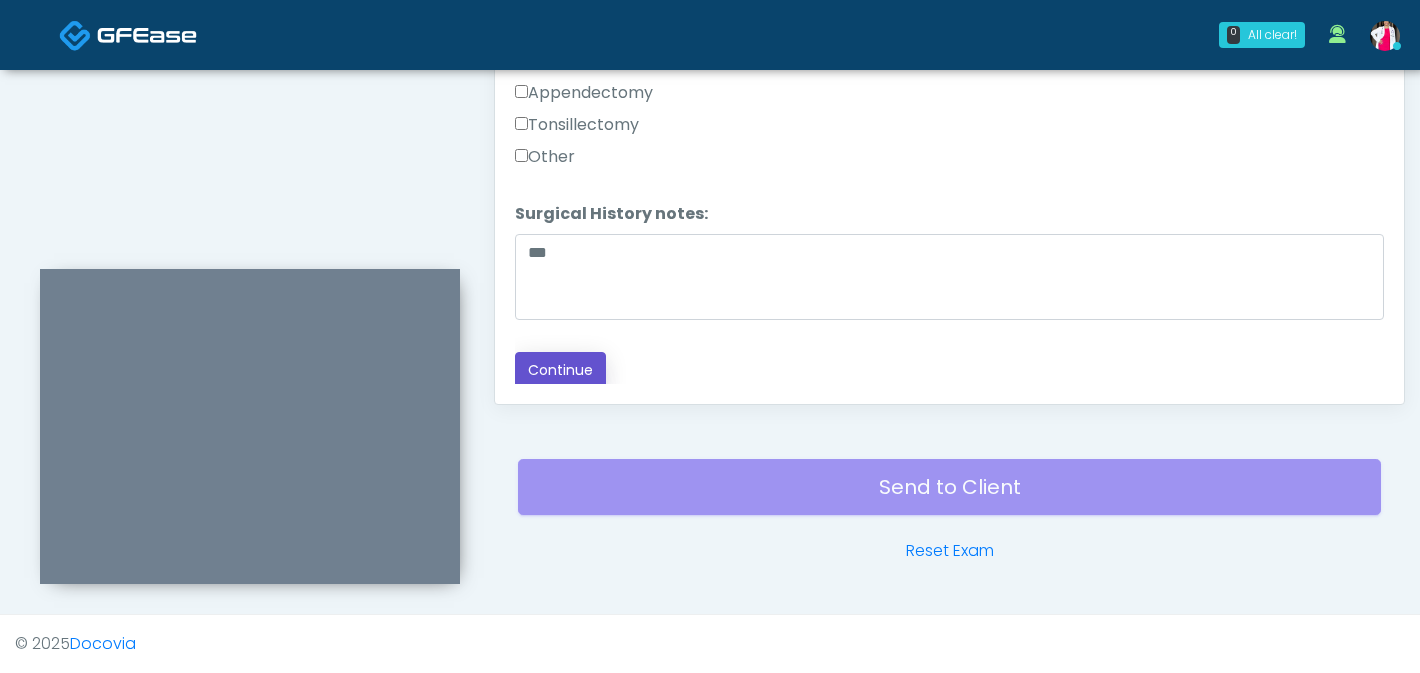 click on "Continue" at bounding box center [560, 370] 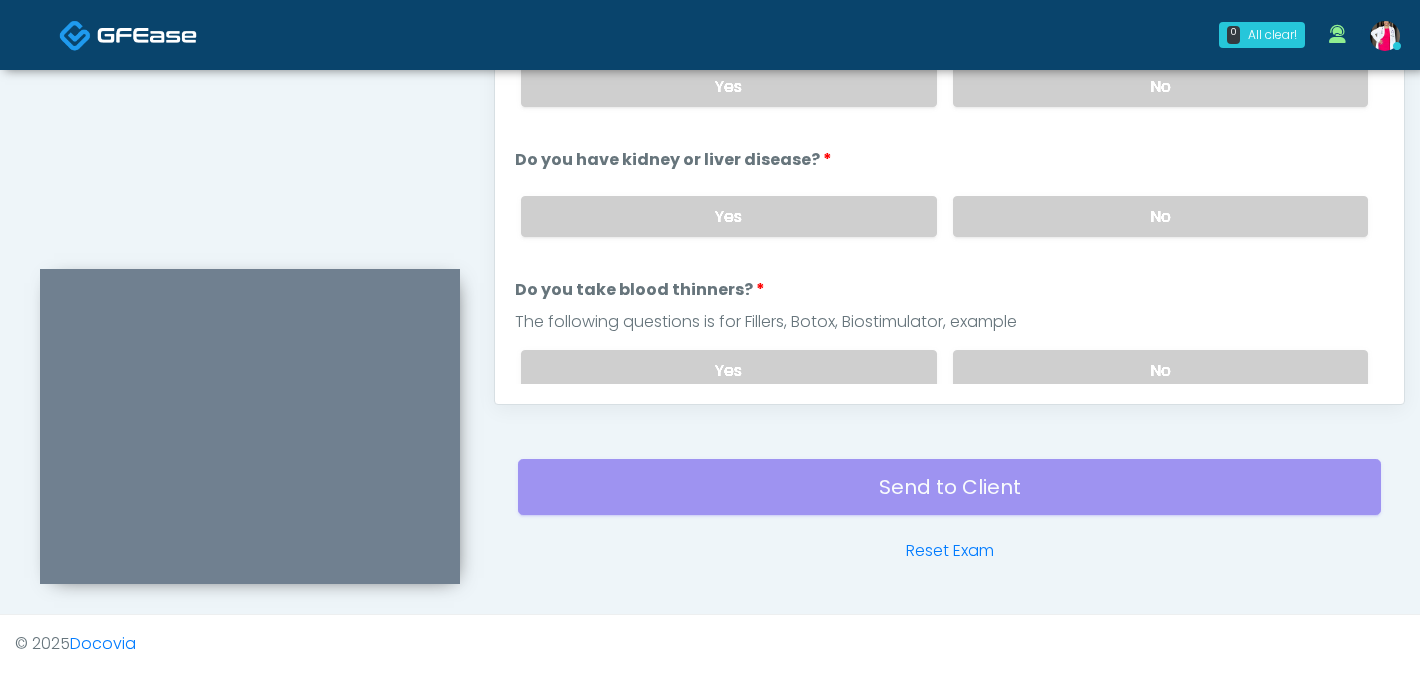 scroll, scrollTop: 0, scrollLeft: 0, axis: both 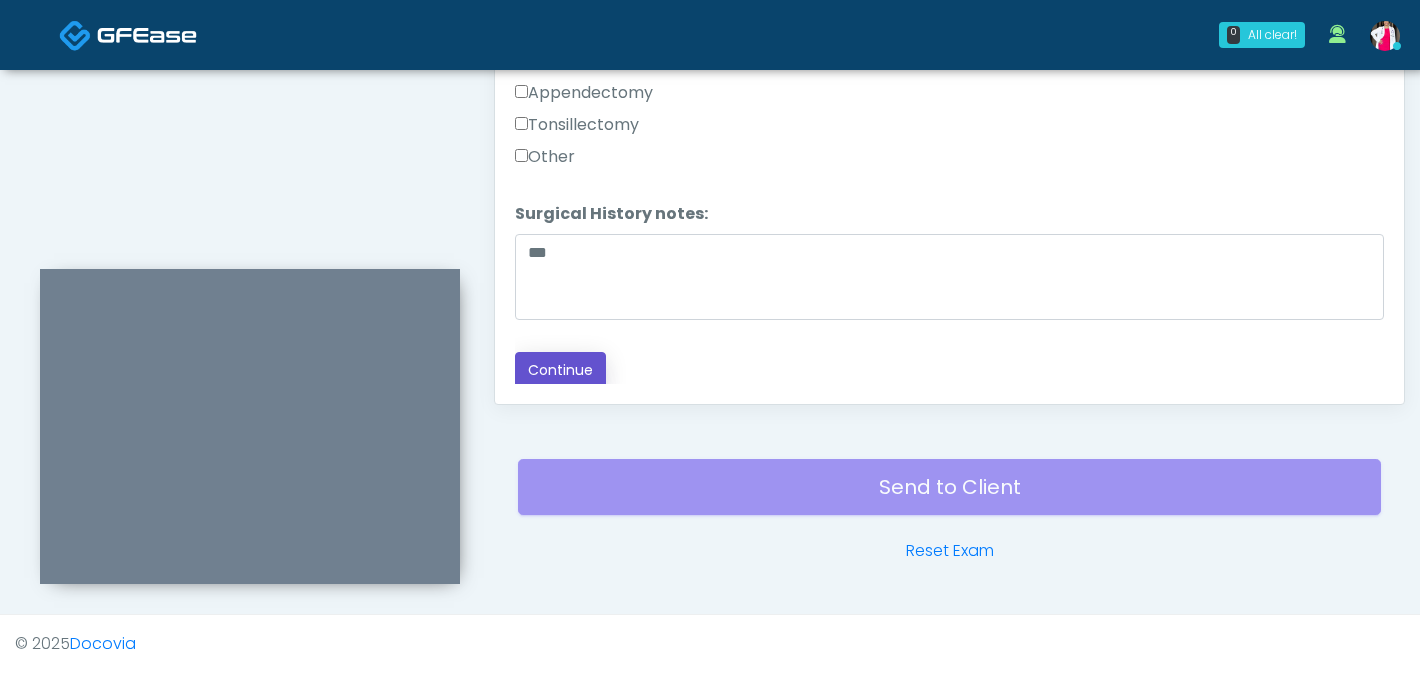 click on "Continue" at bounding box center [560, 370] 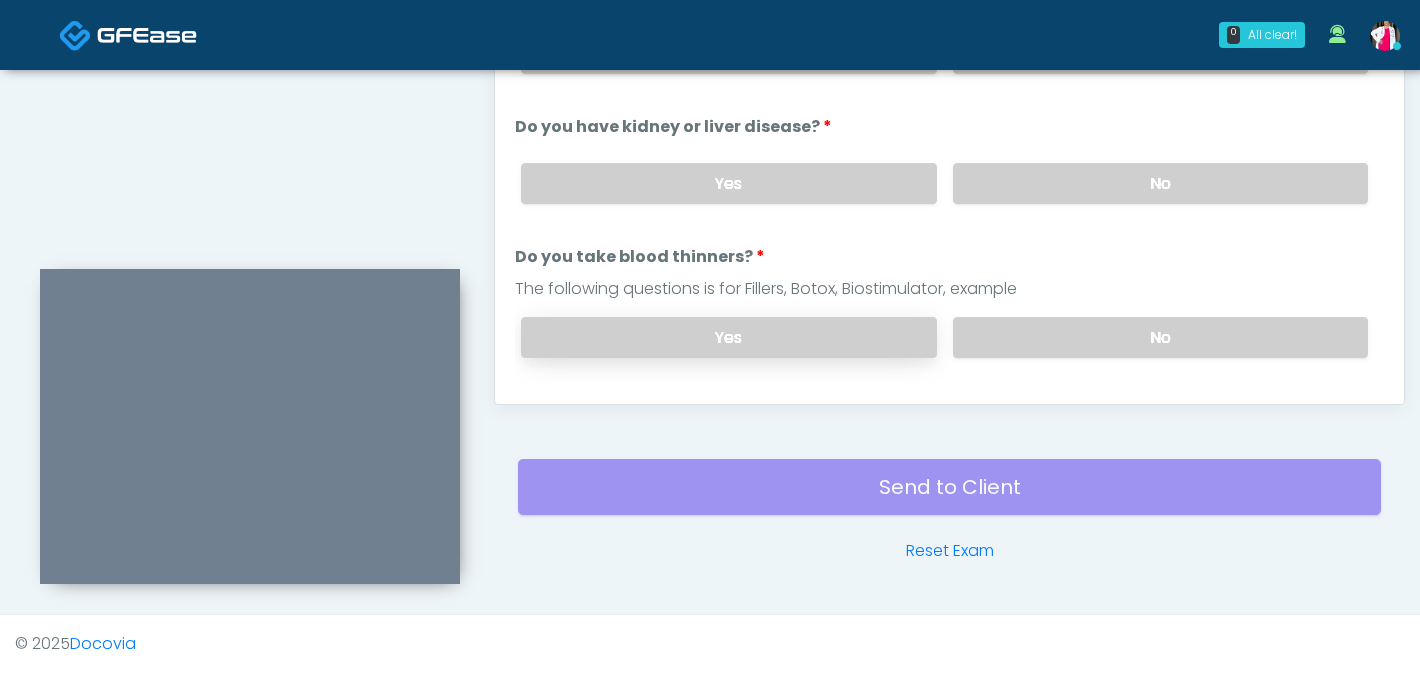 scroll, scrollTop: 0, scrollLeft: 0, axis: both 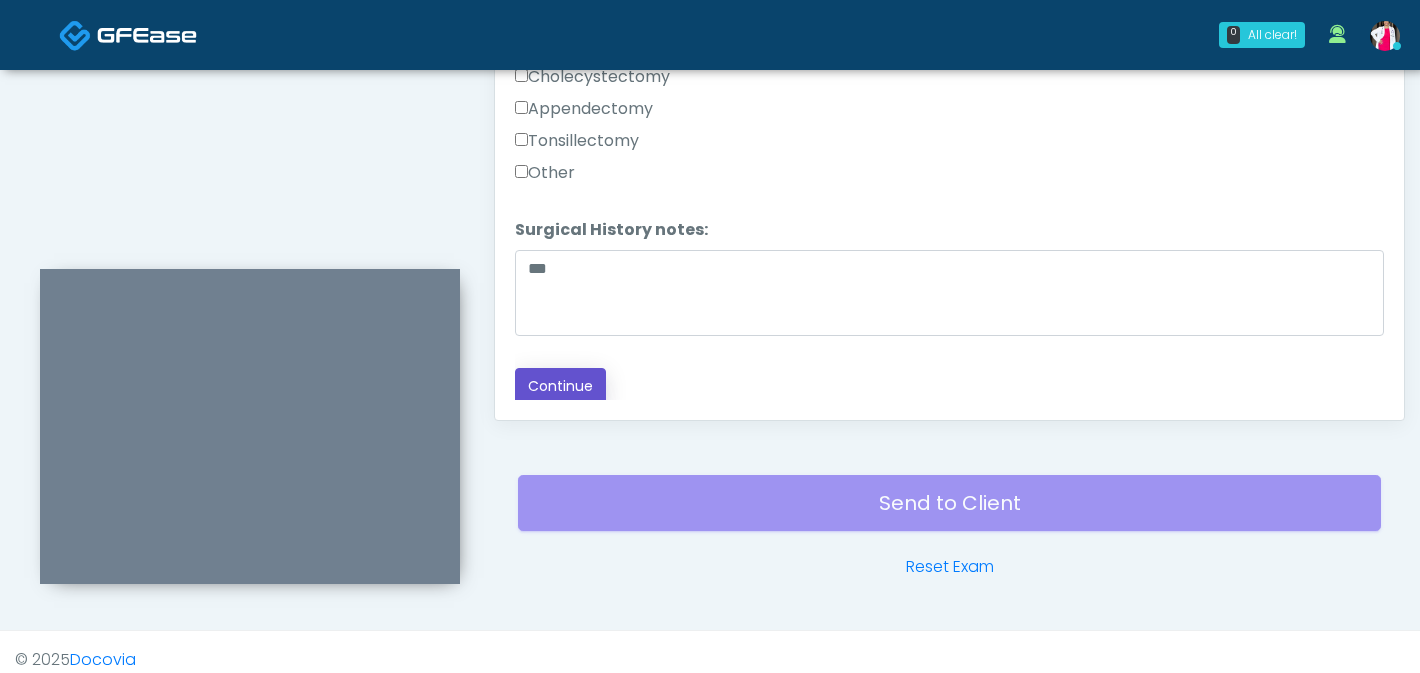 click on "Continue" at bounding box center (560, 386) 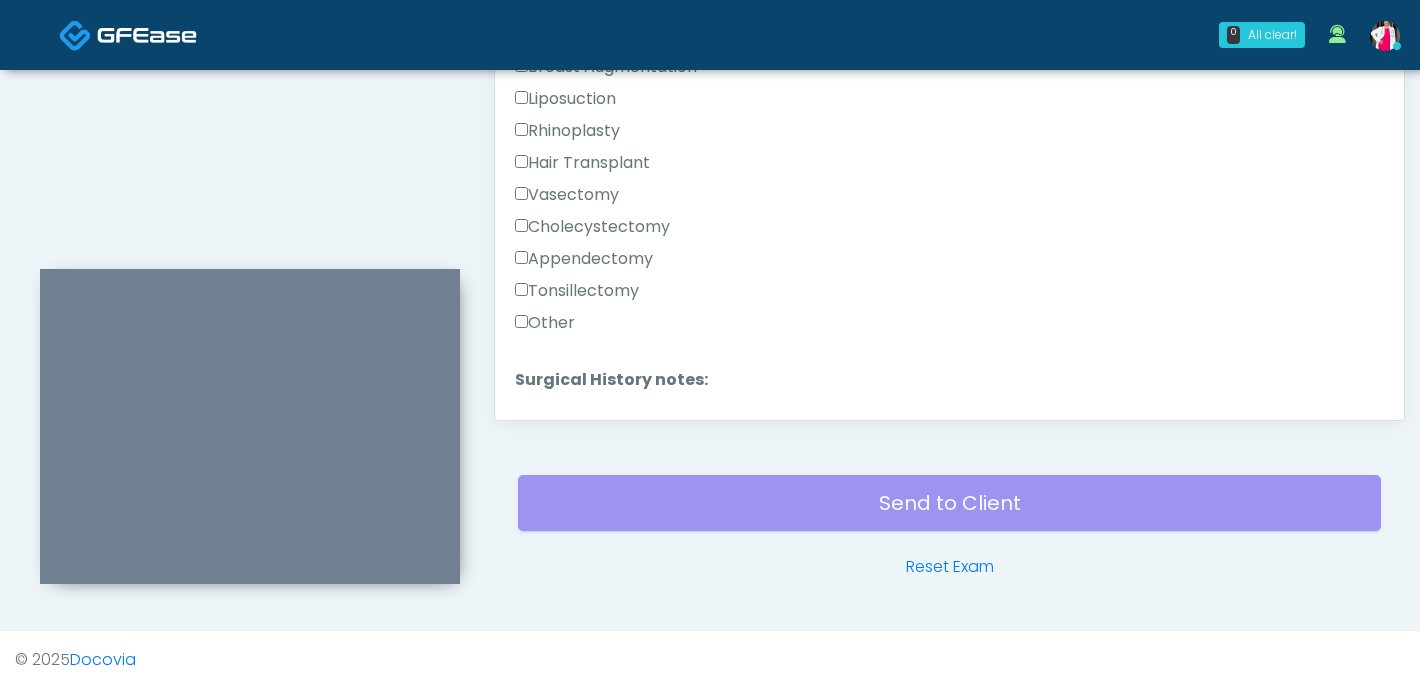 scroll, scrollTop: 1303, scrollLeft: 0, axis: vertical 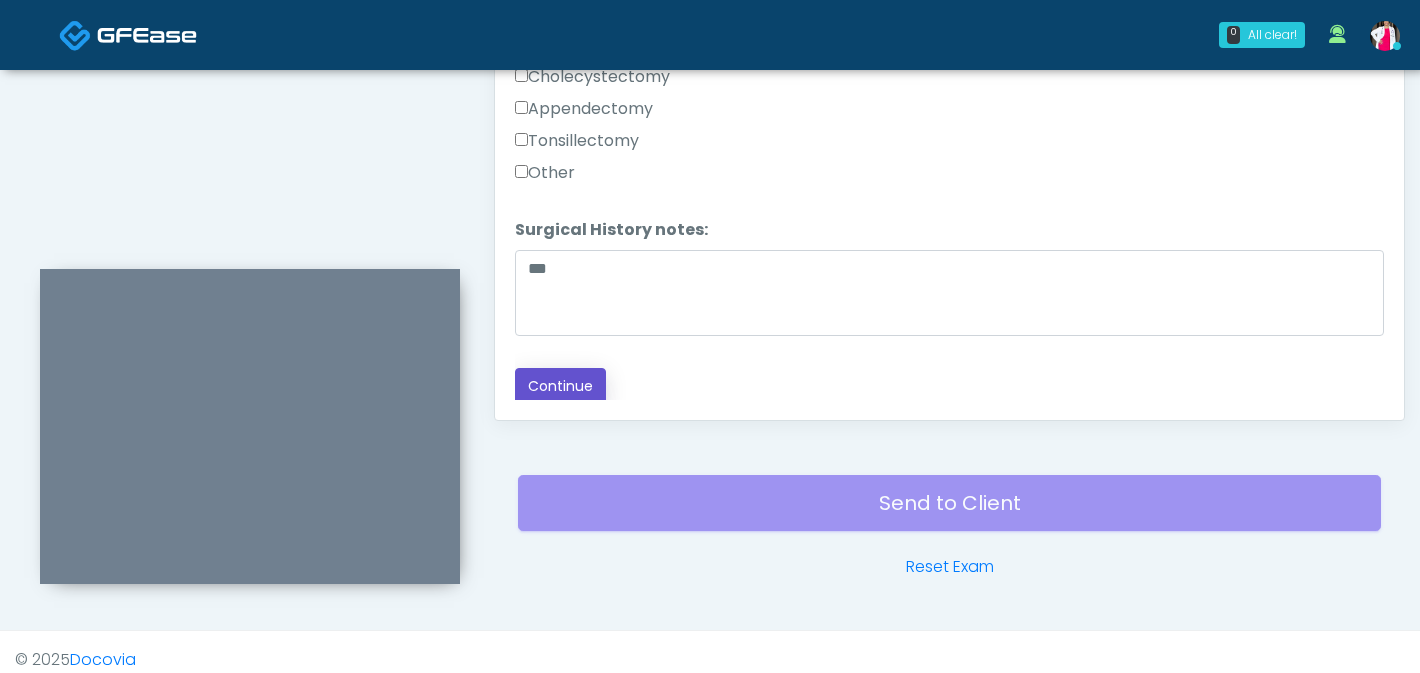 click on "Continue" at bounding box center [560, 386] 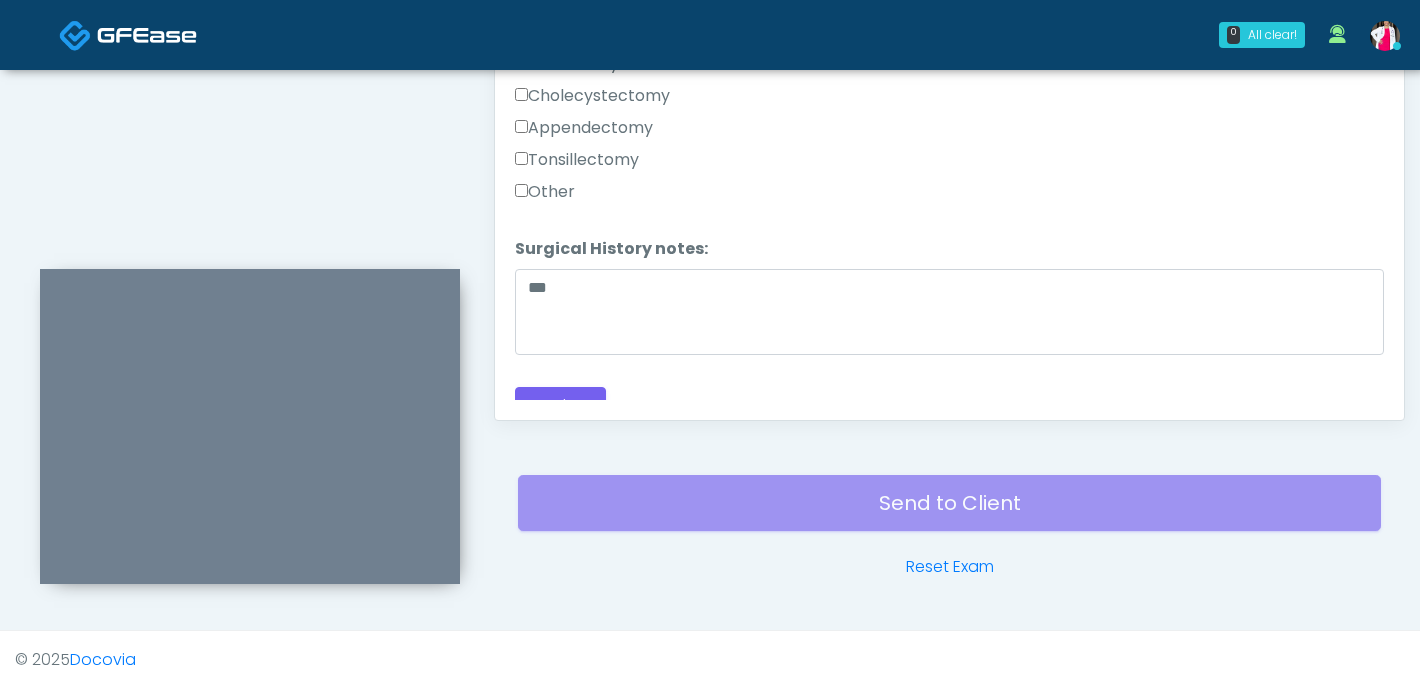 scroll, scrollTop: 1303, scrollLeft: 0, axis: vertical 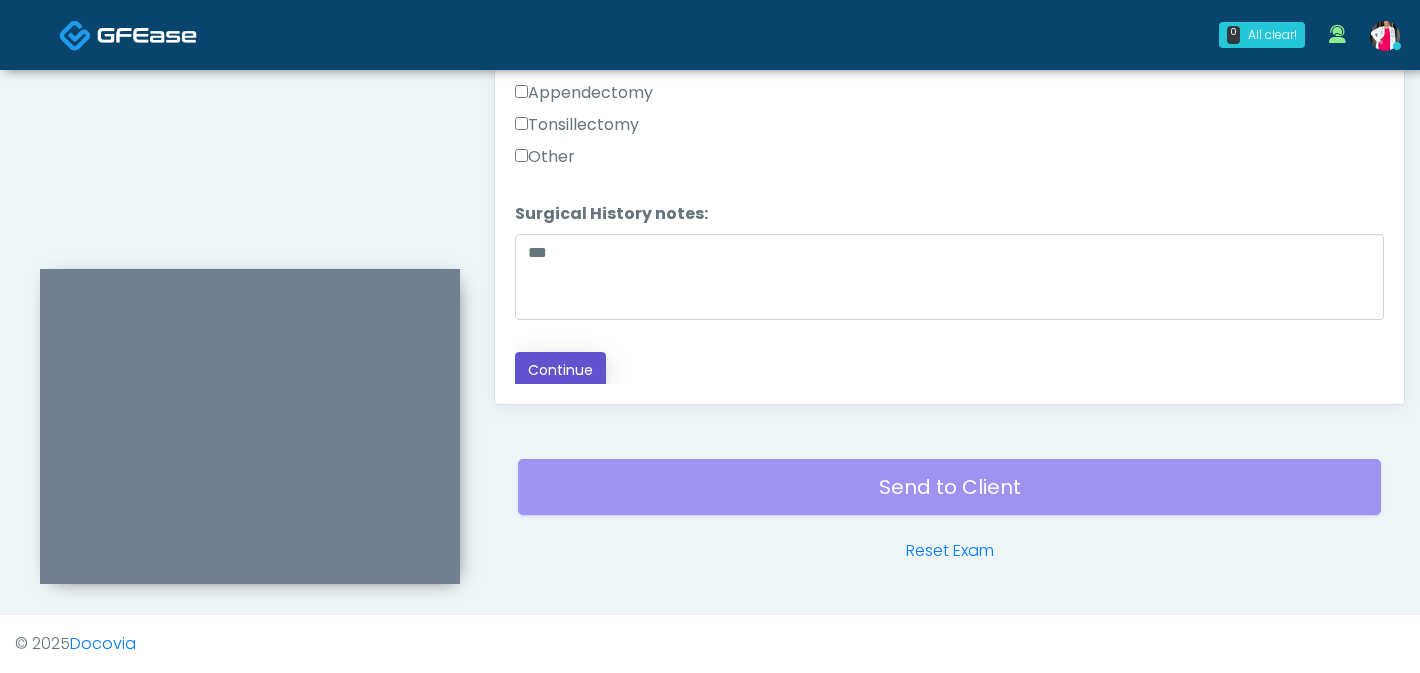 click on "Continue" at bounding box center (560, 370) 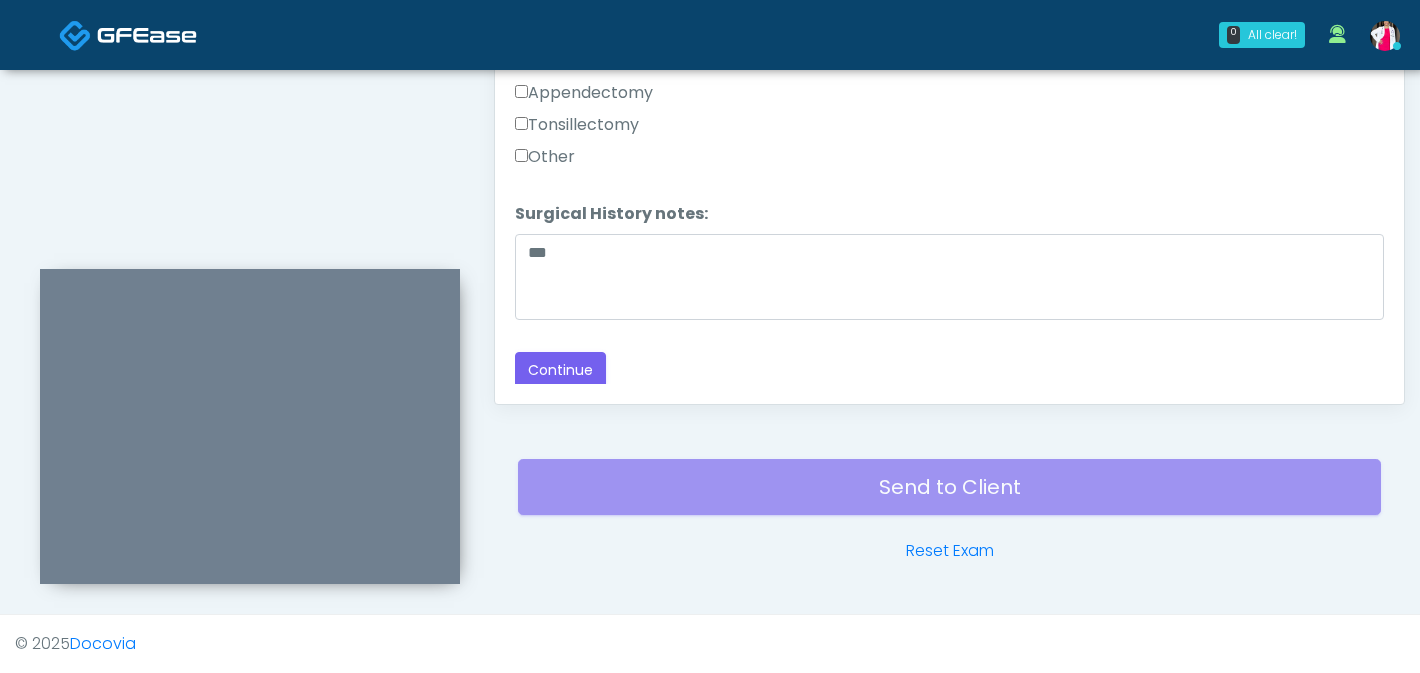 scroll, scrollTop: 505, scrollLeft: 0, axis: vertical 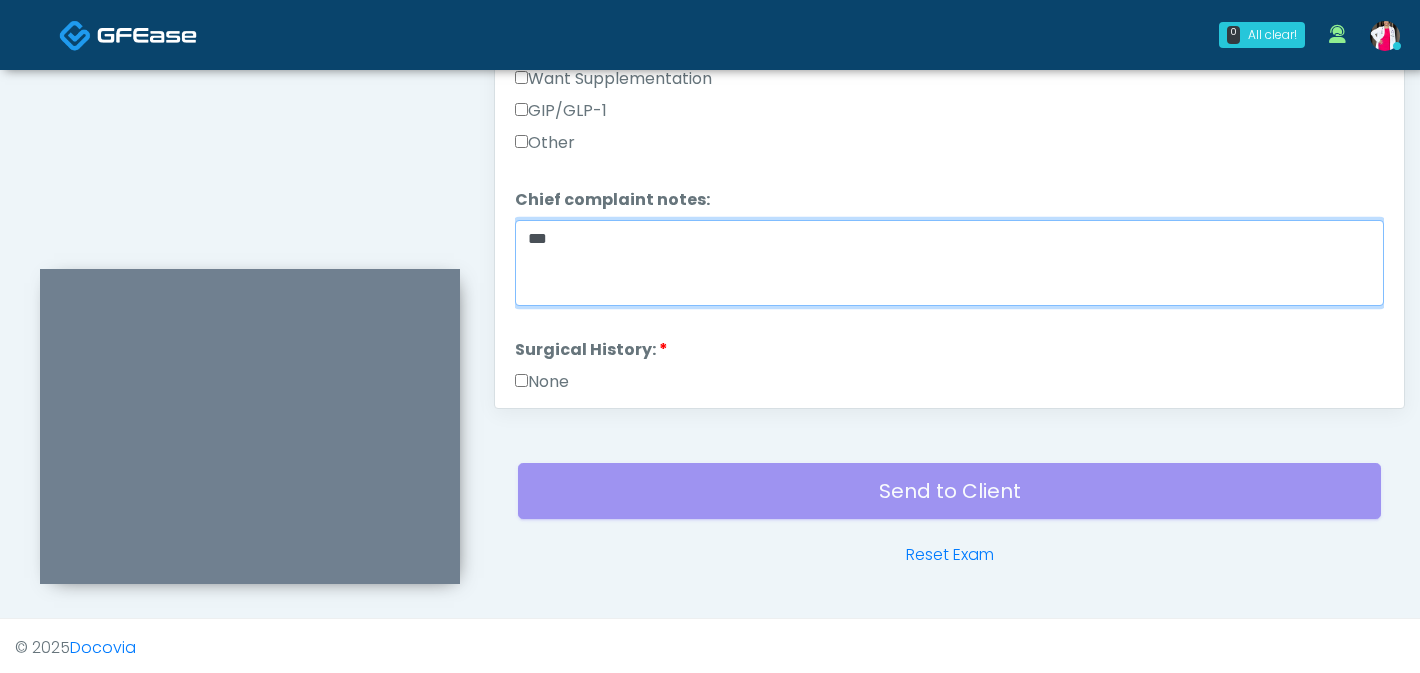 drag, startPoint x: 560, startPoint y: 238, endPoint x: 475, endPoint y: 223, distance: 86.313385 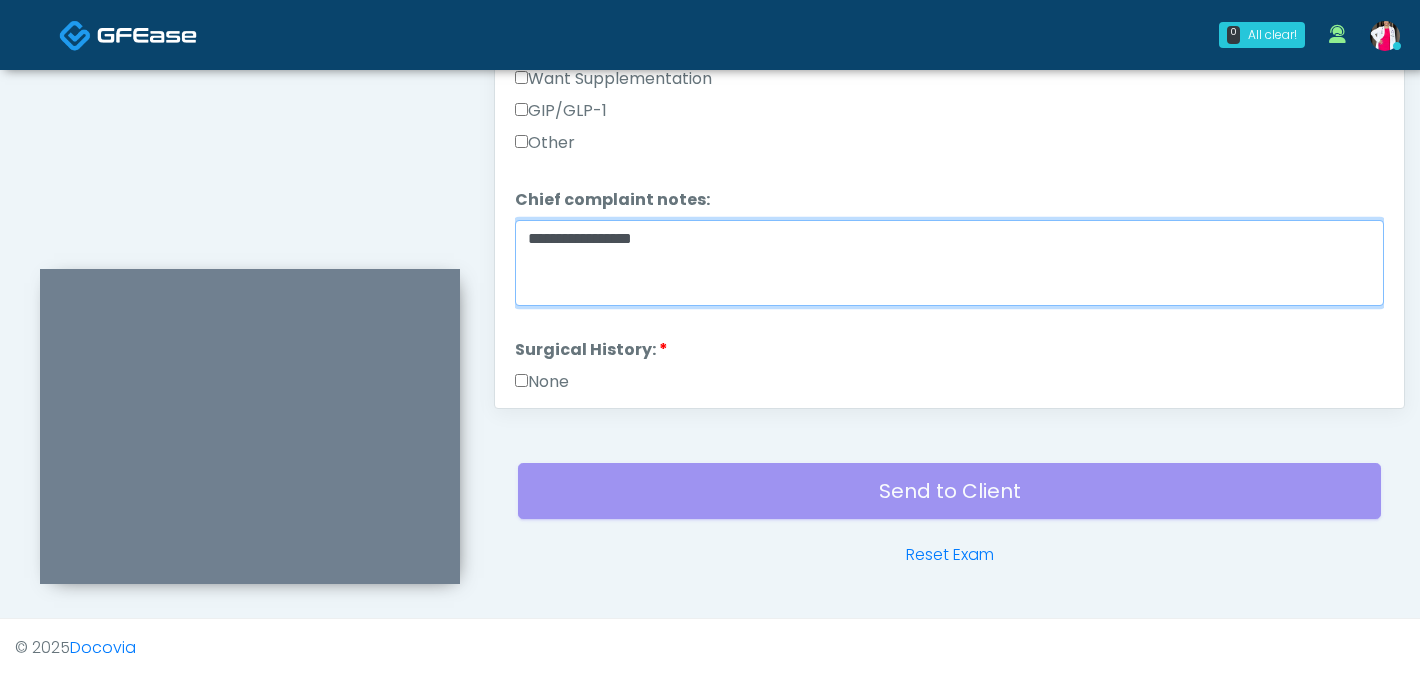 scroll, scrollTop: 1170, scrollLeft: 0, axis: vertical 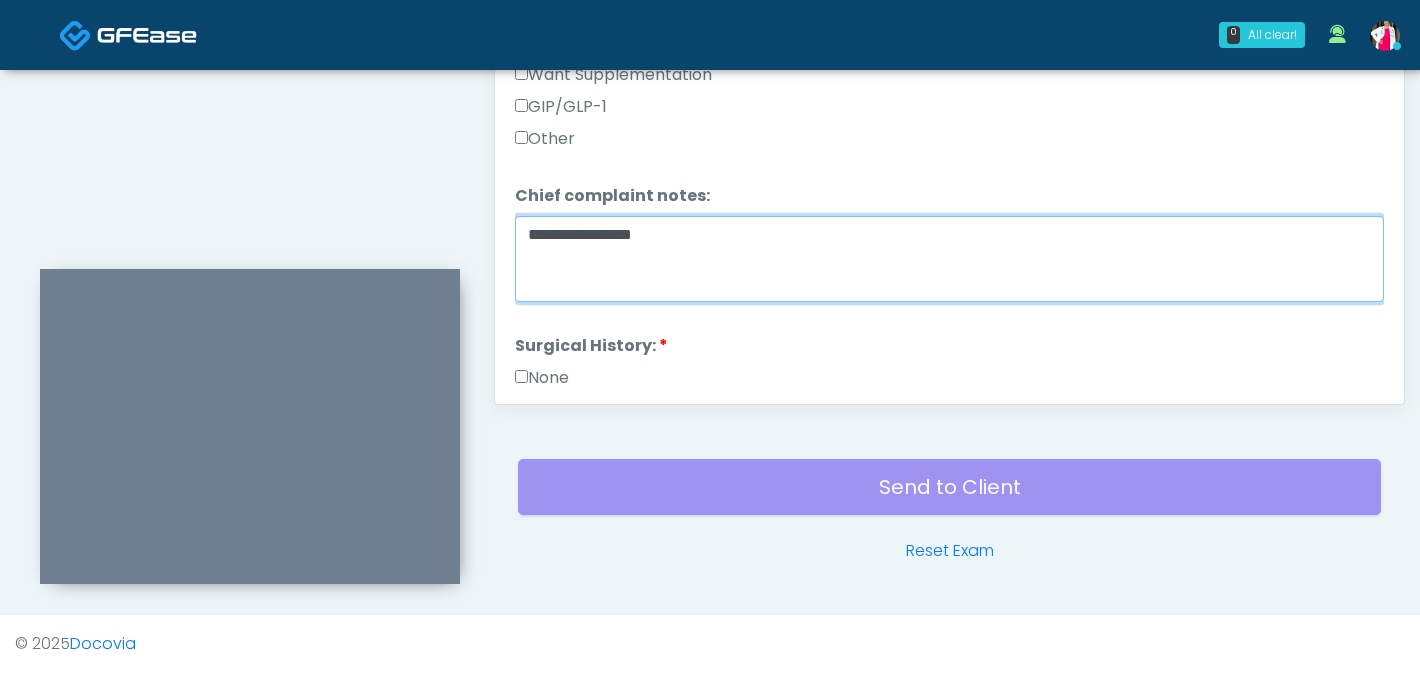 type on "**********" 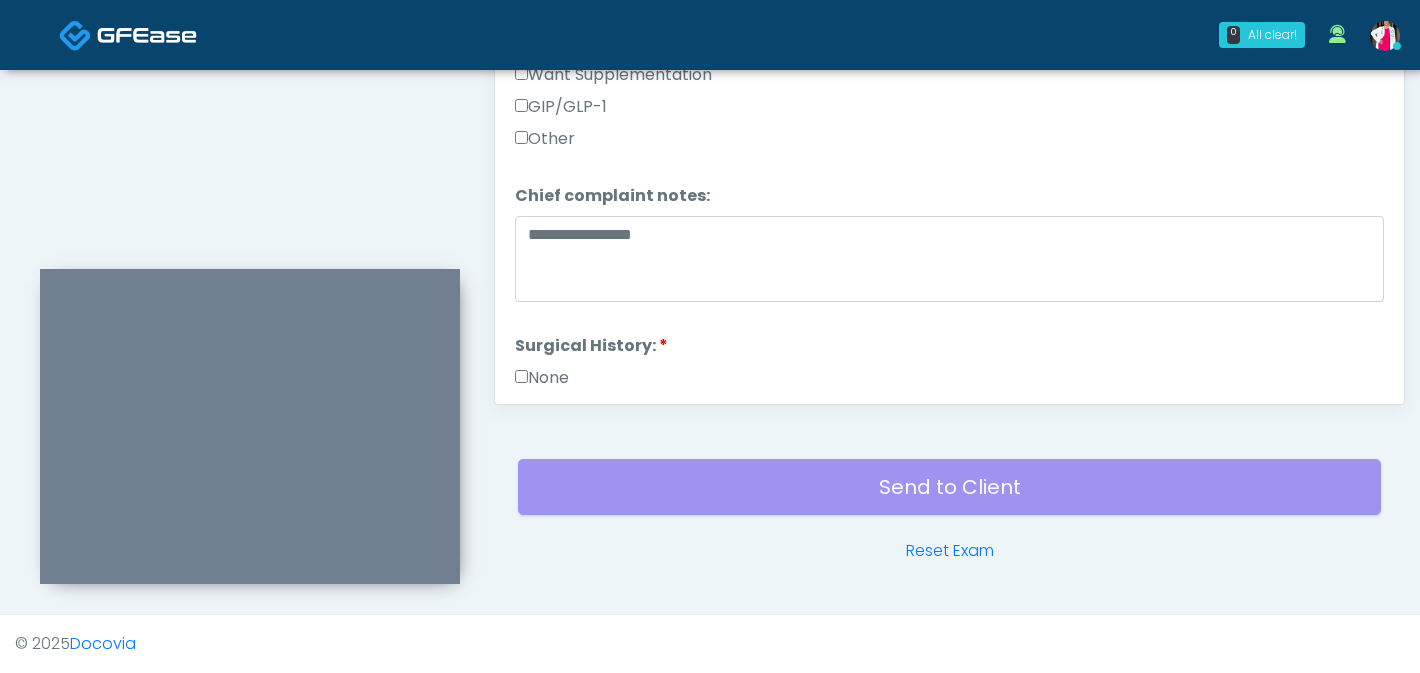 click on "Send to Client
Reset Exam" at bounding box center (949, 499) 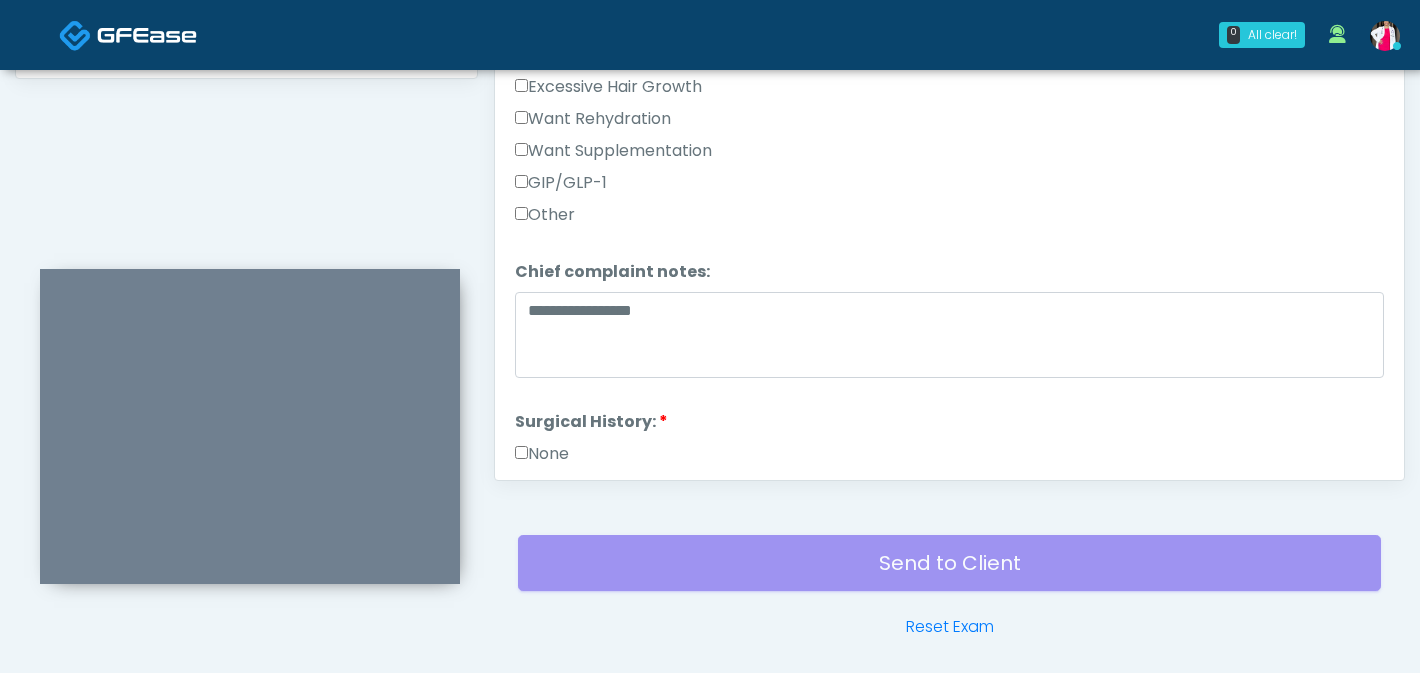 scroll, scrollTop: 1024, scrollLeft: 0, axis: vertical 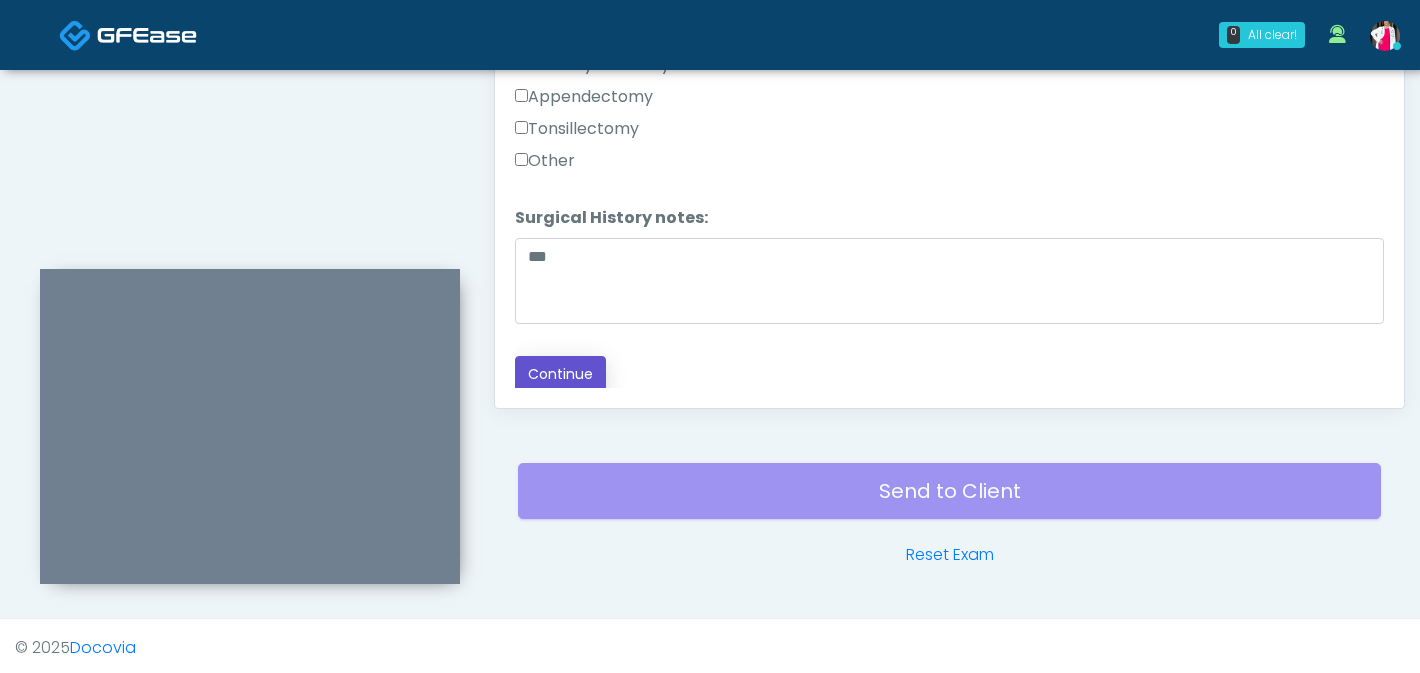 click on "Continue" at bounding box center [560, 374] 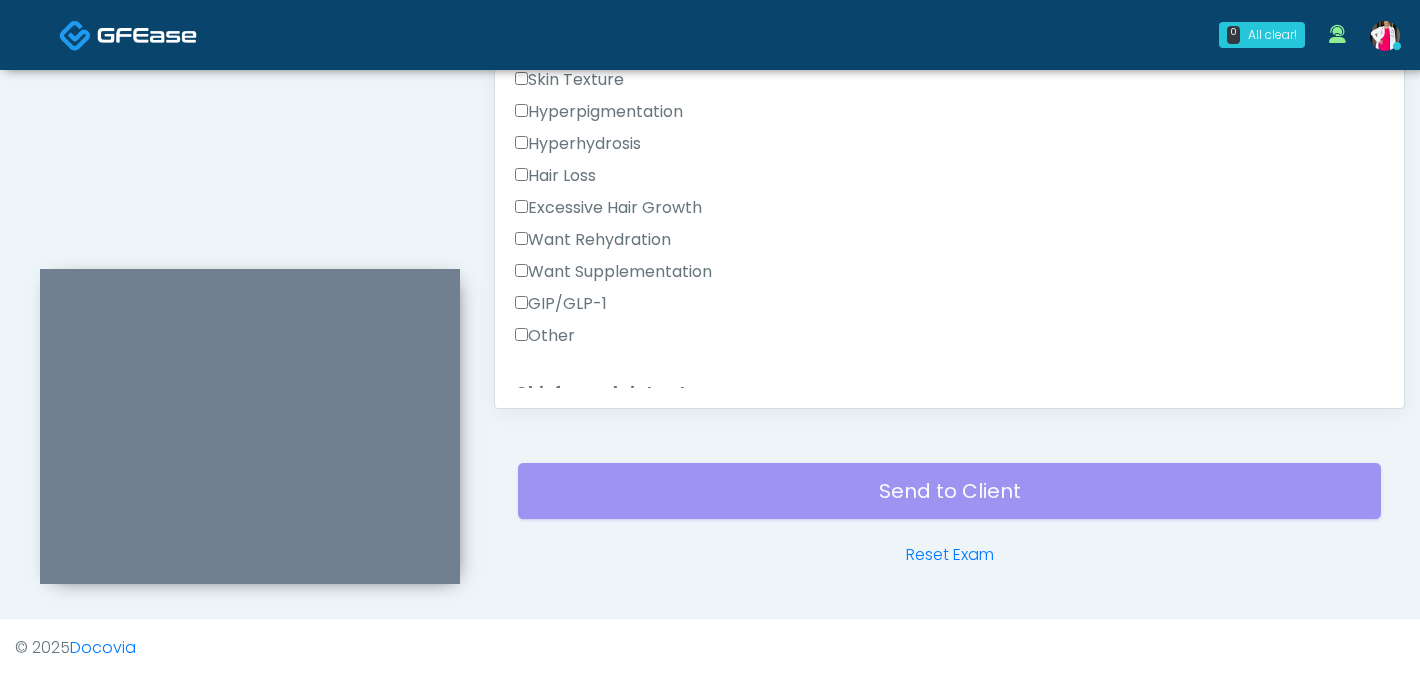scroll, scrollTop: 526, scrollLeft: 0, axis: vertical 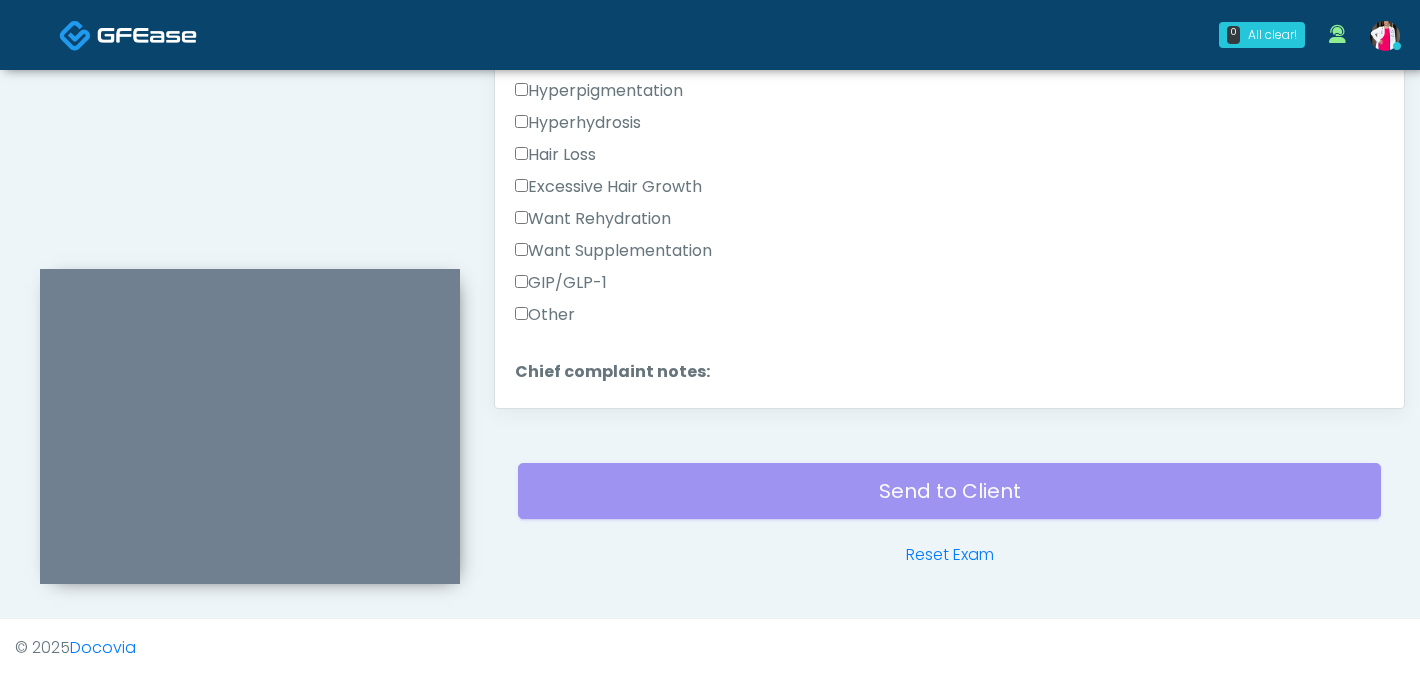 click on "Responses
Questions
Chat
Good Faith Exam Script
Good Faith Exam Script INTRODUCTION Hello, my name is undefined, and I will be conducting your good faith exam on behalf of  DrypMedic IV Hydration & Wellness ,  Please confirm the correct patient is on the call: Confirm full name Confirm Date of Birth ﻿﻿ This exam will take about 5 minutes to complete and it is a state requirement before you receive any new treatment. I am a third party service provider and have been retained by this practice to collect and review your medical history and ensure you're a good candidate for your treatment. all information collected, stored and transmitted as part of this exam is confidential and covered by the HIPAA act." at bounding box center [949, 117] 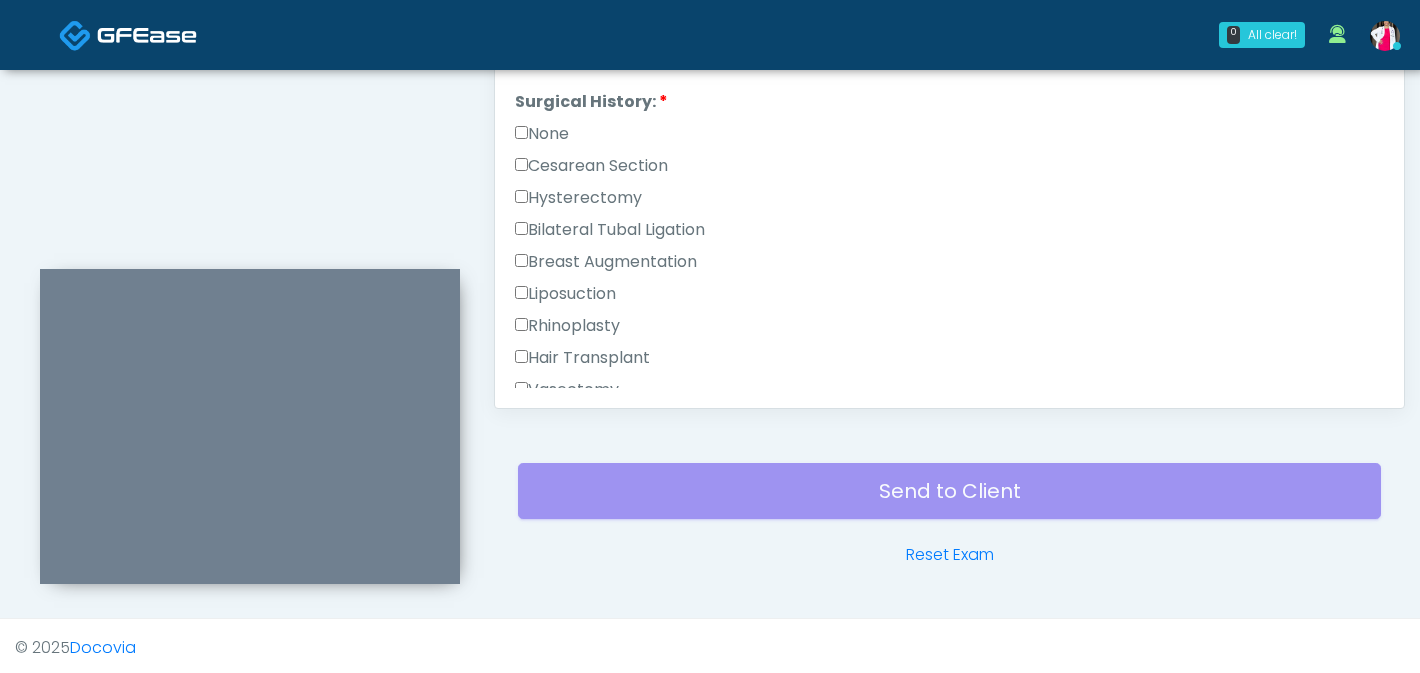scroll, scrollTop: 1303, scrollLeft: 0, axis: vertical 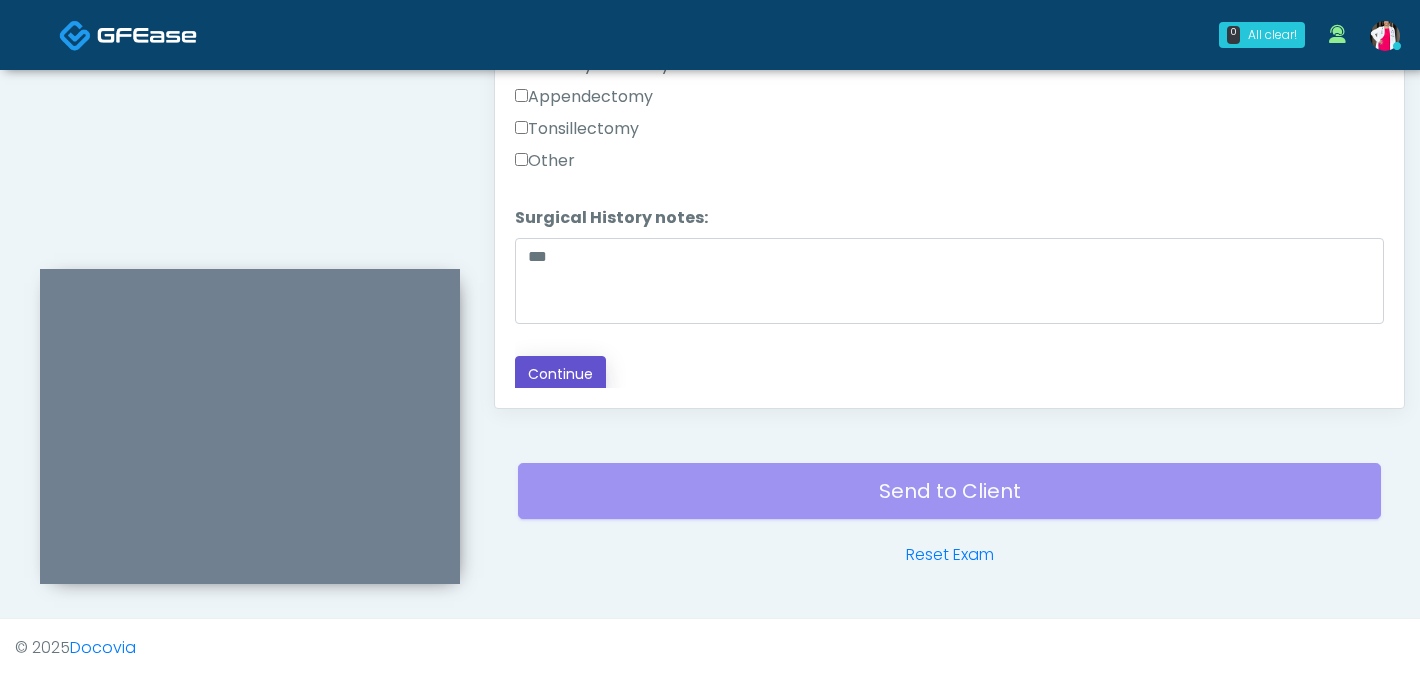 click on "Continue" at bounding box center (560, 374) 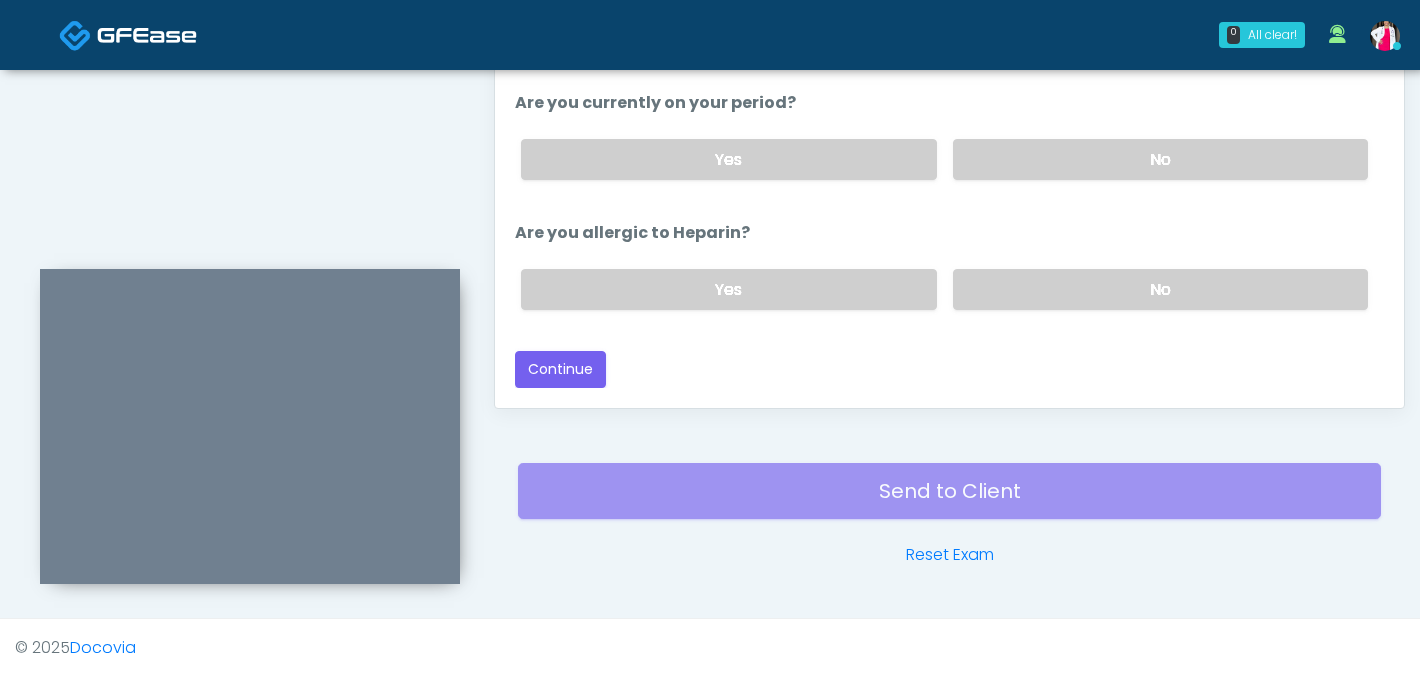 scroll, scrollTop: 1170, scrollLeft: 0, axis: vertical 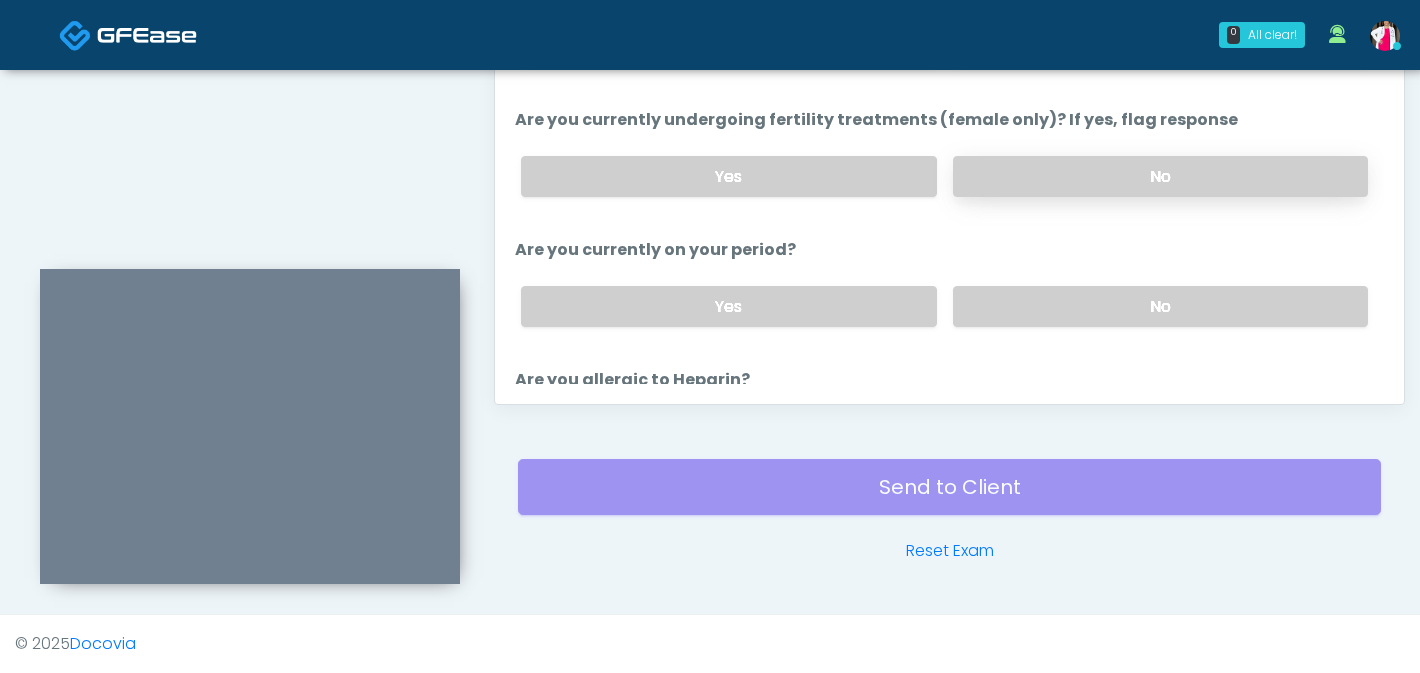 click on "No" at bounding box center (1160, 176) 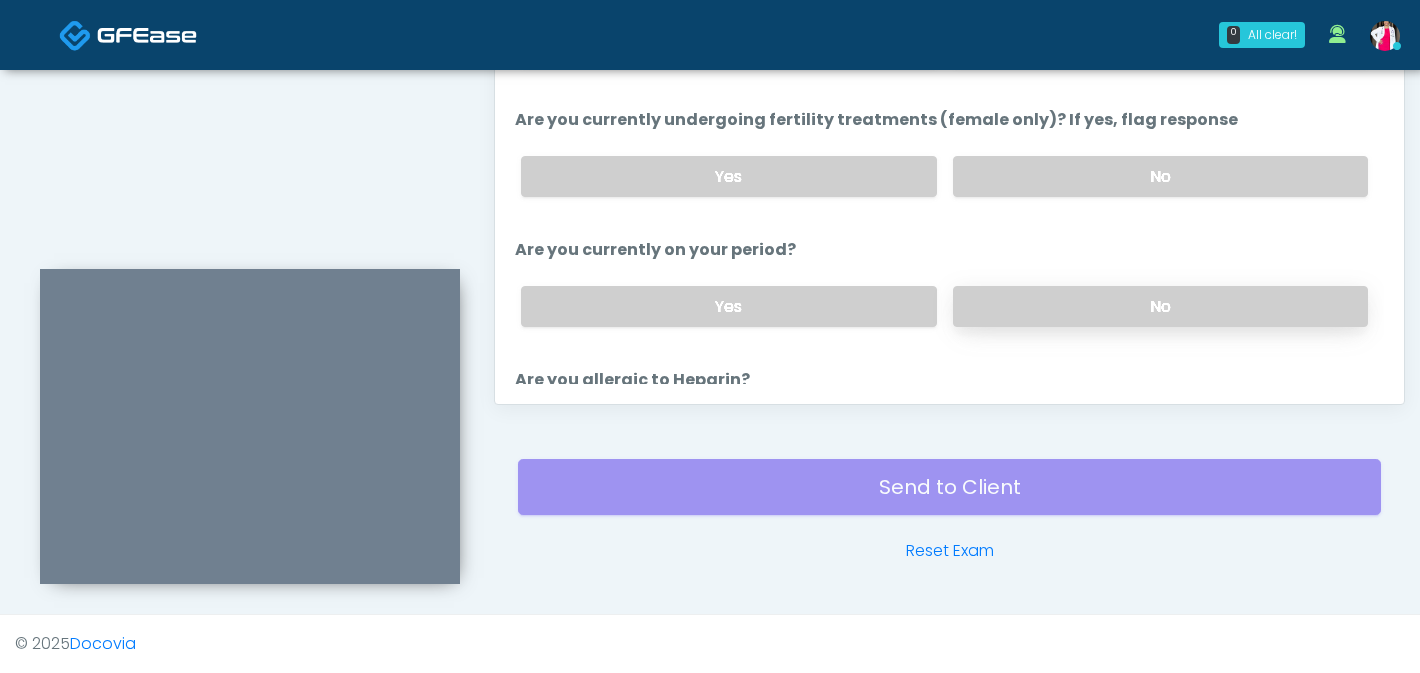 click on "No" at bounding box center [1160, 306] 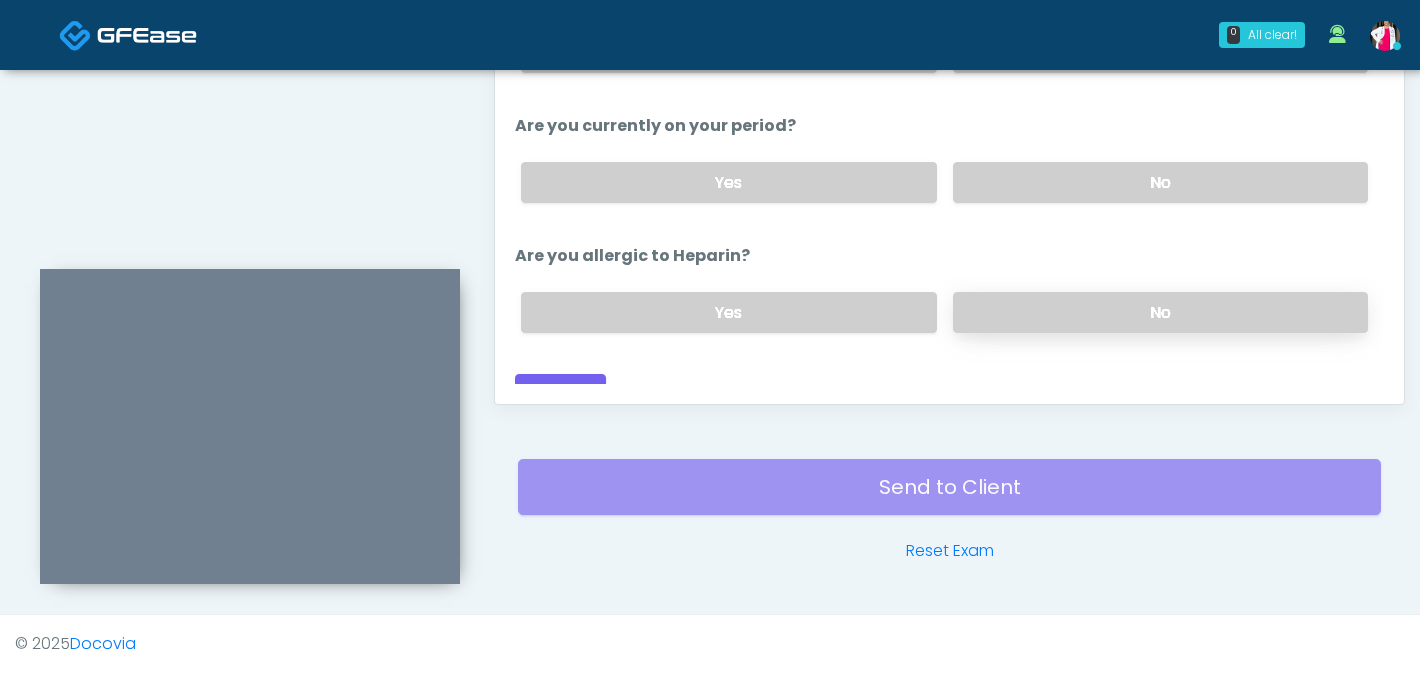 scroll, scrollTop: 139, scrollLeft: 0, axis: vertical 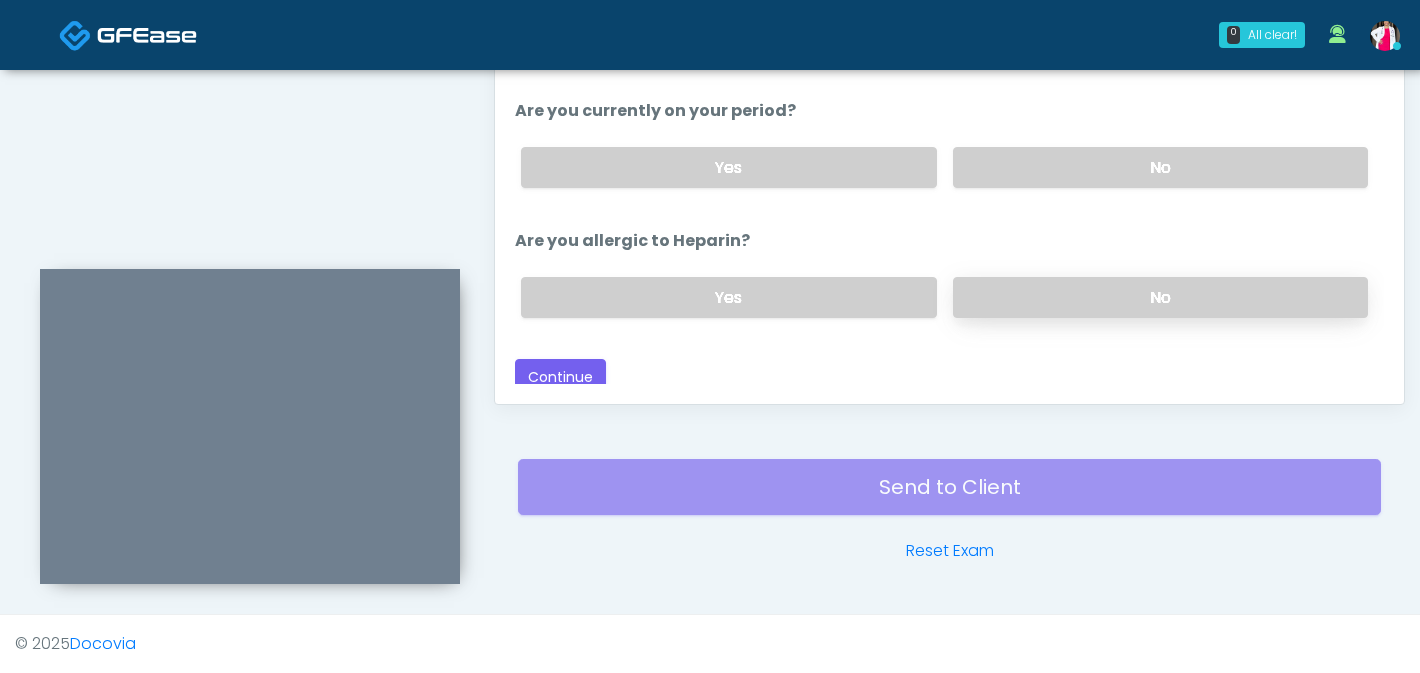 click on "No" at bounding box center (1160, 297) 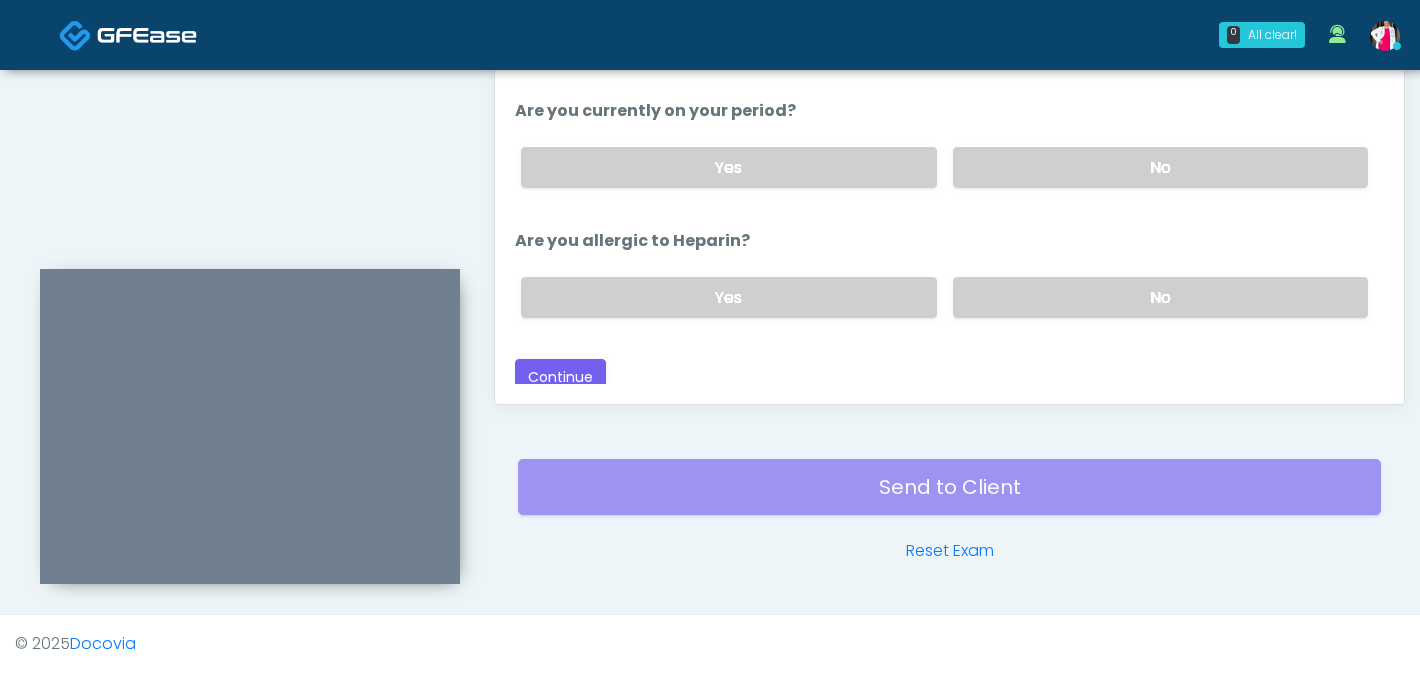 scroll, scrollTop: 0, scrollLeft: 0, axis: both 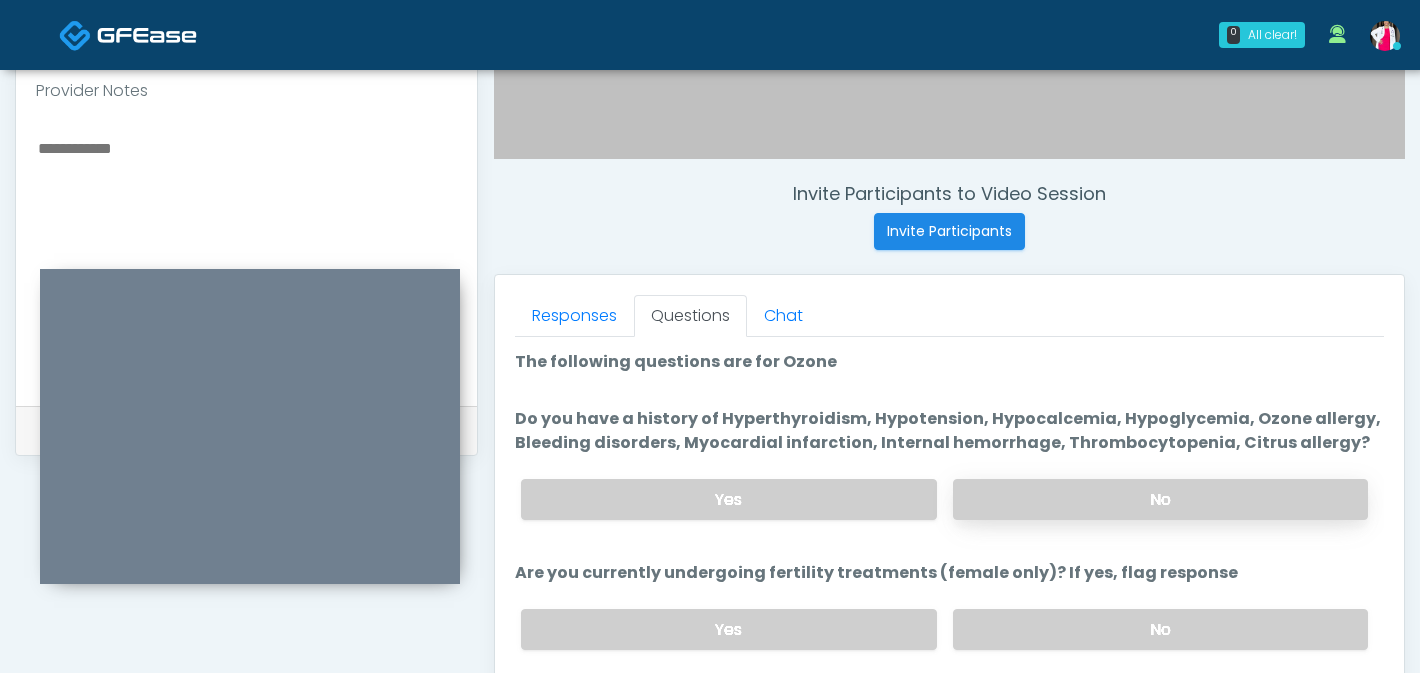 click on "No" at bounding box center (1160, 499) 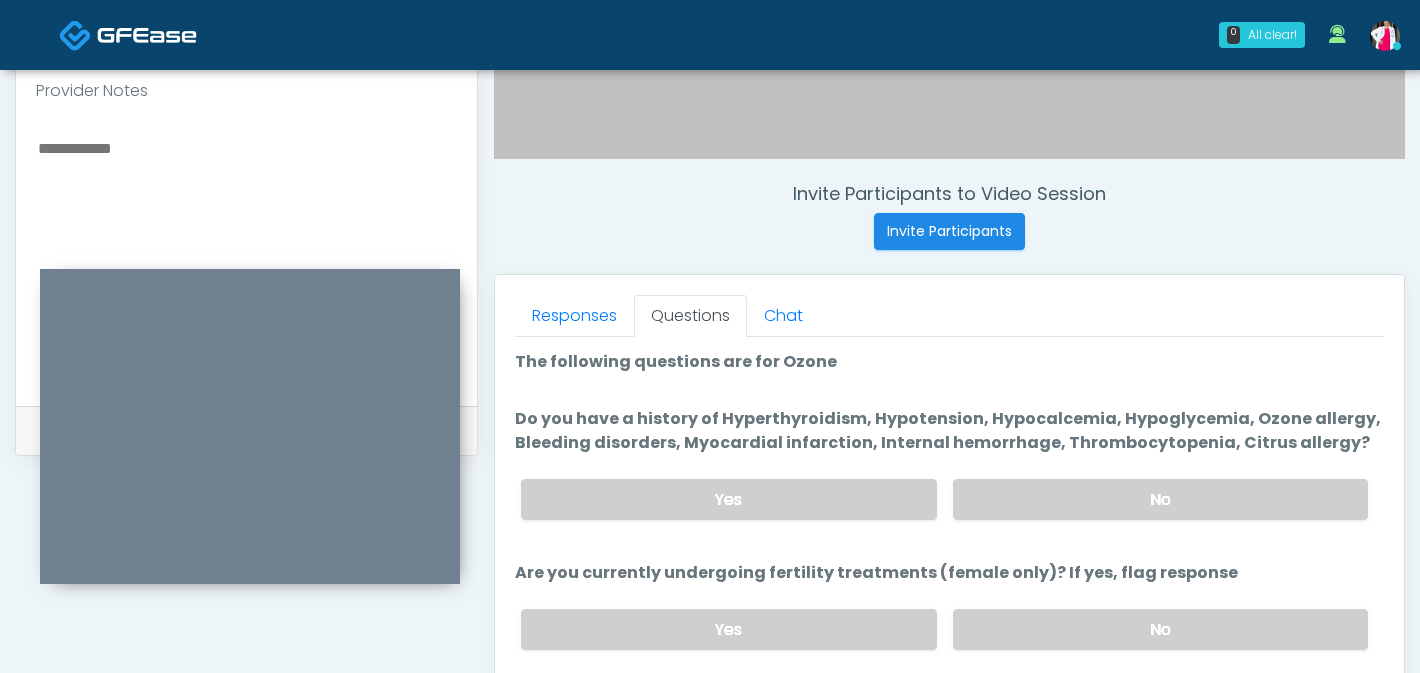 scroll, scrollTop: 147, scrollLeft: 0, axis: vertical 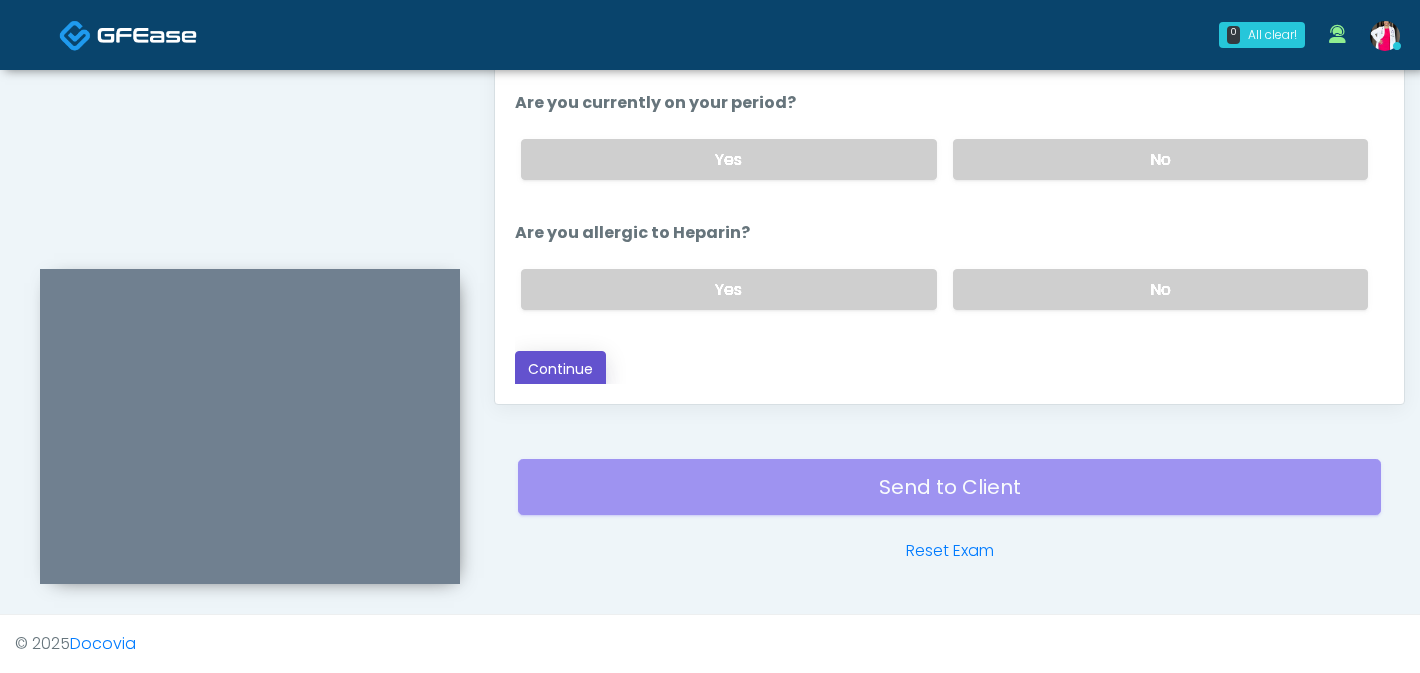 click on "Continue" at bounding box center [560, 369] 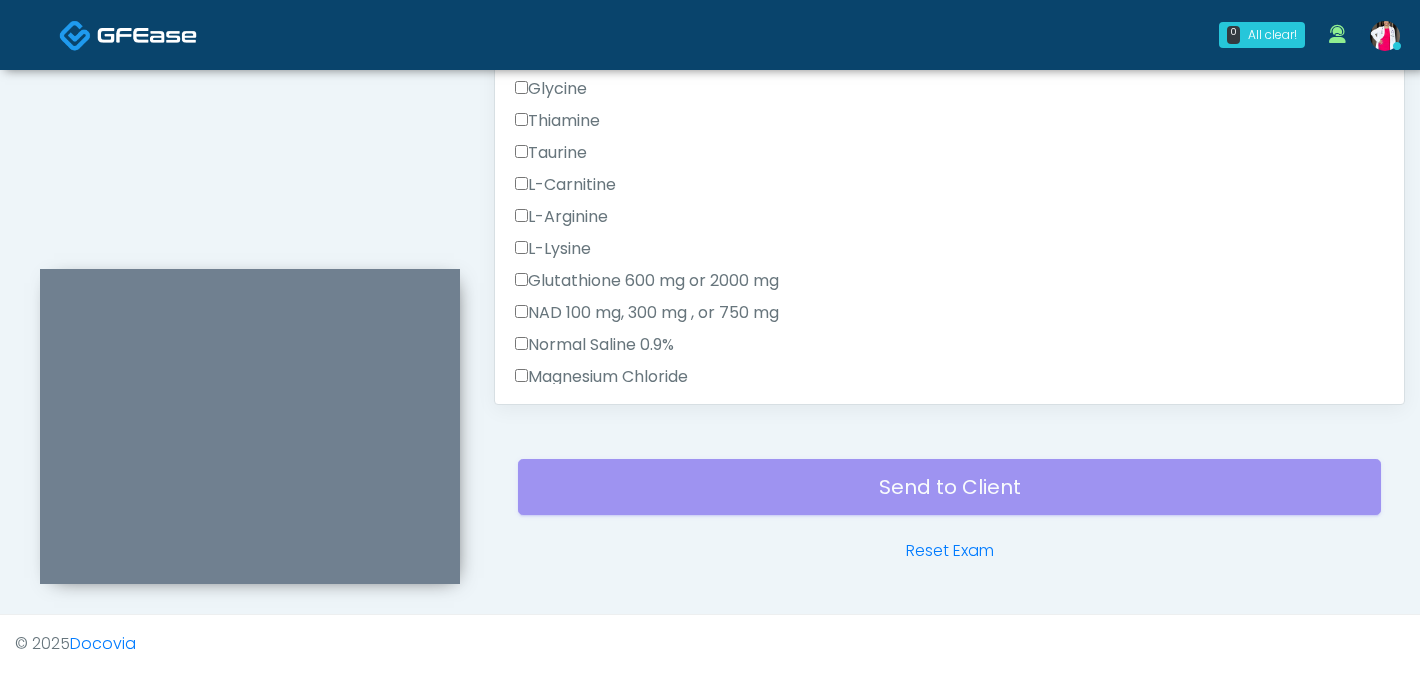scroll, scrollTop: 0, scrollLeft: 0, axis: both 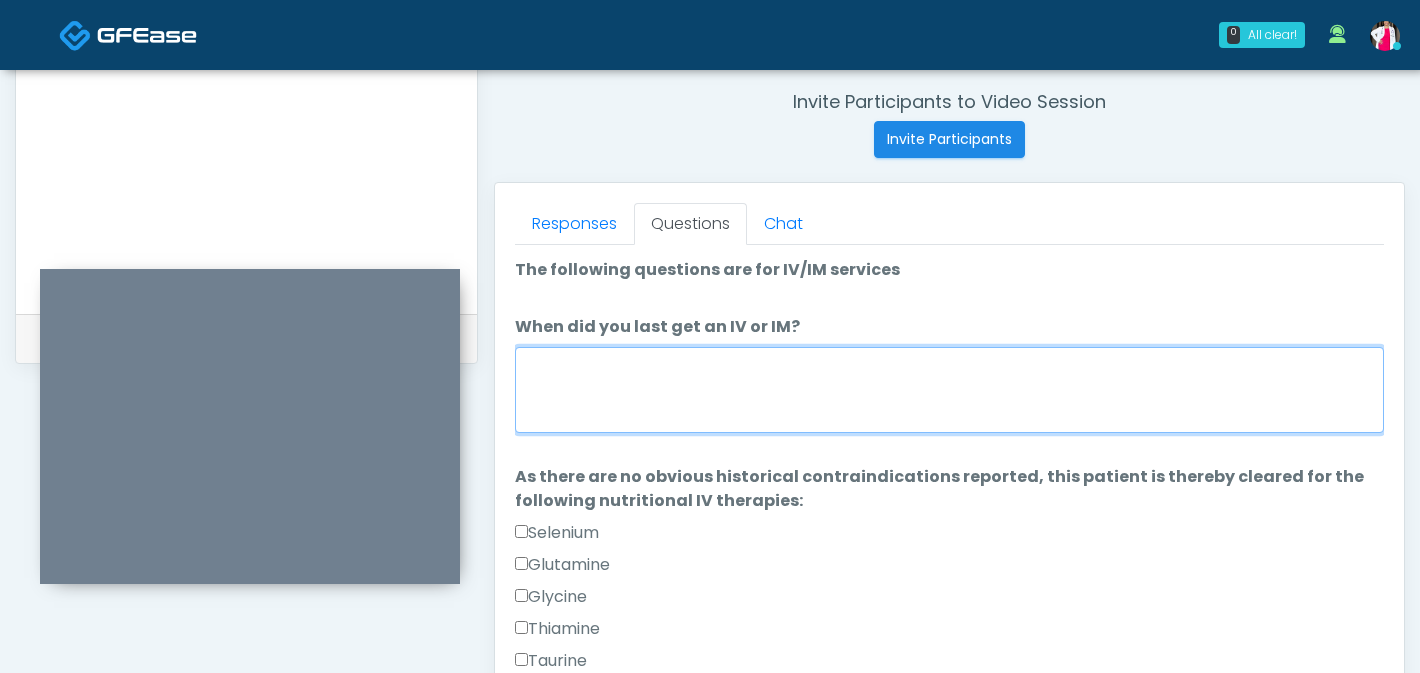 click on "When did you last get an IV or IM?" at bounding box center (949, 390) 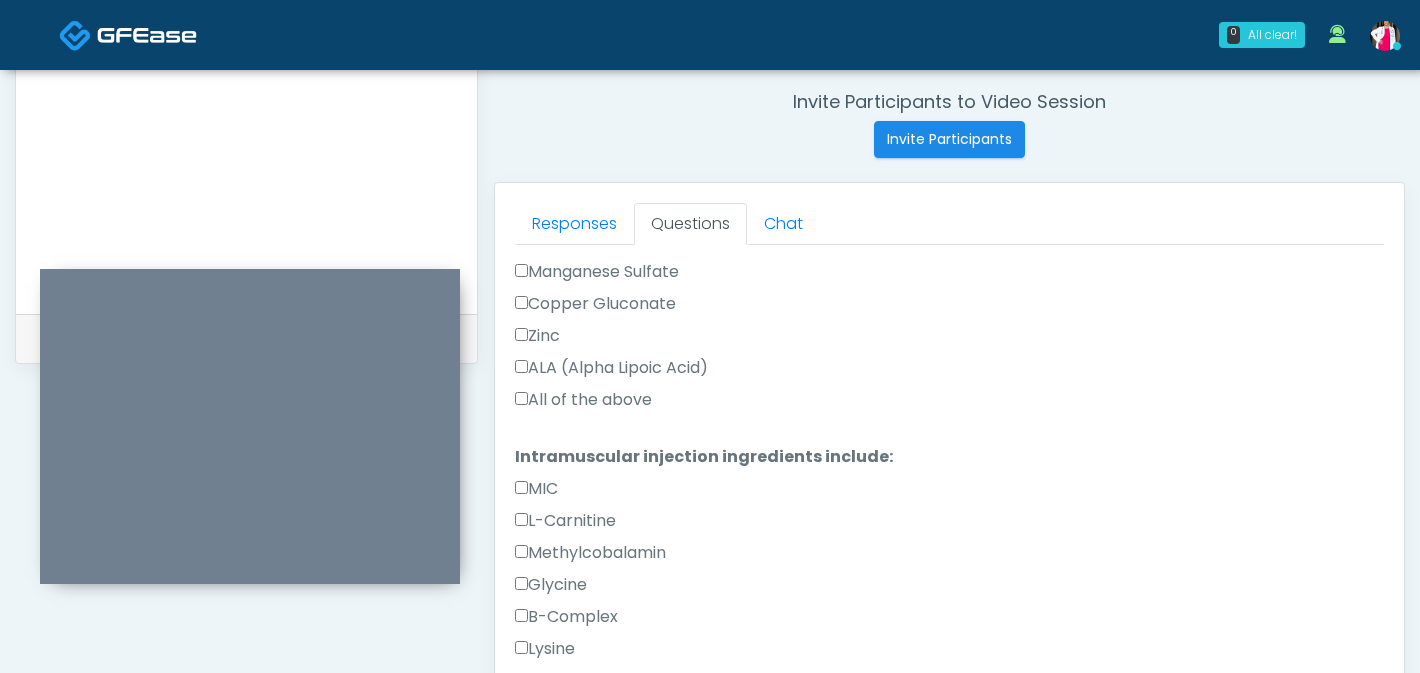scroll, scrollTop: 1086, scrollLeft: 0, axis: vertical 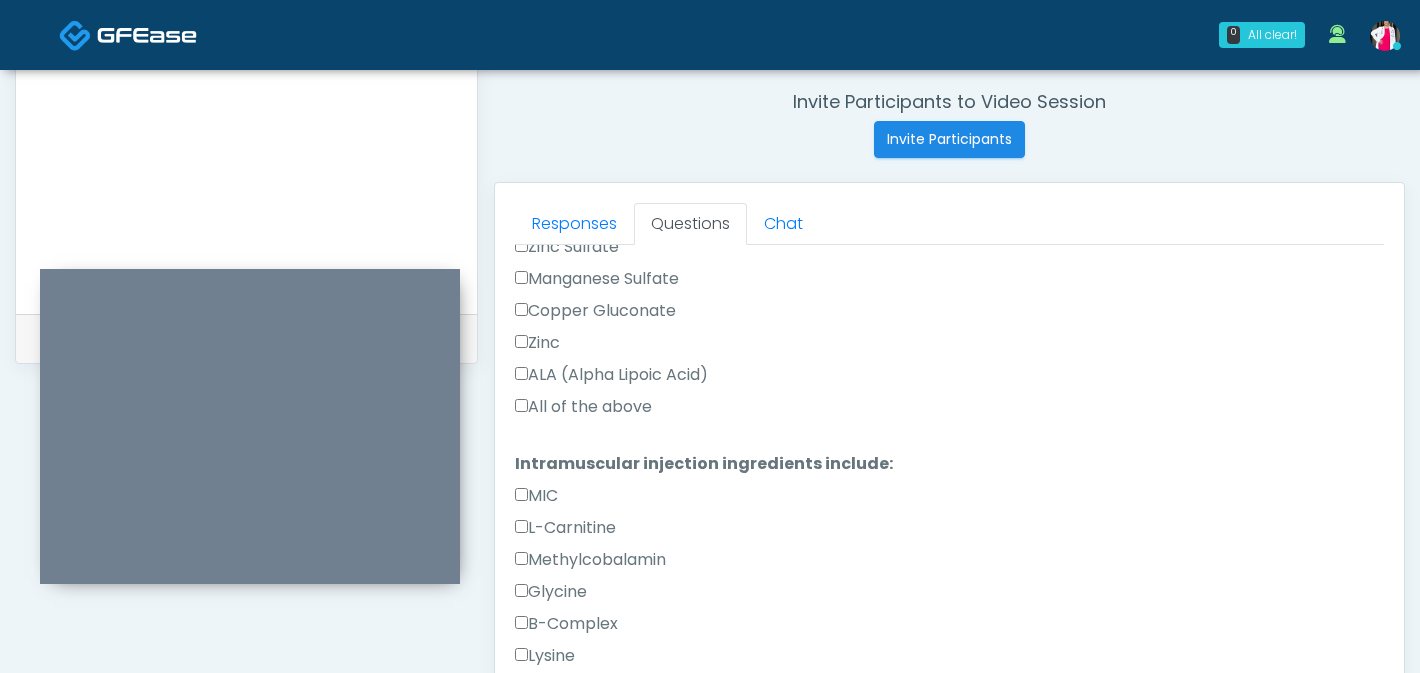 type on "**********" 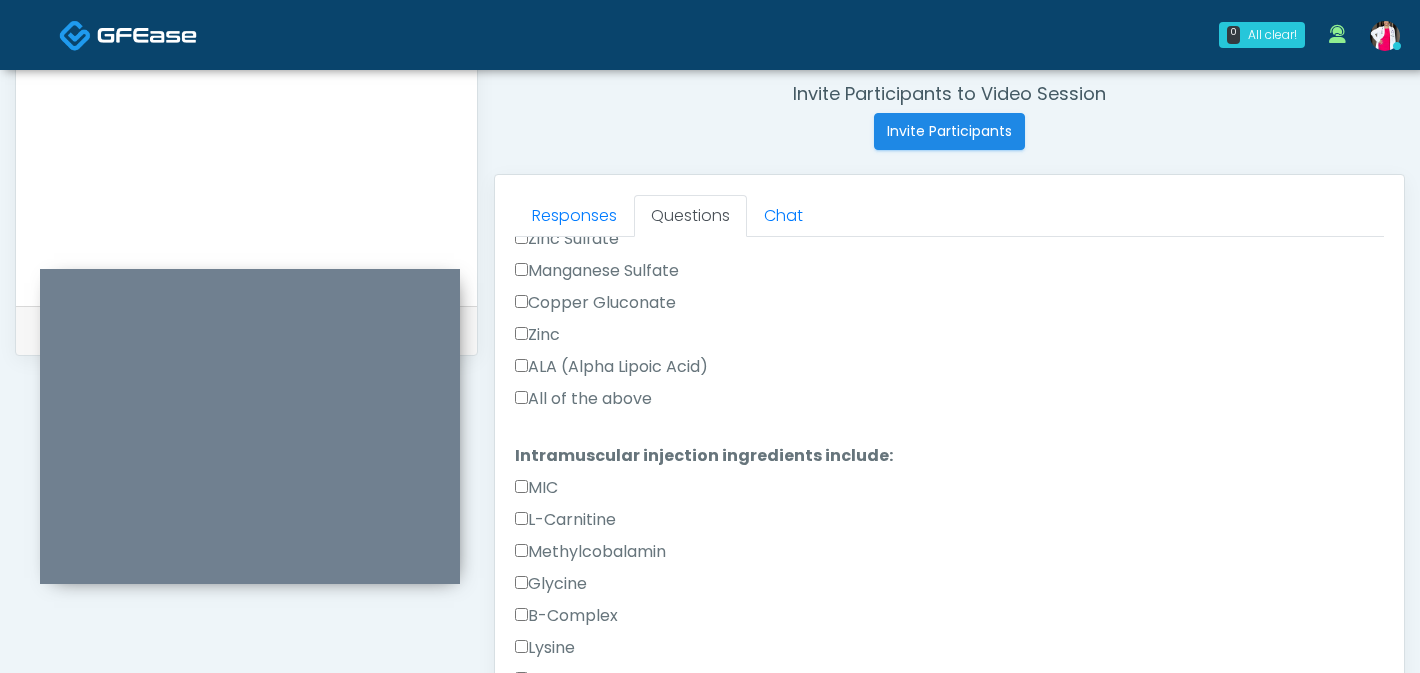 scroll, scrollTop: 812, scrollLeft: 0, axis: vertical 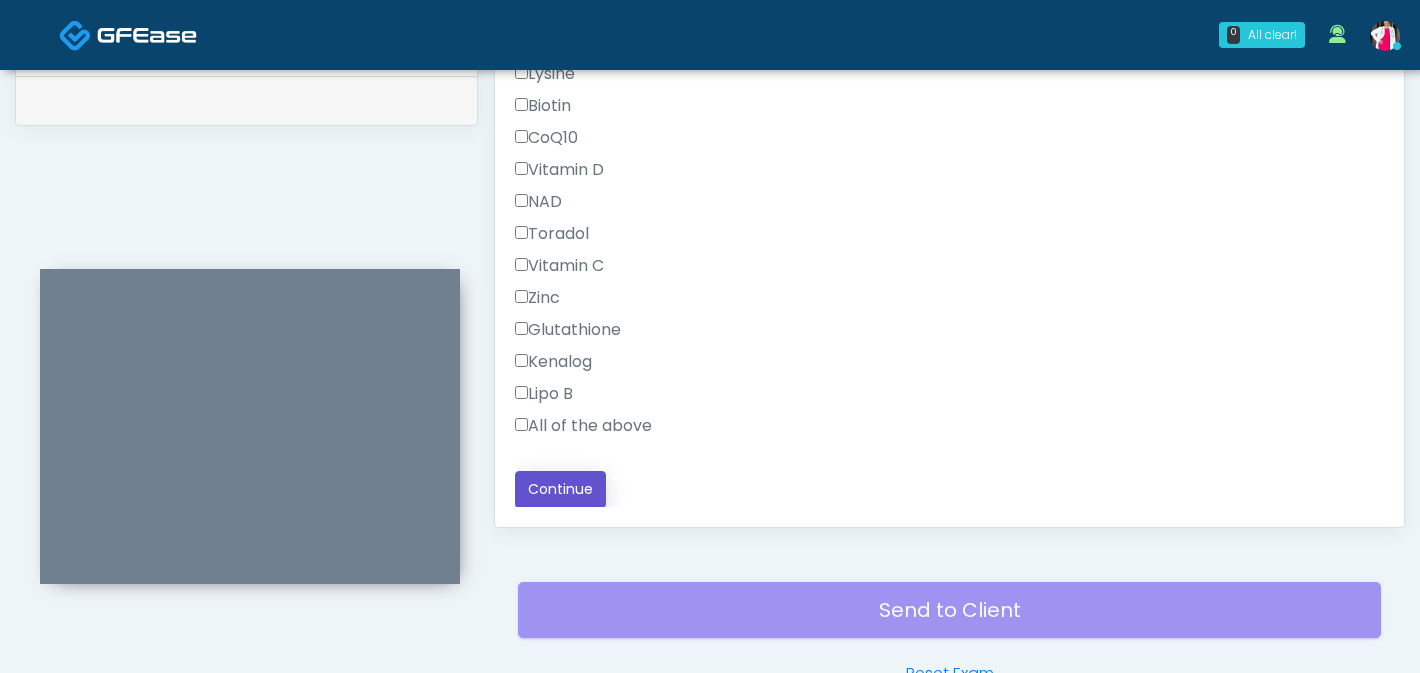 click on "Continue" at bounding box center (560, 489) 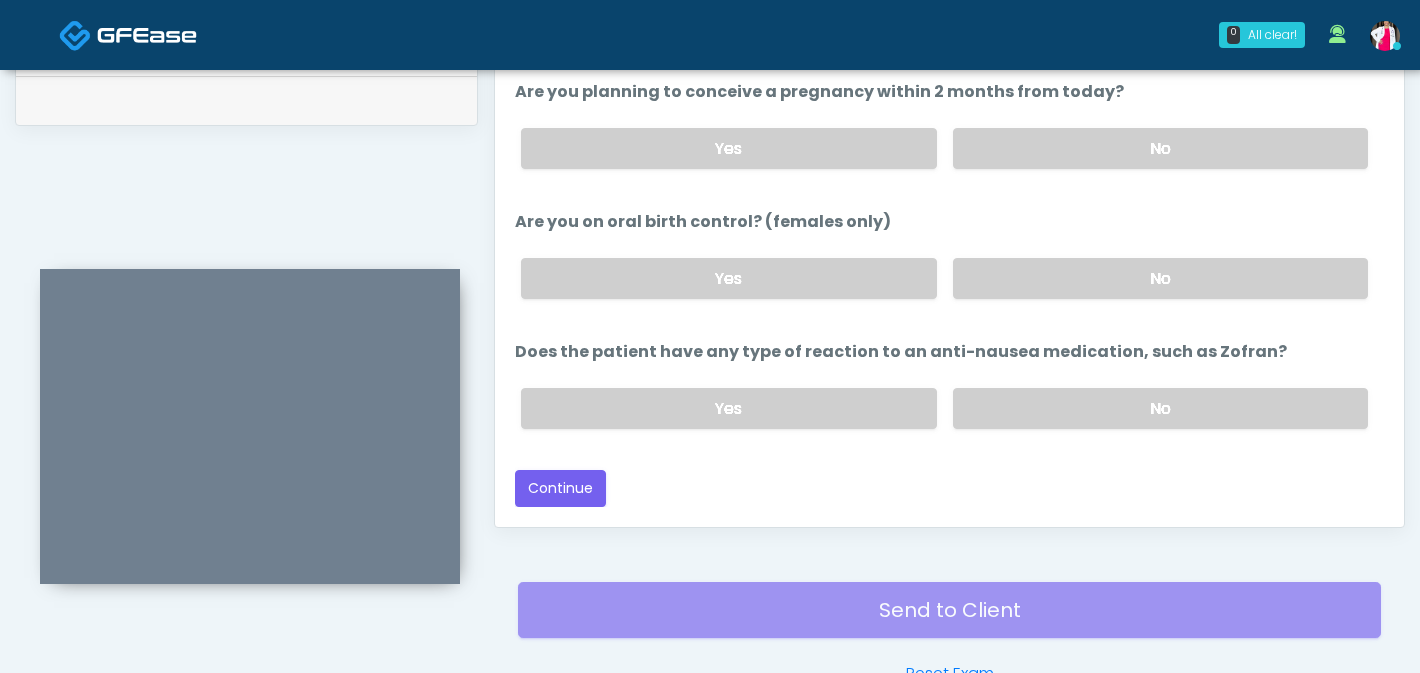 scroll, scrollTop: 1170, scrollLeft: 0, axis: vertical 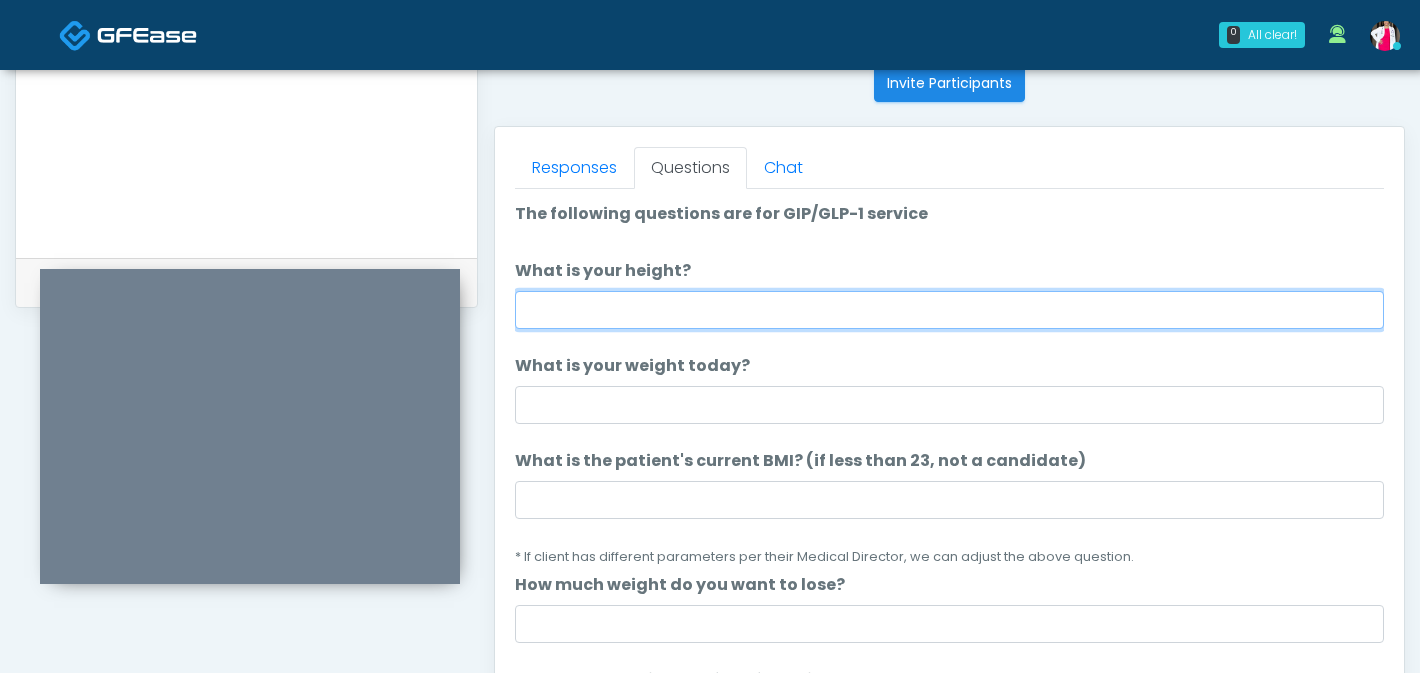 click on "What is your height?" at bounding box center (949, 310) 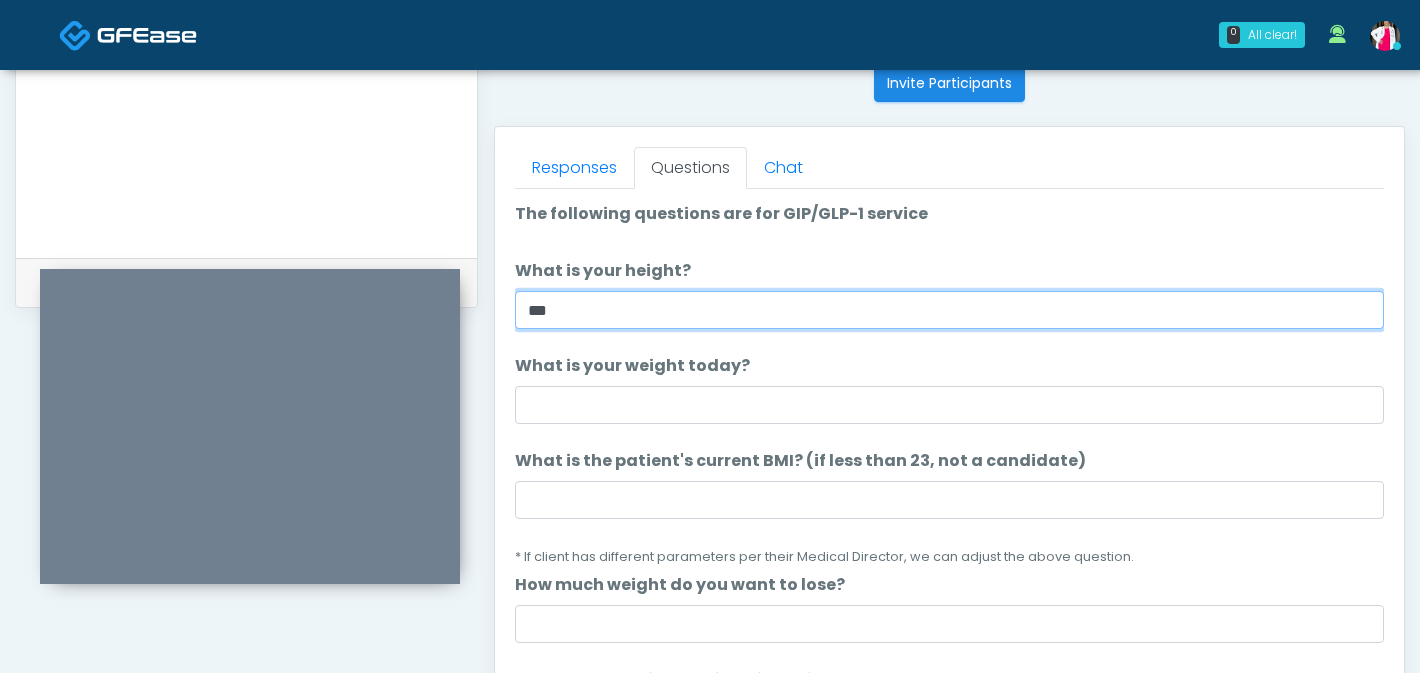 type on "***" 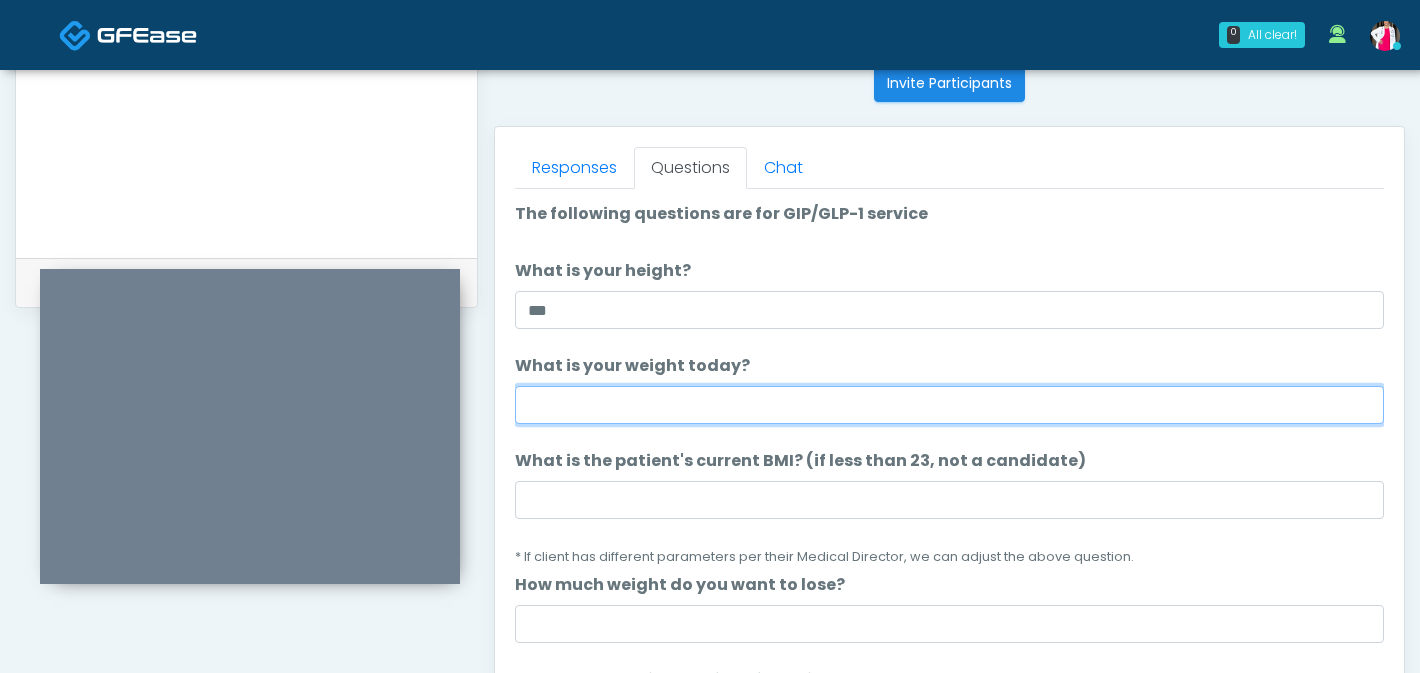click on "What is your weight today?" at bounding box center [949, 405] 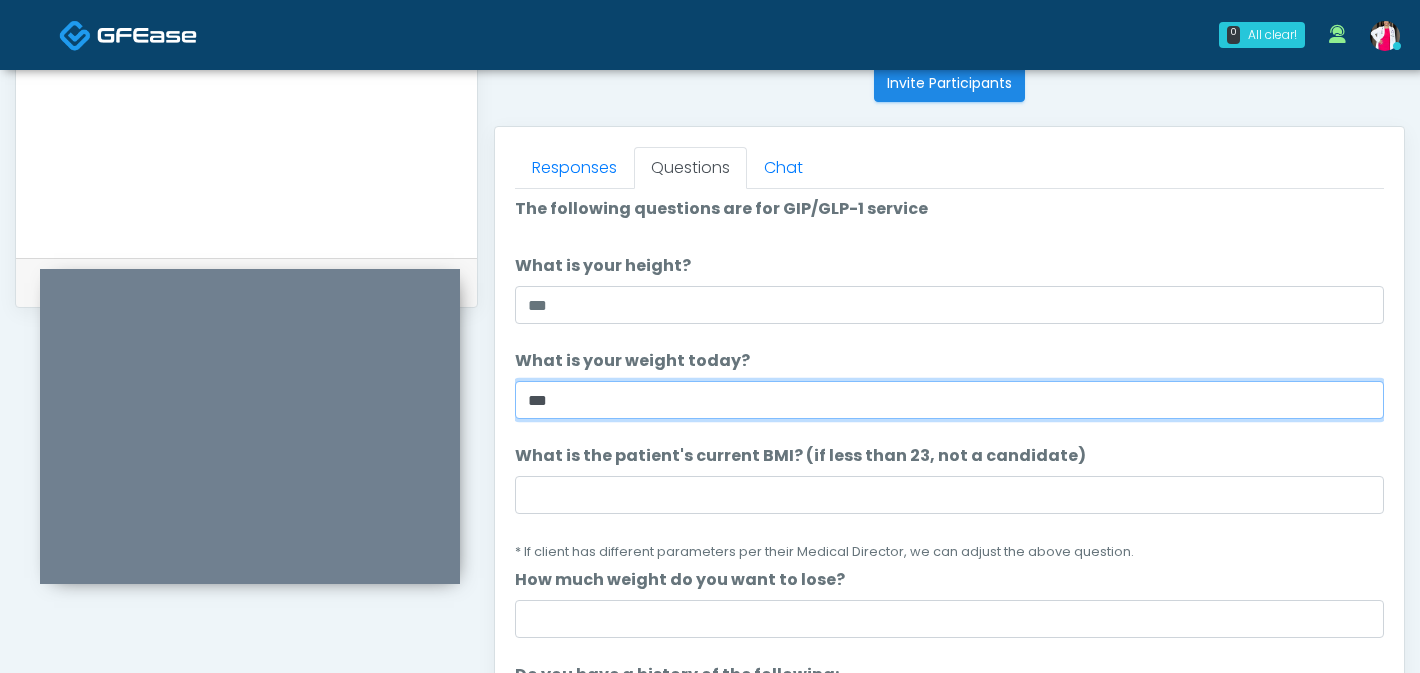 type on "***" 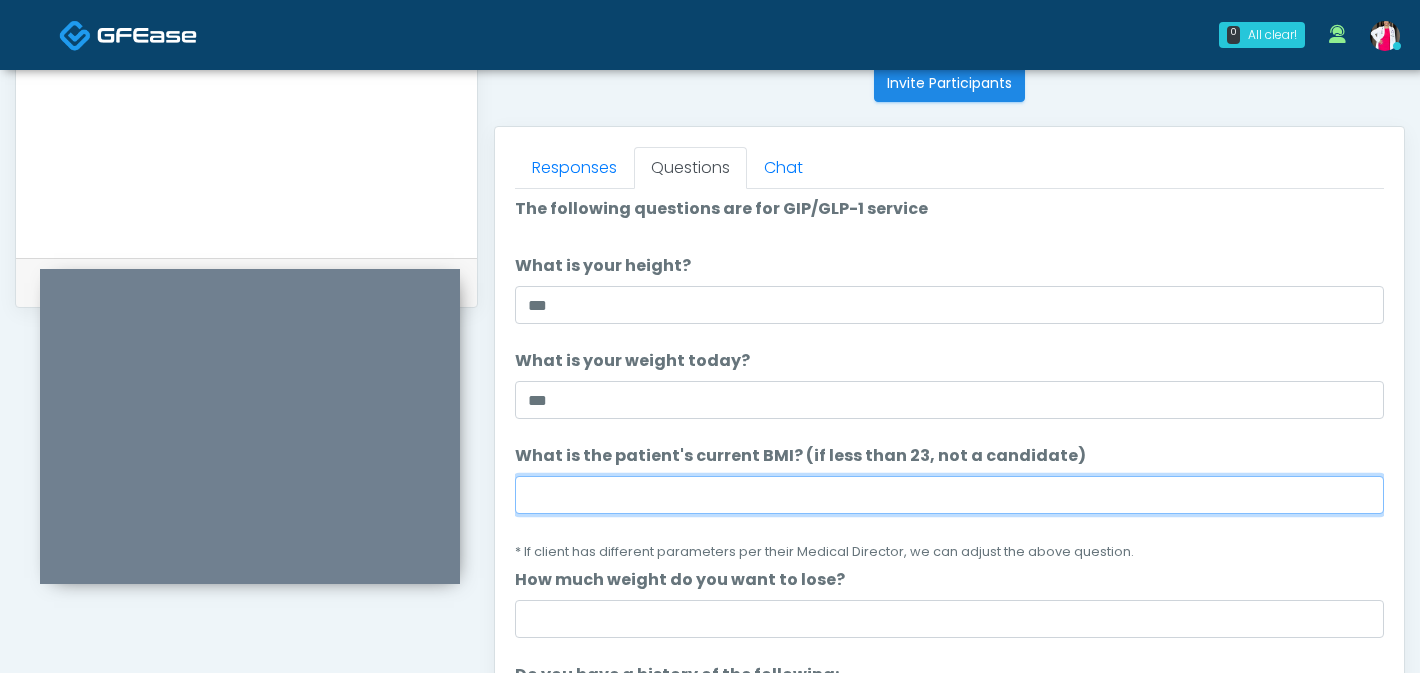 click on "What is the patient's current BMI? (if less than 23, not a candidate)" at bounding box center [949, 495] 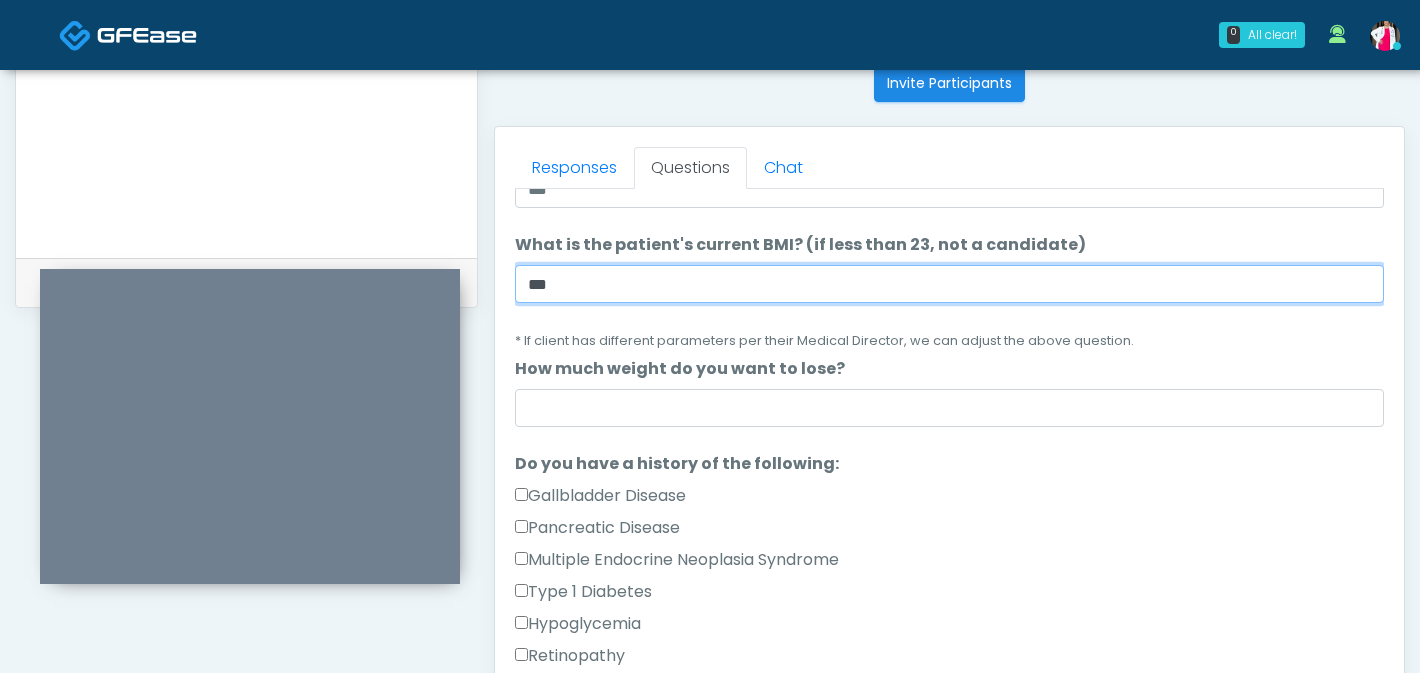 type on "***" 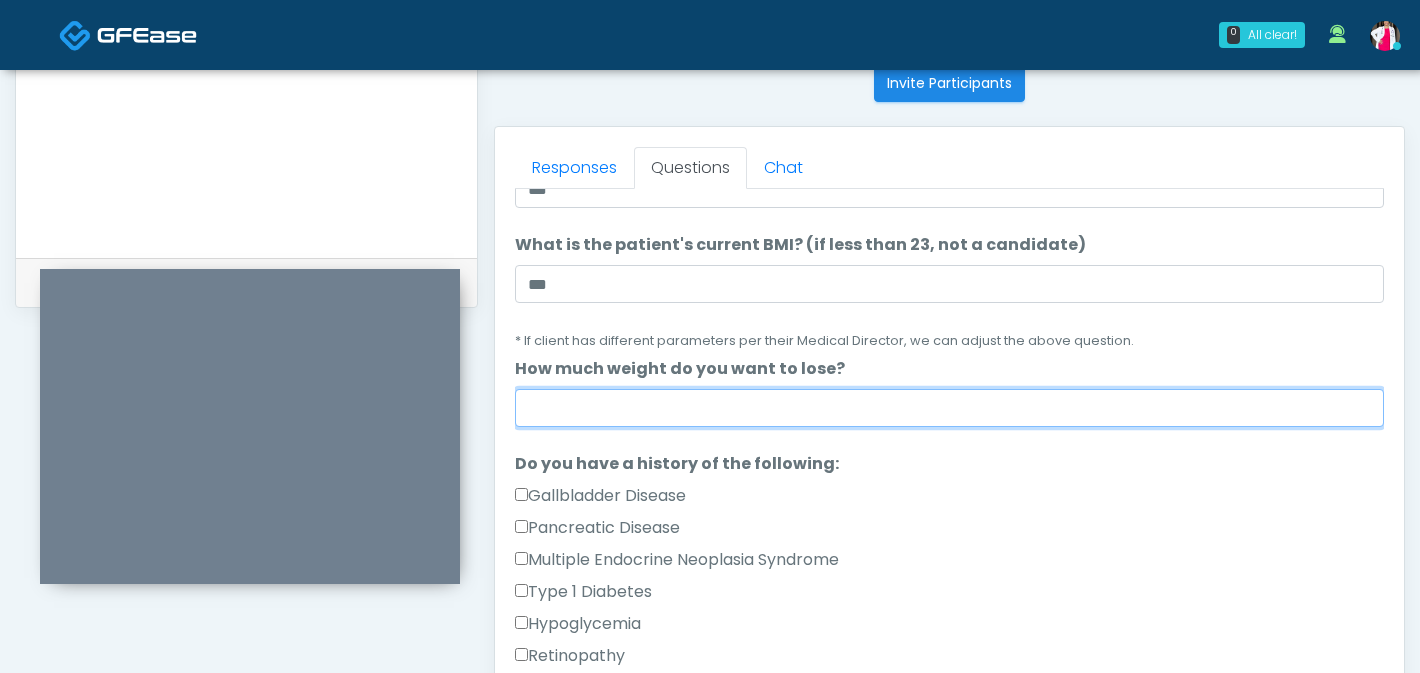 click on "How much weight do you want to lose?" at bounding box center (949, 408) 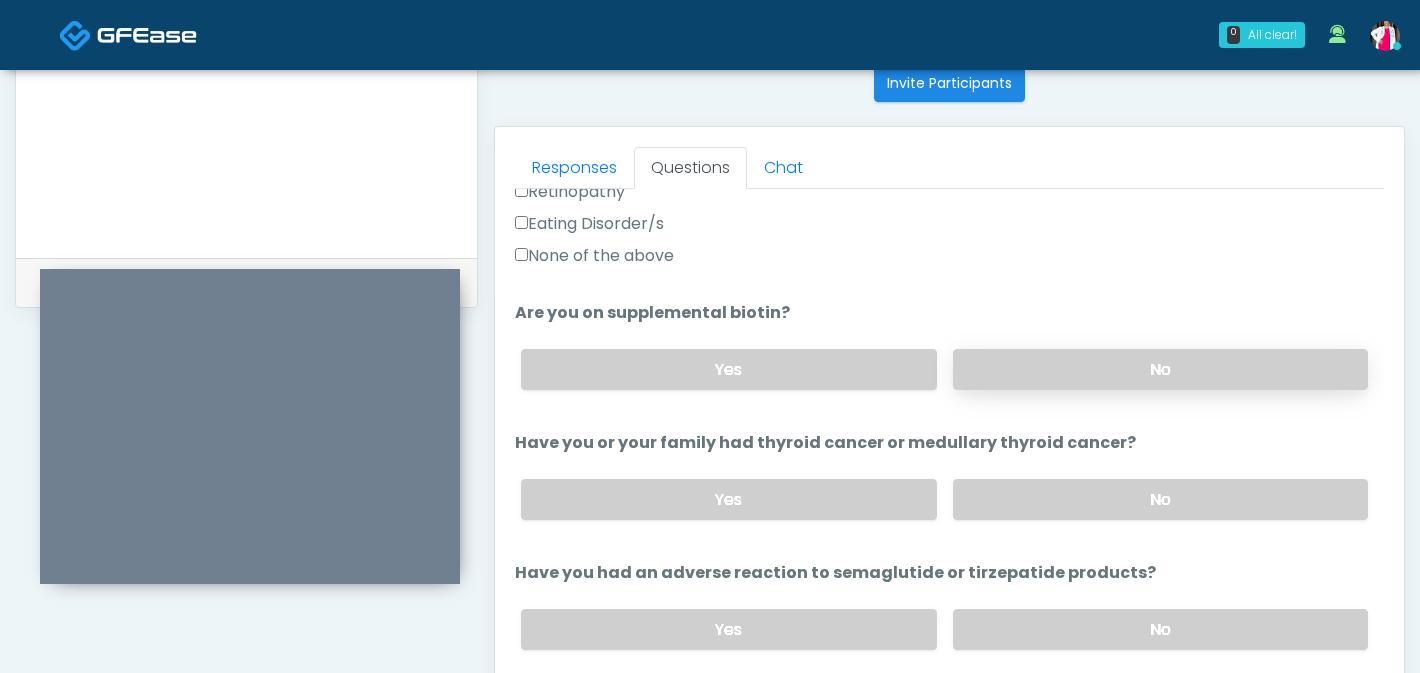 type on "***" 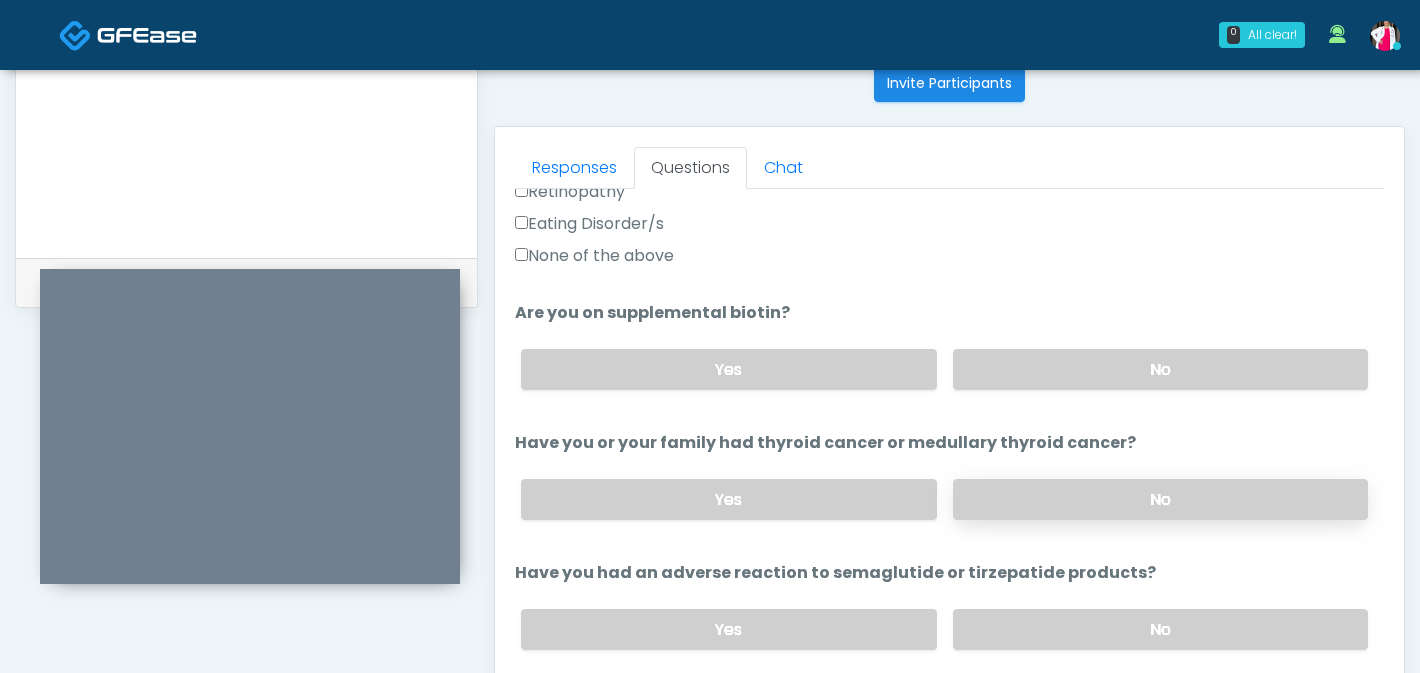 click on "No" at bounding box center (1160, 499) 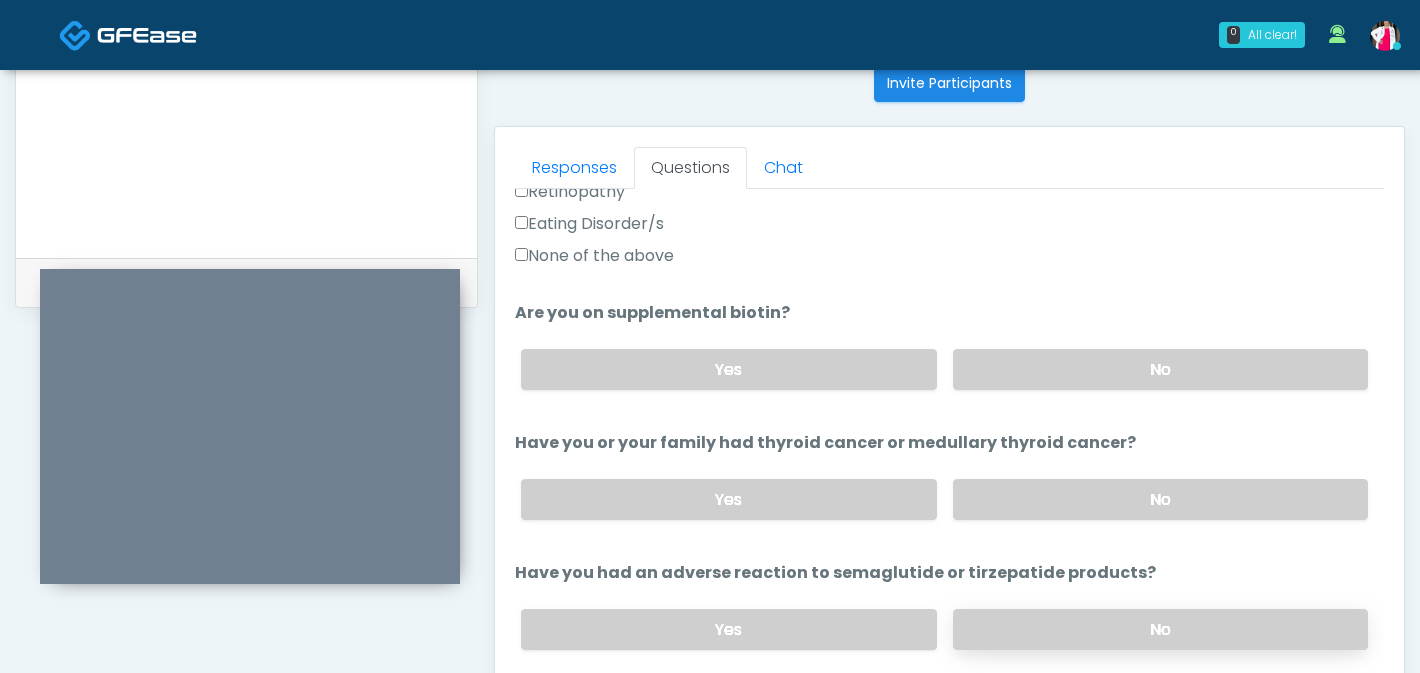 click on "No" at bounding box center [1160, 629] 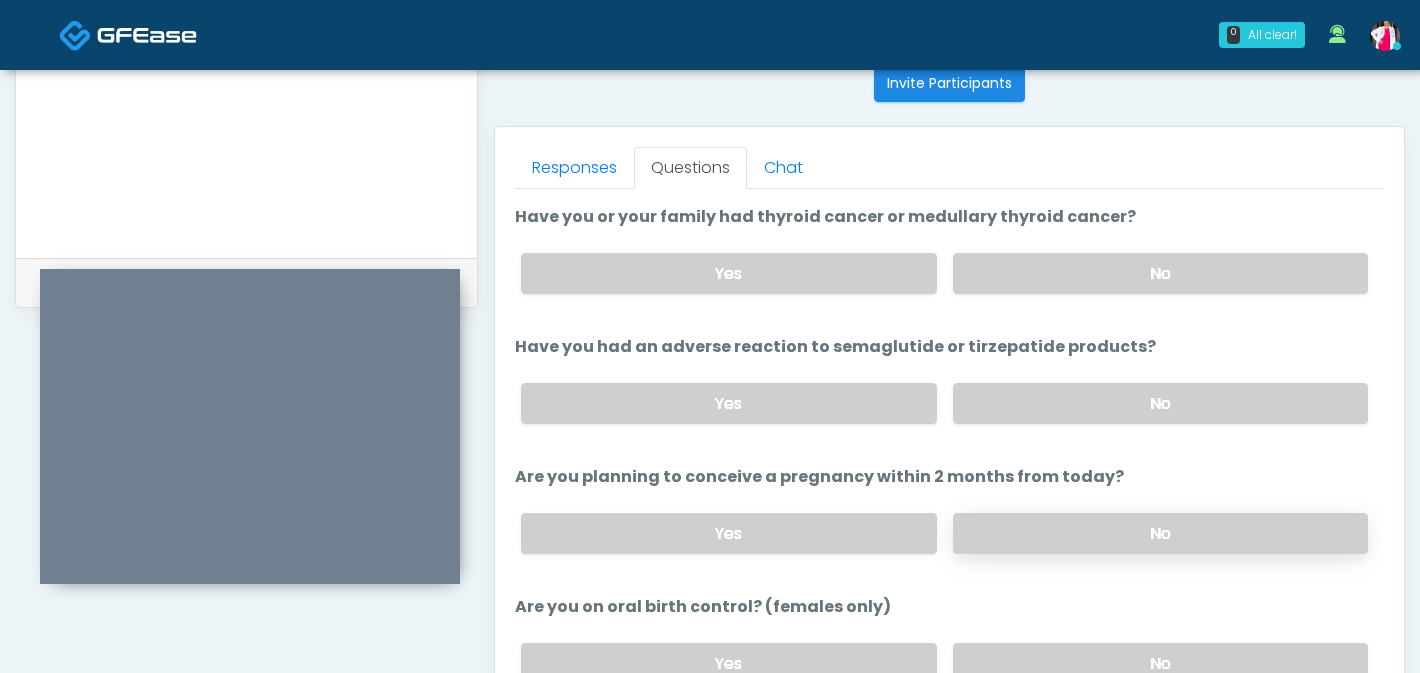 click on "No" at bounding box center [1160, 533] 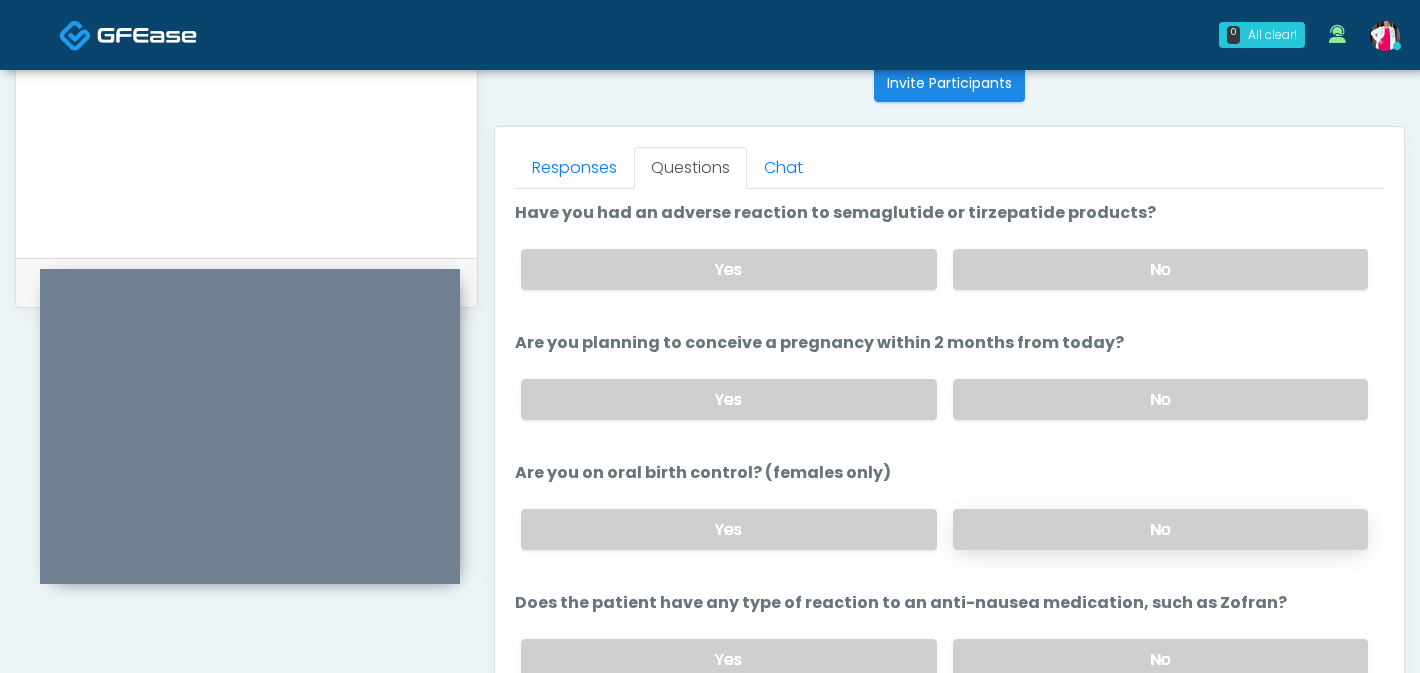 click on "No" at bounding box center (1160, 529) 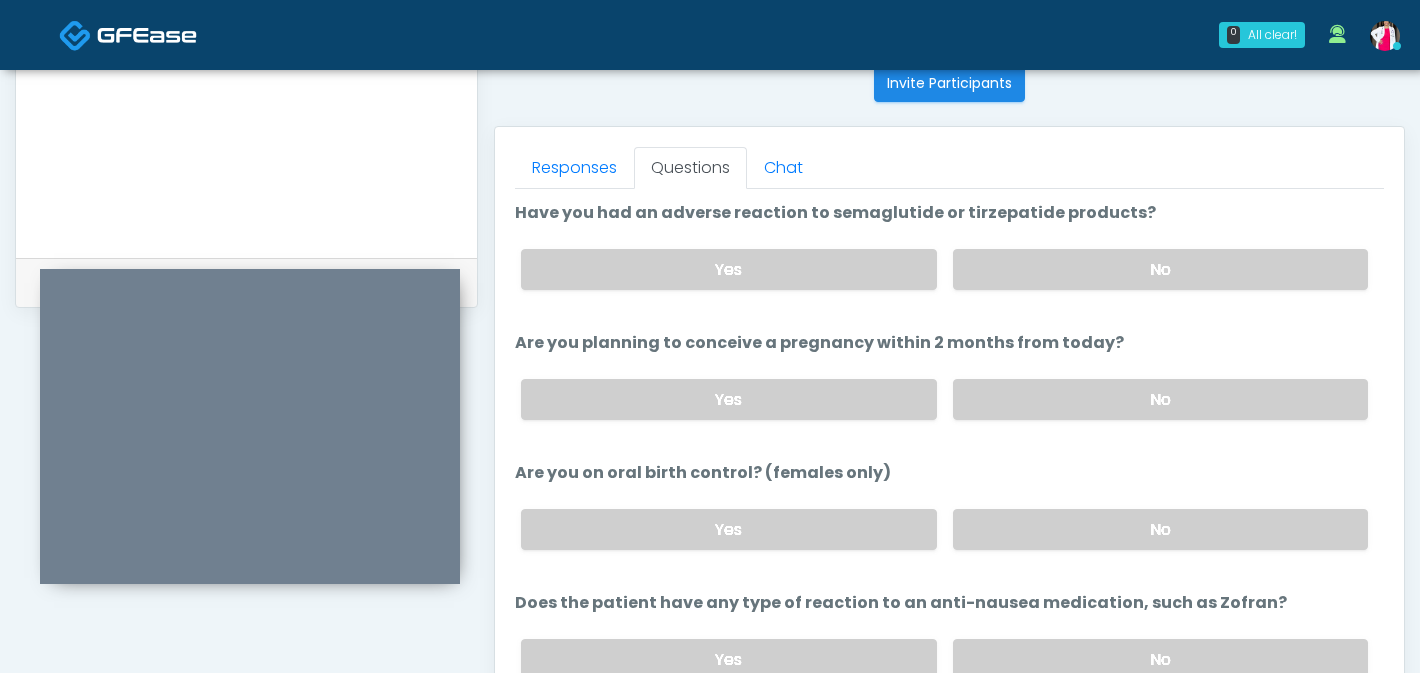 scroll, scrollTop: 1103, scrollLeft: 0, axis: vertical 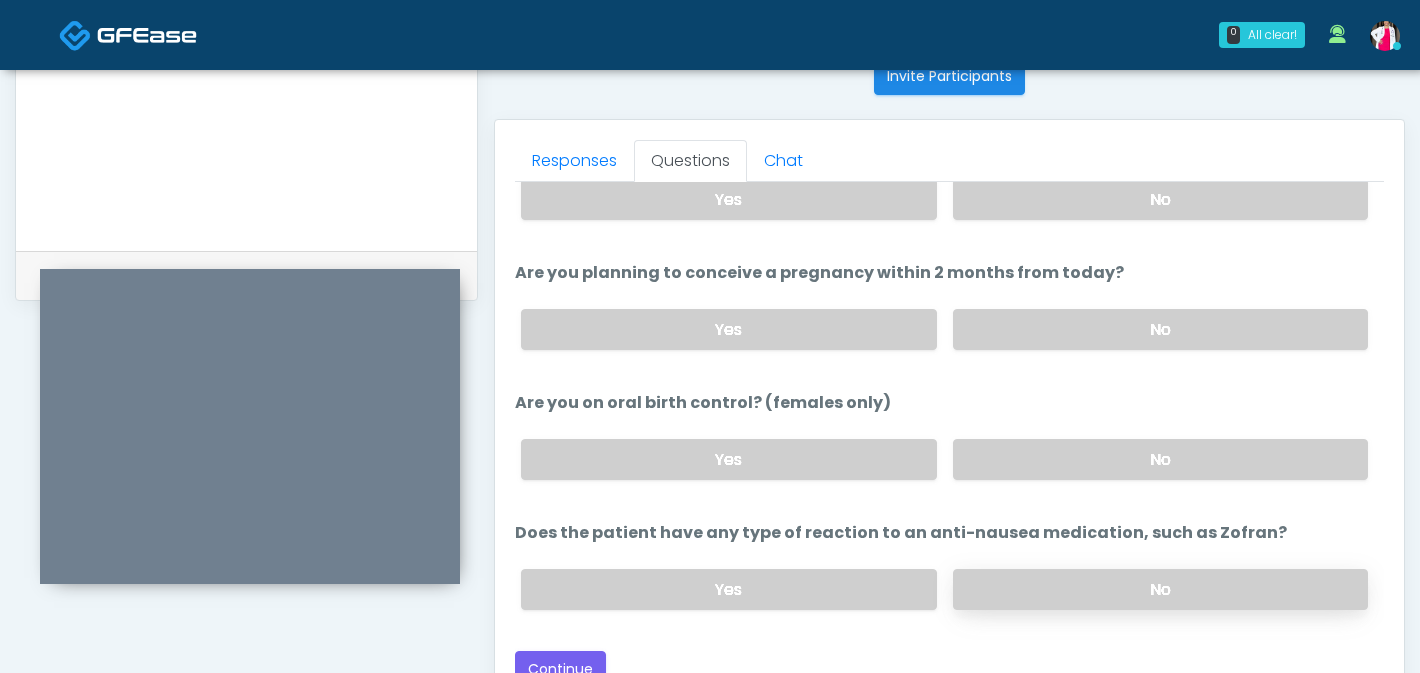 click on "No" at bounding box center (1160, 589) 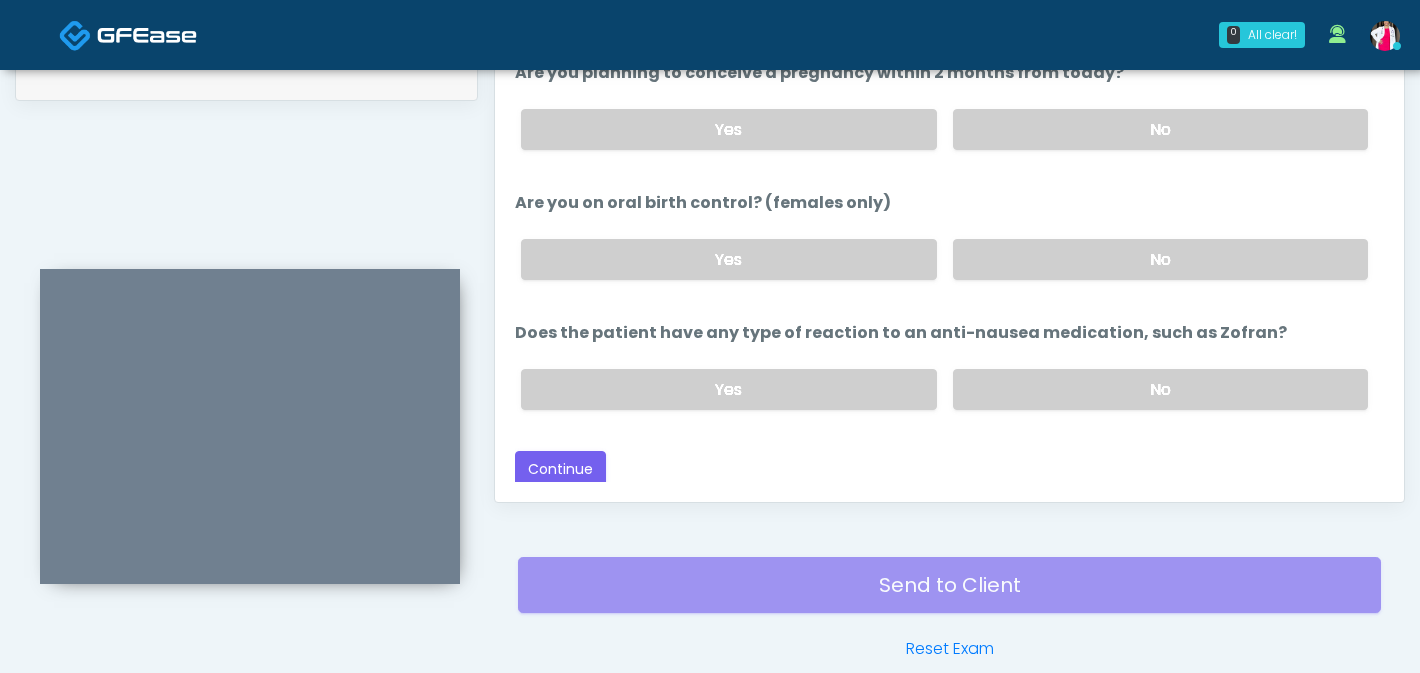 scroll, scrollTop: 1076, scrollLeft: 0, axis: vertical 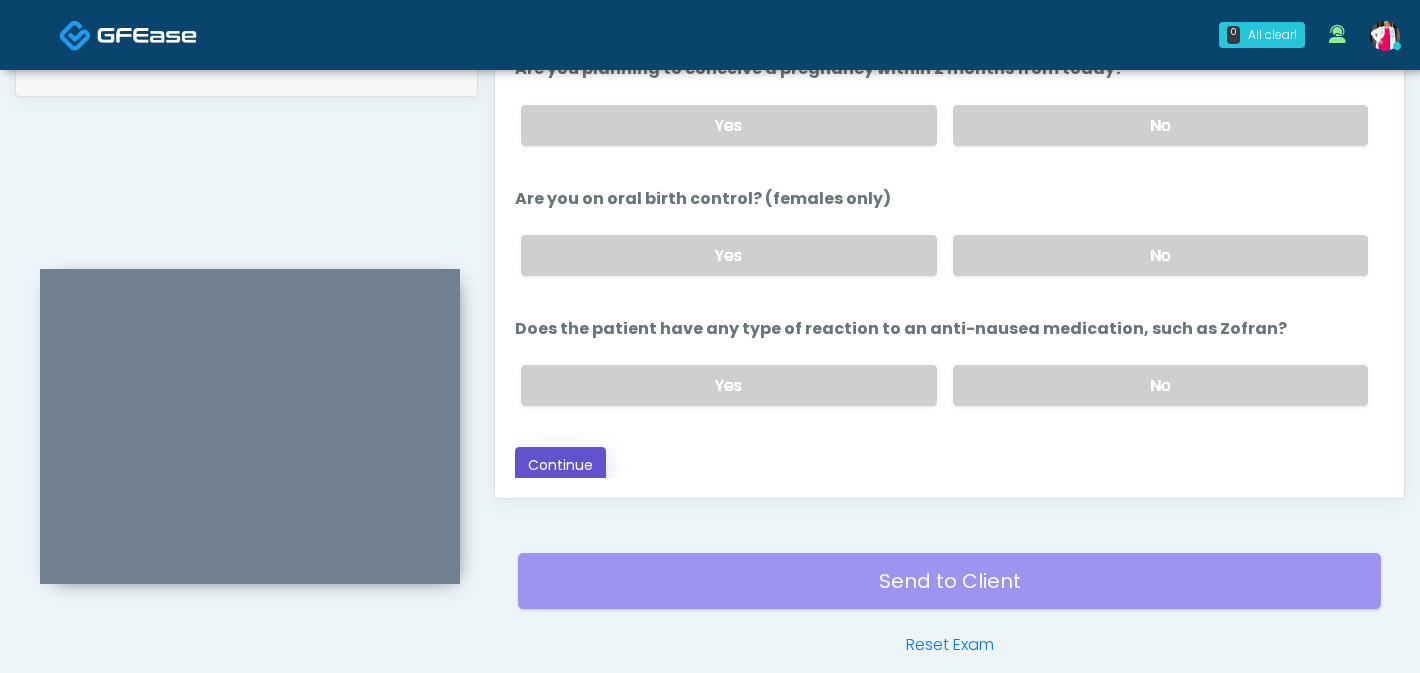click on "Continue" at bounding box center [560, 465] 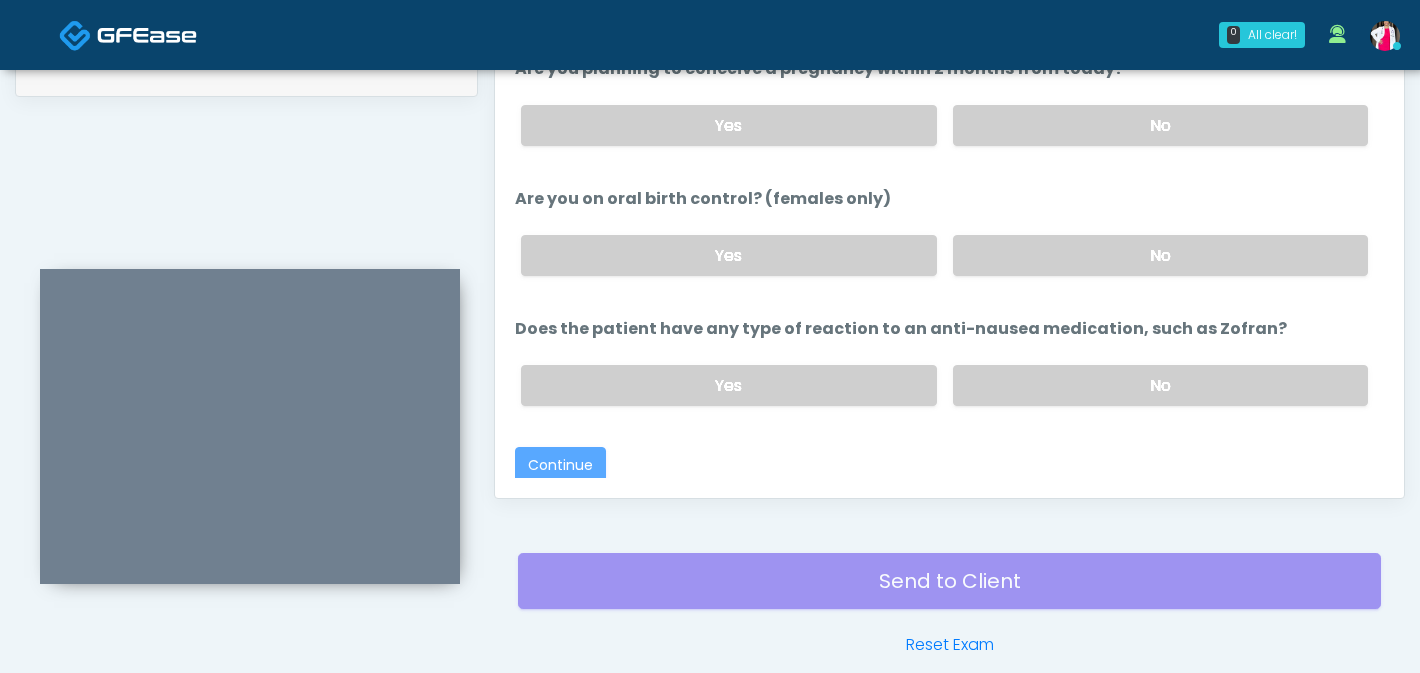 scroll, scrollTop: 1170, scrollLeft: 0, axis: vertical 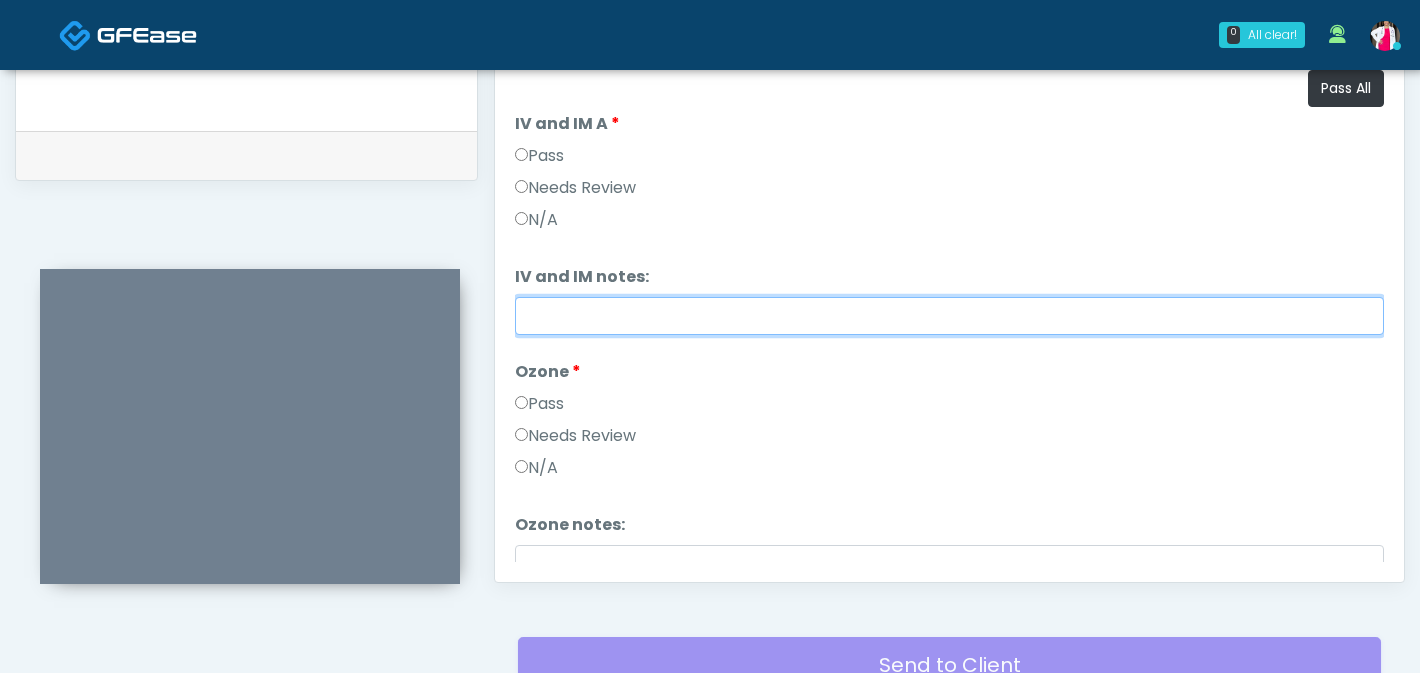 click on "IV and IM notes:" at bounding box center [949, 316] 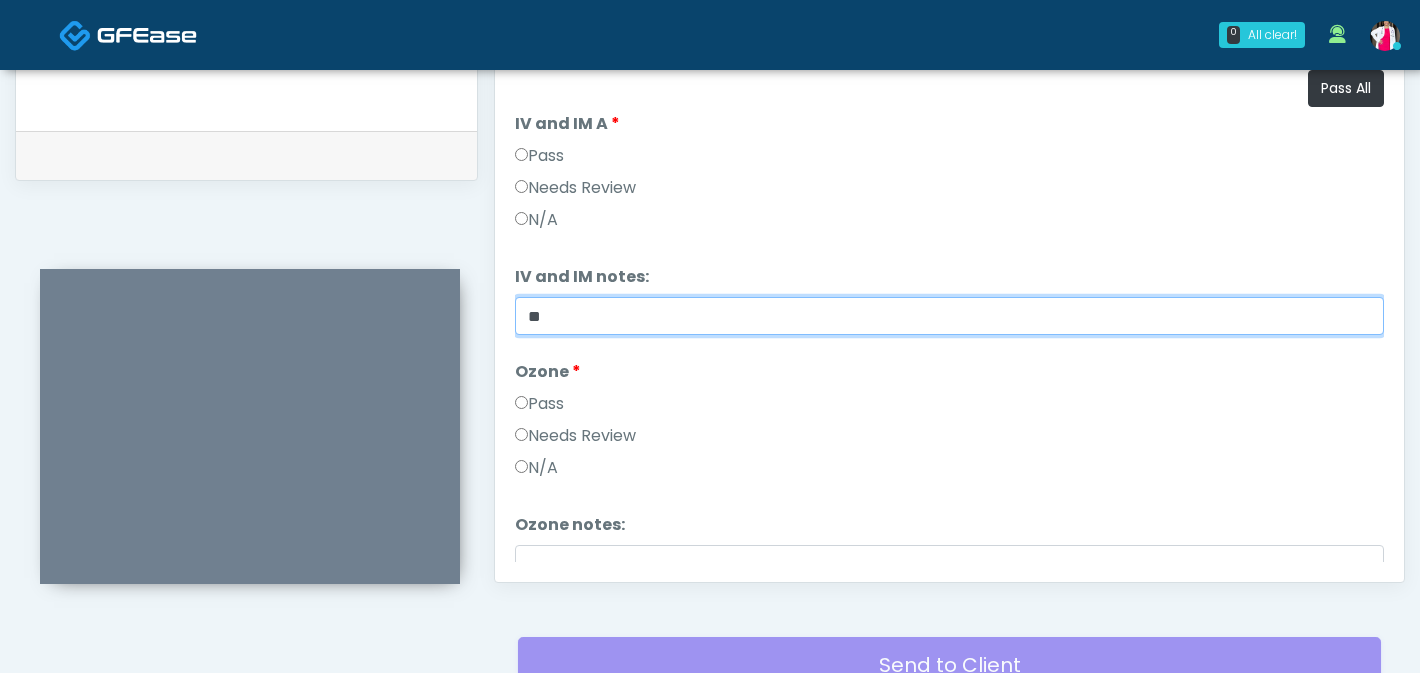 type on "*" 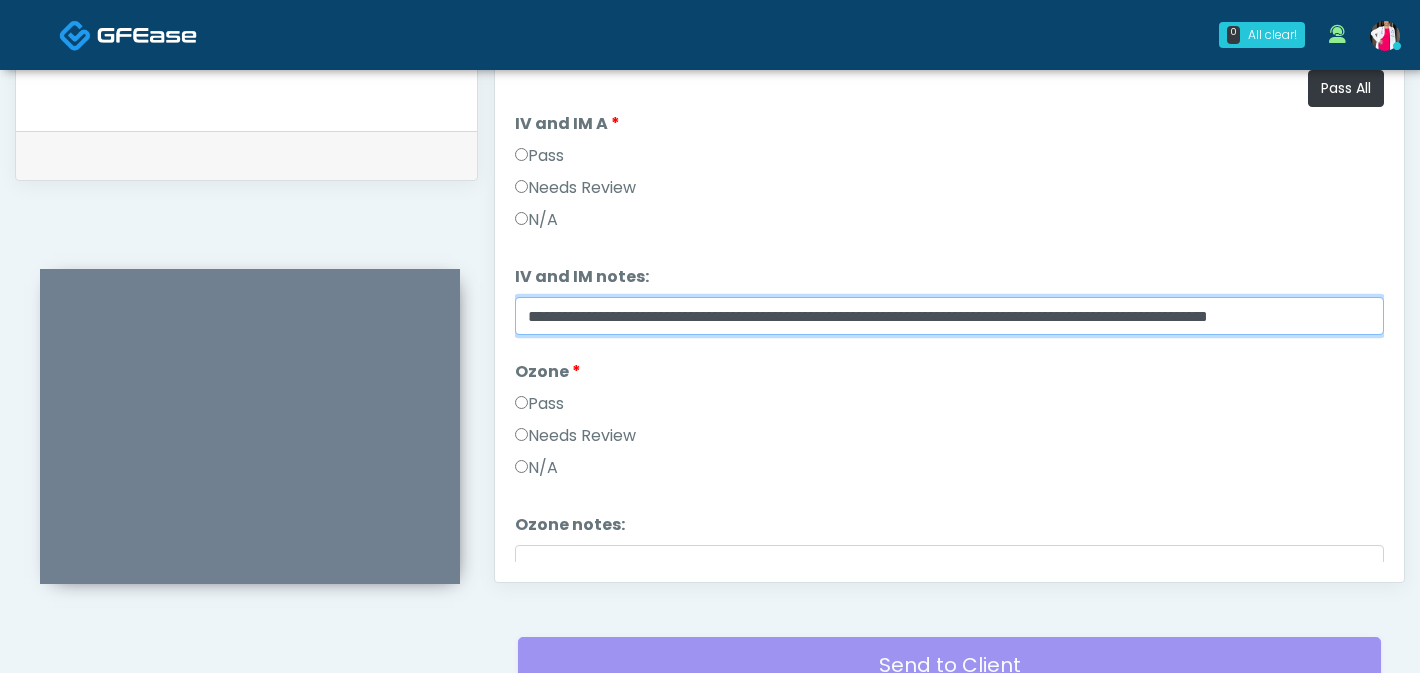 scroll, scrollTop: 0, scrollLeft: 0, axis: both 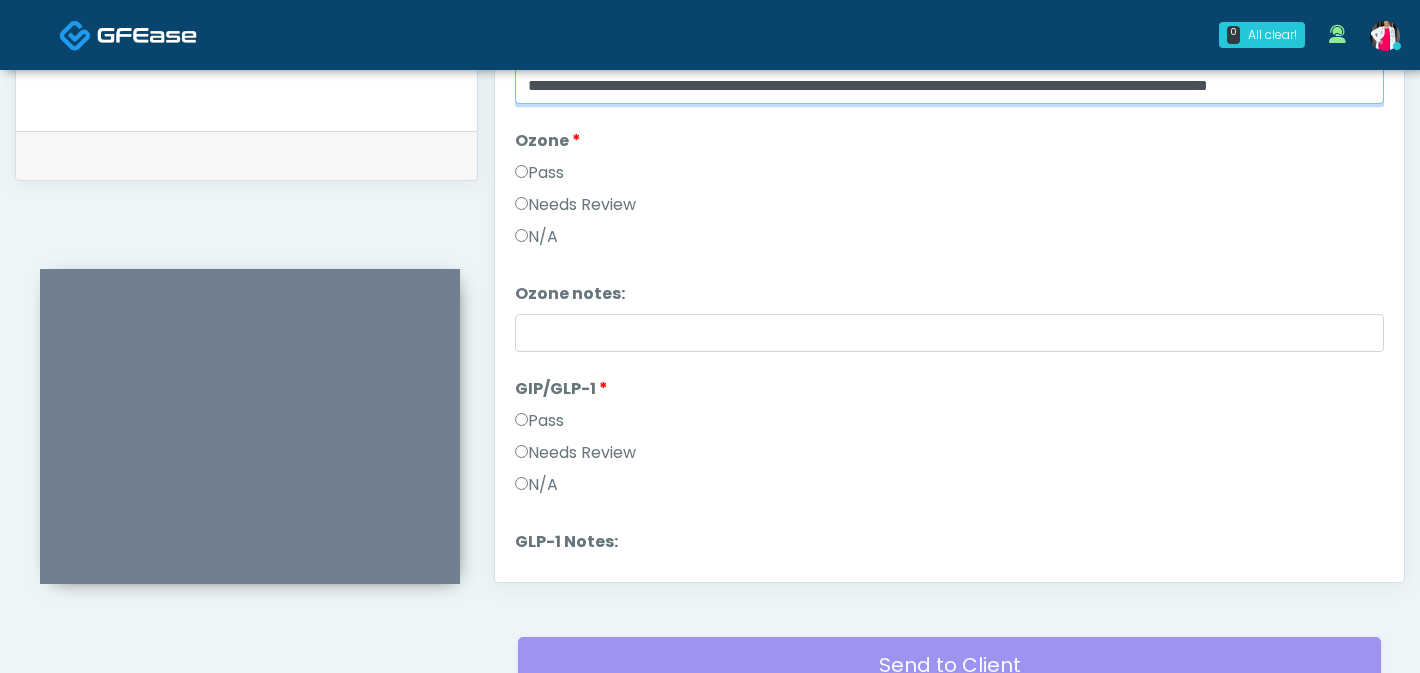 type on "**********" 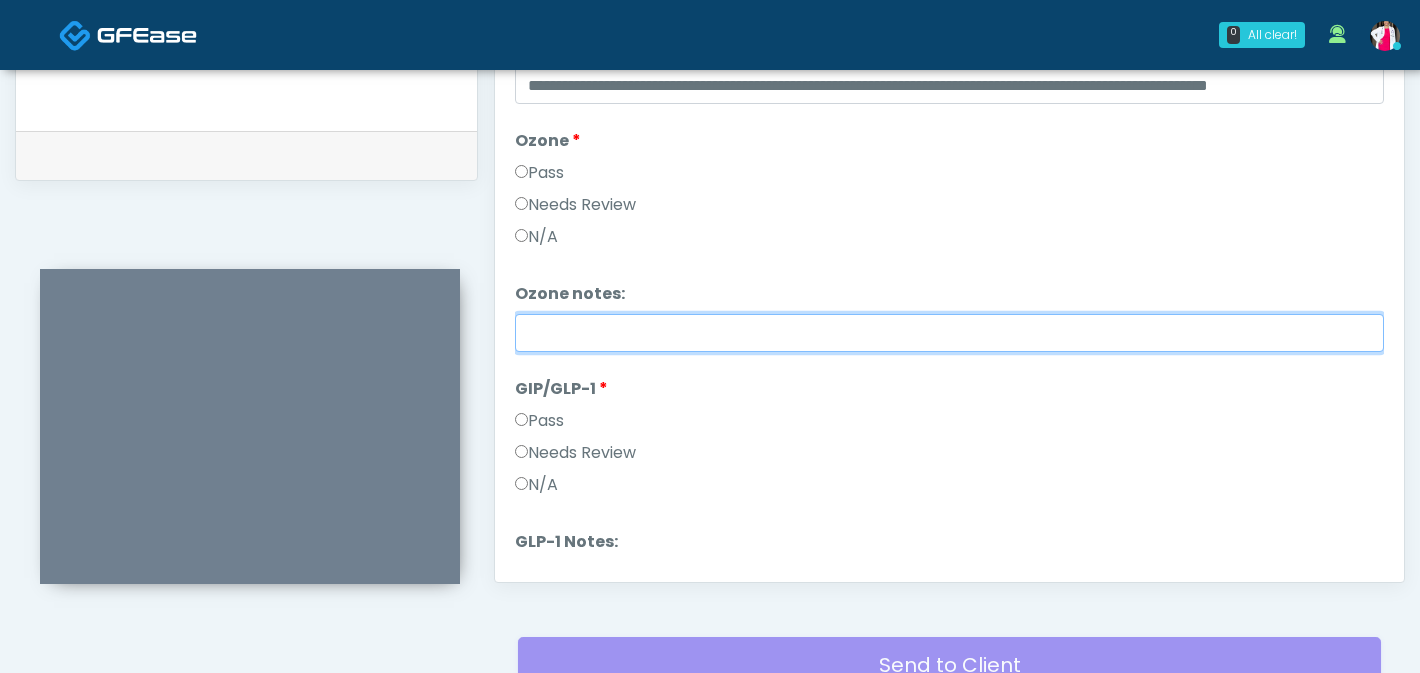 click on "Ozone notes:" at bounding box center (949, 333) 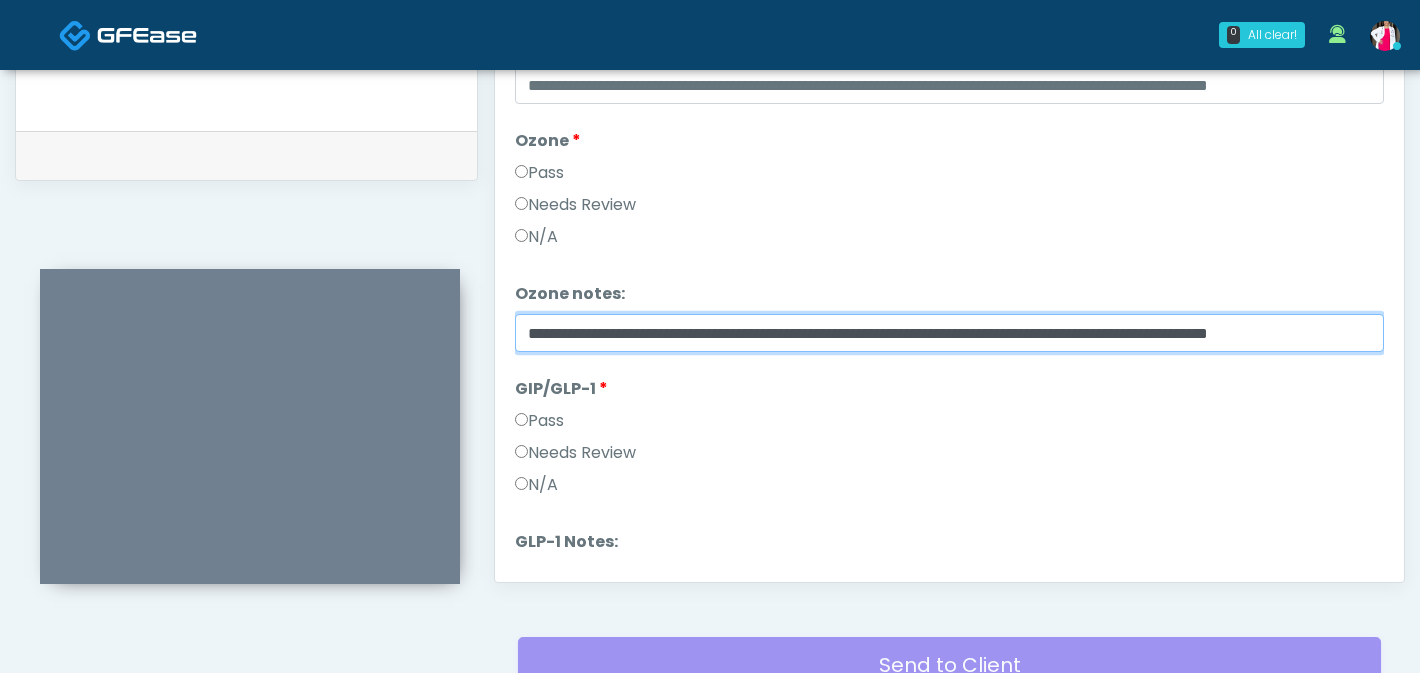 scroll, scrollTop: 0, scrollLeft: 72, axis: horizontal 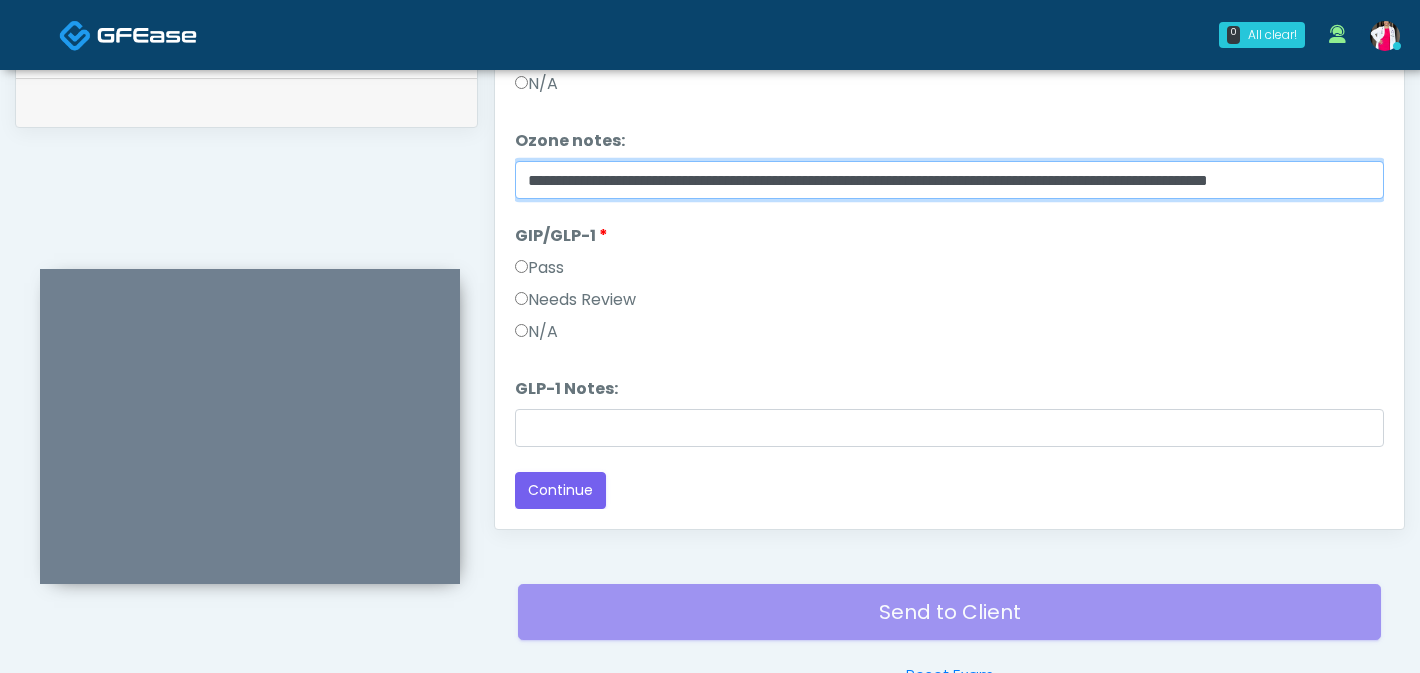 type on "**********" 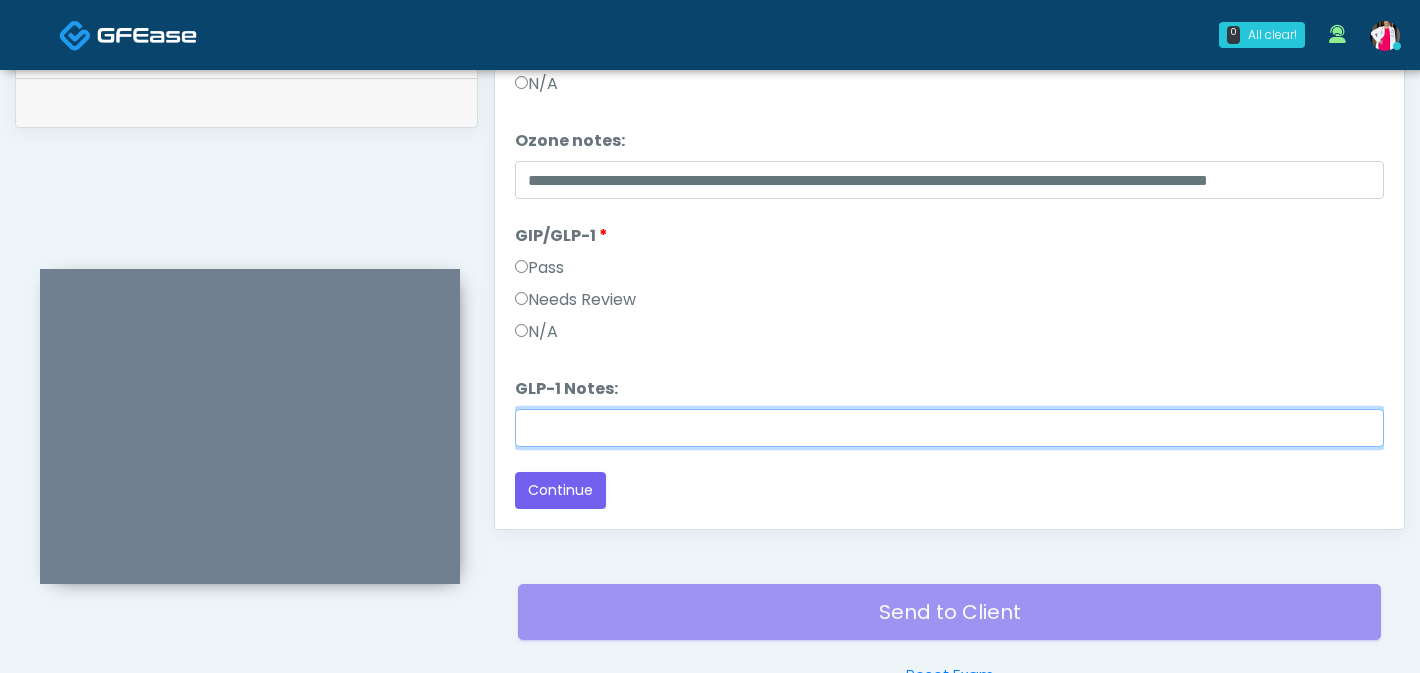 click on "GLP-1 Notes:" at bounding box center (949, 428) 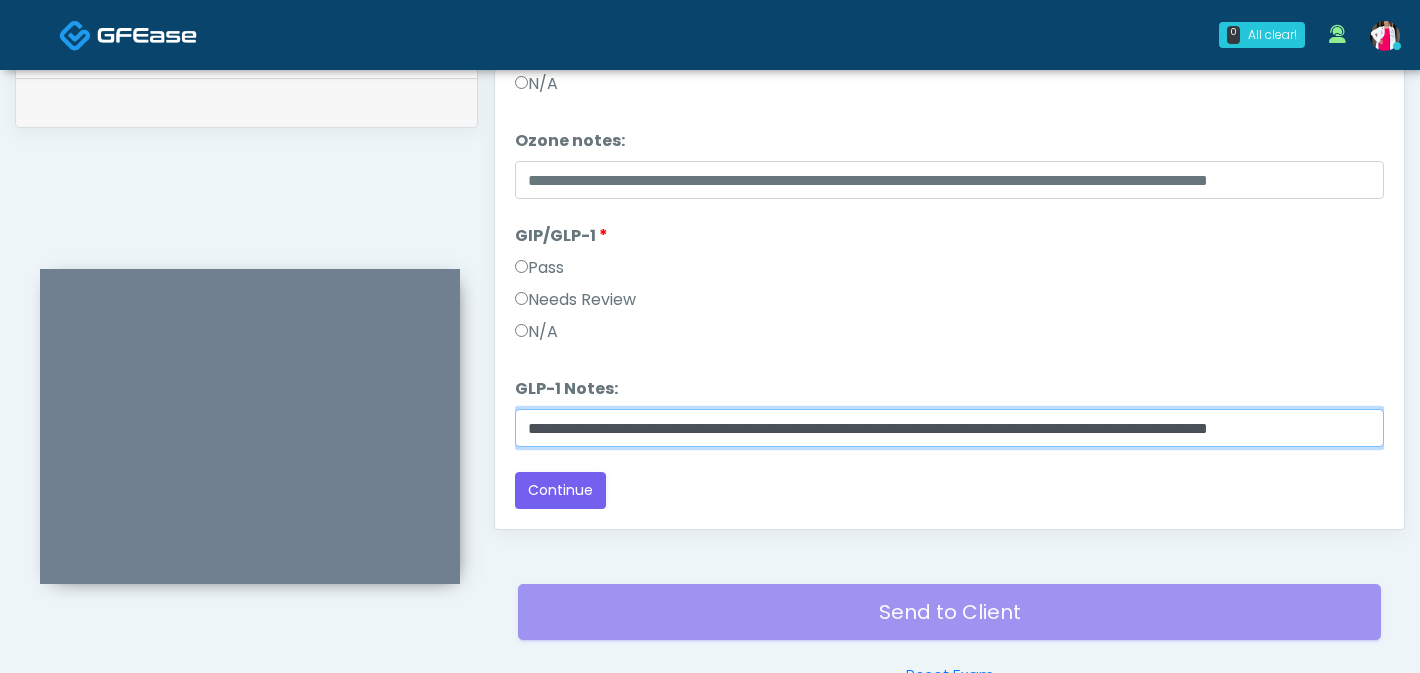 scroll, scrollTop: 0, scrollLeft: 72, axis: horizontal 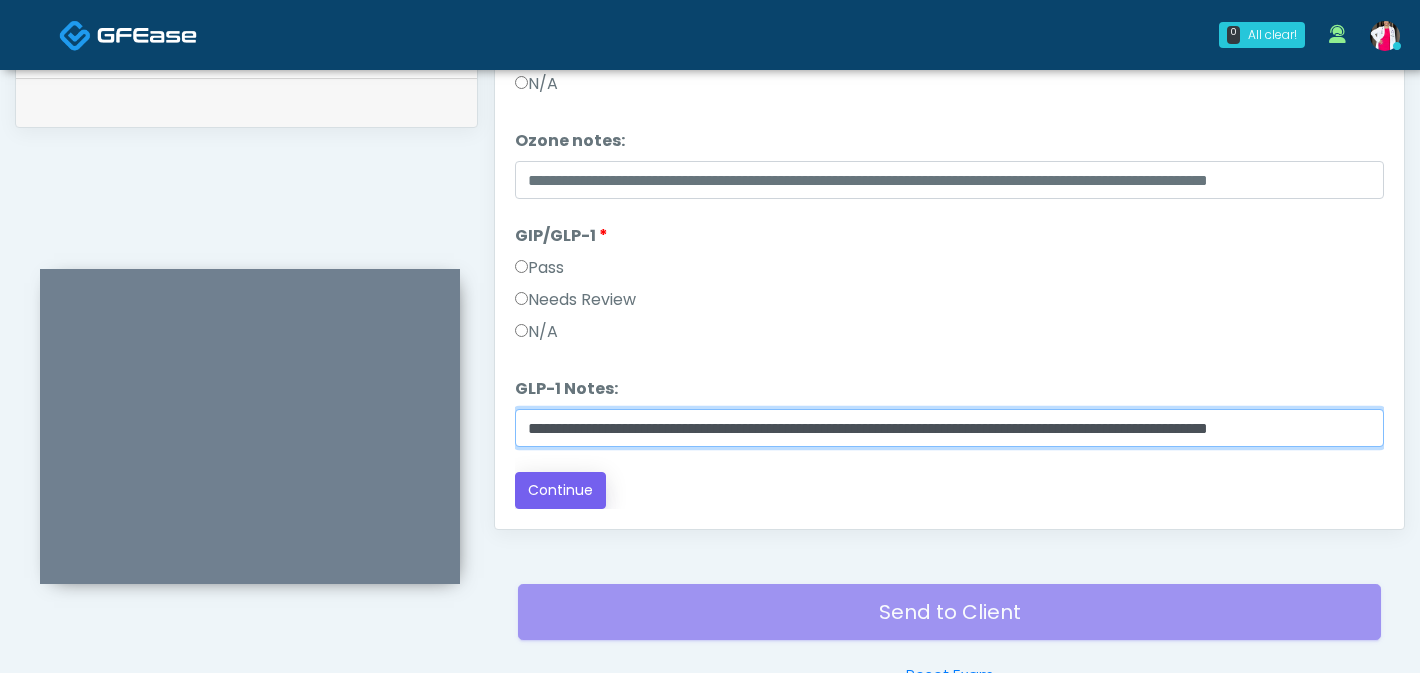 type on "**********" 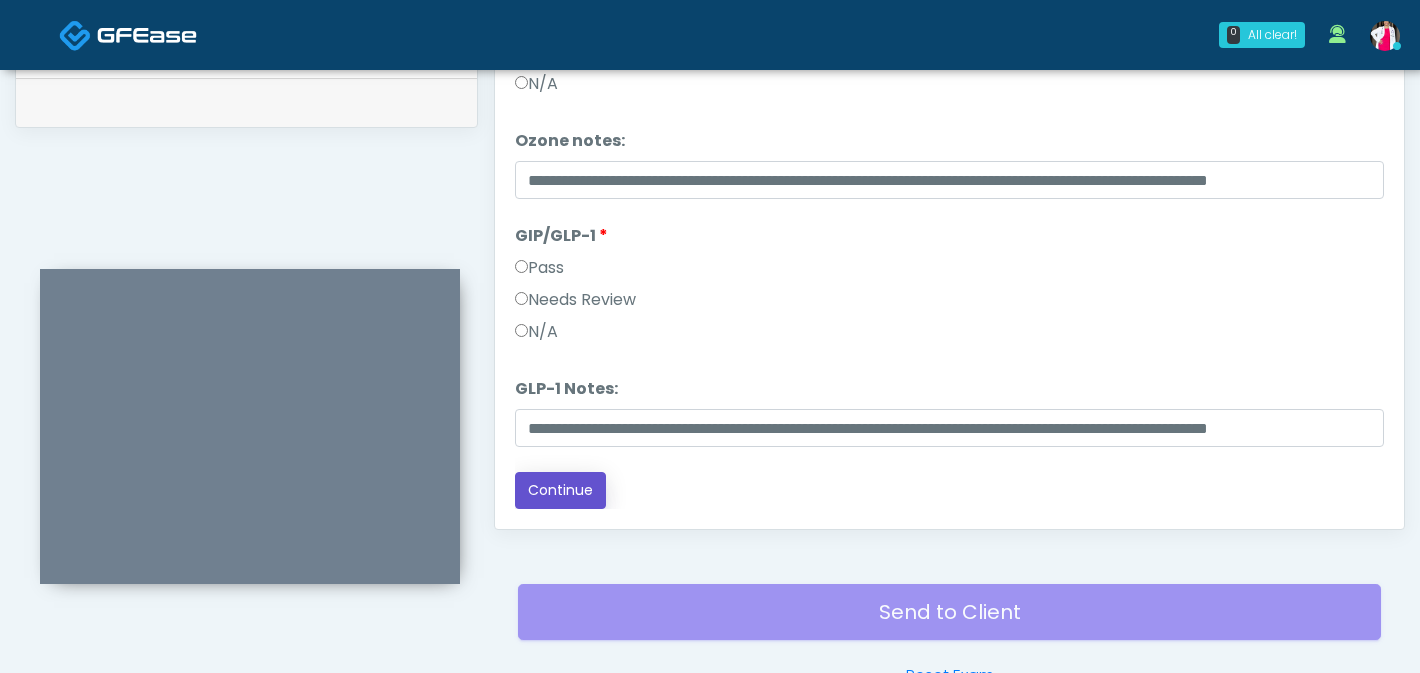 click on "Continue" at bounding box center (560, 490) 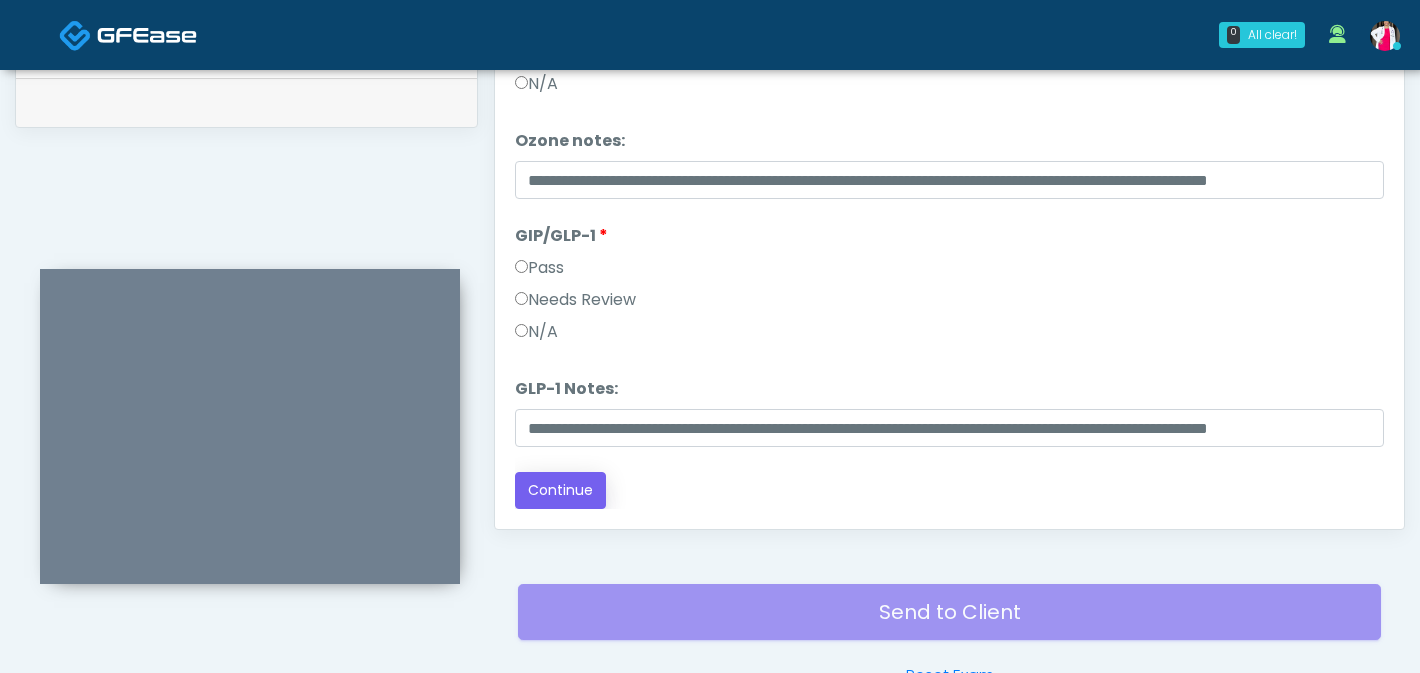 scroll, scrollTop: 0, scrollLeft: 0, axis: both 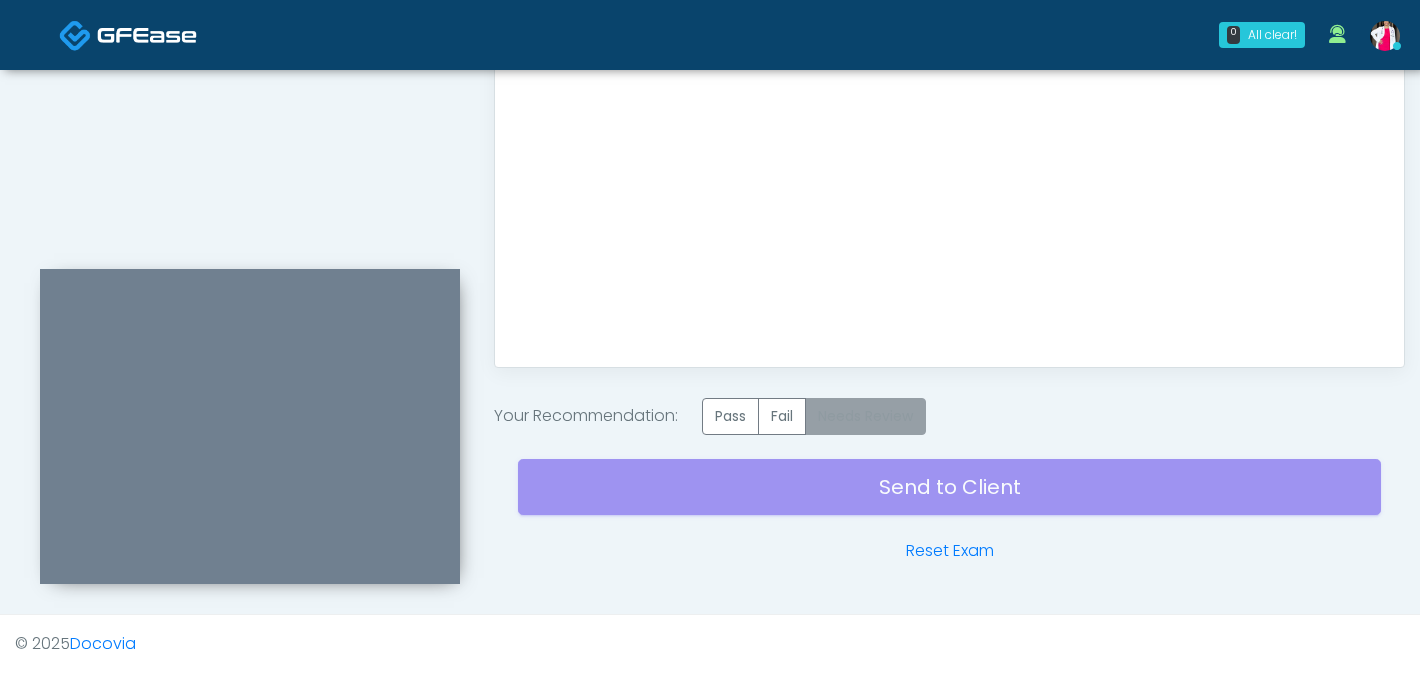 click on "Needs Review" at bounding box center [865, 416] 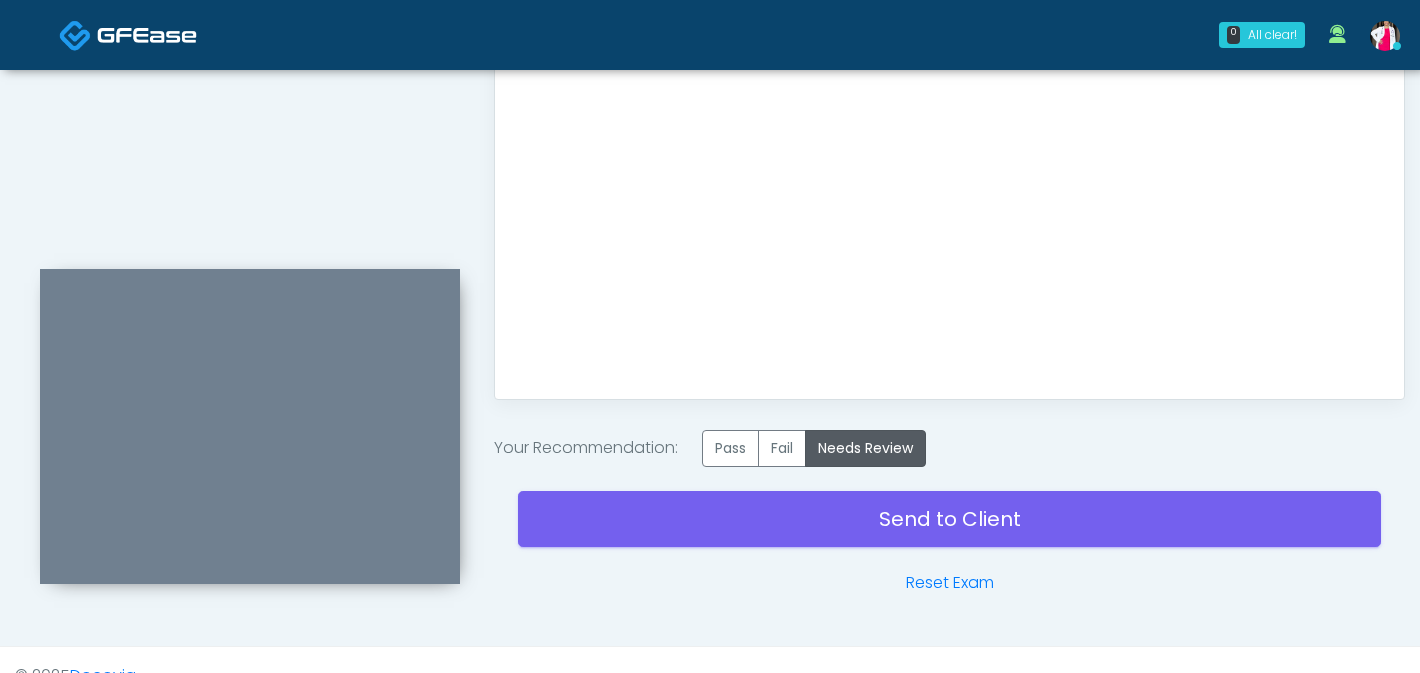 scroll, scrollTop: 1207, scrollLeft: 0, axis: vertical 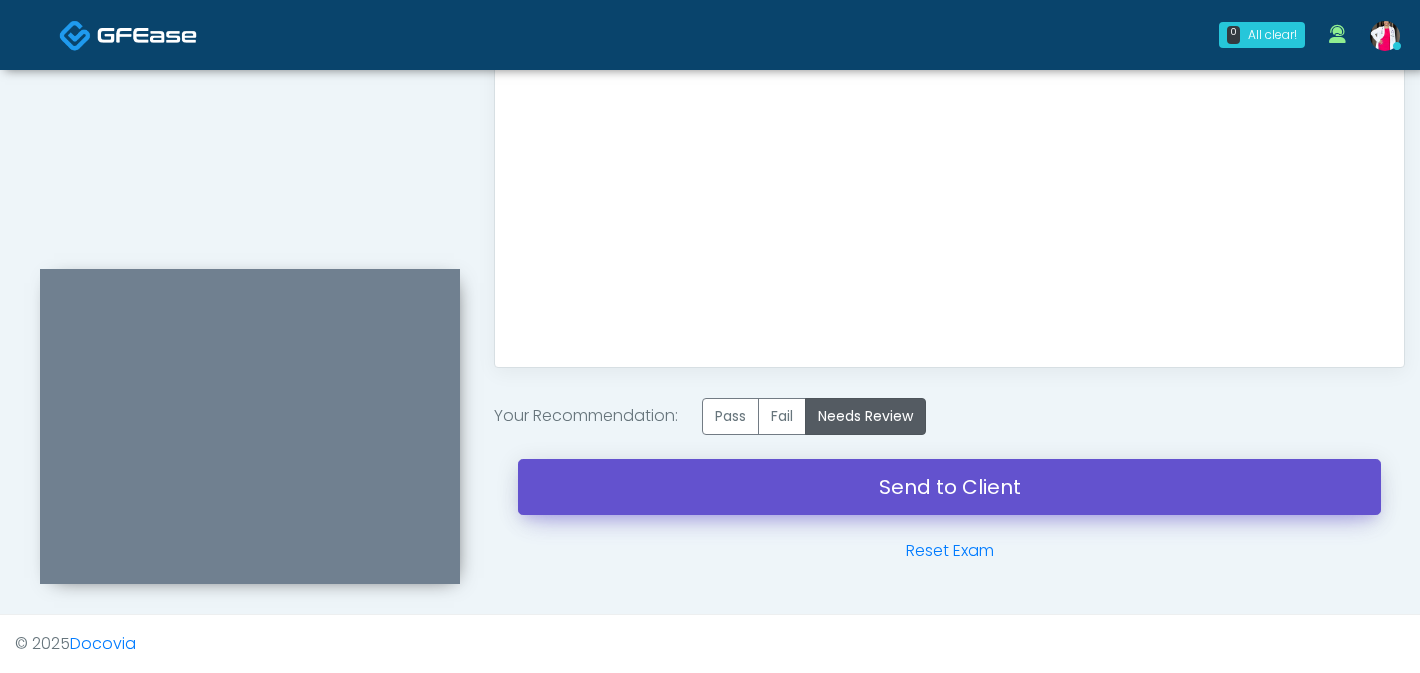 click on "Send to Client" at bounding box center (949, 487) 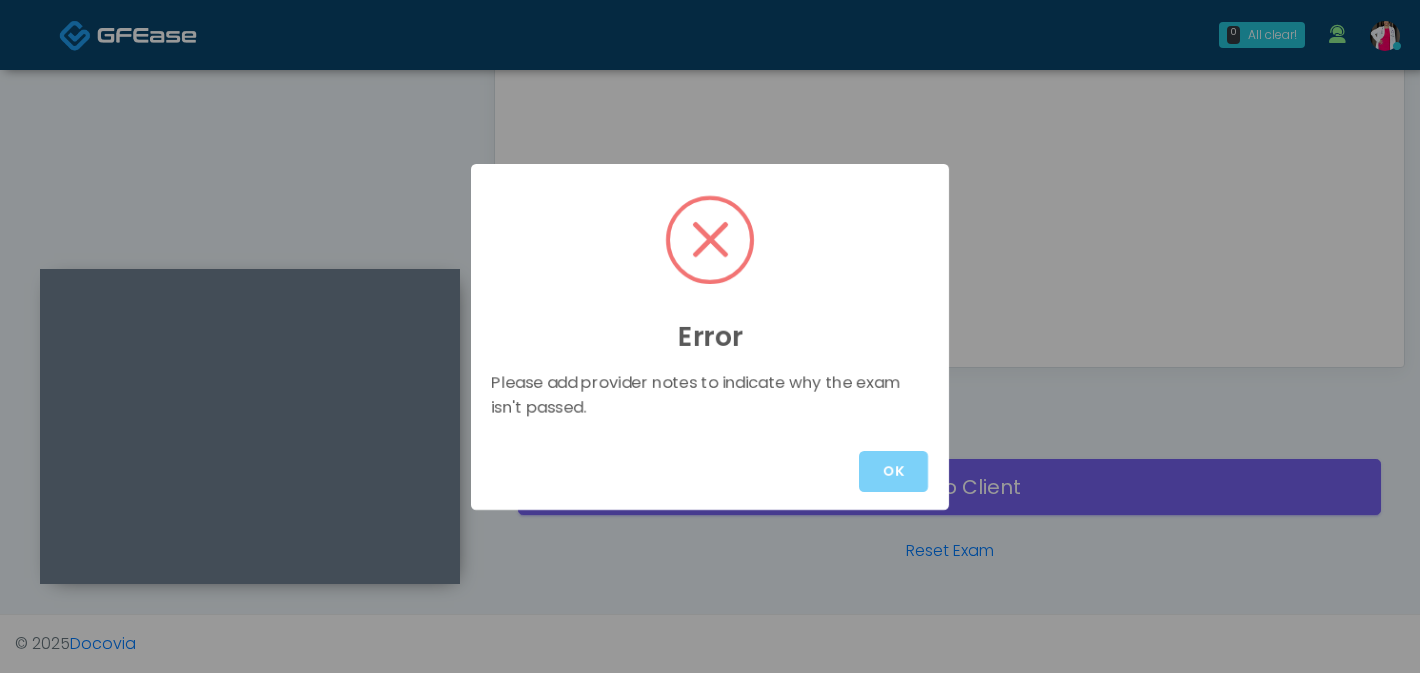 drag, startPoint x: 887, startPoint y: 458, endPoint x: 899, endPoint y: 424, distance: 36.05551 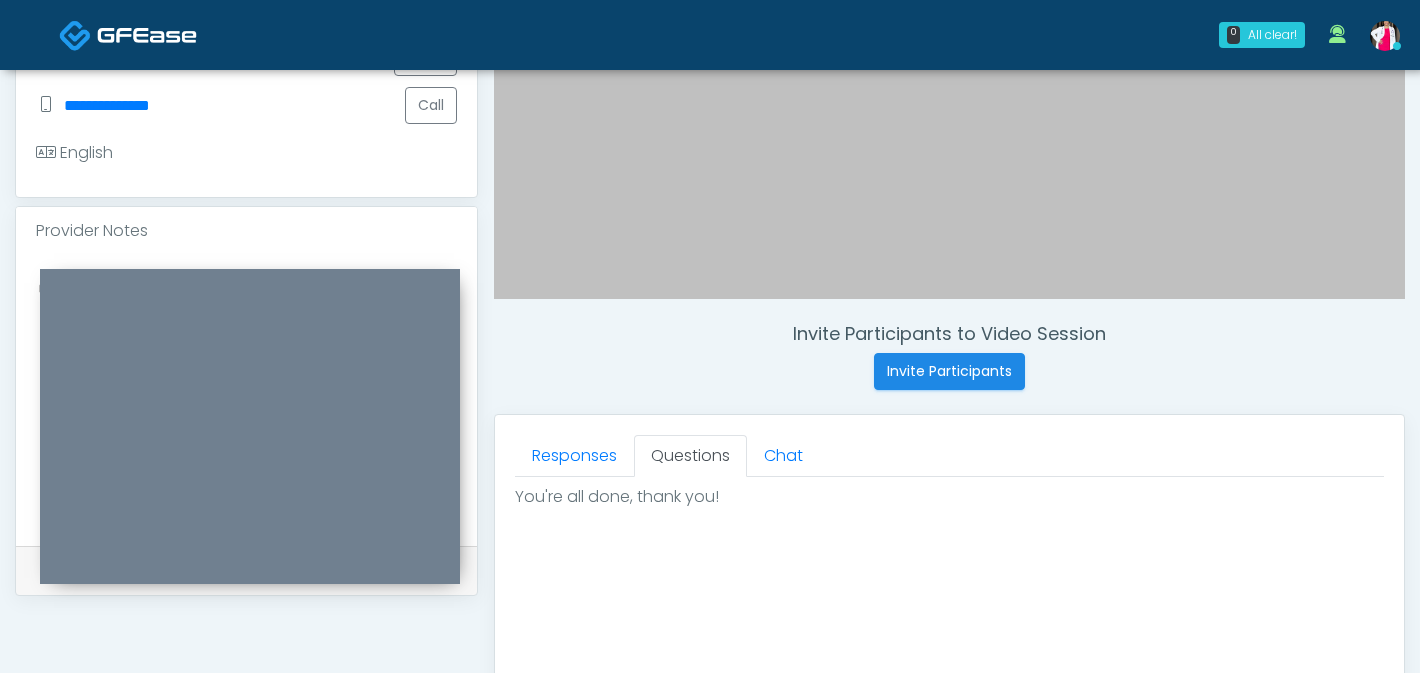 scroll, scrollTop: 581, scrollLeft: 0, axis: vertical 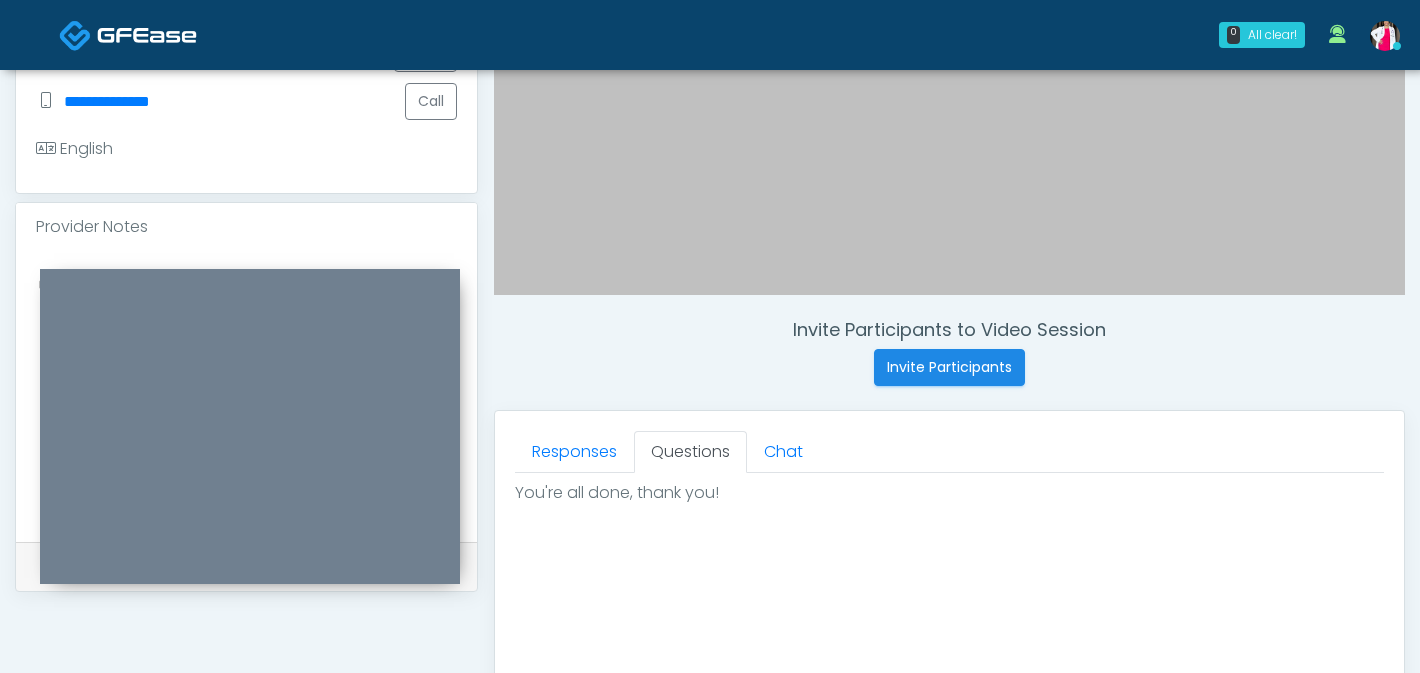 click on "Provider Notes" at bounding box center [246, 227] 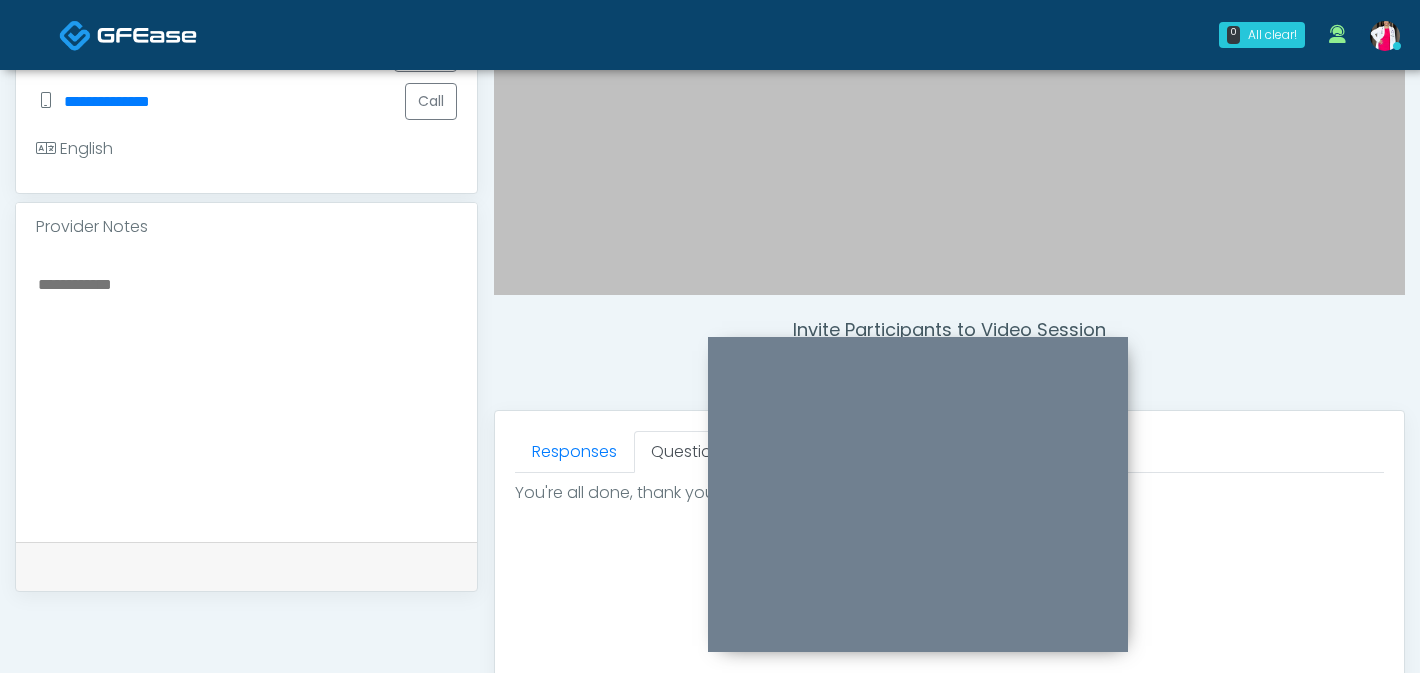 drag, startPoint x: 158, startPoint y: 283, endPoint x: 477, endPoint y: 316, distance: 320.70236 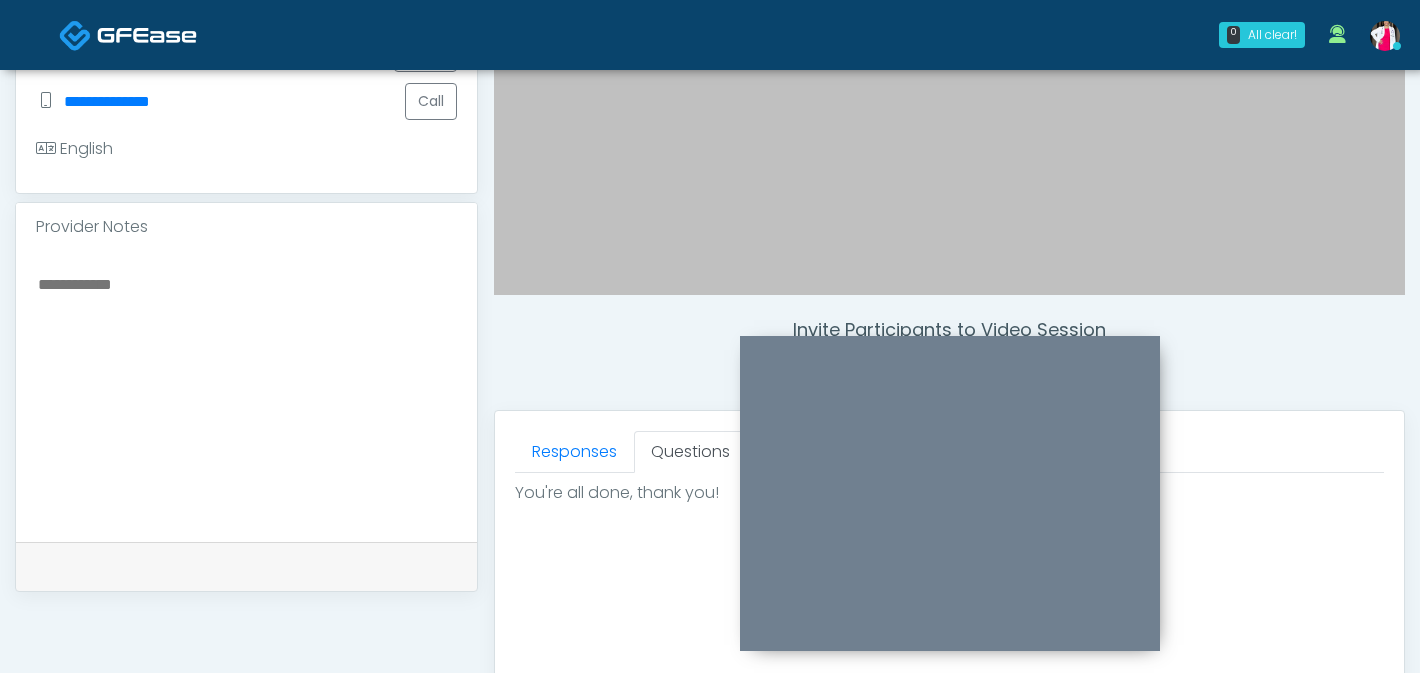 click at bounding box center [246, 393] 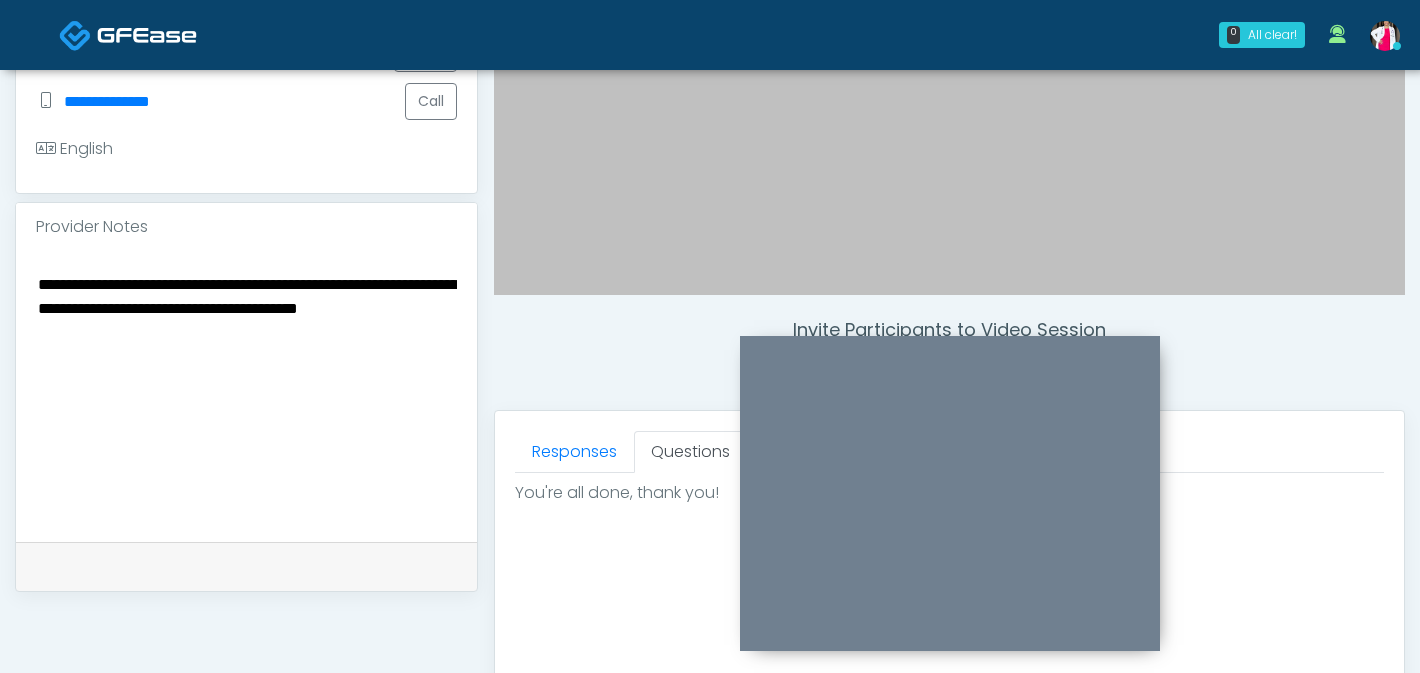 type on "**********" 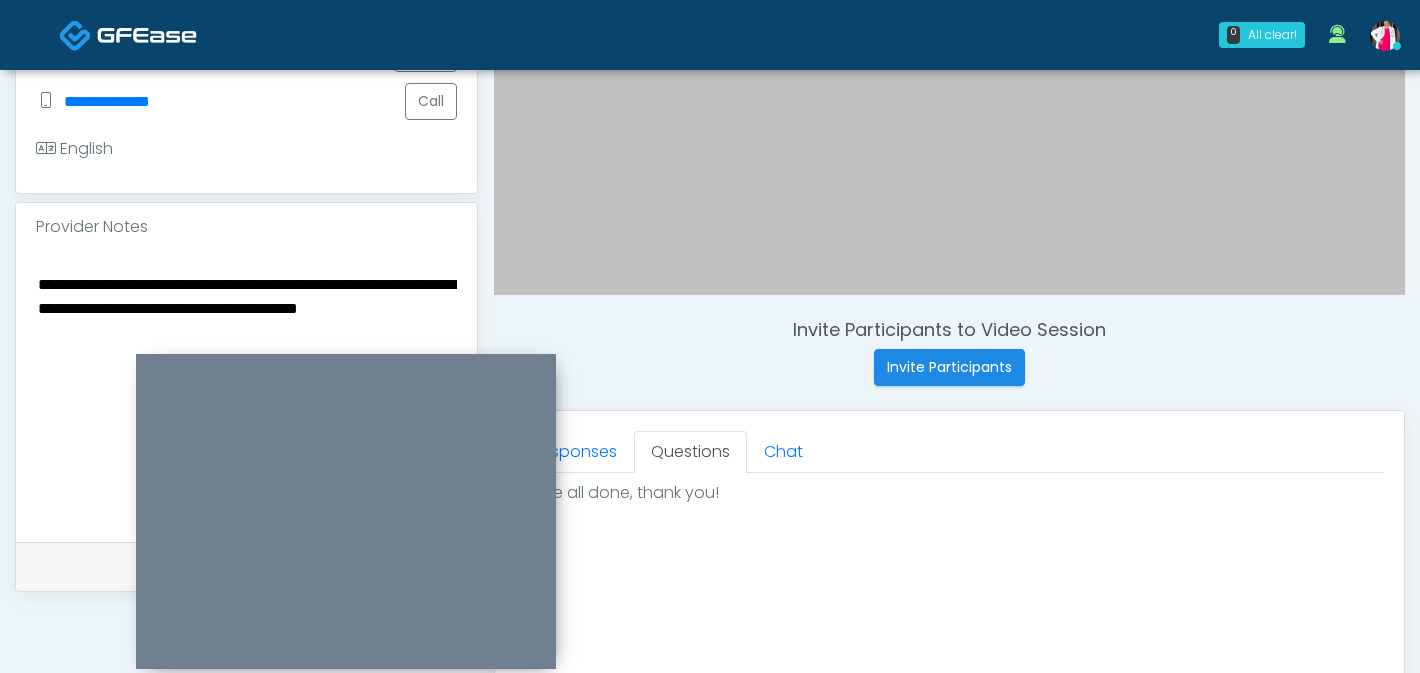 drag, startPoint x: 969, startPoint y: 355, endPoint x: 336, endPoint y: 371, distance: 633.2022 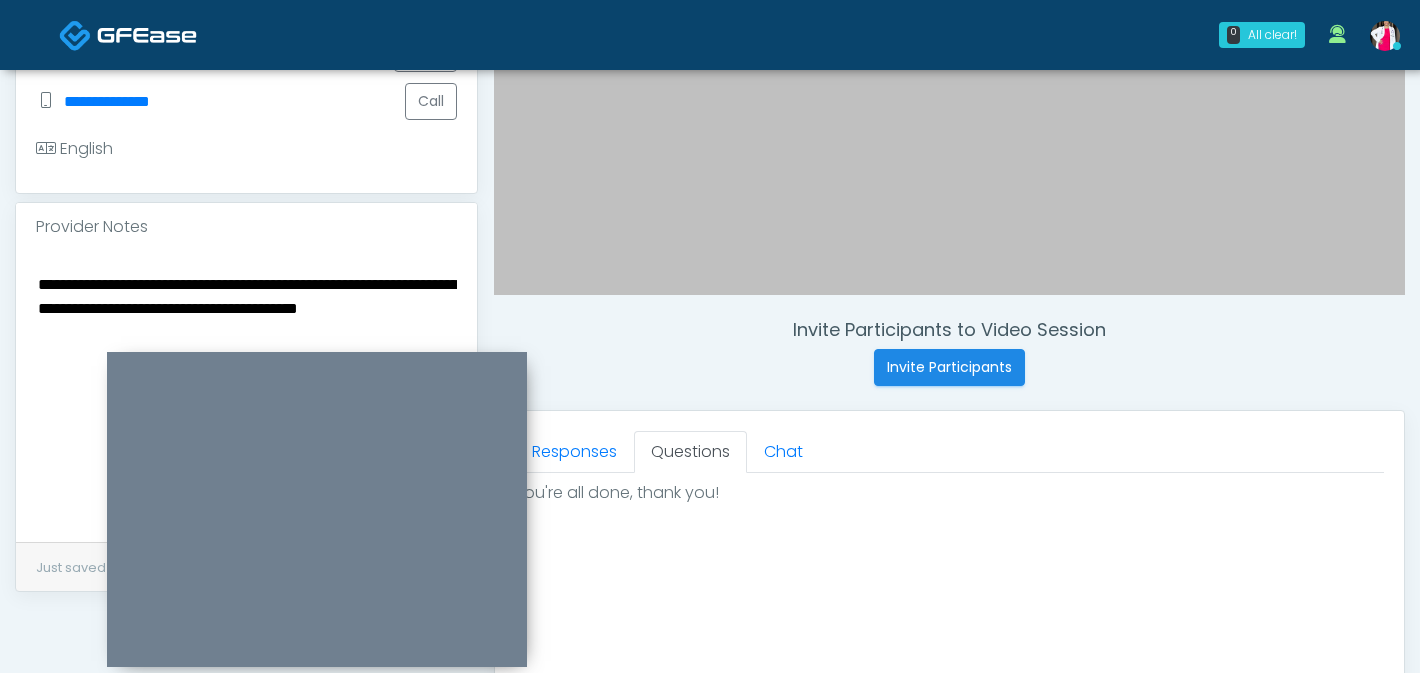 scroll, scrollTop: 1207, scrollLeft: 0, axis: vertical 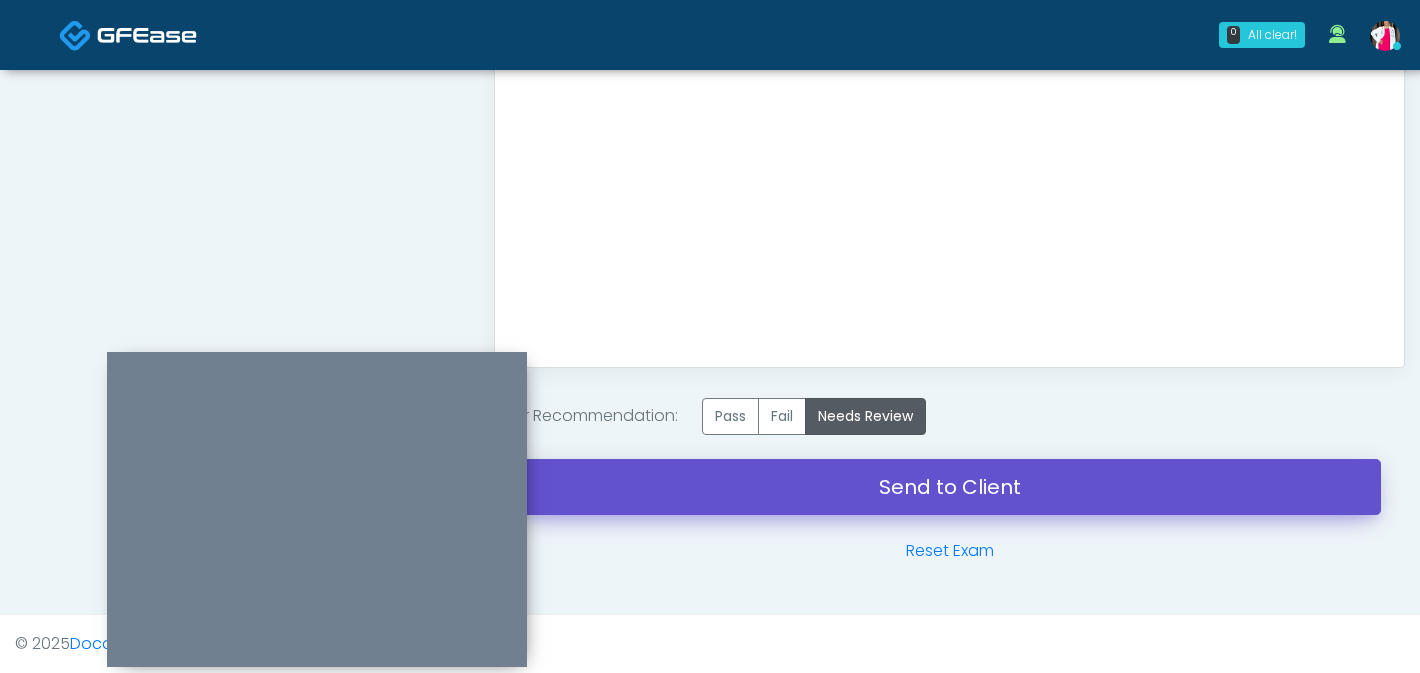 click on "Send to Client" at bounding box center (949, 487) 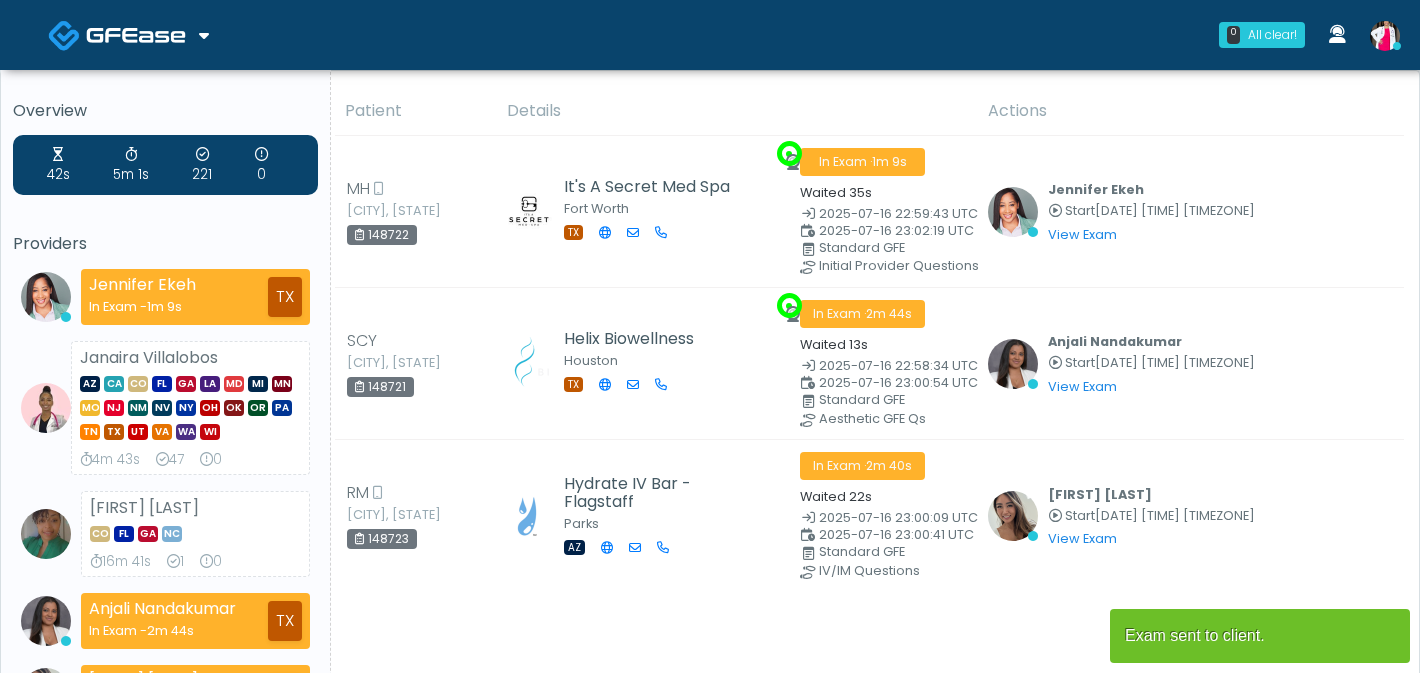 scroll, scrollTop: 0, scrollLeft: 0, axis: both 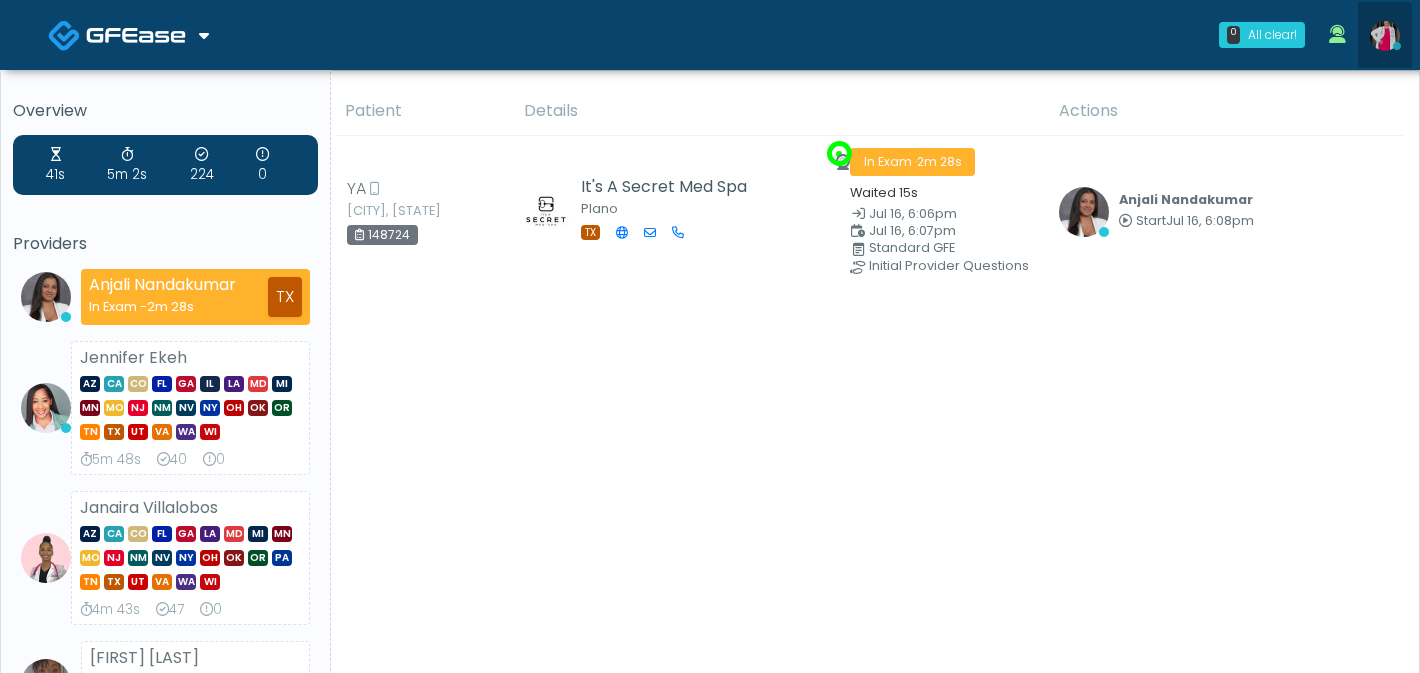 click at bounding box center [1385, 36] 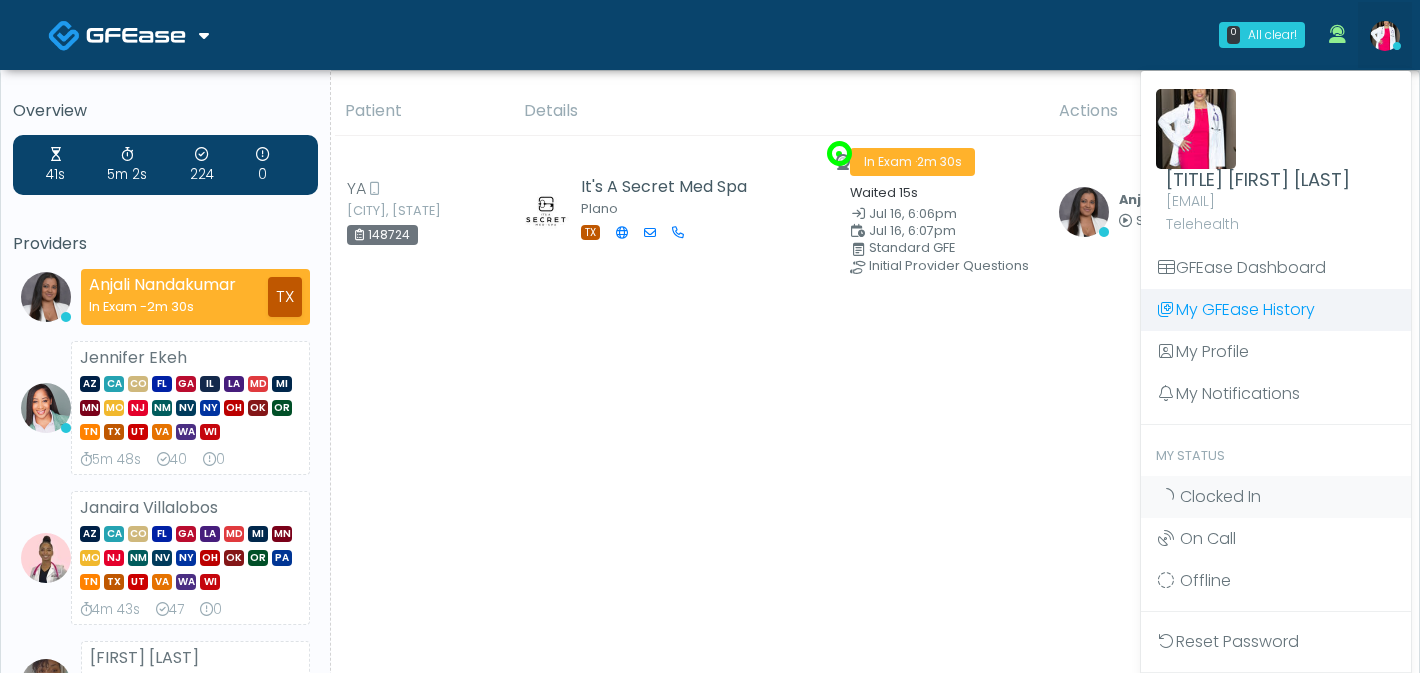 click on "My GFEase History" at bounding box center (1276, 310) 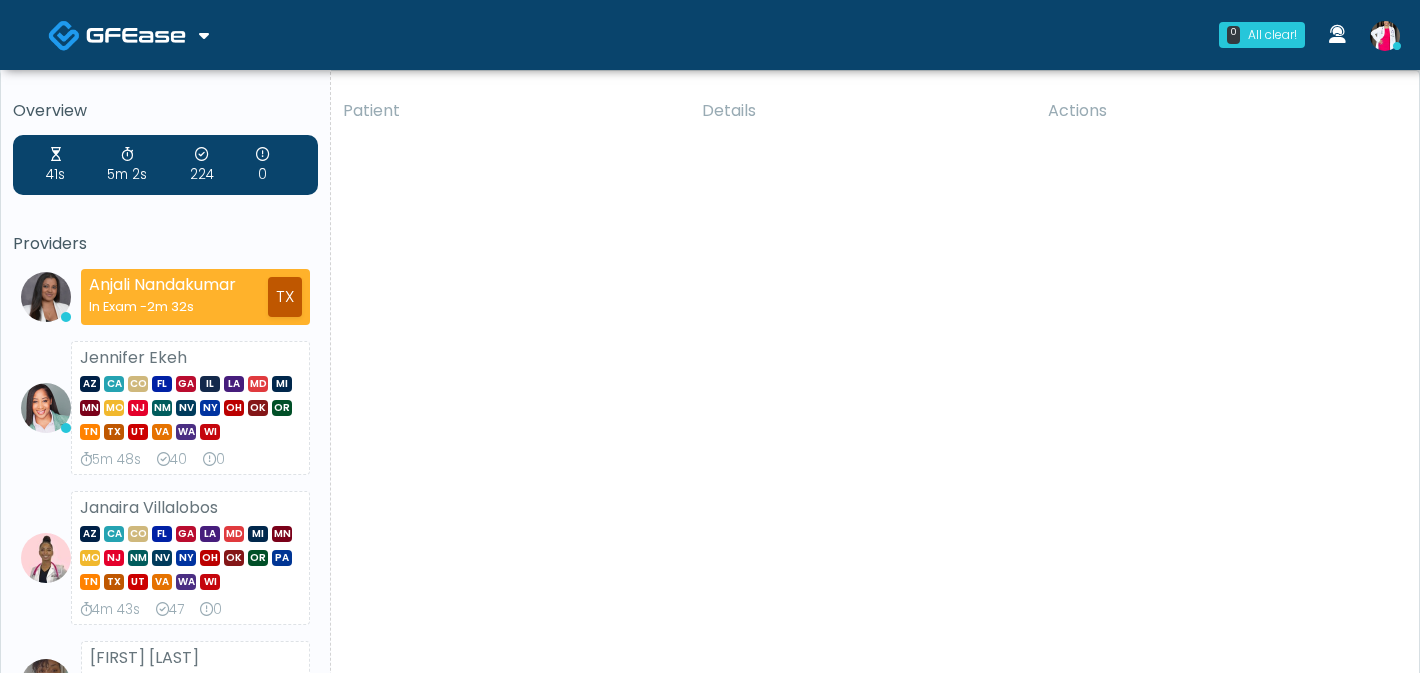 scroll, scrollTop: 0, scrollLeft: 0, axis: both 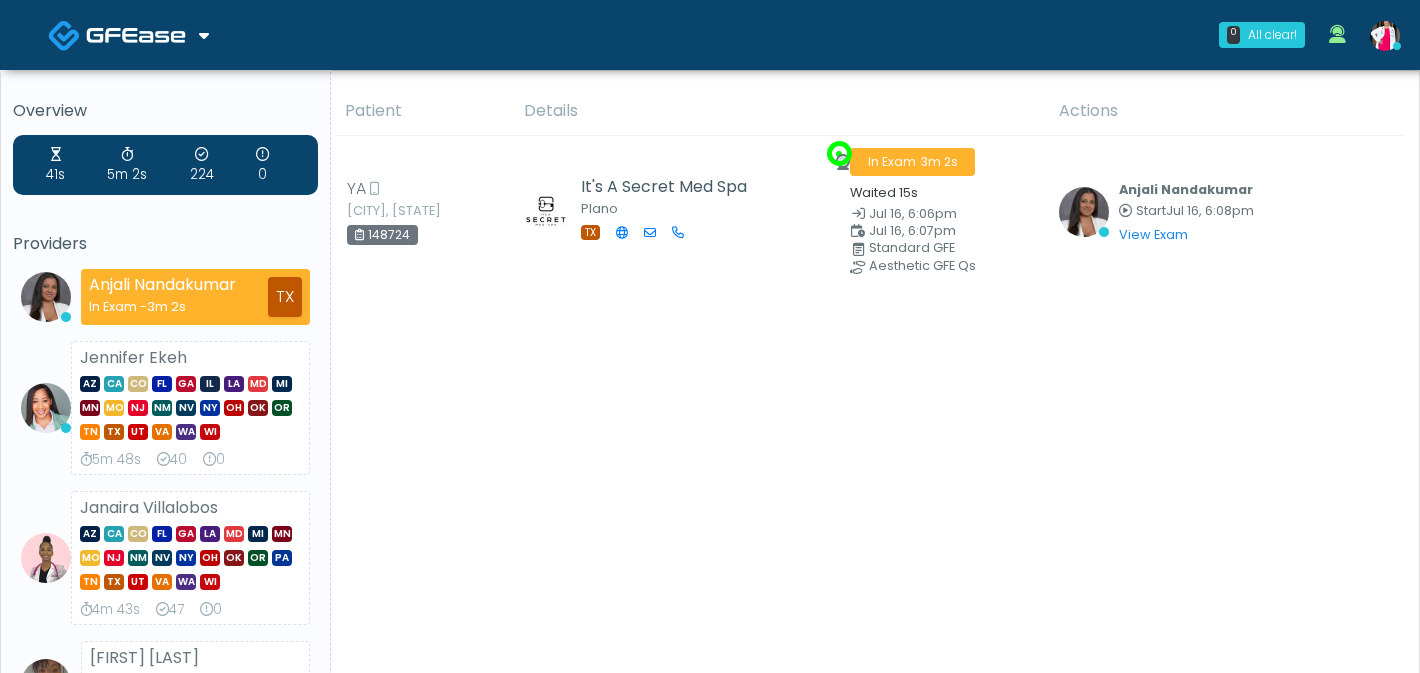 click at bounding box center [1385, 36] 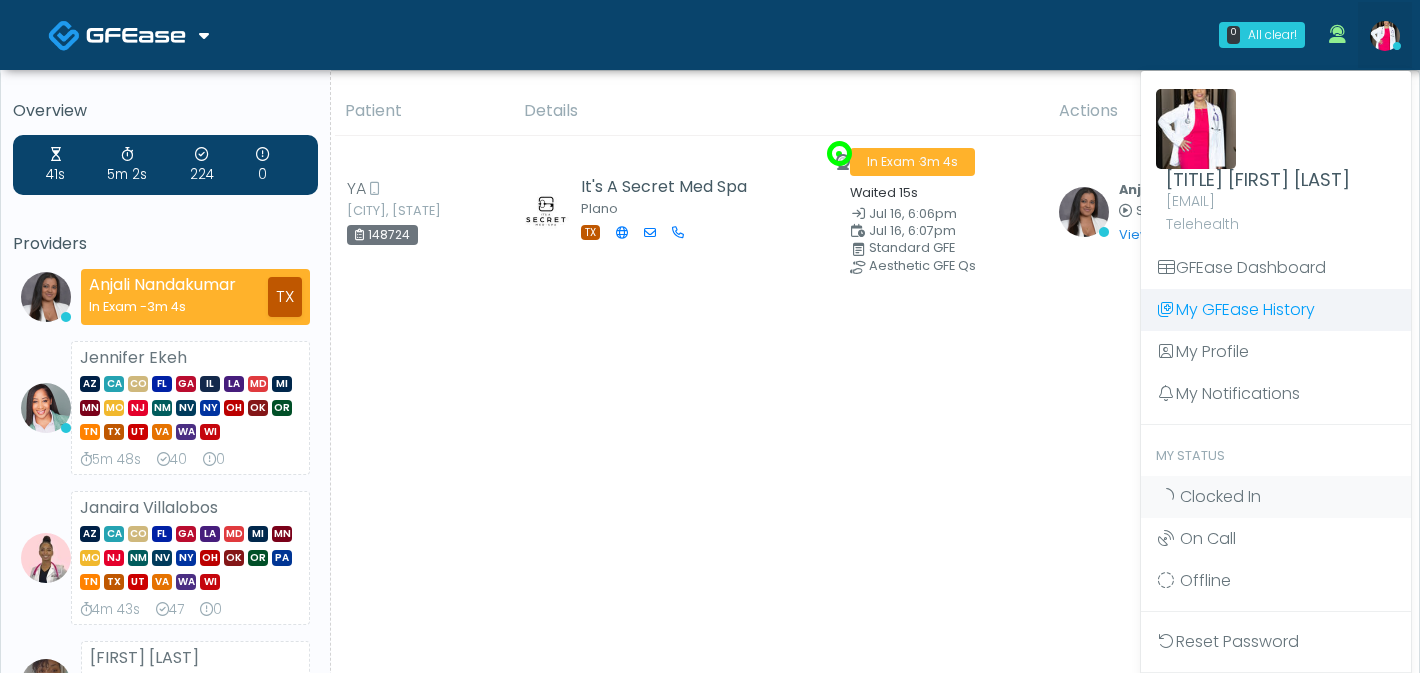 click on "My GFEase History" at bounding box center [1276, 310] 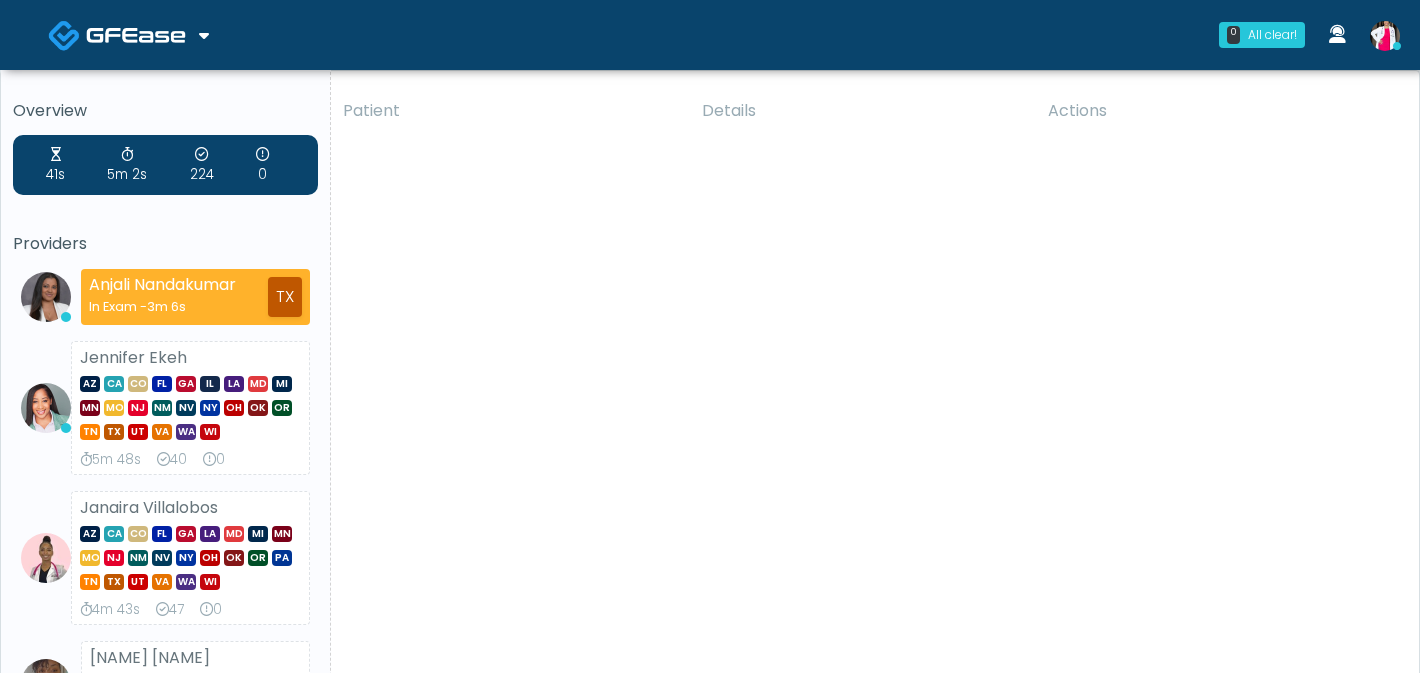 scroll, scrollTop: 0, scrollLeft: 0, axis: both 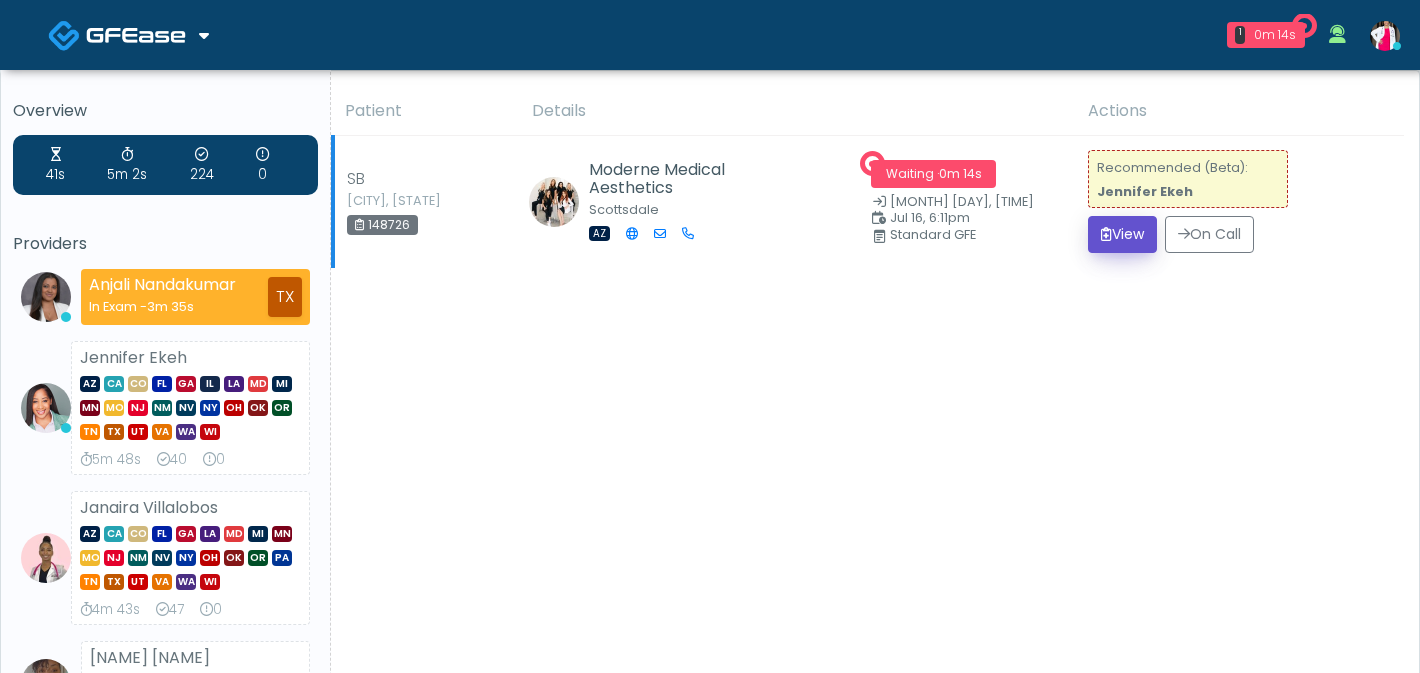 click on "View" at bounding box center (1122, 234) 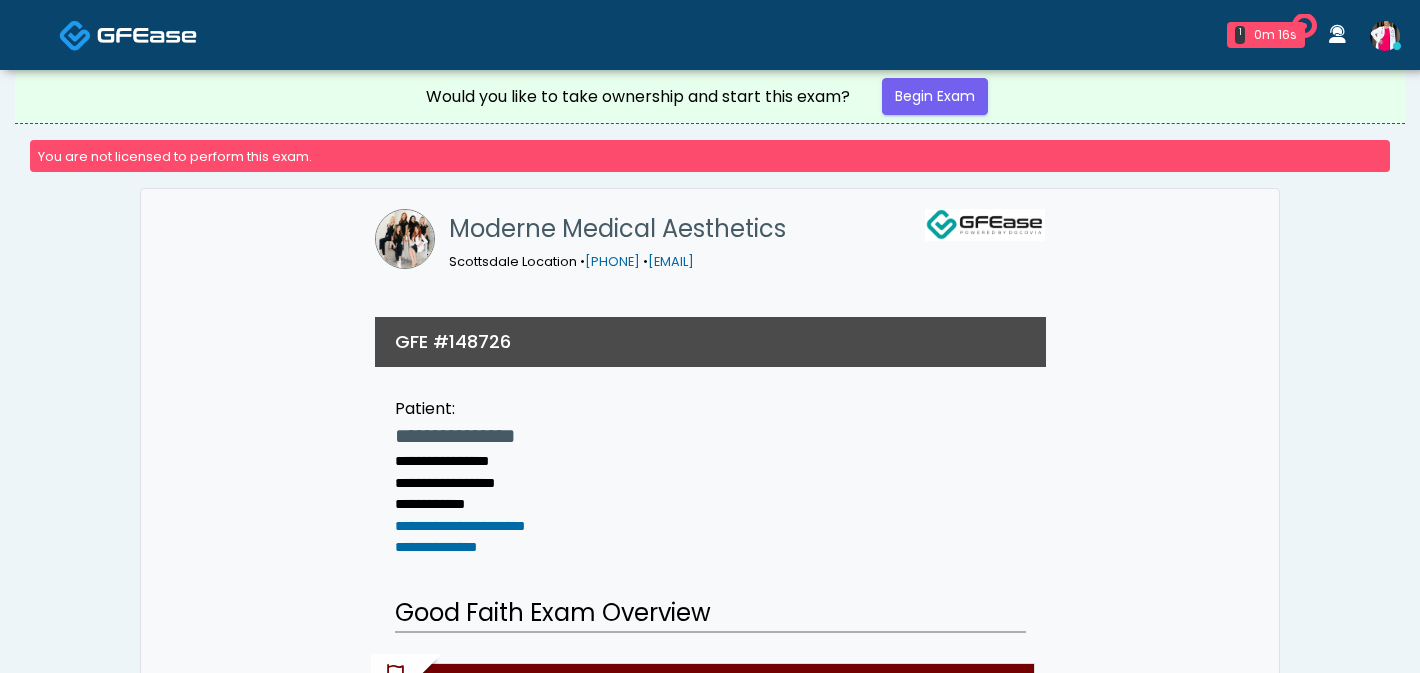 scroll, scrollTop: 0, scrollLeft: 0, axis: both 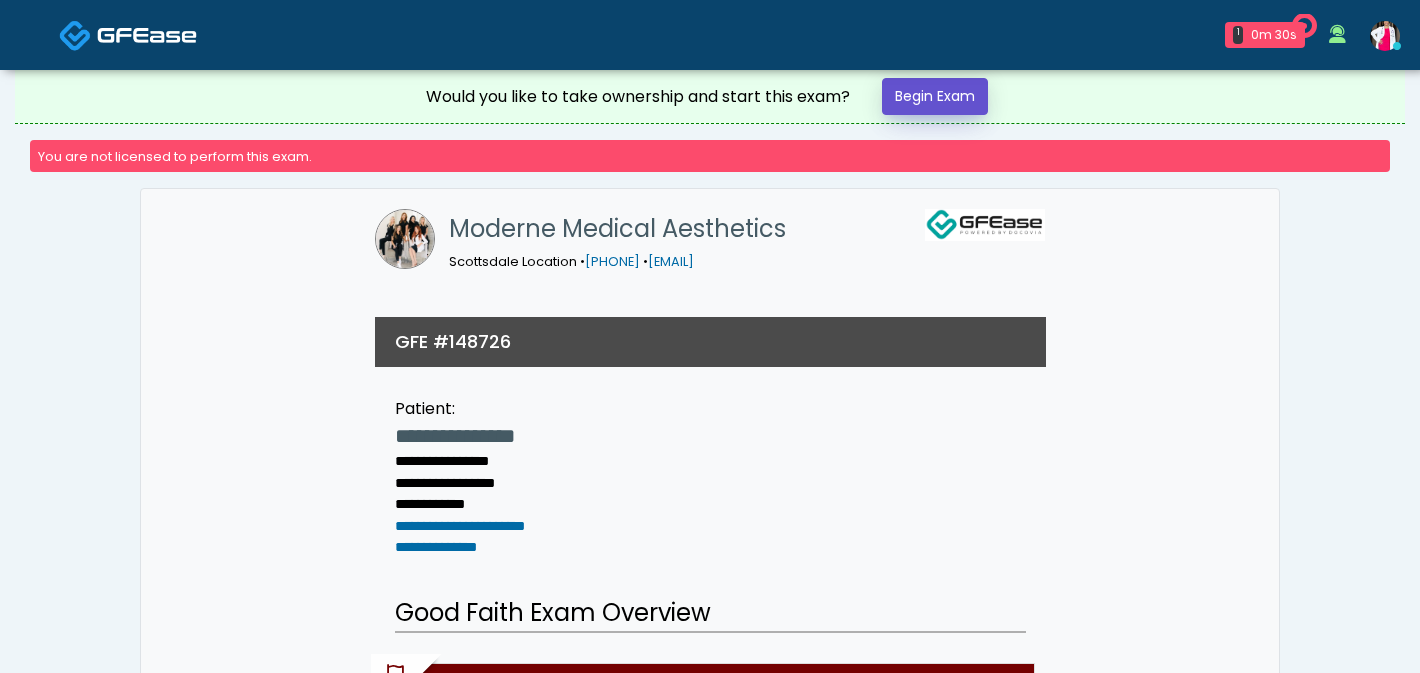 click on "Begin Exam" at bounding box center (935, 96) 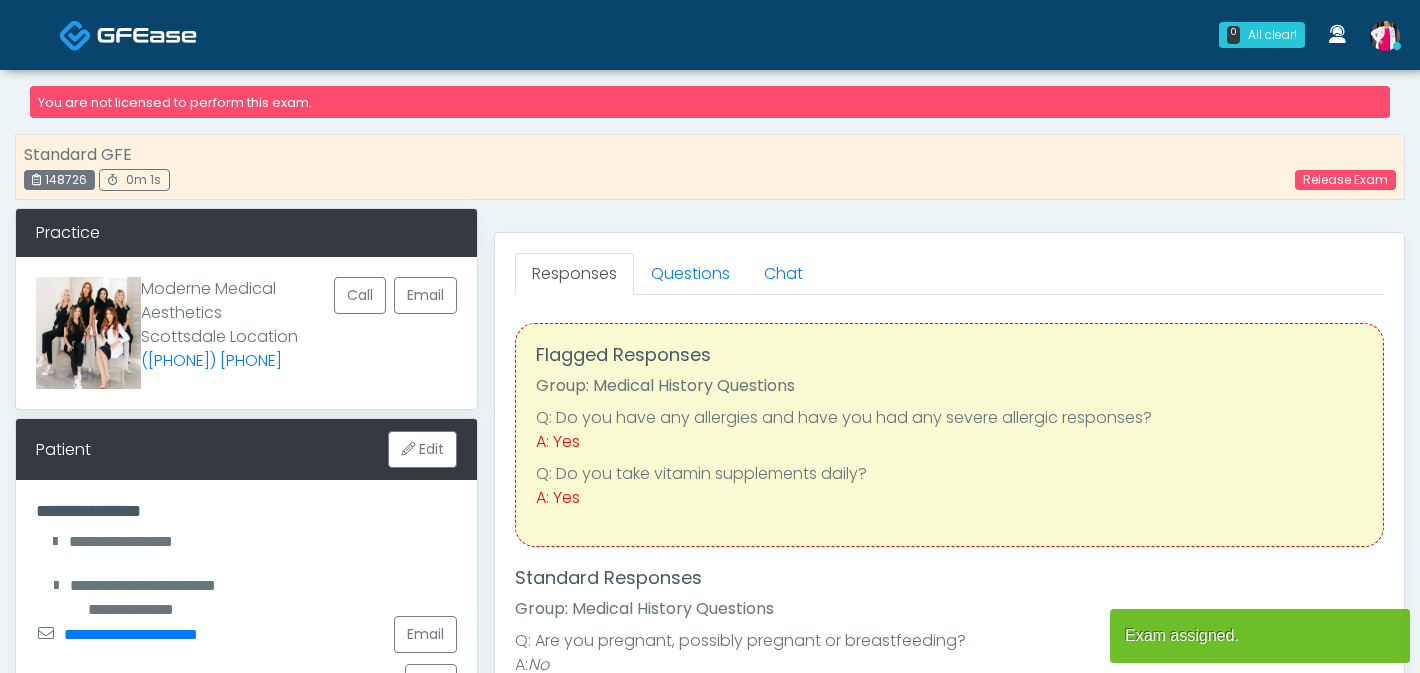 scroll, scrollTop: 0, scrollLeft: 0, axis: both 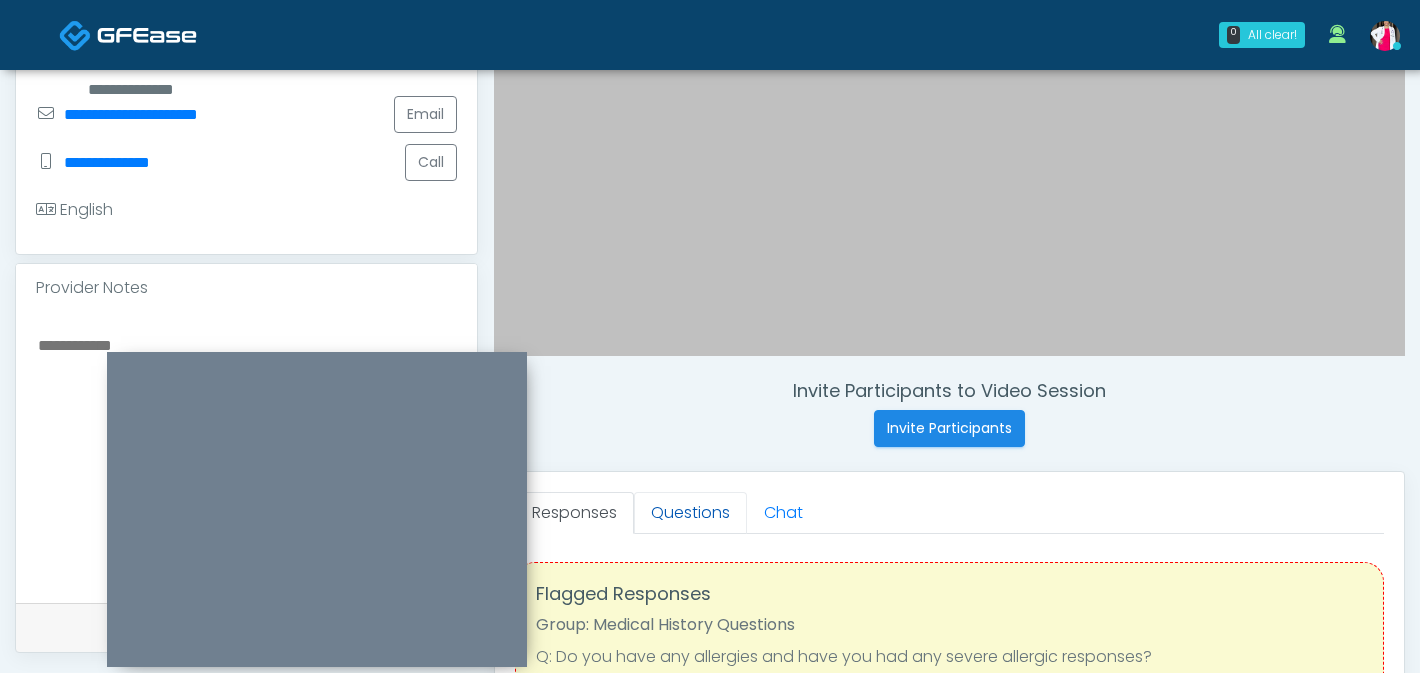 click on "Questions" at bounding box center (690, 513) 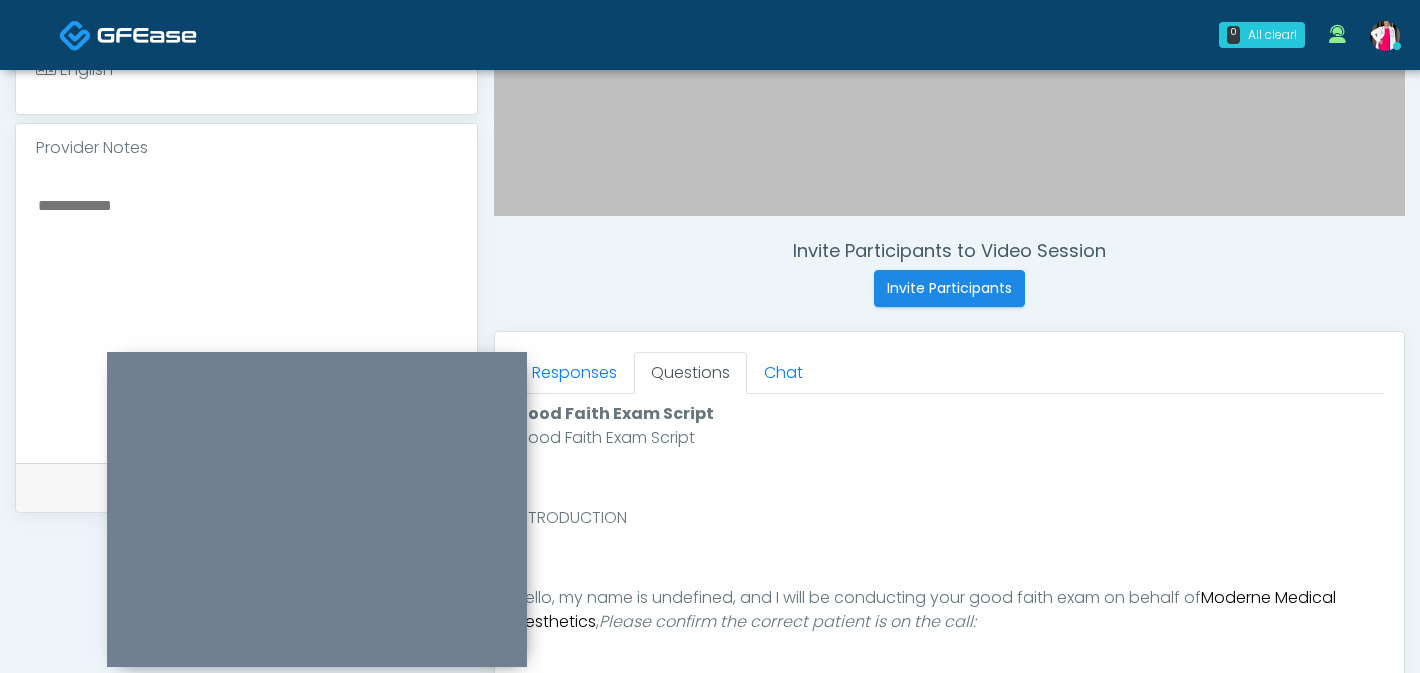 scroll, scrollTop: 682, scrollLeft: 0, axis: vertical 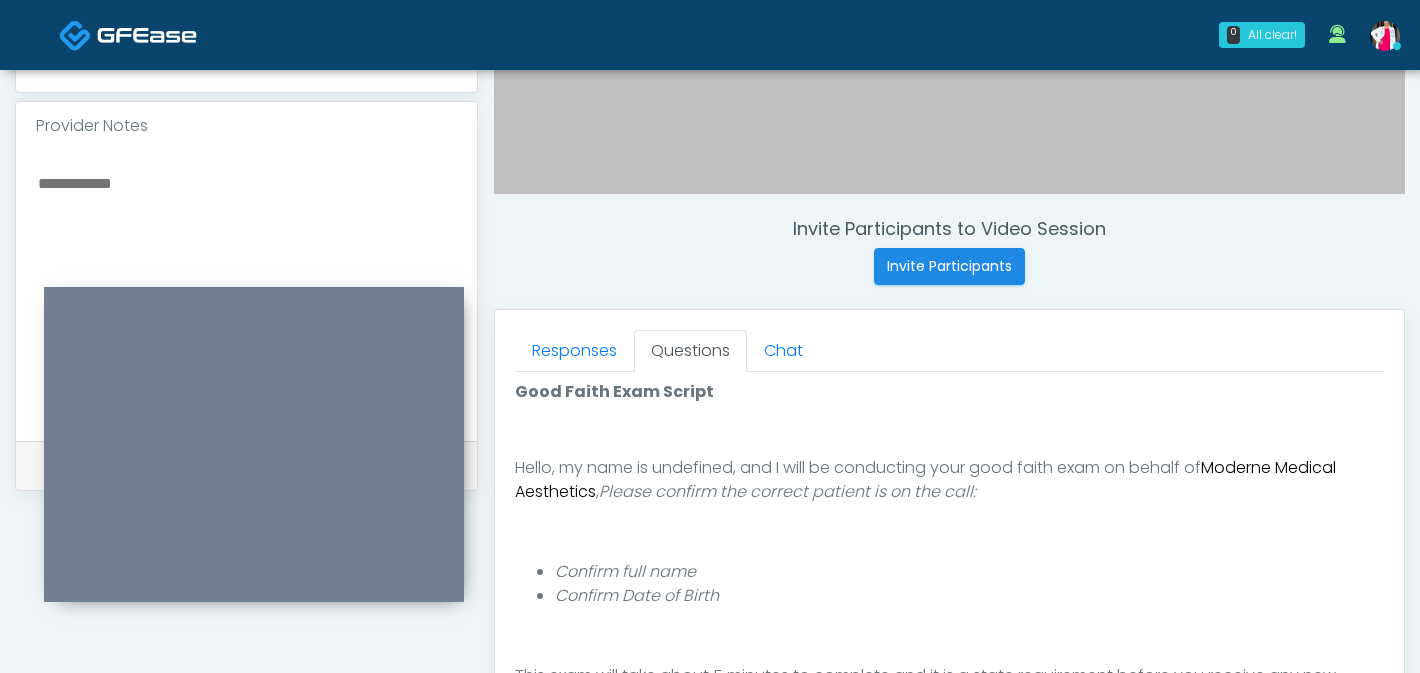 drag, startPoint x: 413, startPoint y: 365, endPoint x: 349, endPoint y: 297, distance: 93.38094 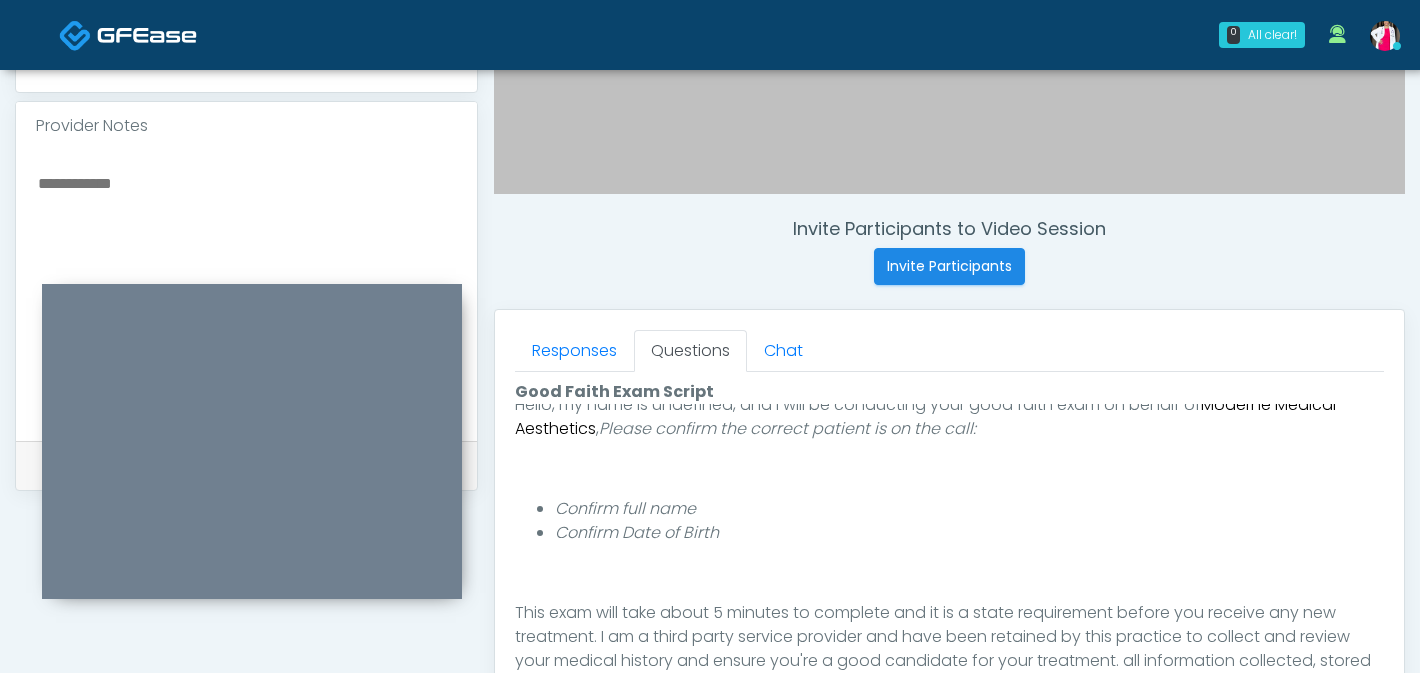 scroll, scrollTop: 173, scrollLeft: 0, axis: vertical 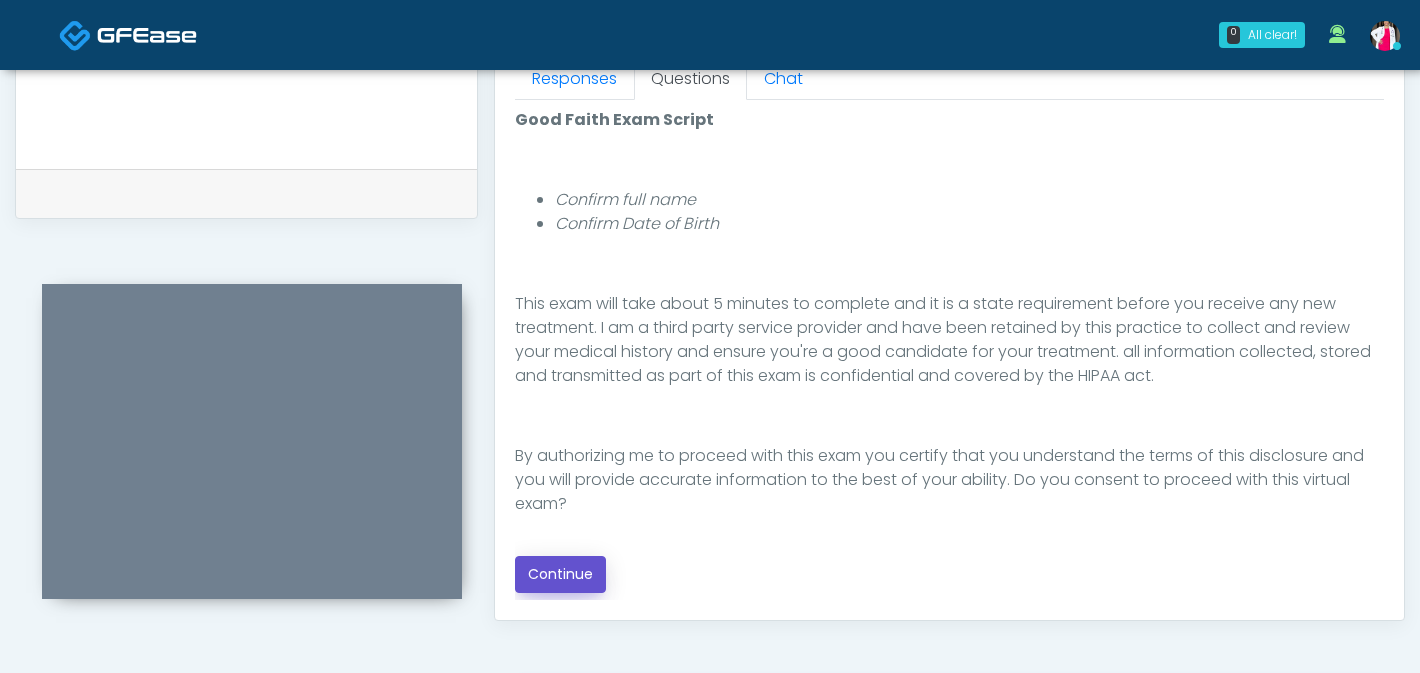 click on "Continue" at bounding box center (560, 574) 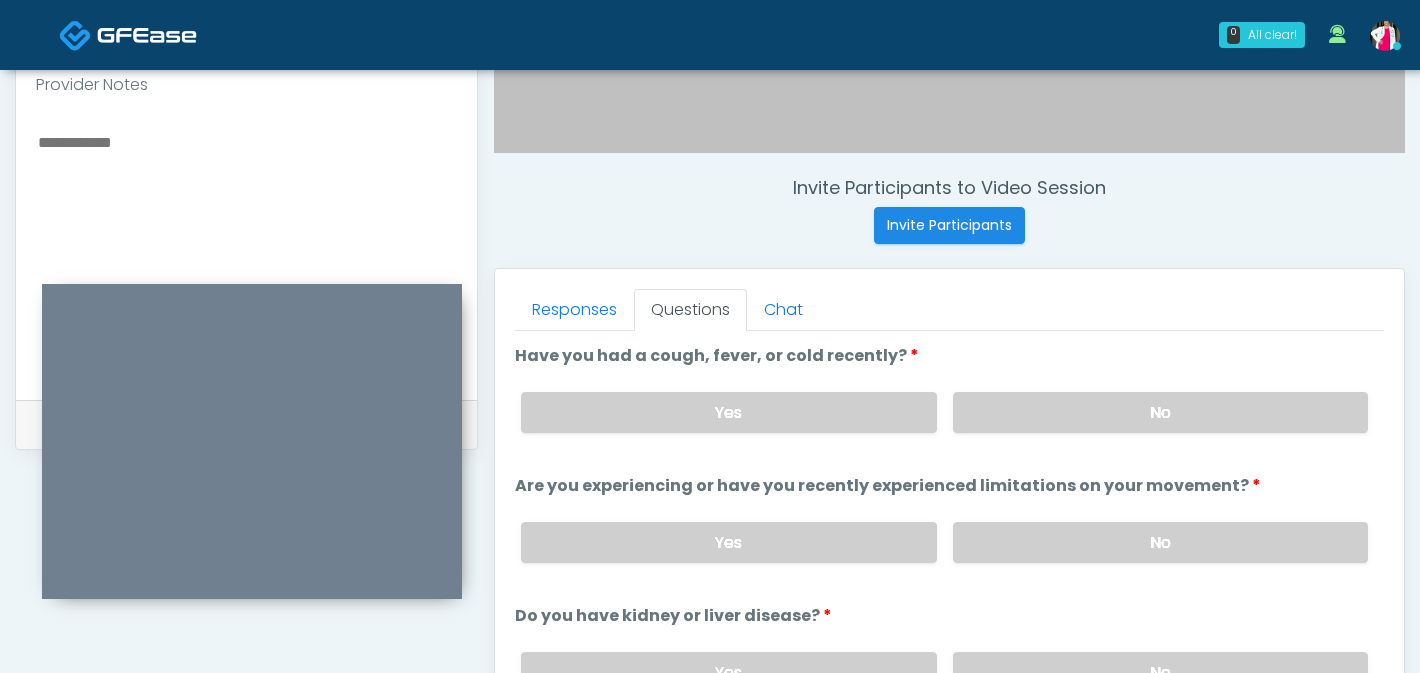 scroll, scrollTop: 614, scrollLeft: 0, axis: vertical 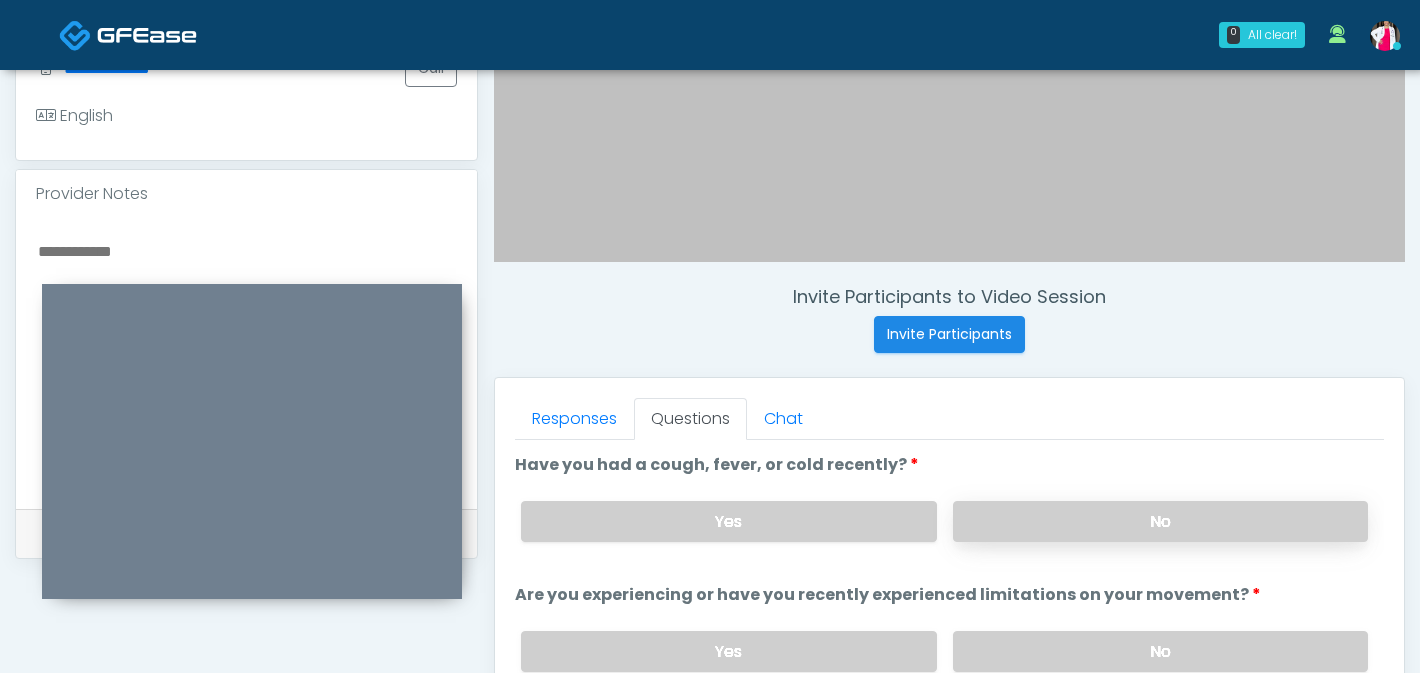 click on "No" at bounding box center (1160, 521) 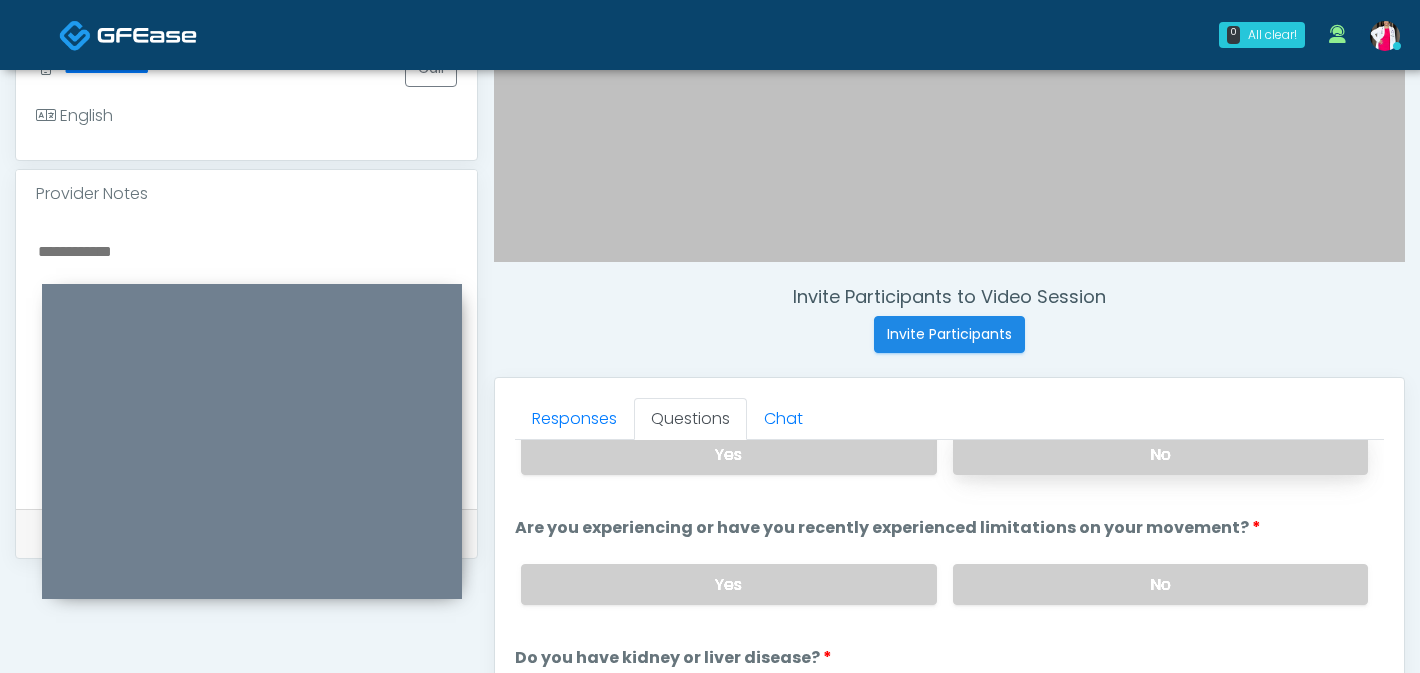 scroll, scrollTop: 70, scrollLeft: 0, axis: vertical 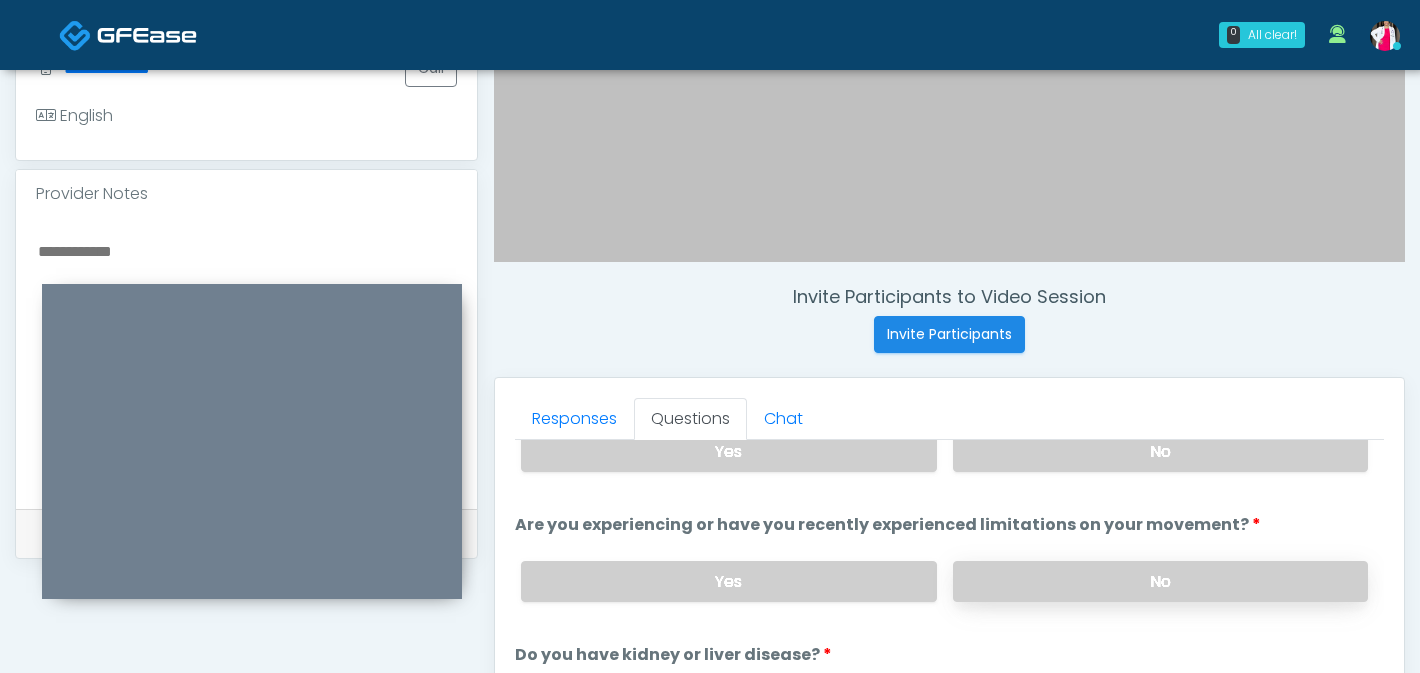 click on "No" at bounding box center (1160, 581) 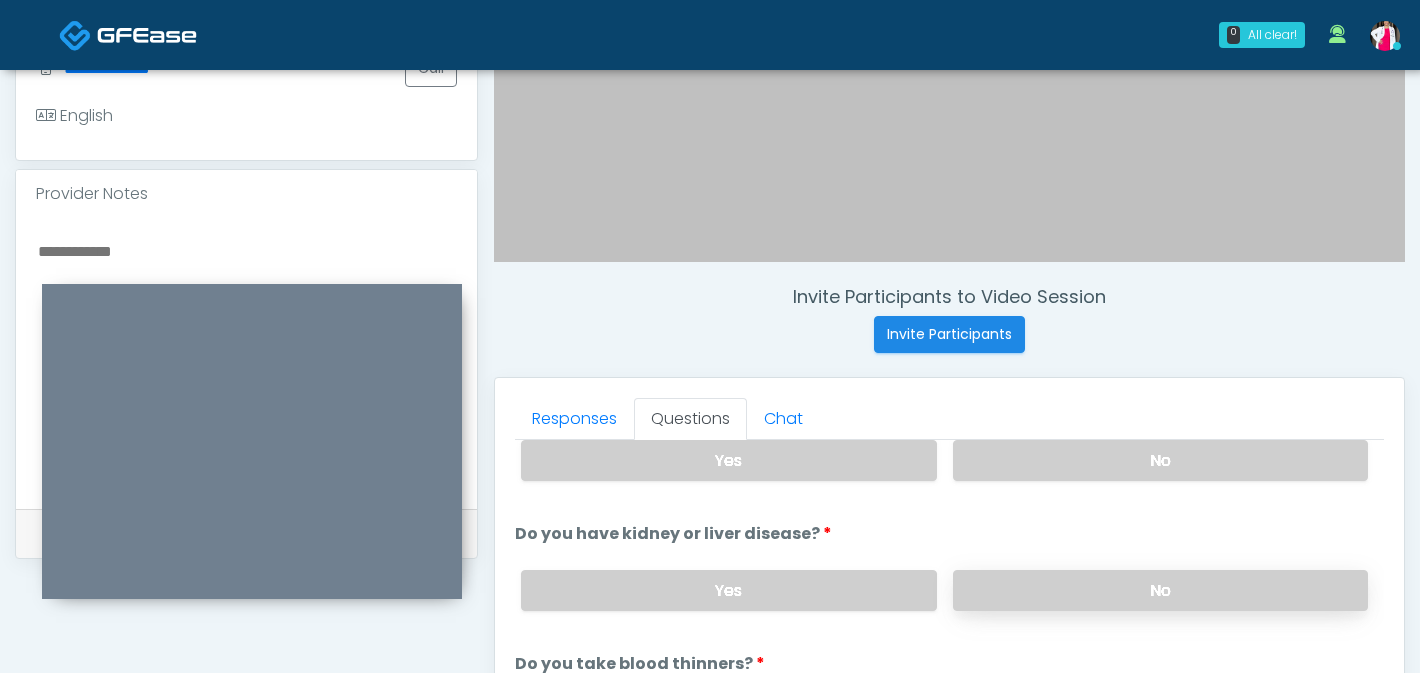 scroll, scrollTop: 193, scrollLeft: 0, axis: vertical 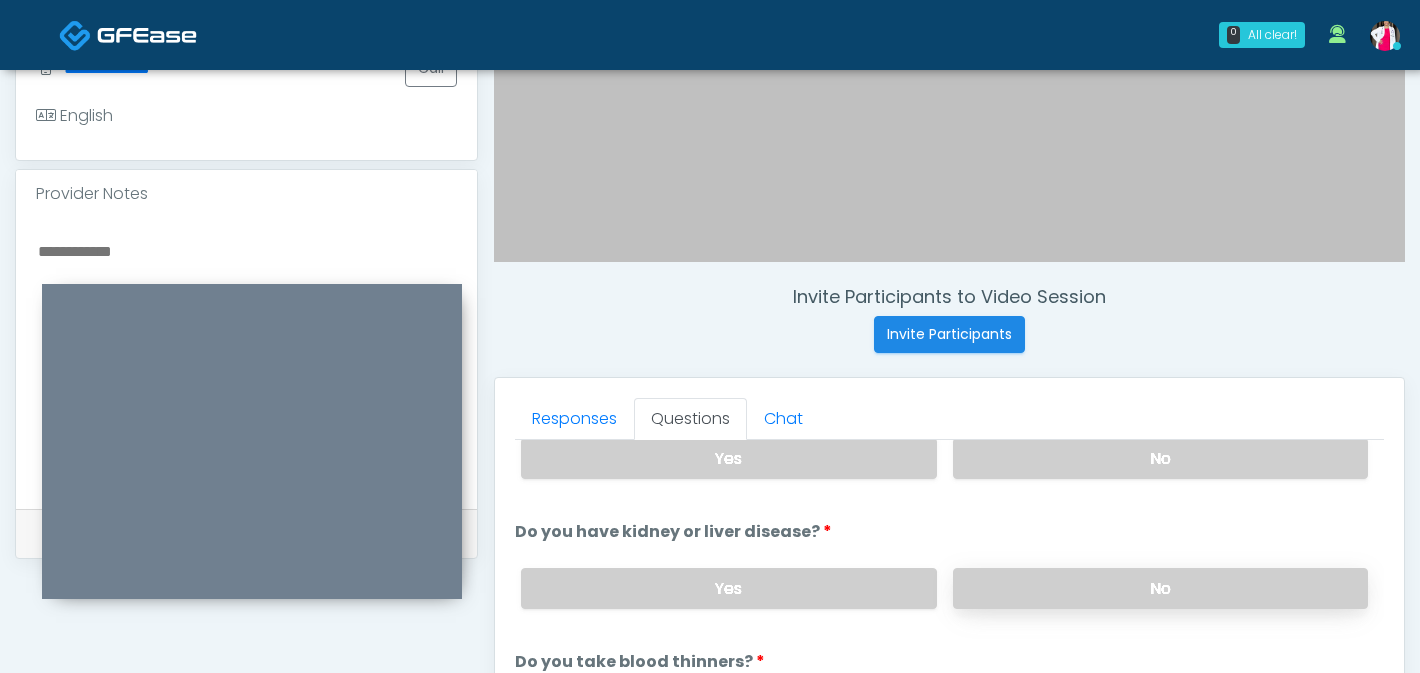 click on "No" at bounding box center (1160, 588) 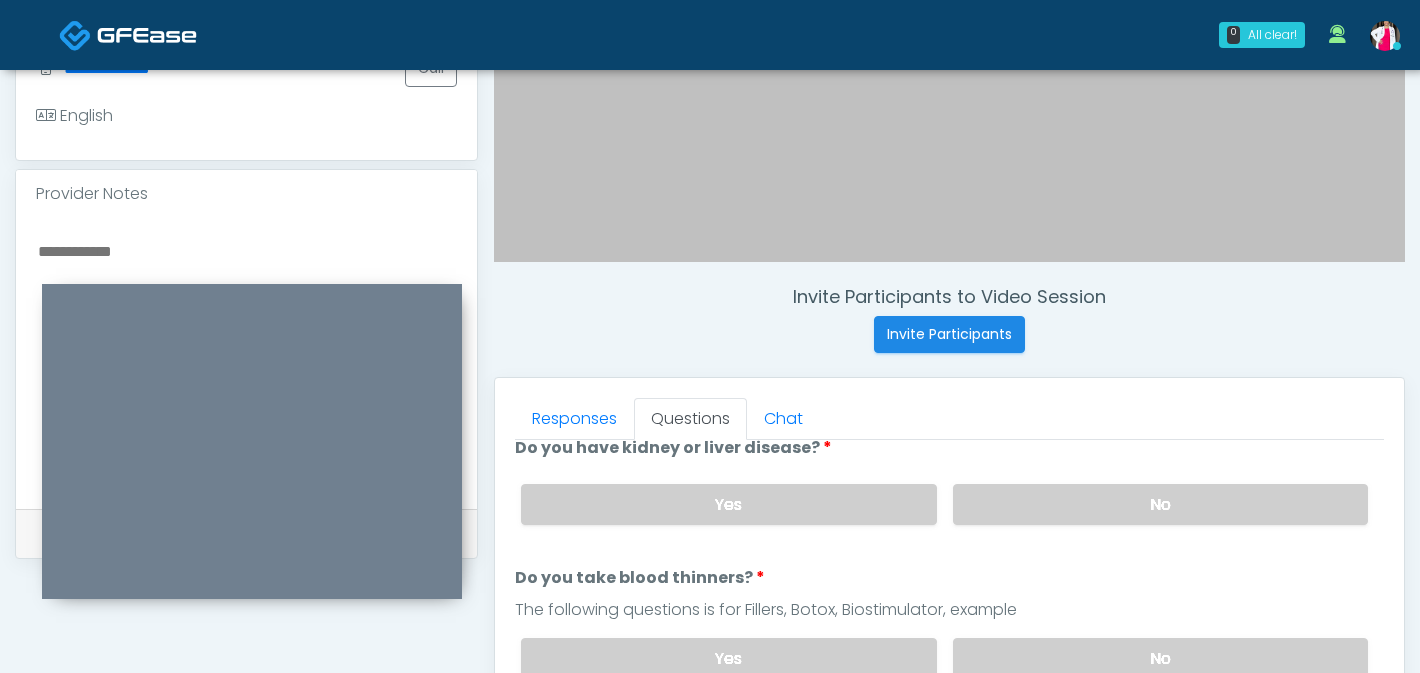 scroll, scrollTop: 299, scrollLeft: 0, axis: vertical 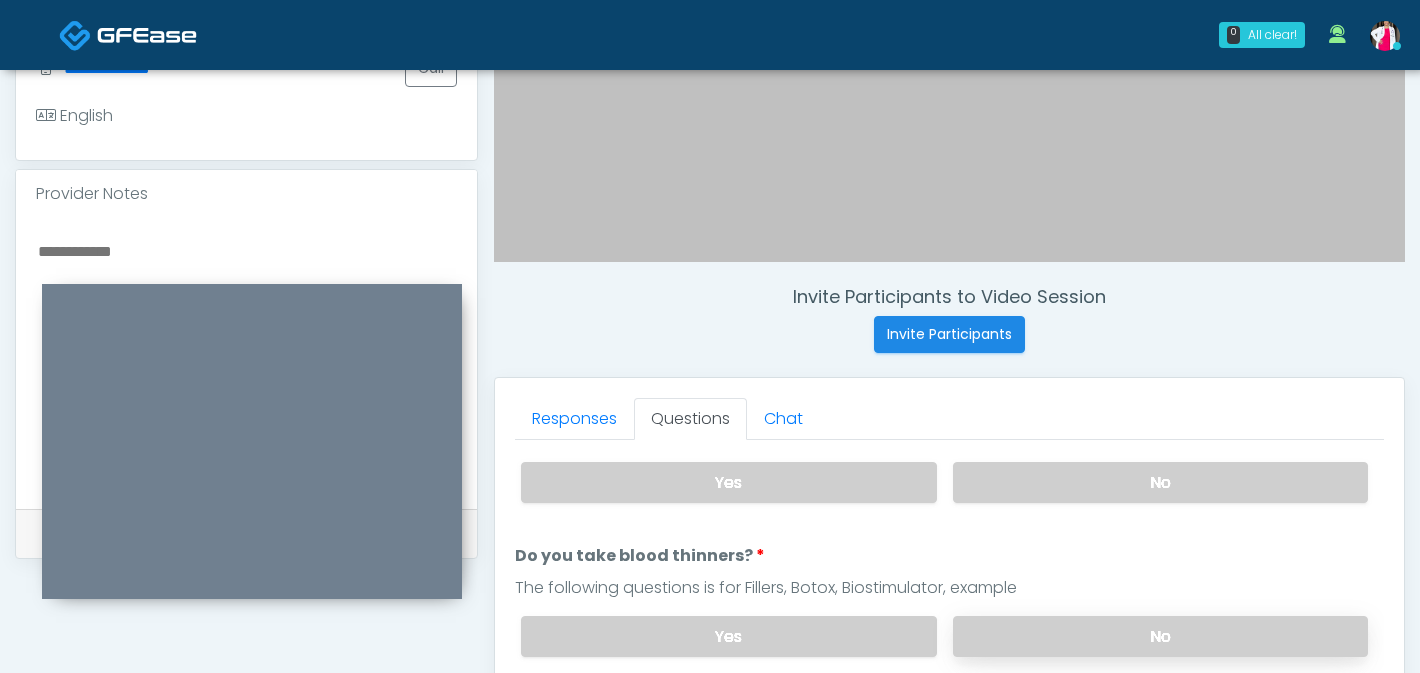 click on "No" at bounding box center [1160, 636] 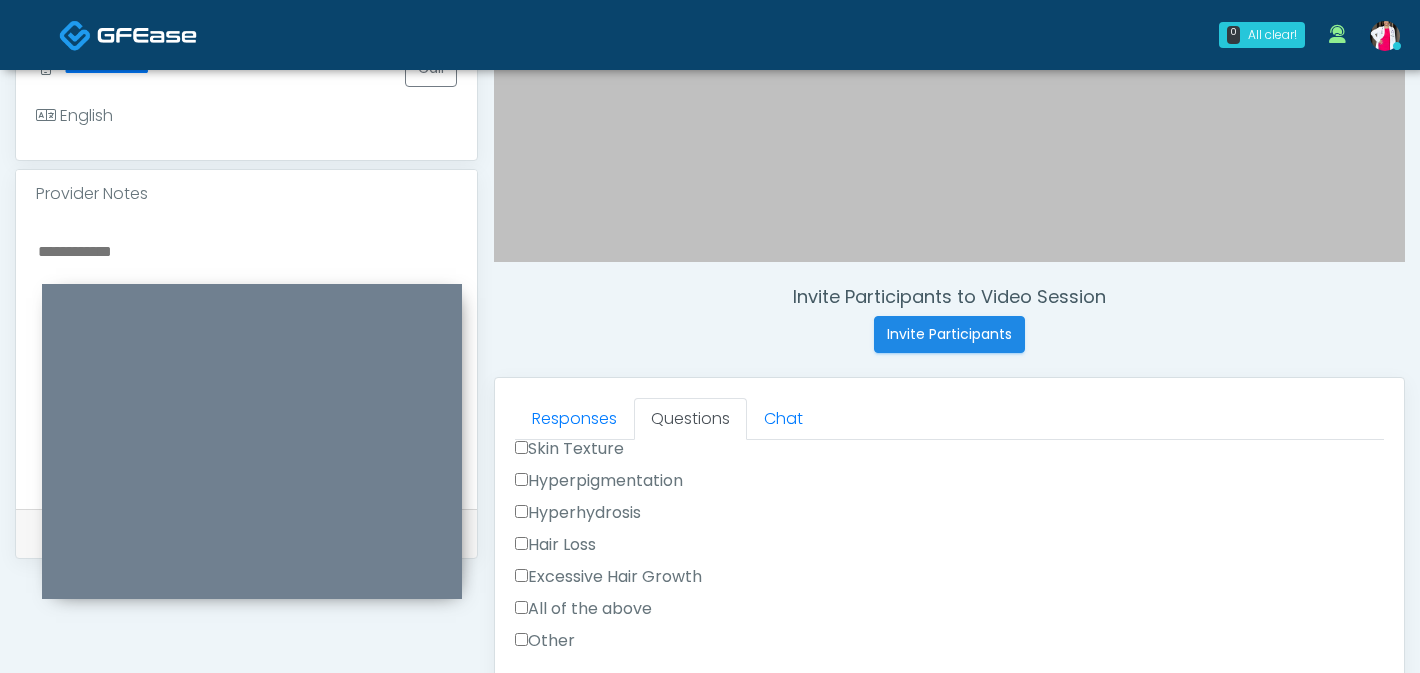 scroll, scrollTop: 701, scrollLeft: 0, axis: vertical 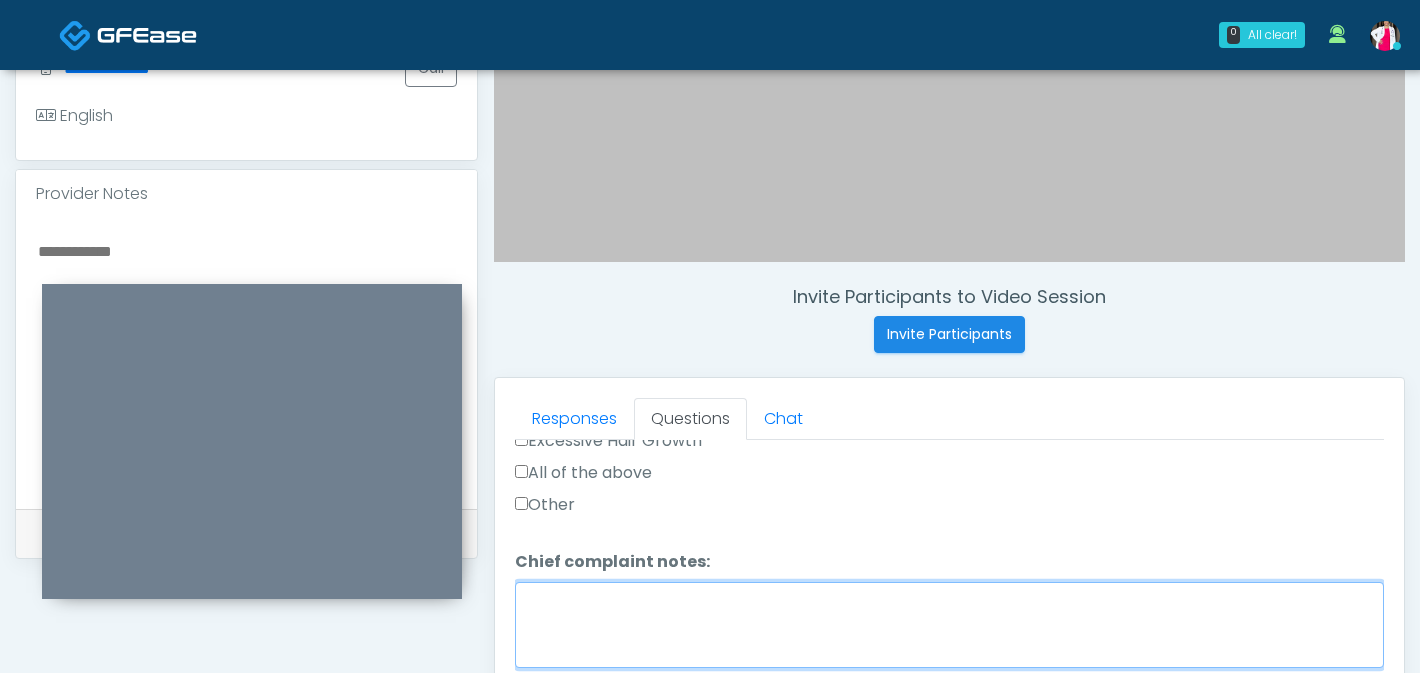 click on "Chief complaint notes:" at bounding box center [949, 625] 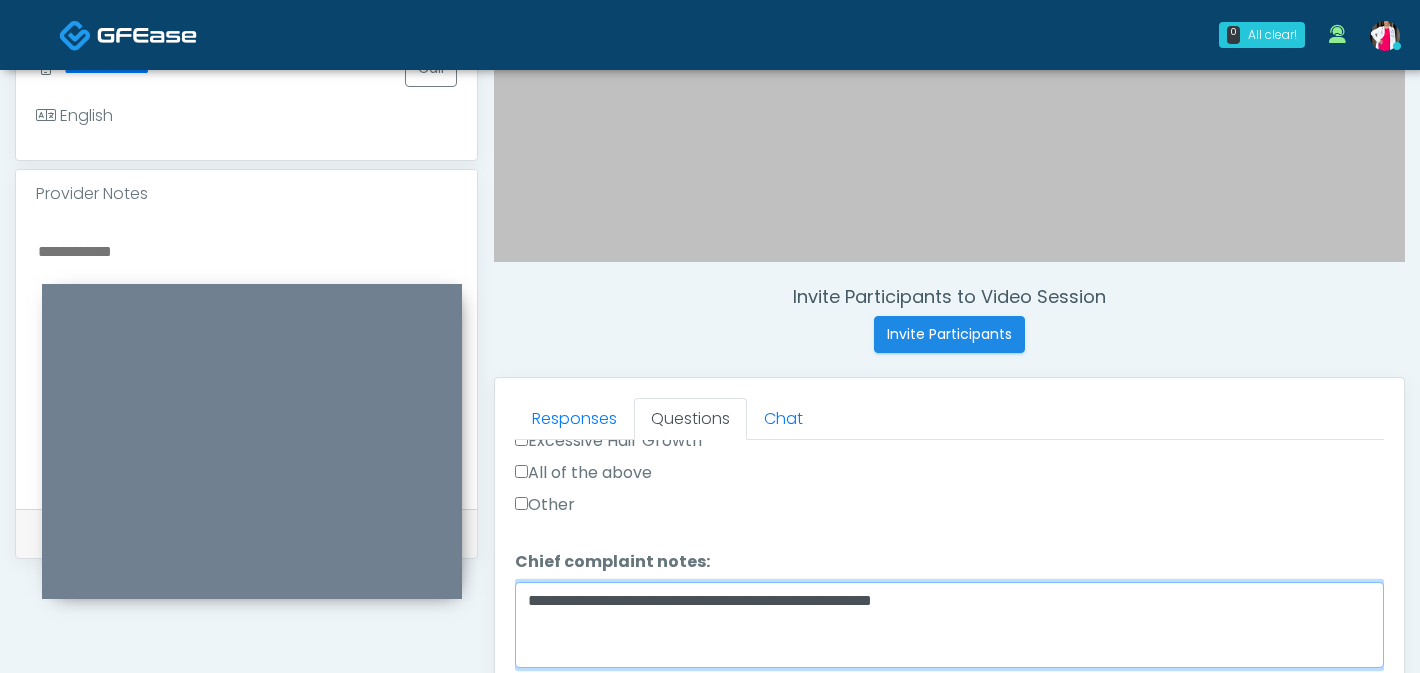 type on "**********" 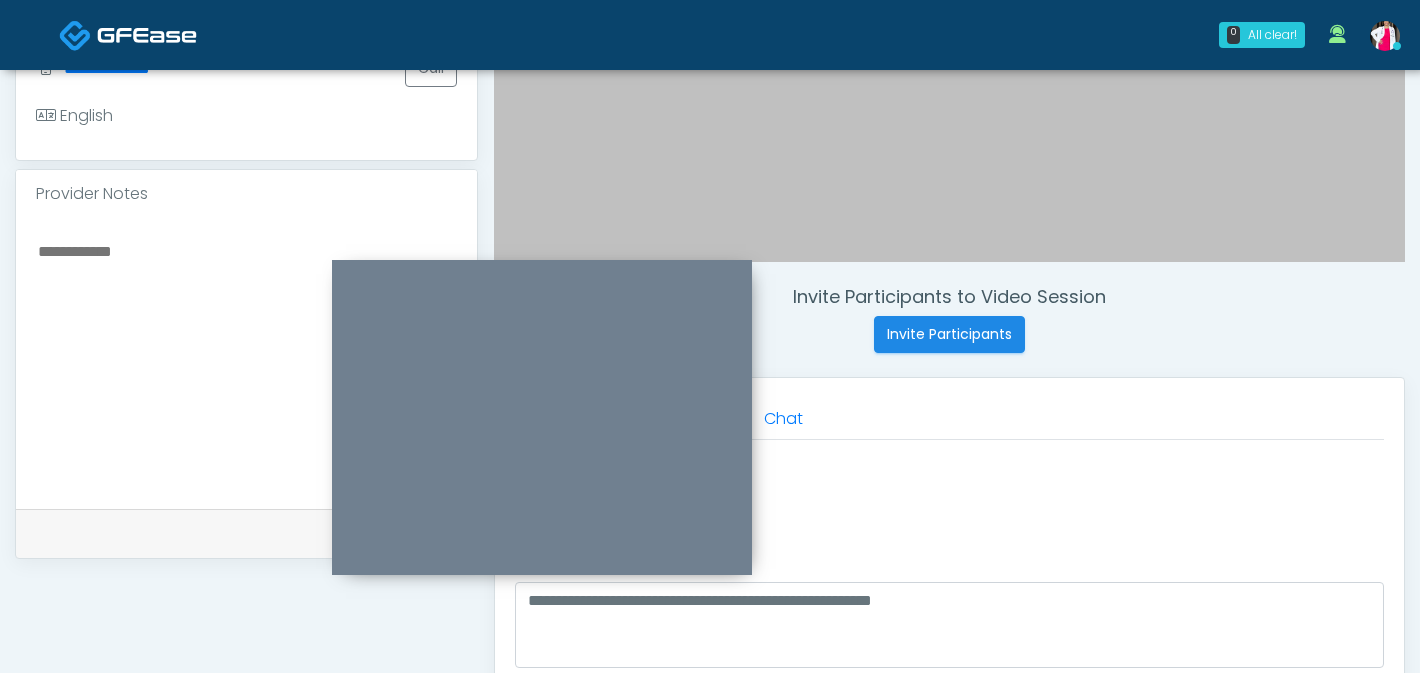 drag, startPoint x: 297, startPoint y: 299, endPoint x: 452, endPoint y: 233, distance: 168.46661 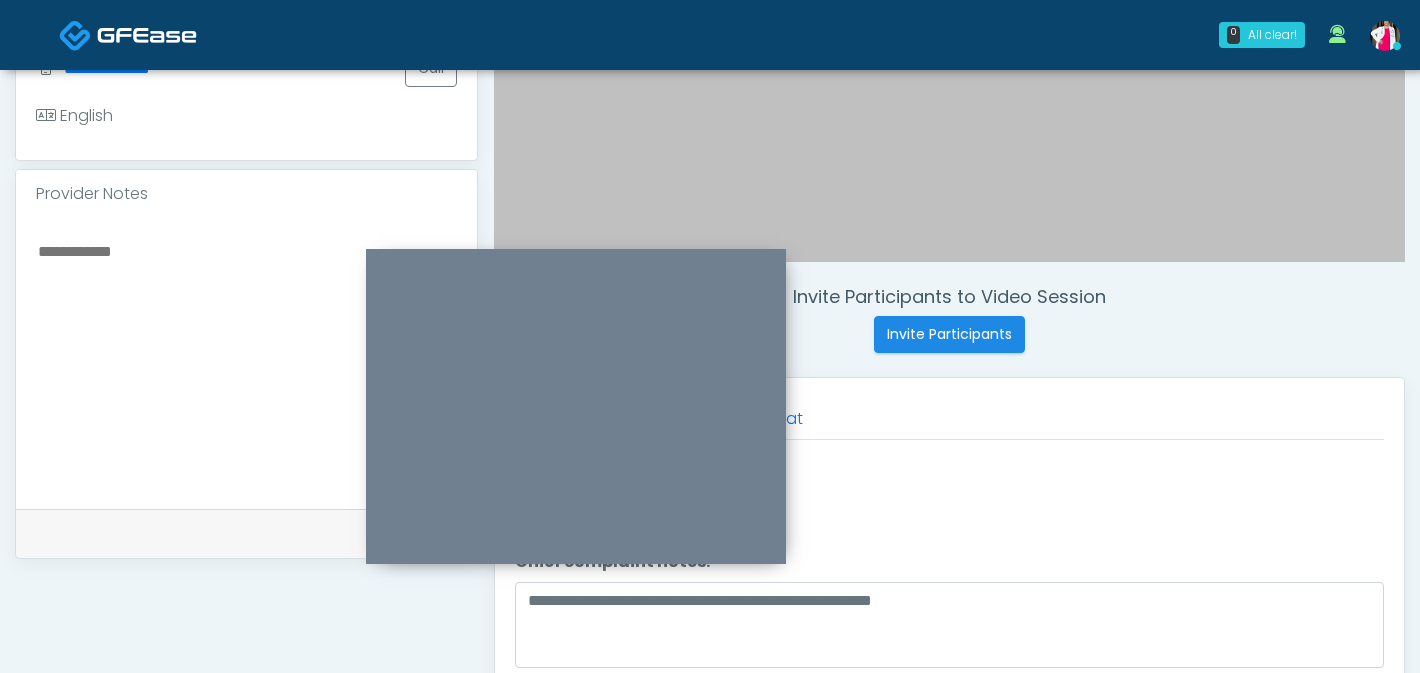 click at bounding box center (246, 360) 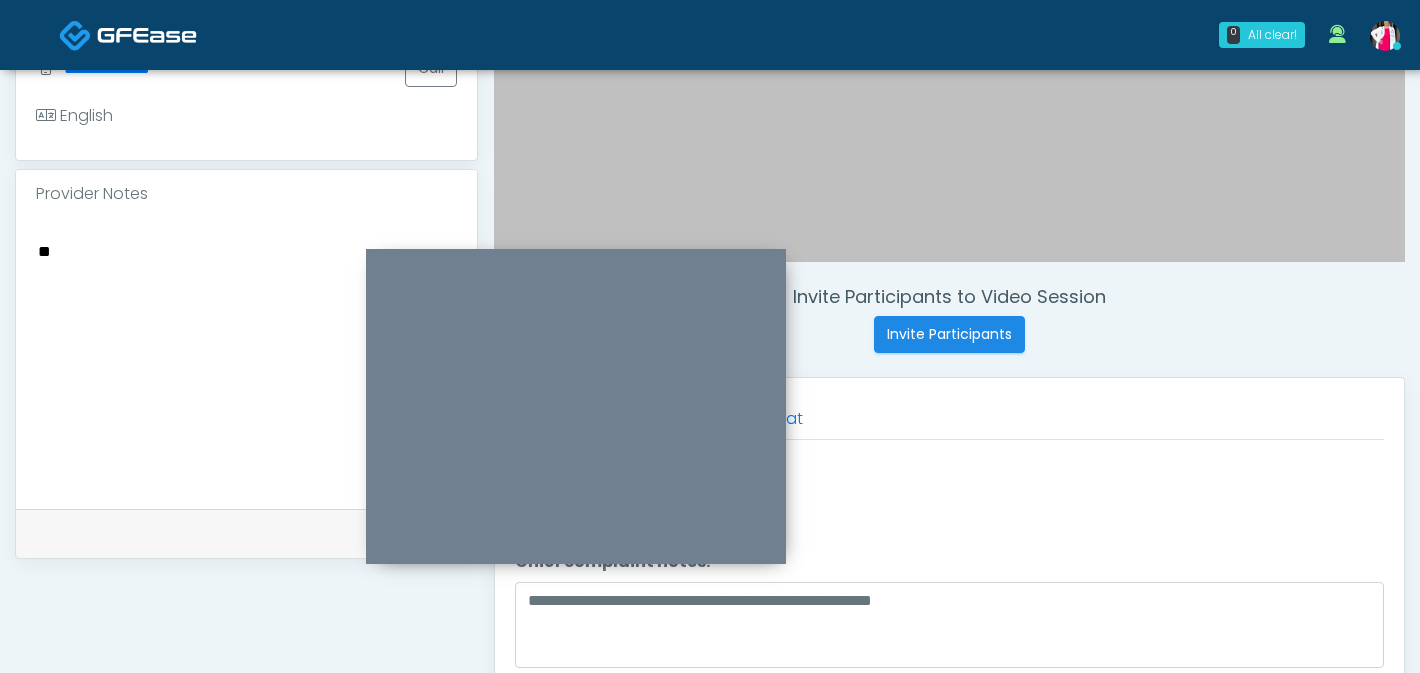 type on "*" 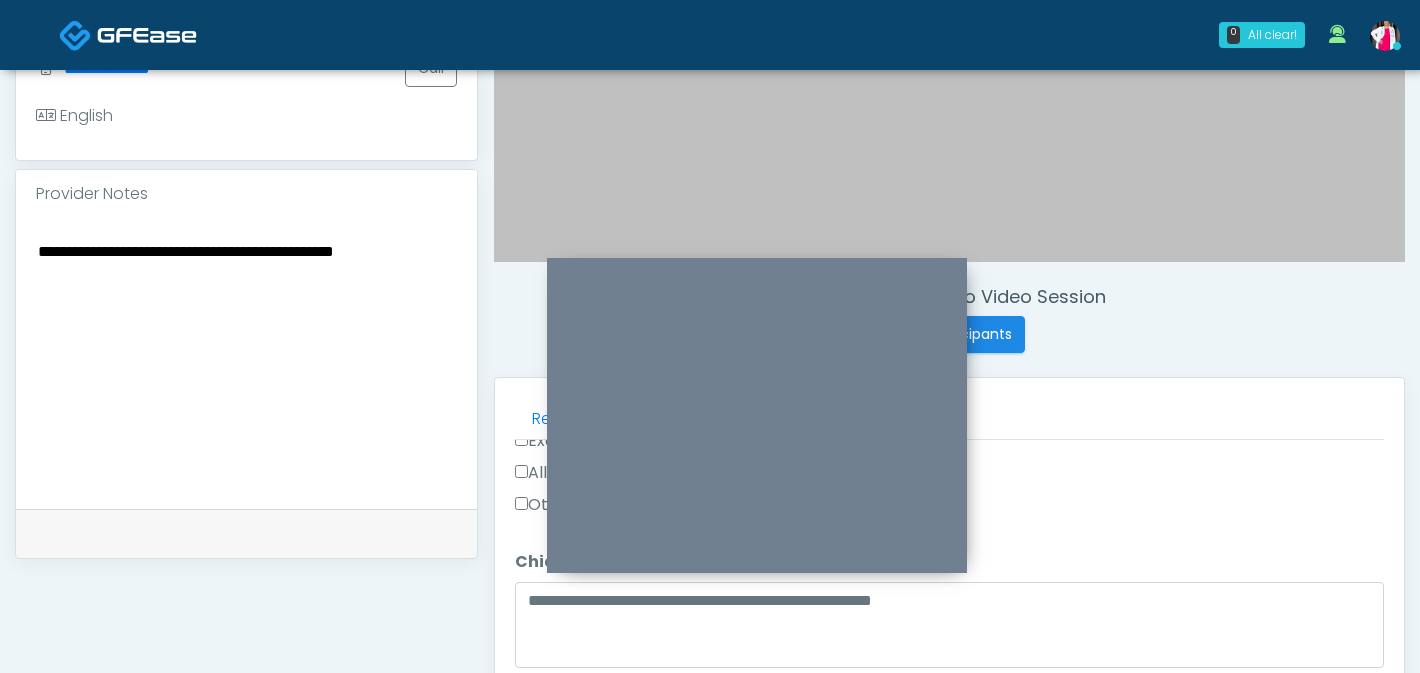 drag, startPoint x: 479, startPoint y: 264, endPoint x: 678, endPoint y: 273, distance: 199.20341 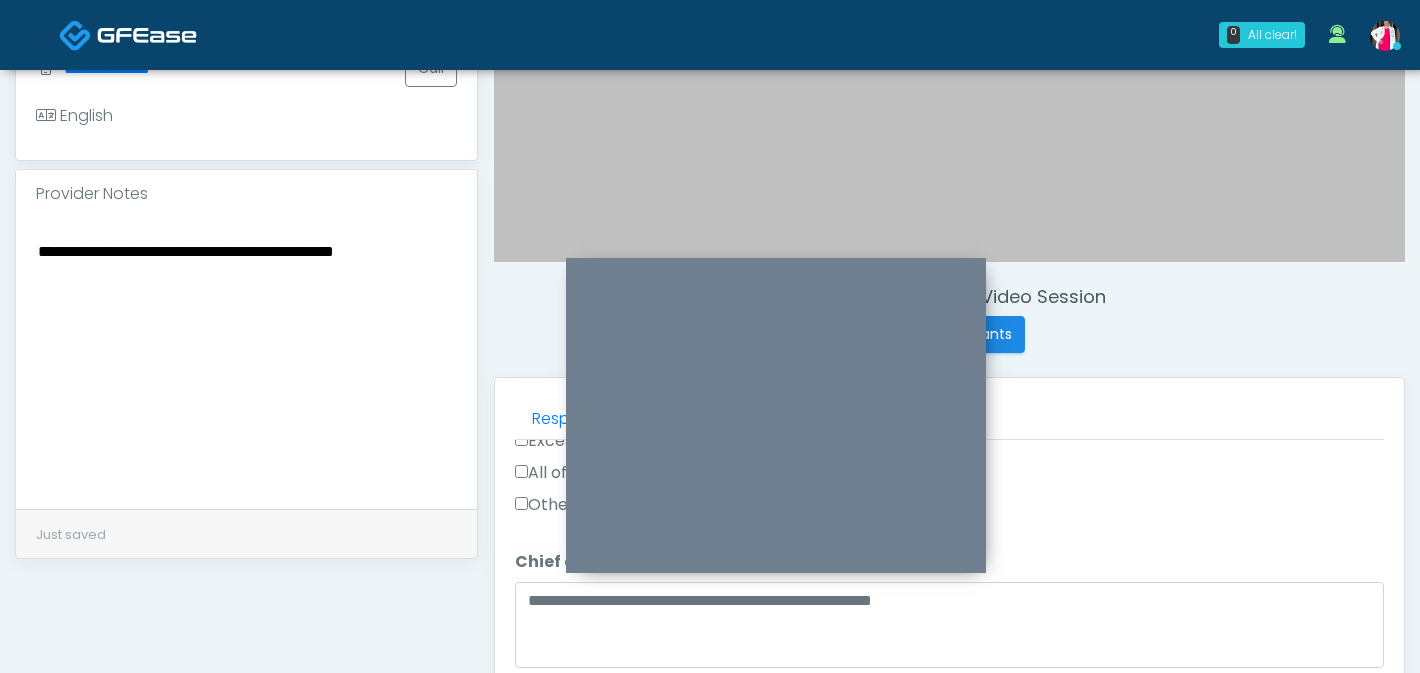 click on "**********" at bounding box center (246, 360) 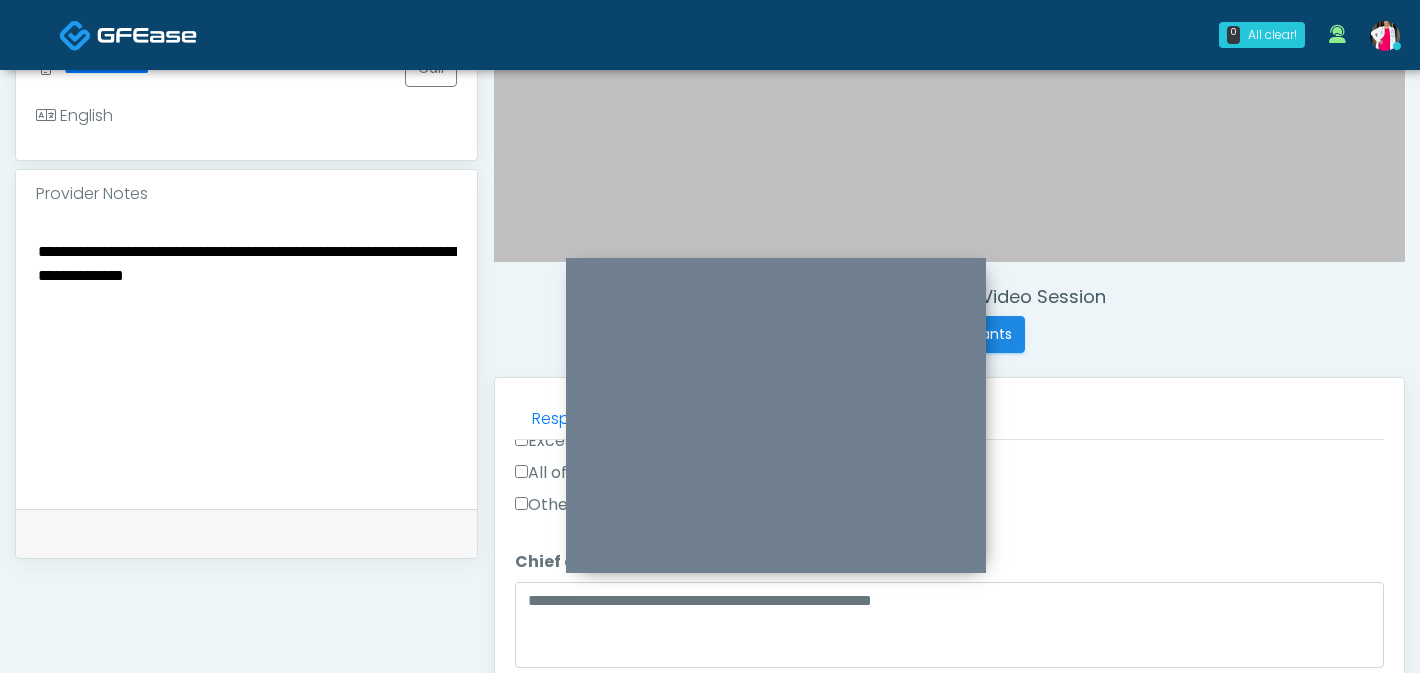 type on "**********" 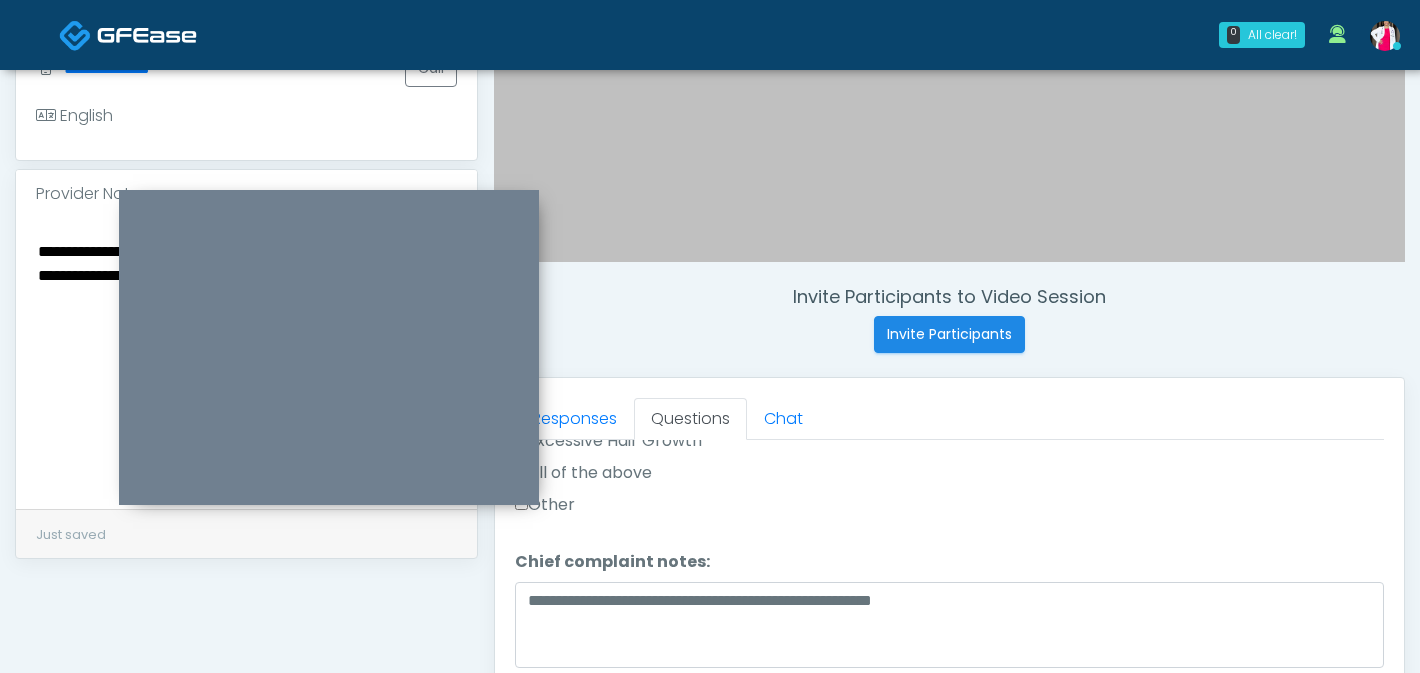 drag, startPoint x: 737, startPoint y: 270, endPoint x: 291, endPoint y: 202, distance: 451.15408 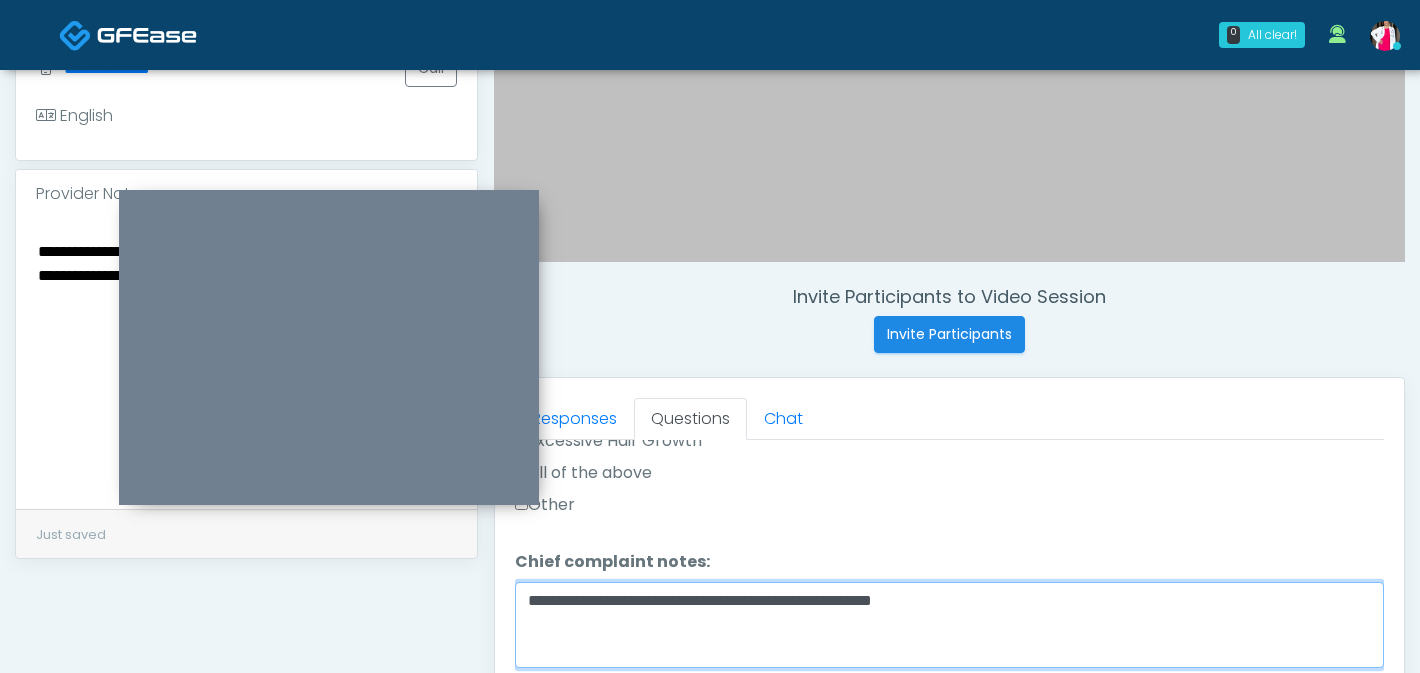 click on "**********" at bounding box center (949, 625) 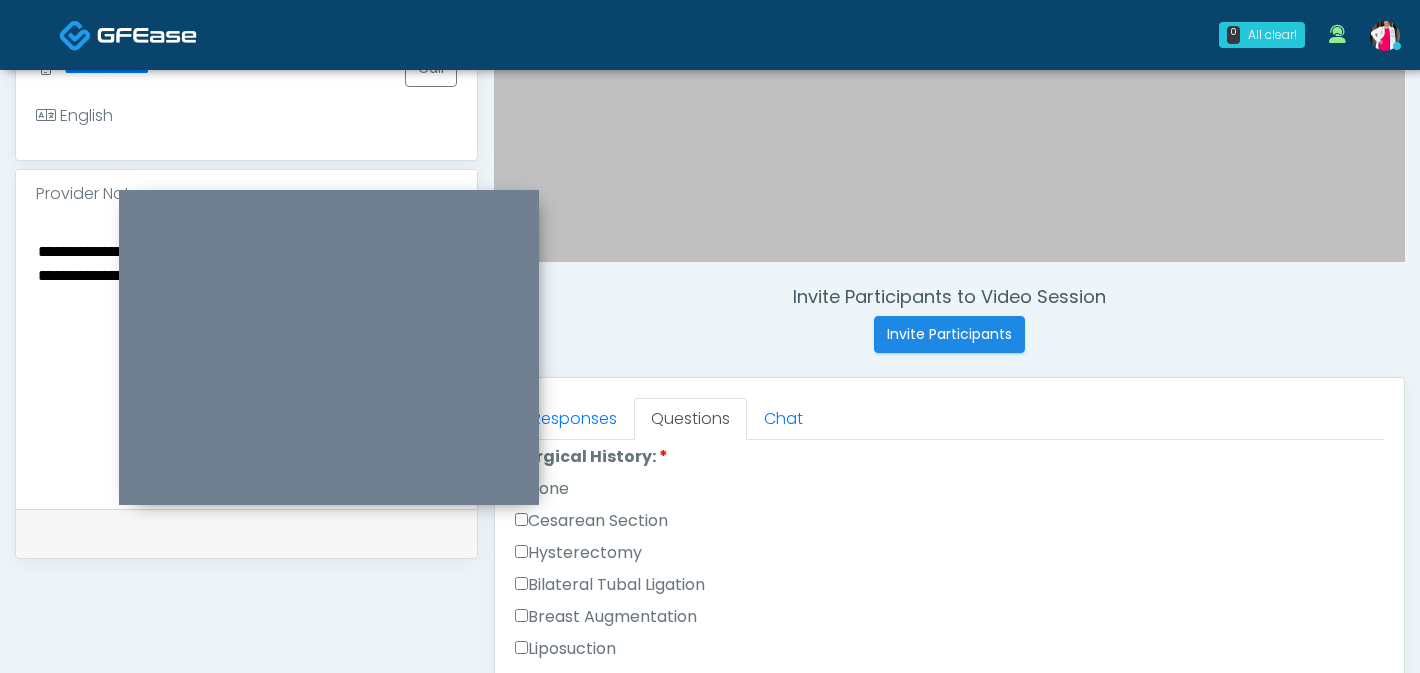 scroll, scrollTop: 1075, scrollLeft: 0, axis: vertical 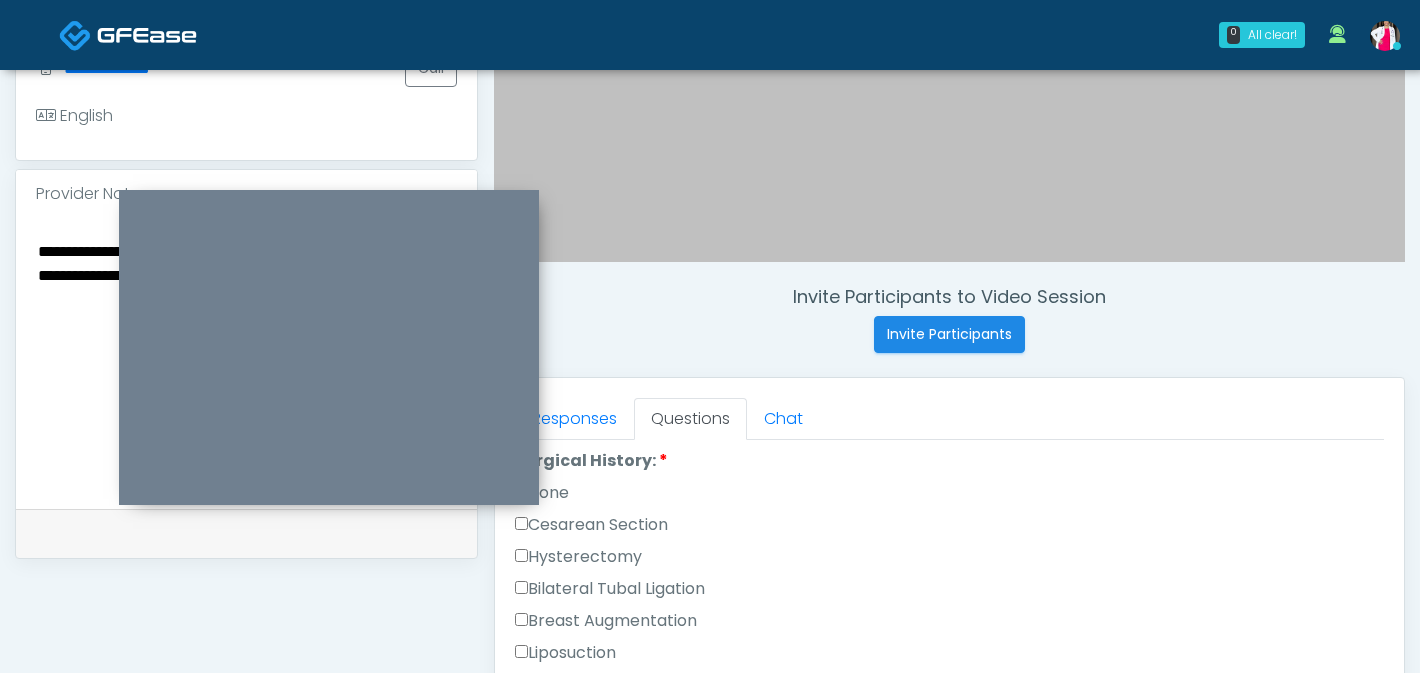 type on "**********" 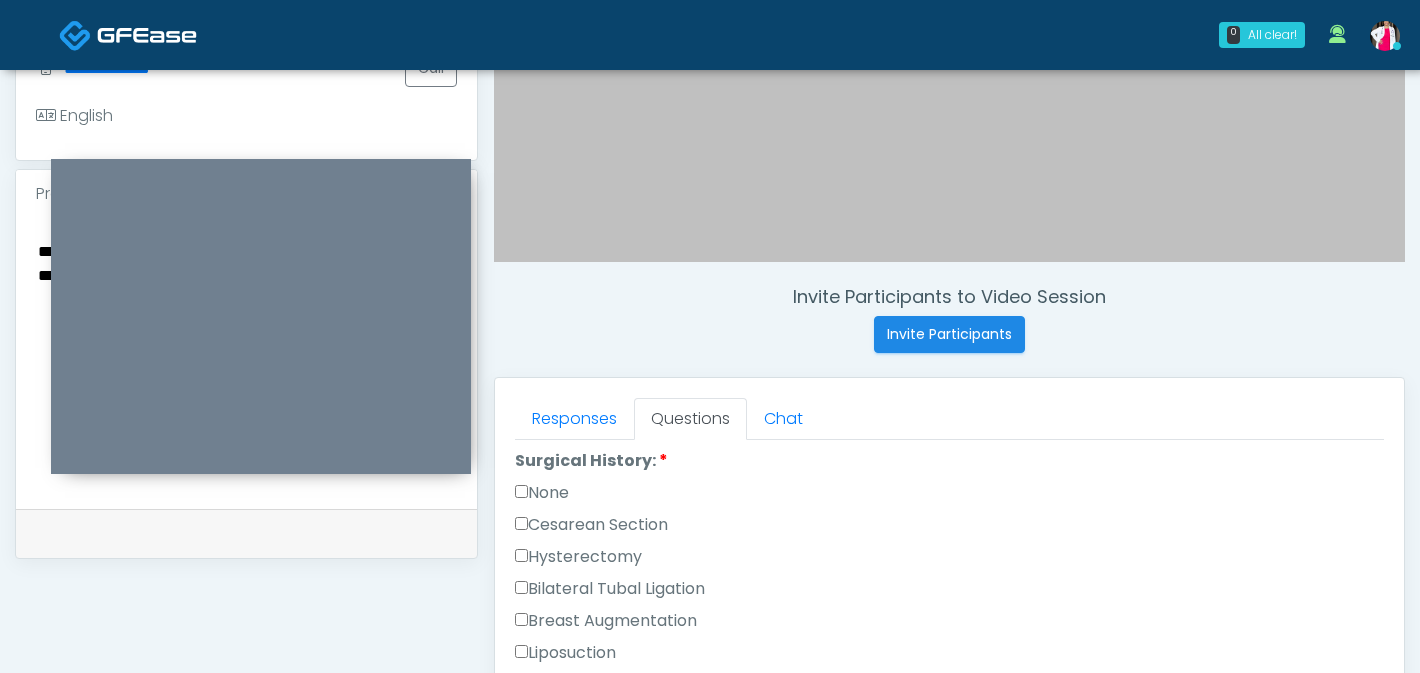 drag, startPoint x: 410, startPoint y: 204, endPoint x: 349, endPoint y: 180, distance: 65.551506 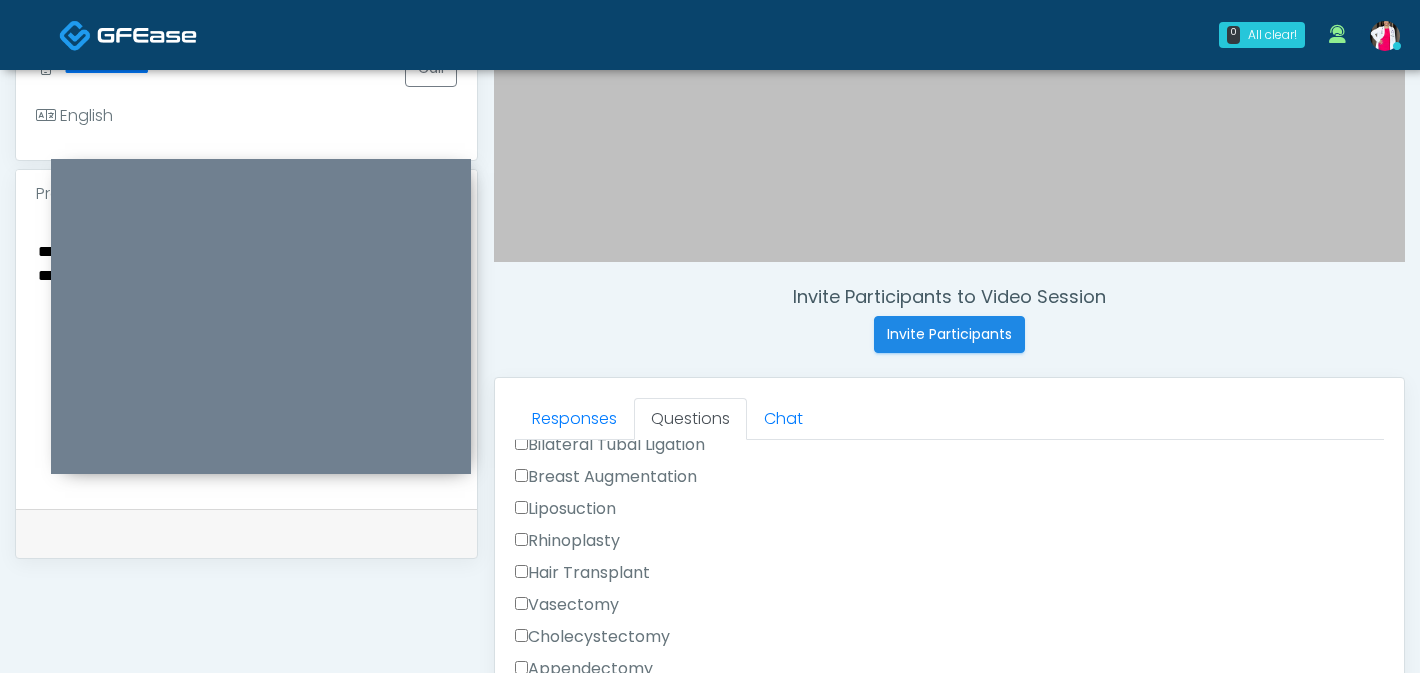 scroll, scrollTop: 1239, scrollLeft: 0, axis: vertical 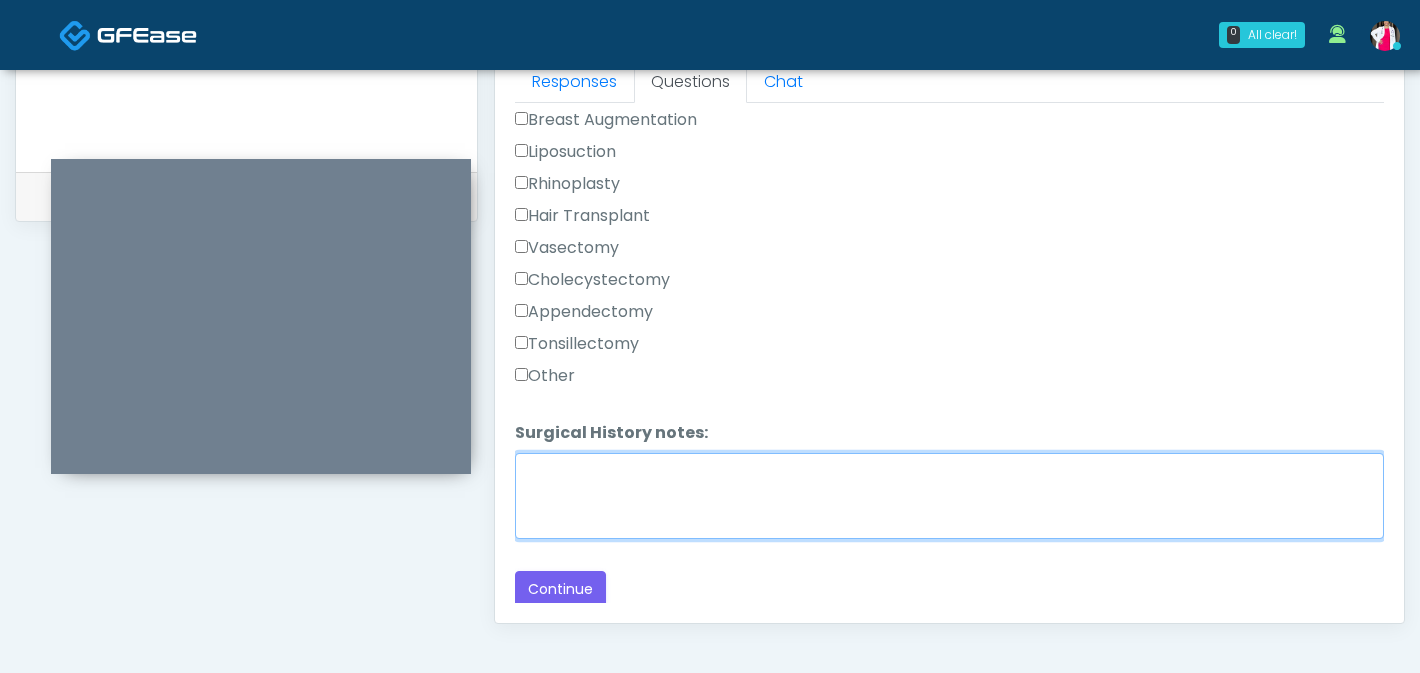 click on "Surgical History notes:" at bounding box center [949, 496] 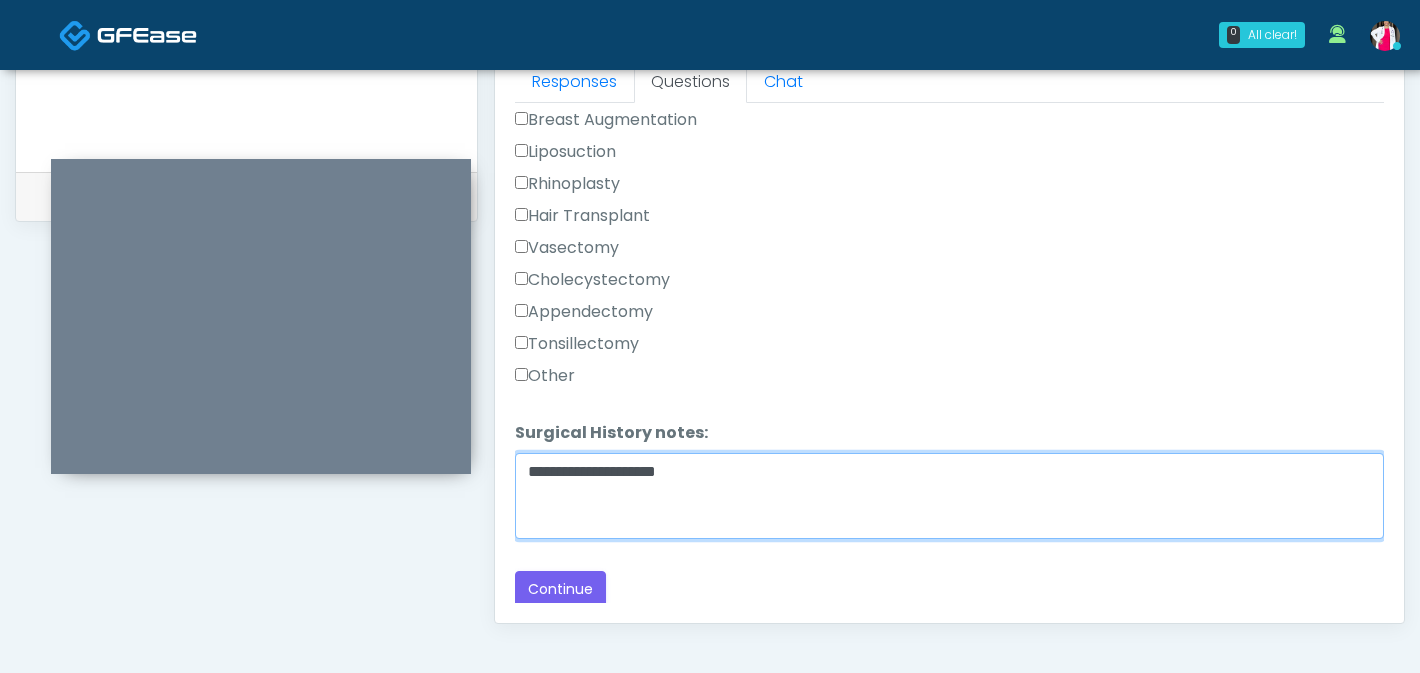 type on "**********" 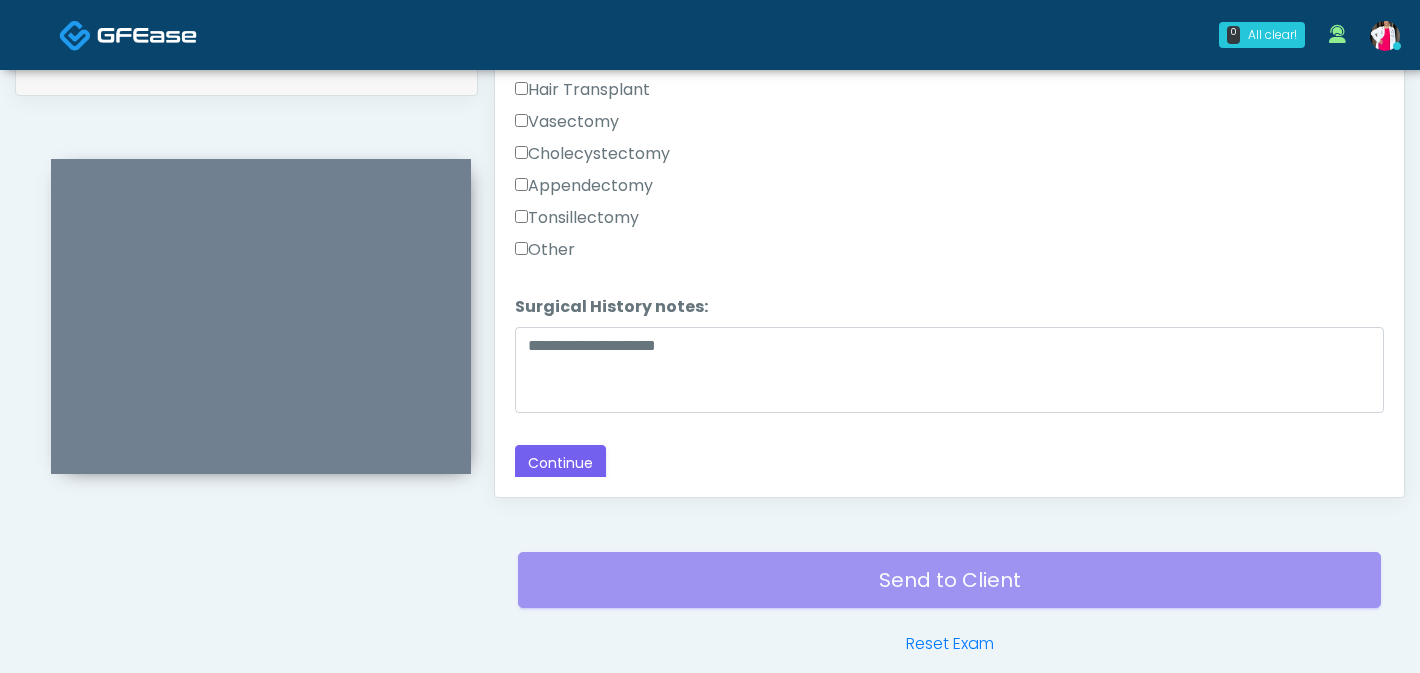 scroll, scrollTop: 1092, scrollLeft: 0, axis: vertical 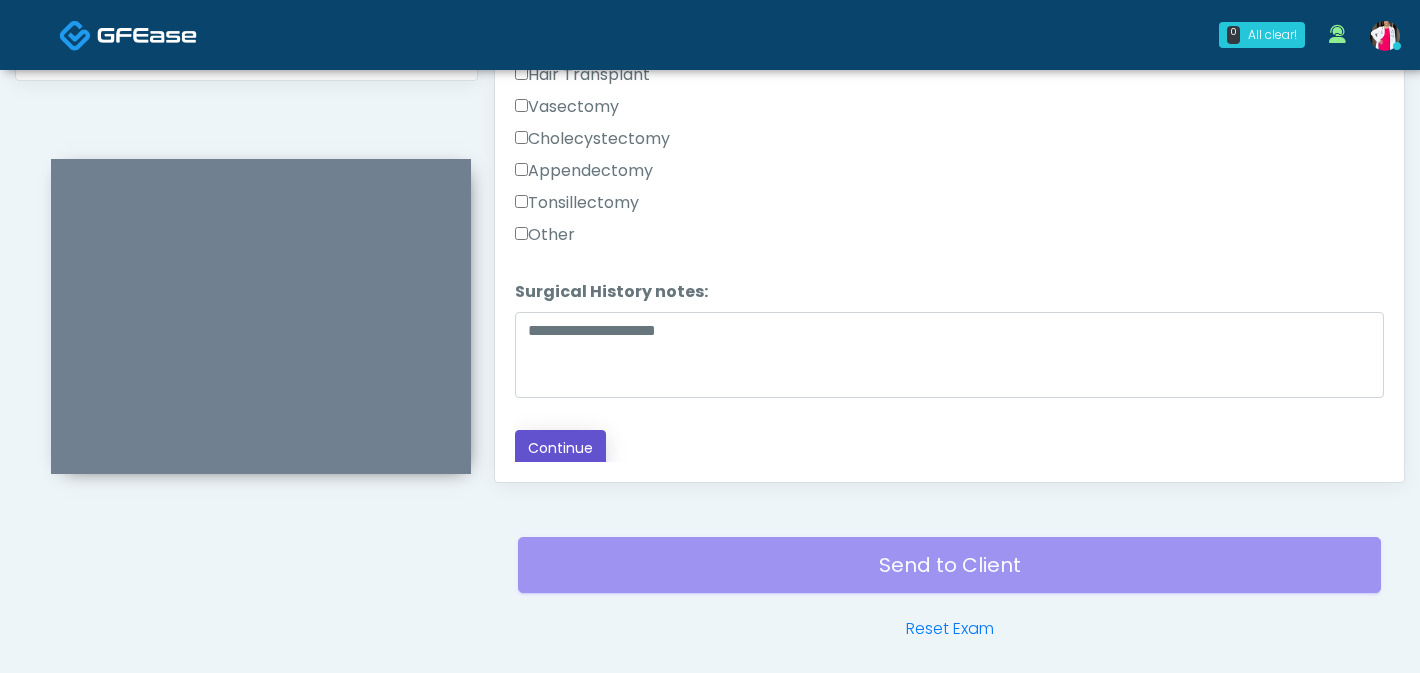 click on "Continue" at bounding box center [560, 448] 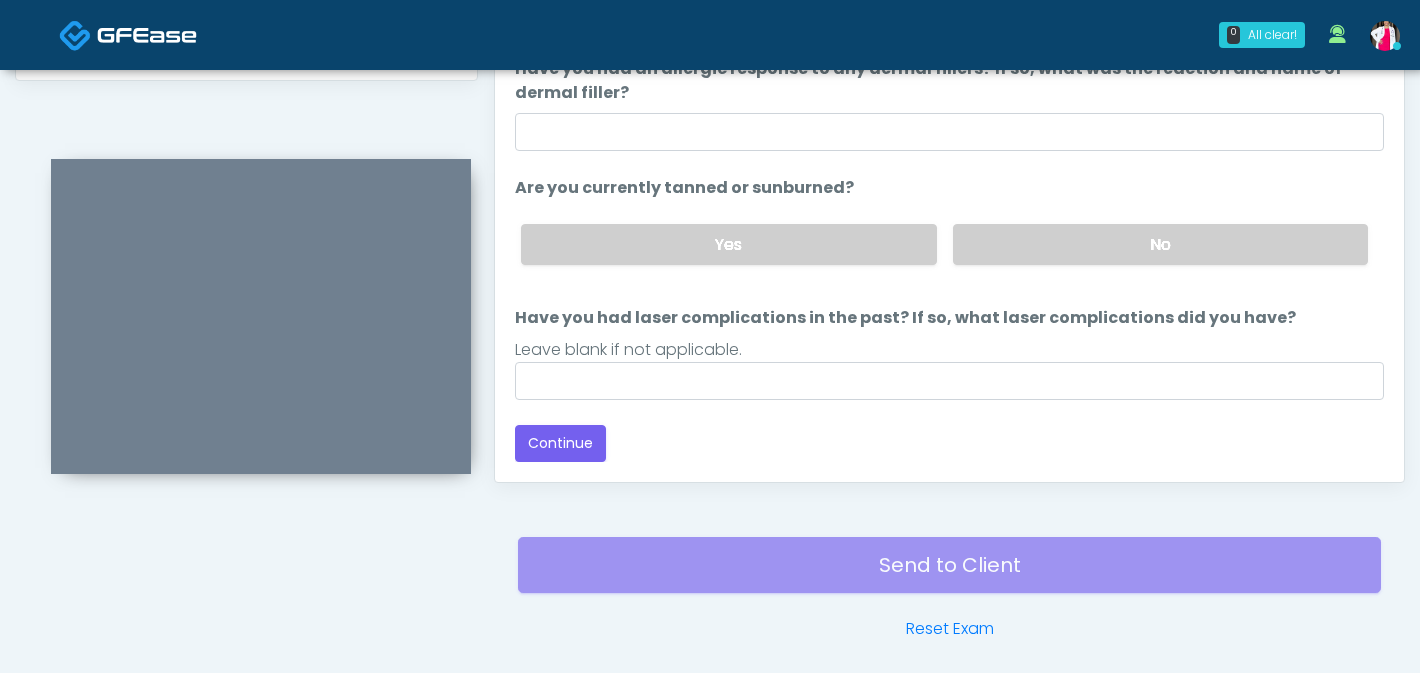 scroll, scrollTop: 1170, scrollLeft: 0, axis: vertical 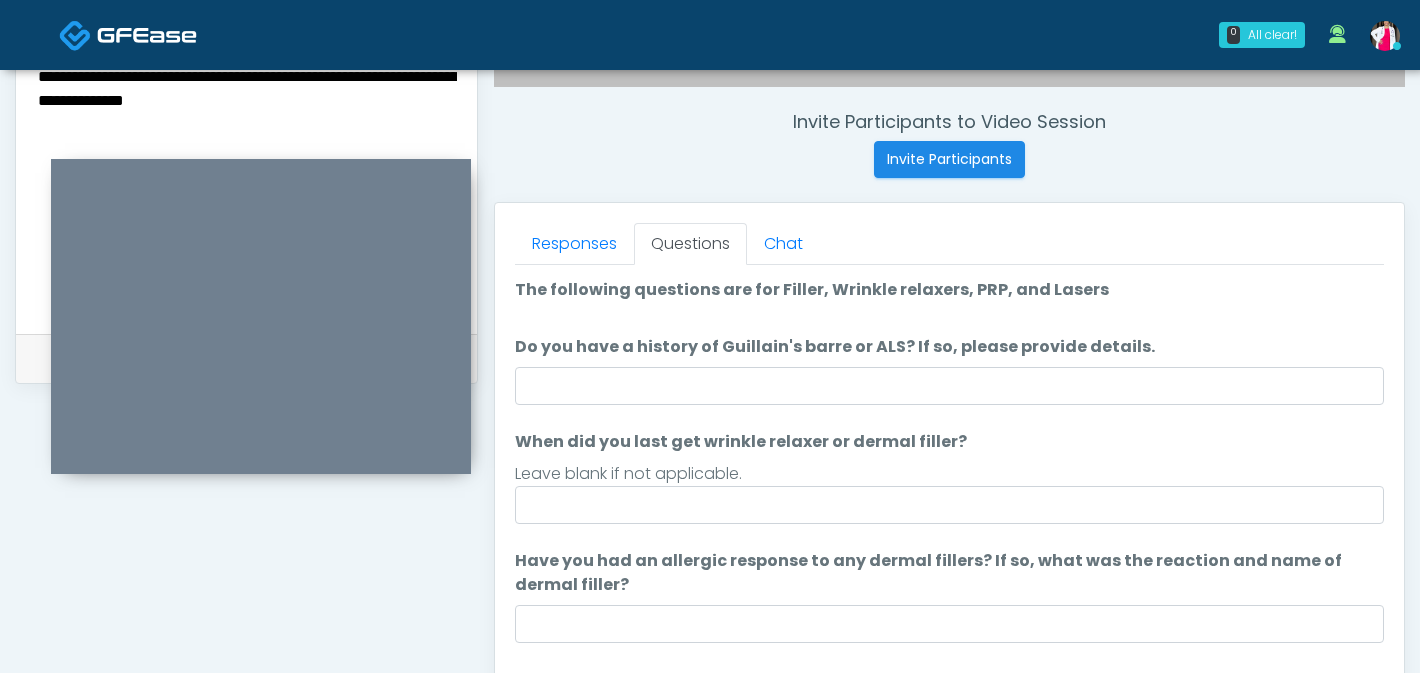 click on "**********" at bounding box center [246, 185] 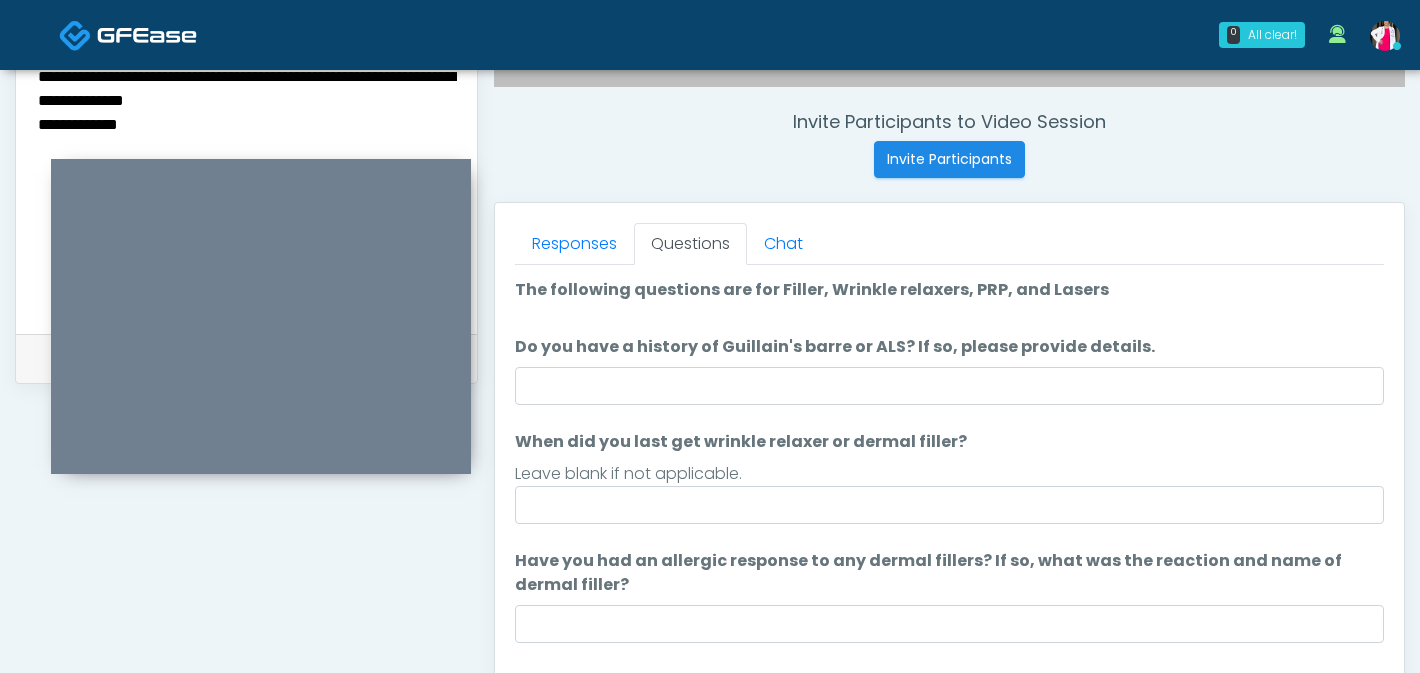 type on "**********" 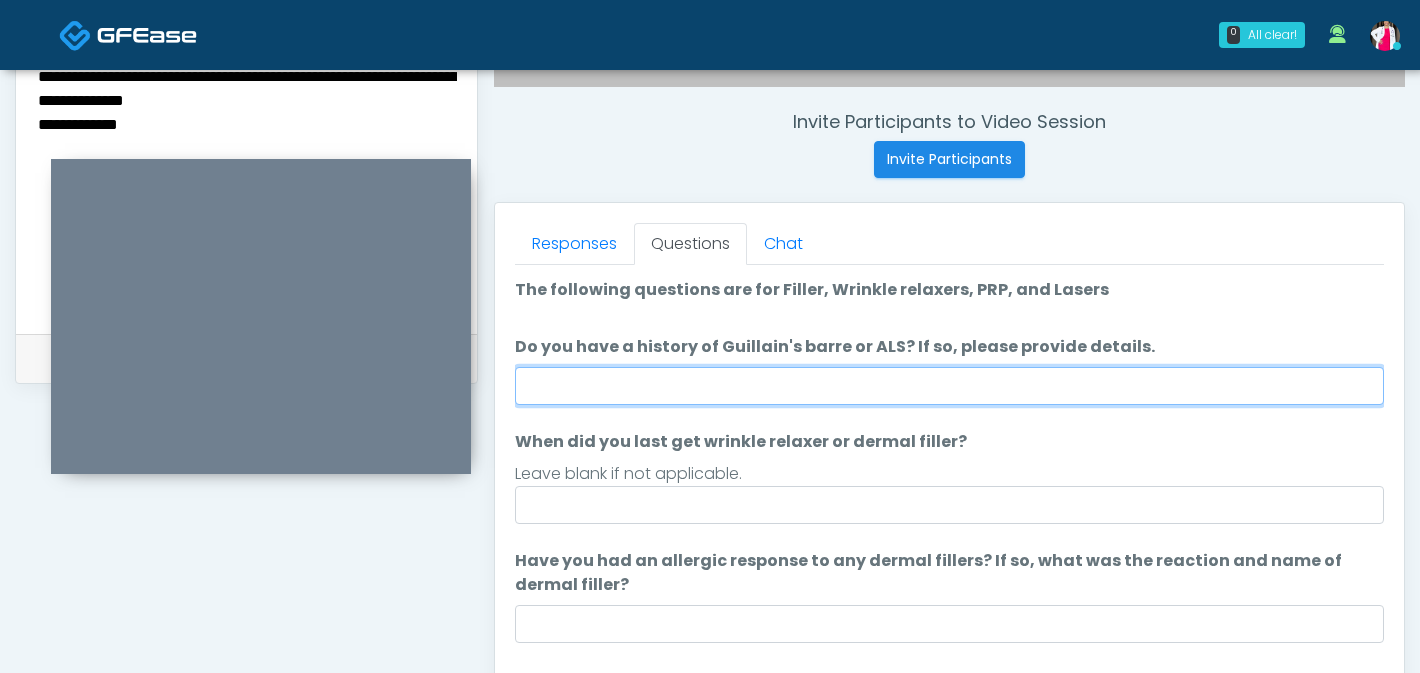 click on "Do you have a history of Guillain's barre or ALS? If so, please provide details." at bounding box center (949, 386) 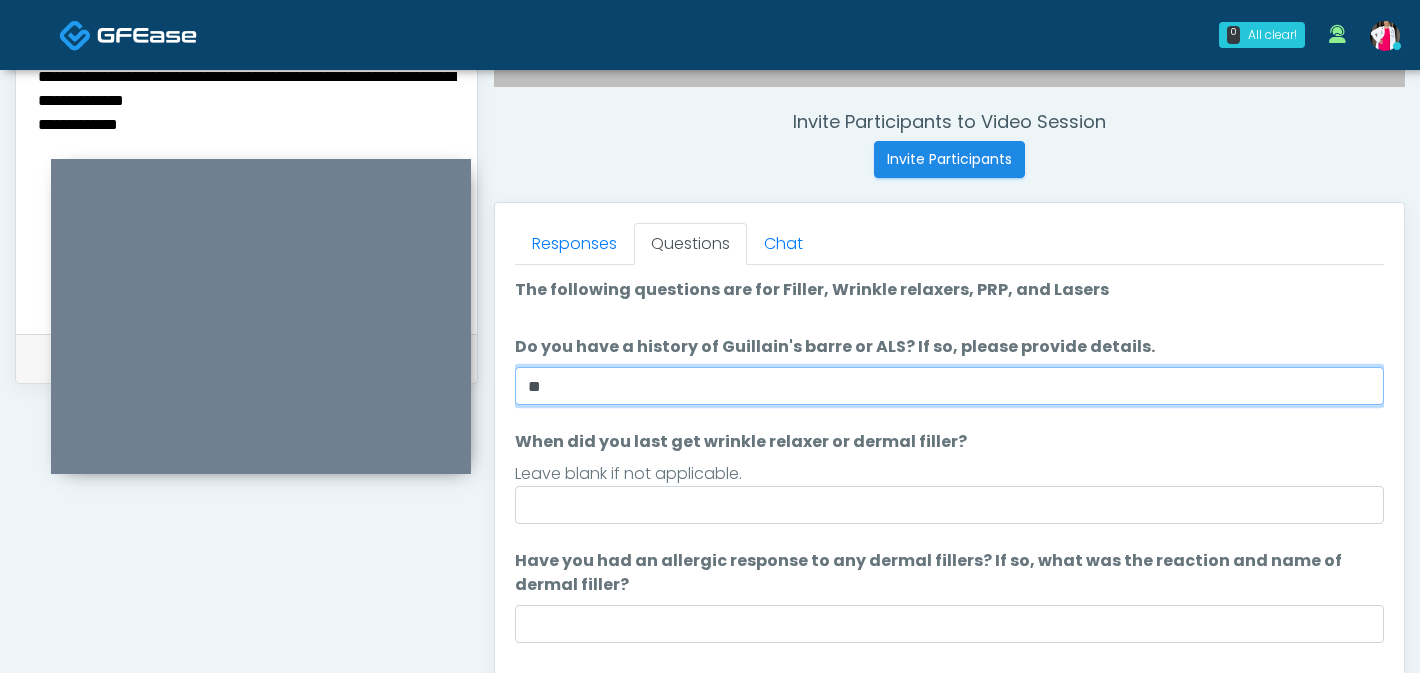 type on "**" 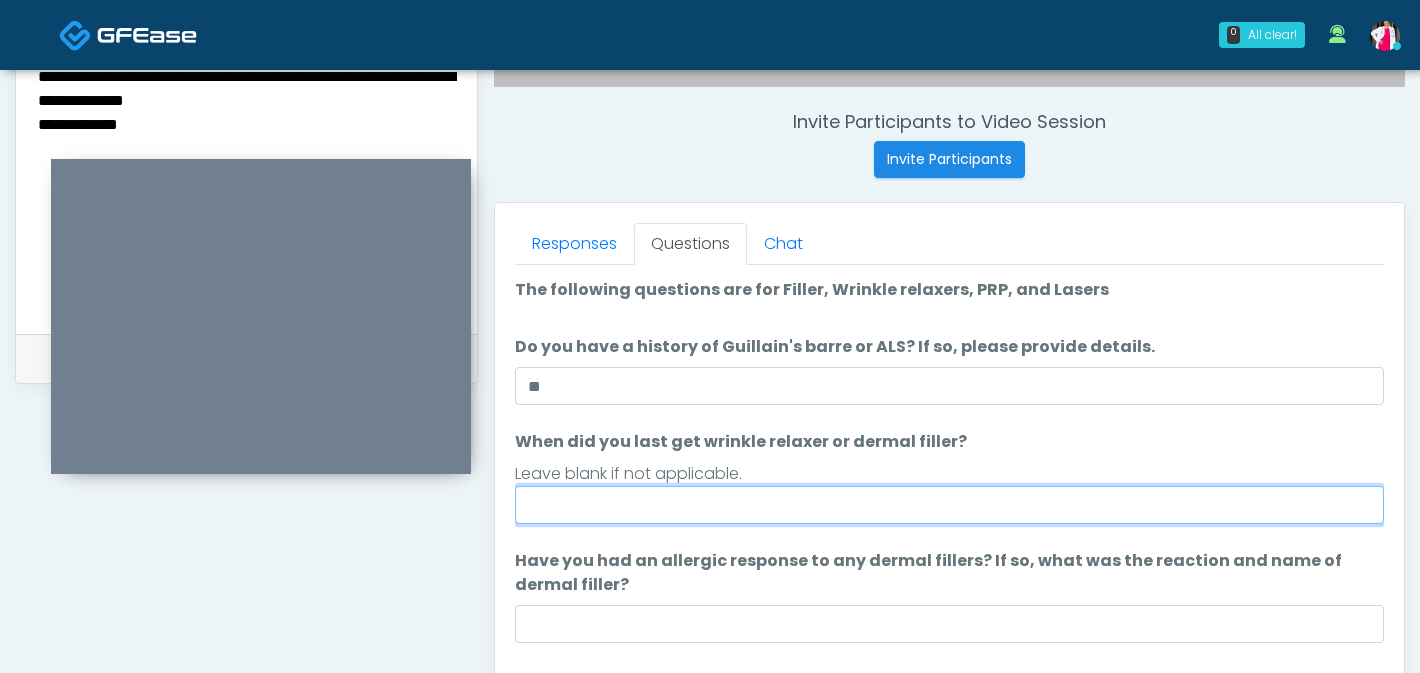 click on "When did you last get wrinkle relaxer or dermal filler?" at bounding box center [949, 505] 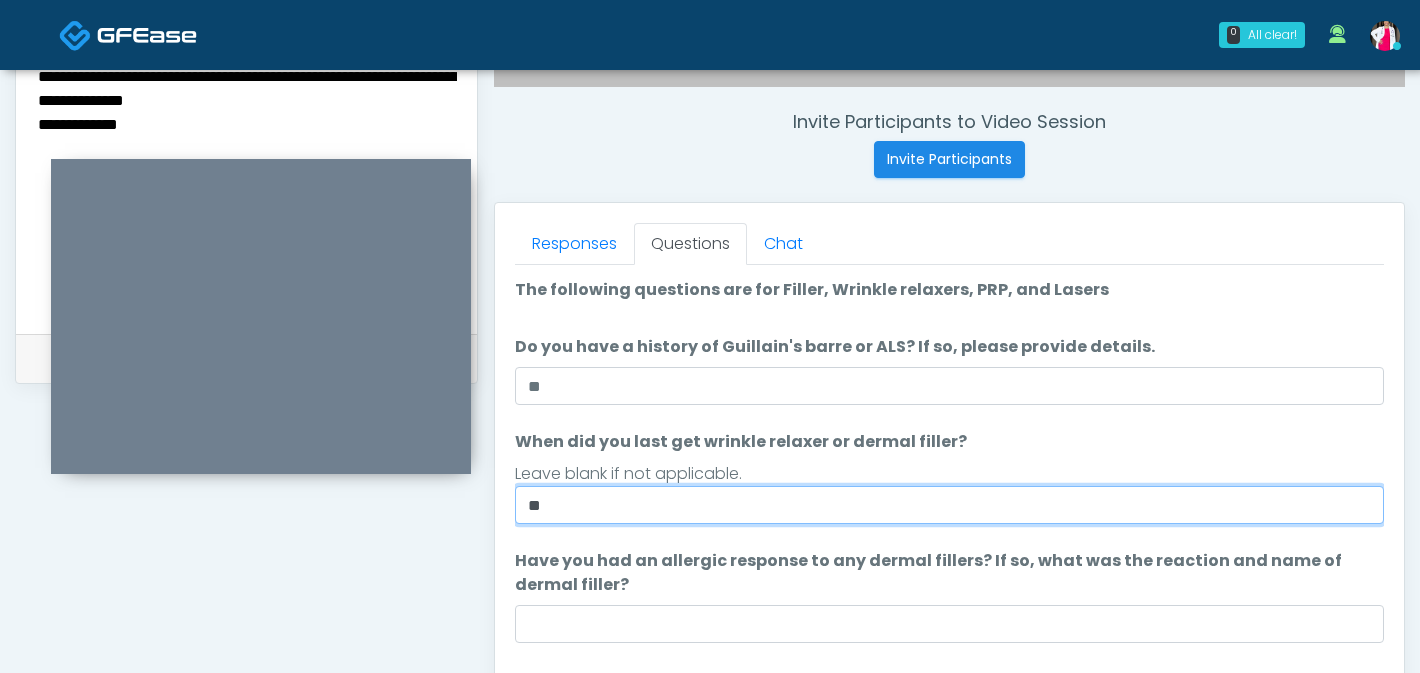 type on "*" 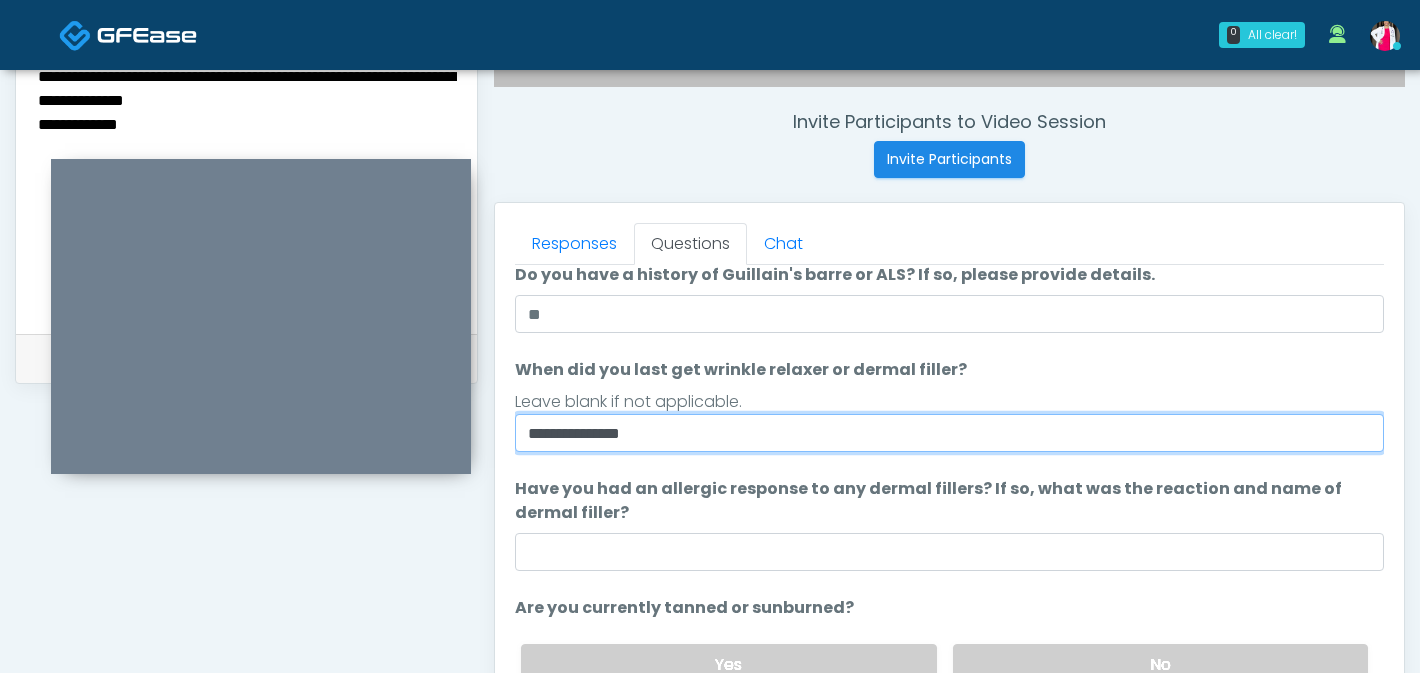 scroll, scrollTop: 102, scrollLeft: 0, axis: vertical 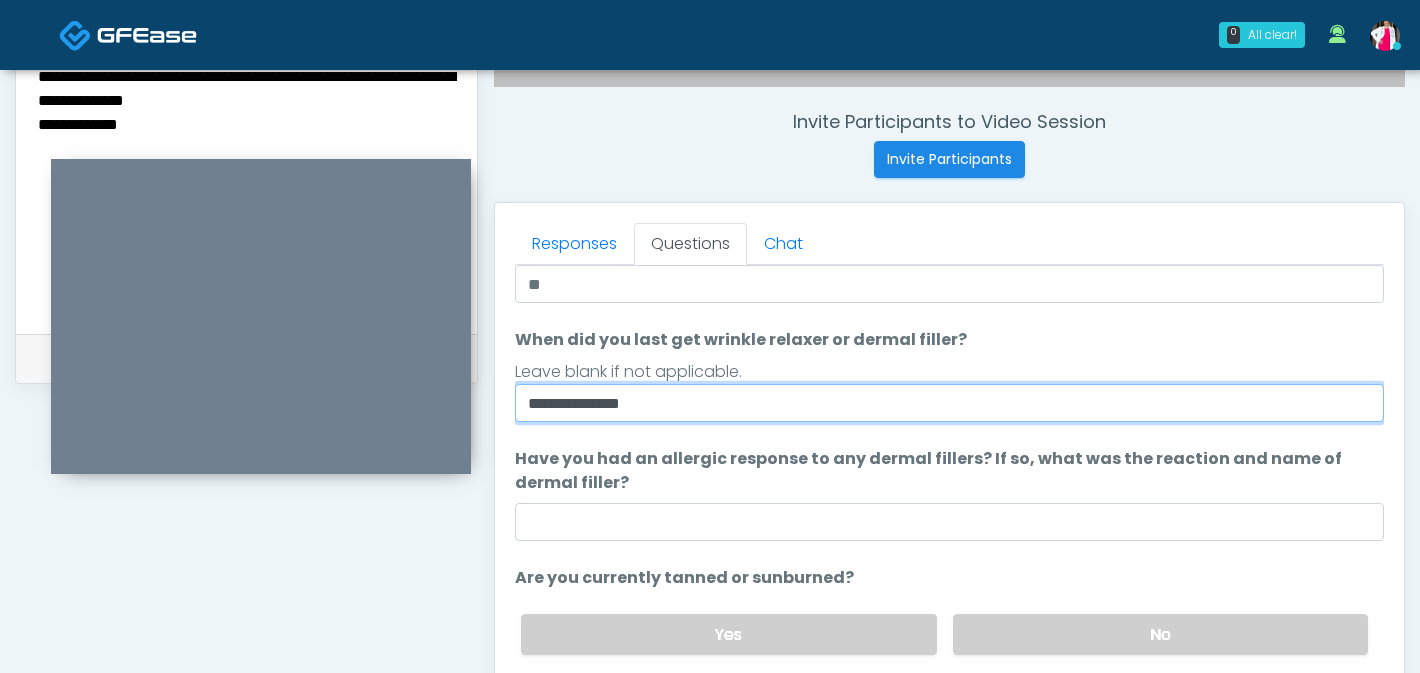 type on "**********" 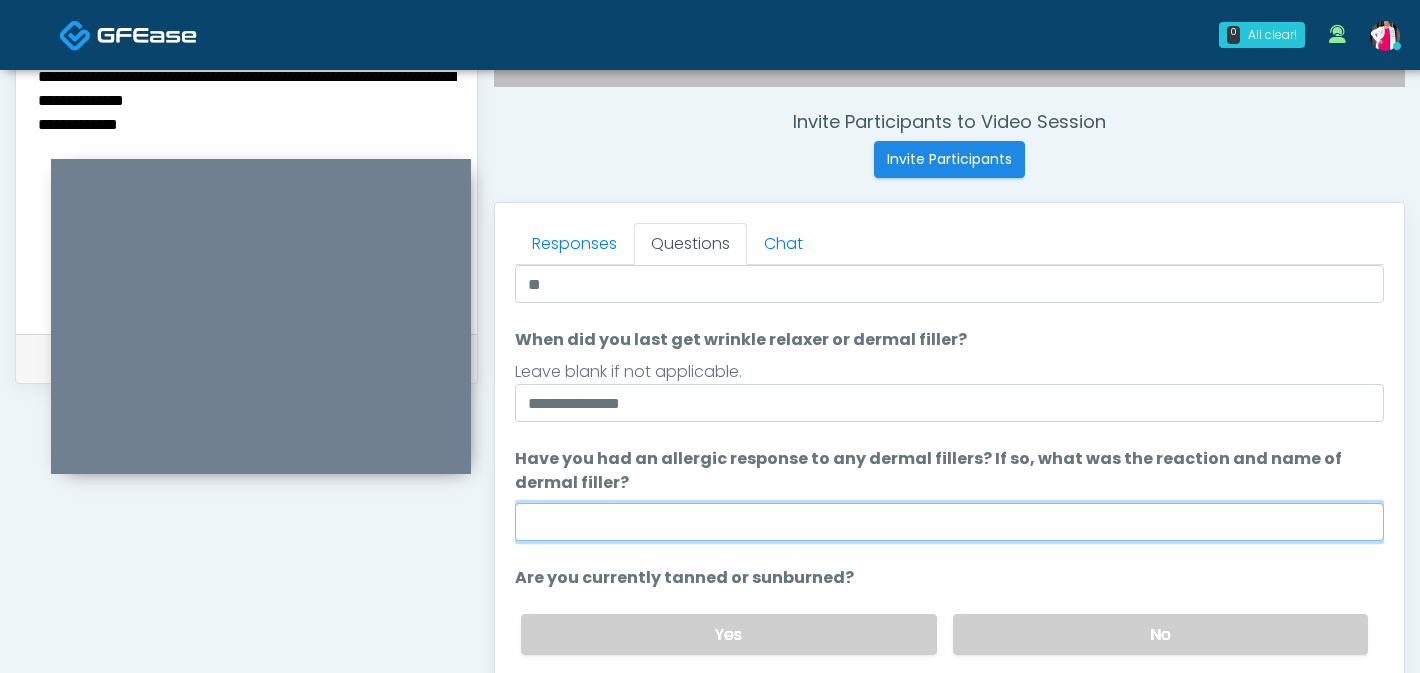 click on "Have you had an allergic response to any dermal fillers? If so, what was the reaction and name of dermal filler?" at bounding box center (949, 522) 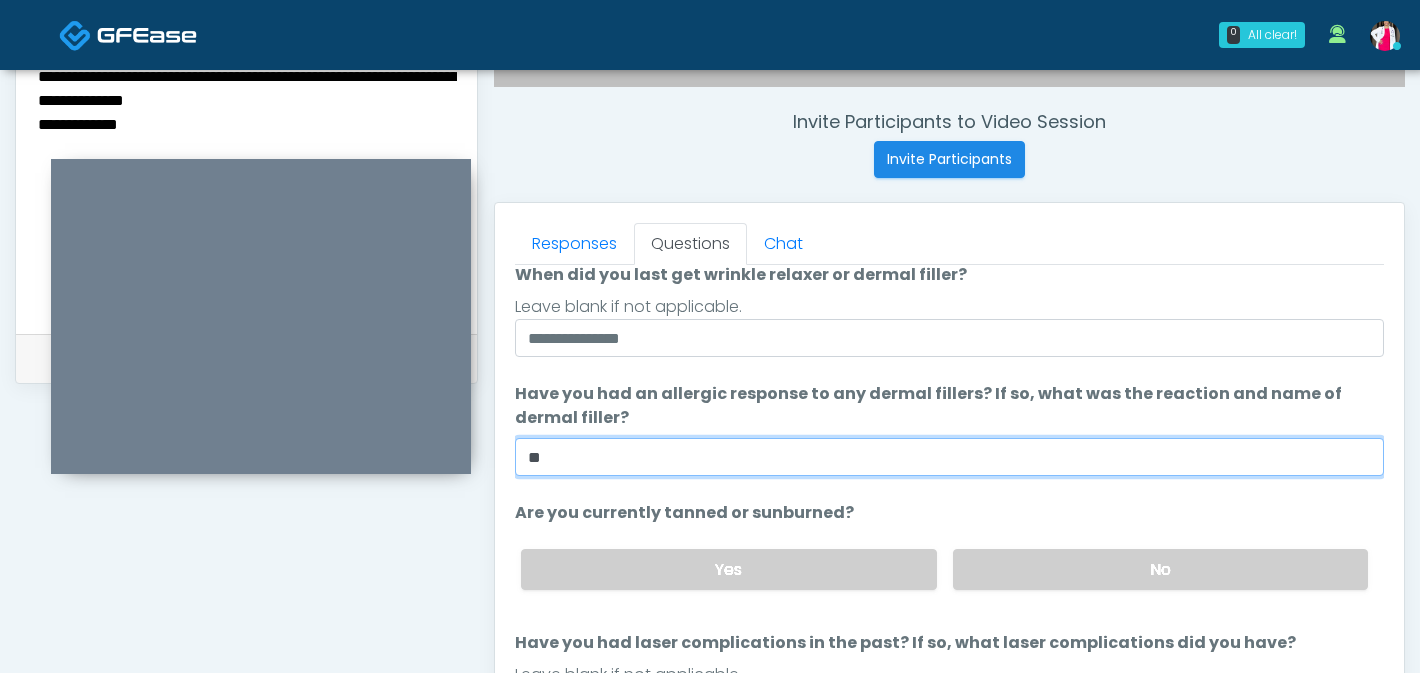 scroll, scrollTop: 168, scrollLeft: 0, axis: vertical 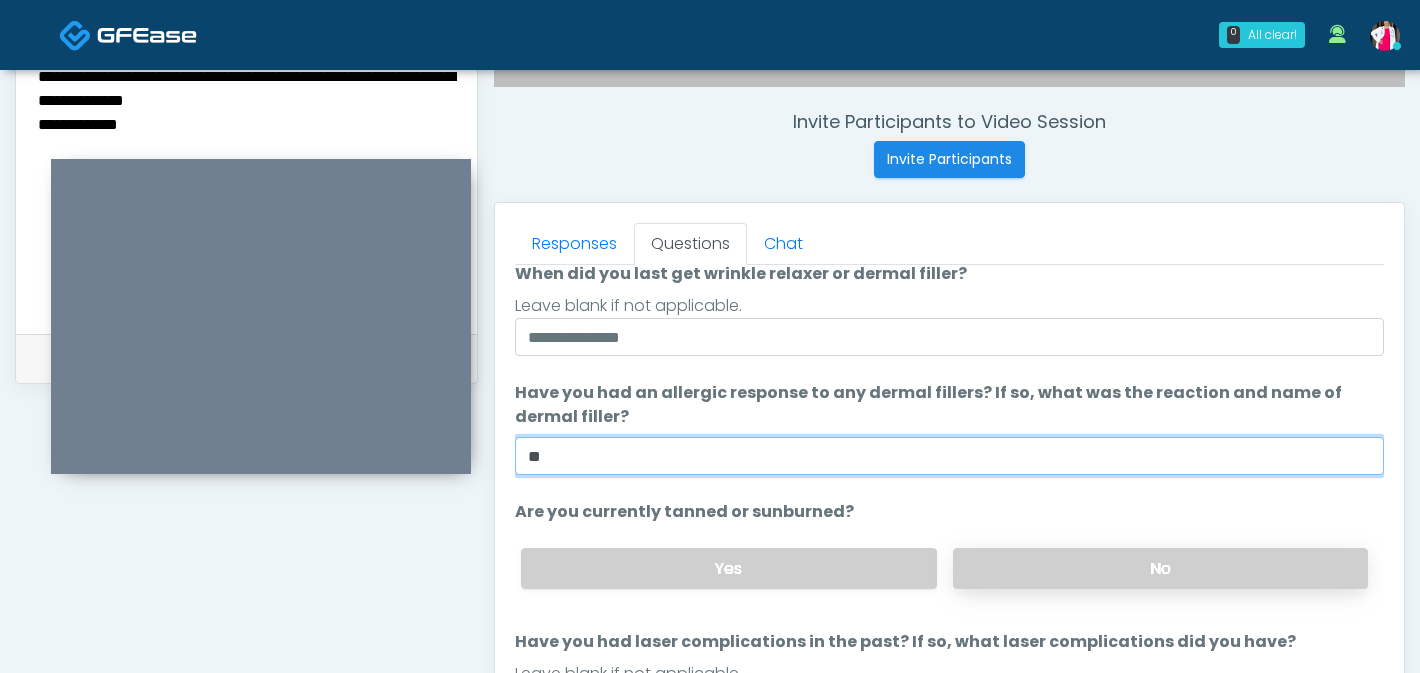 type on "**" 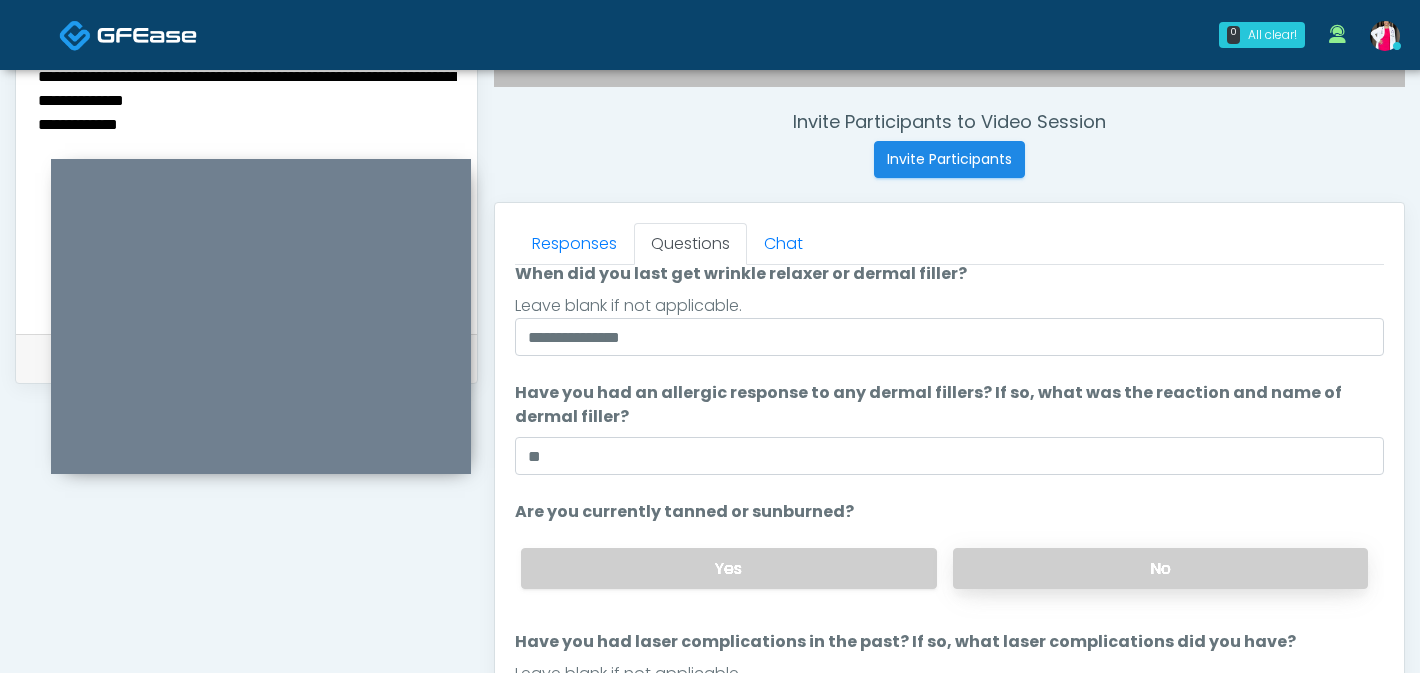 click on "No" at bounding box center (1160, 568) 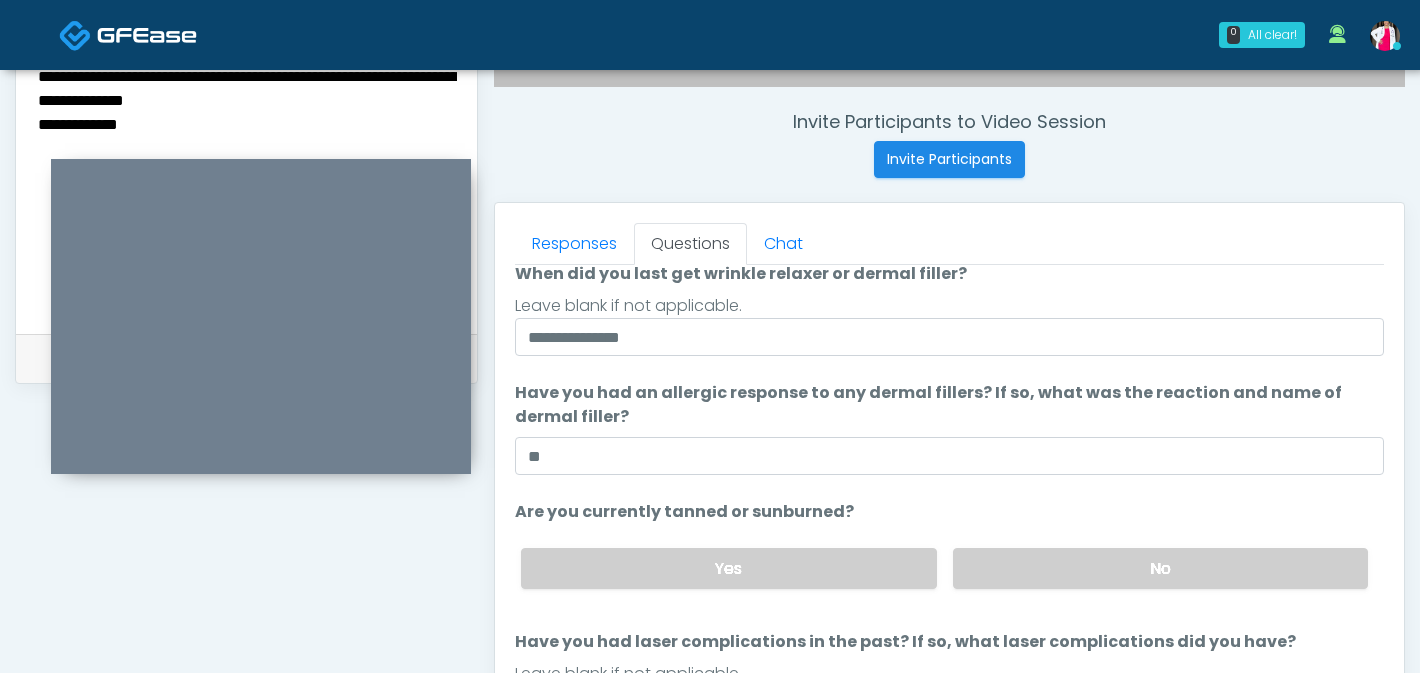 scroll, scrollTop: 188, scrollLeft: 0, axis: vertical 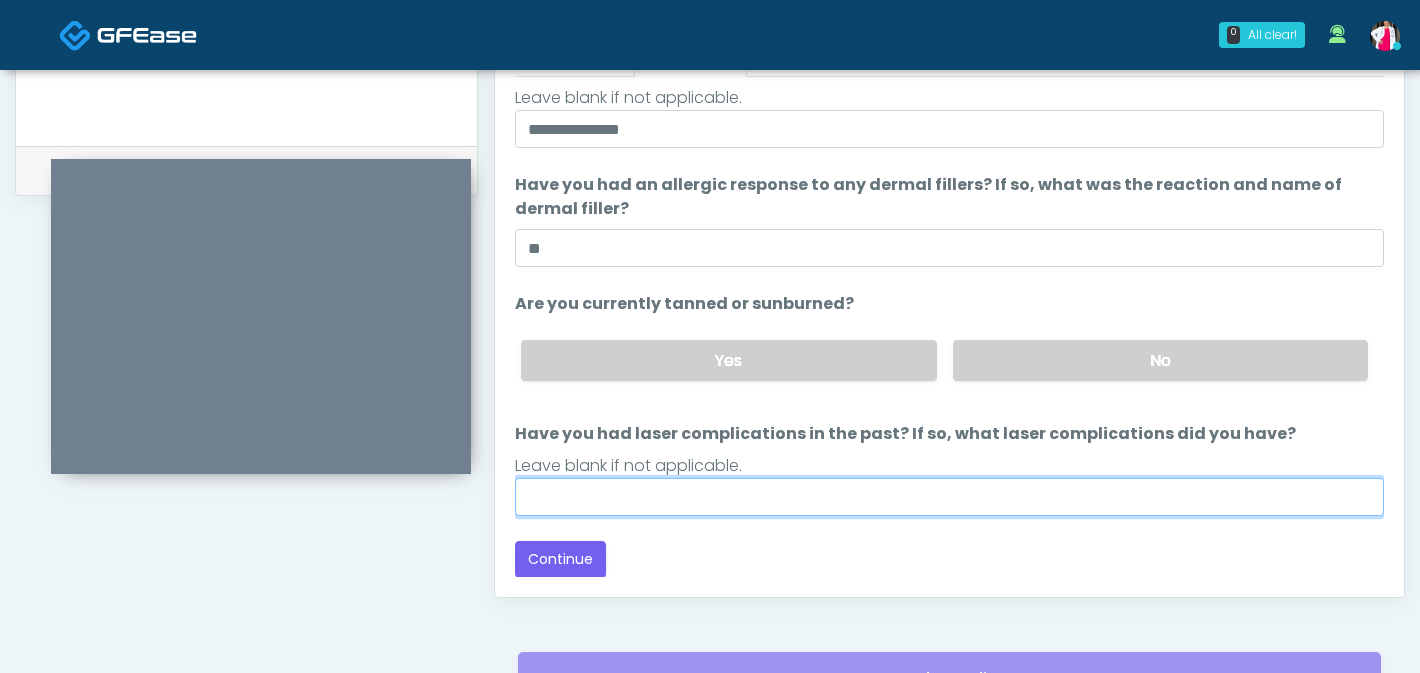 click on "Have you had laser complications in the past? If so, what laser complications did you have?" at bounding box center [949, 497] 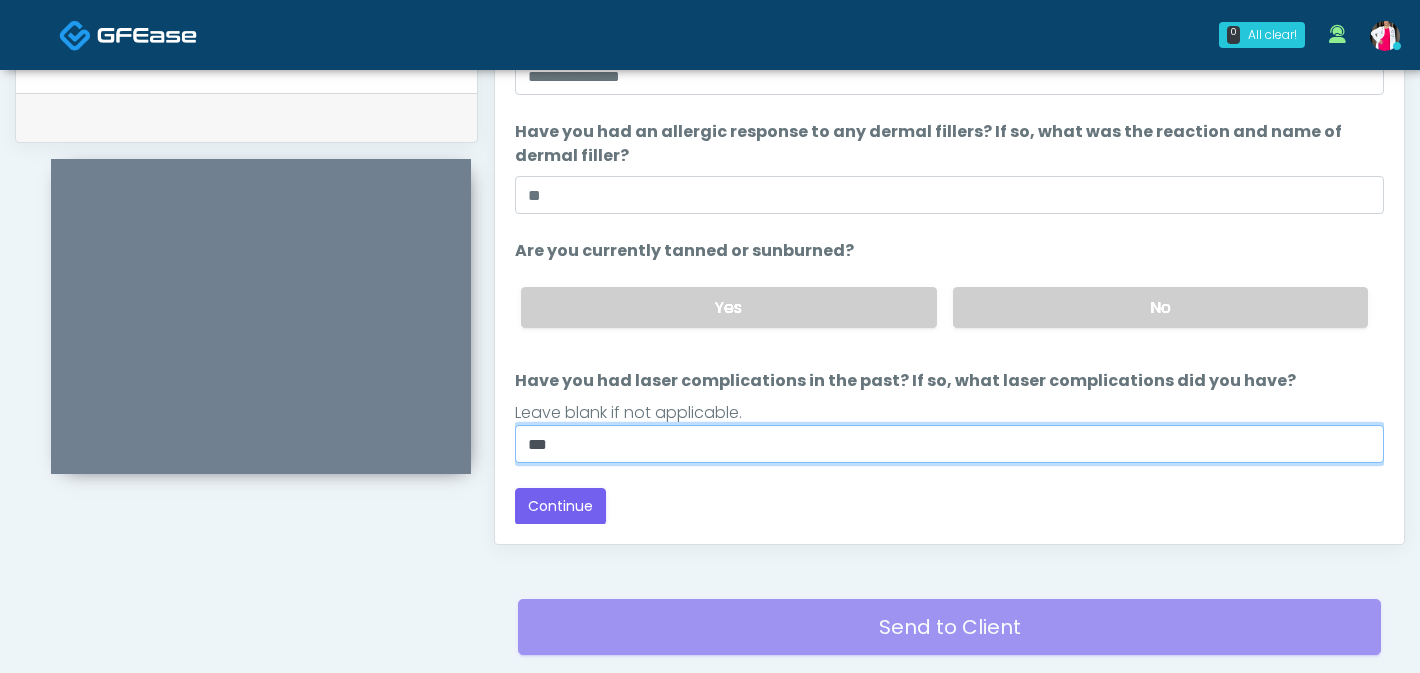 scroll, scrollTop: 1031, scrollLeft: 0, axis: vertical 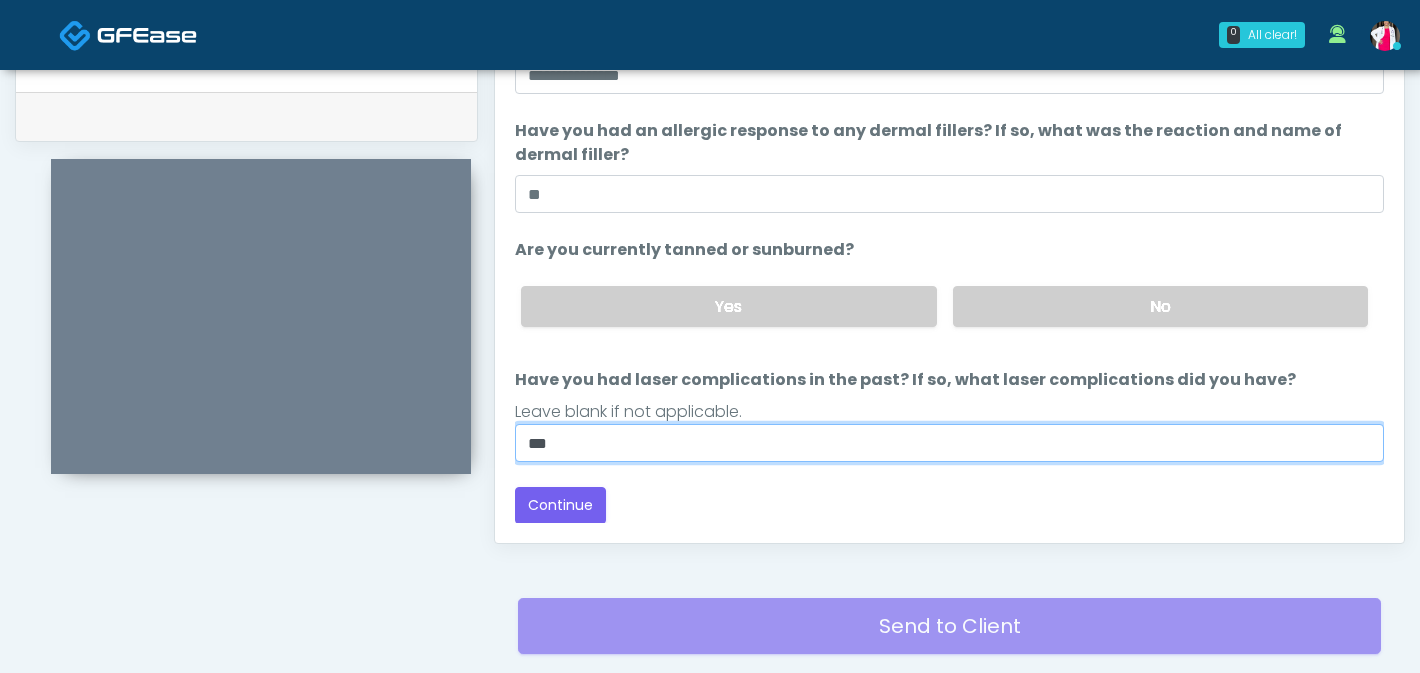 type on "**" 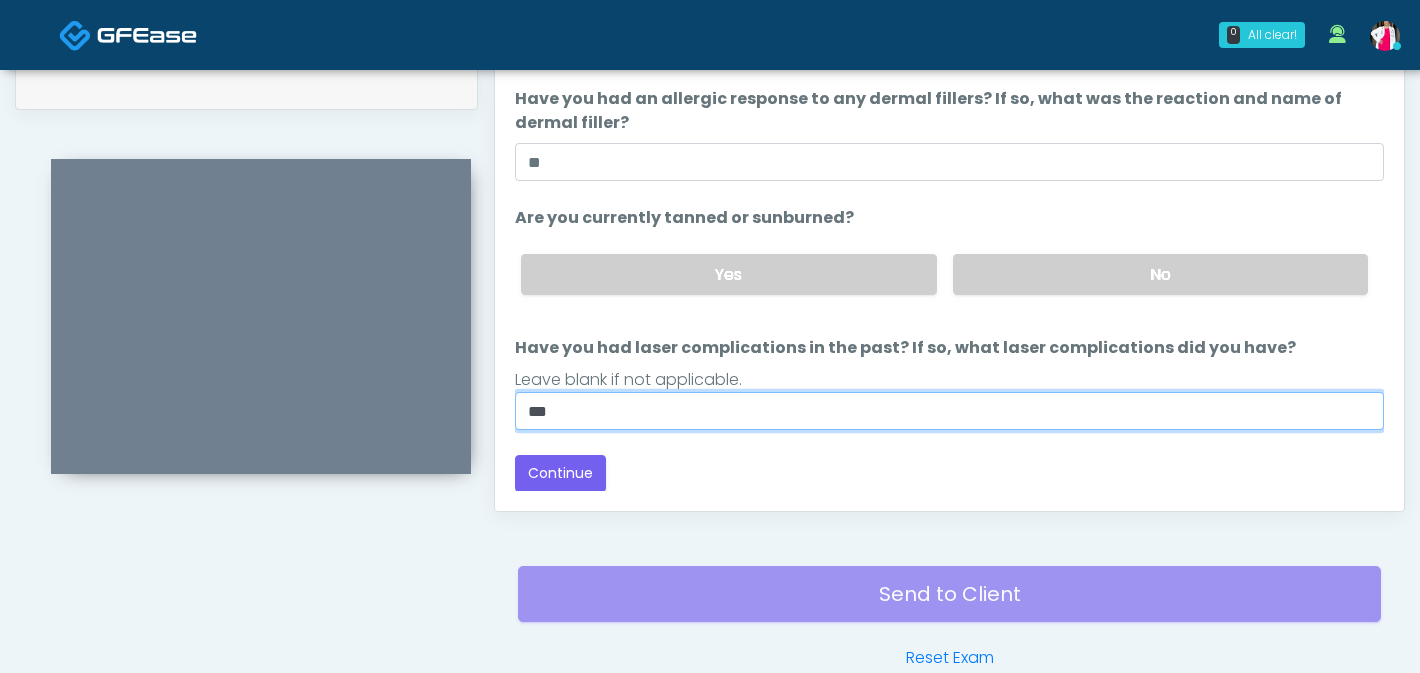 scroll, scrollTop: 1083, scrollLeft: 0, axis: vertical 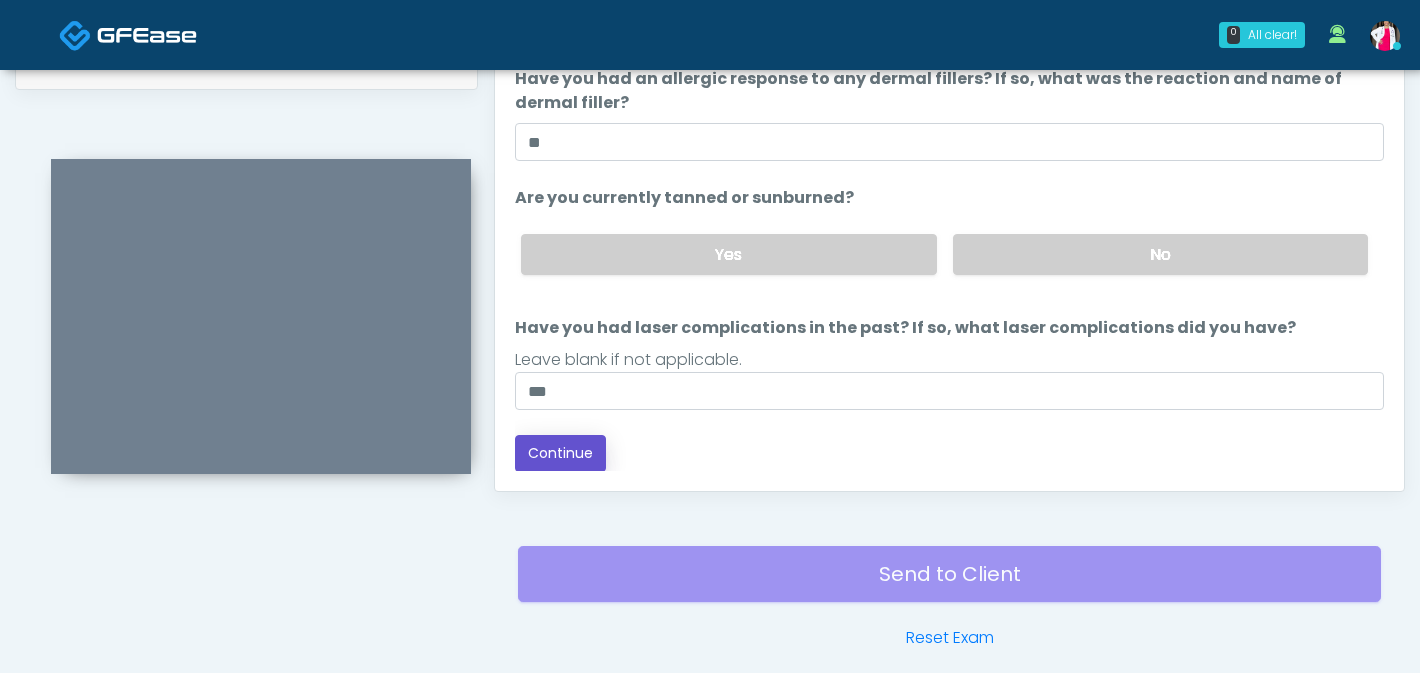 drag, startPoint x: 580, startPoint y: 450, endPoint x: 689, endPoint y: 415, distance: 114.48144 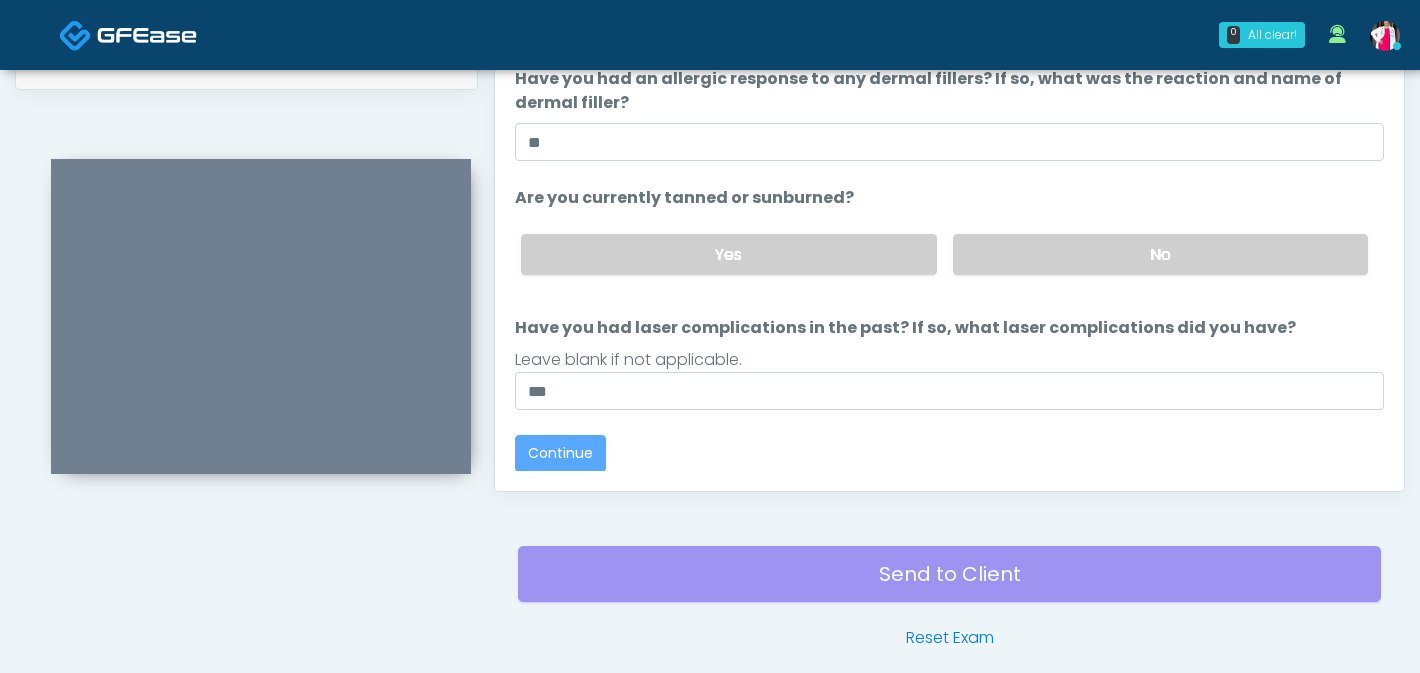 scroll, scrollTop: 1170, scrollLeft: 0, axis: vertical 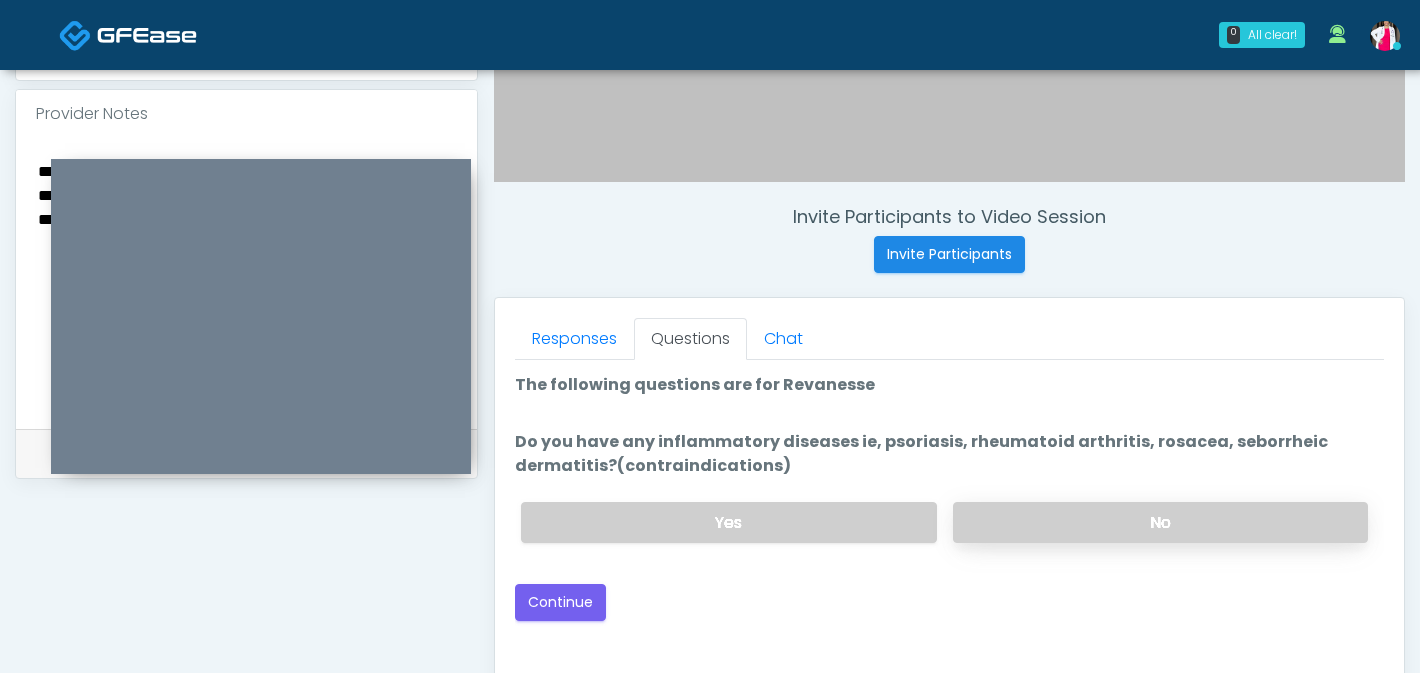 click on "No" at bounding box center (1160, 522) 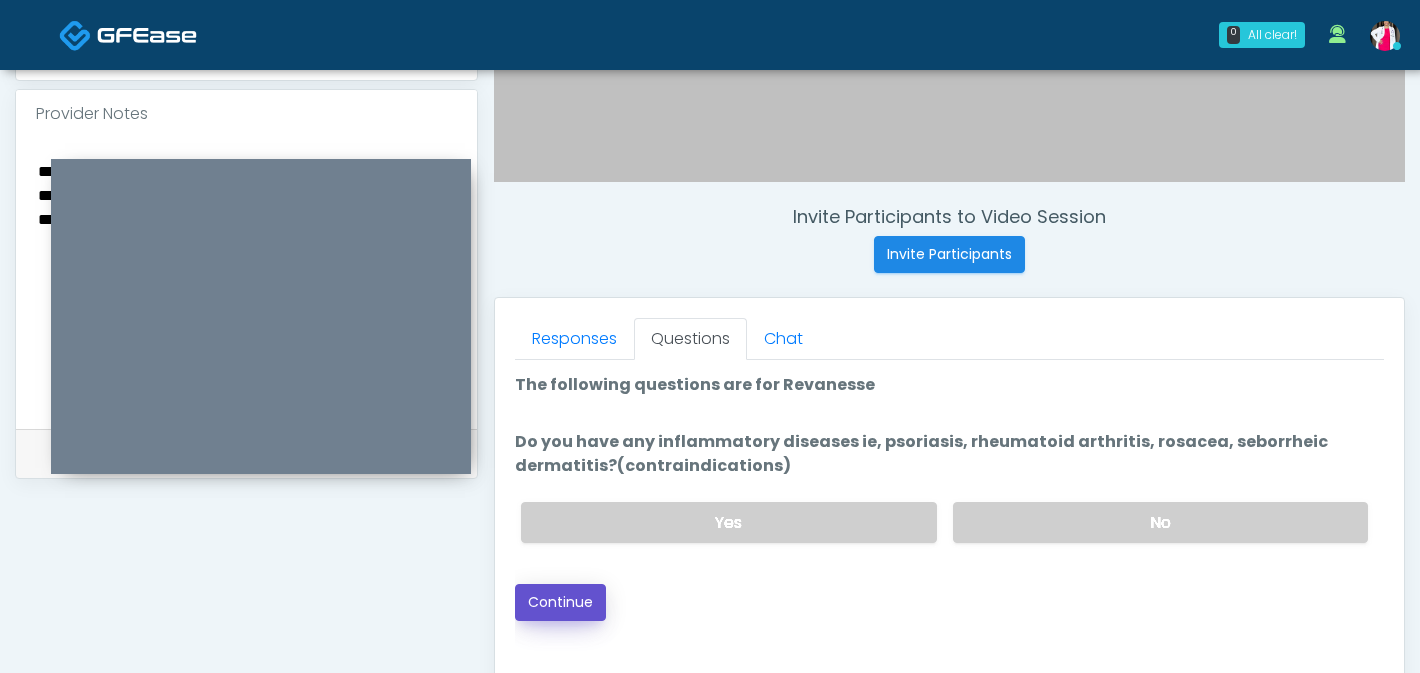 click on "Continue" at bounding box center [560, 602] 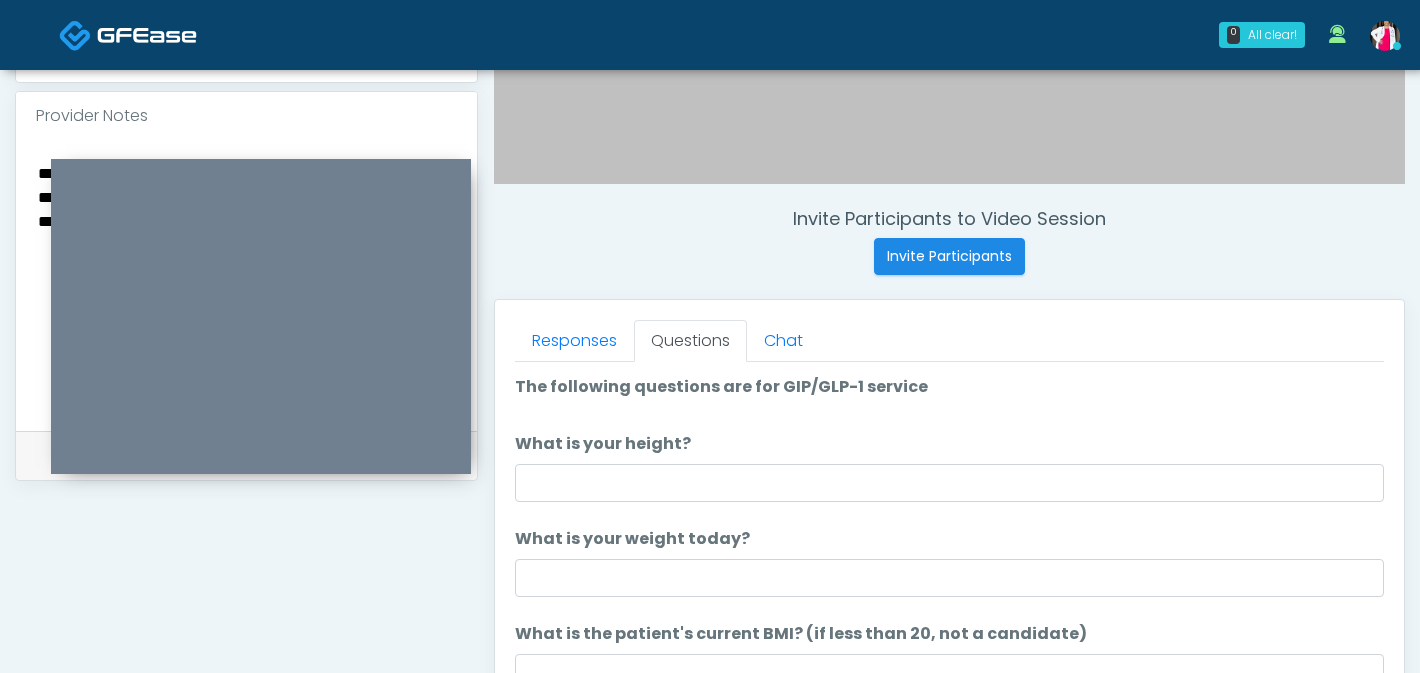 scroll, scrollTop: 672, scrollLeft: 0, axis: vertical 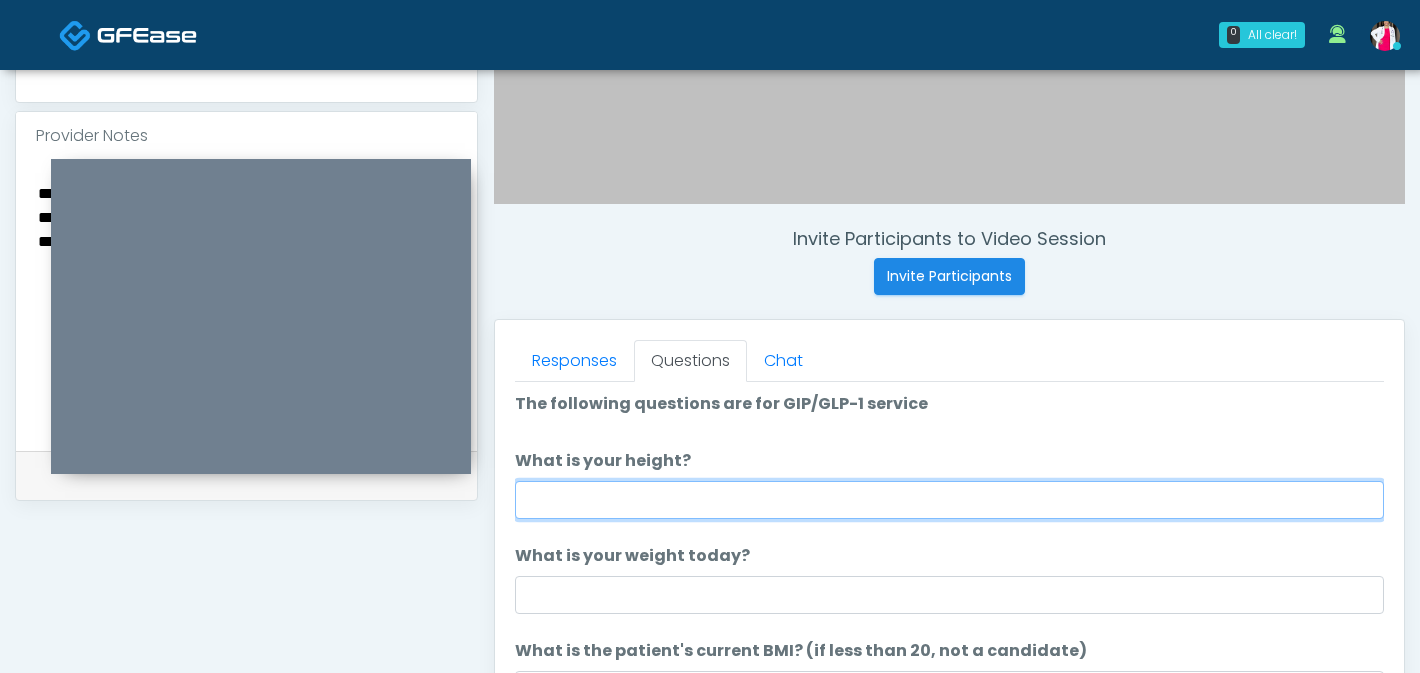 click on "What is your height?" at bounding box center (949, 500) 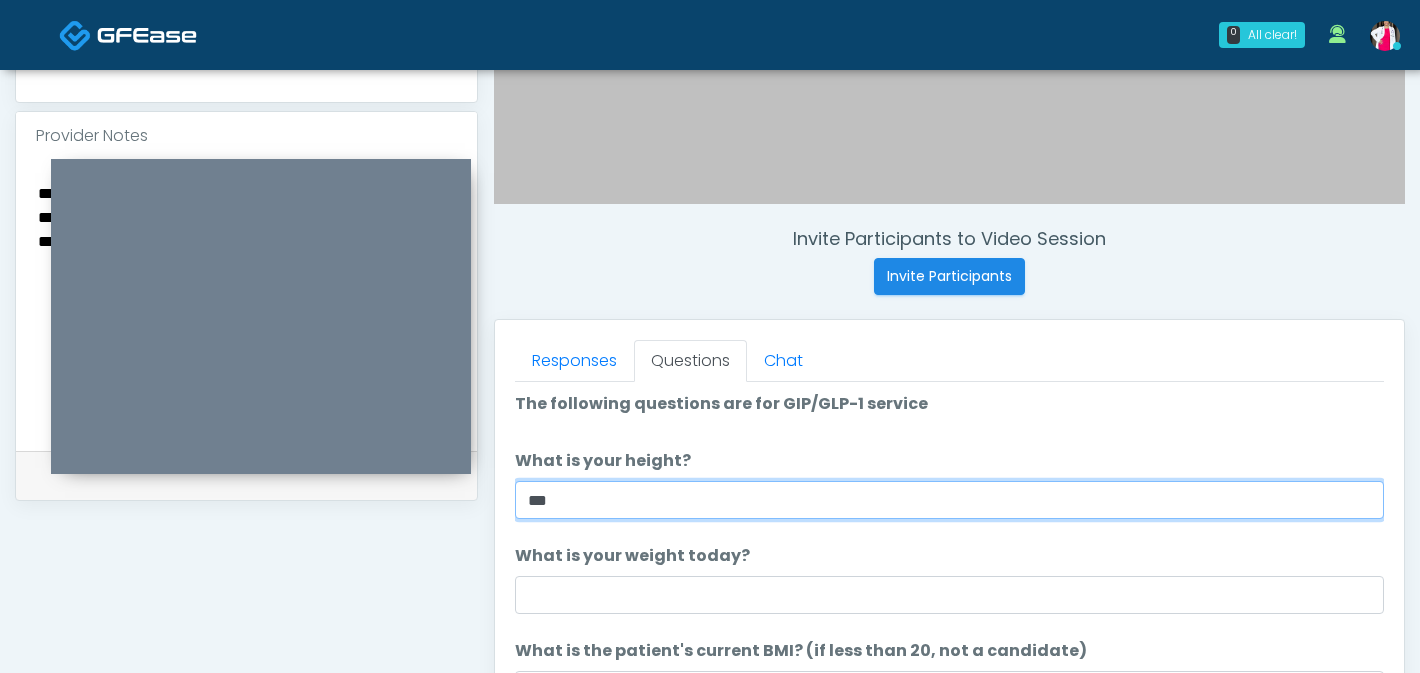 type on "***" 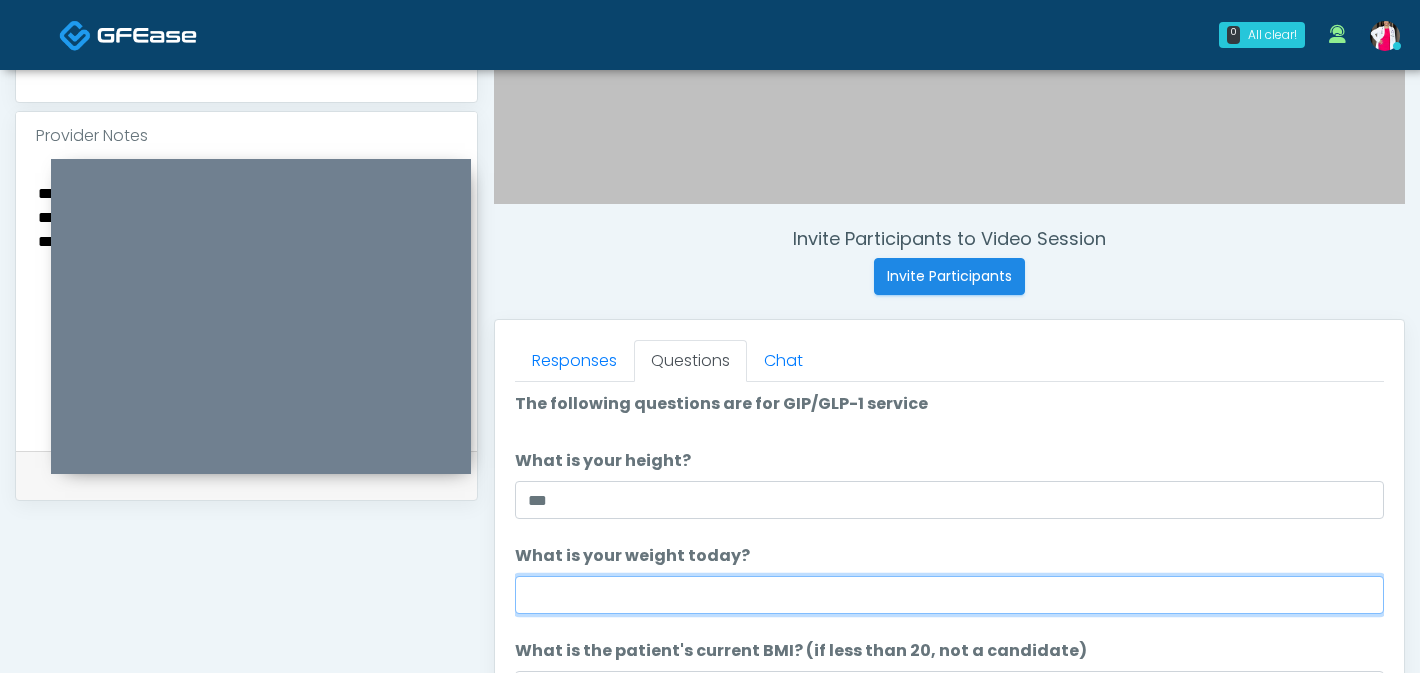 click on "What is your weight today?" at bounding box center [949, 595] 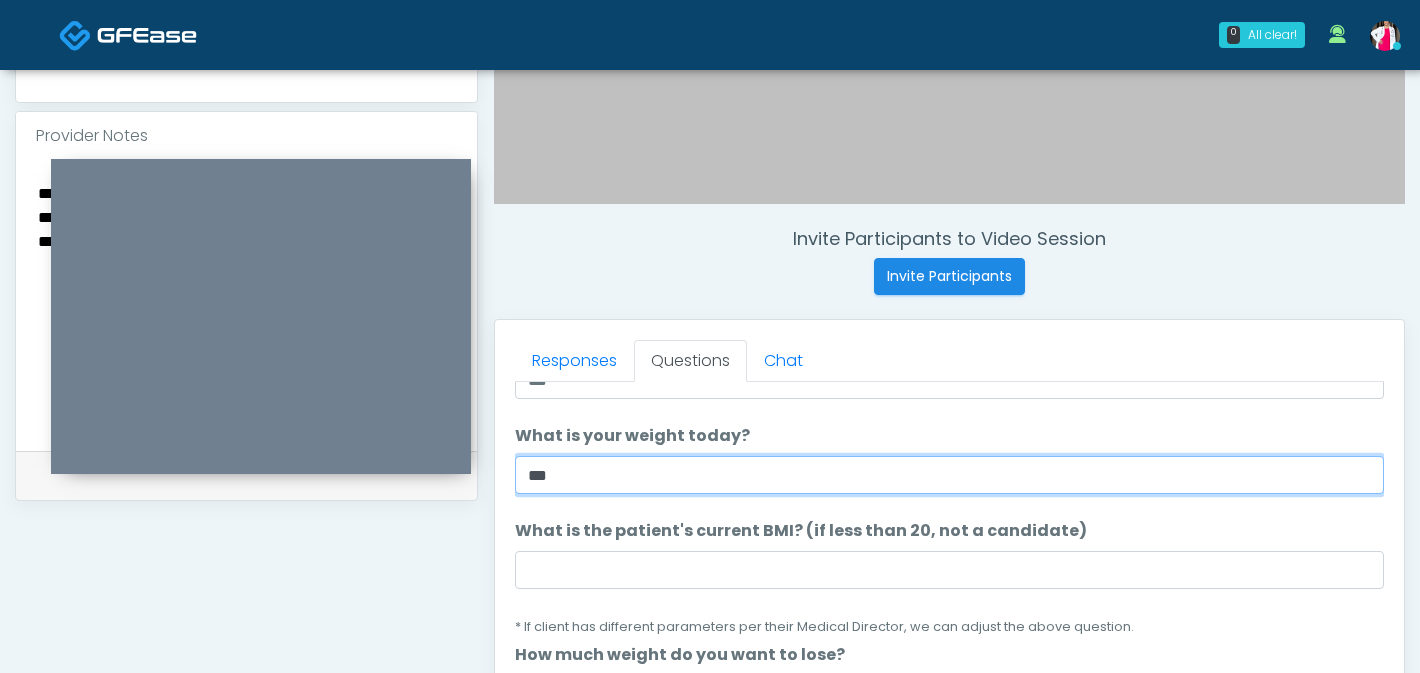 scroll, scrollTop: 125, scrollLeft: 0, axis: vertical 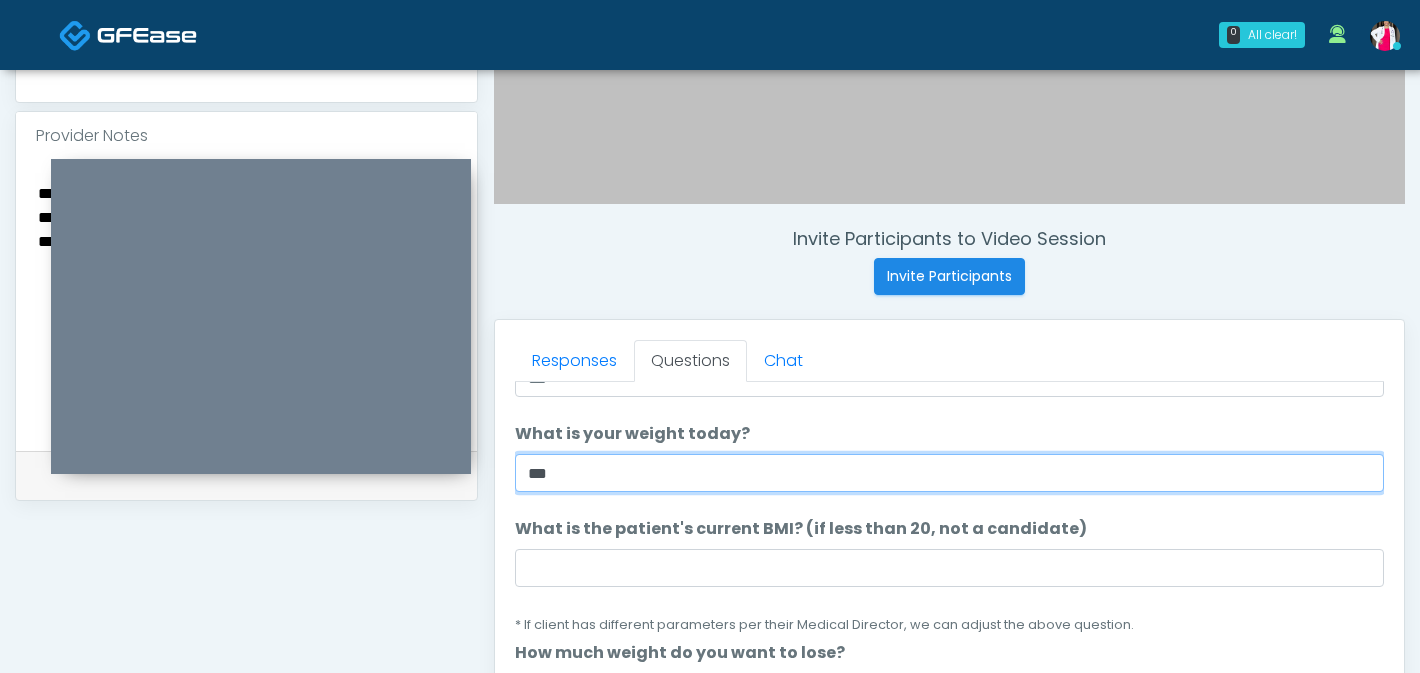 type on "***" 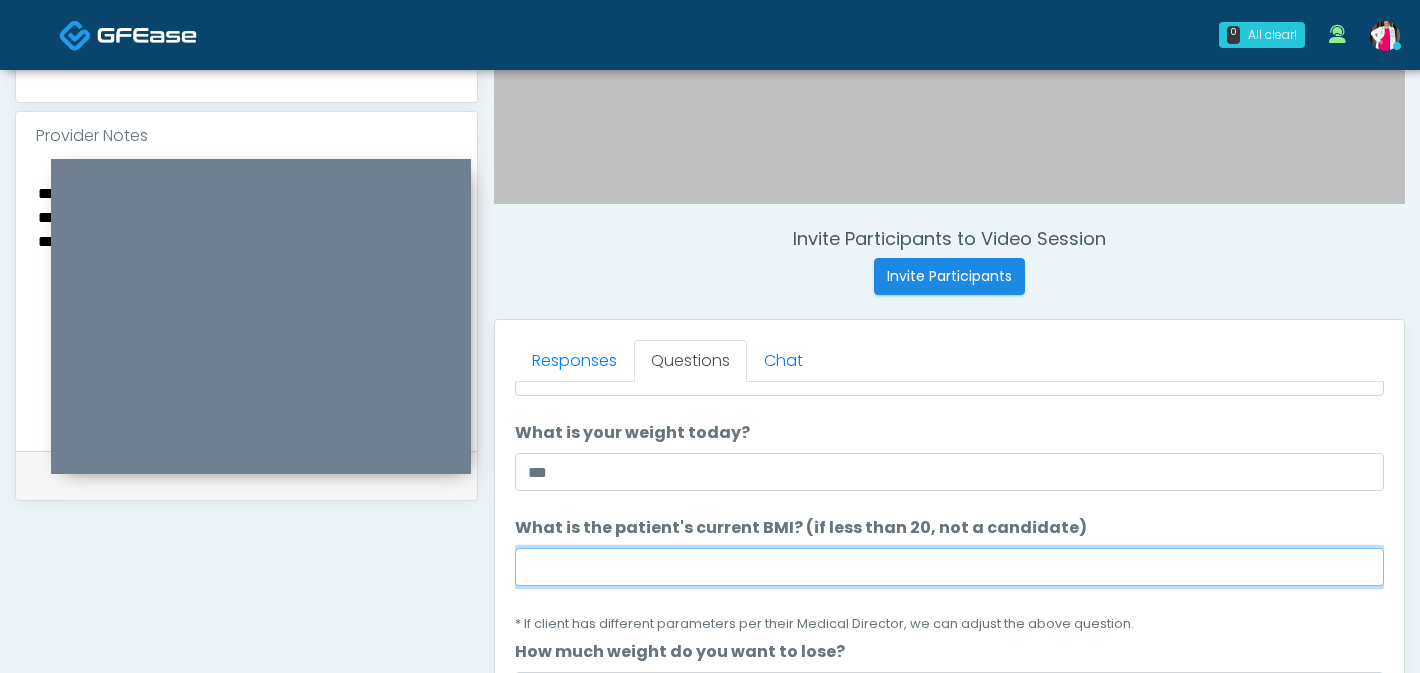 drag, startPoint x: 600, startPoint y: 563, endPoint x: 615, endPoint y: 575, distance: 19.209373 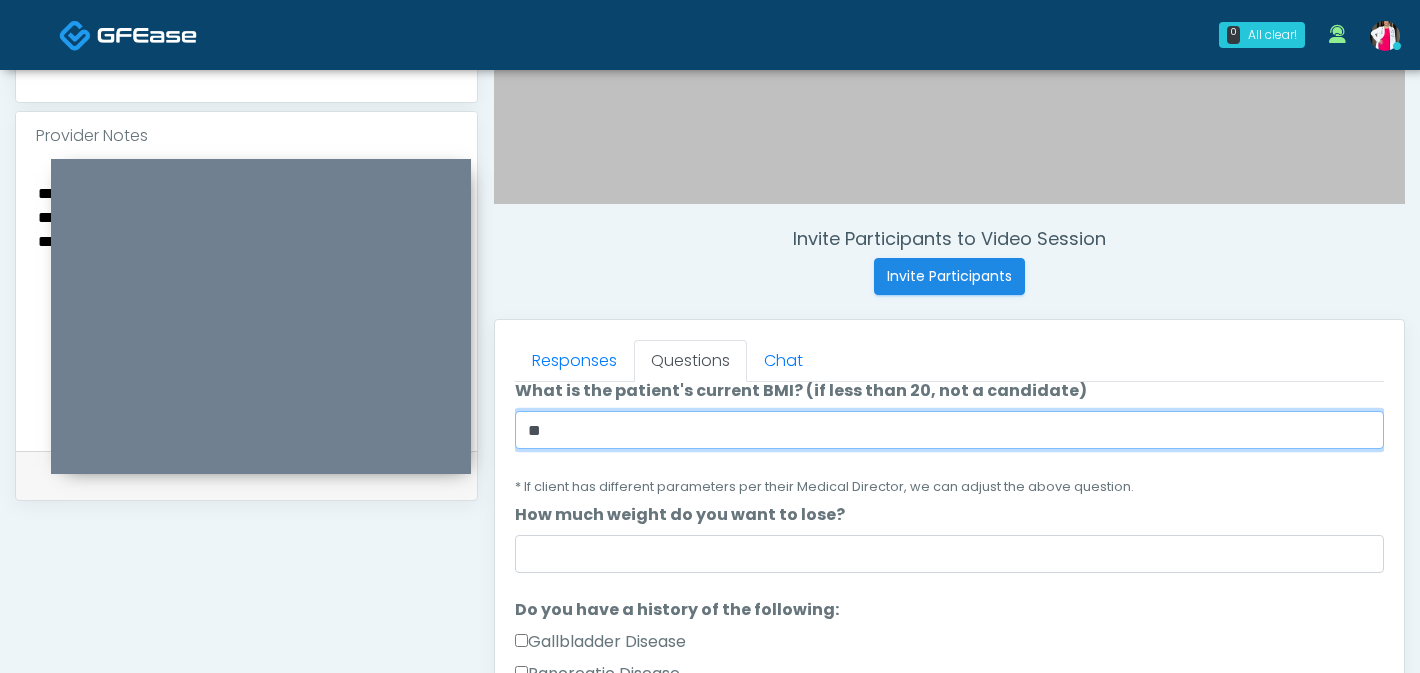 type on "**" 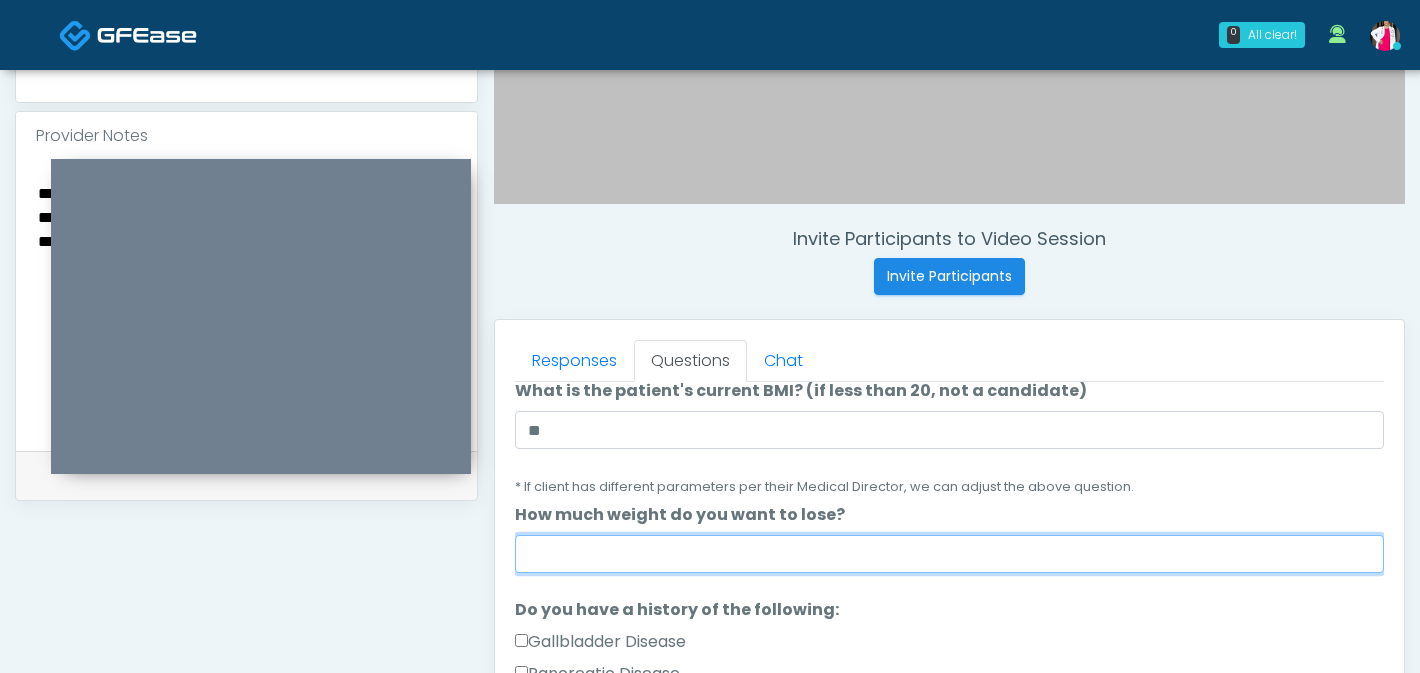 click on "How much weight do you want to lose?" at bounding box center (949, 554) 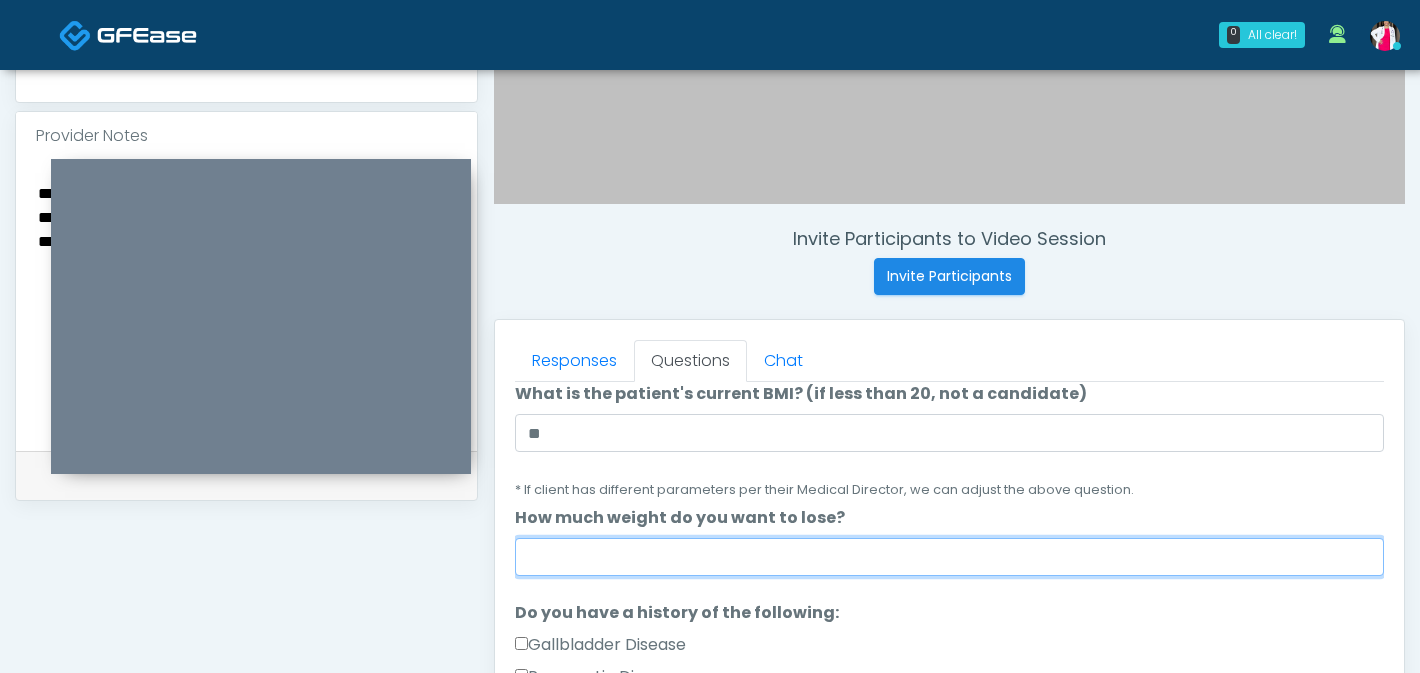scroll, scrollTop: 256, scrollLeft: 0, axis: vertical 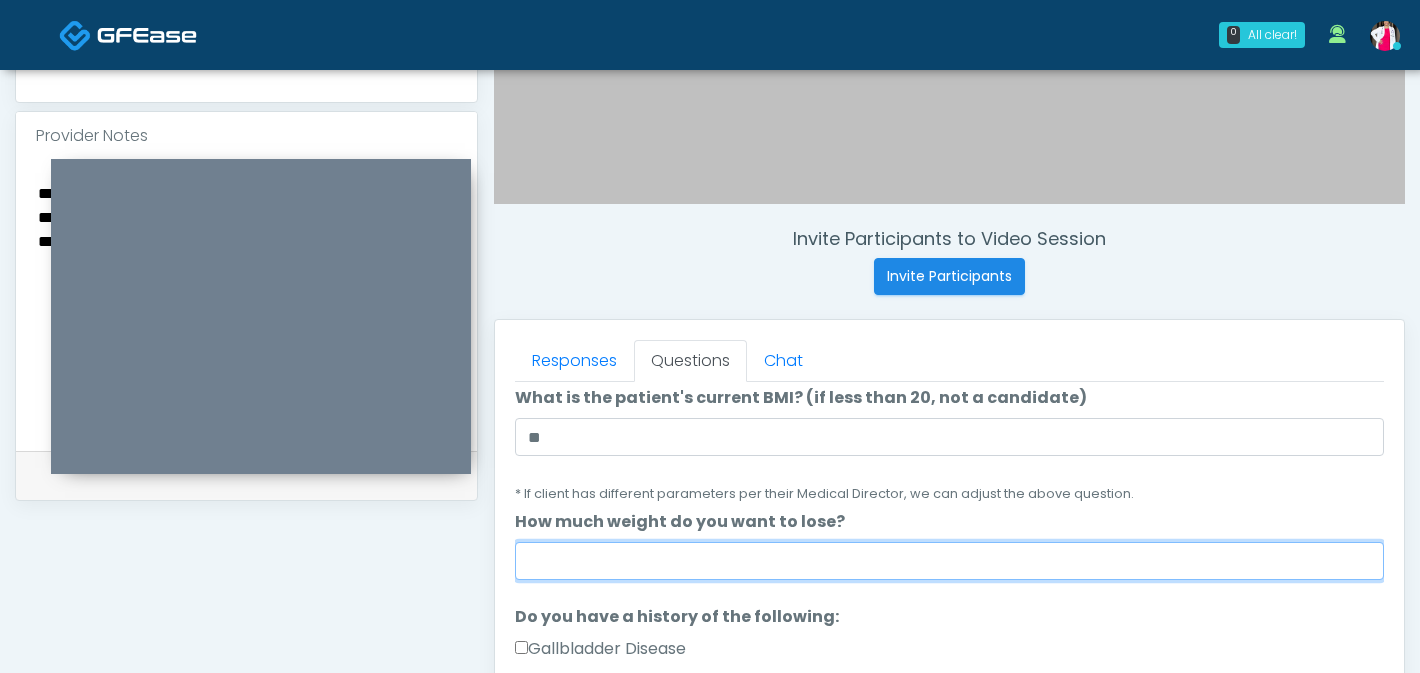 type on "*" 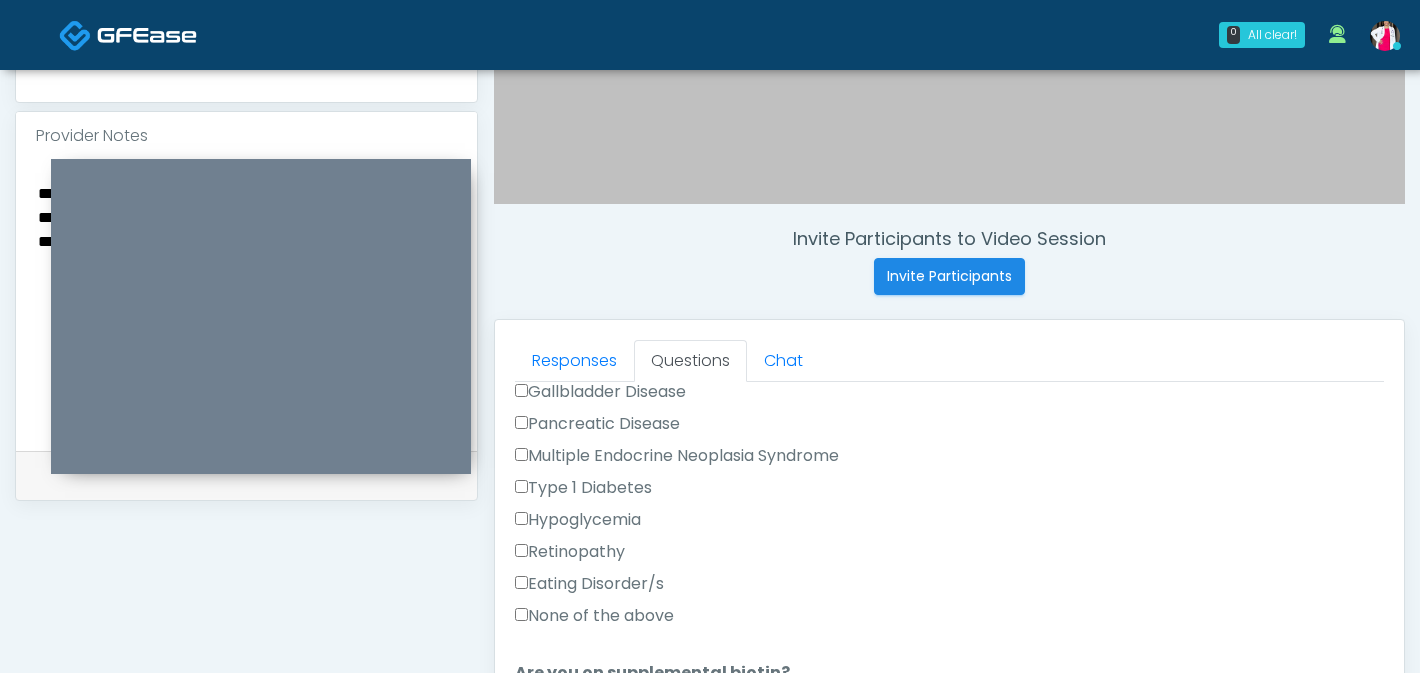 scroll, scrollTop: 500, scrollLeft: 0, axis: vertical 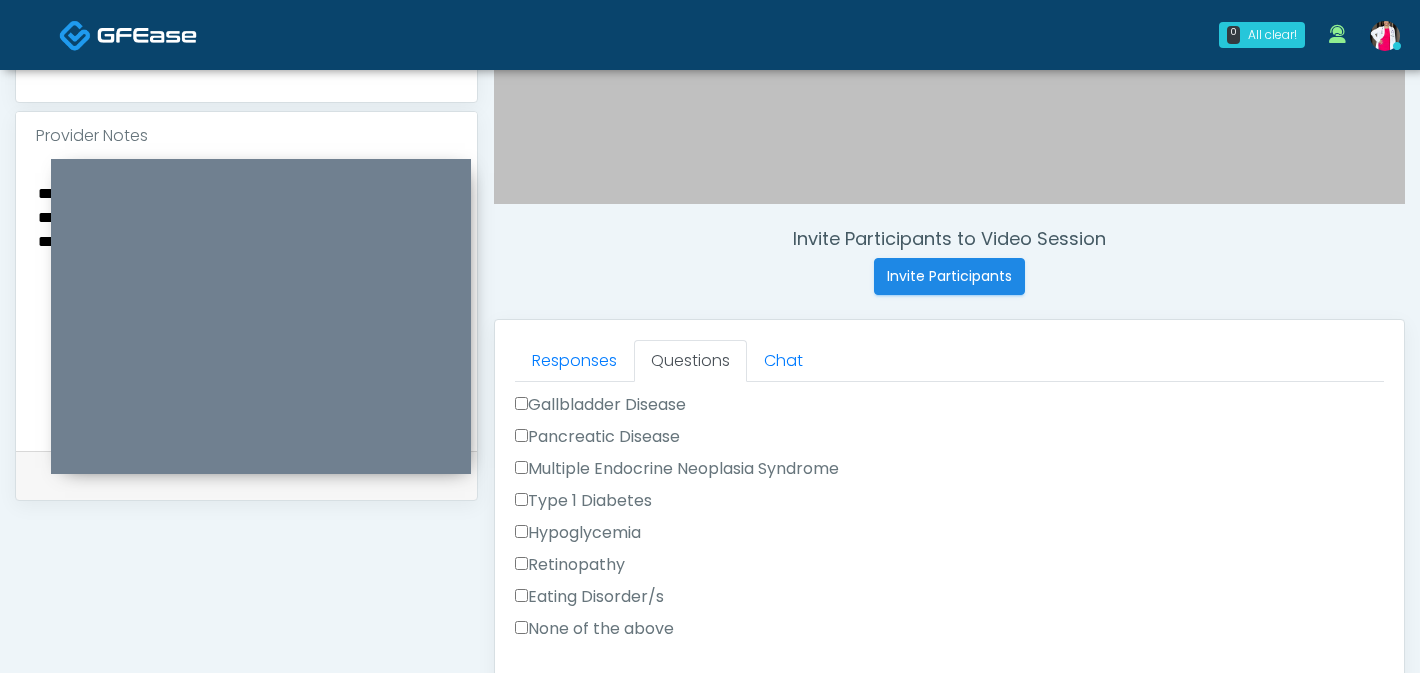 type on "*" 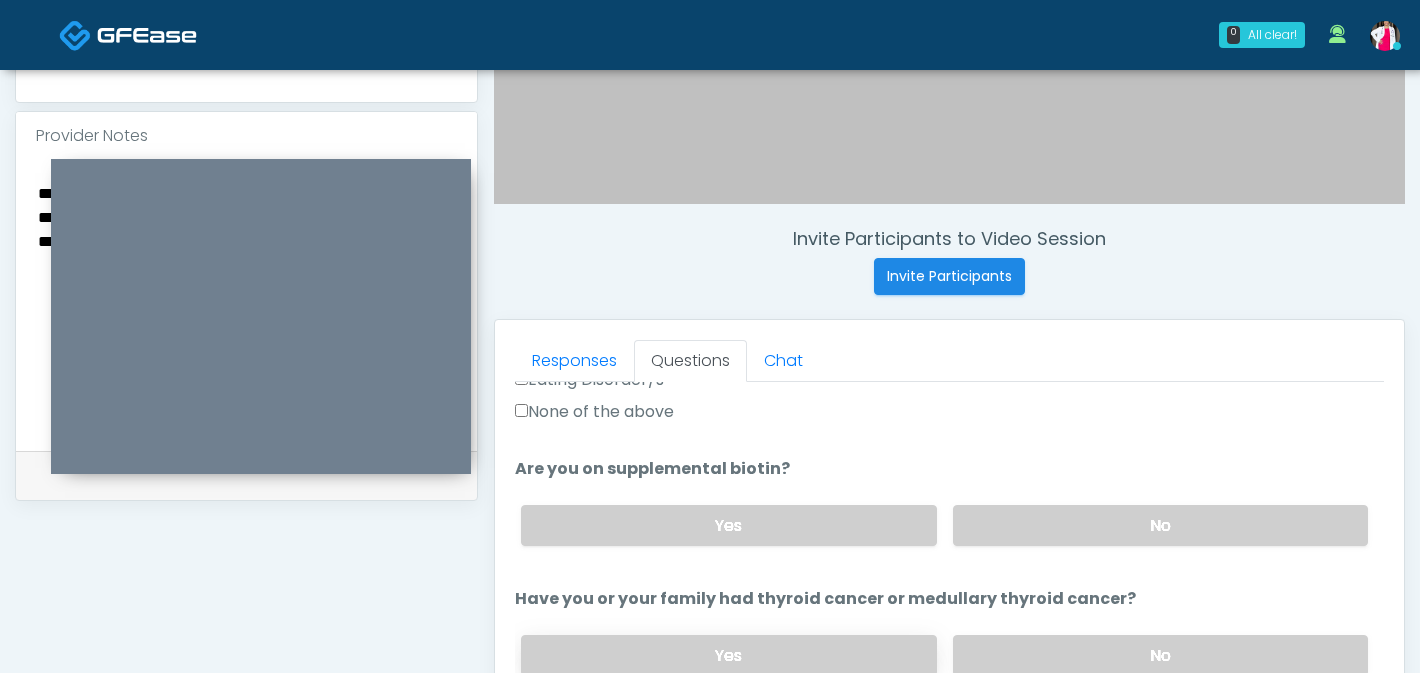 scroll, scrollTop: 721, scrollLeft: 0, axis: vertical 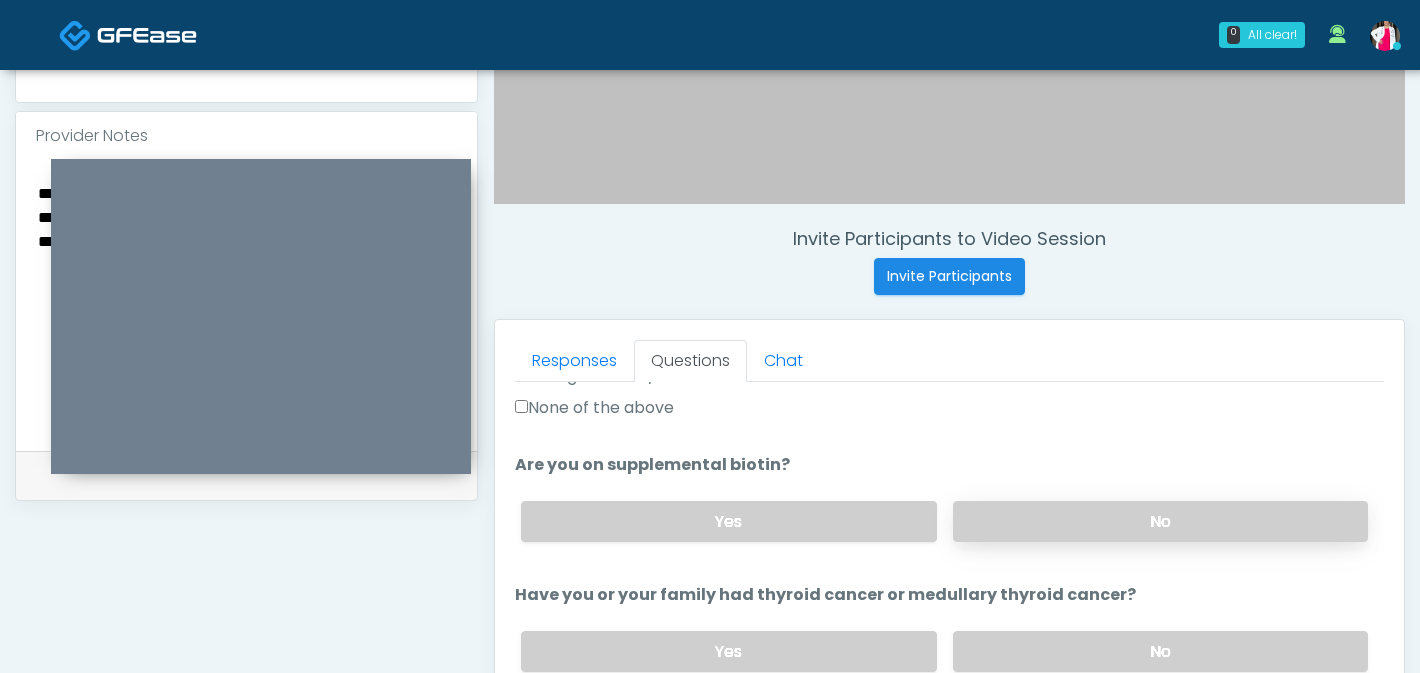 click on "No" at bounding box center (1160, 521) 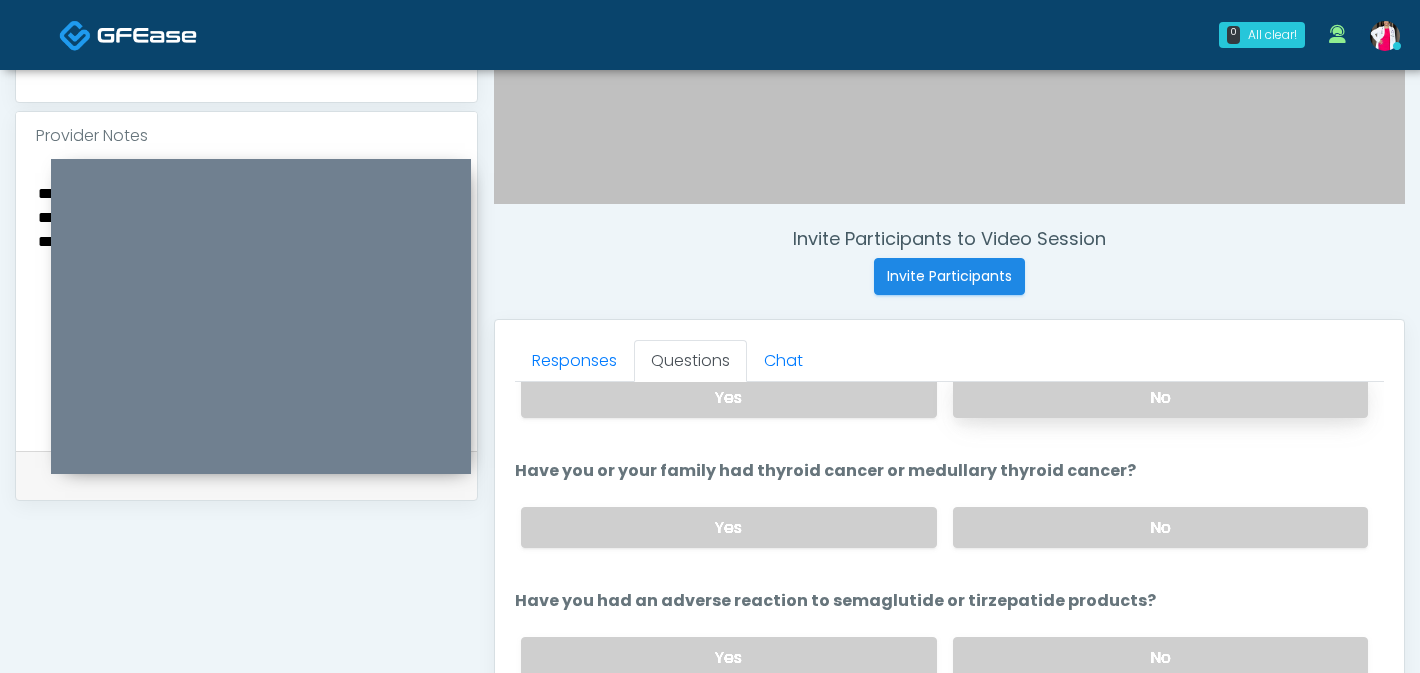 scroll, scrollTop: 850, scrollLeft: 0, axis: vertical 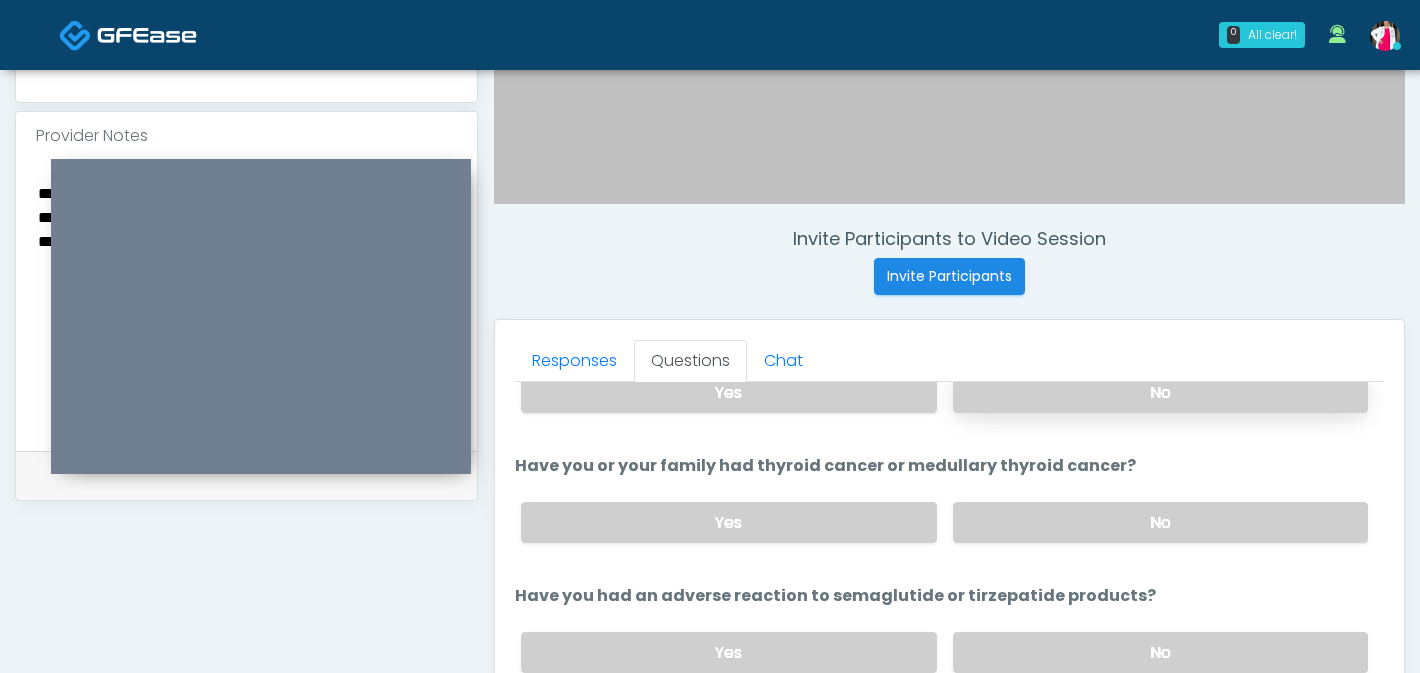click on "No" at bounding box center [1160, 522] 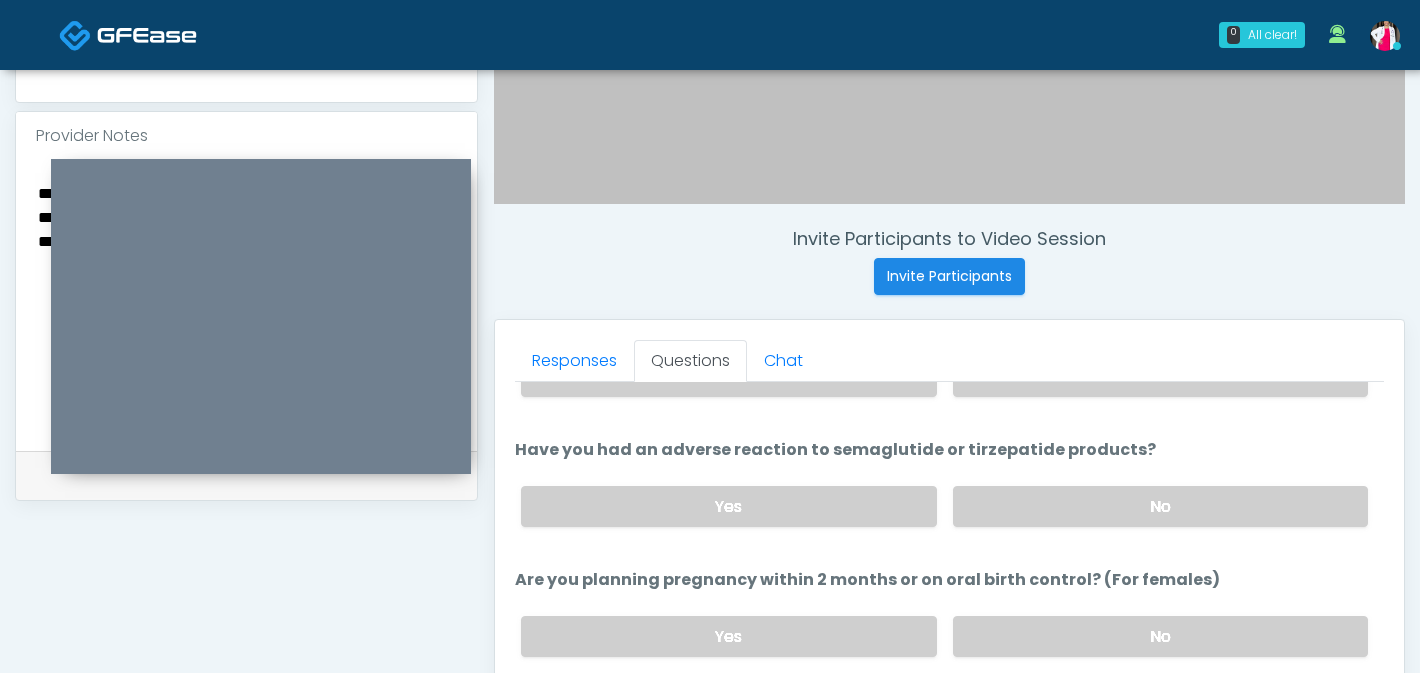 scroll, scrollTop: 998, scrollLeft: 0, axis: vertical 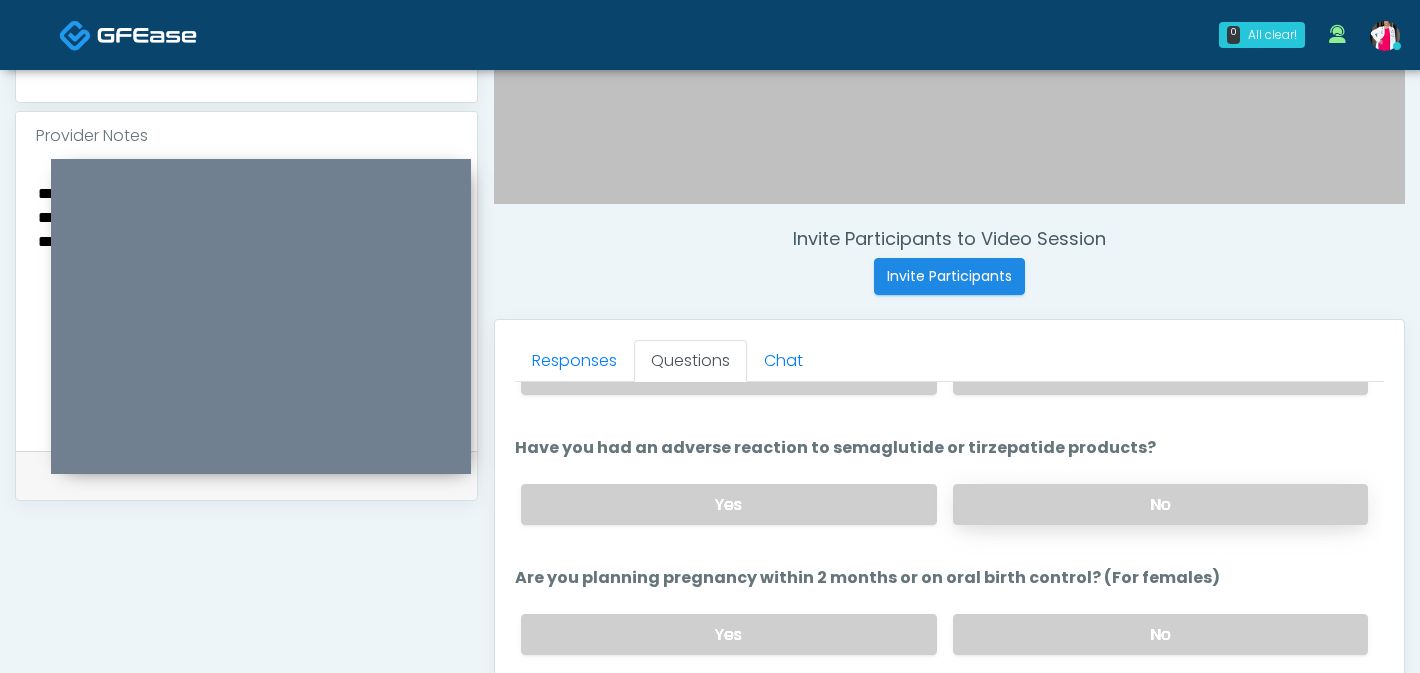 click on "No" at bounding box center (1160, 504) 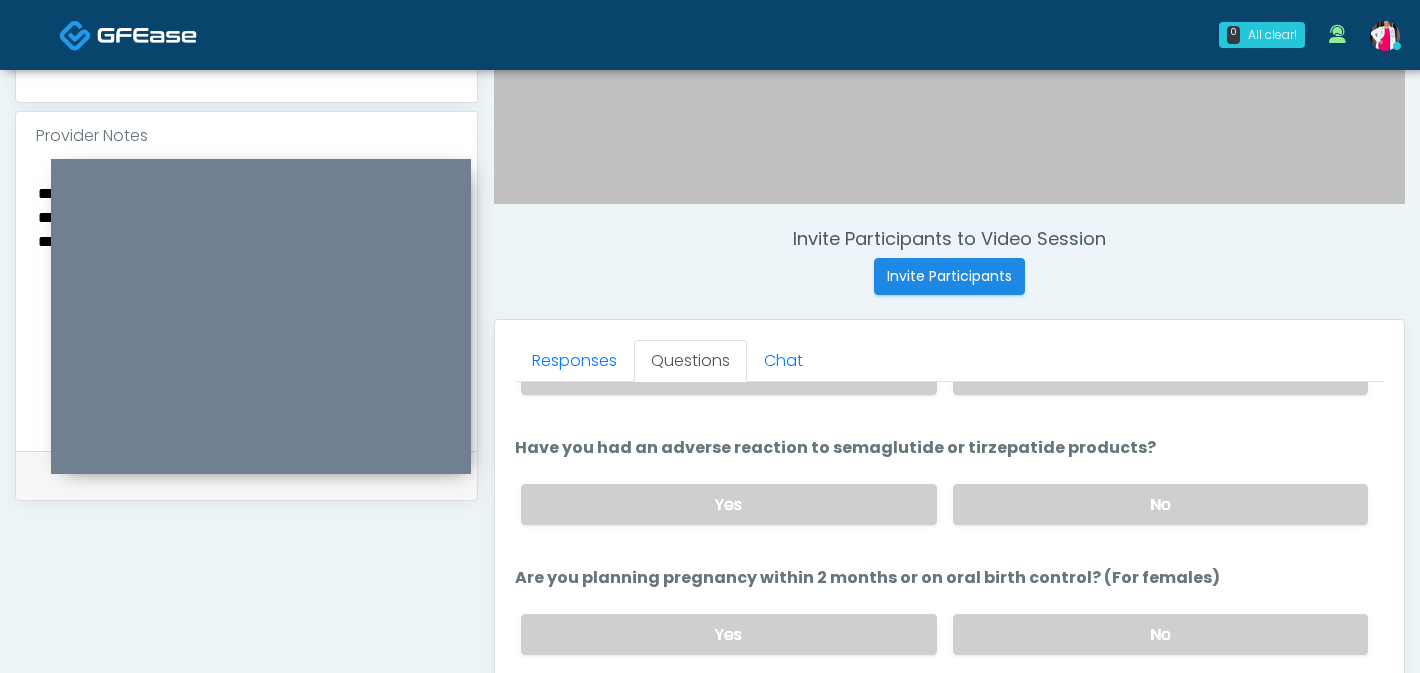 scroll, scrollTop: 1103, scrollLeft: 0, axis: vertical 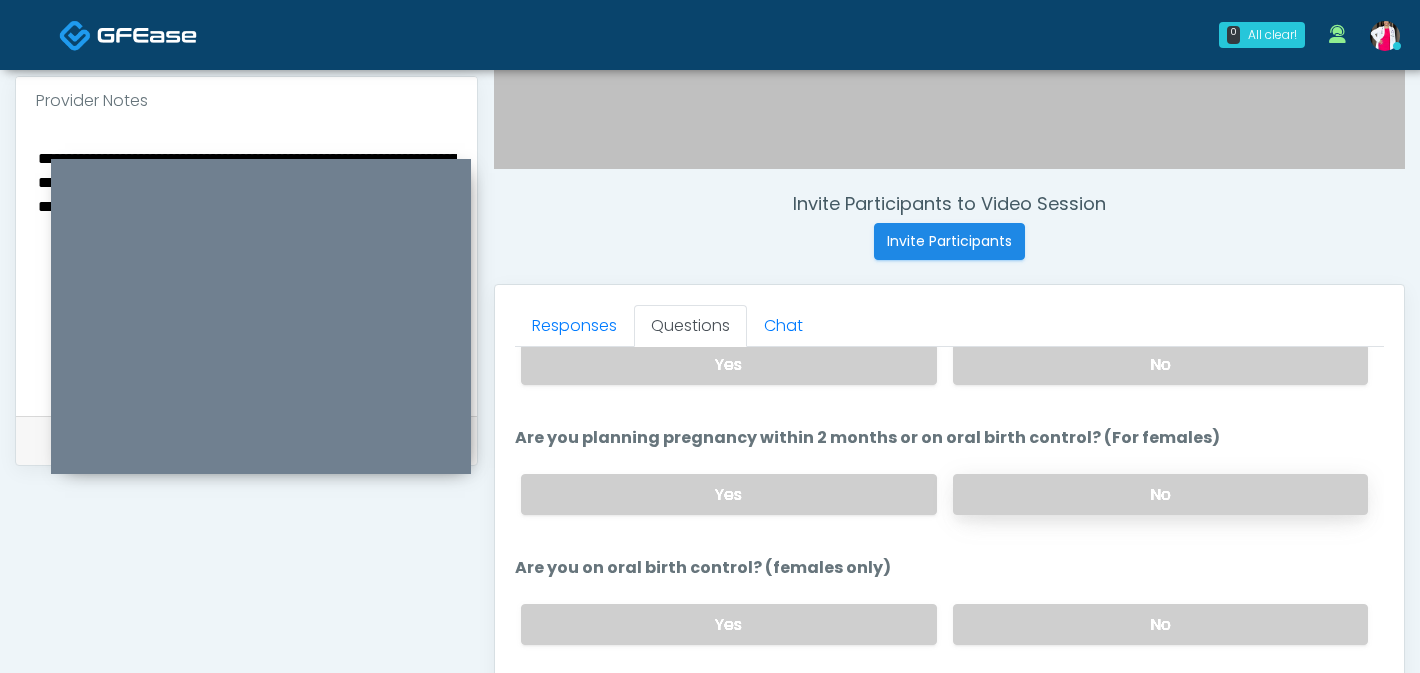 click on "No" at bounding box center (1160, 494) 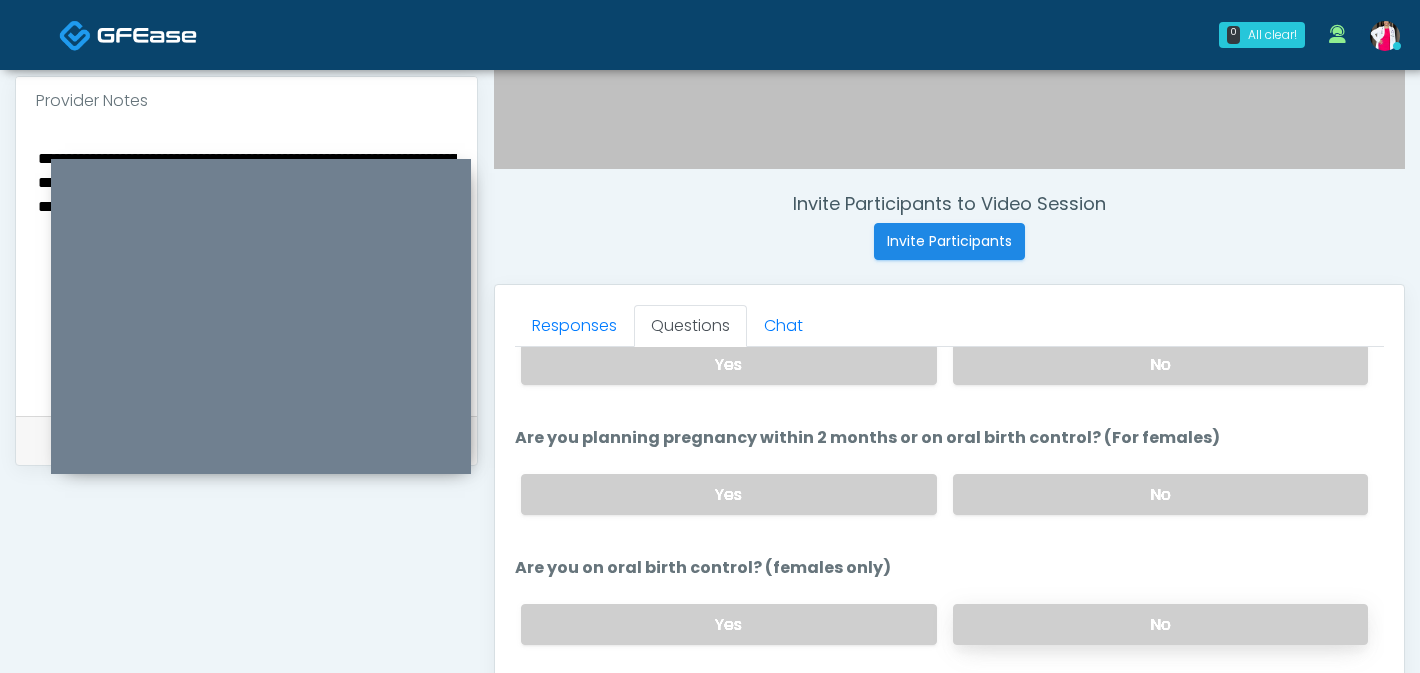 click on "No" at bounding box center (1160, 624) 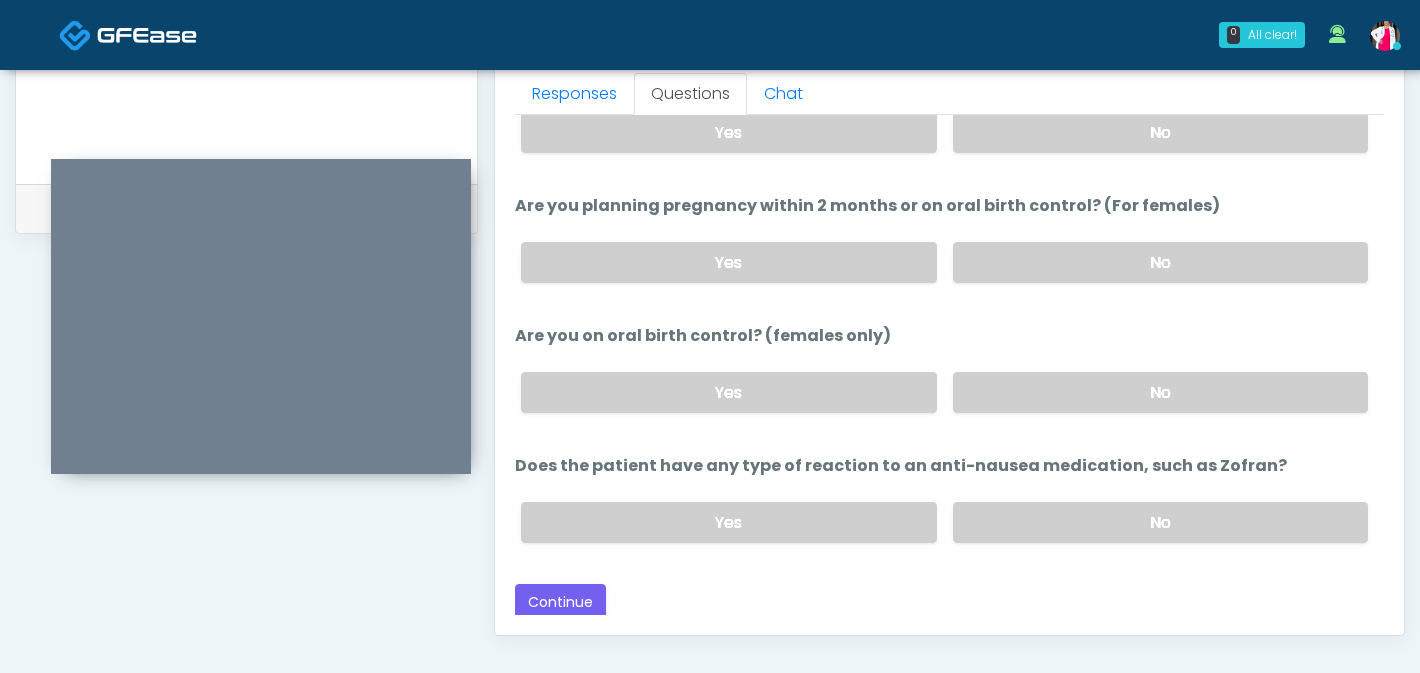 scroll, scrollTop: 940, scrollLeft: 0, axis: vertical 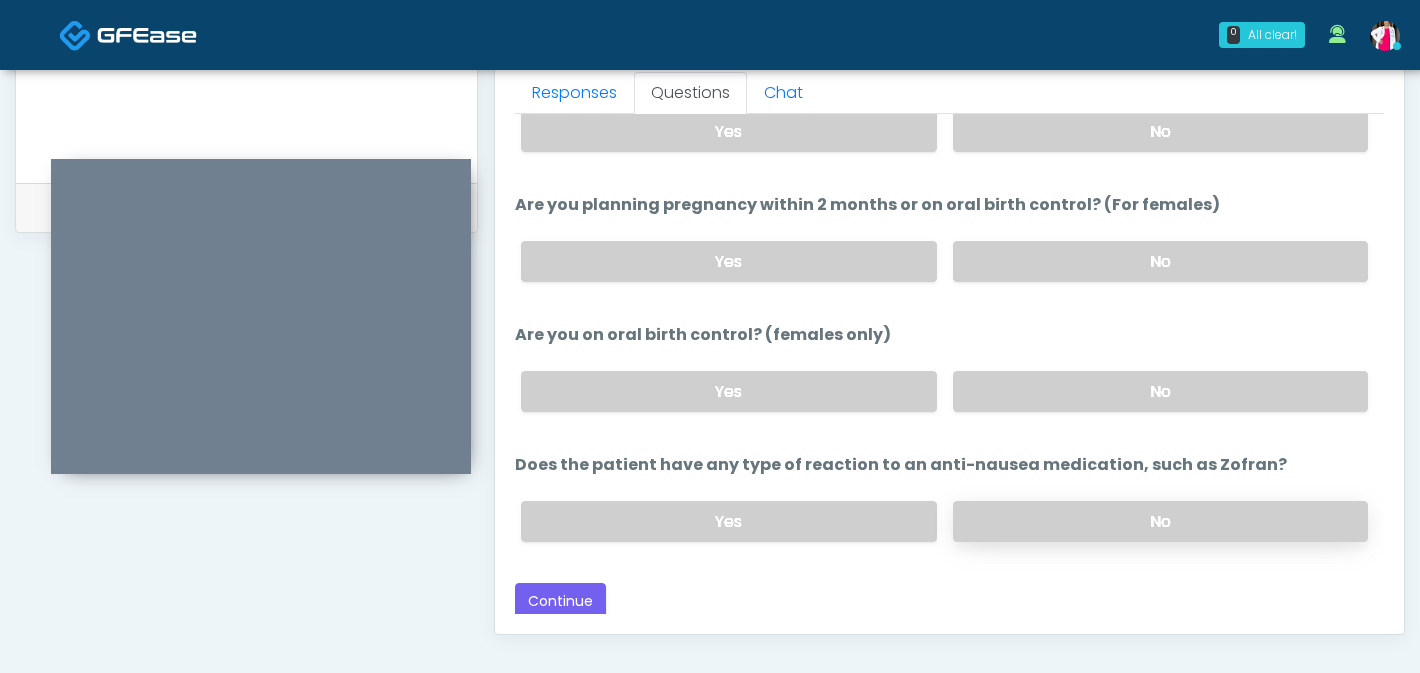 click on "No" at bounding box center [1160, 521] 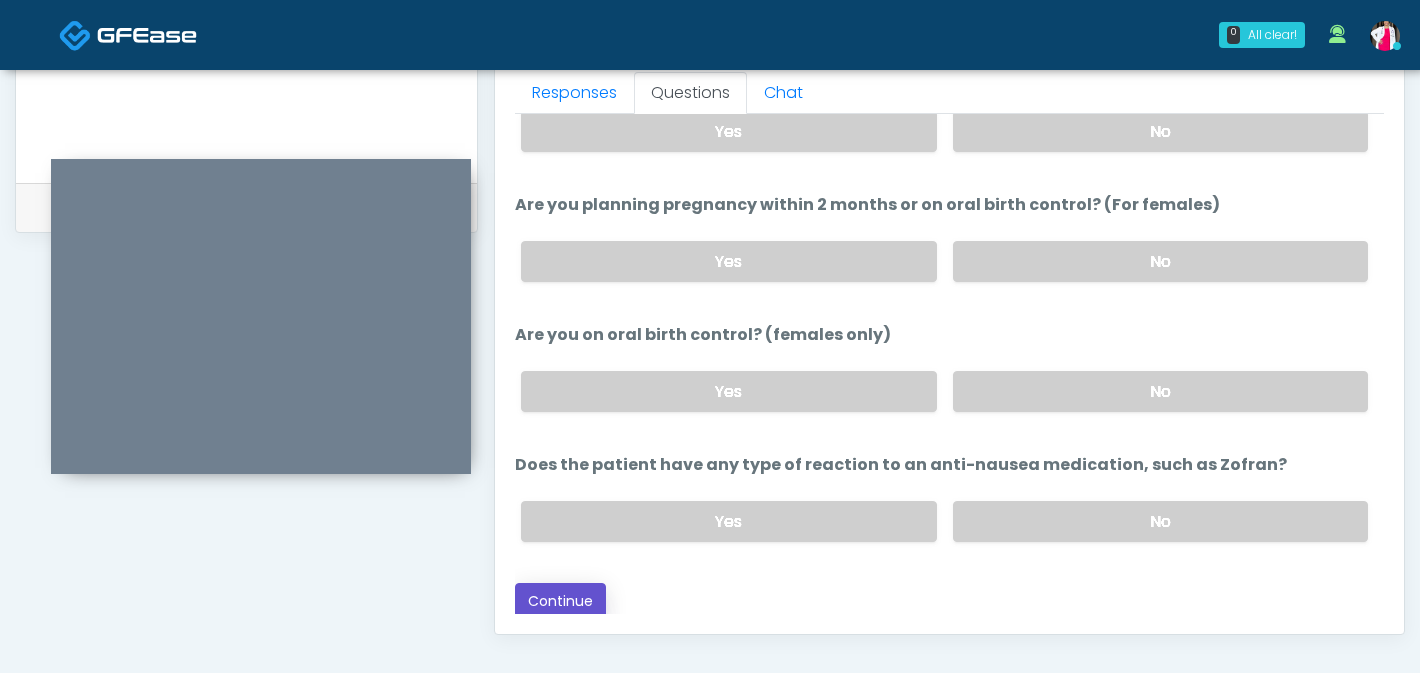 click on "Continue" at bounding box center [560, 601] 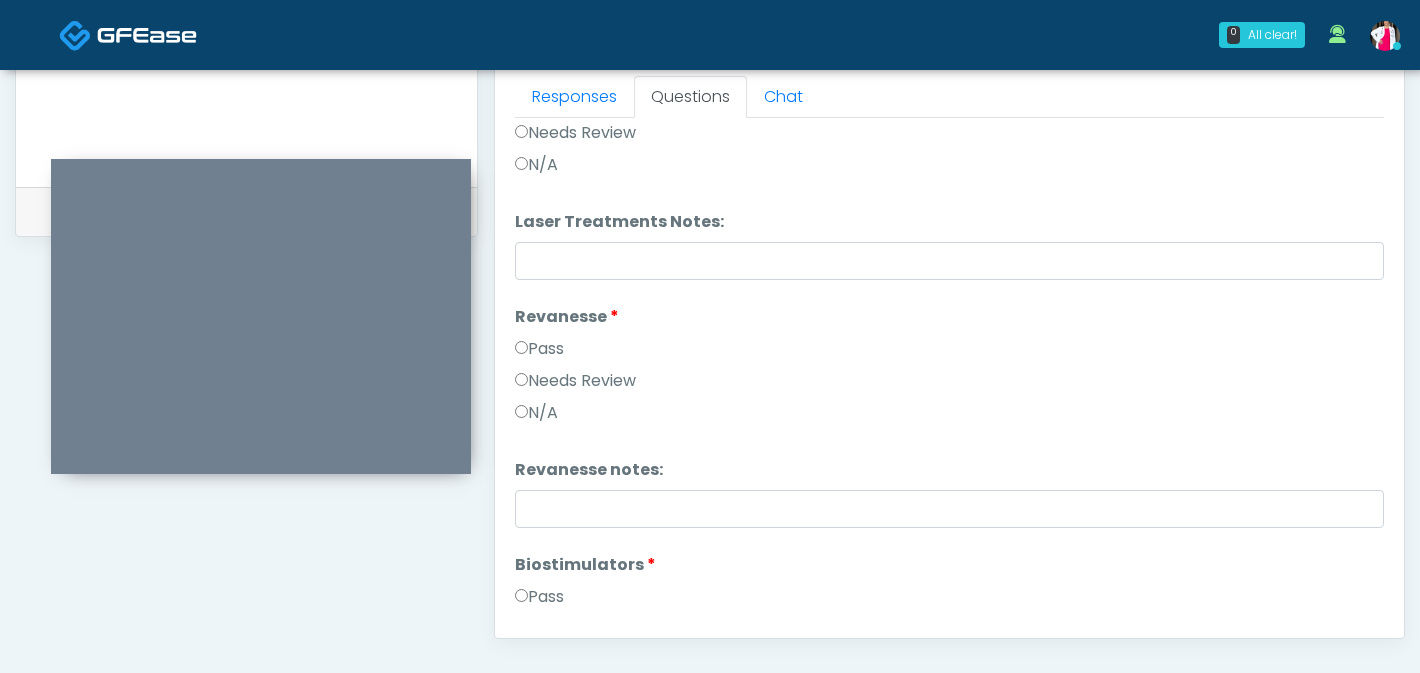 scroll, scrollTop: 853, scrollLeft: 0, axis: vertical 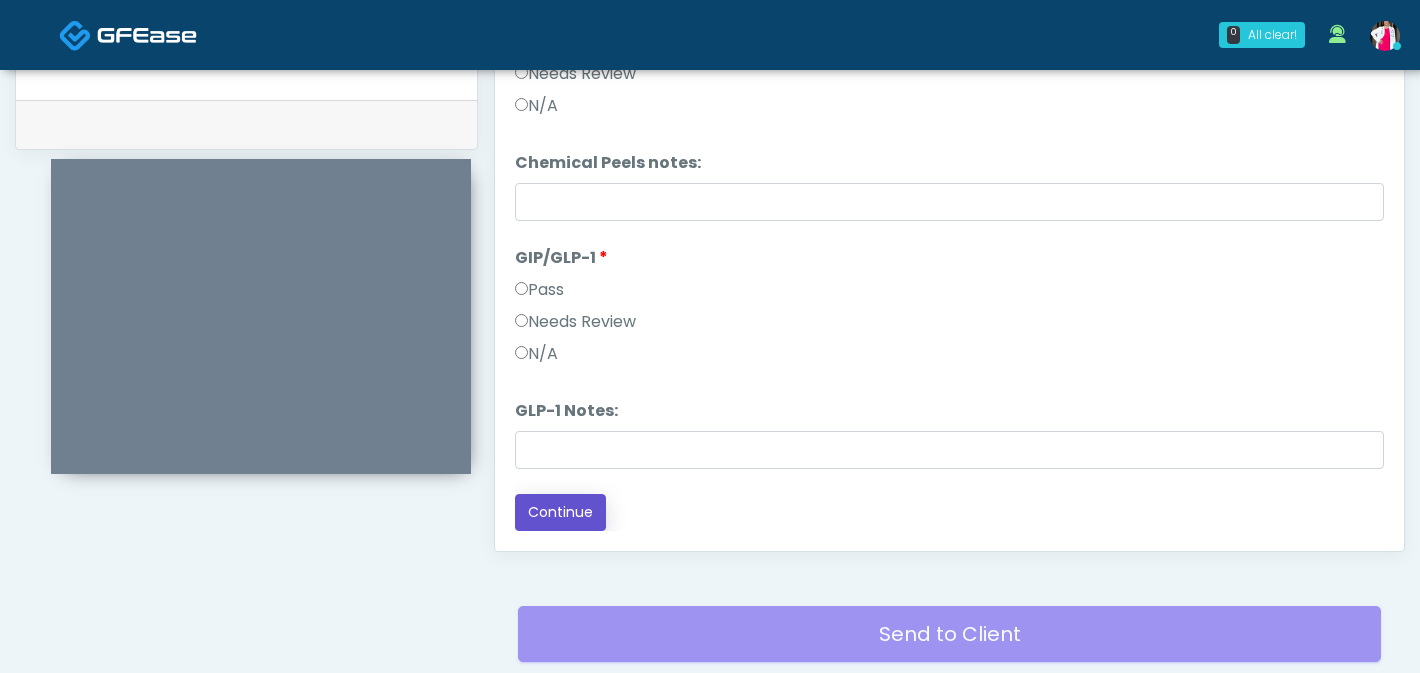 click on "Continue" at bounding box center (560, 512) 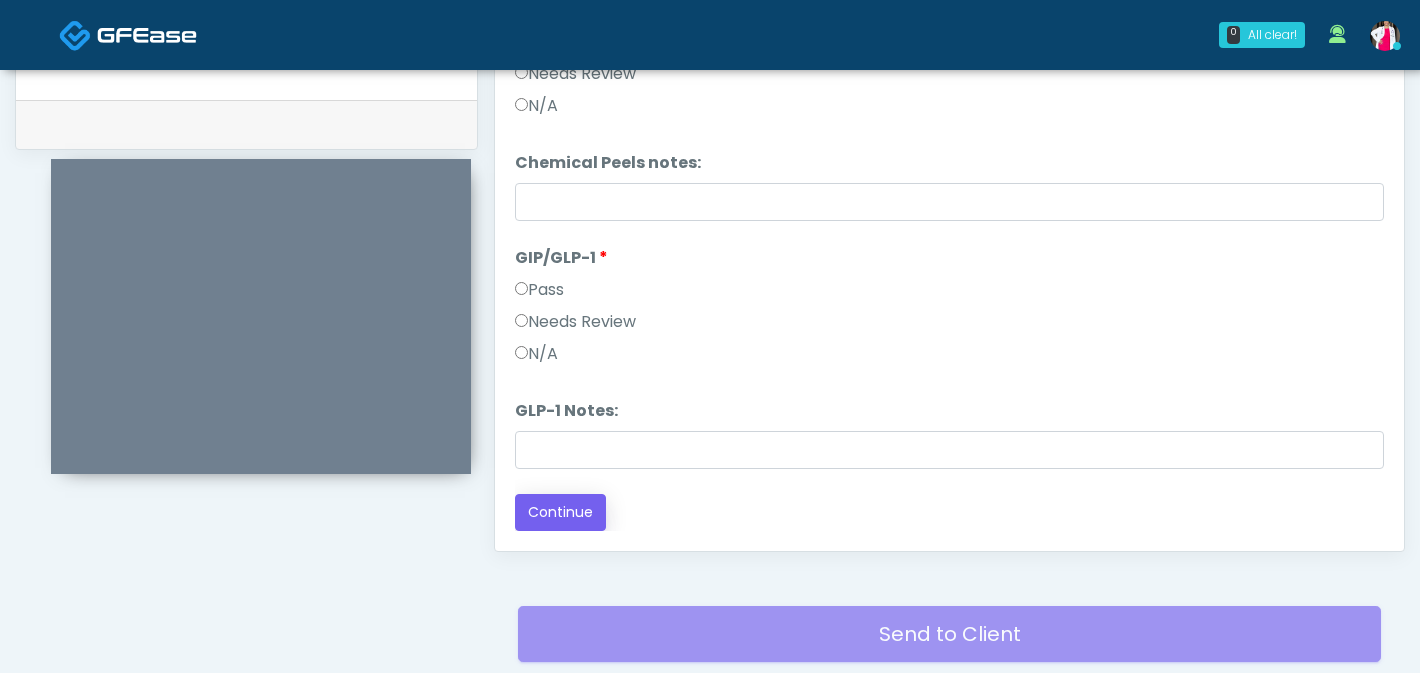 scroll, scrollTop: 1025, scrollLeft: 0, axis: vertical 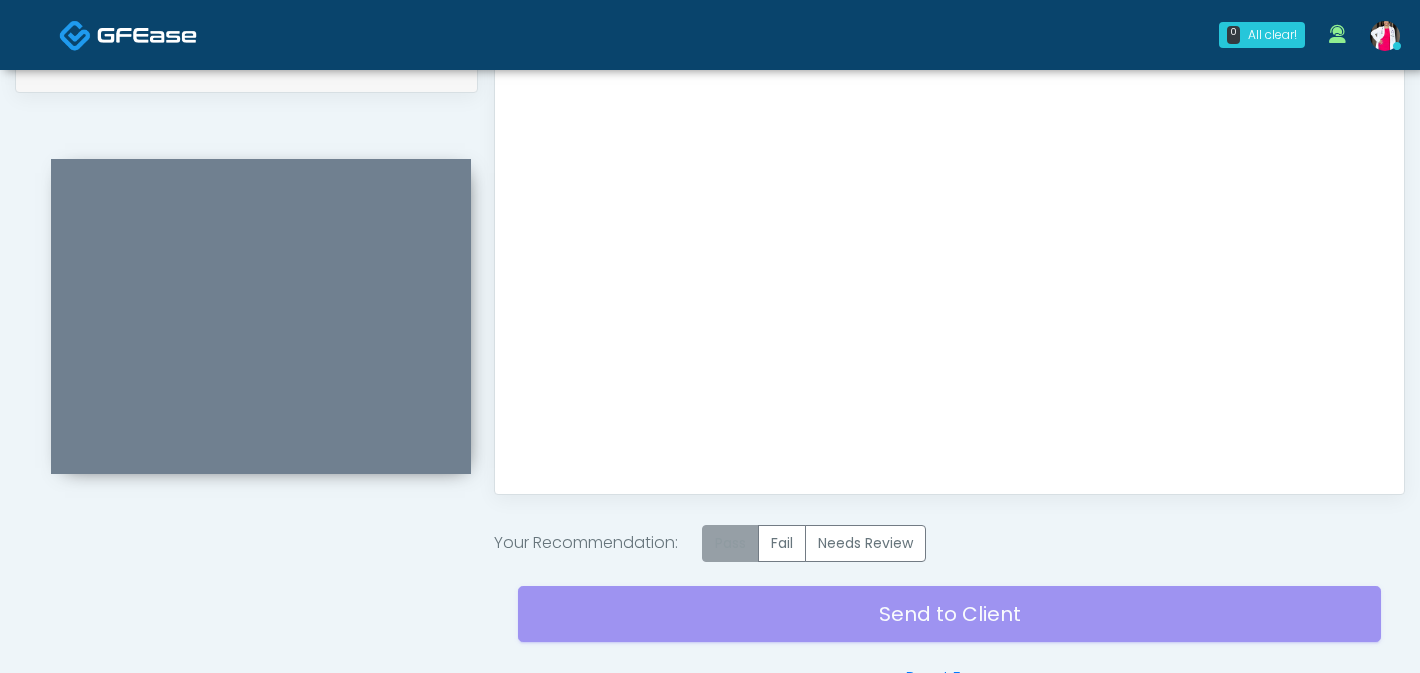 click on "Pass" at bounding box center (730, 543) 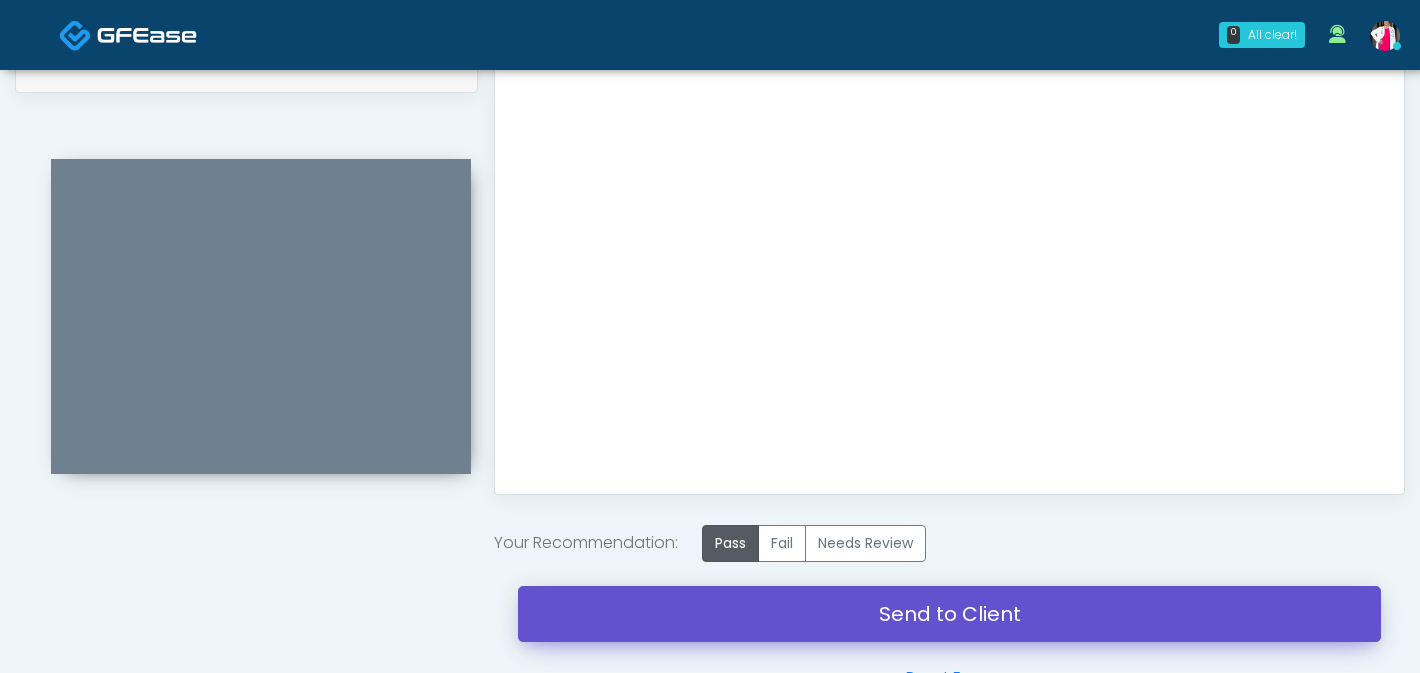 click on "Send to Client" at bounding box center (949, 614) 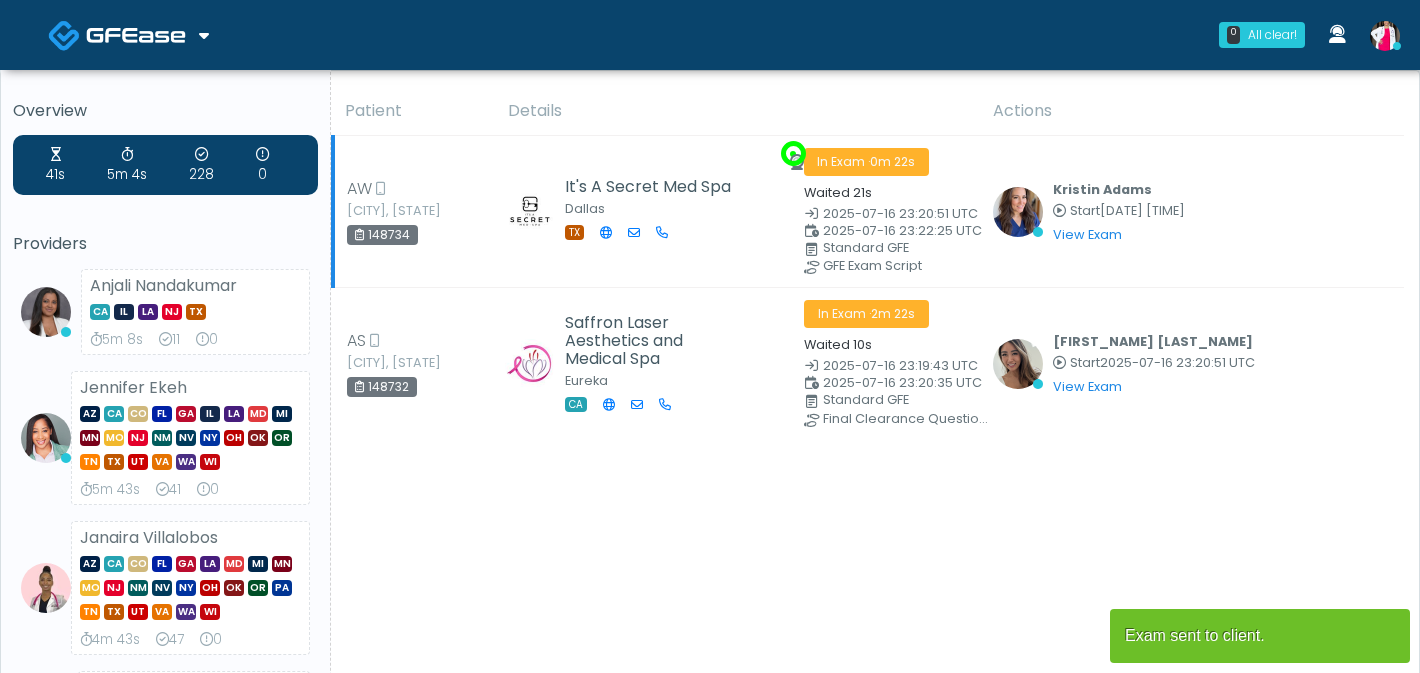 scroll, scrollTop: 0, scrollLeft: 0, axis: both 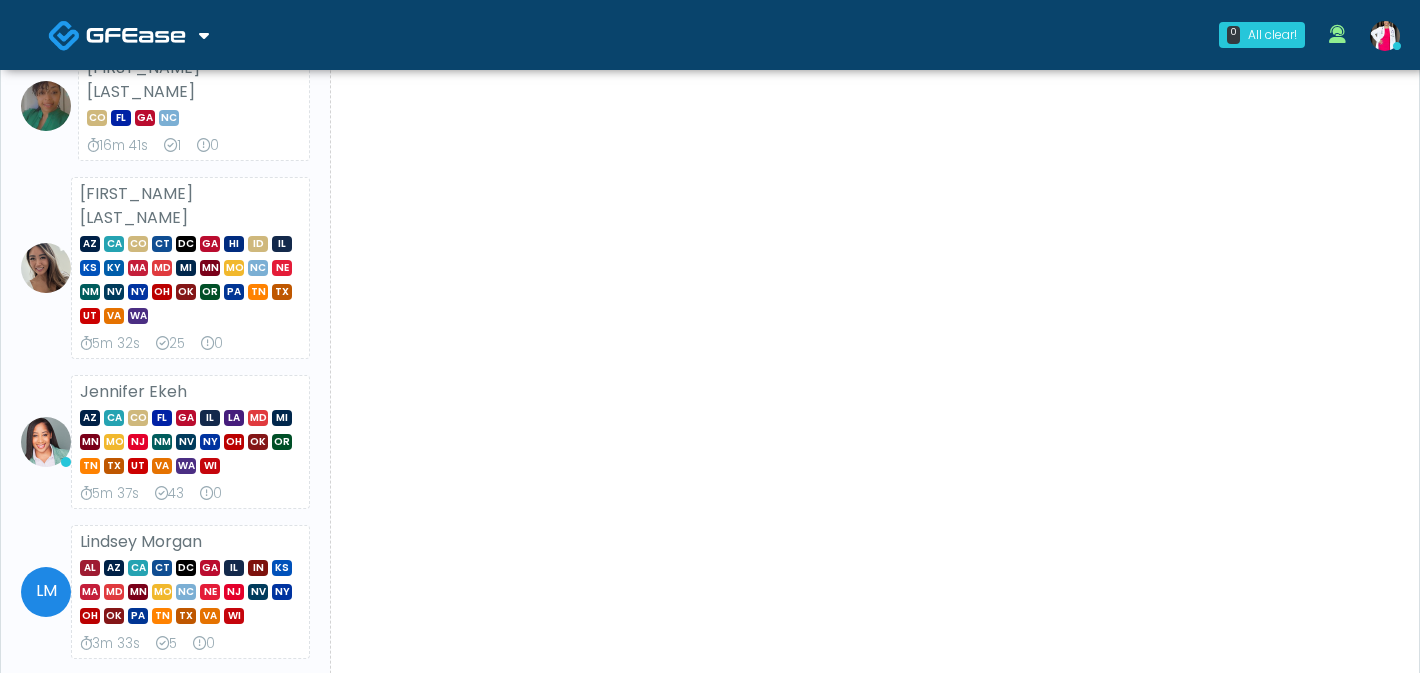 drag, startPoint x: 825, startPoint y: 201, endPoint x: 828, endPoint y: 130, distance: 71.063354 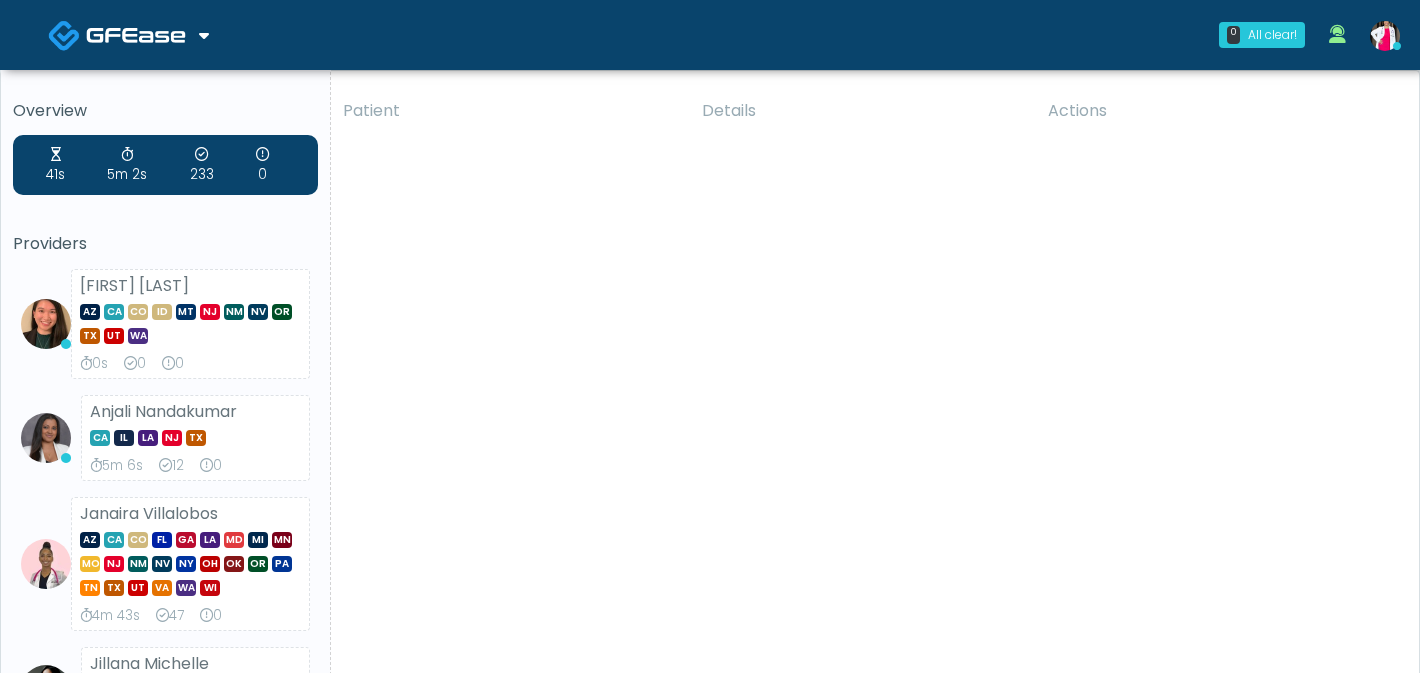 scroll, scrollTop: 722, scrollLeft: 0, axis: vertical 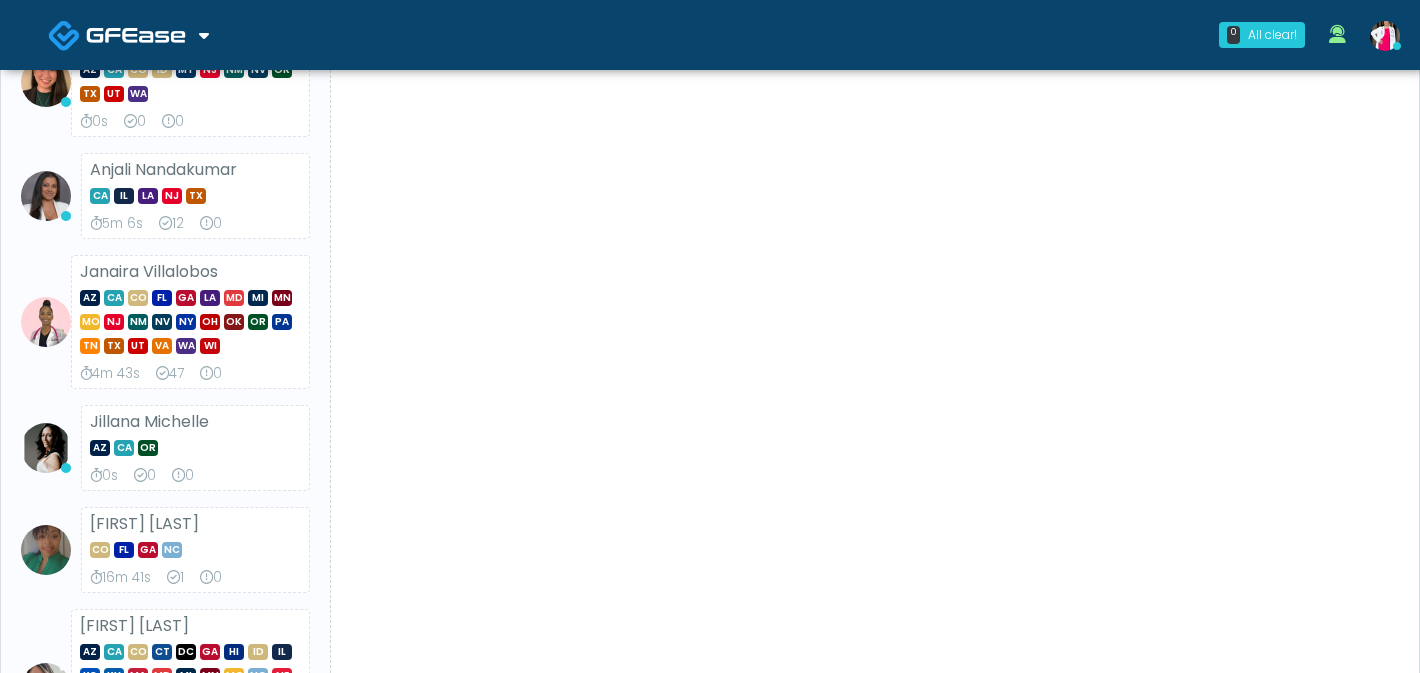 click on "Patient
Details
Actions" at bounding box center (867, 771) 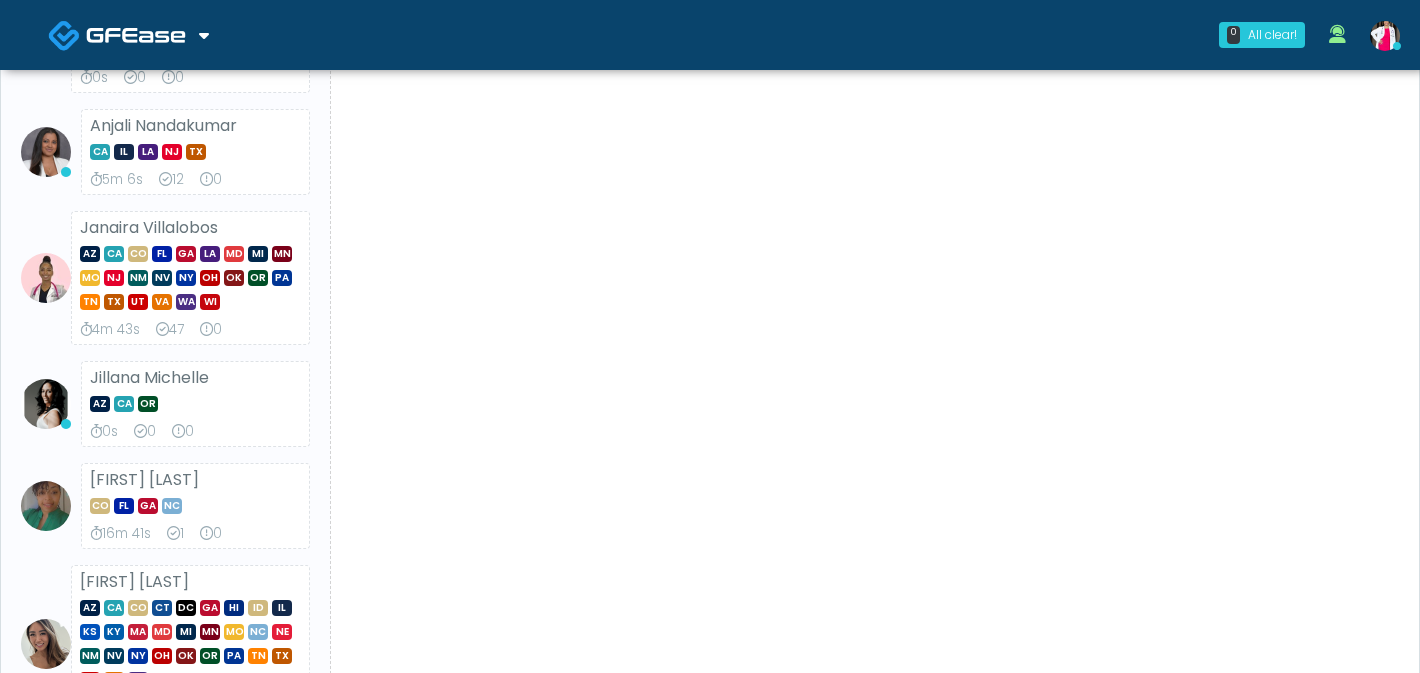 scroll, scrollTop: 242, scrollLeft: 0, axis: vertical 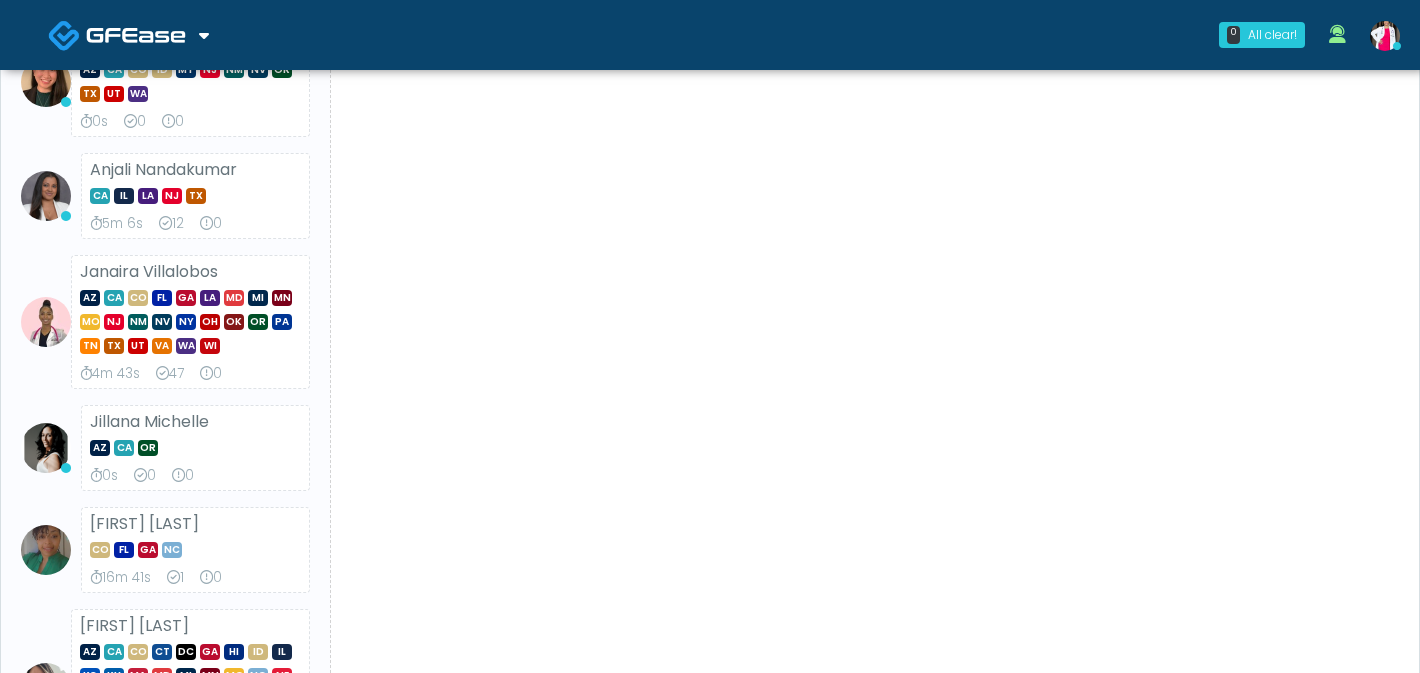 click on "Patient
Details
Actions" at bounding box center [867, 771] 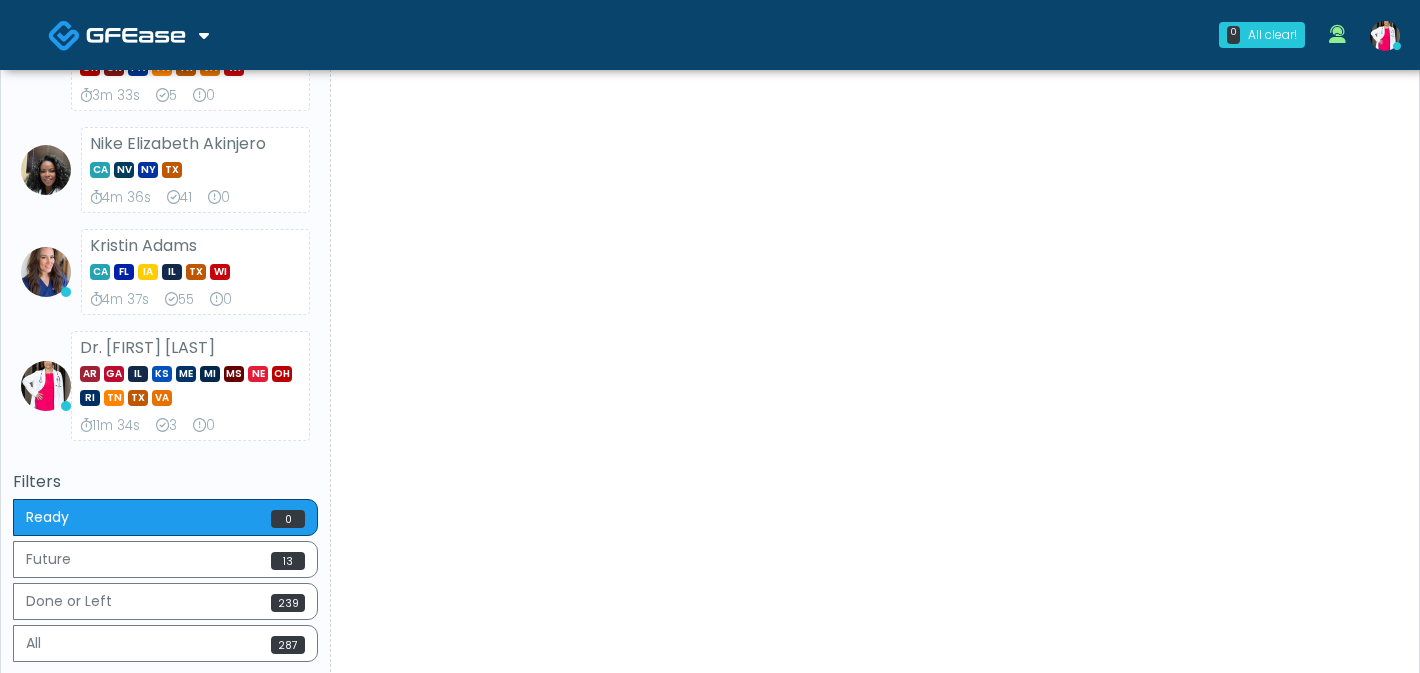 scroll, scrollTop: 1202, scrollLeft: 0, axis: vertical 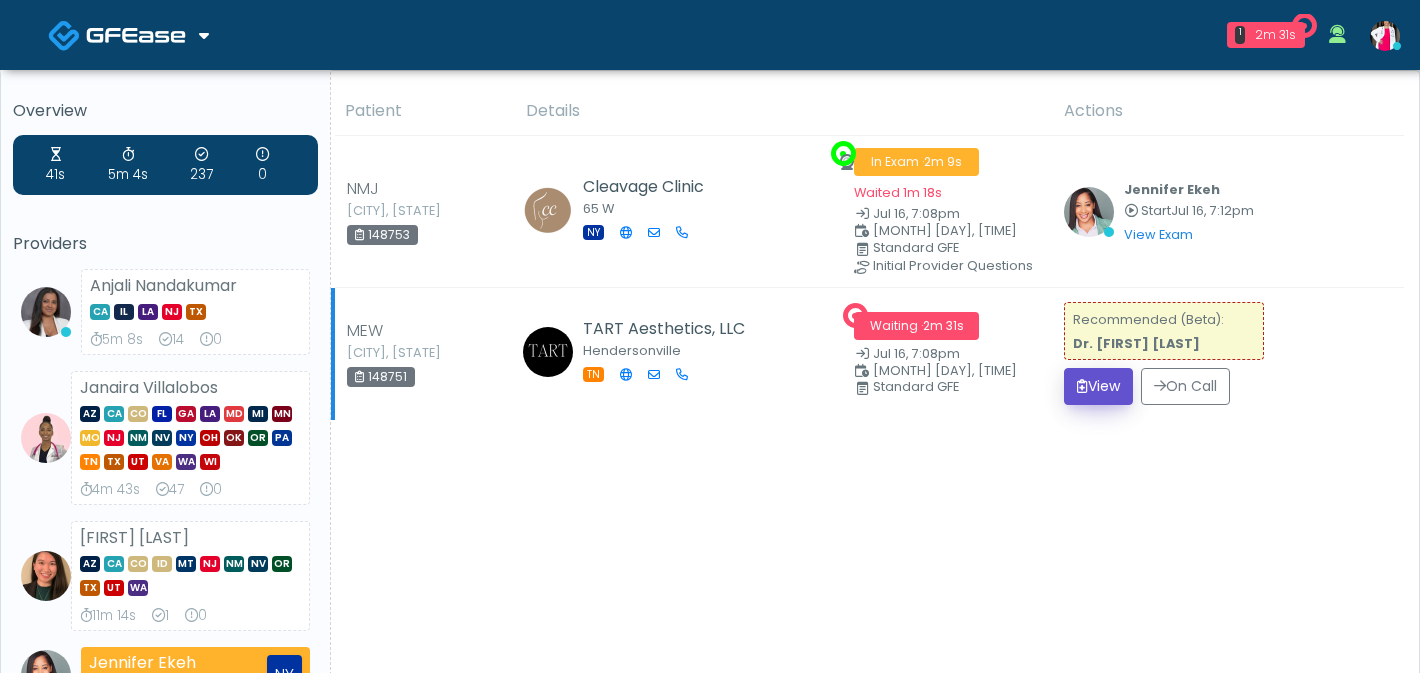 click at bounding box center [1082, 386] 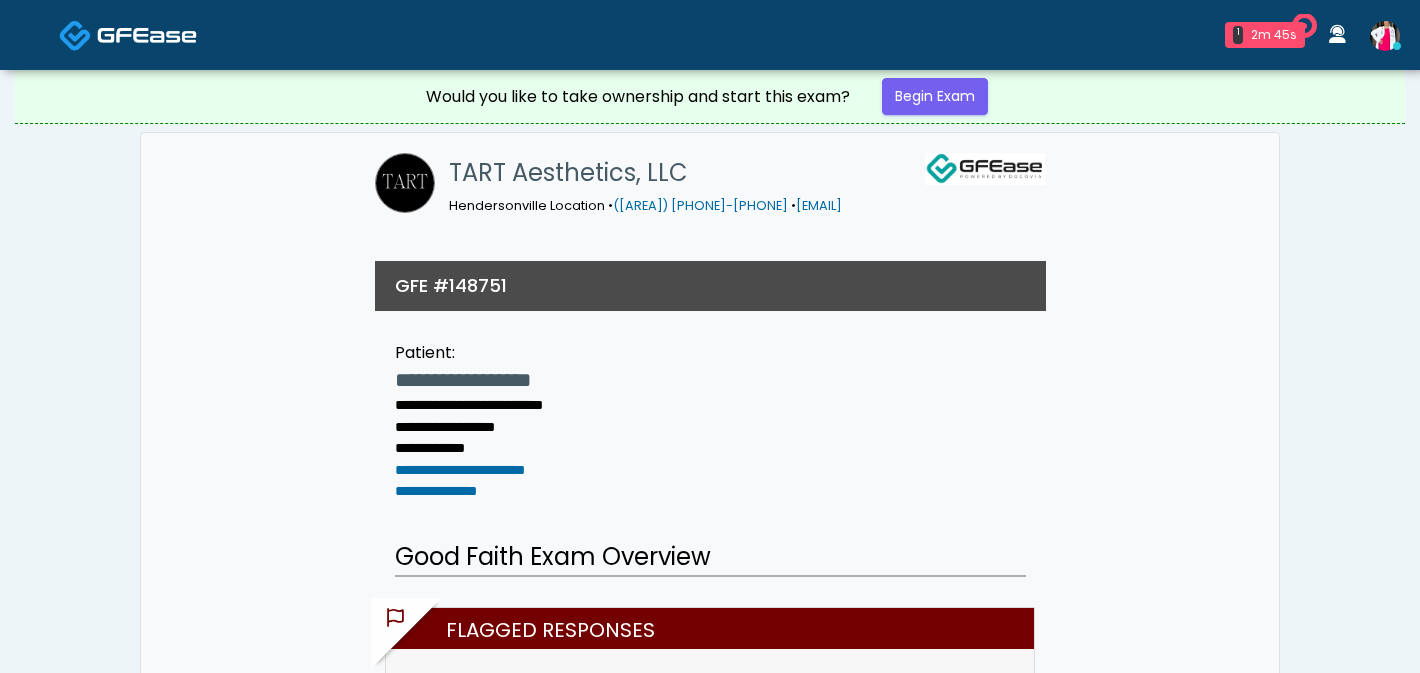 scroll, scrollTop: 0, scrollLeft: 0, axis: both 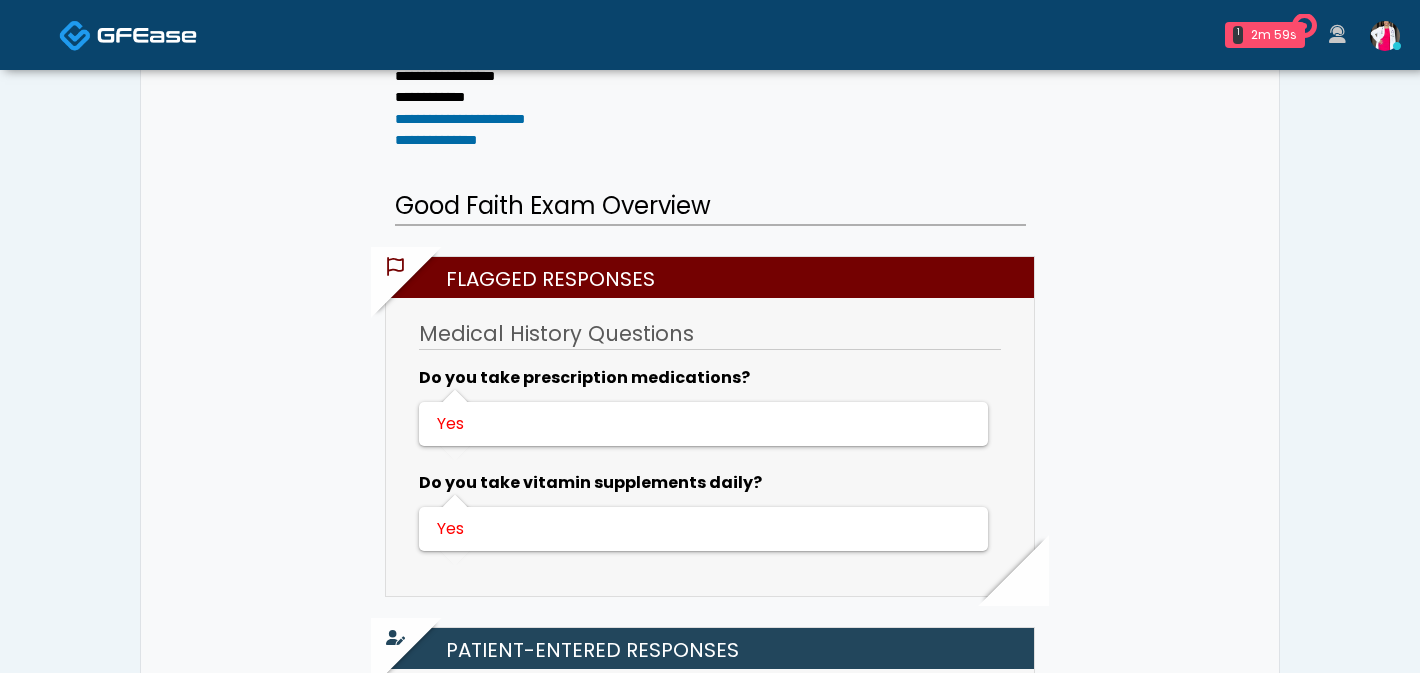 click on "Yes" at bounding box center [701, 424] 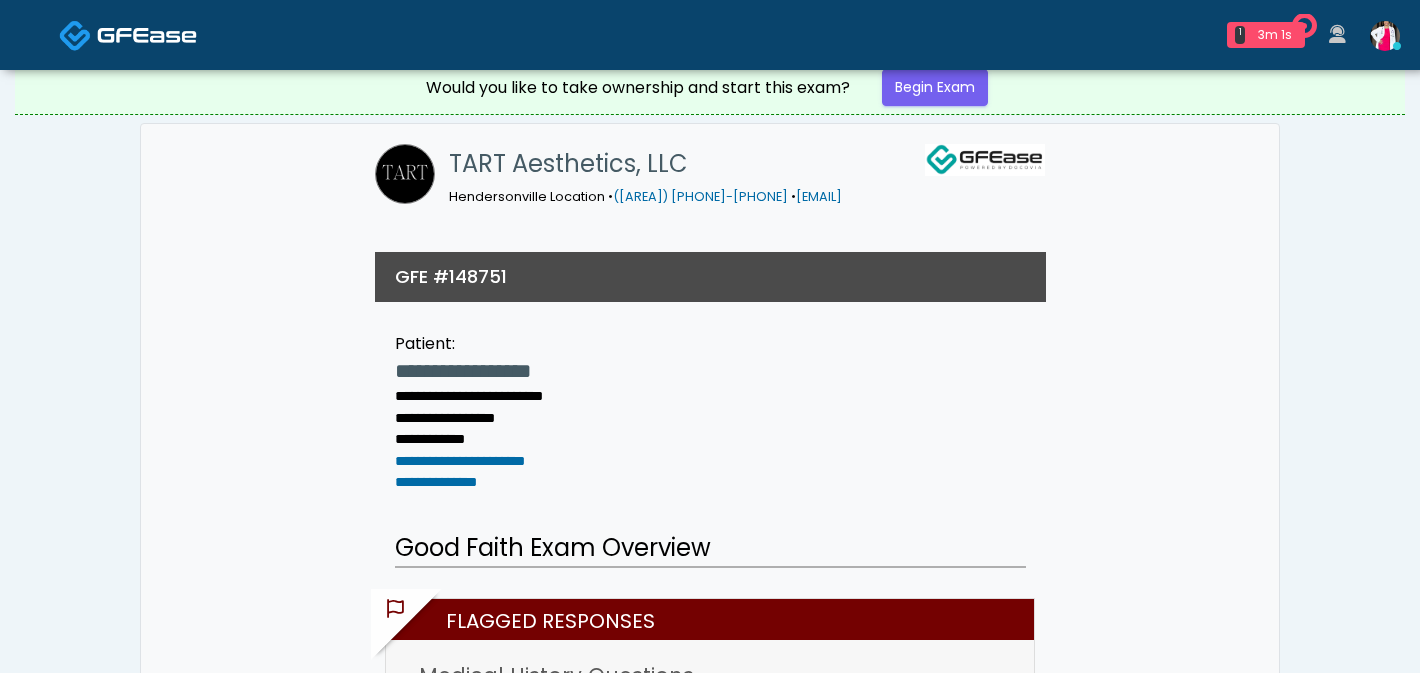scroll, scrollTop: 0, scrollLeft: 0, axis: both 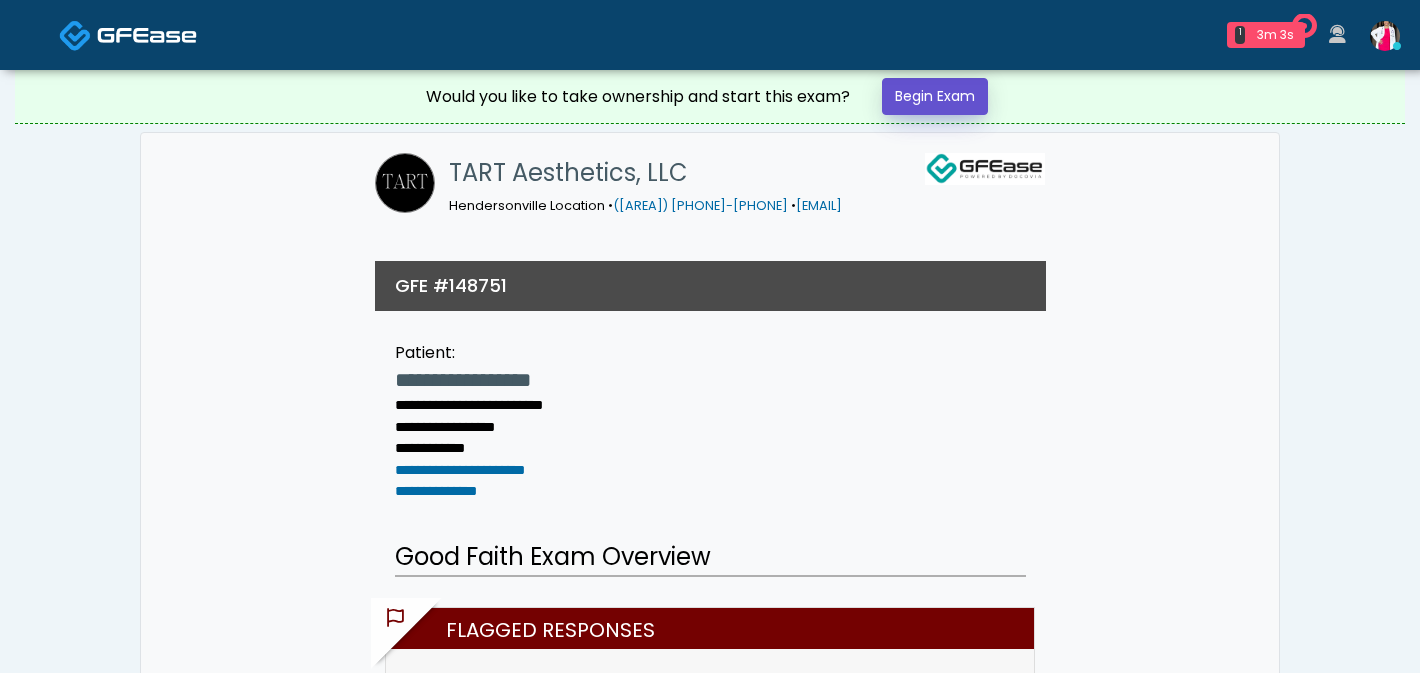click on "Begin Exam" at bounding box center (935, 96) 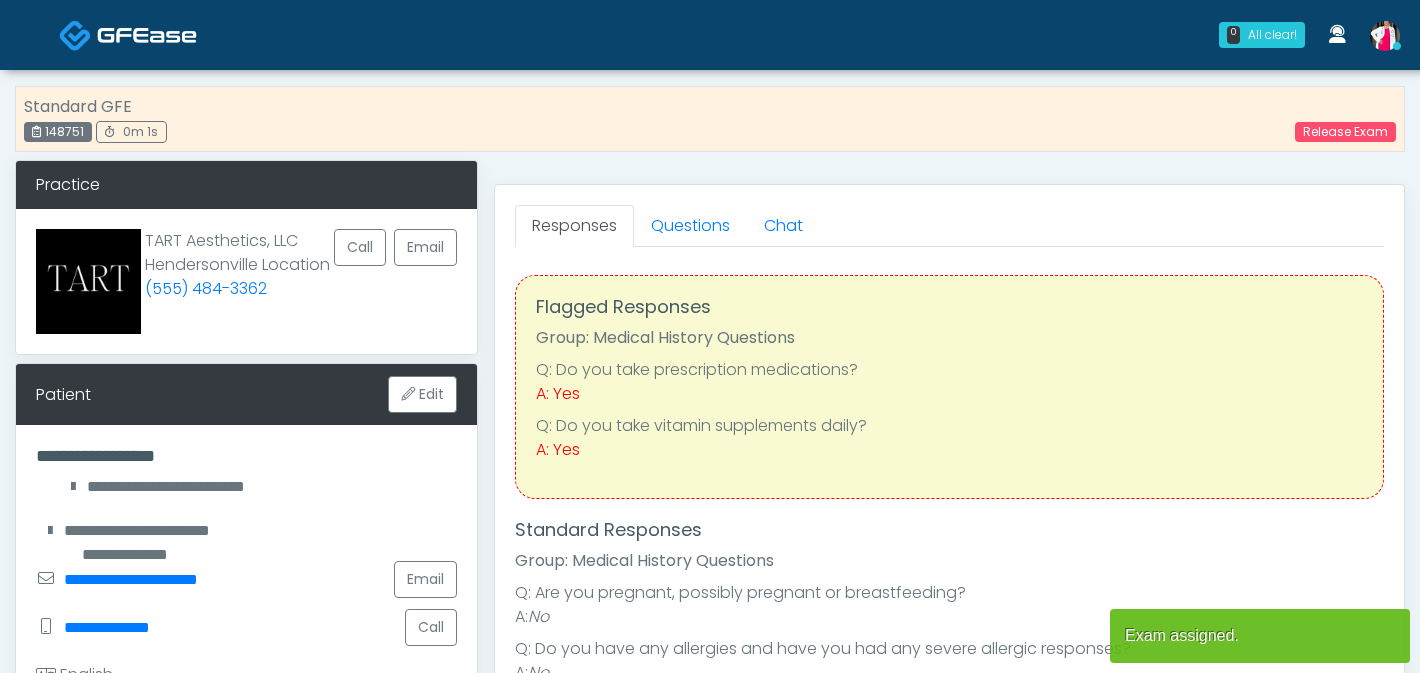 scroll, scrollTop: 0, scrollLeft: 0, axis: both 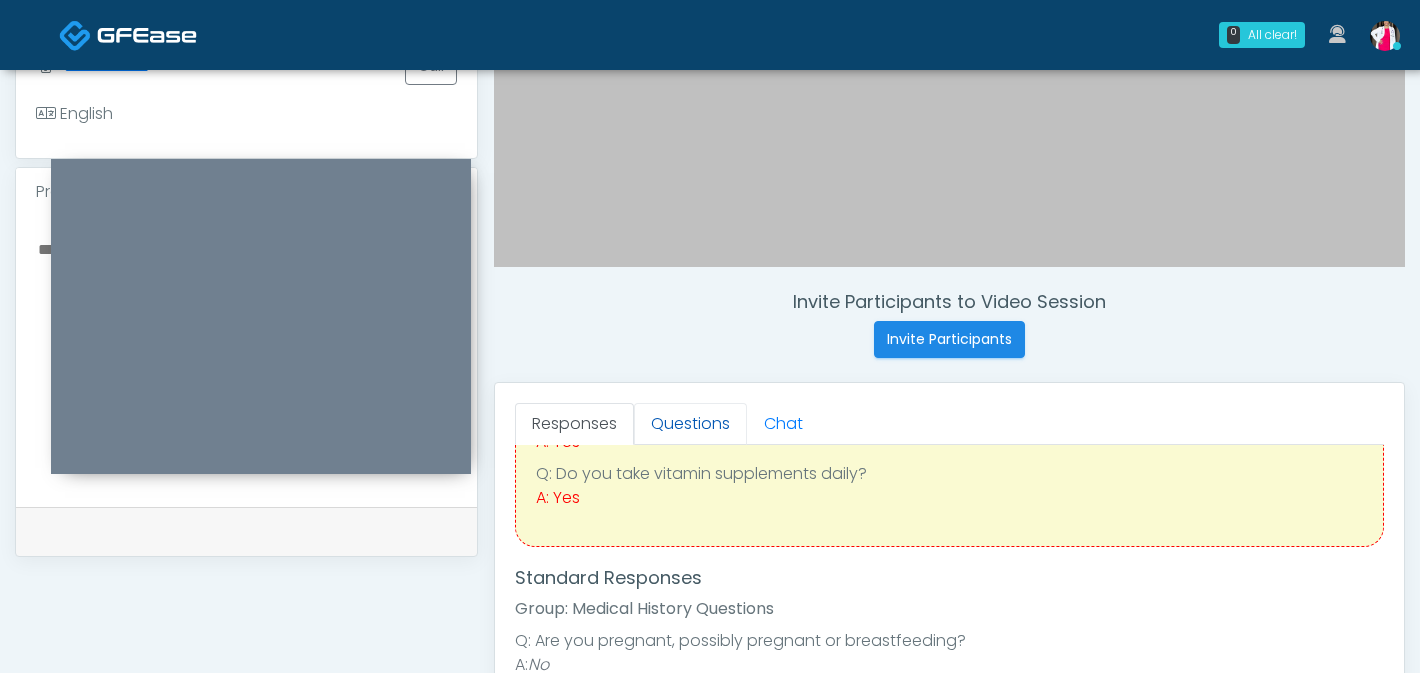 click on "Questions" at bounding box center [690, 424] 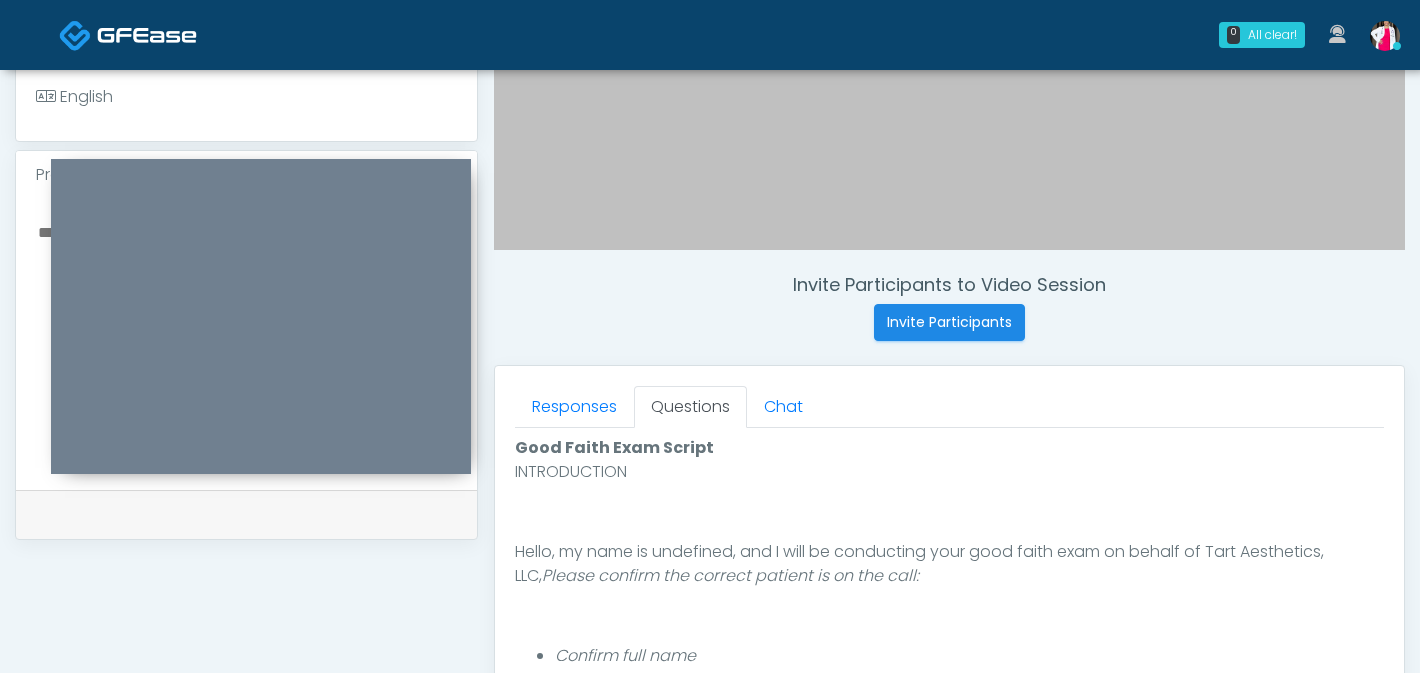 scroll, scrollTop: 579, scrollLeft: 0, axis: vertical 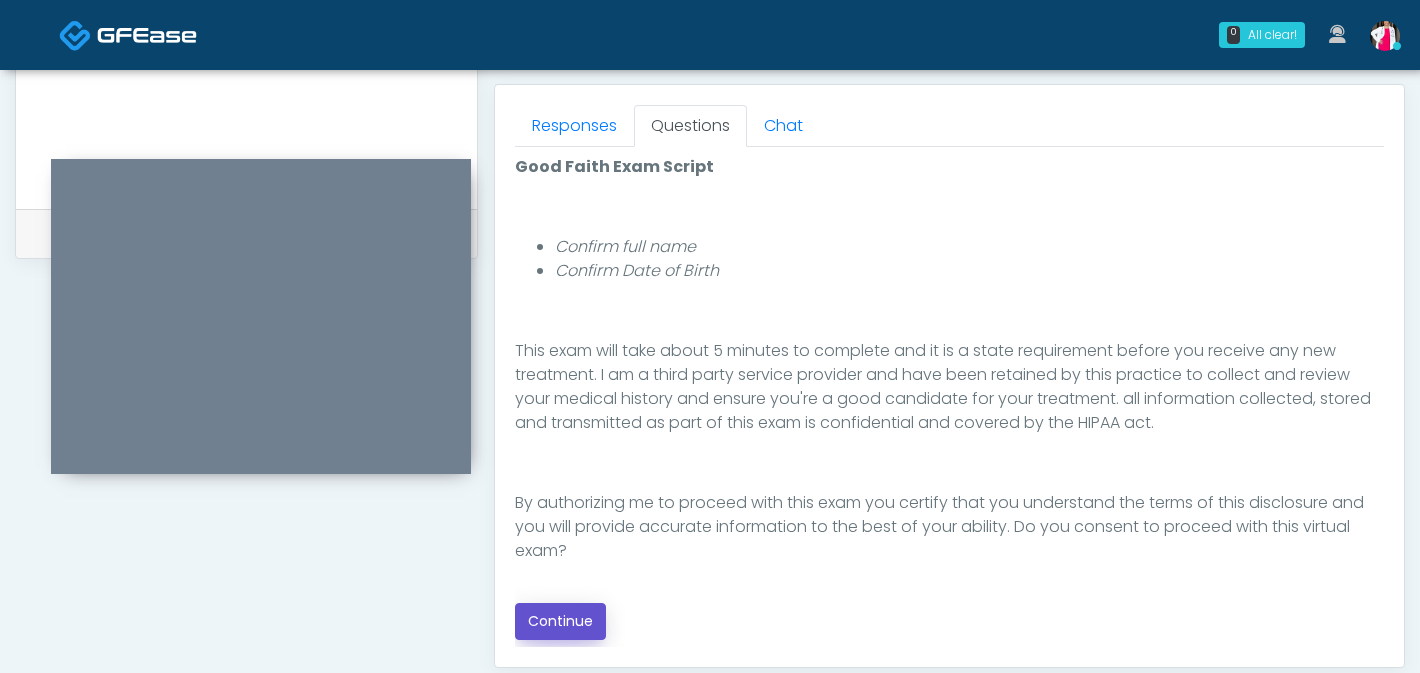 click on "Continue" at bounding box center [560, 621] 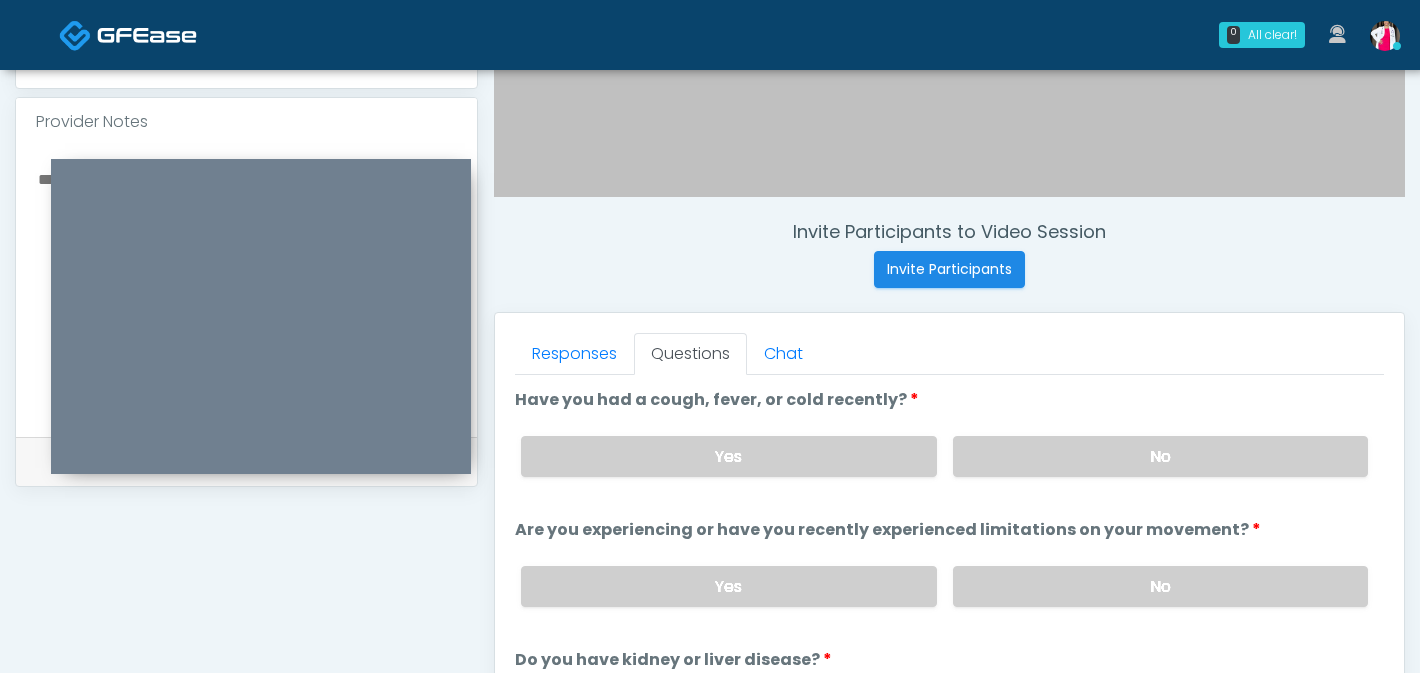 scroll, scrollTop: 576, scrollLeft: 0, axis: vertical 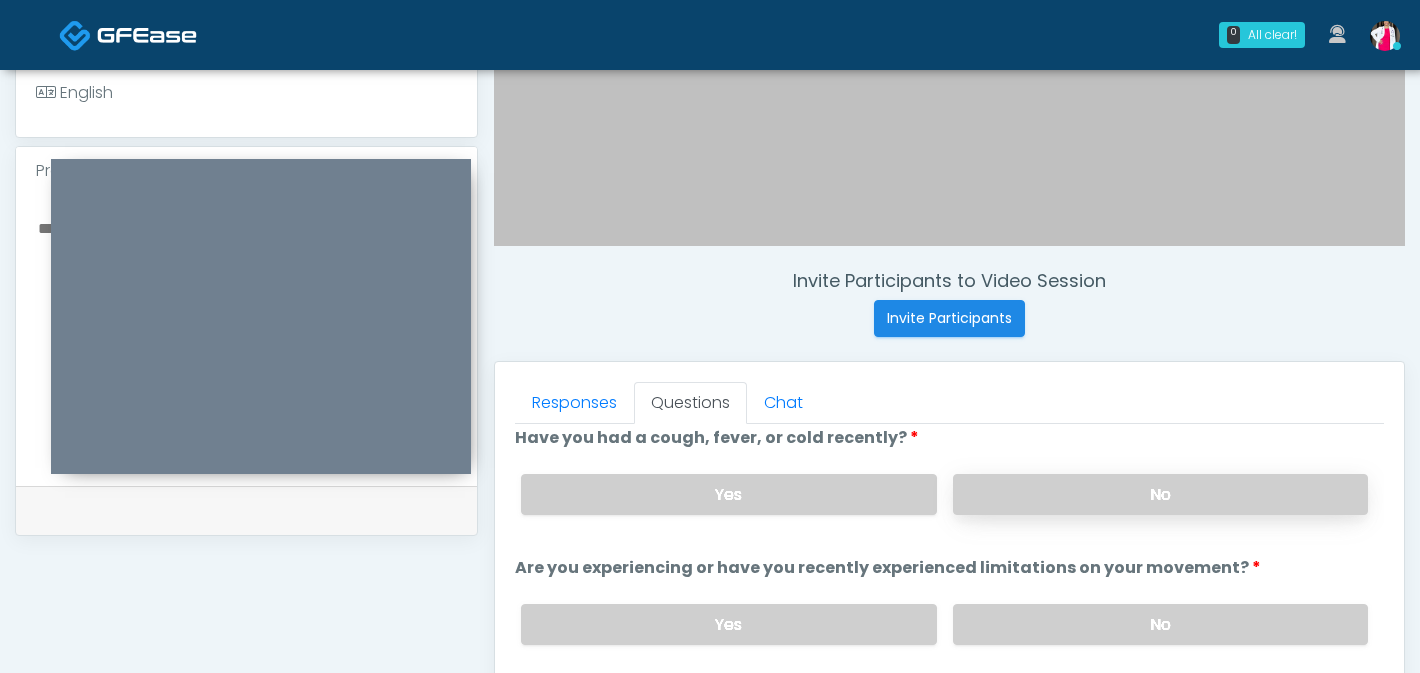 click on "No" at bounding box center (1160, 494) 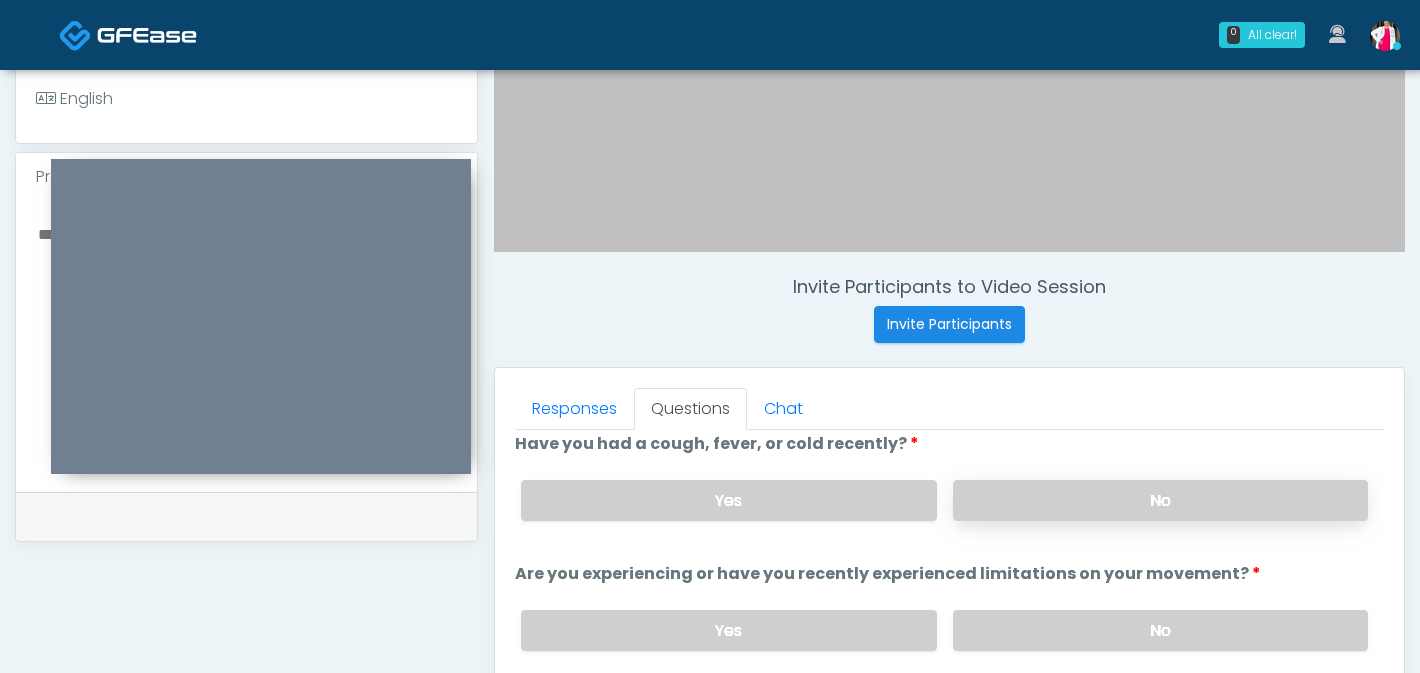scroll, scrollTop: 42, scrollLeft: 0, axis: vertical 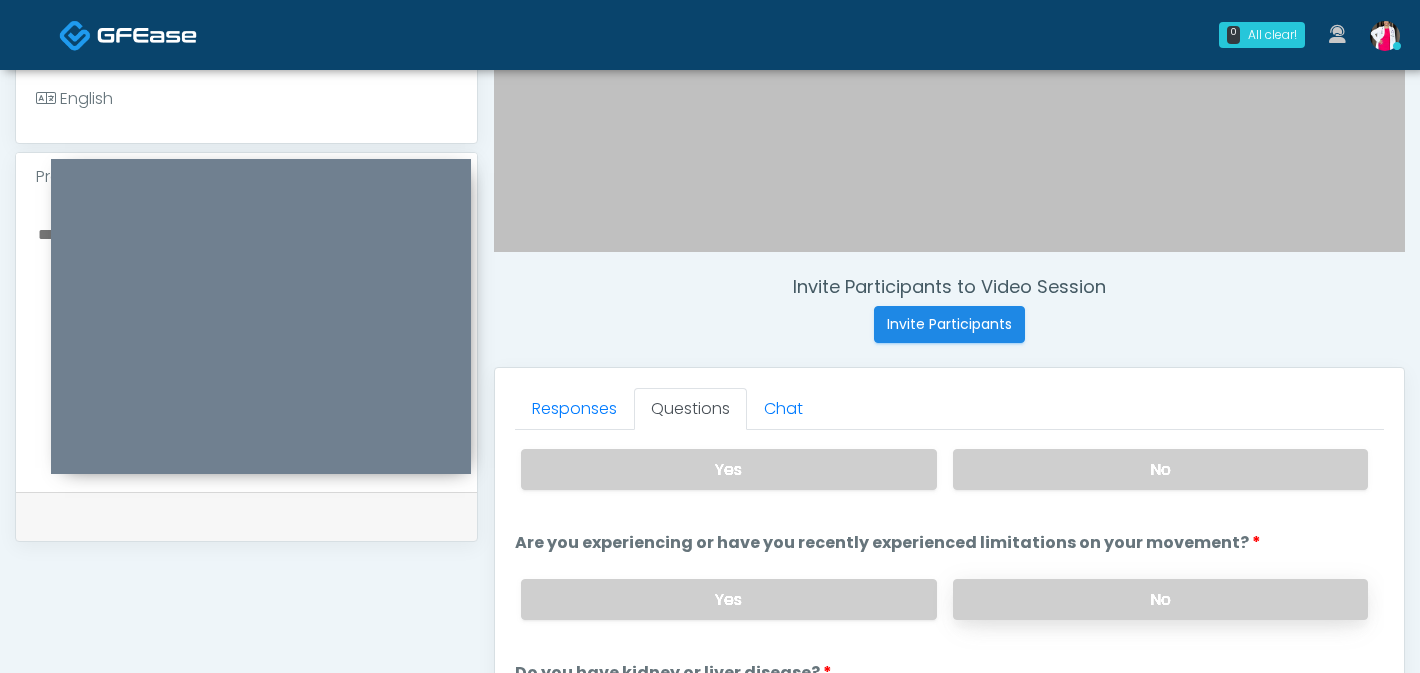 click on "No" at bounding box center [1160, 599] 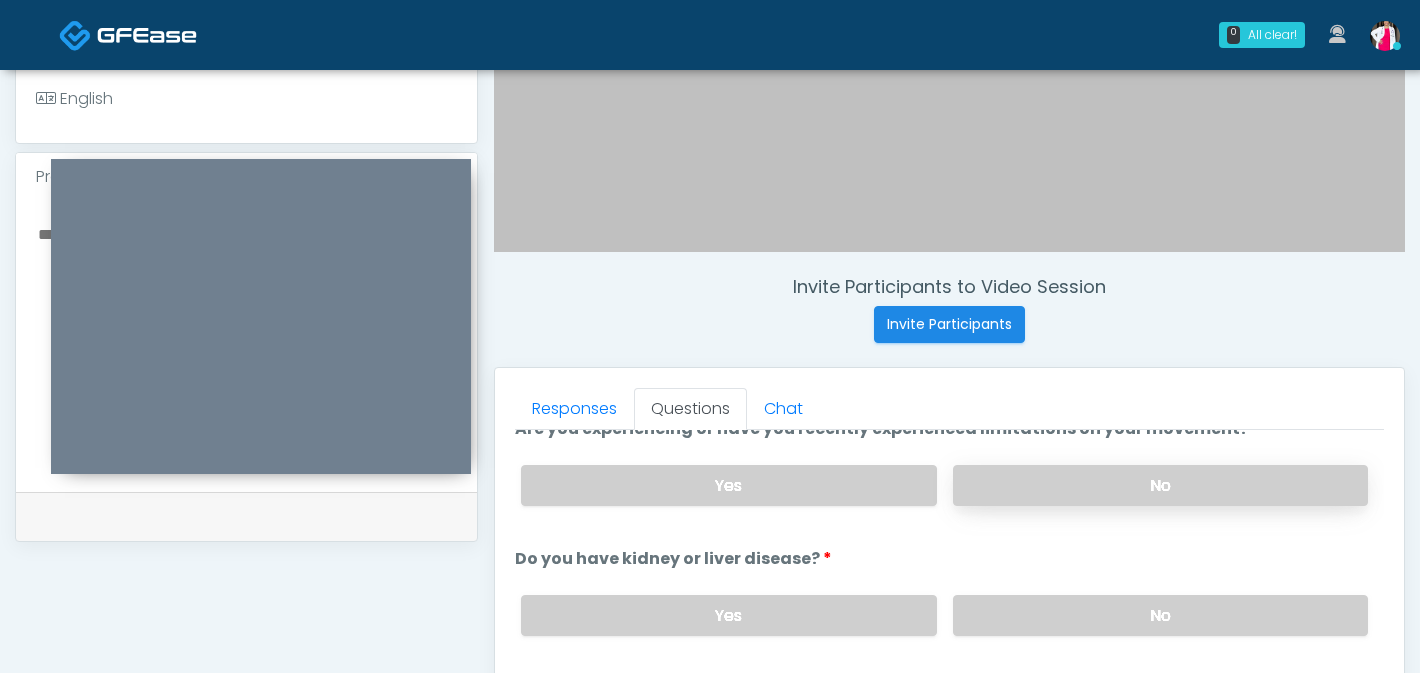 scroll, scrollTop: 181, scrollLeft: 0, axis: vertical 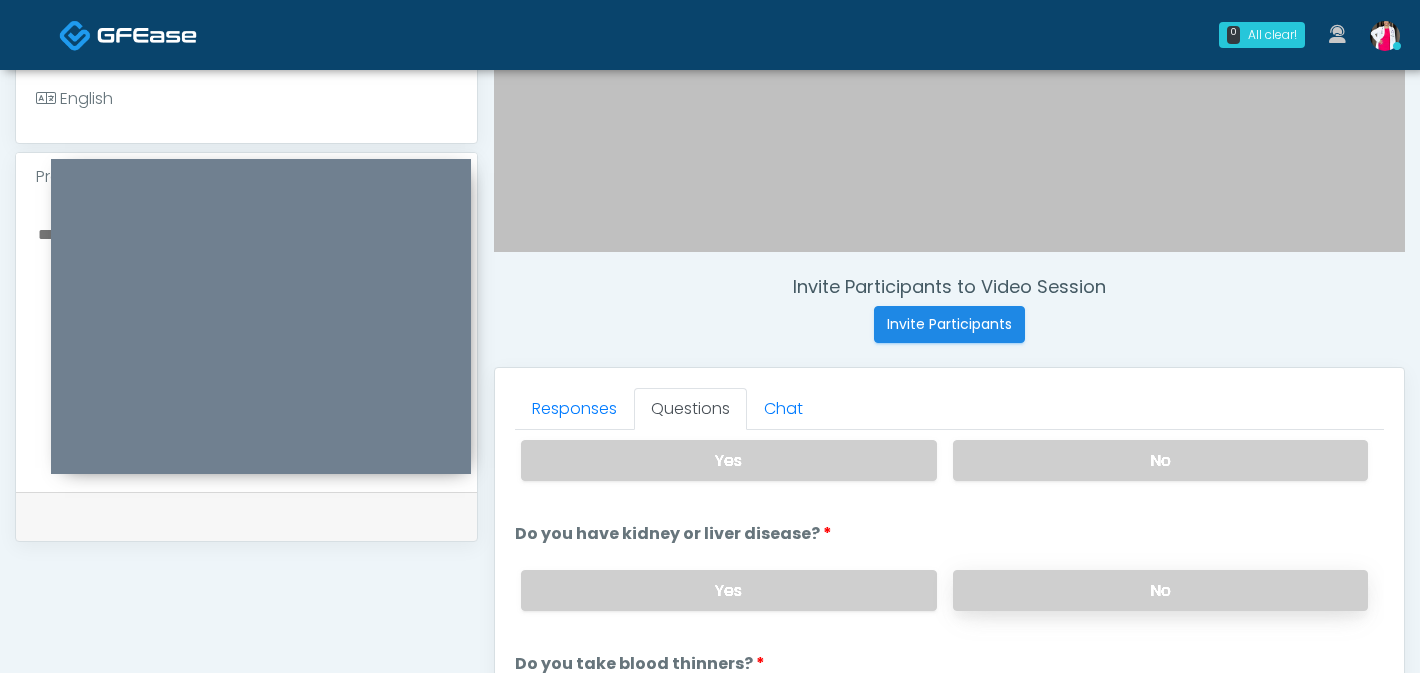 click on "No" at bounding box center (1160, 590) 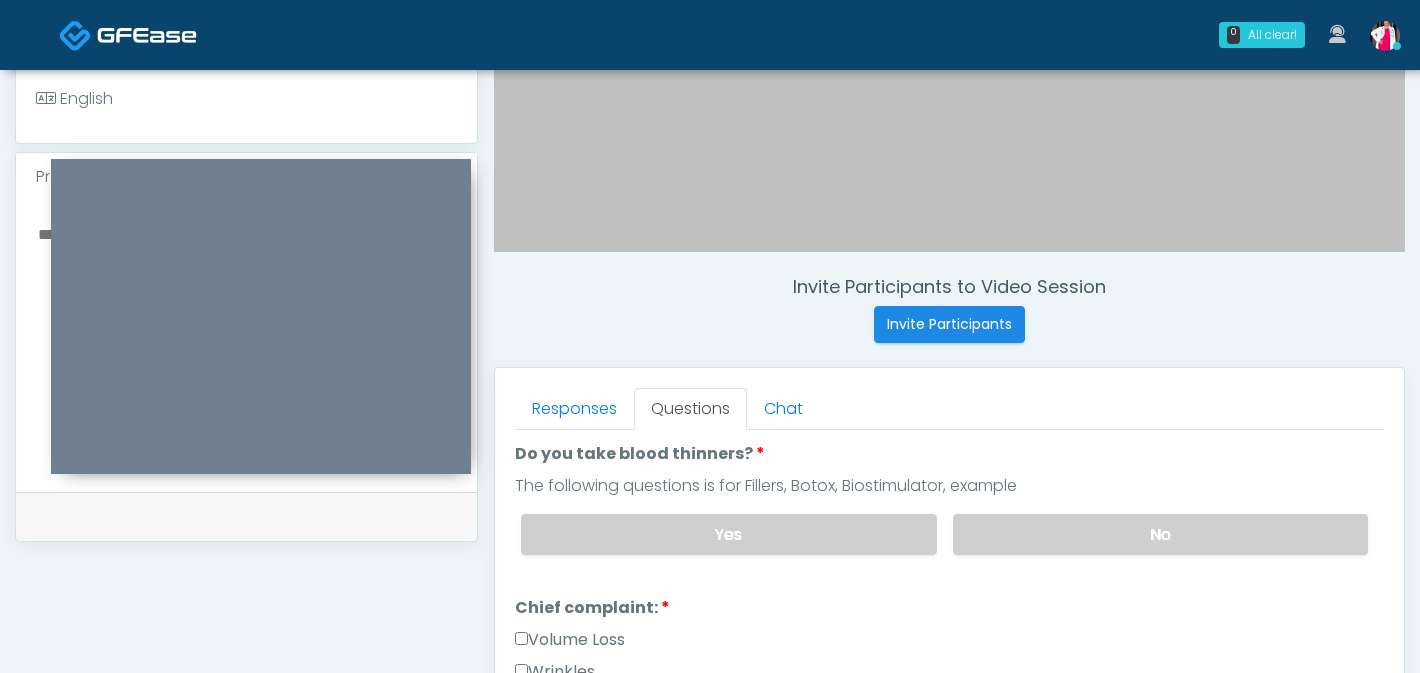 scroll, scrollTop: 406, scrollLeft: 0, axis: vertical 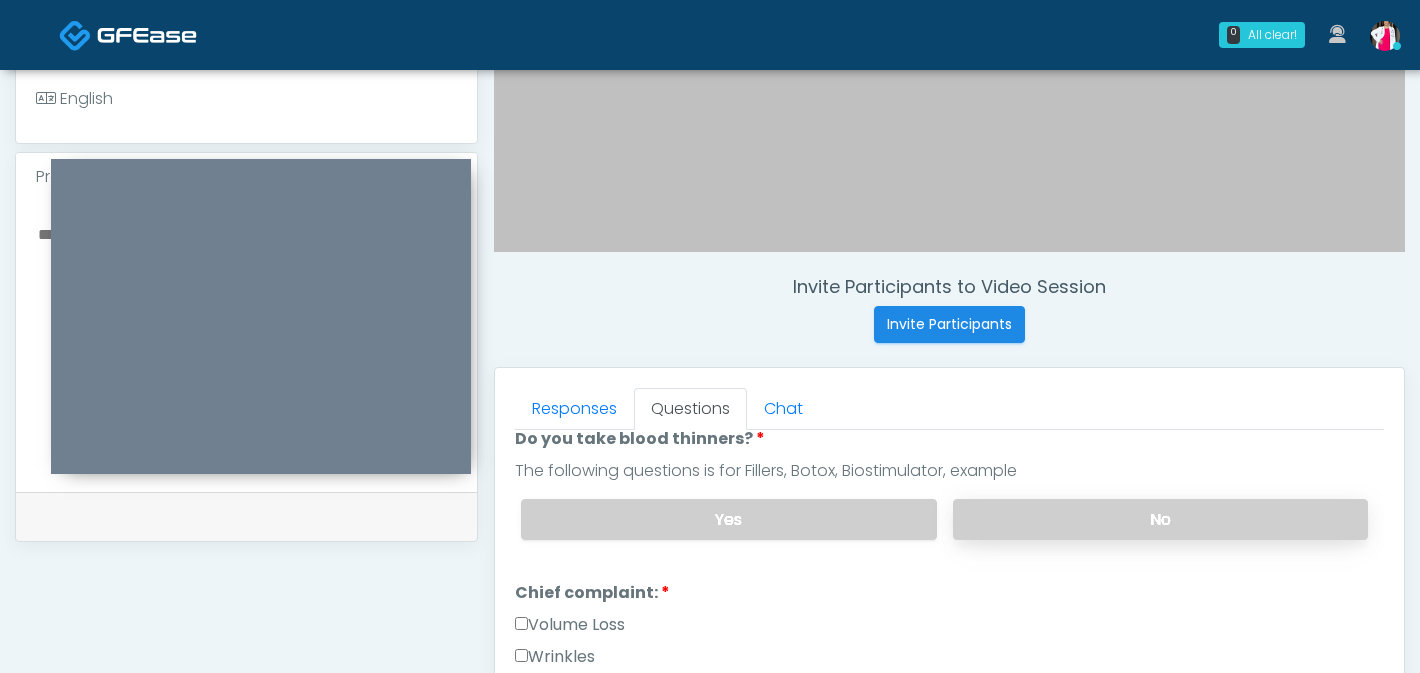 click on "No" at bounding box center [1160, 519] 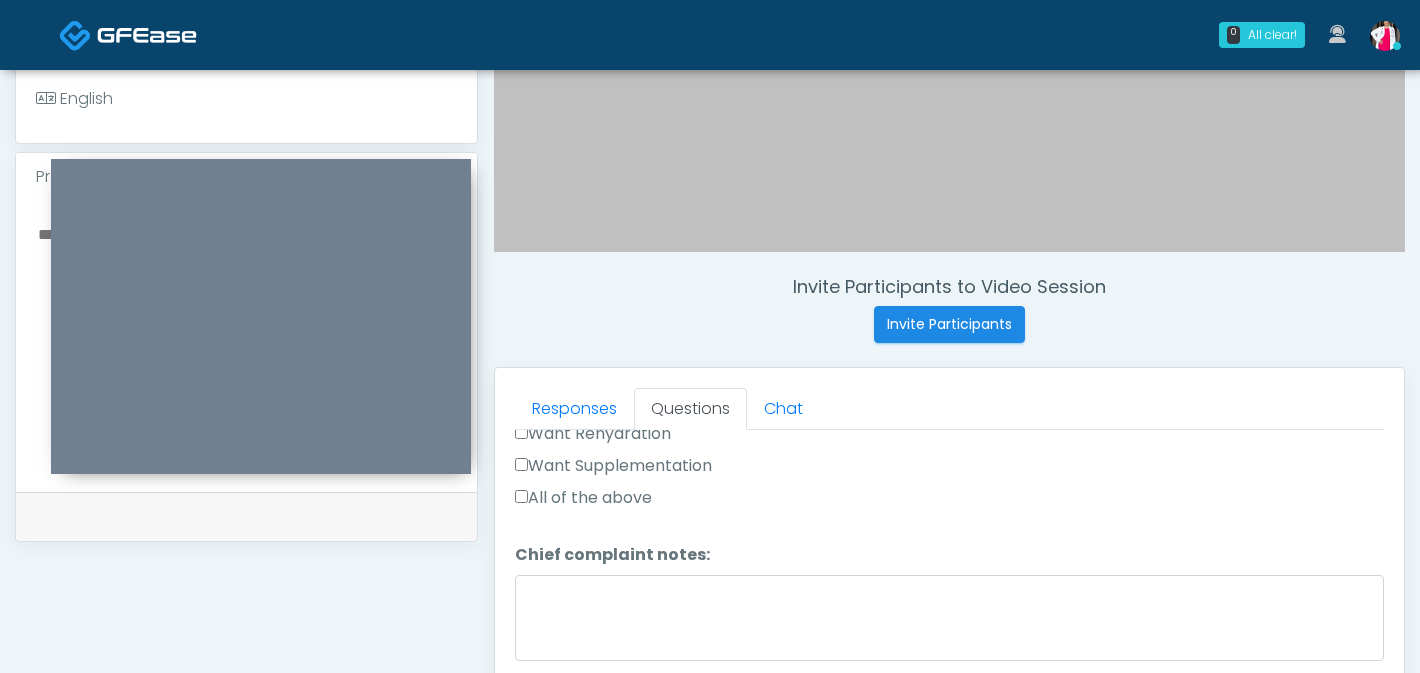 scroll, scrollTop: 855, scrollLeft: 0, axis: vertical 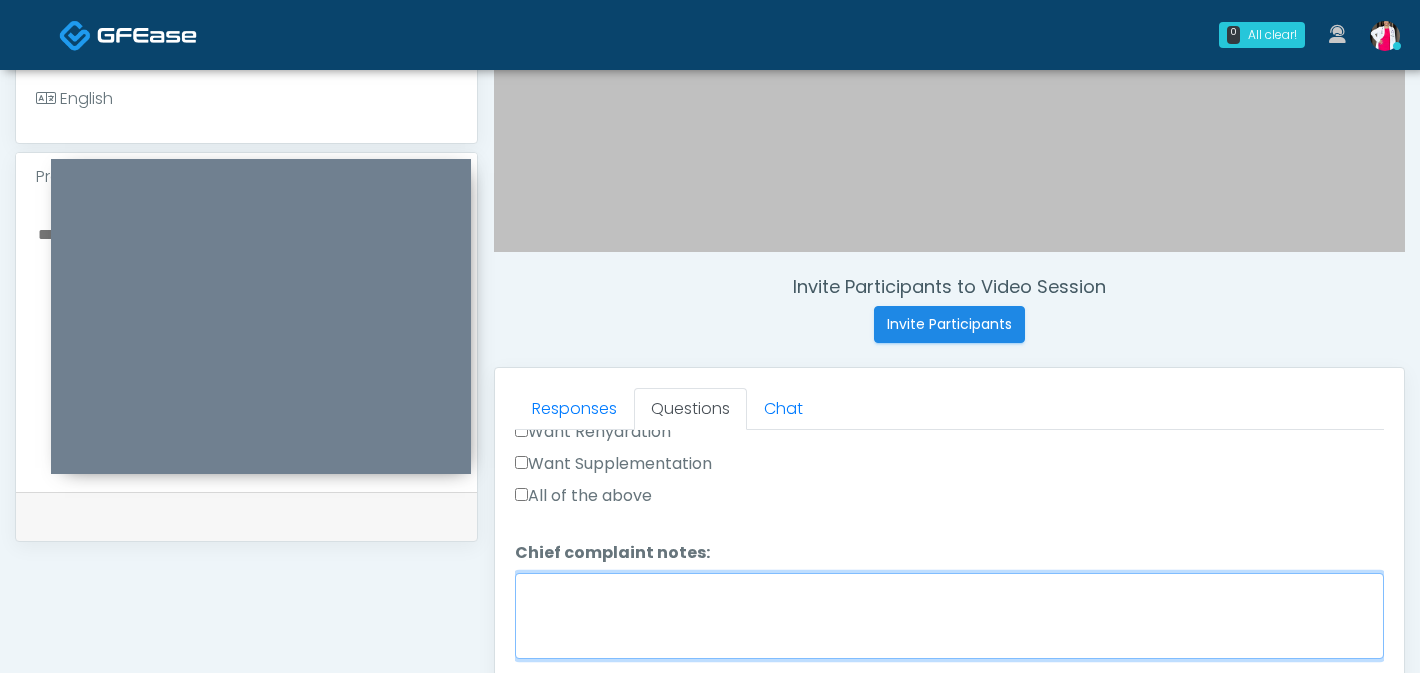 click on "Chief complaint notes:" at bounding box center (949, 616) 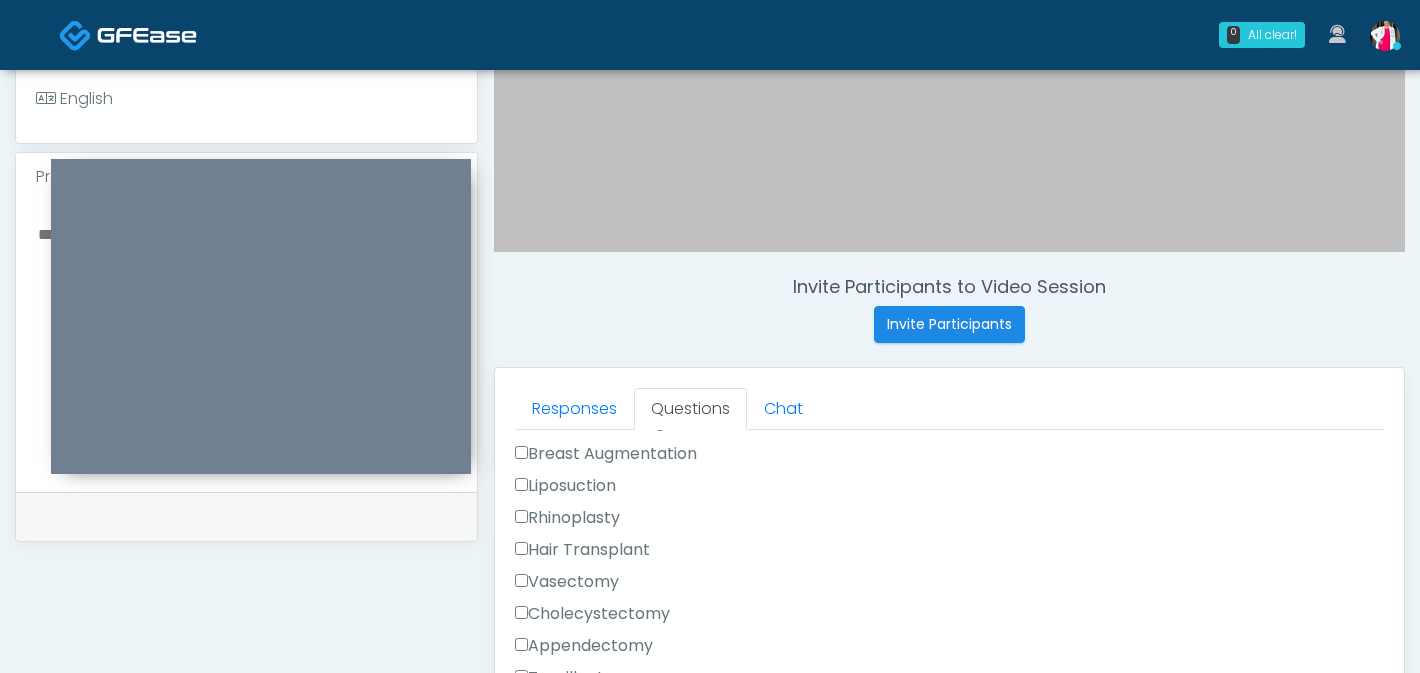 scroll, scrollTop: 1271, scrollLeft: 0, axis: vertical 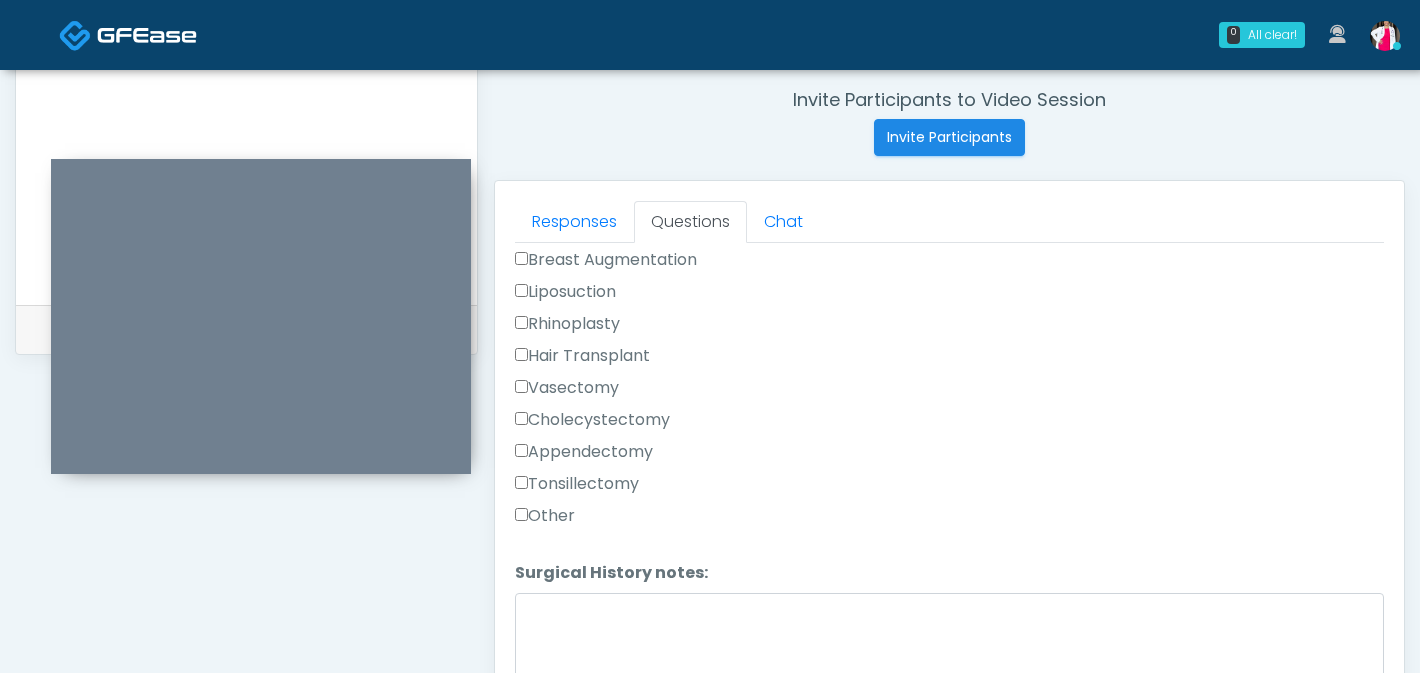 type on "**********" 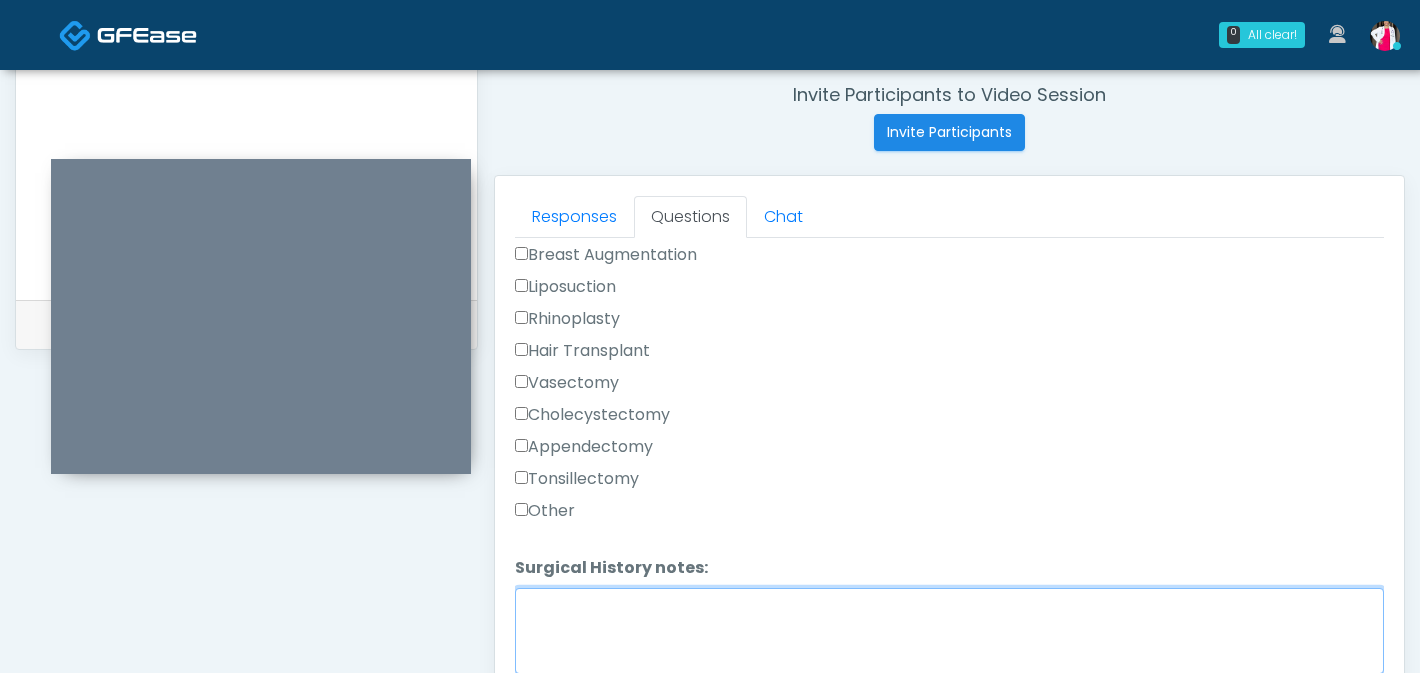 click on "Surgical History notes:" at bounding box center (949, 631) 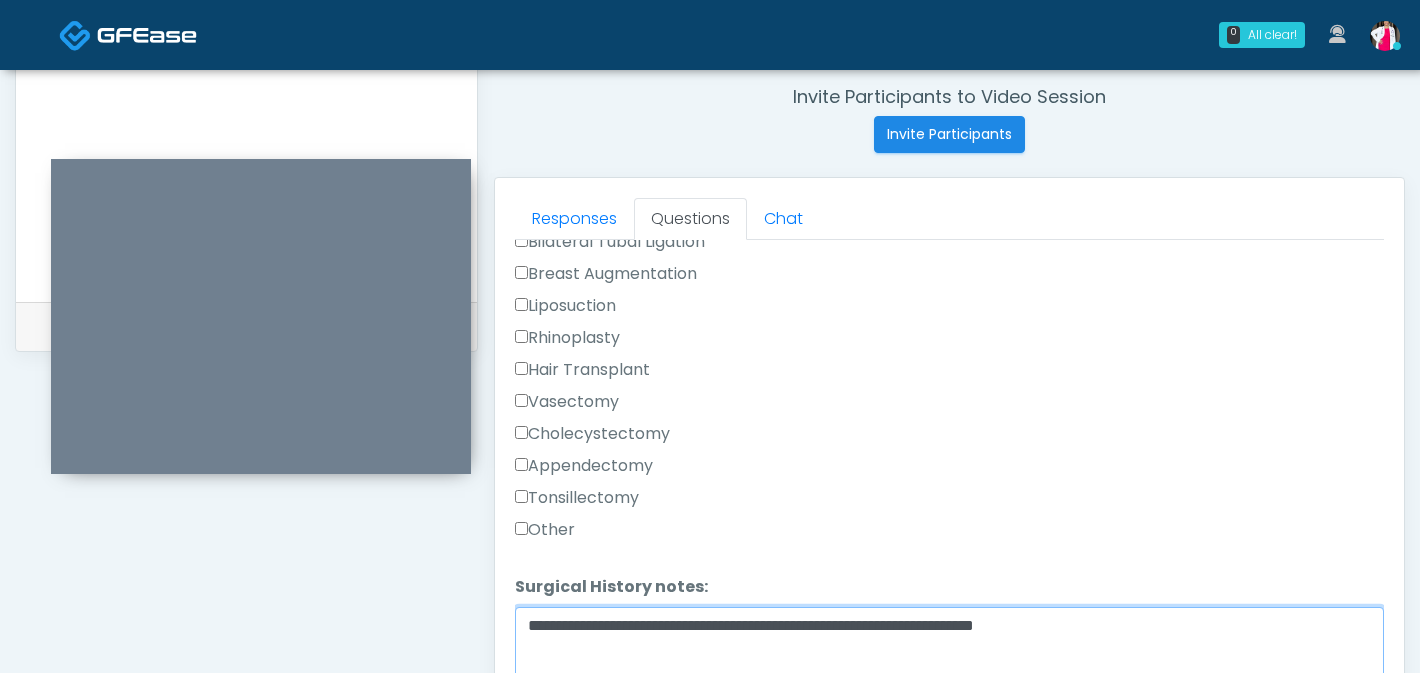scroll, scrollTop: 1271, scrollLeft: 0, axis: vertical 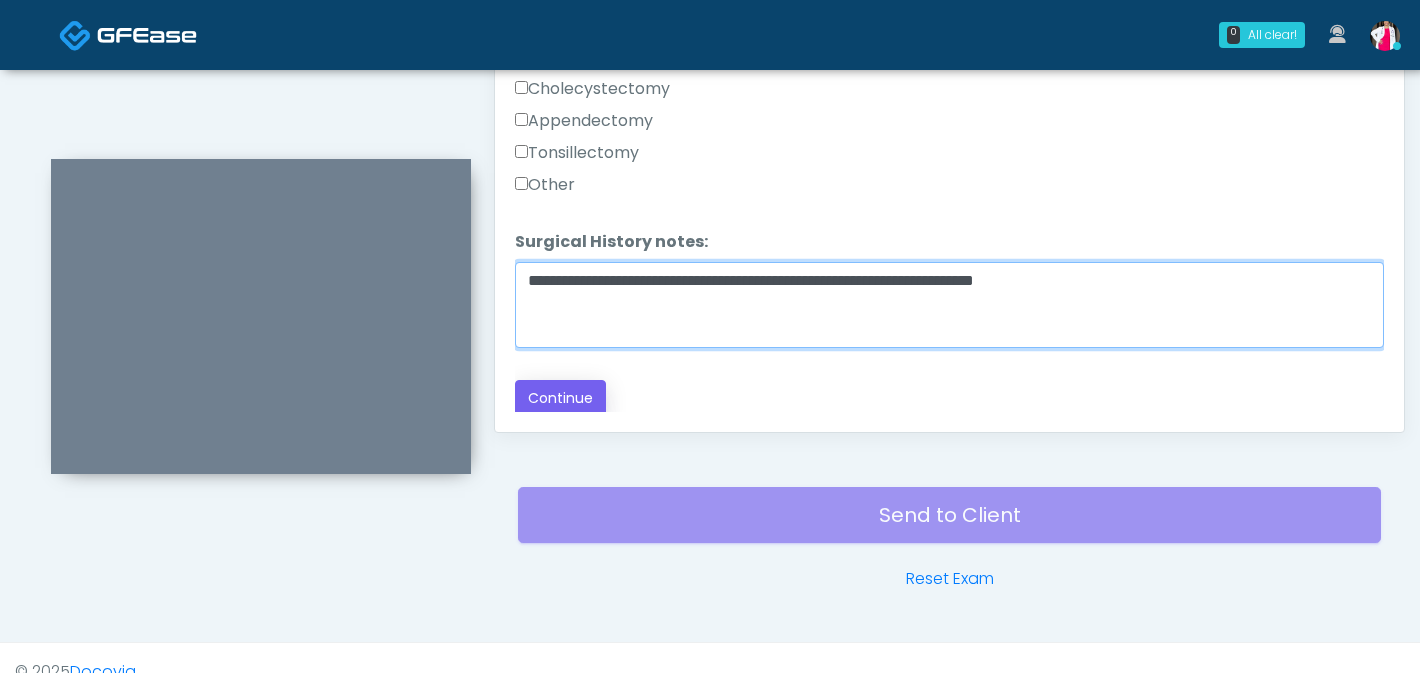 type on "**********" 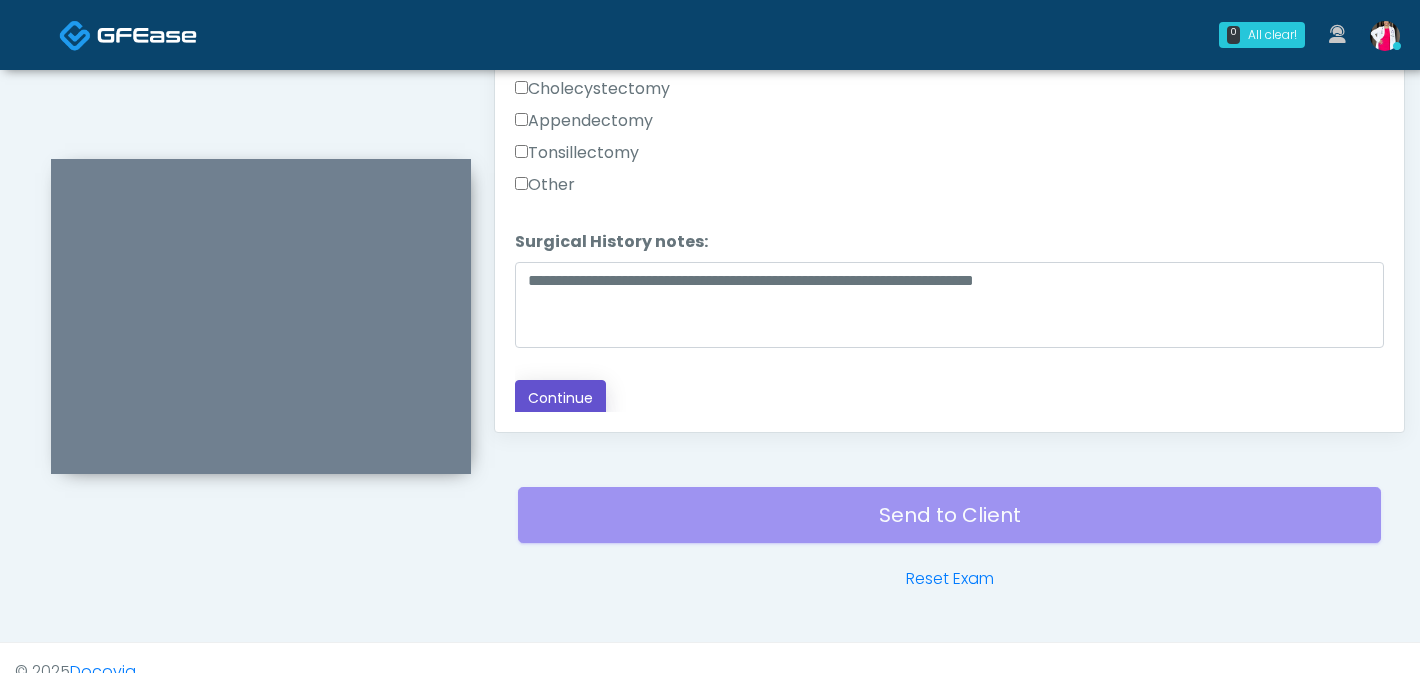 click on "Continue" at bounding box center (560, 398) 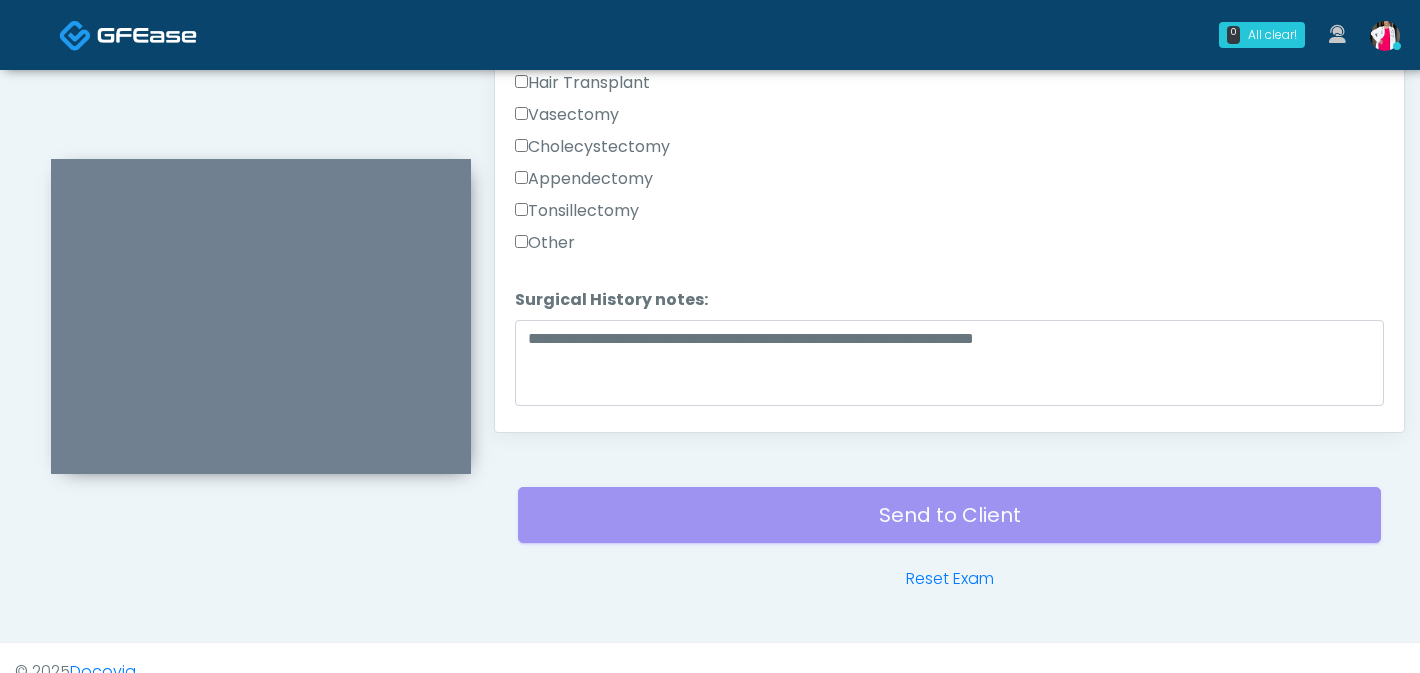 scroll, scrollTop: 1271, scrollLeft: 0, axis: vertical 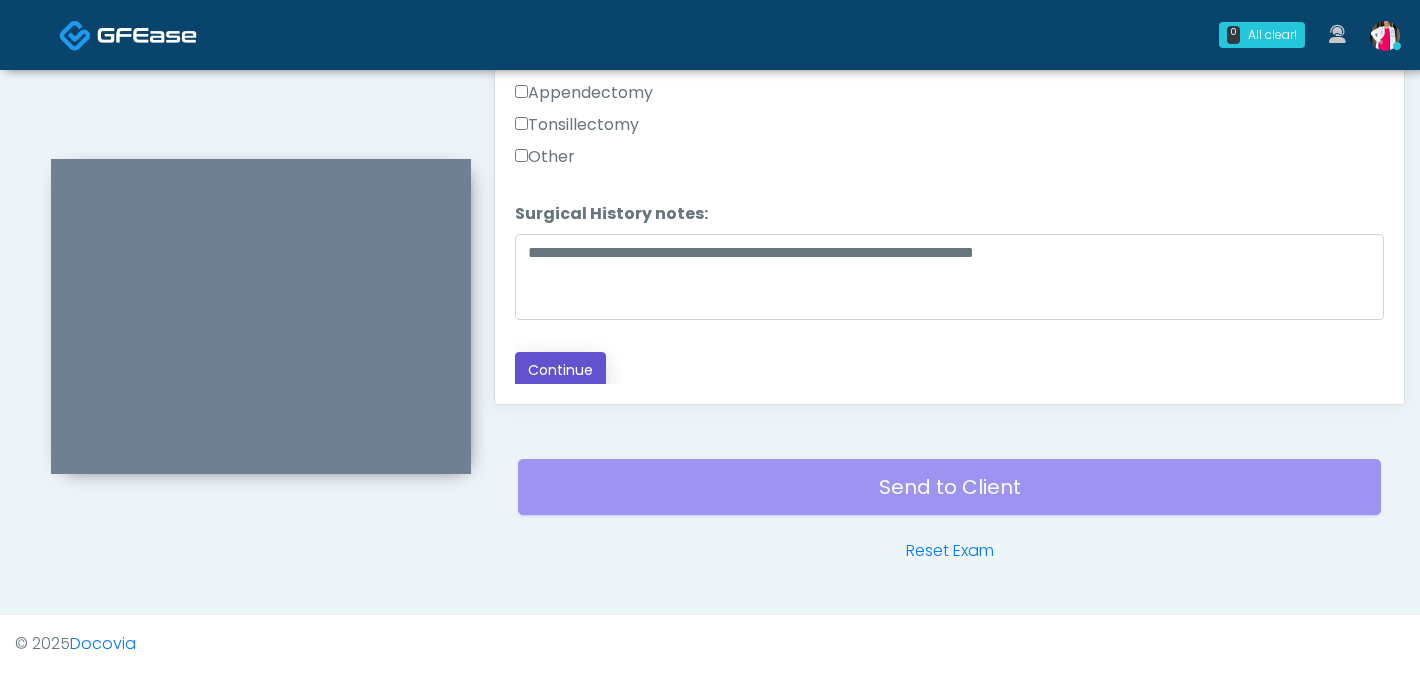 drag, startPoint x: 577, startPoint y: 353, endPoint x: 694, endPoint y: 311, distance: 124.3101 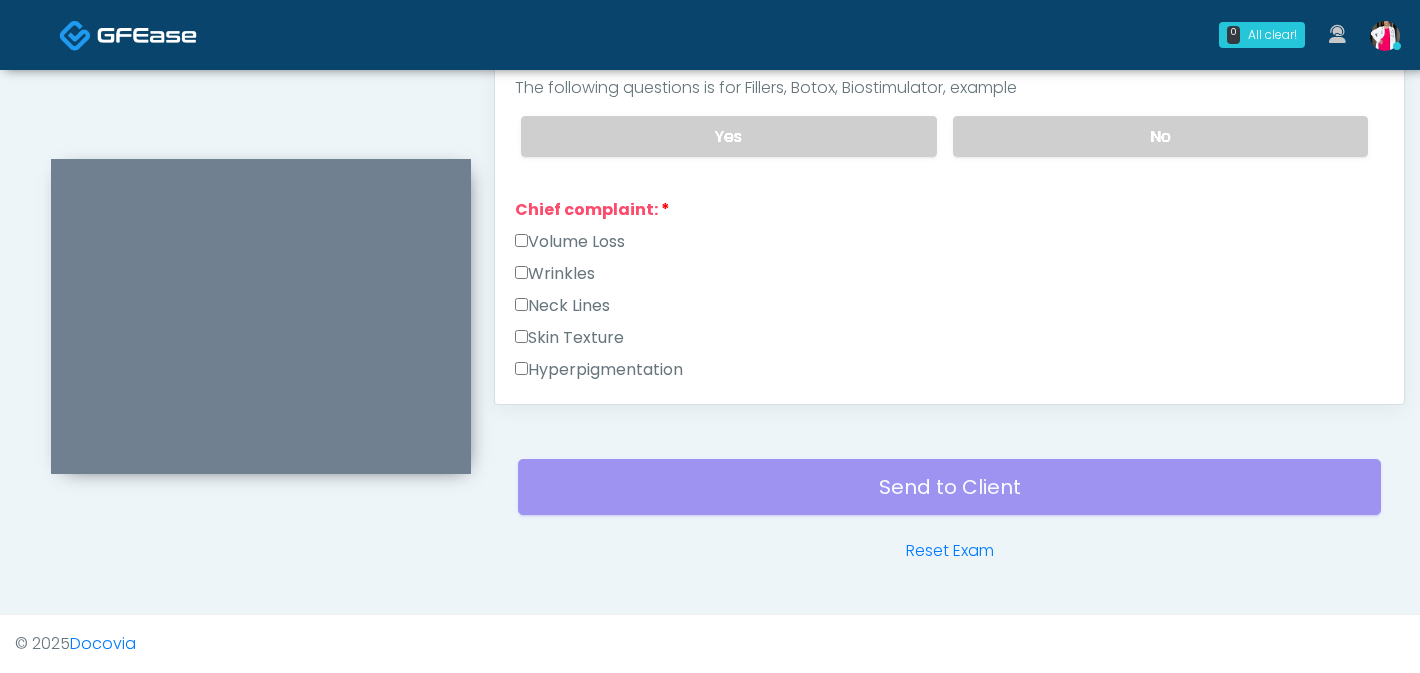 scroll, scrollTop: 245, scrollLeft: 0, axis: vertical 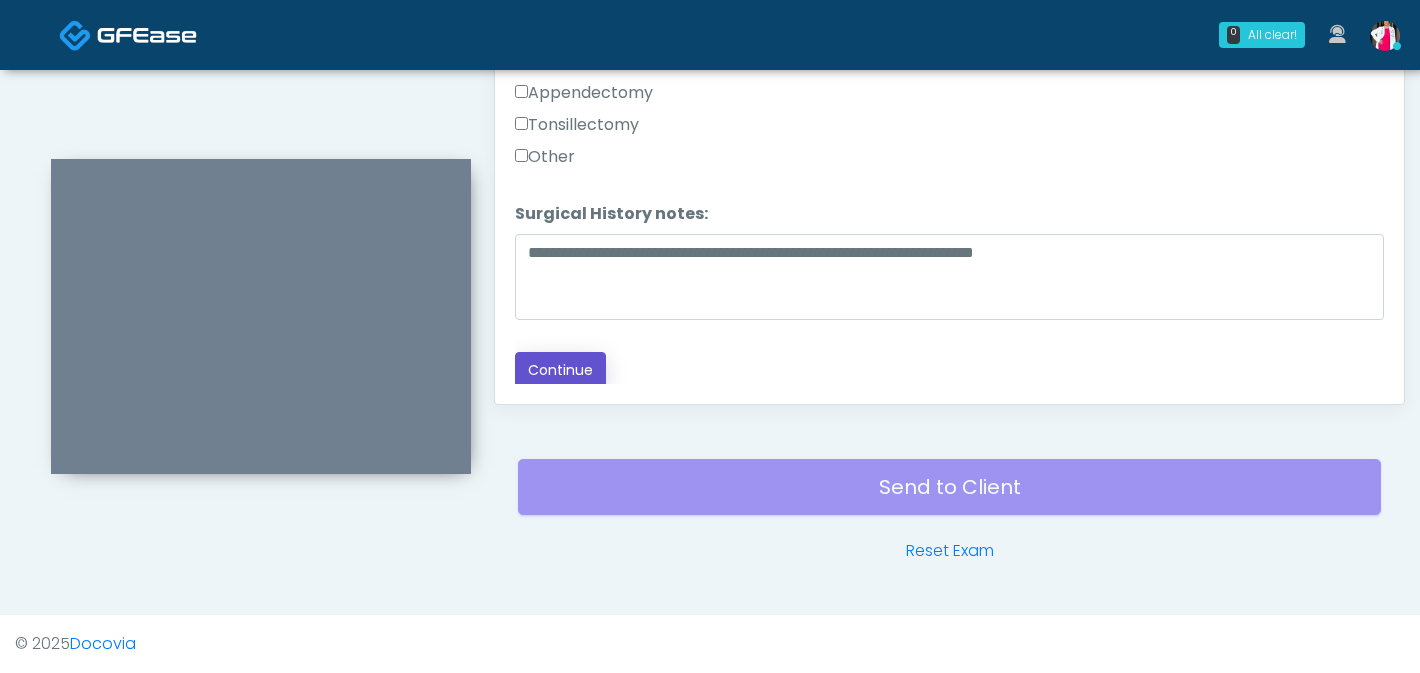 click on "Continue" at bounding box center (560, 370) 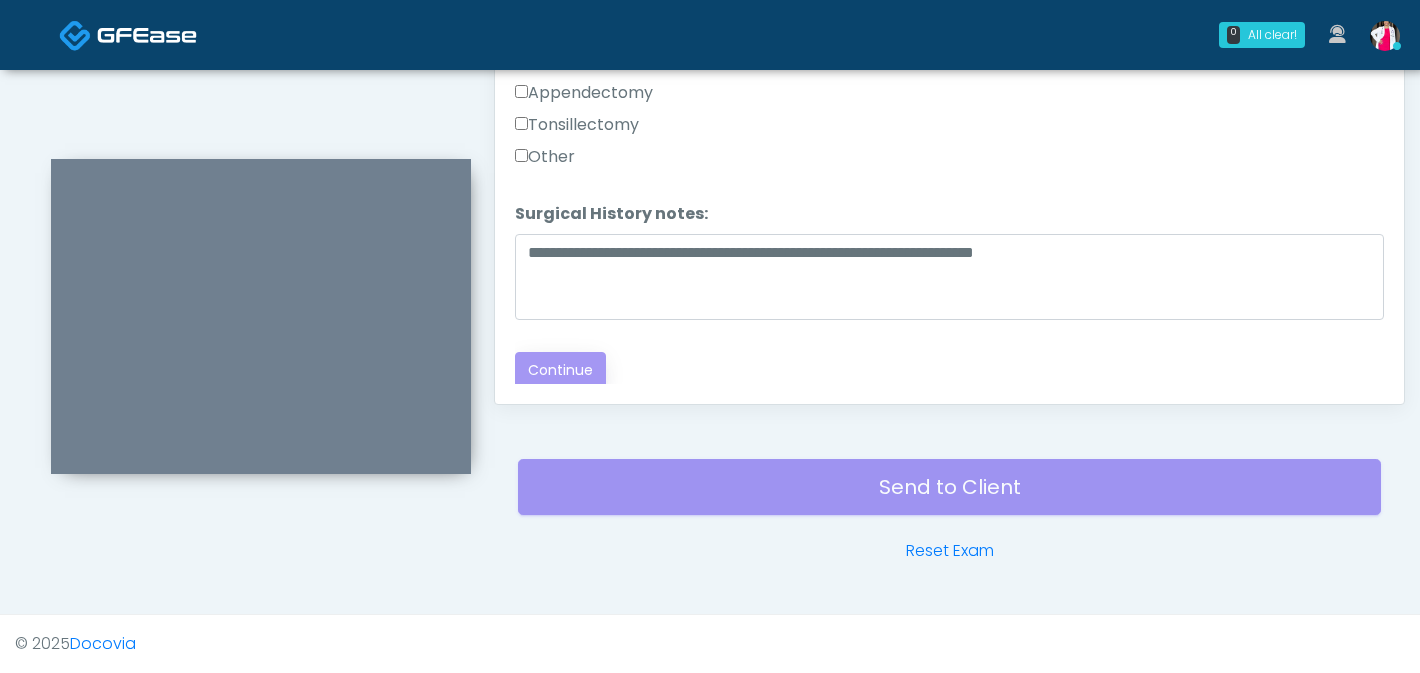 scroll, scrollTop: 0, scrollLeft: 0, axis: both 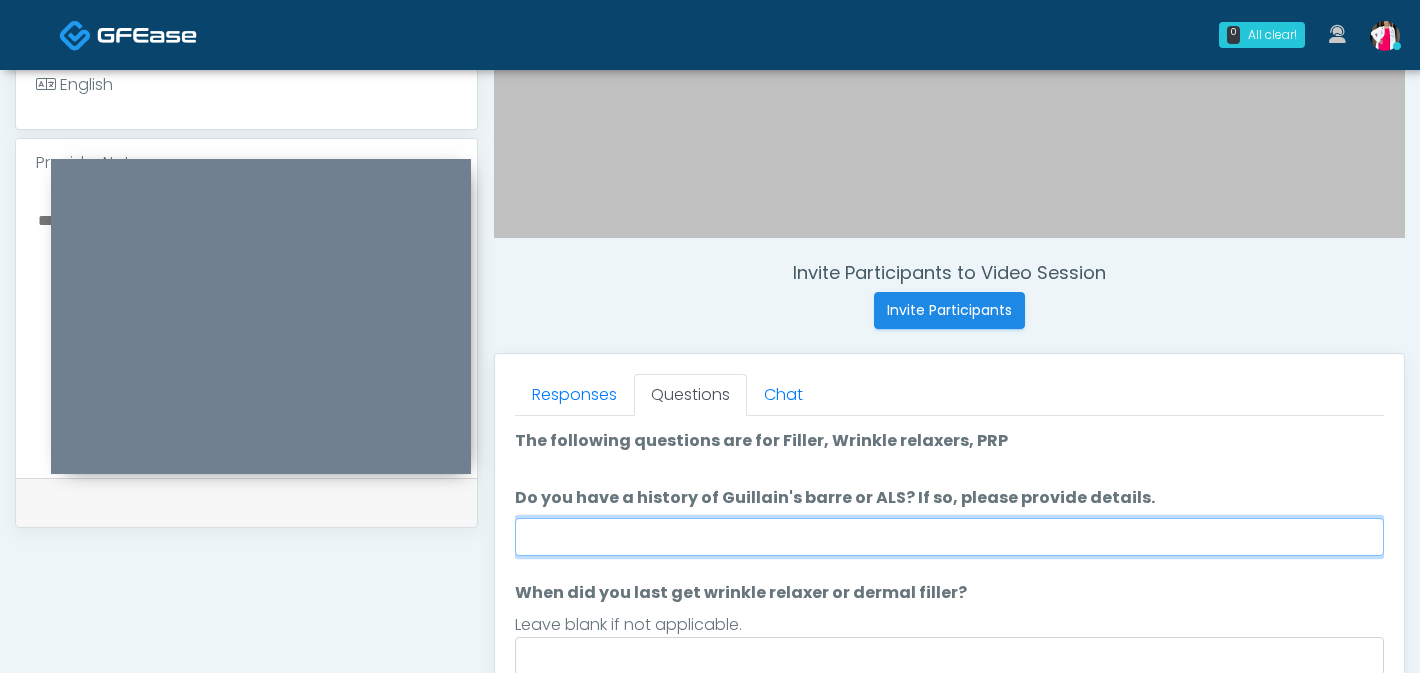click on "Do you have a history of Guillain's barre or ALS? If so, please provide details." at bounding box center (949, 537) 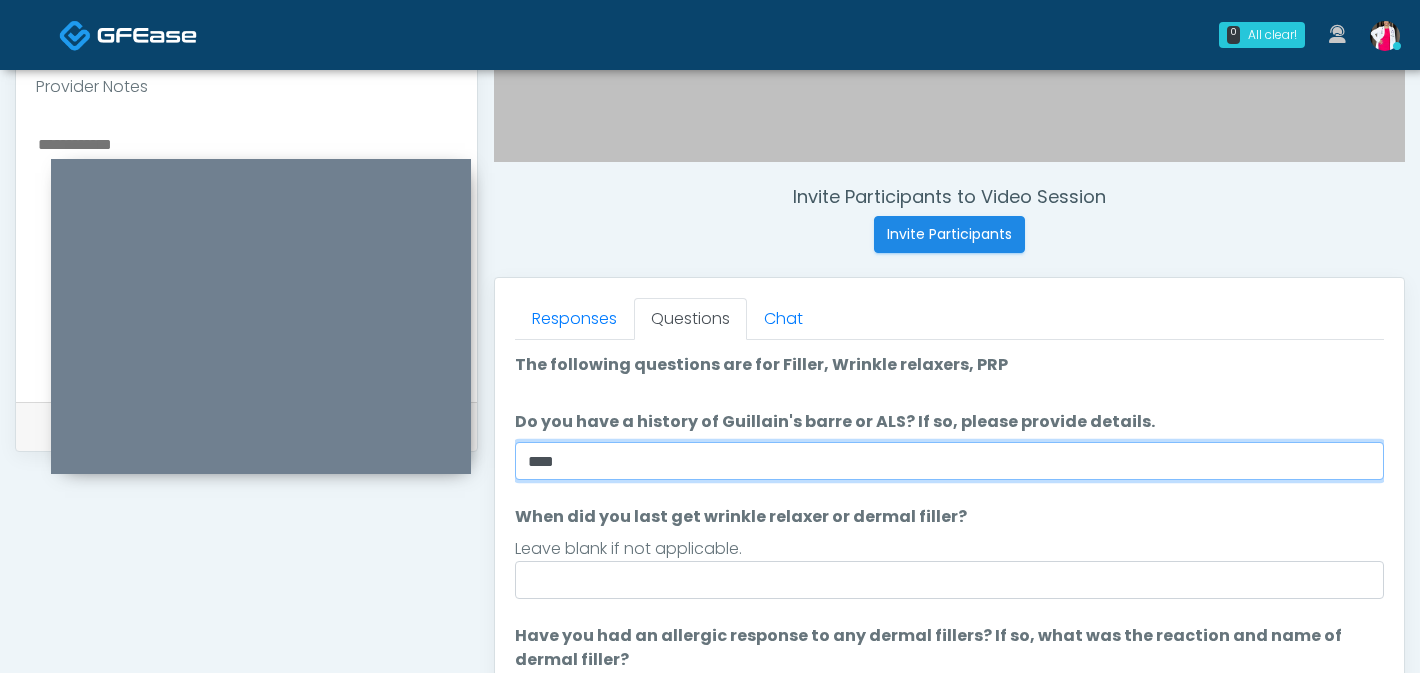 scroll, scrollTop: 668, scrollLeft: 0, axis: vertical 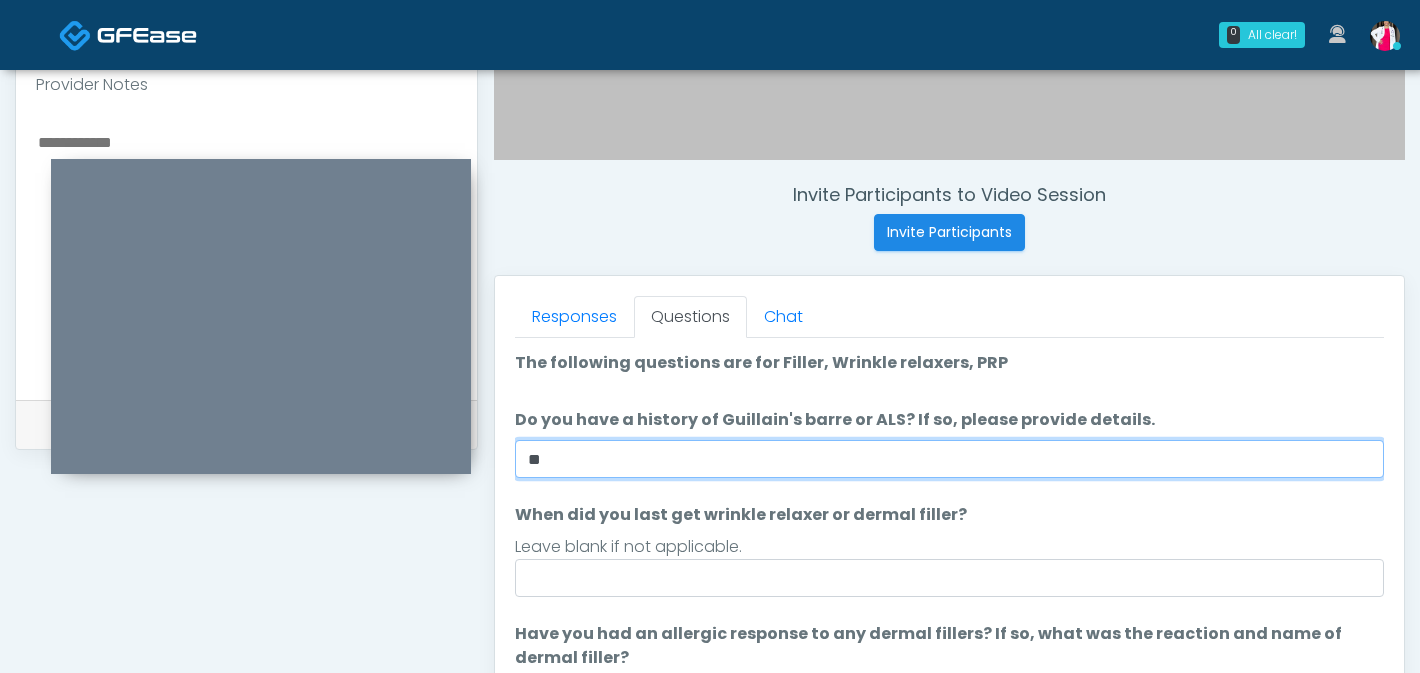 type on "**" 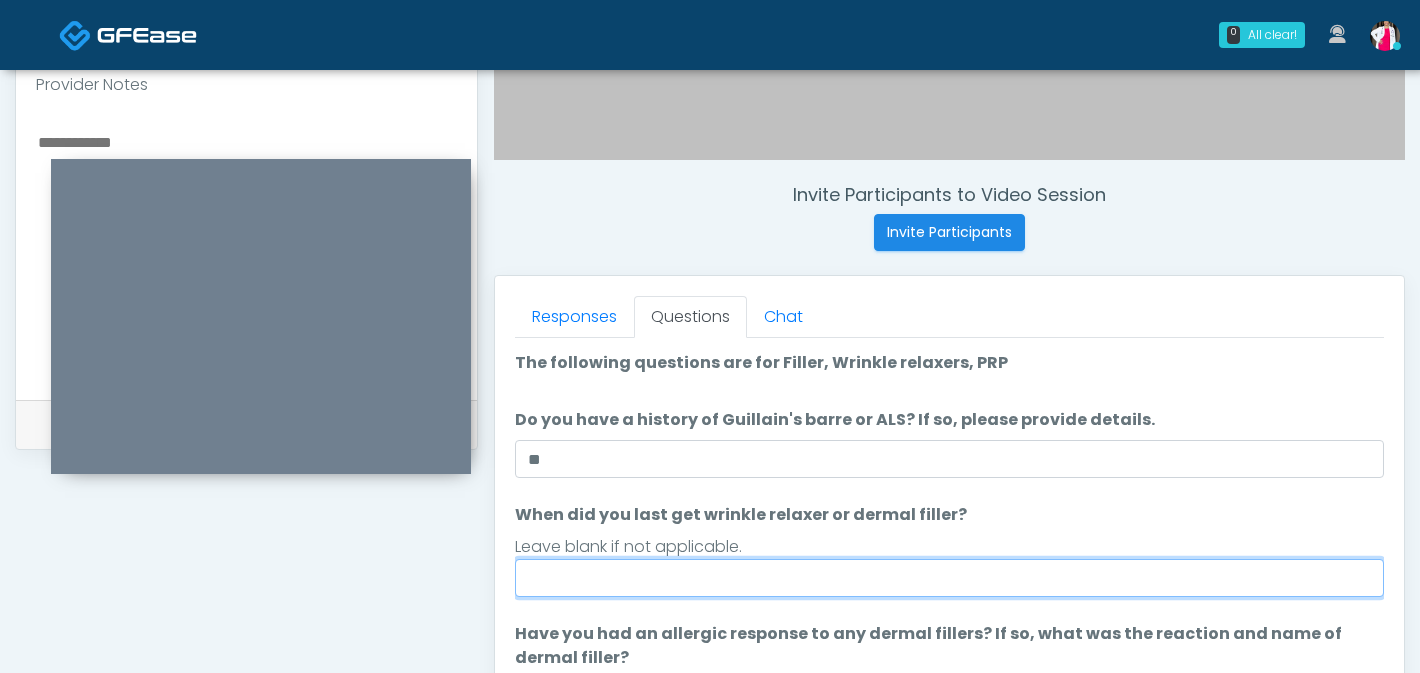 click on "When did you last get wrinkle relaxer or dermal filler?" at bounding box center [949, 578] 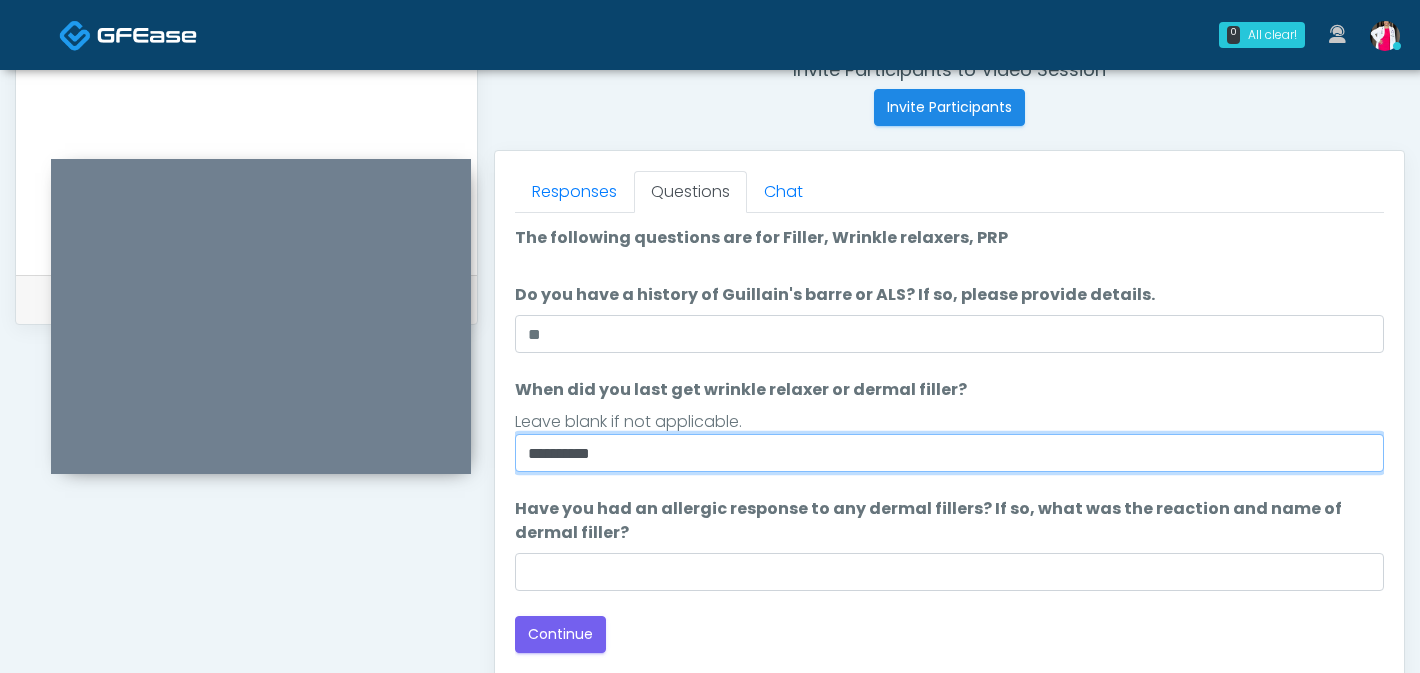 scroll, scrollTop: 794, scrollLeft: 0, axis: vertical 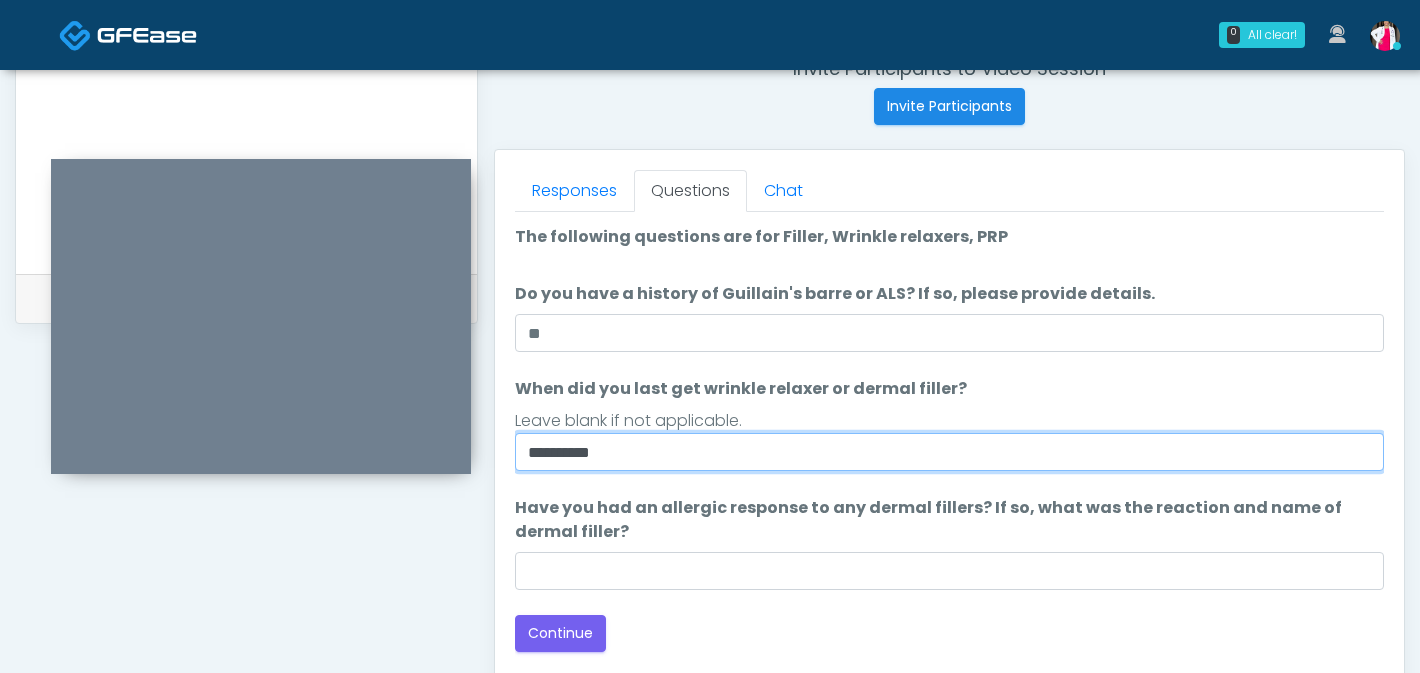 type on "**********" 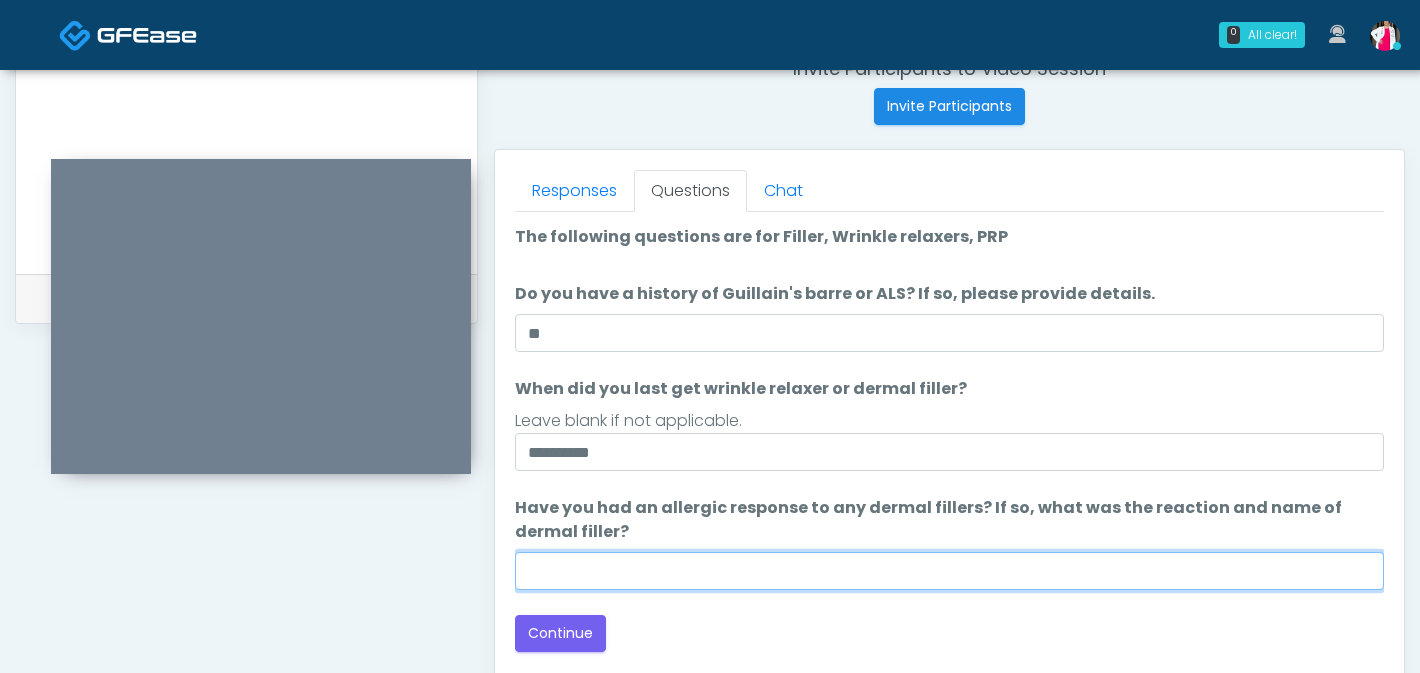 click on "Have you had an allergic response to any dermal fillers? If so, what was the reaction and name of dermal filler?" at bounding box center (949, 571) 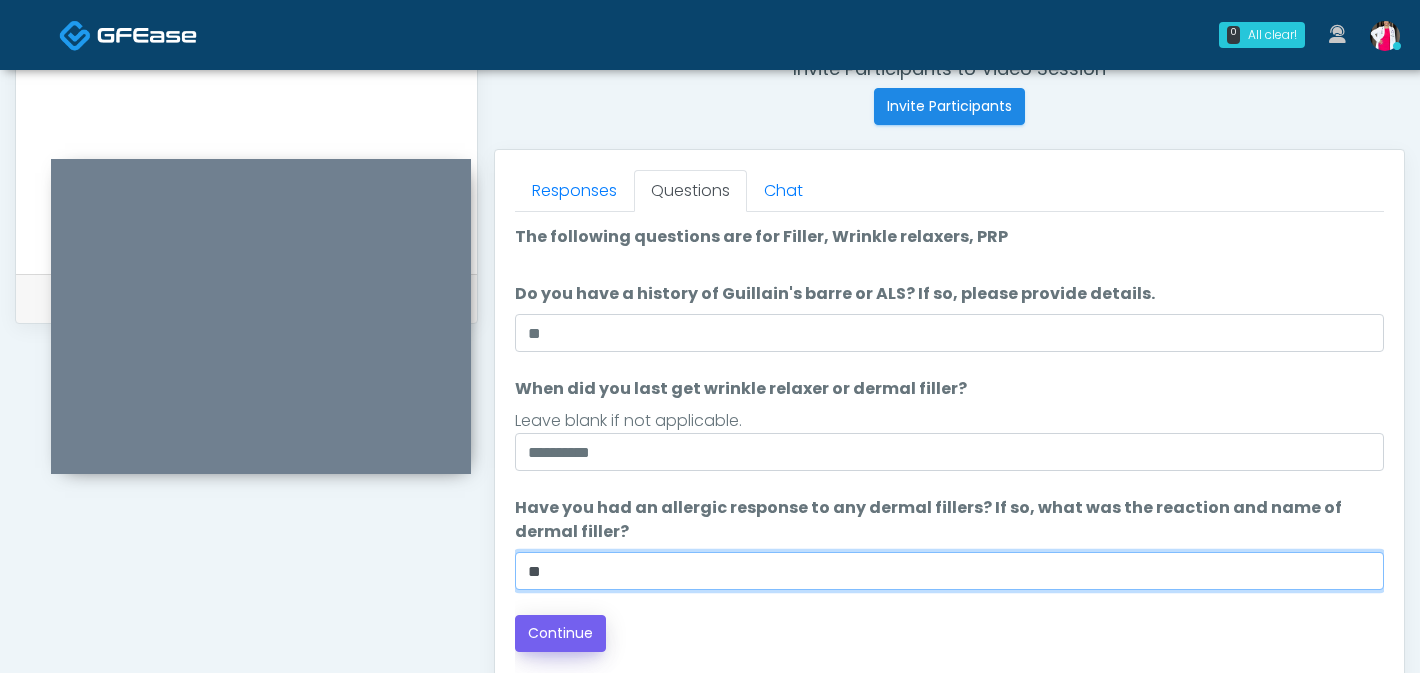 type on "**" 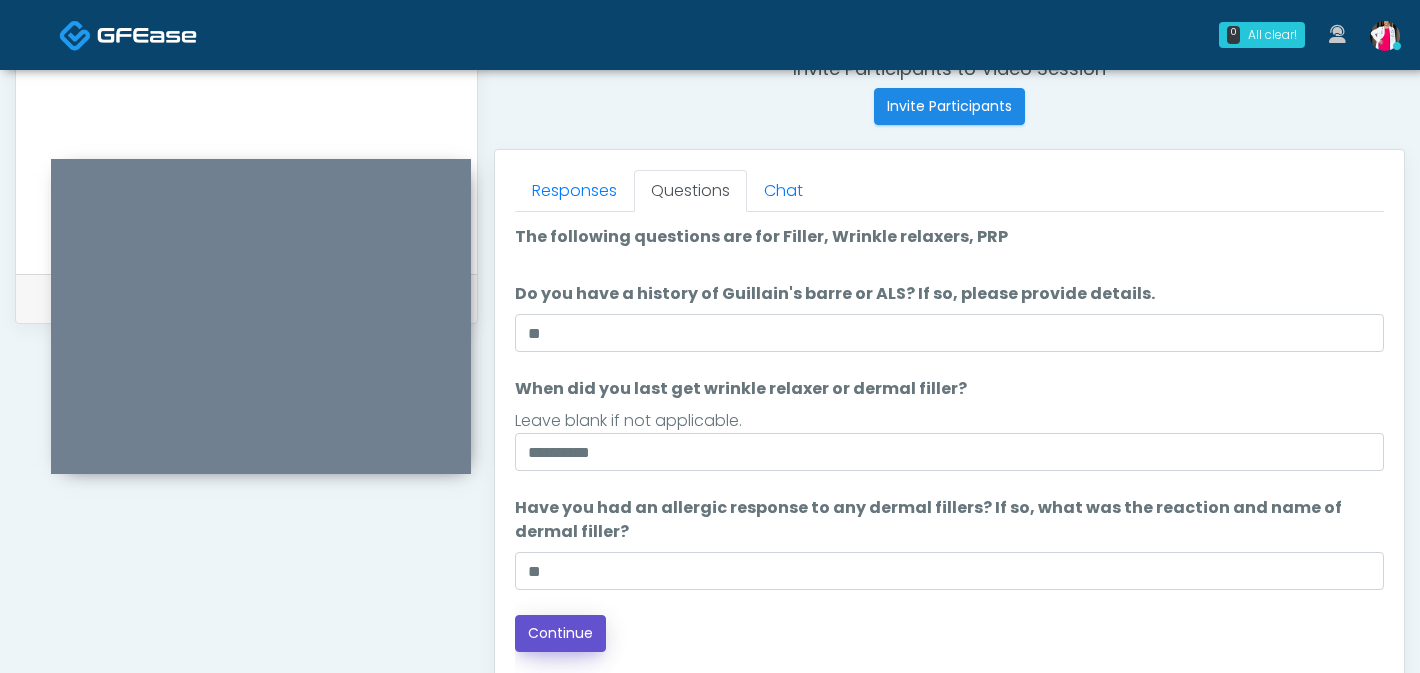 drag, startPoint x: 550, startPoint y: 631, endPoint x: 559, endPoint y: 617, distance: 16.643316 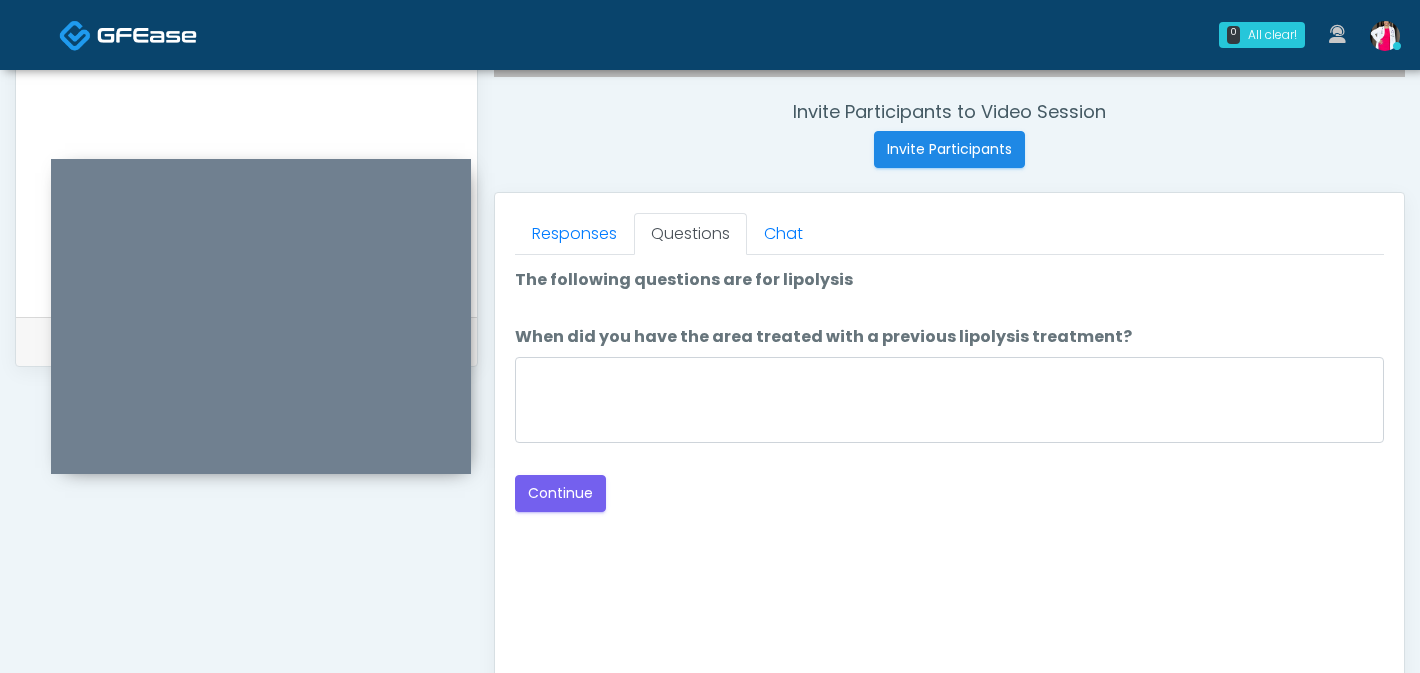 scroll, scrollTop: 747, scrollLeft: 0, axis: vertical 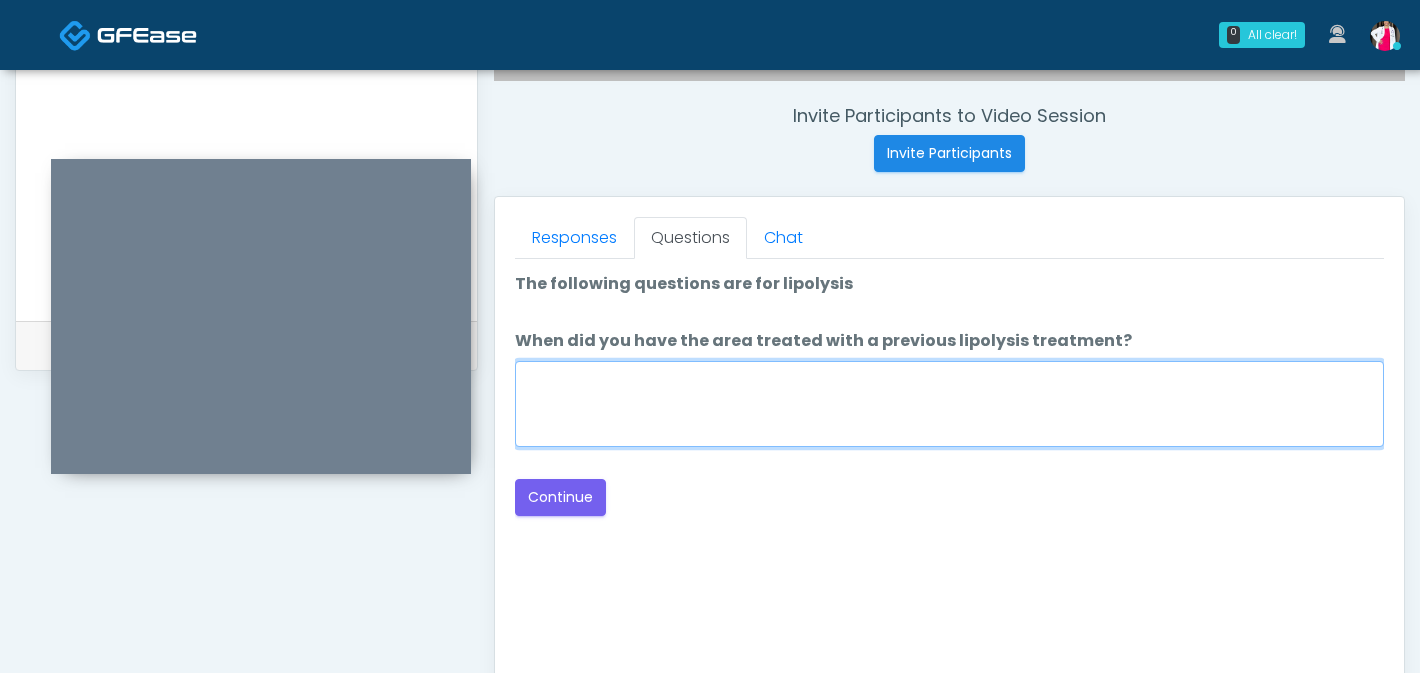 click on "When did you have the area treated with a previous lipolysis treatment?" at bounding box center [949, 404] 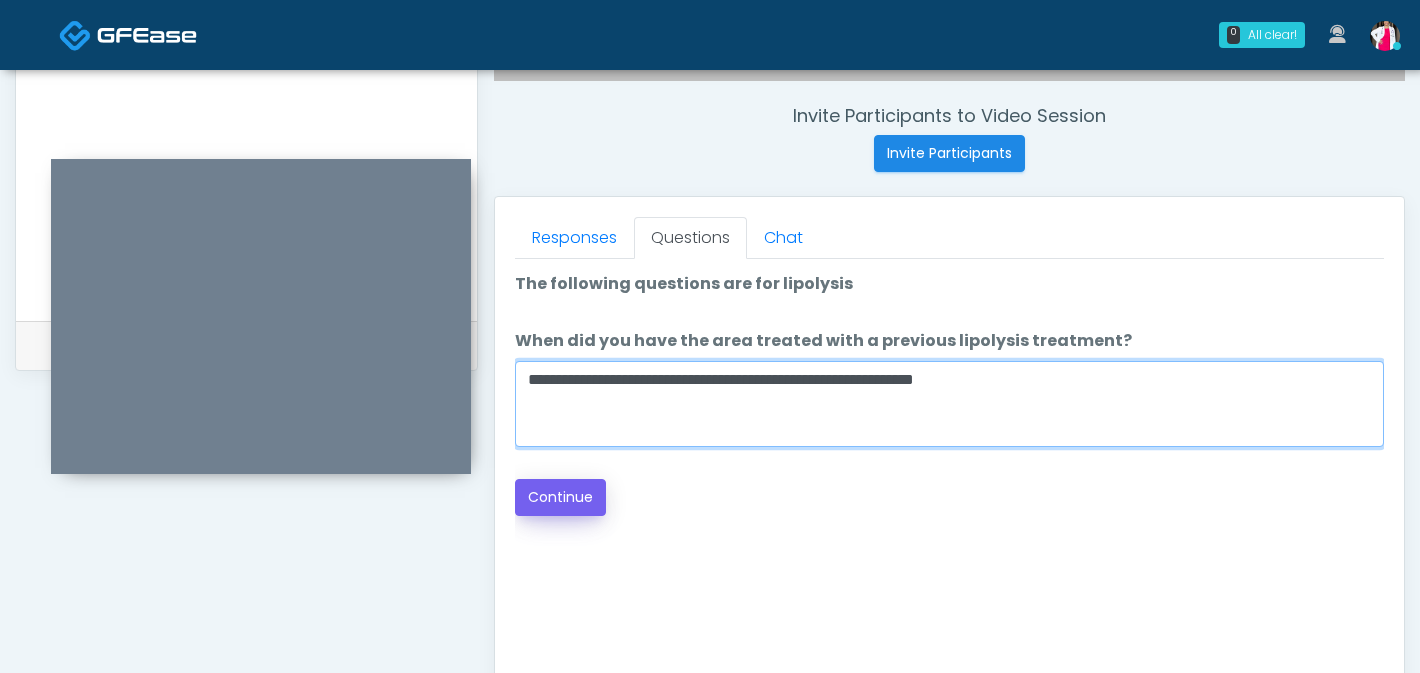 type on "**********" 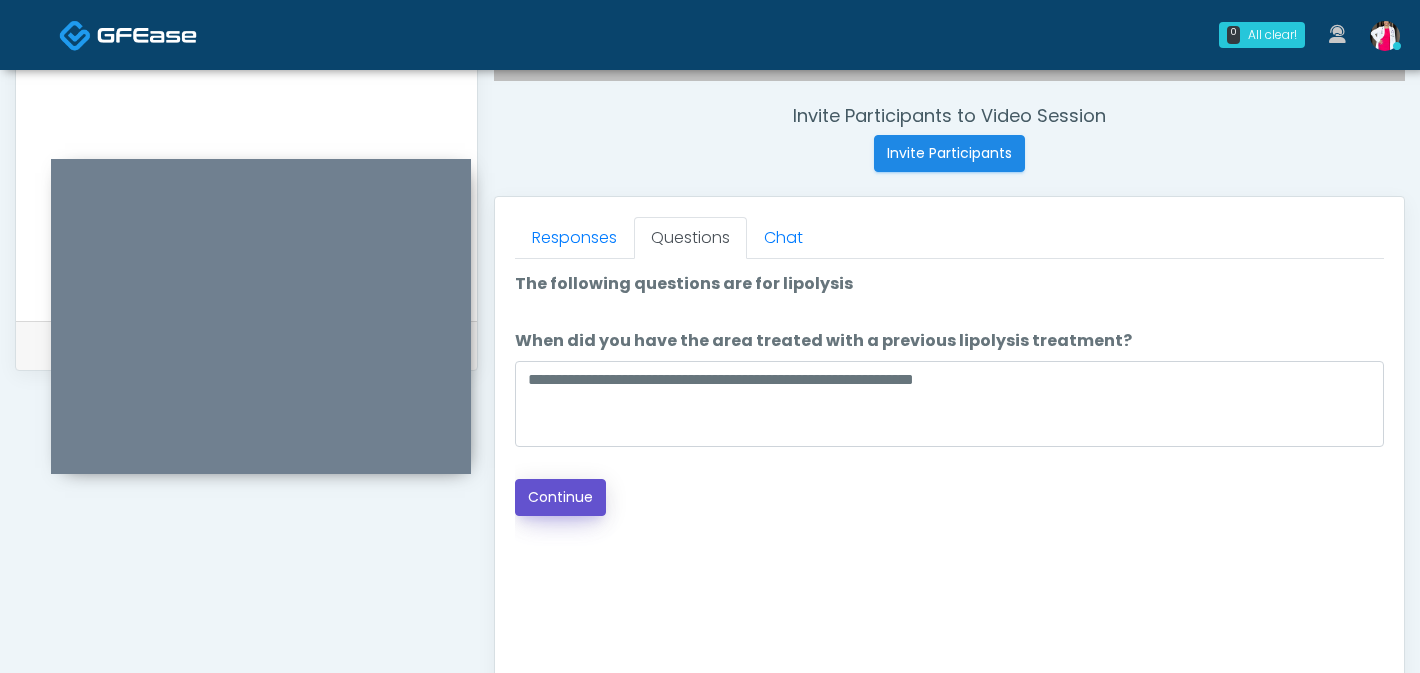 click on "Continue" at bounding box center (560, 497) 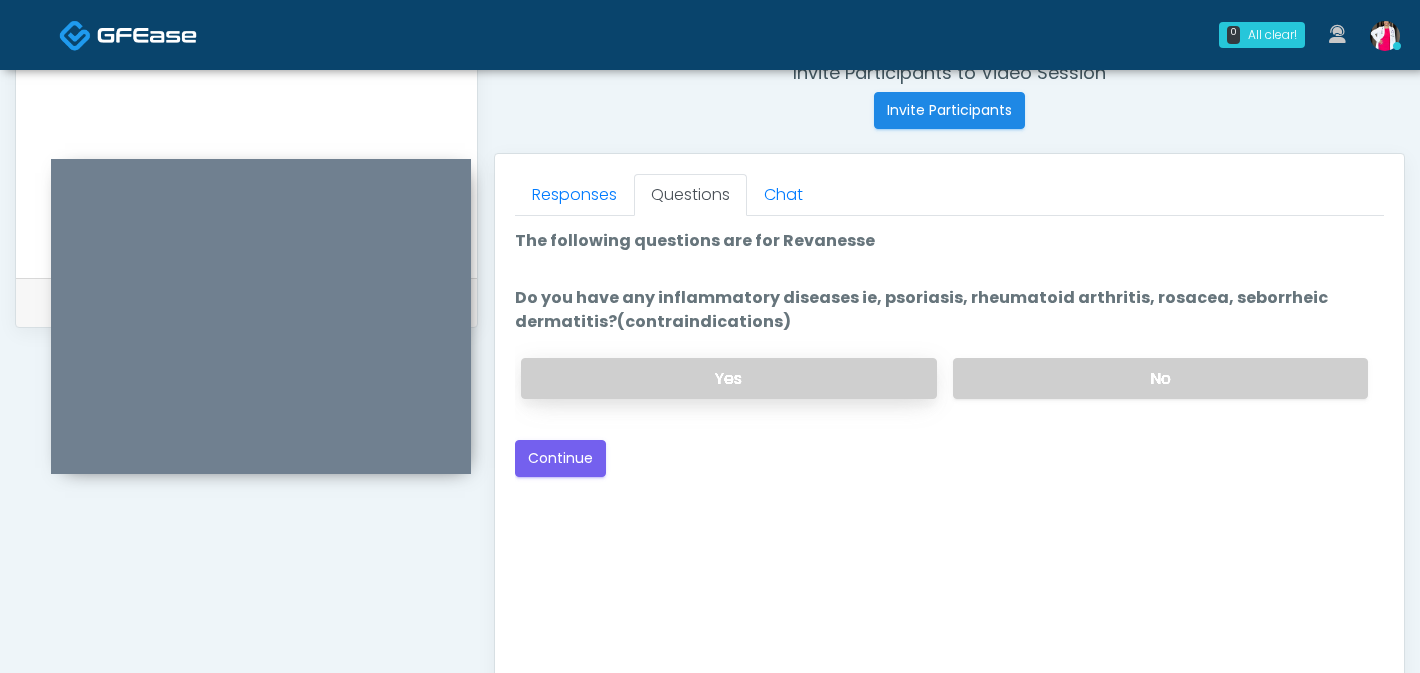 scroll, scrollTop: 784, scrollLeft: 0, axis: vertical 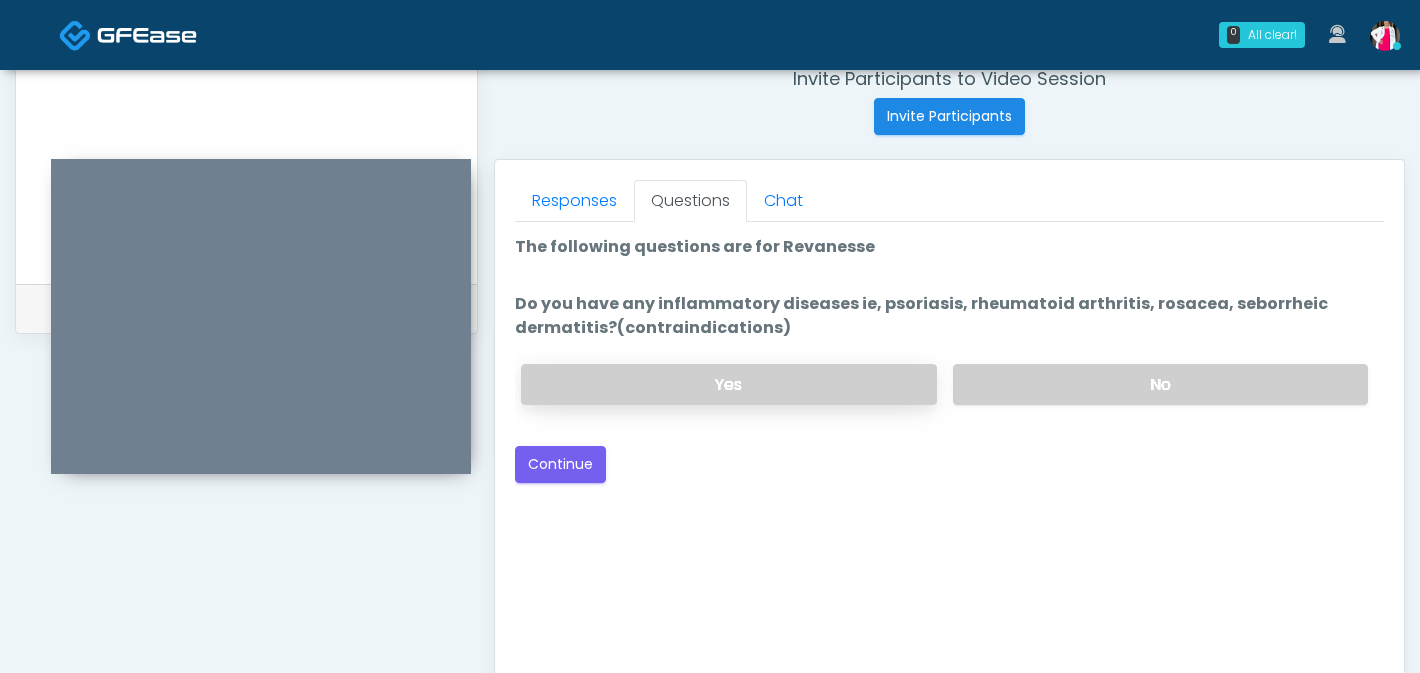 click on "Yes" at bounding box center [728, 384] 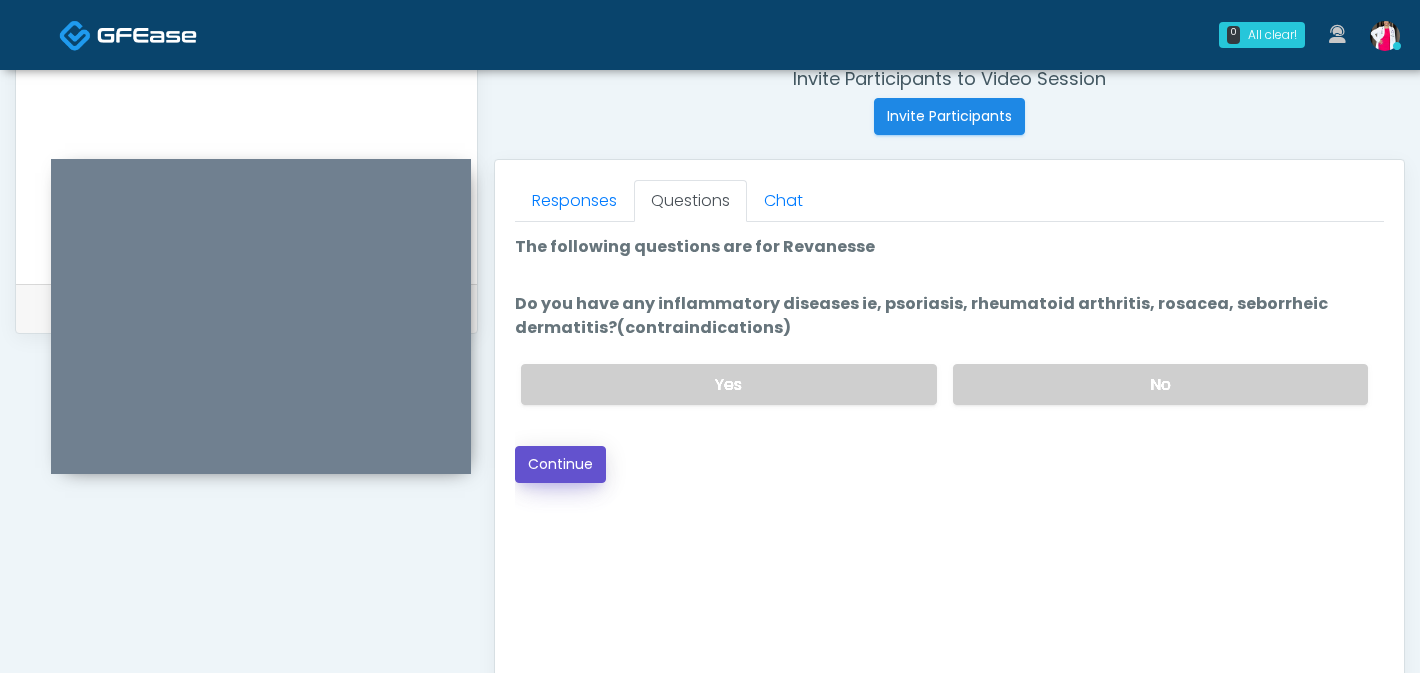 click on "Continue" at bounding box center (560, 464) 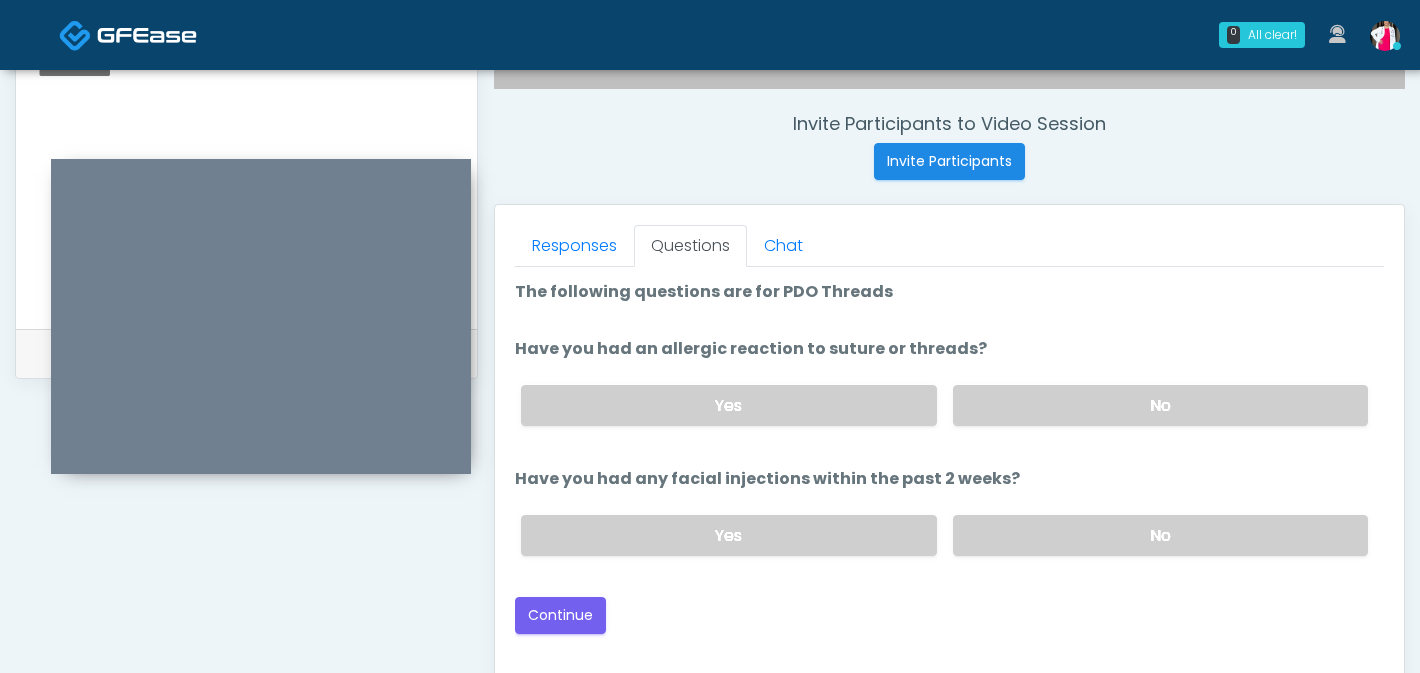 scroll, scrollTop: 742, scrollLeft: 0, axis: vertical 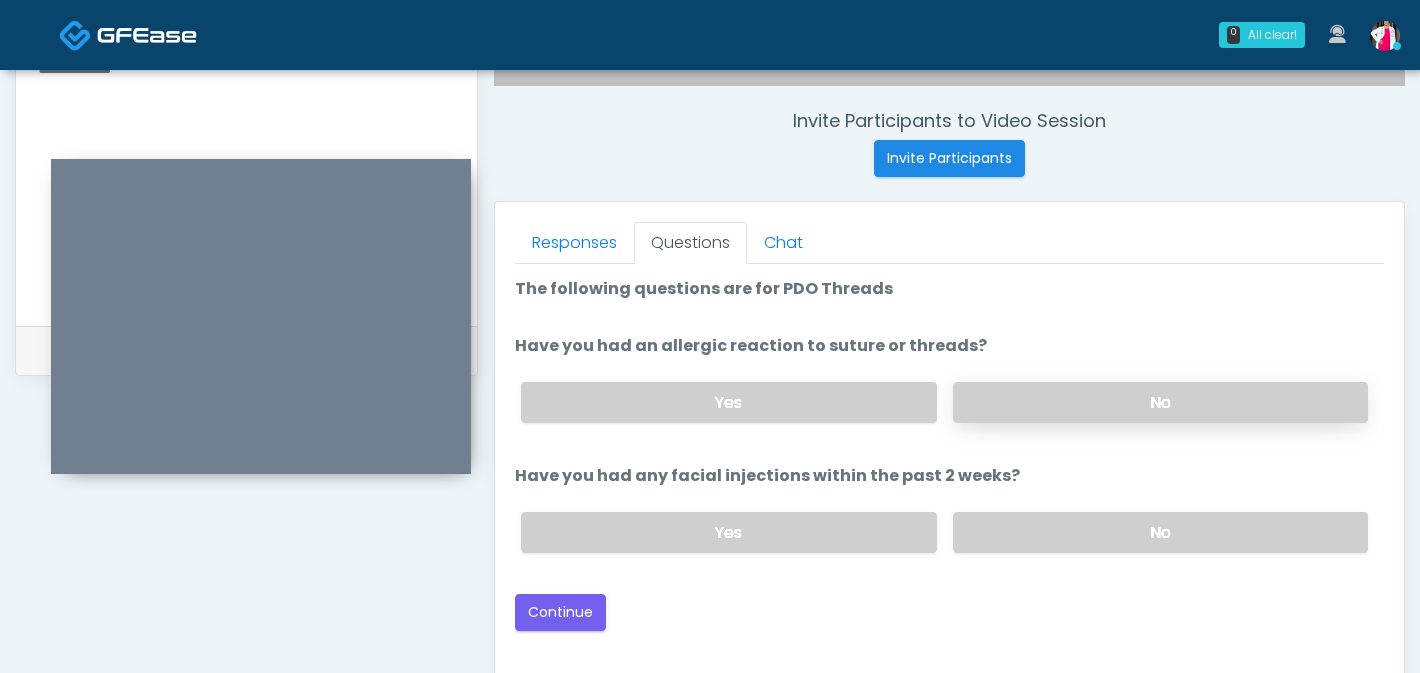 click on "No" at bounding box center [1160, 402] 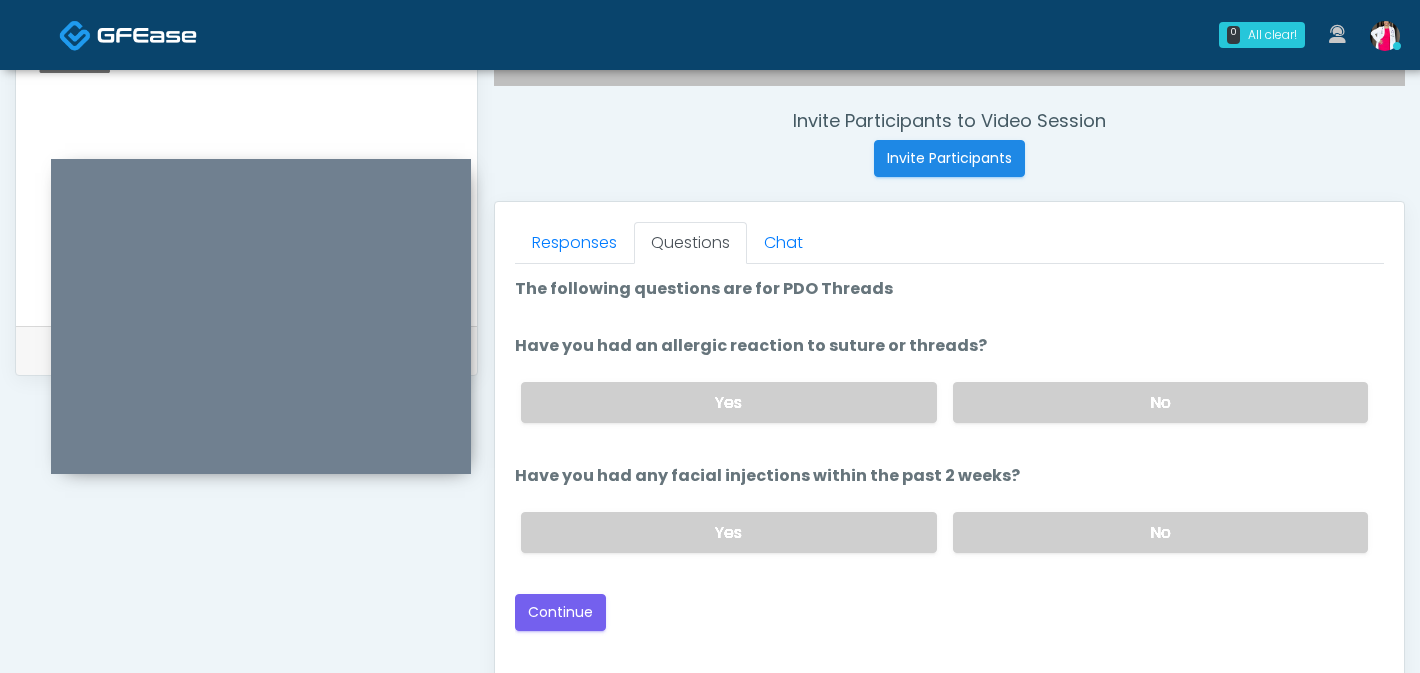 click on "No" at bounding box center (1160, 532) 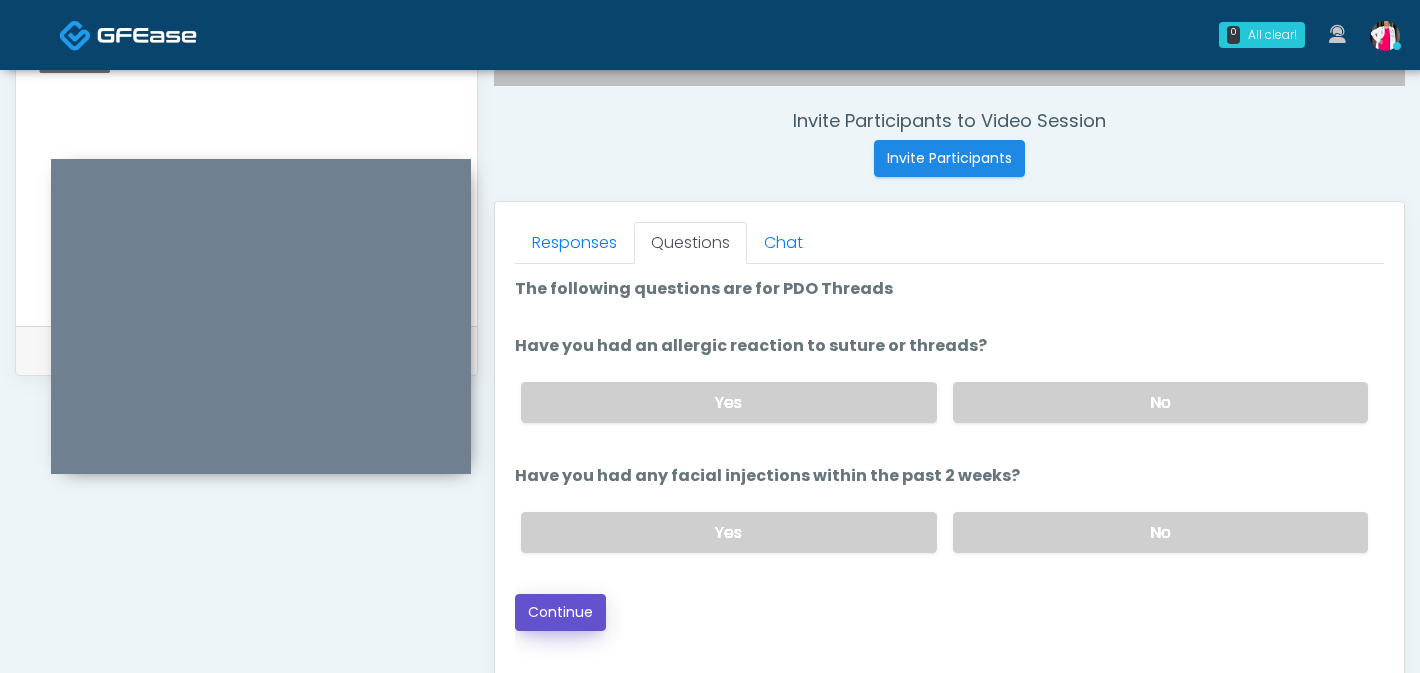 drag, startPoint x: 577, startPoint y: 605, endPoint x: 728, endPoint y: 487, distance: 191.63768 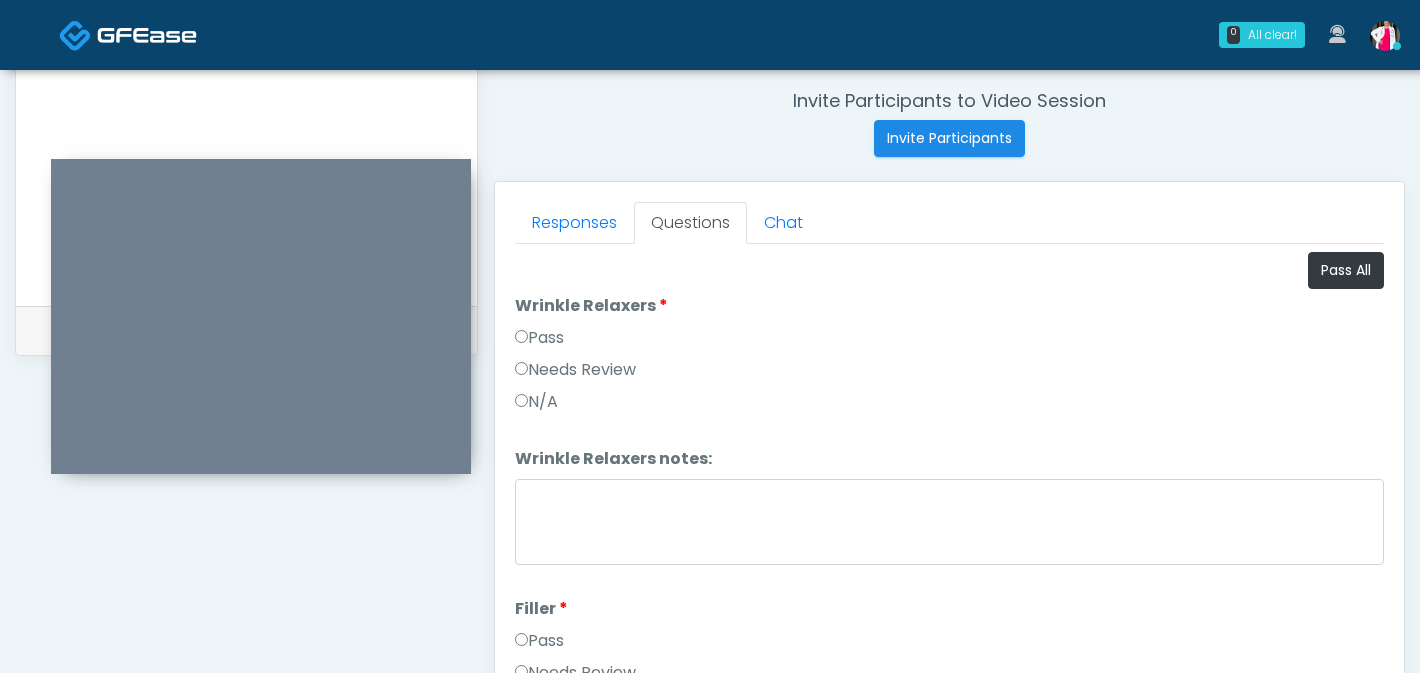 scroll, scrollTop: 763, scrollLeft: 0, axis: vertical 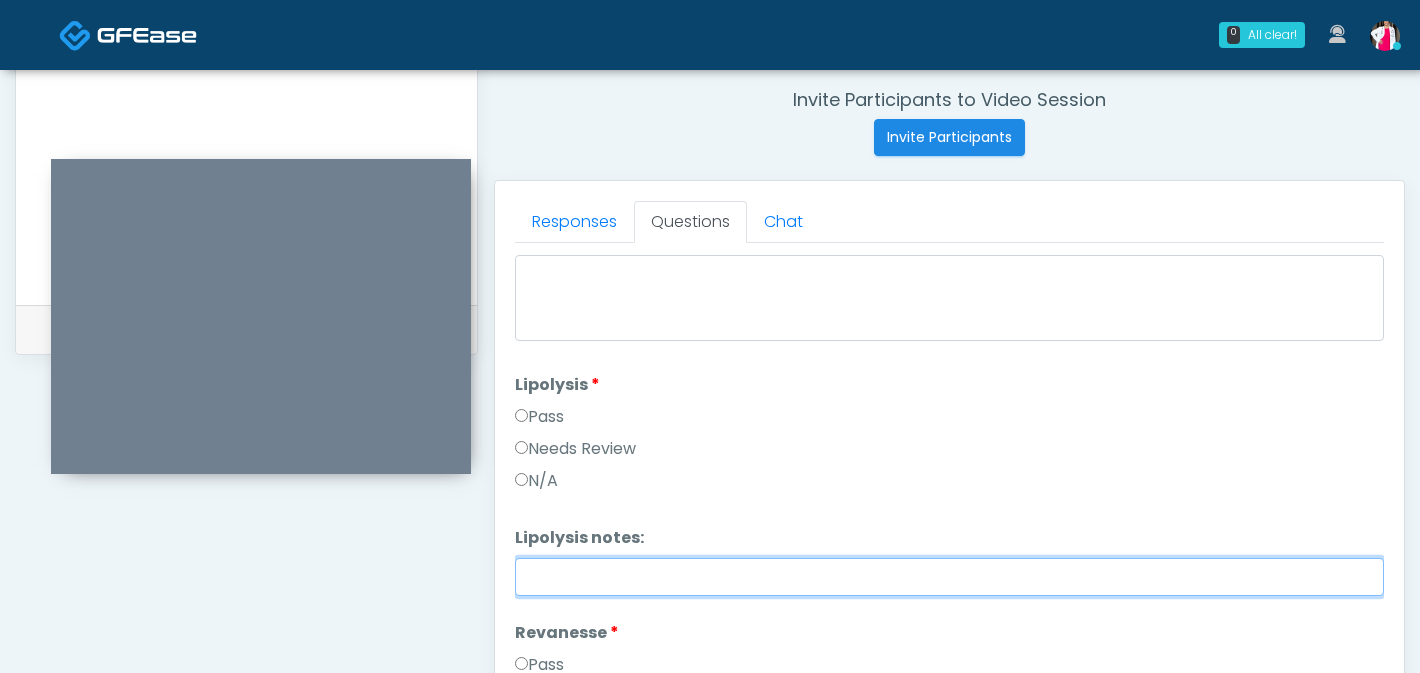 click on "Lipolysis notes:" at bounding box center (949, 577) 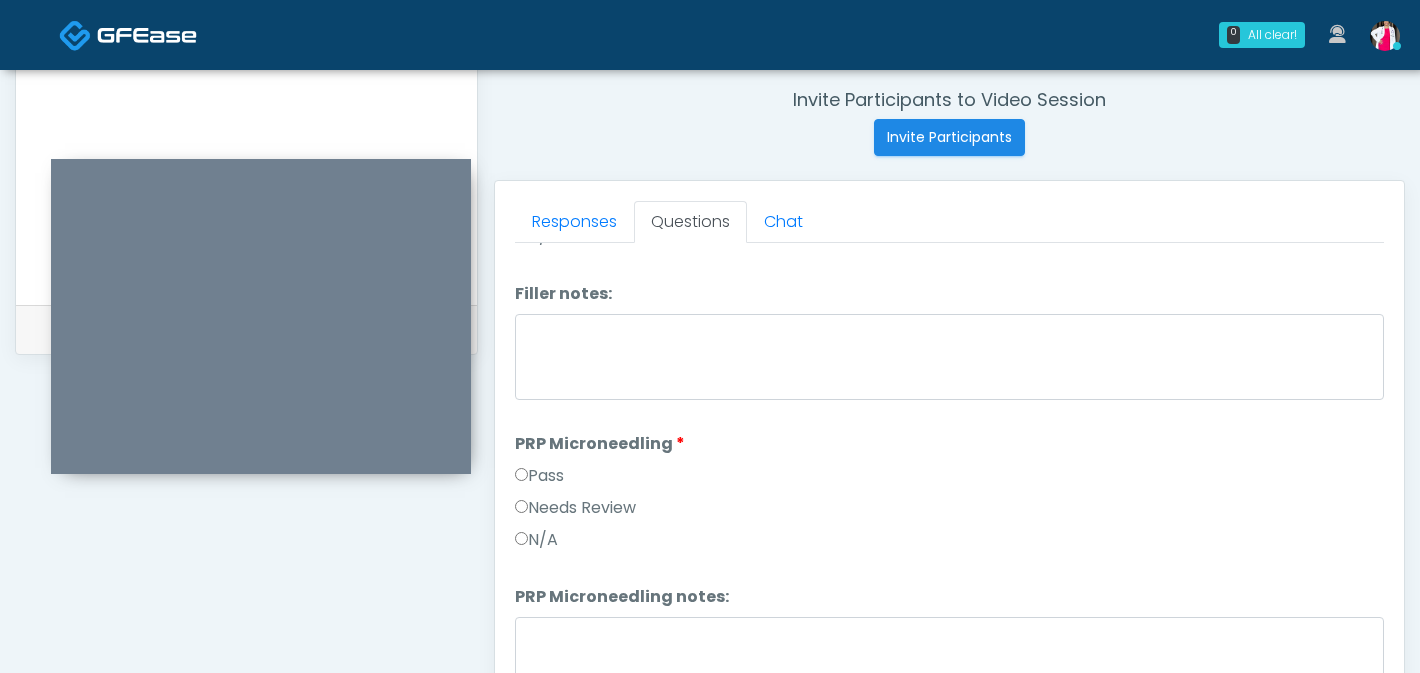 scroll, scrollTop: 459, scrollLeft: 0, axis: vertical 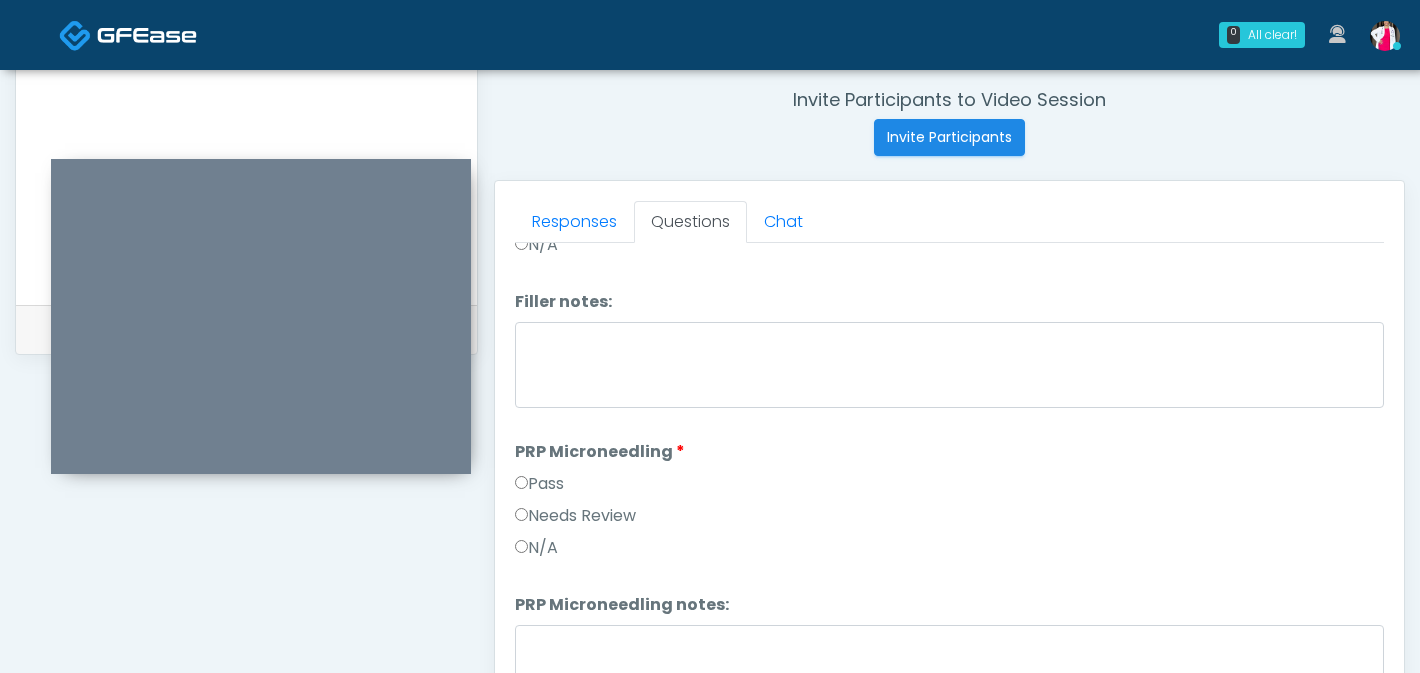 type on "**********" 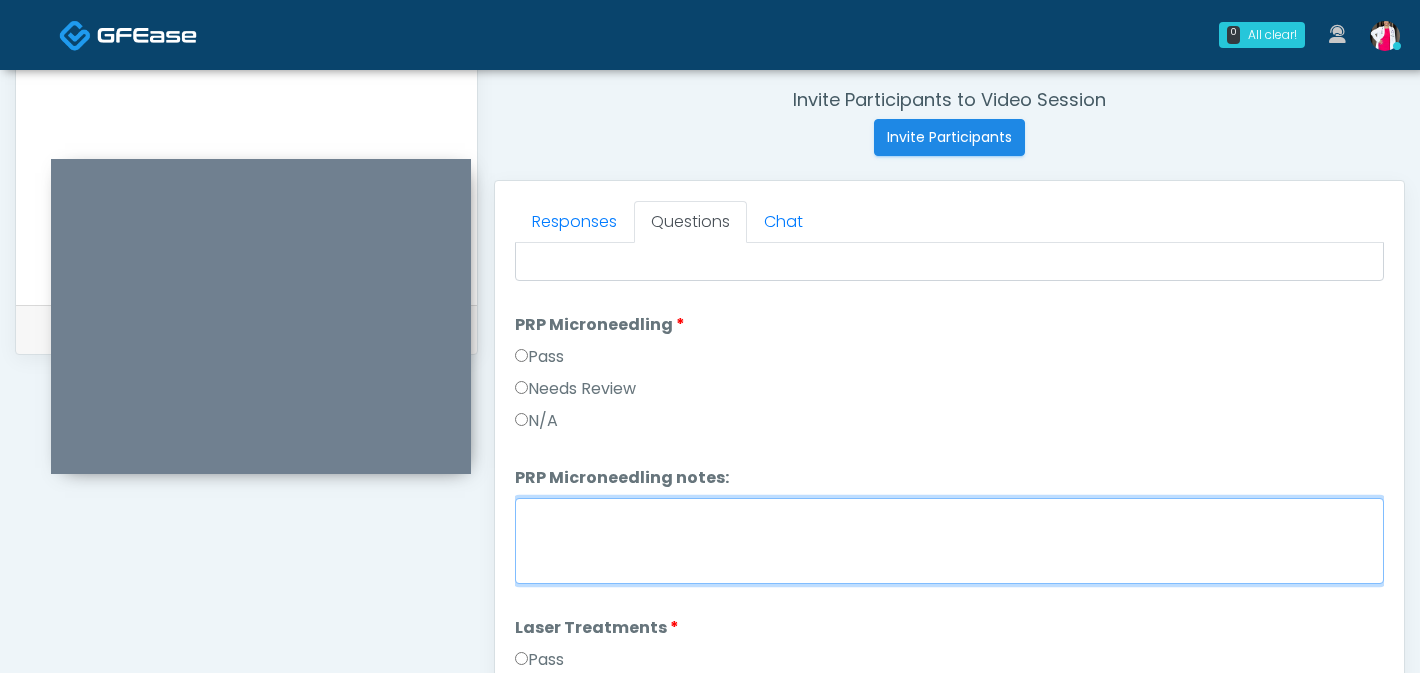 click on "PRP Microneedling notes:" at bounding box center [949, 541] 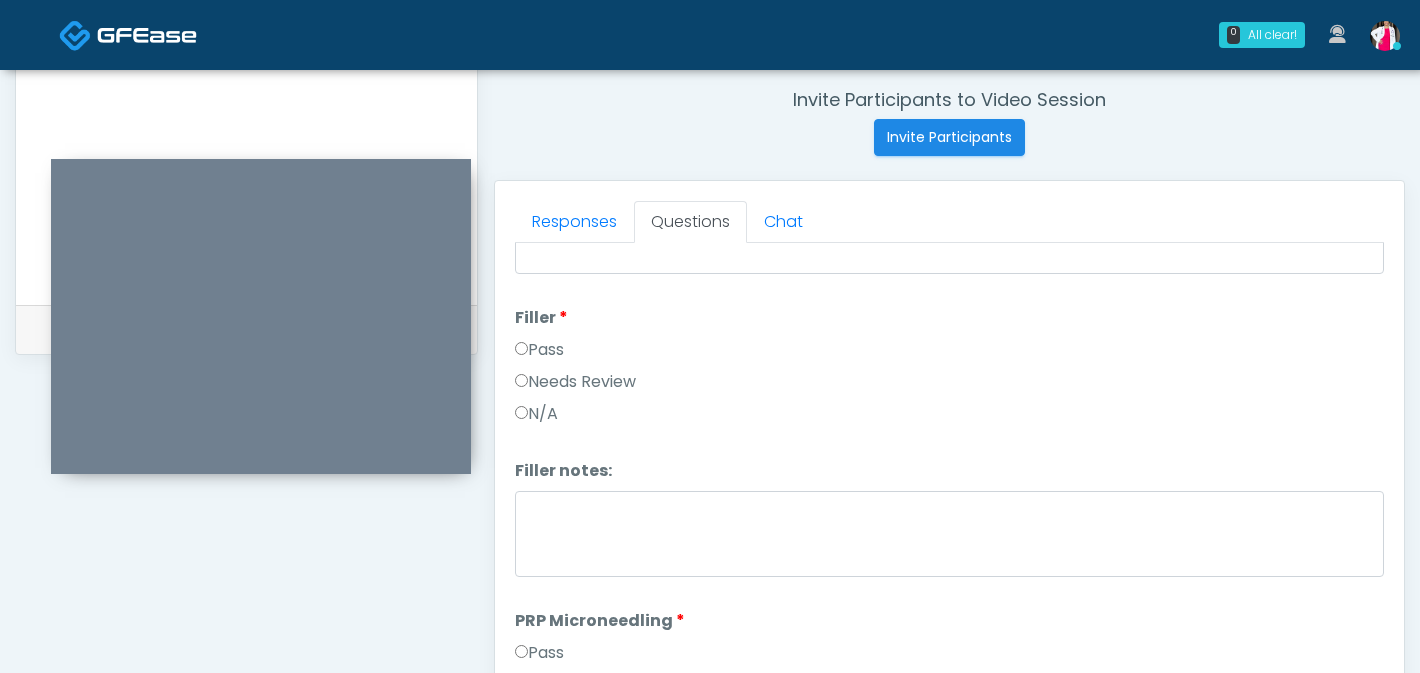 scroll, scrollTop: 289, scrollLeft: 0, axis: vertical 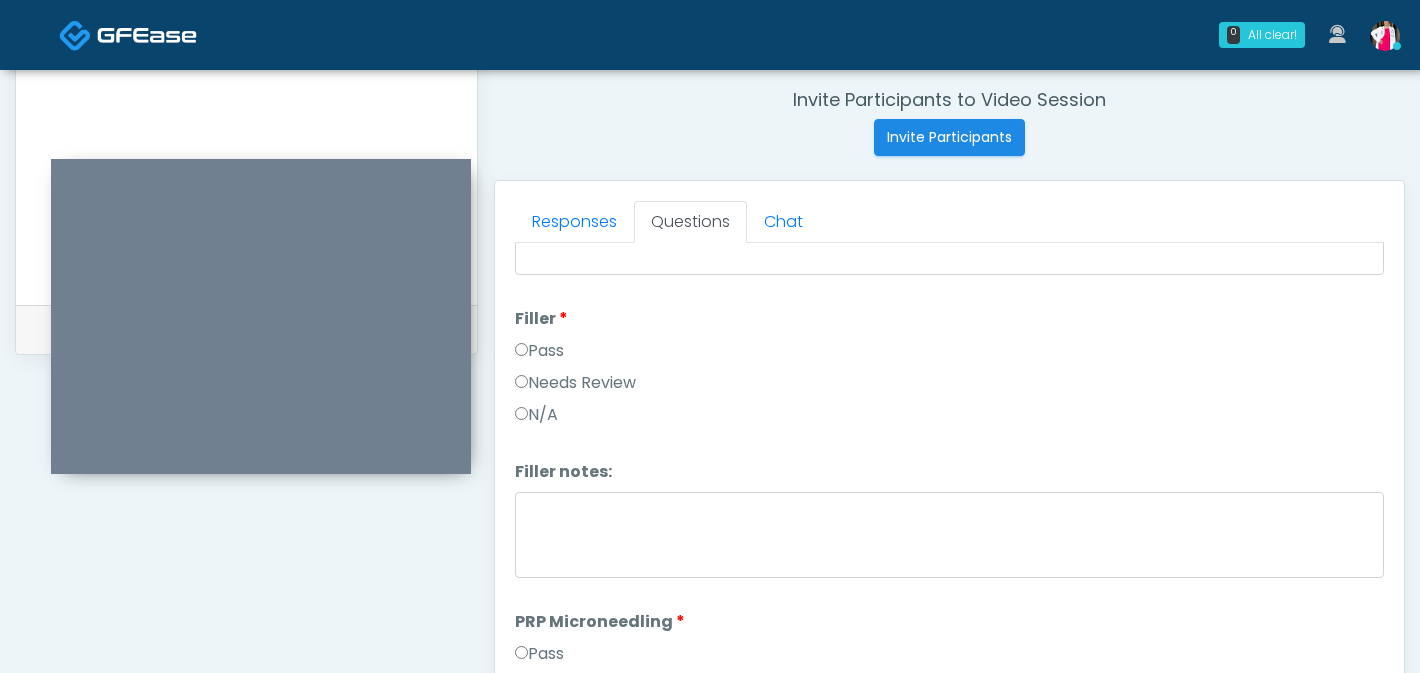 type on "**********" 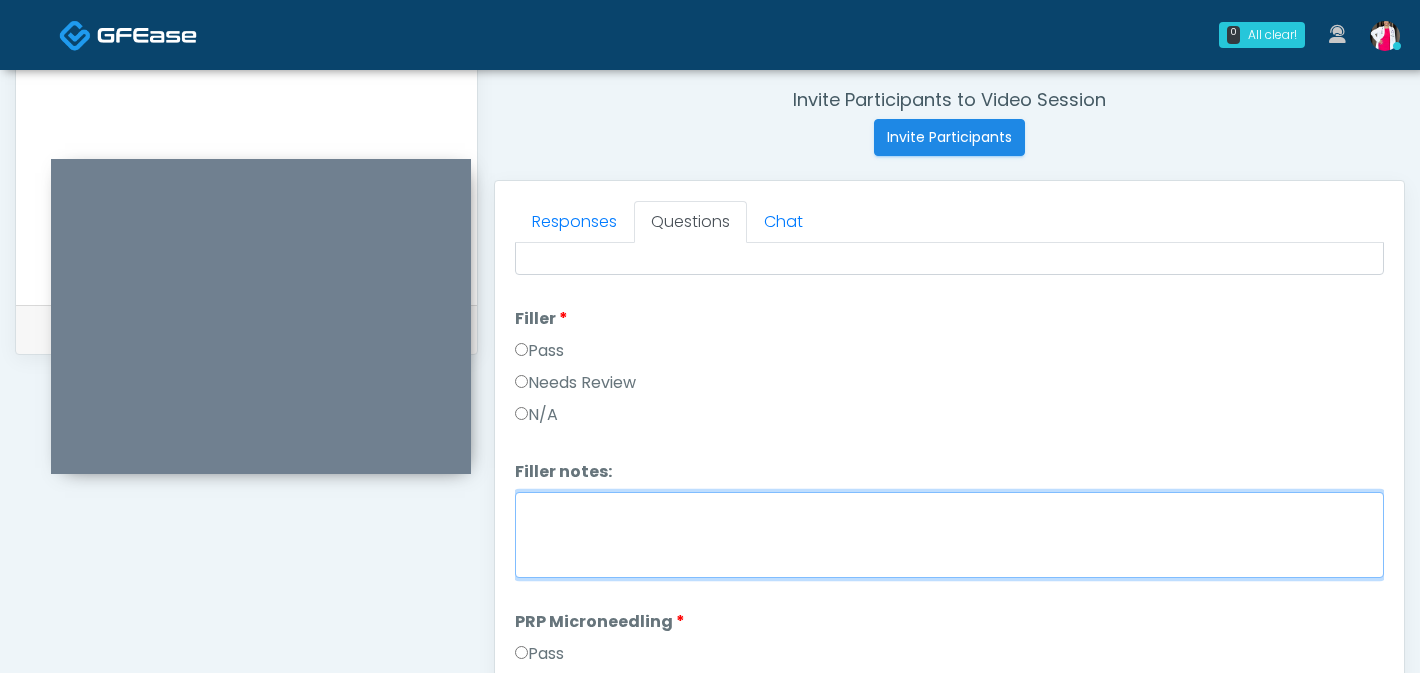 click on "Filler notes:" at bounding box center [949, 535] 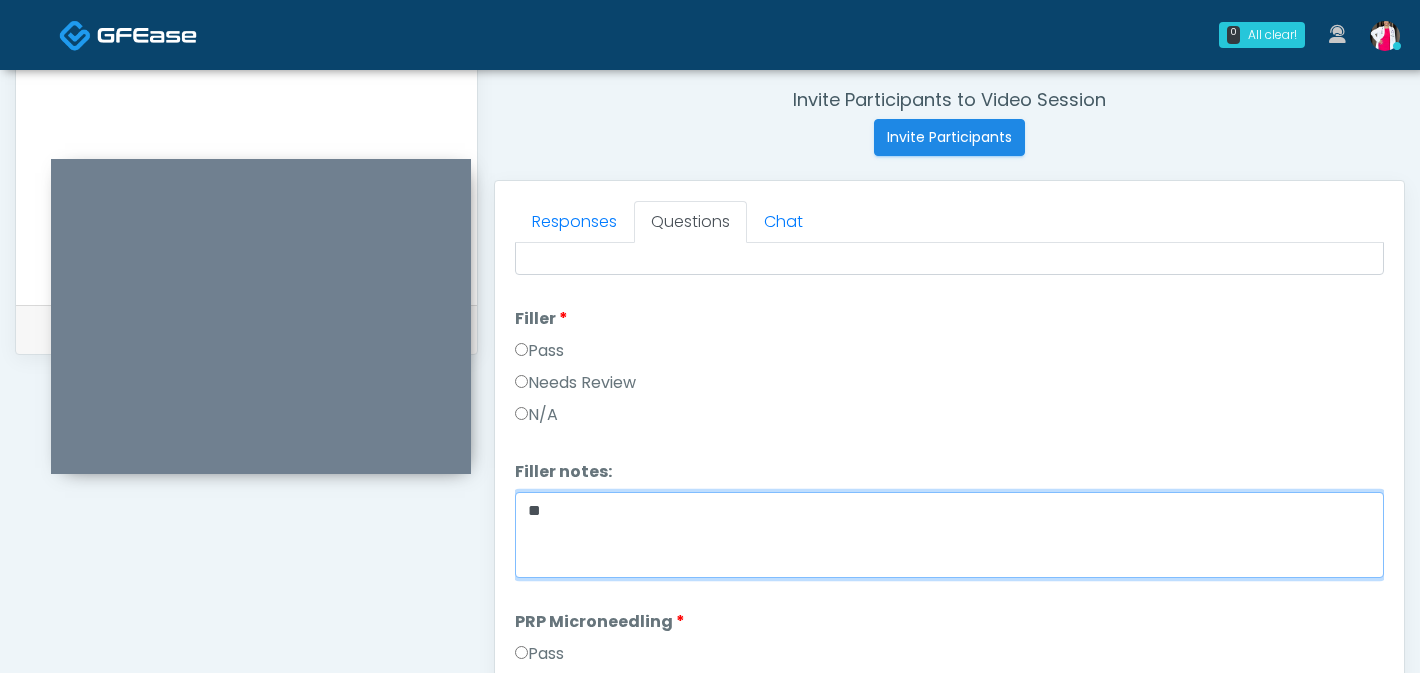 type on "*" 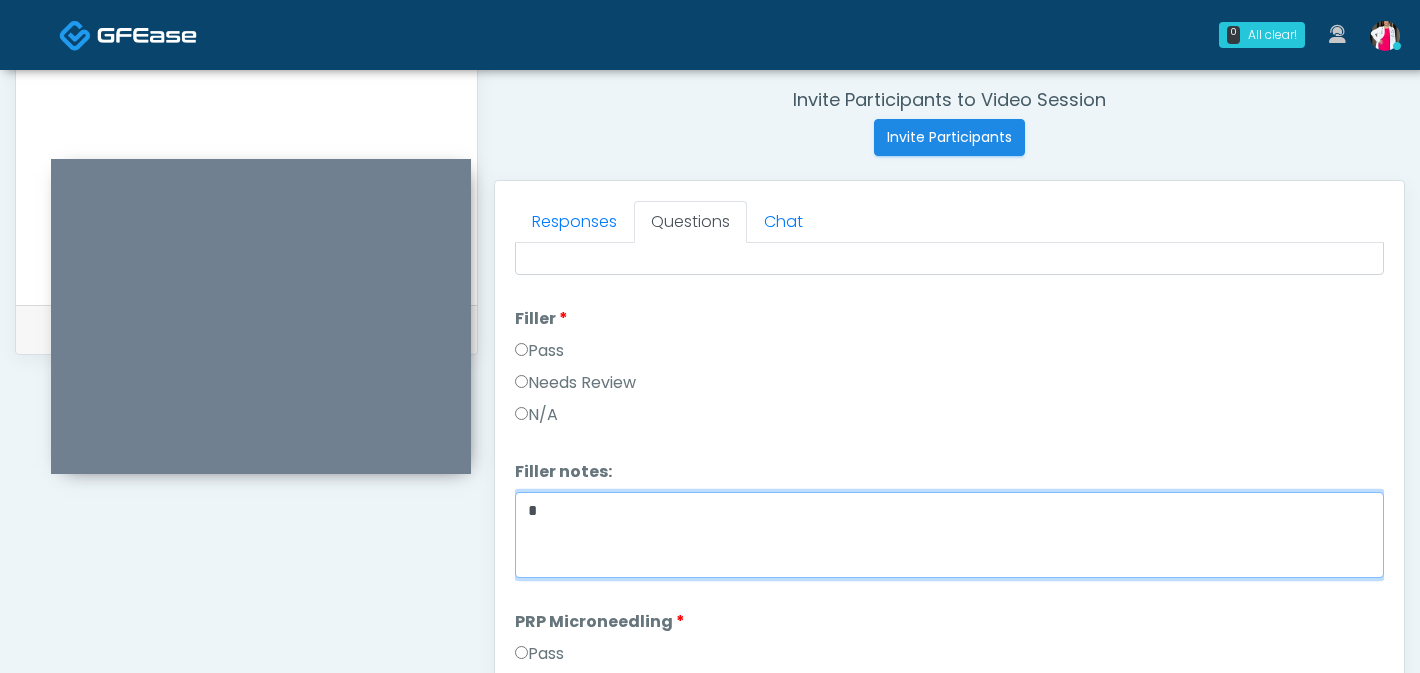 type 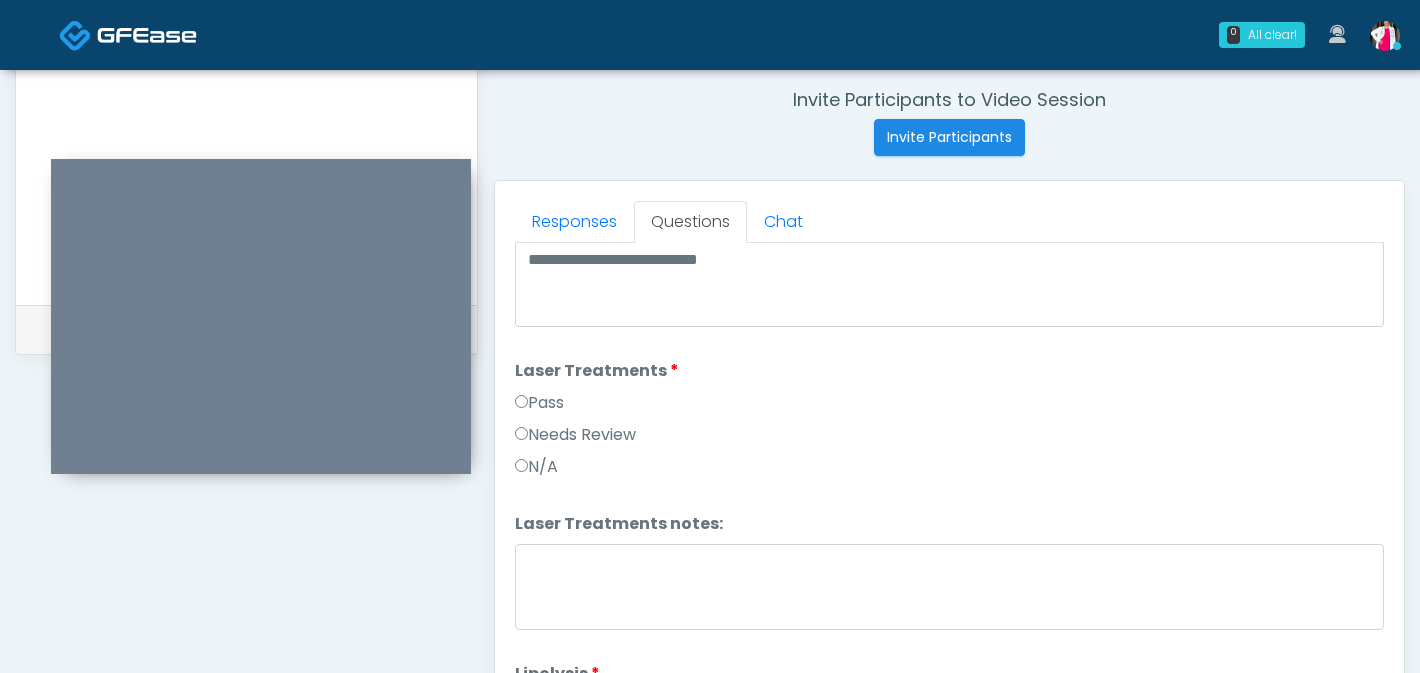 scroll, scrollTop: 844, scrollLeft: 0, axis: vertical 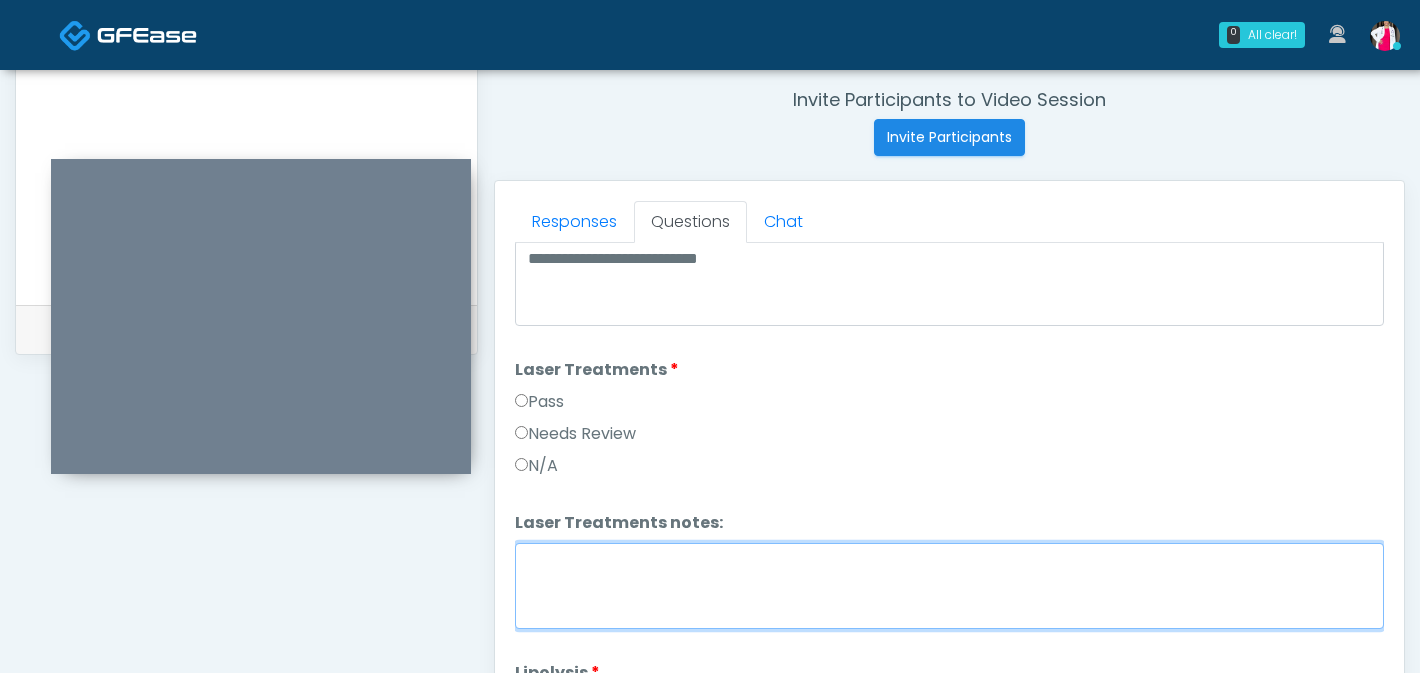 click on "Laser Treatments notes:" at bounding box center (949, 586) 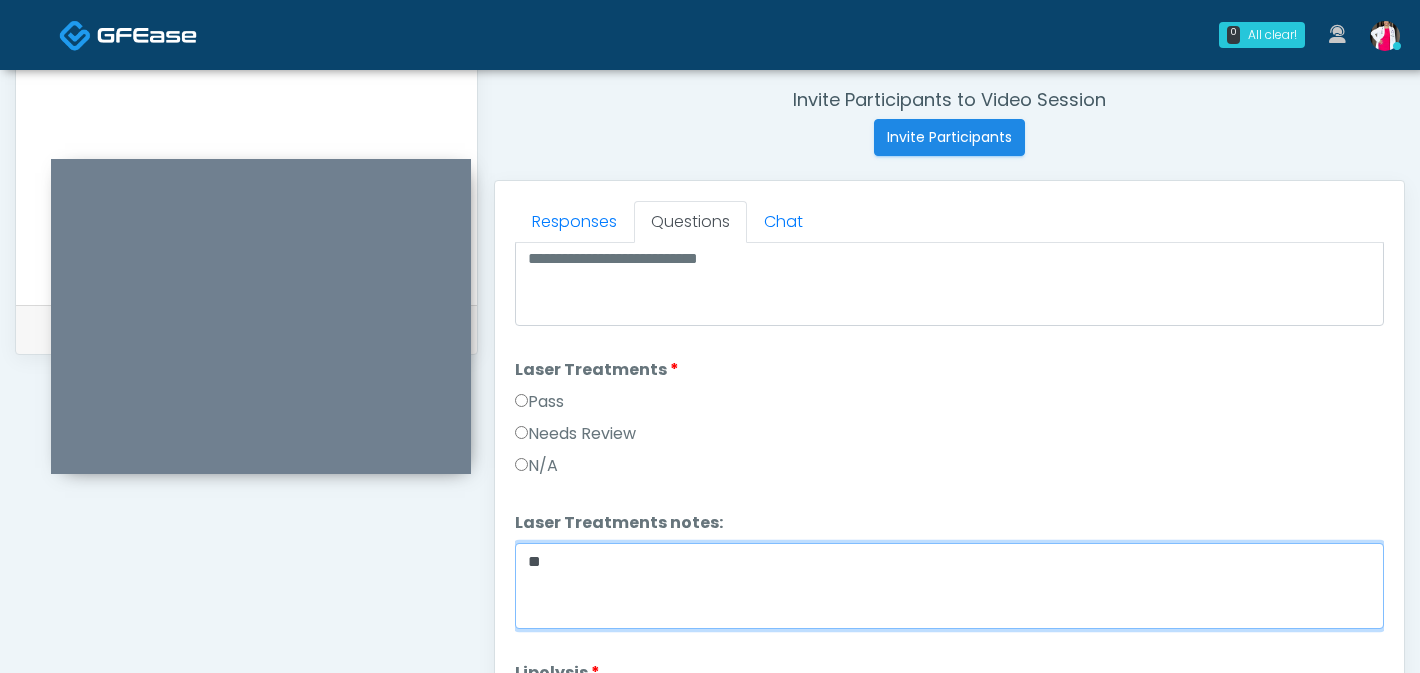 type on "*" 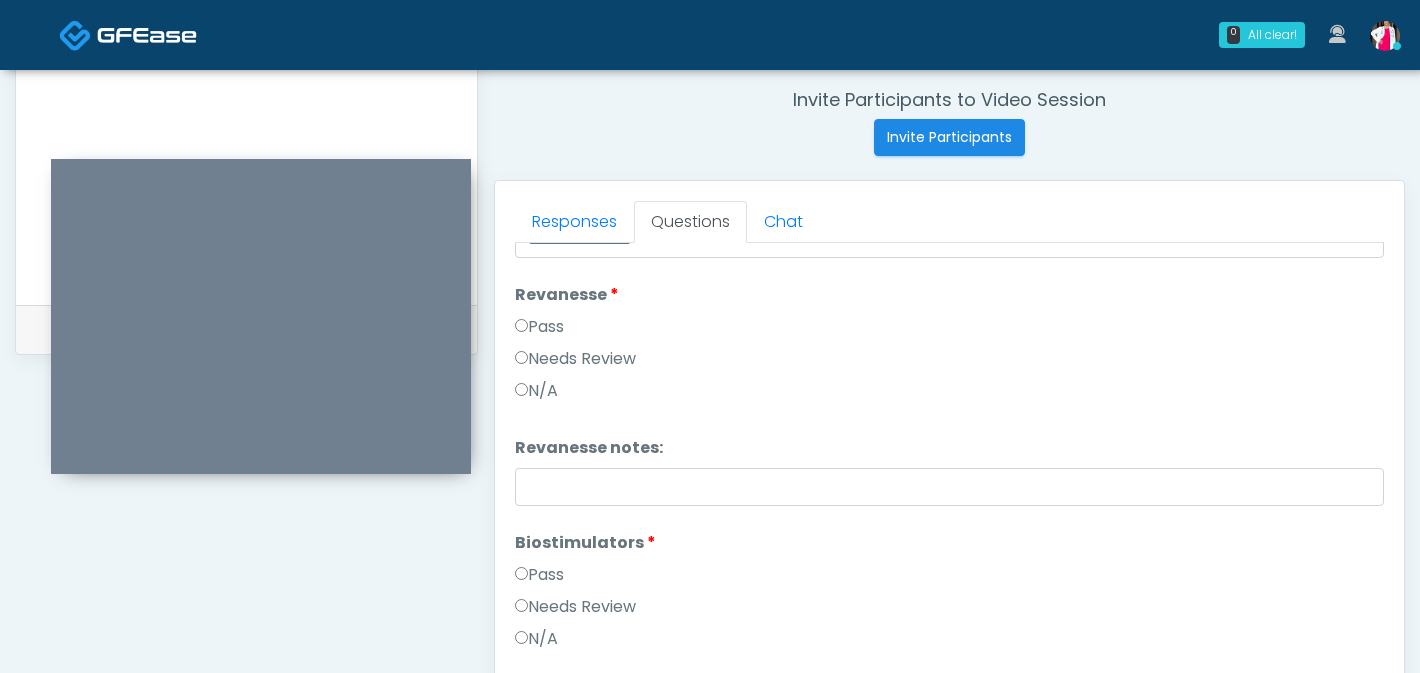 scroll, scrollTop: 1472, scrollLeft: 0, axis: vertical 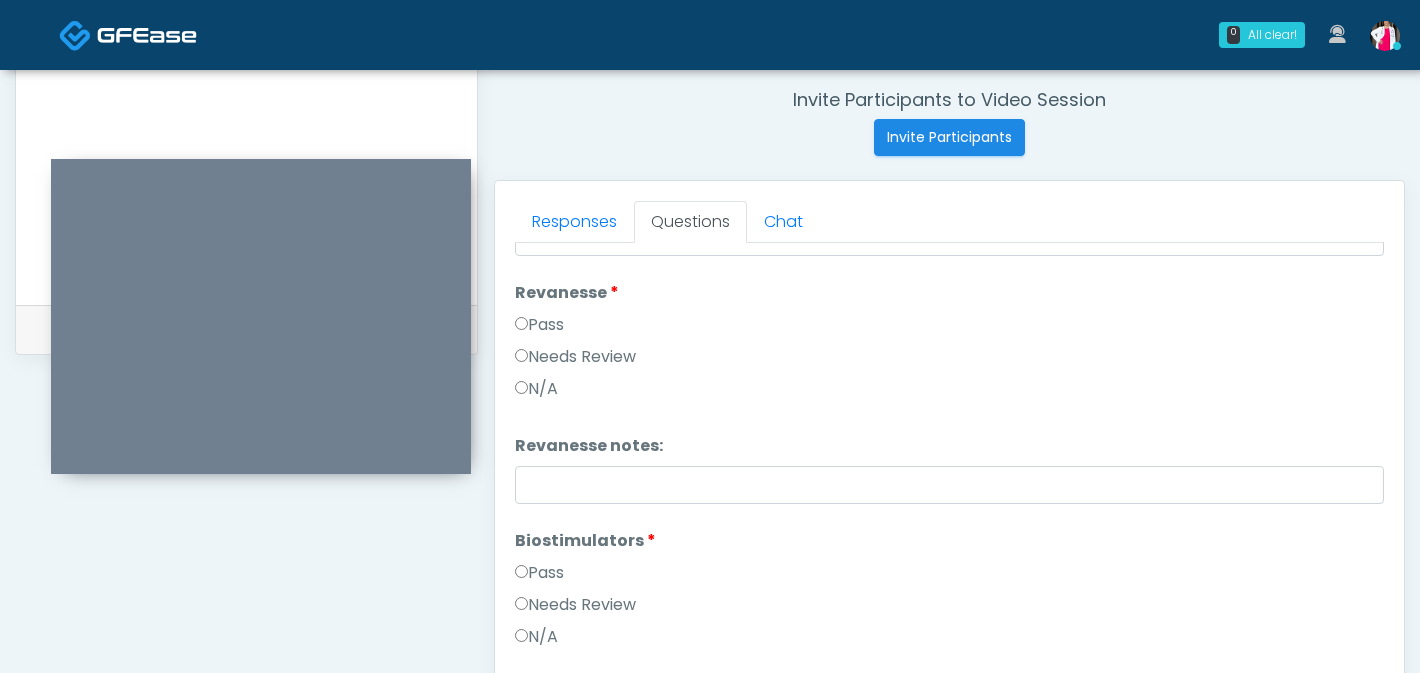 type on "**********" 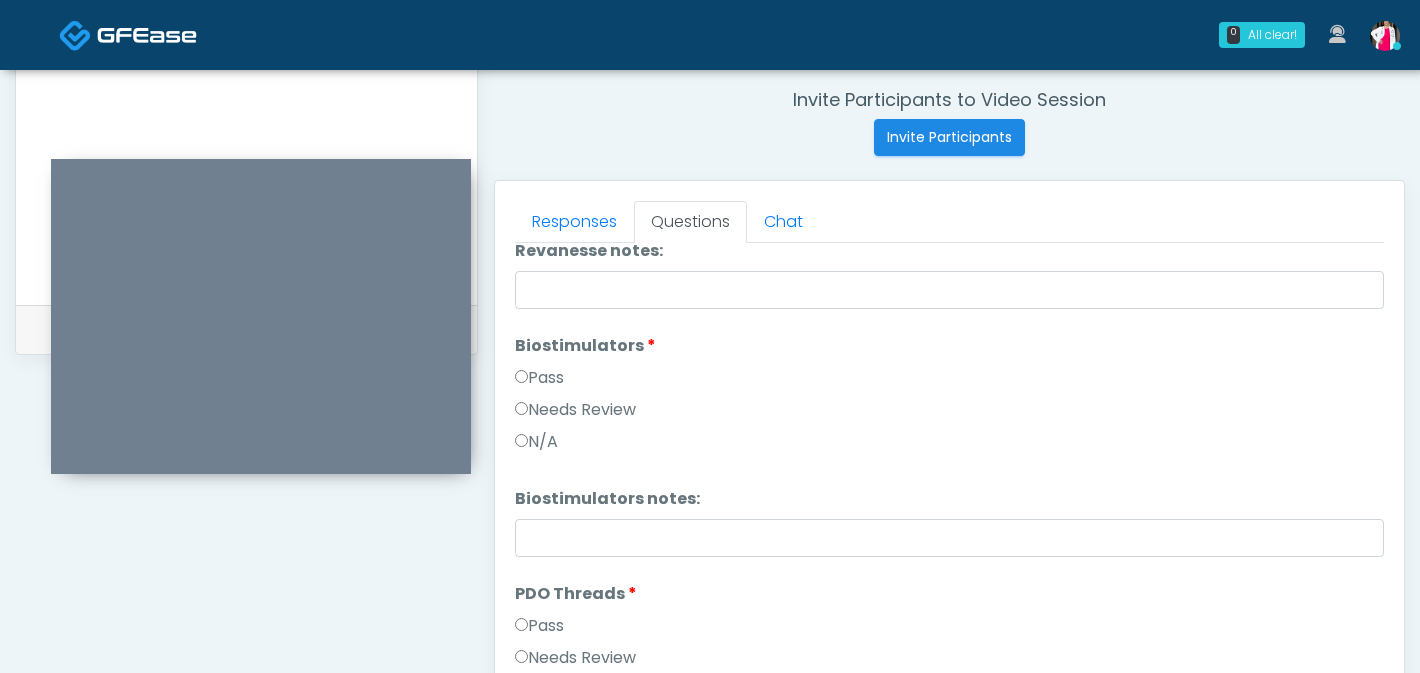 scroll, scrollTop: 1670, scrollLeft: 0, axis: vertical 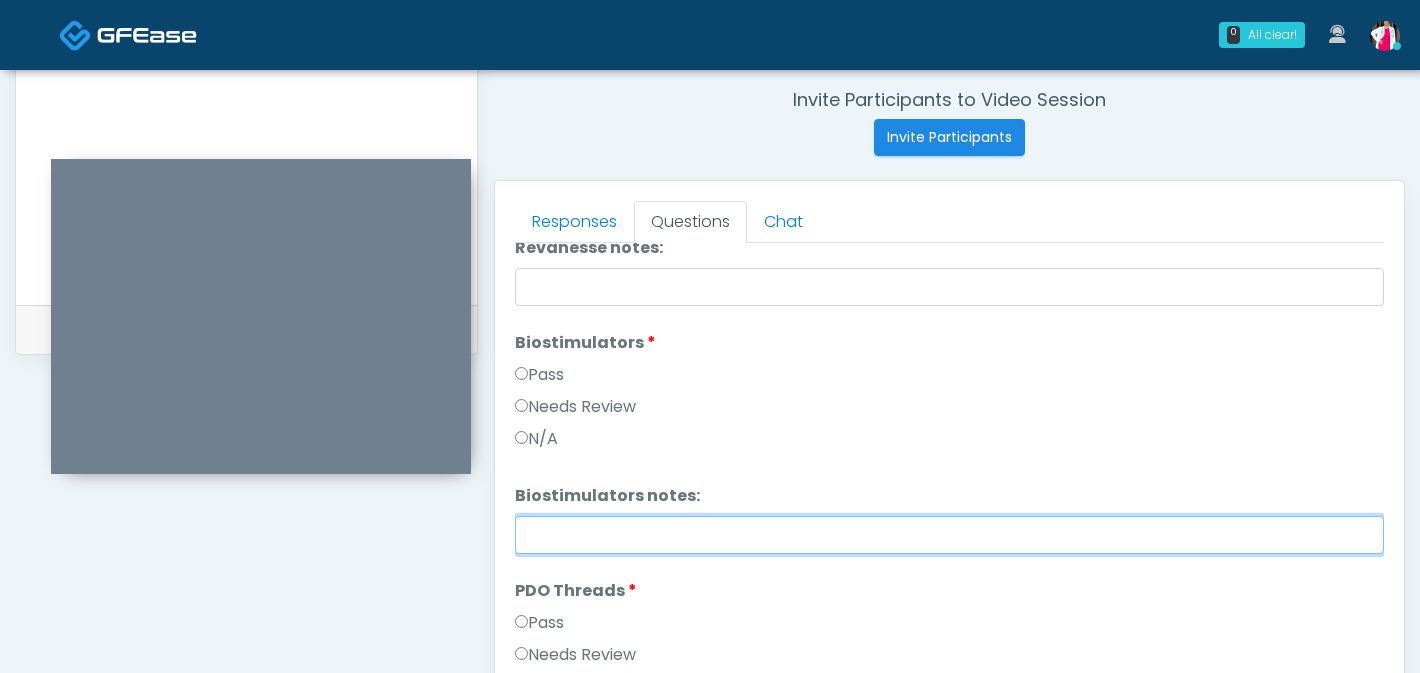 click on "Biostimulators notes:" at bounding box center (949, 535) 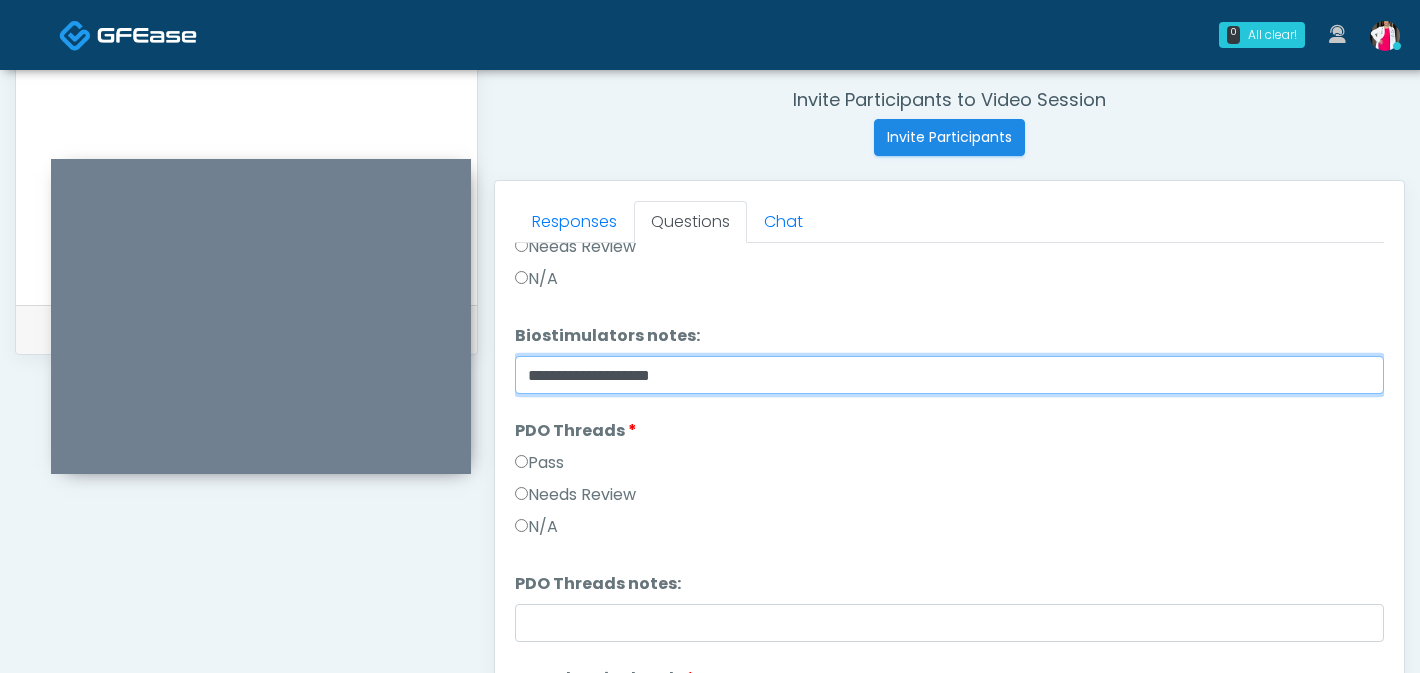 scroll, scrollTop: 1856, scrollLeft: 0, axis: vertical 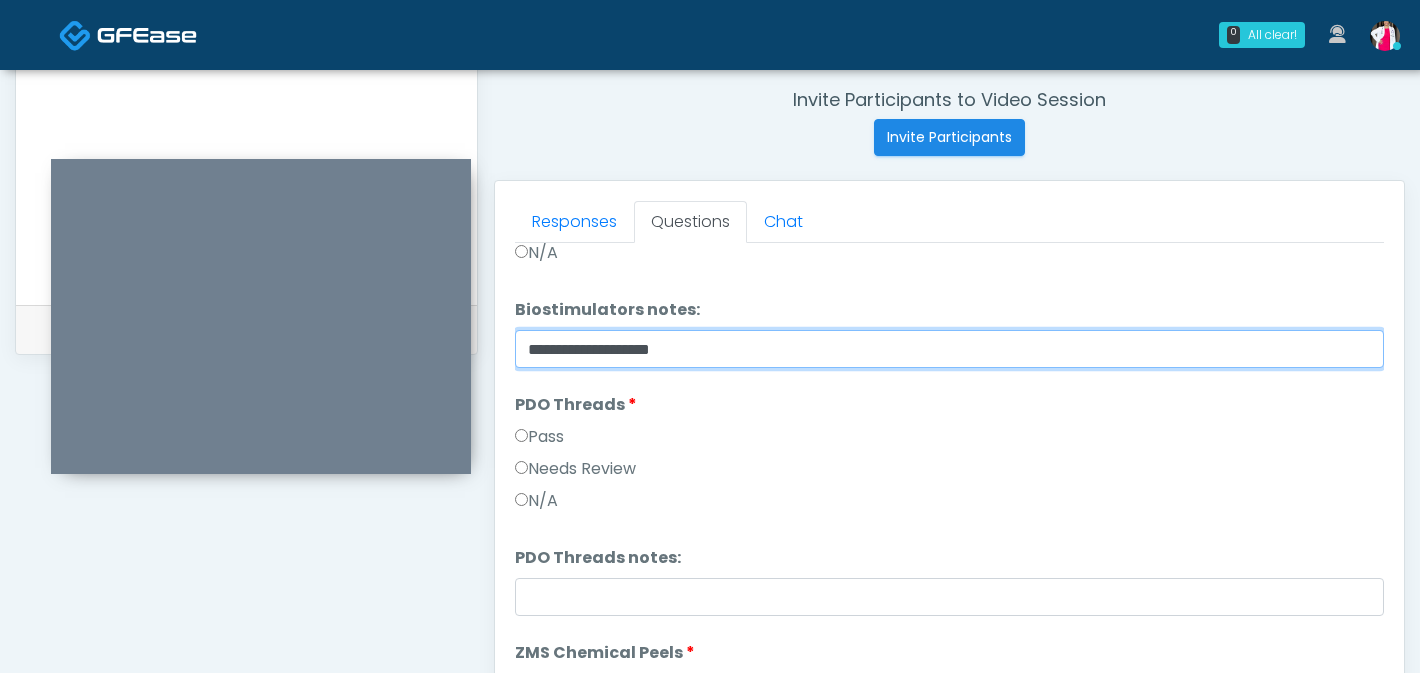 drag, startPoint x: 740, startPoint y: 340, endPoint x: 541, endPoint y: 346, distance: 199.09044 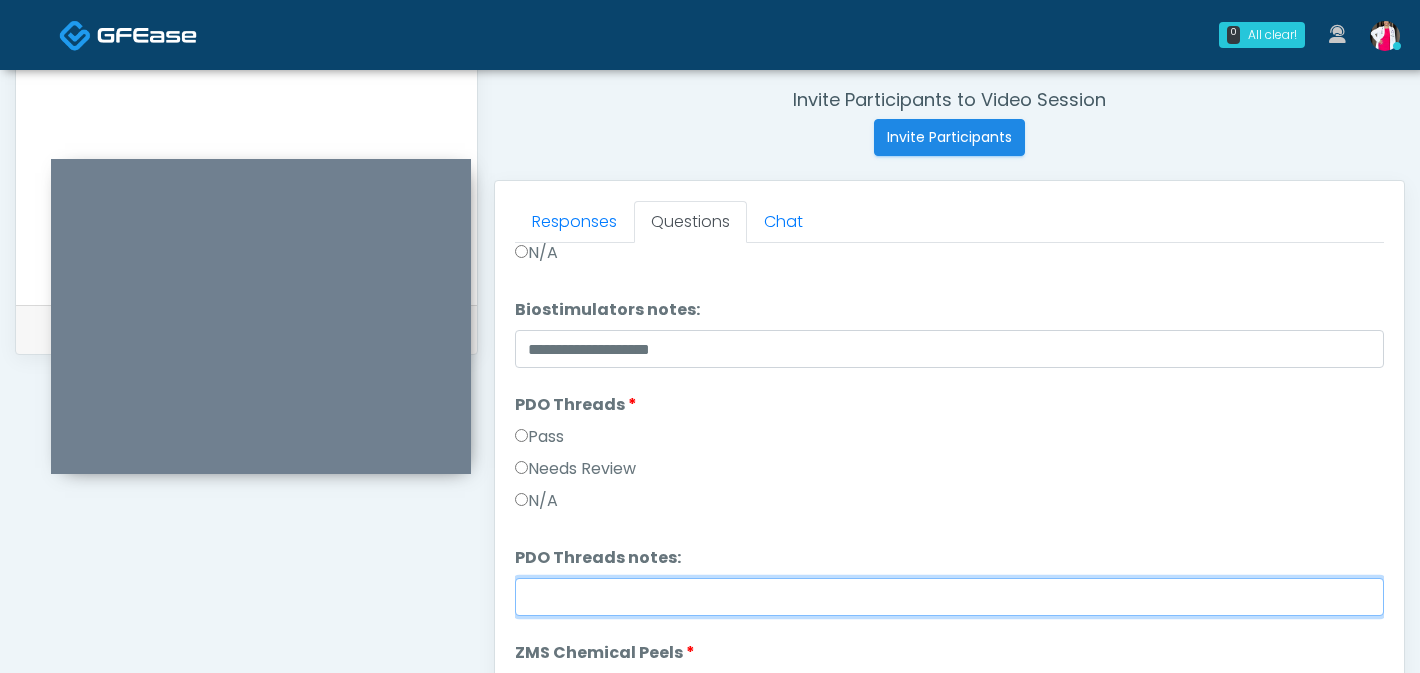 click on "PDO Threads notes:" at bounding box center (949, 597) 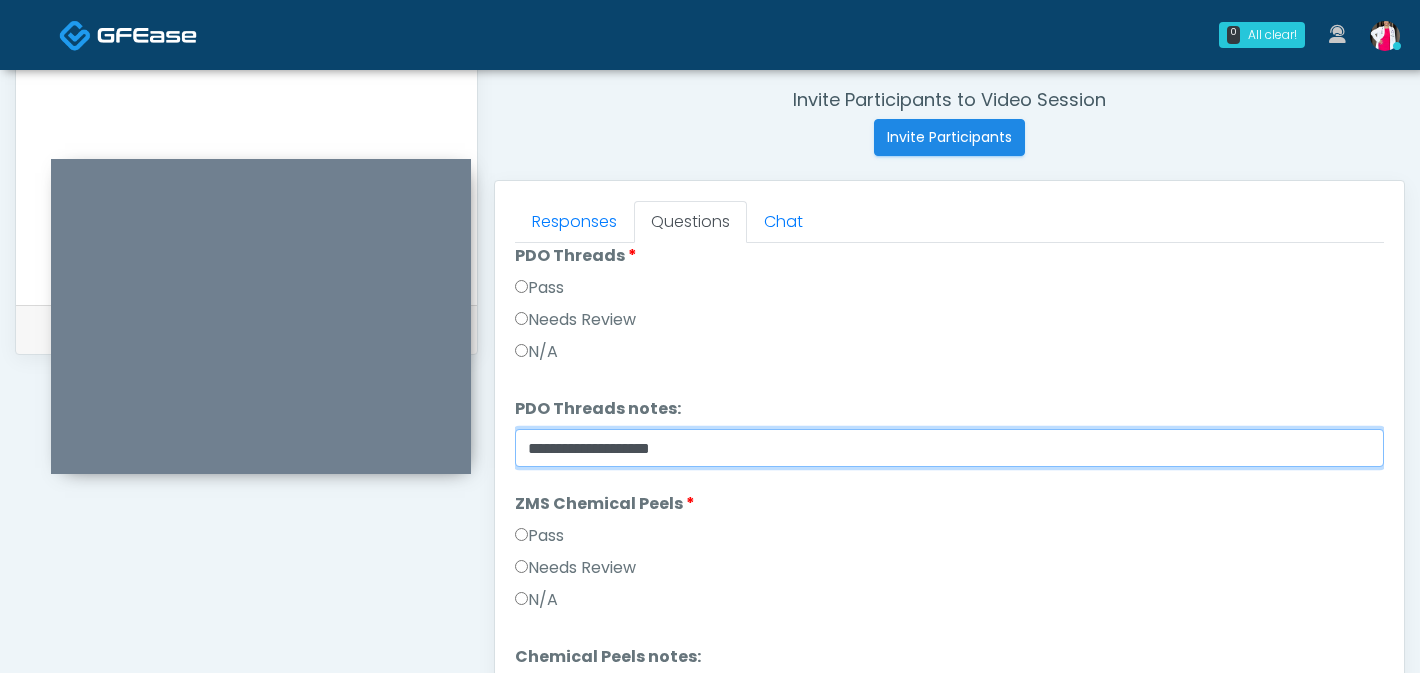 scroll, scrollTop: 2037, scrollLeft: 0, axis: vertical 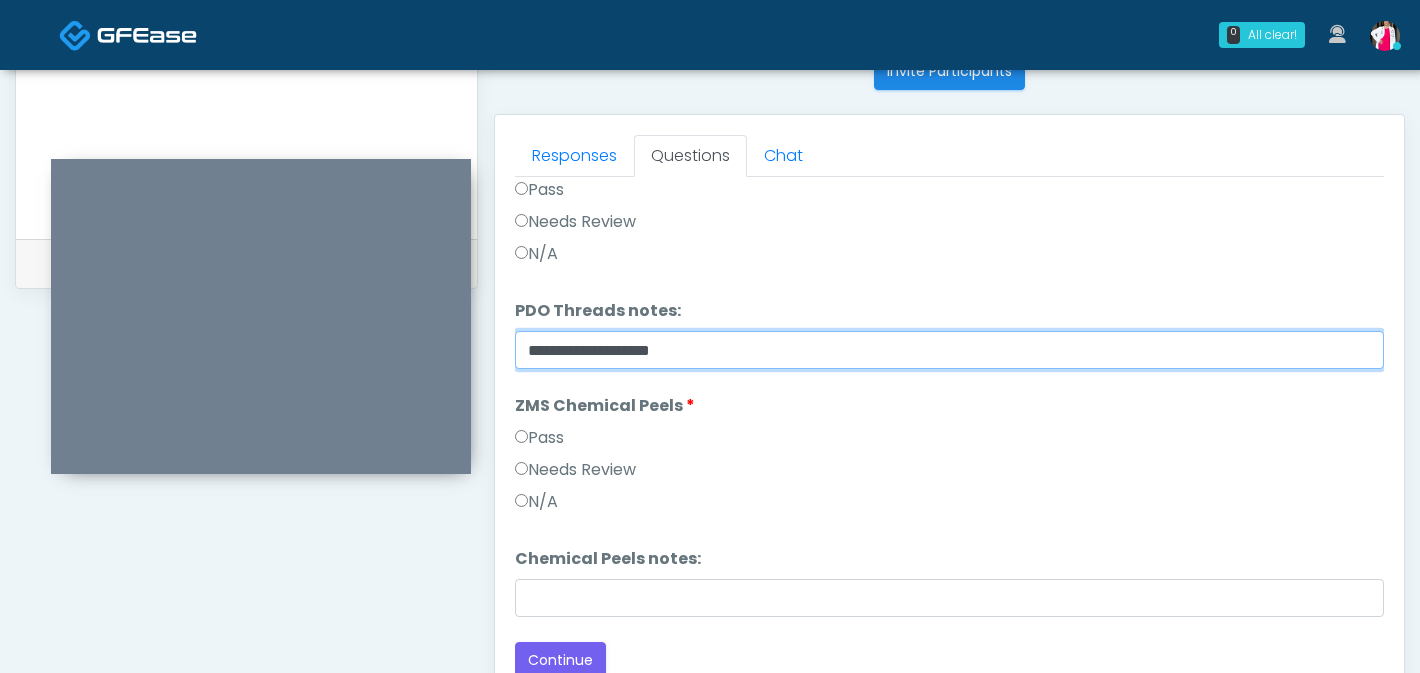 type on "**********" 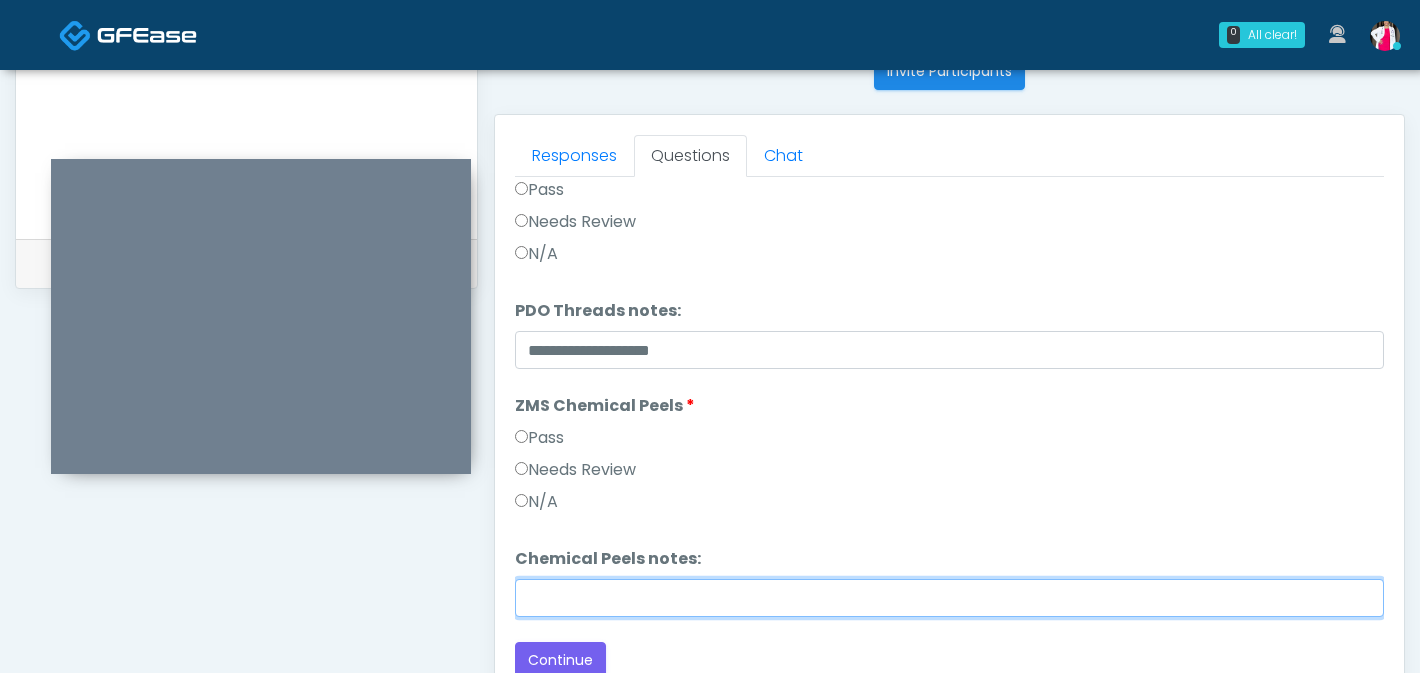 click on "Chemical Peels notes:" at bounding box center [949, 598] 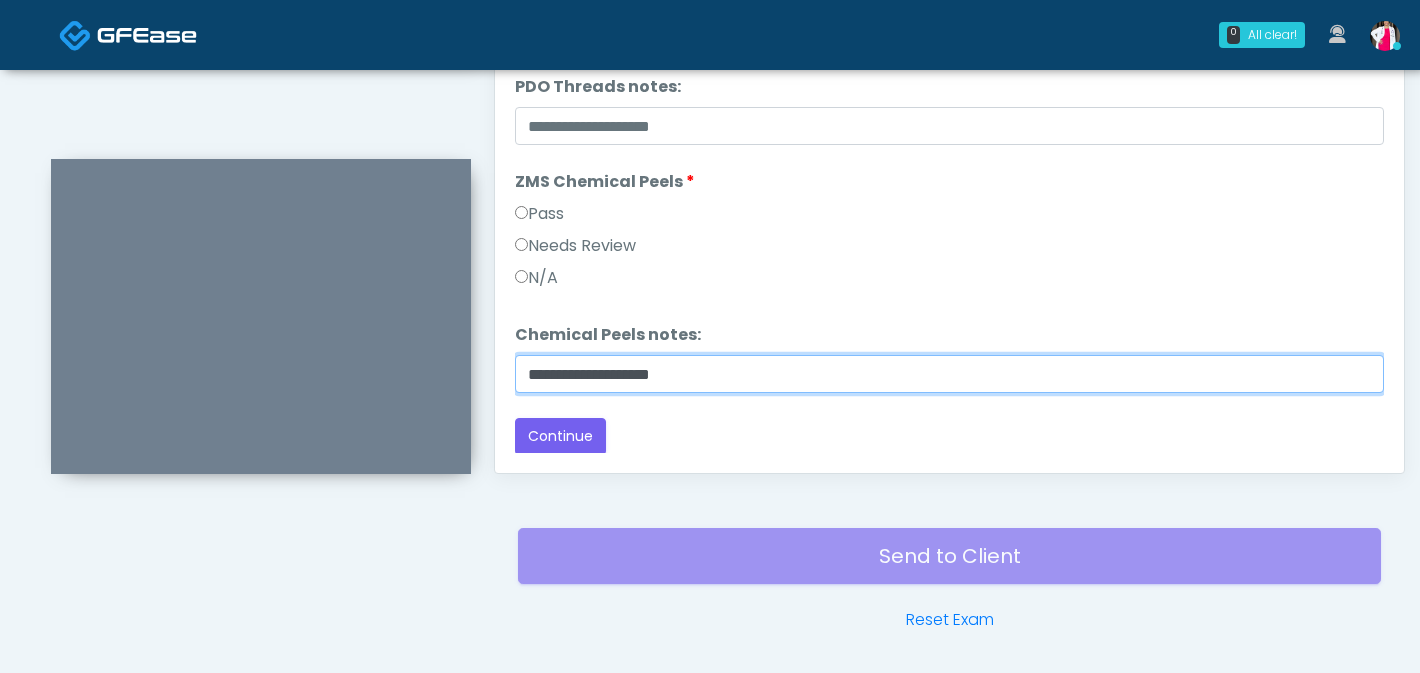 scroll, scrollTop: 1062, scrollLeft: 0, axis: vertical 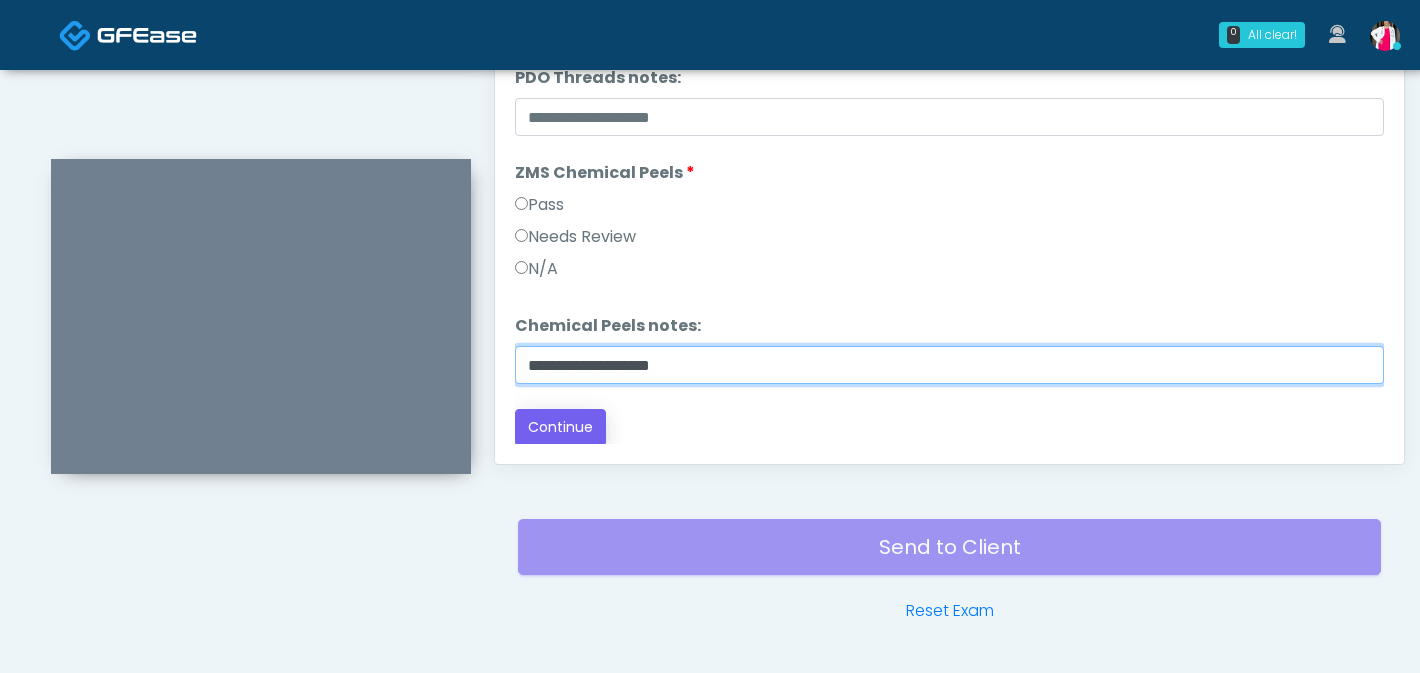 type on "**********" 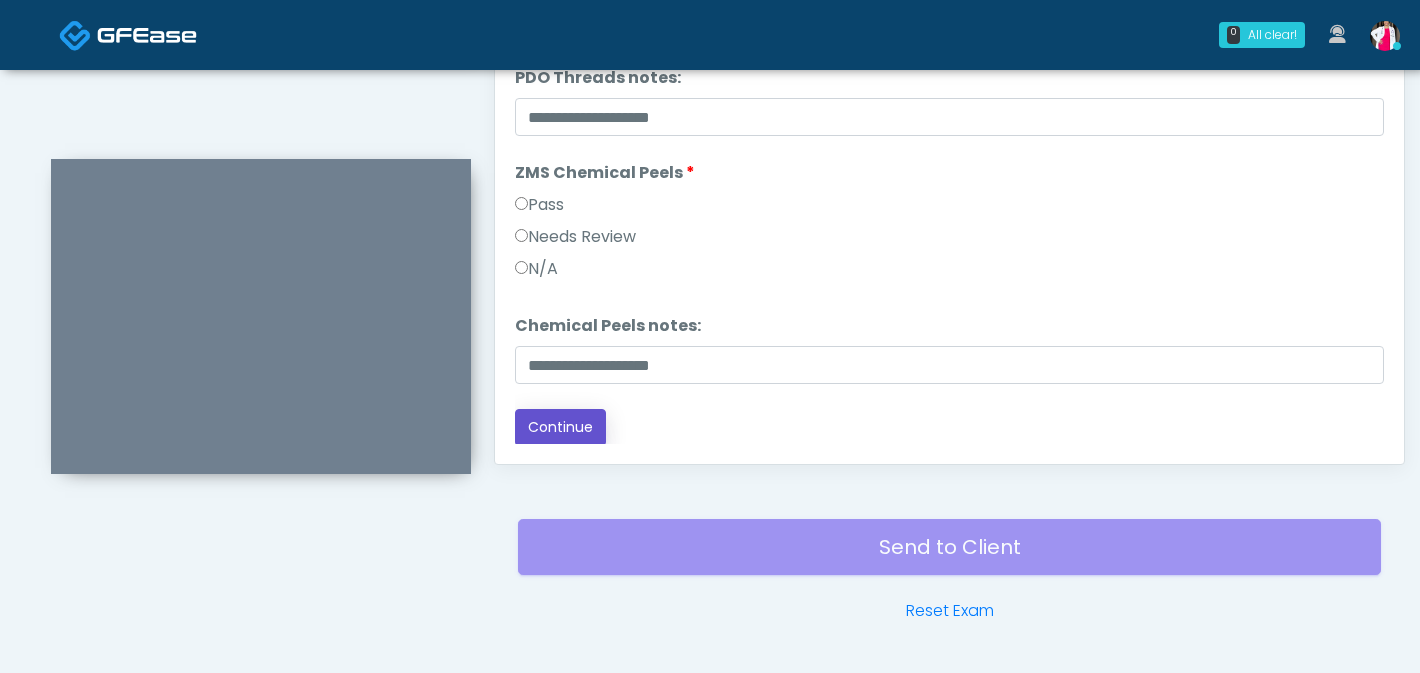 click on "Continue" at bounding box center [560, 427] 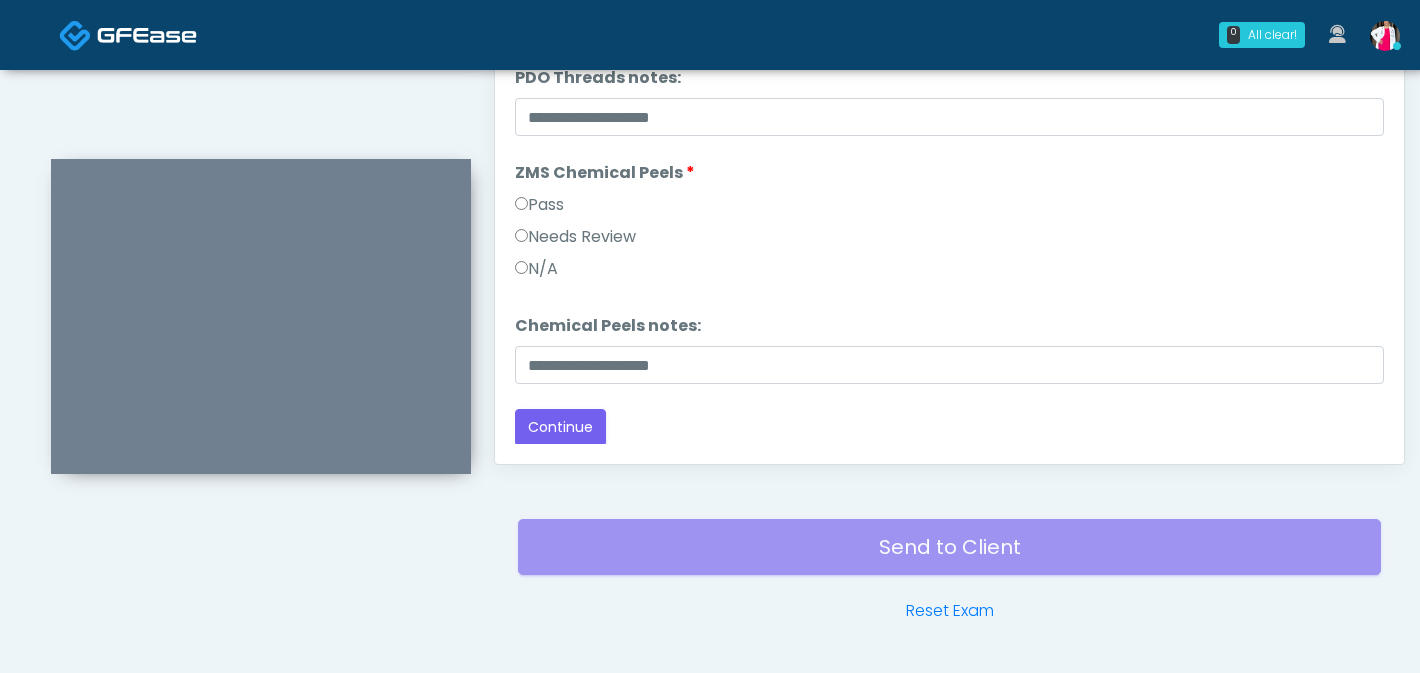 scroll, scrollTop: 2, scrollLeft: 0, axis: vertical 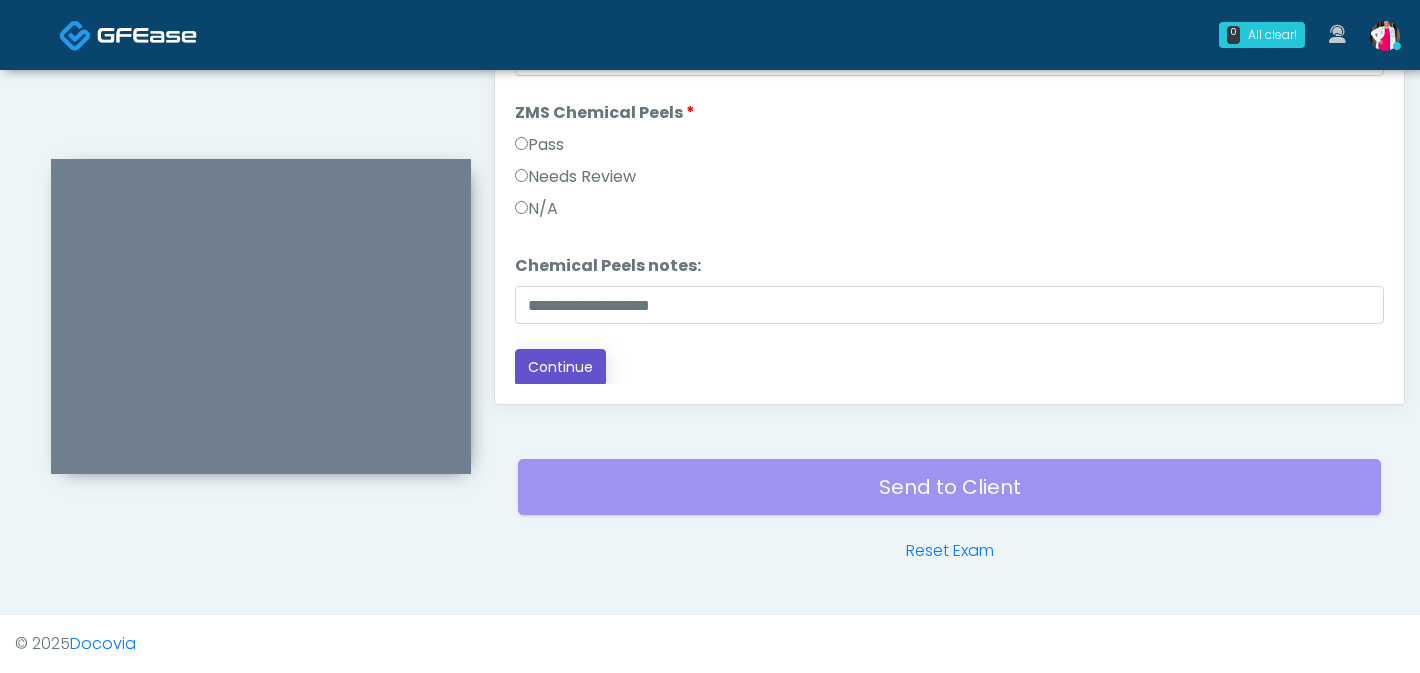 click on "Continue" at bounding box center (560, 367) 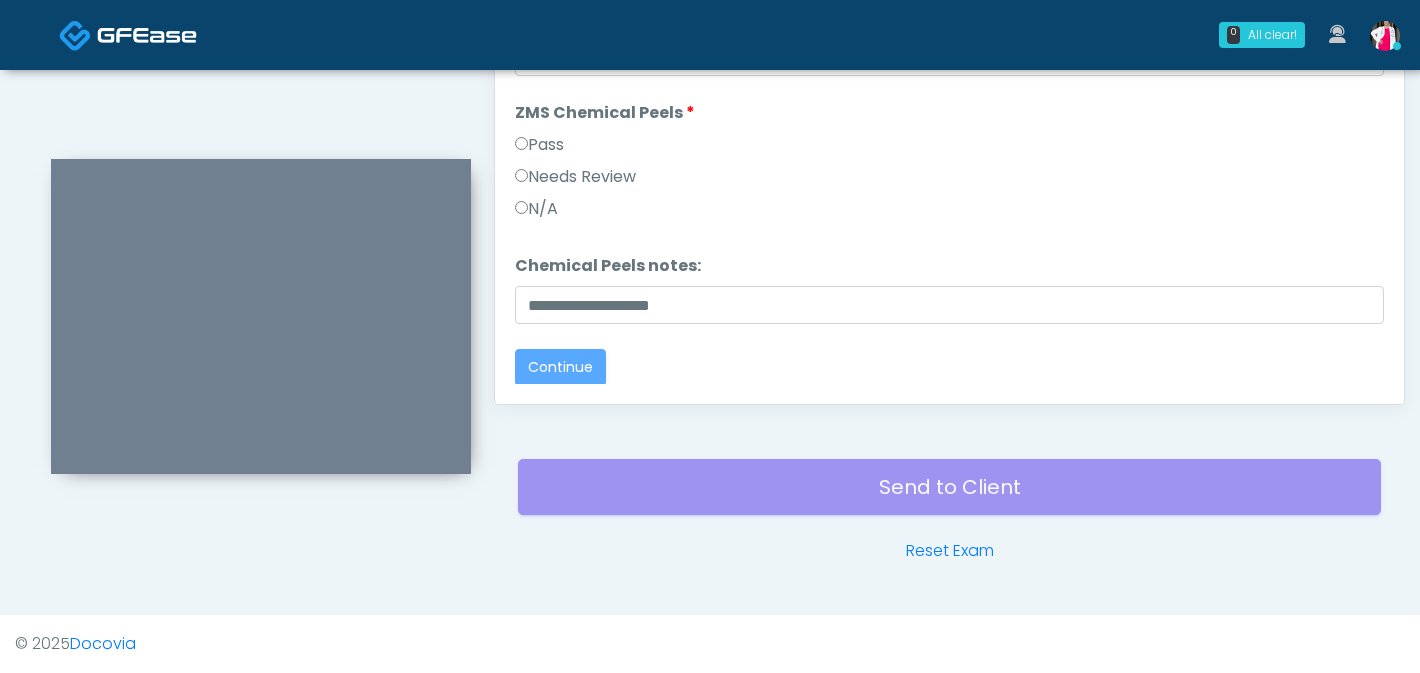 scroll, scrollTop: 0, scrollLeft: 0, axis: both 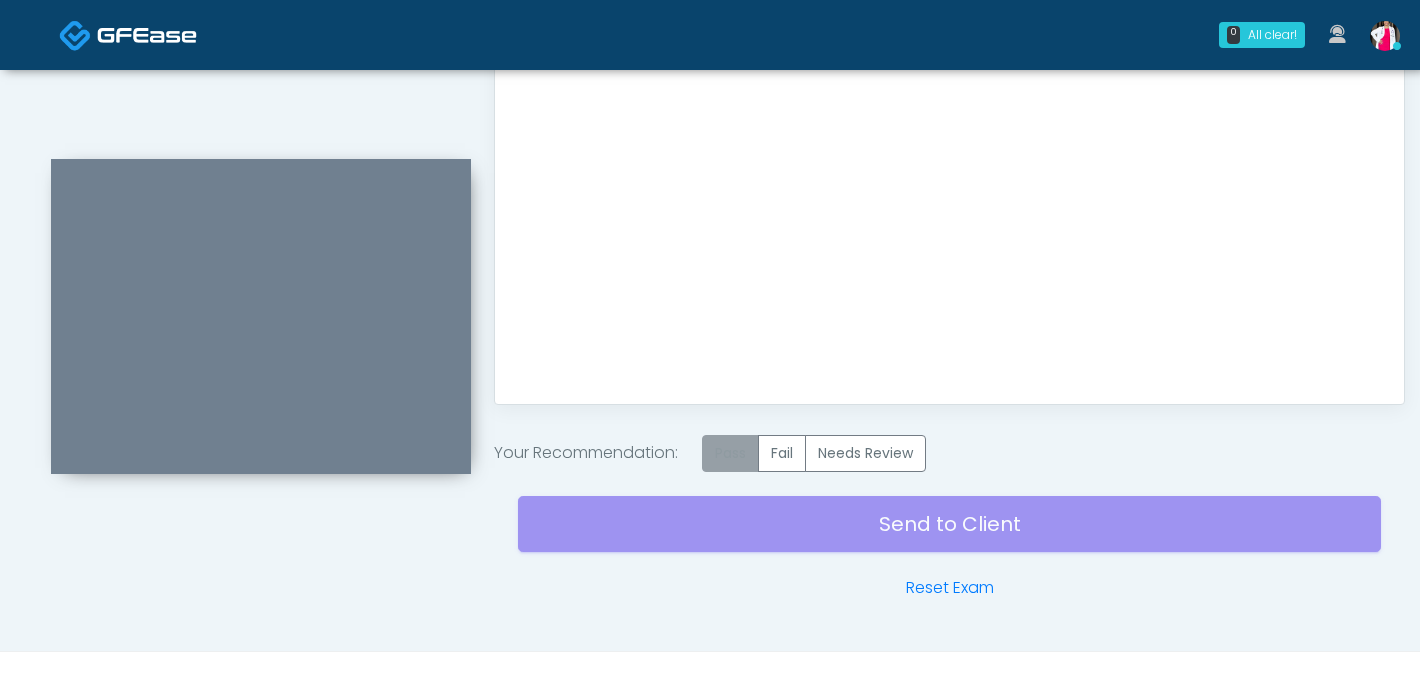 click on "Pass" at bounding box center (730, 453) 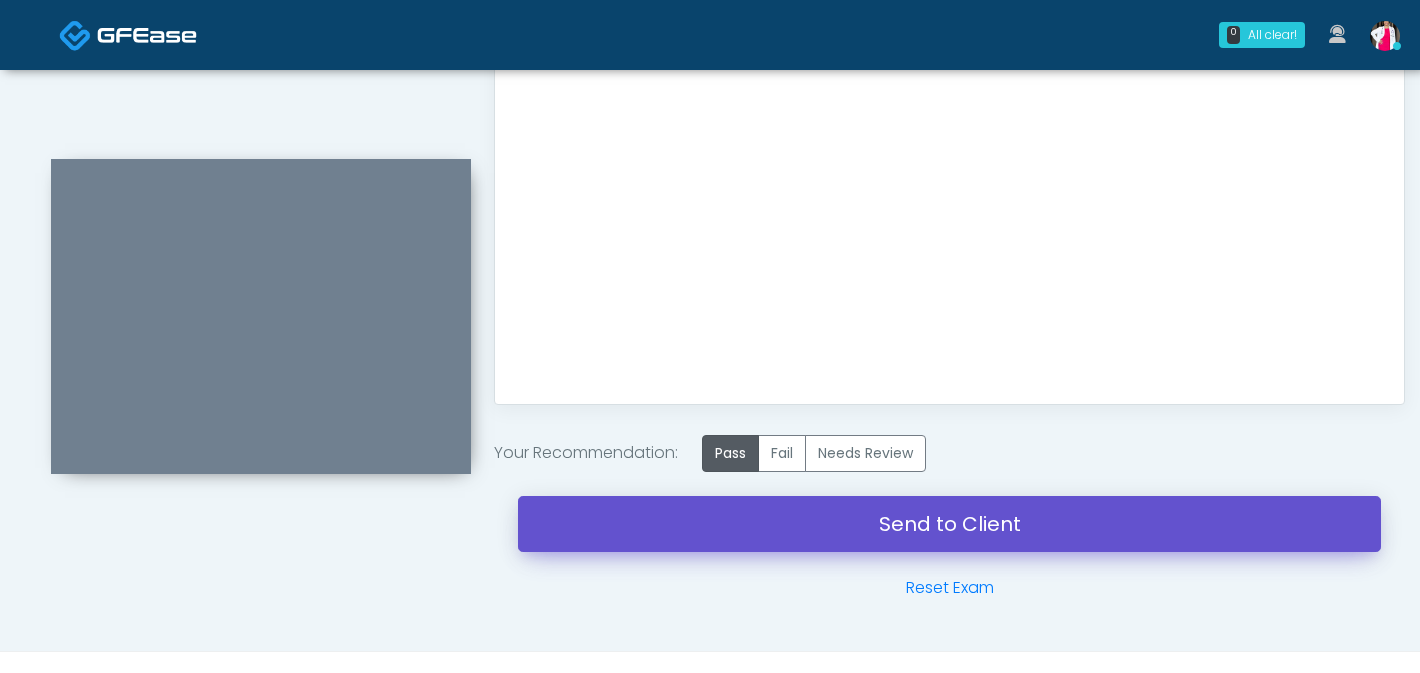 click on "Send to Client" at bounding box center (949, 524) 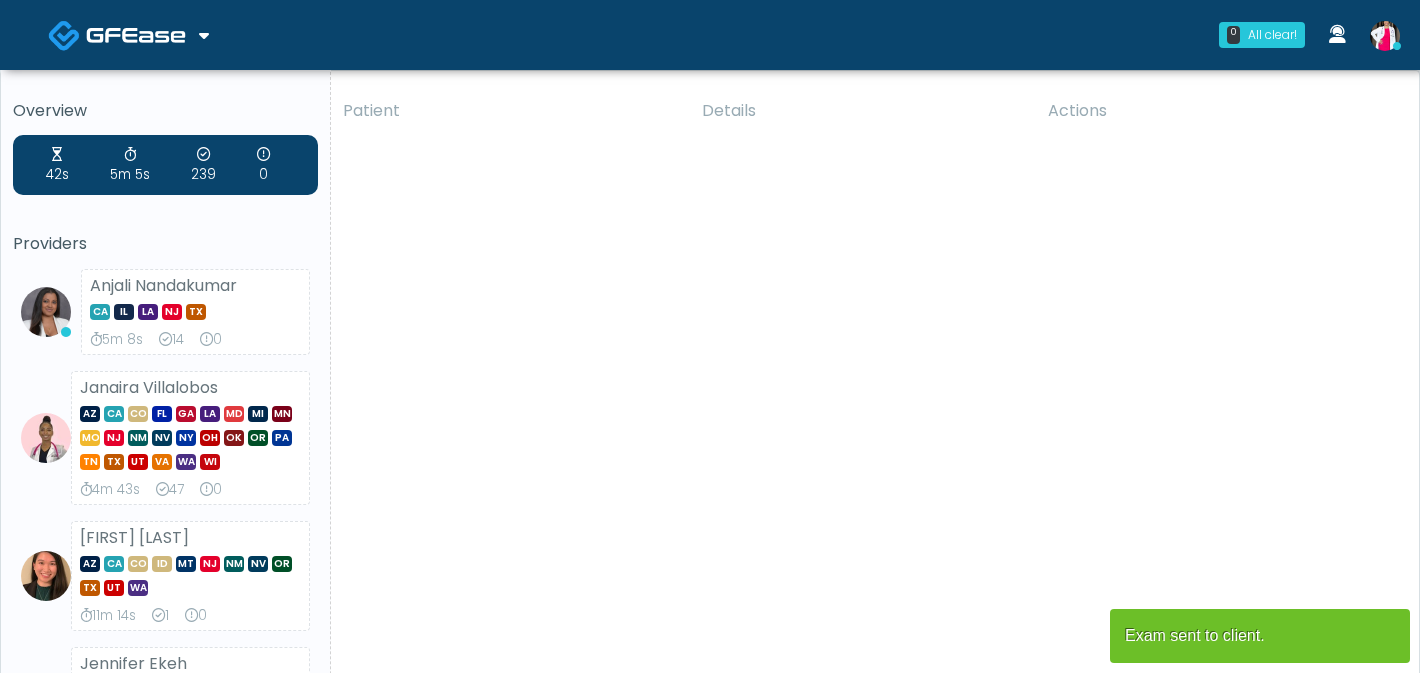 scroll, scrollTop: 0, scrollLeft: 0, axis: both 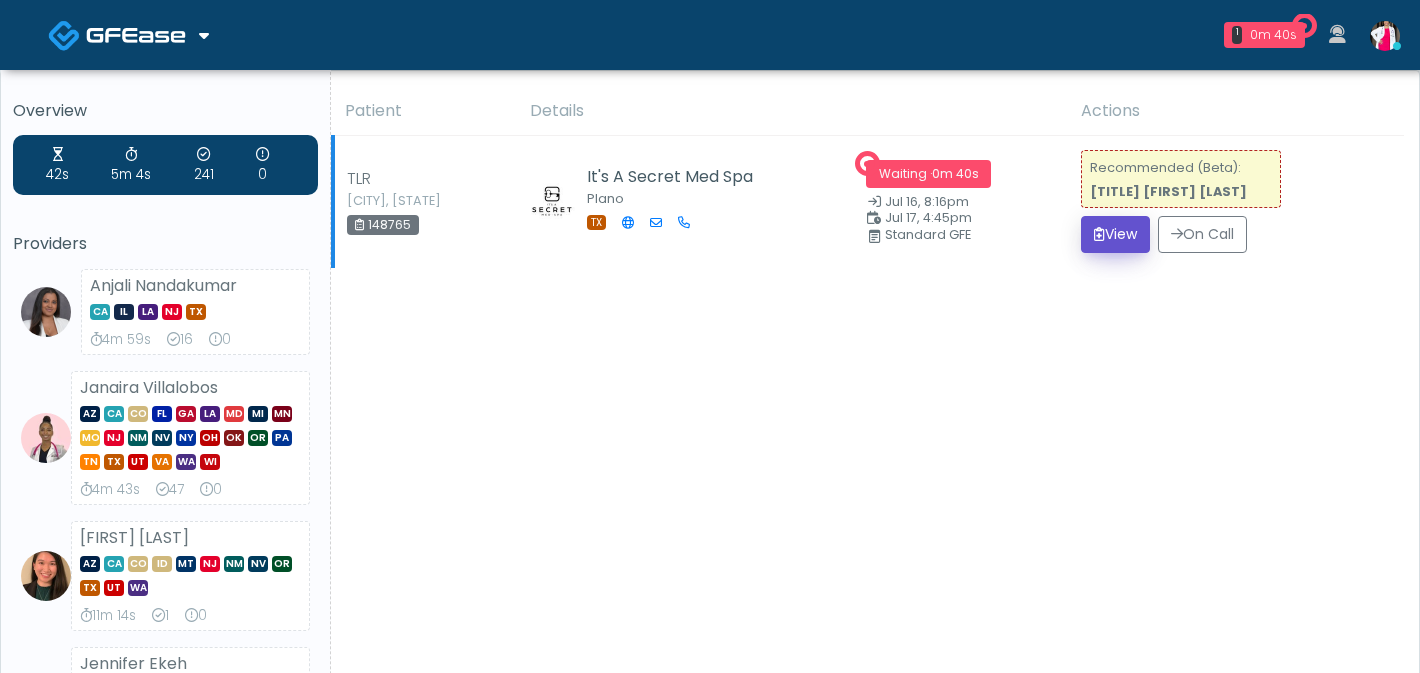 click at bounding box center (1099, 234) 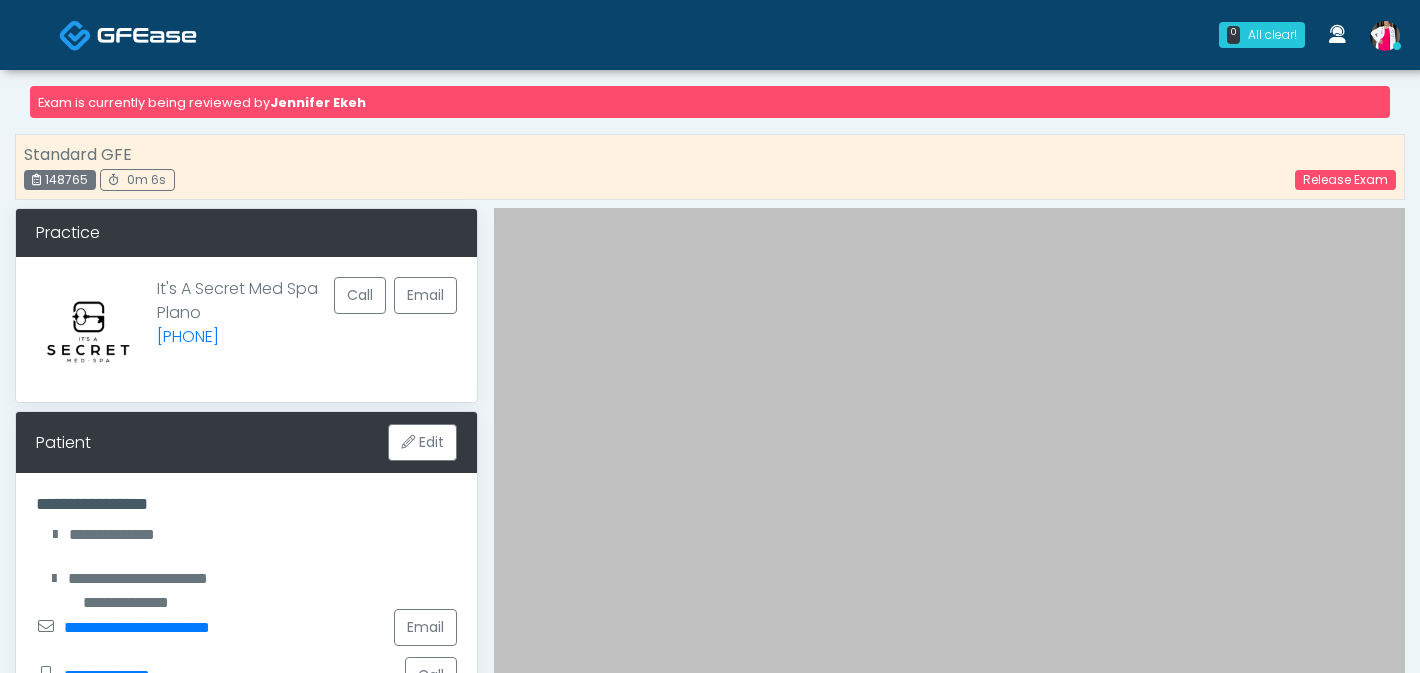 scroll, scrollTop: 0, scrollLeft: 0, axis: both 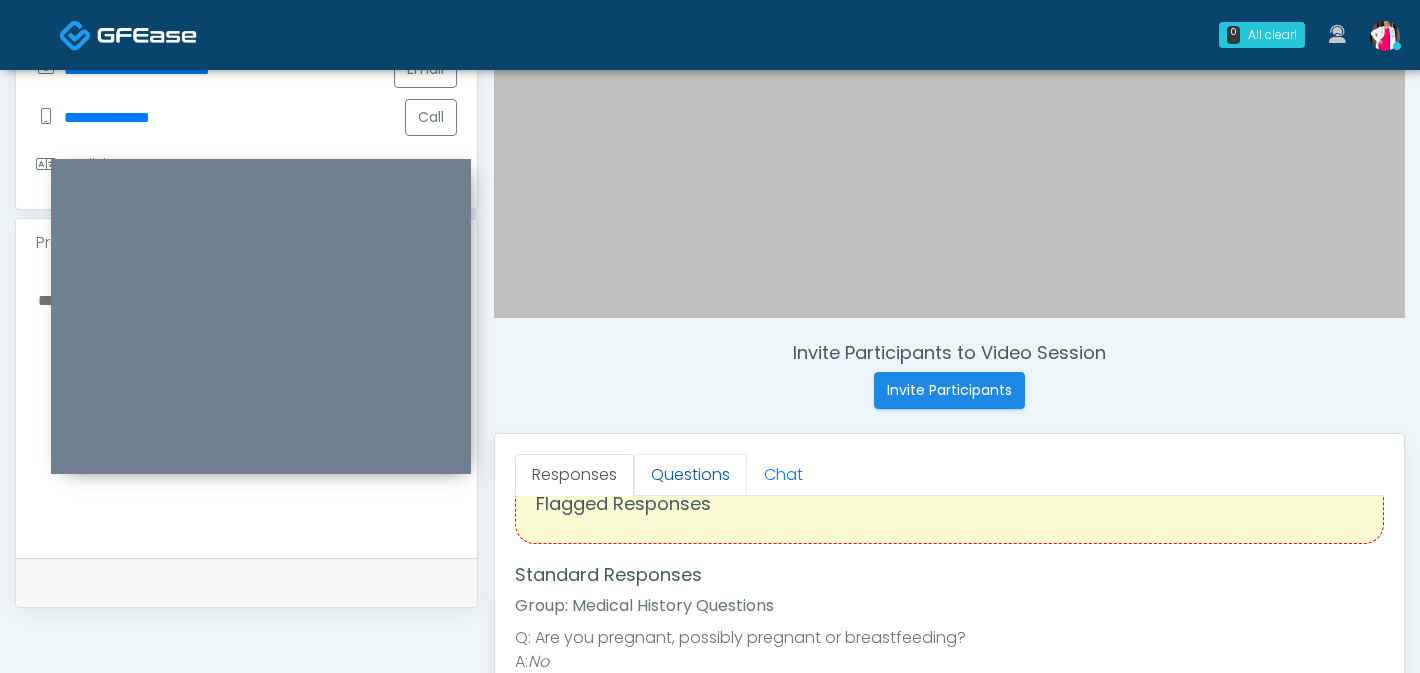 click on "Questions" at bounding box center (690, 475) 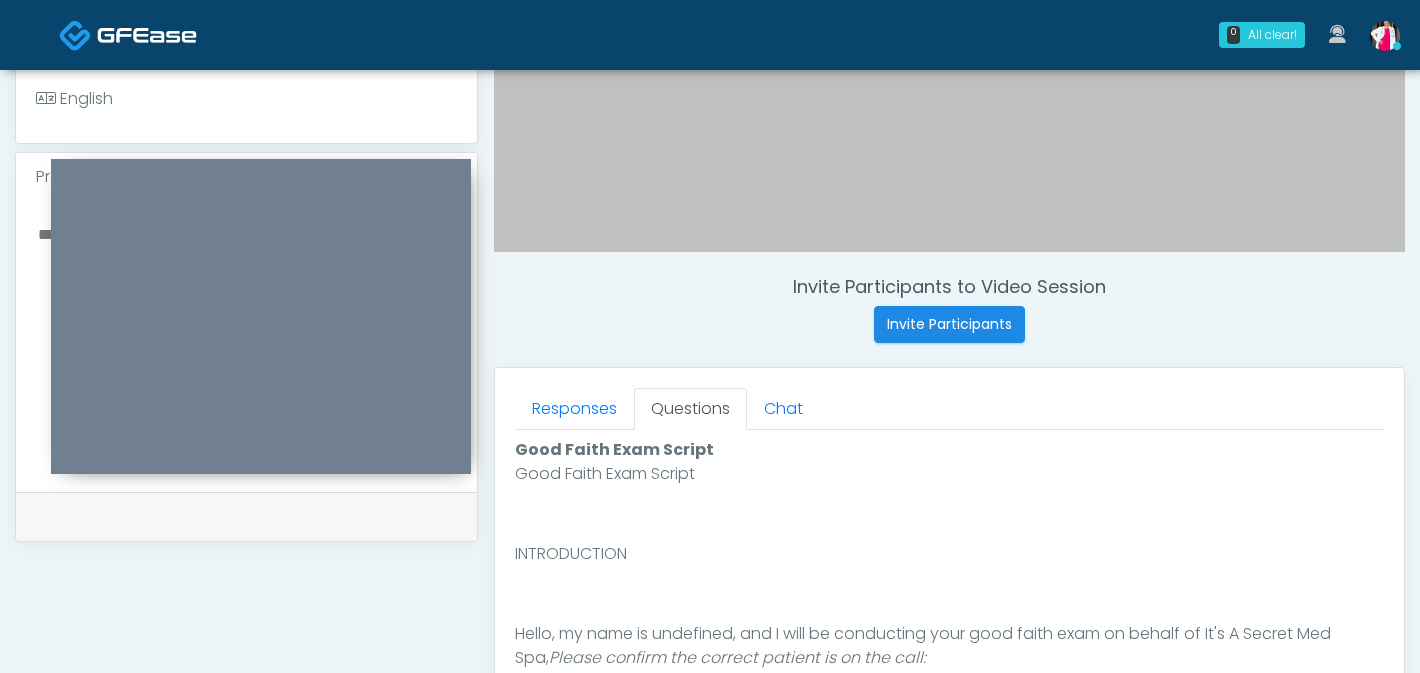 scroll, scrollTop: 645, scrollLeft: 0, axis: vertical 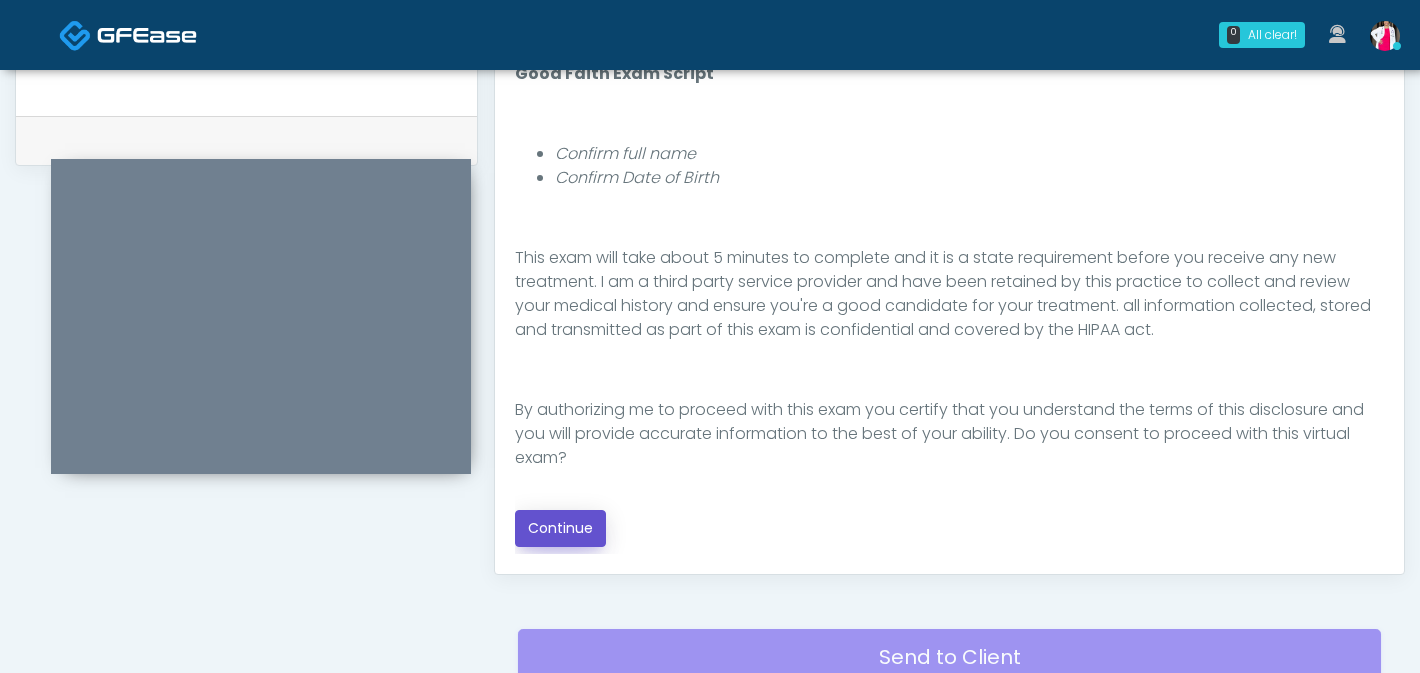 click on "Continue" at bounding box center (560, 528) 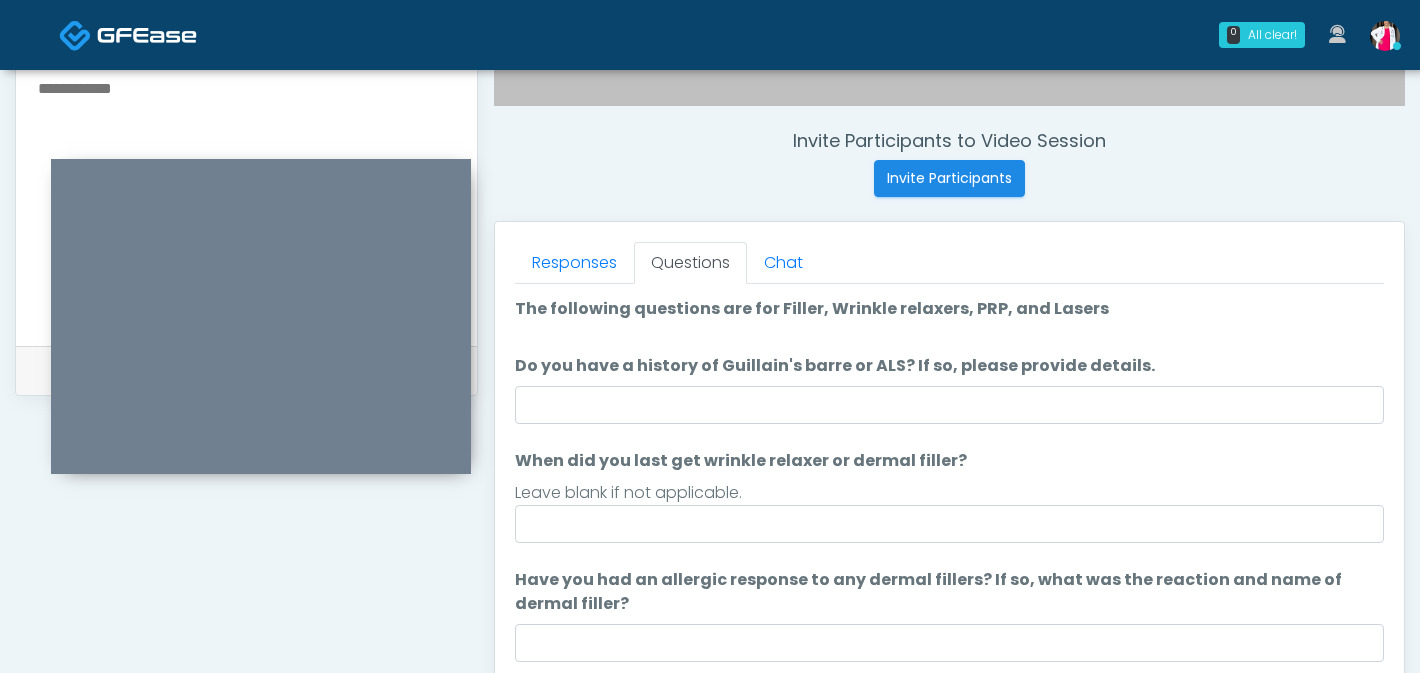 scroll, scrollTop: 733, scrollLeft: 0, axis: vertical 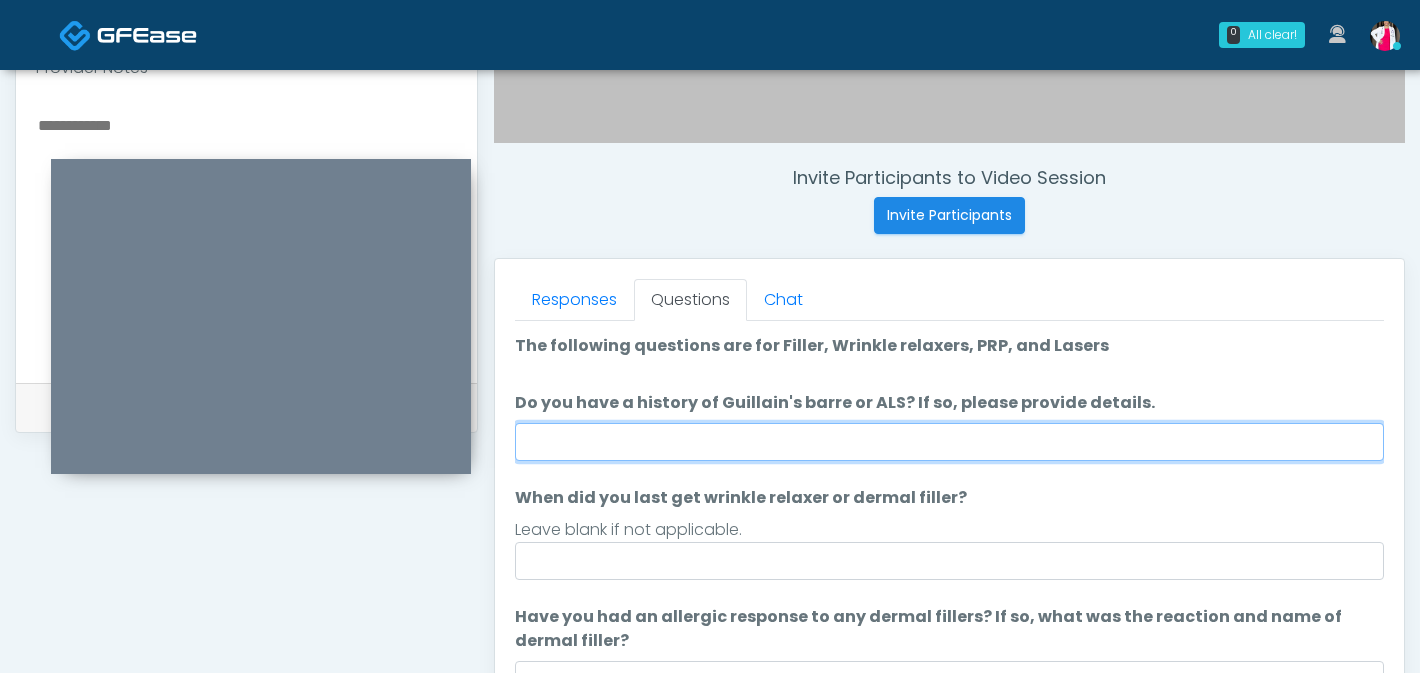 click on "Do you have a history of Guillain's barre or ALS? If so, please provide details." at bounding box center [949, 442] 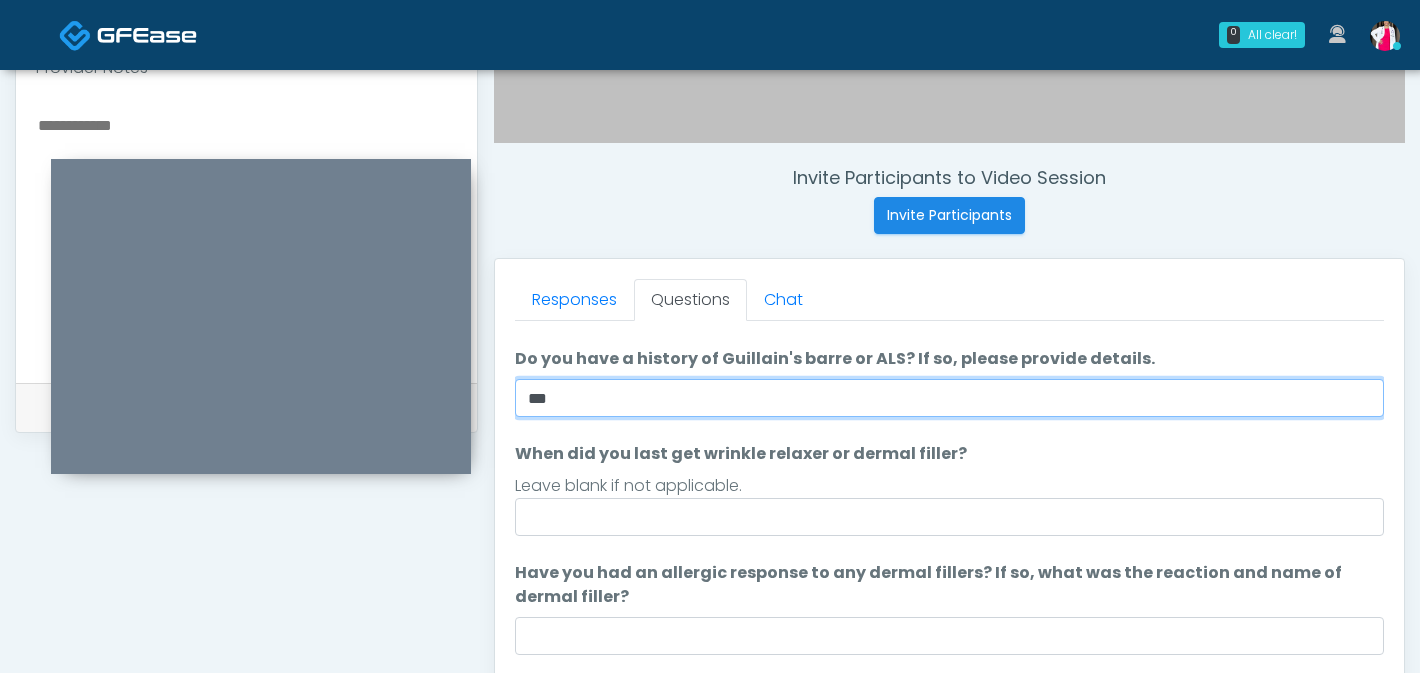 scroll, scrollTop: 79, scrollLeft: 0, axis: vertical 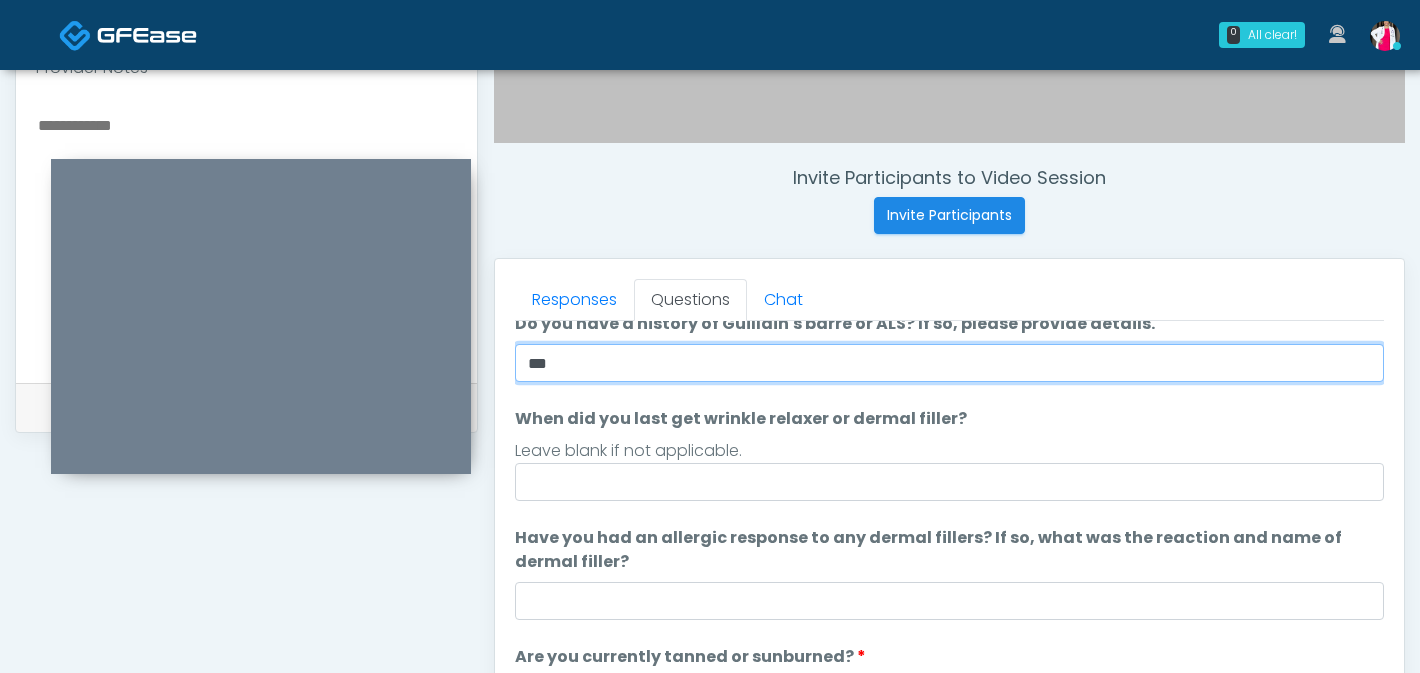 type on "**" 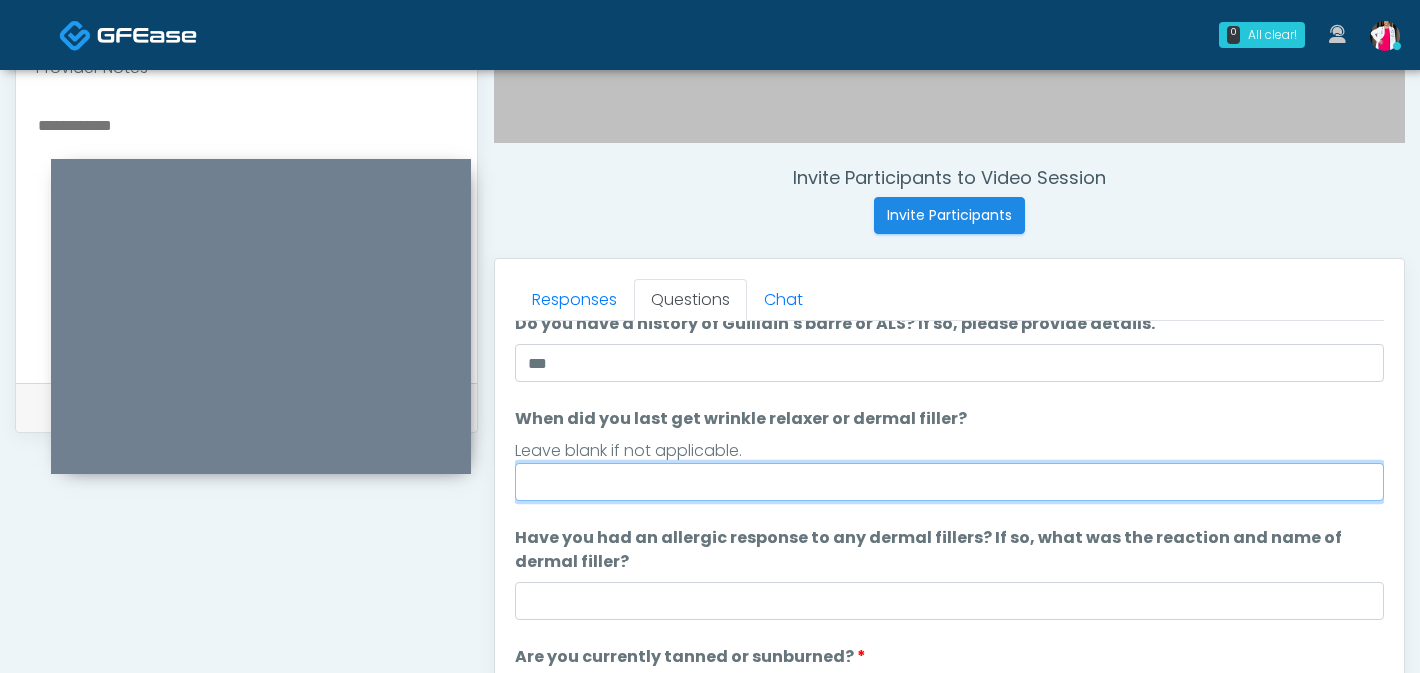 click on "When did you last get wrinkle relaxer or dermal filler?" at bounding box center [949, 482] 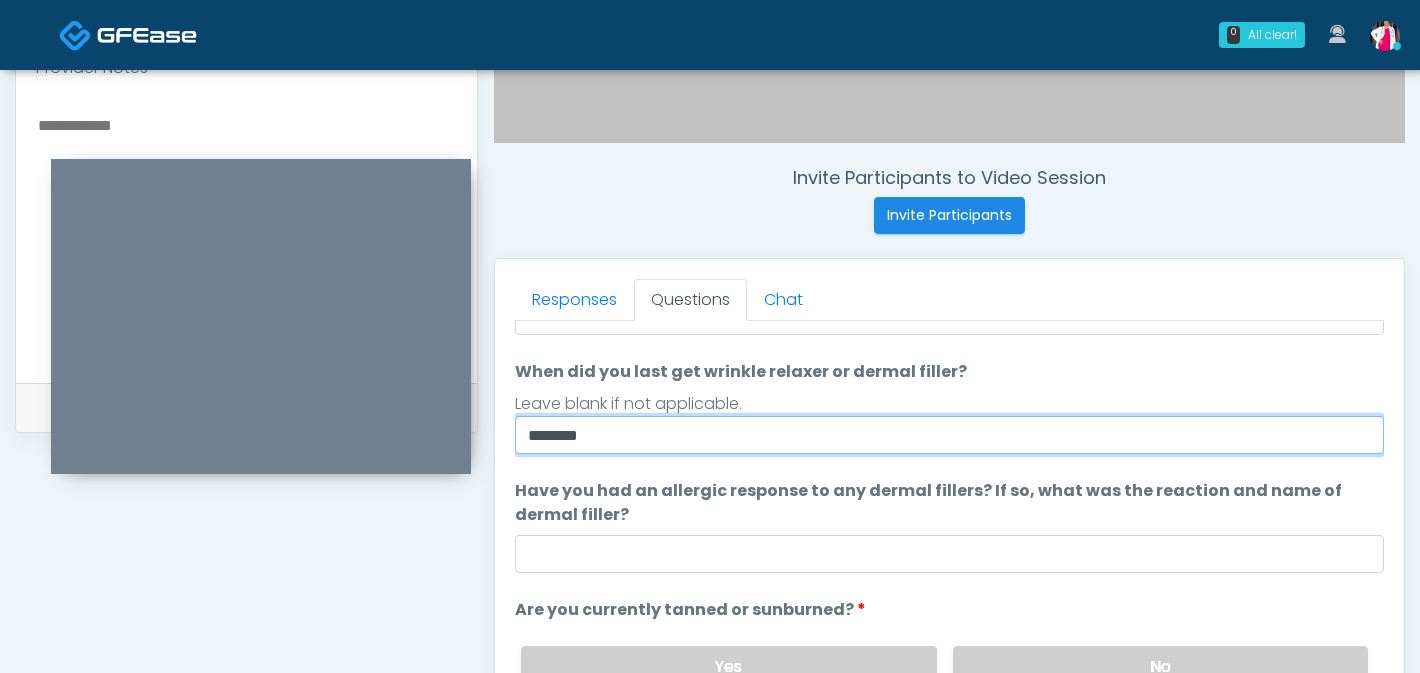 scroll, scrollTop: 134, scrollLeft: 0, axis: vertical 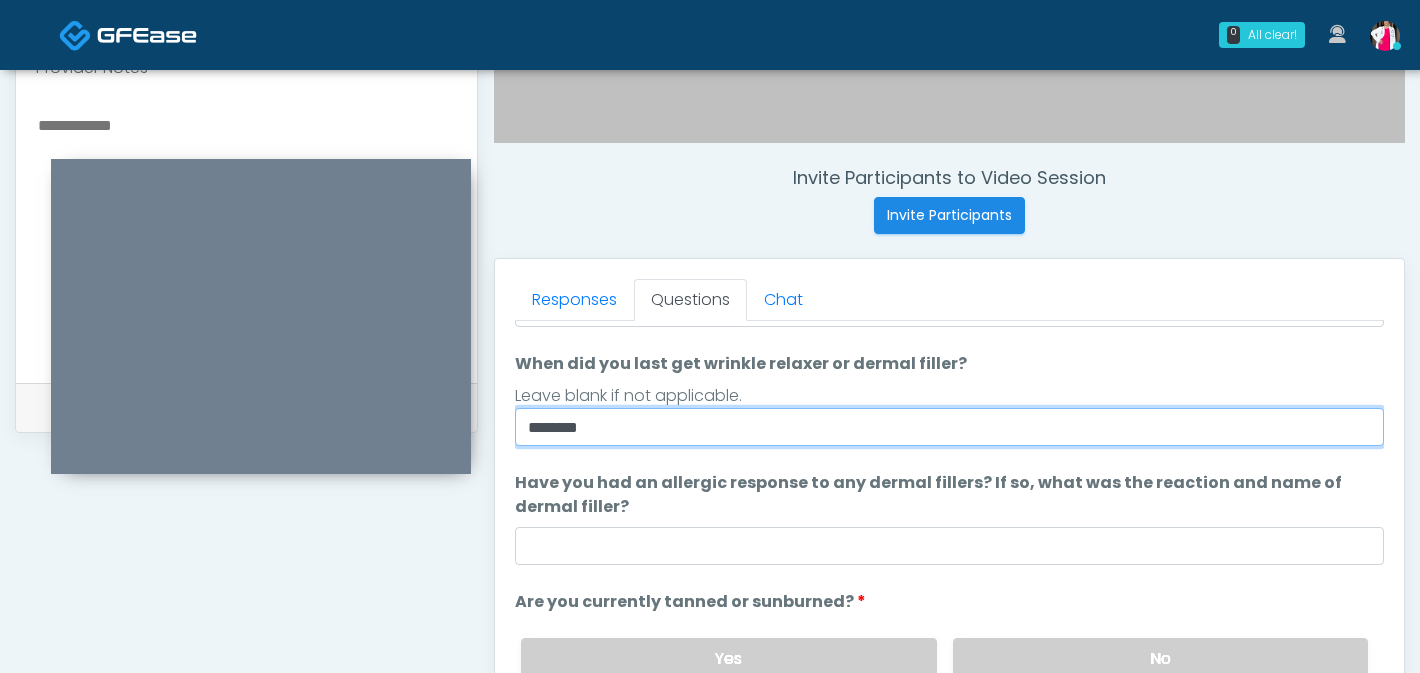 type on "********" 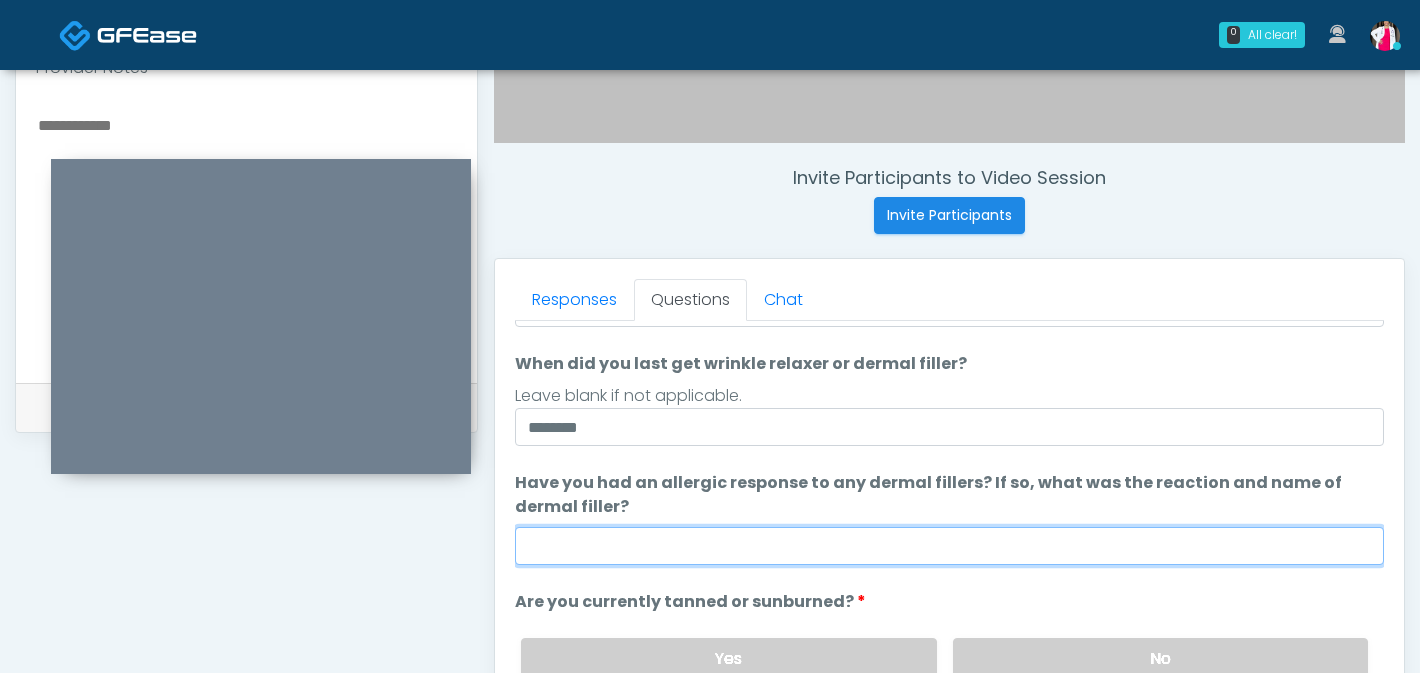 click on "Have you had an allergic response to any dermal fillers? If so, what was the reaction and name of dermal filler?" at bounding box center (949, 546) 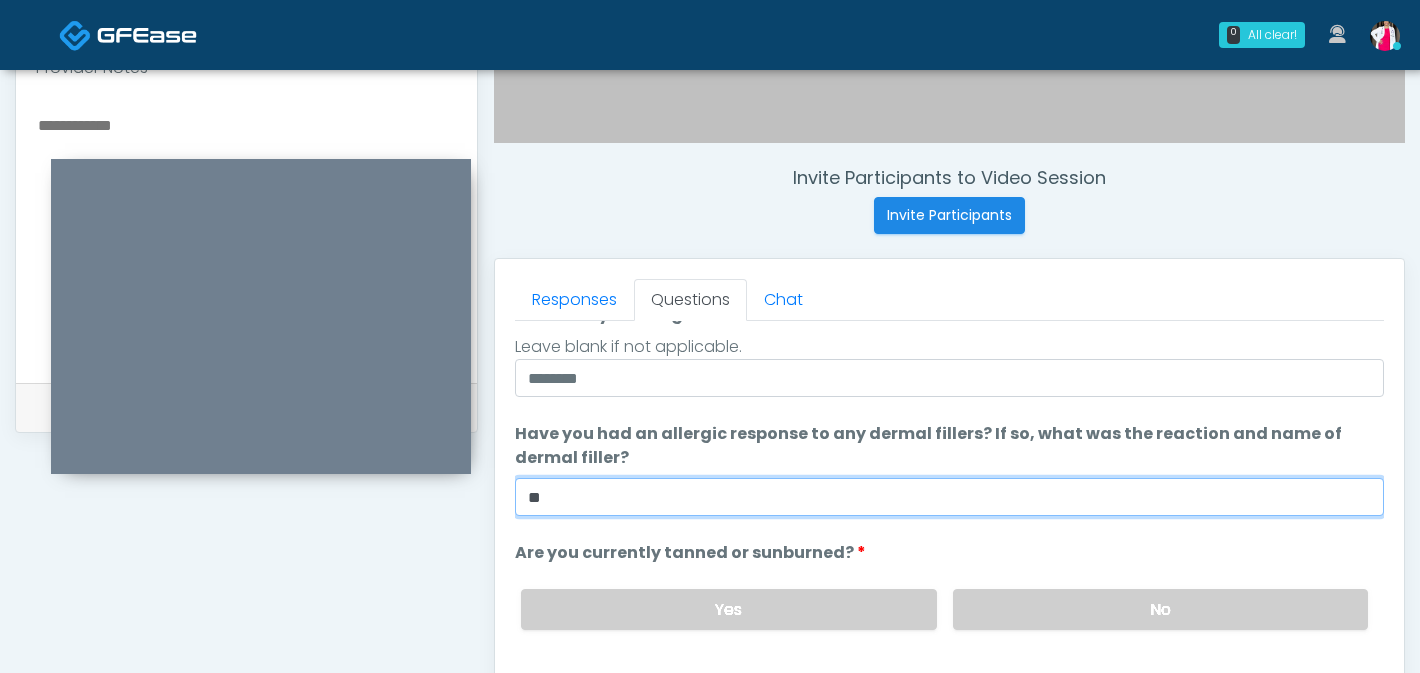 scroll, scrollTop: 188, scrollLeft: 0, axis: vertical 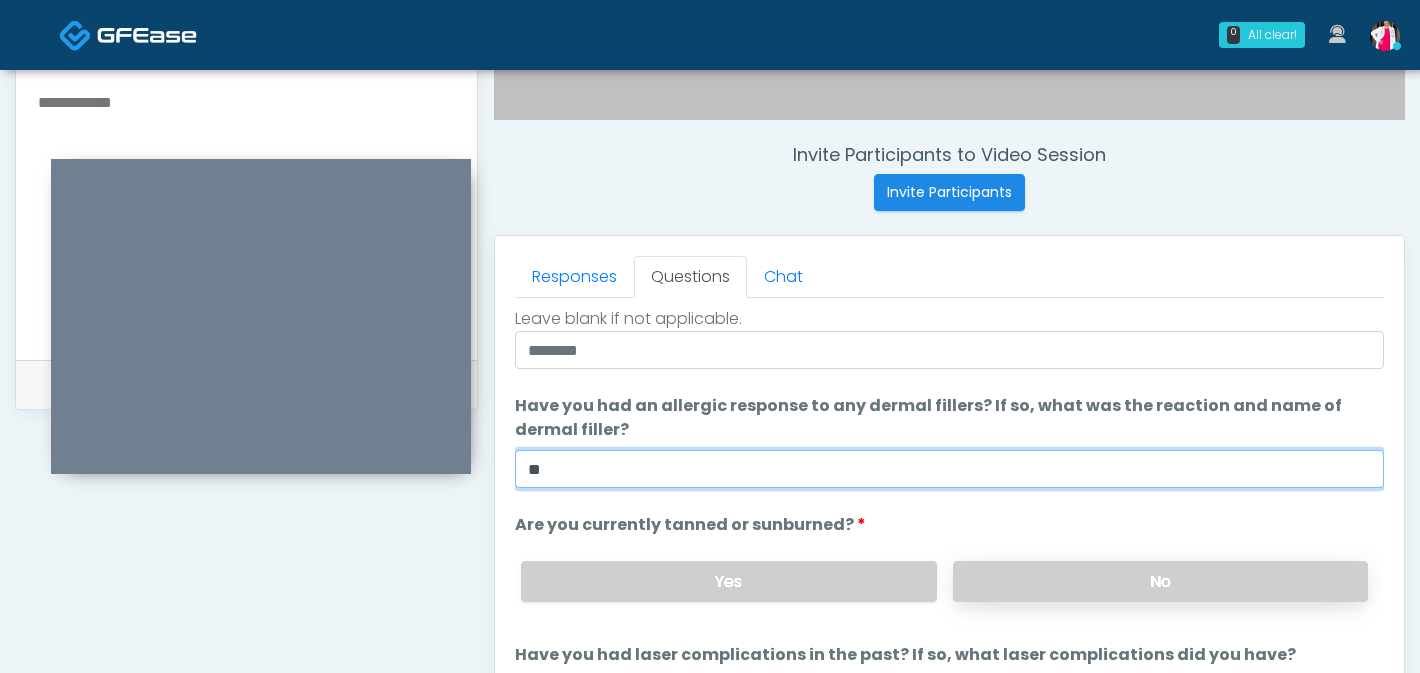 type on "**" 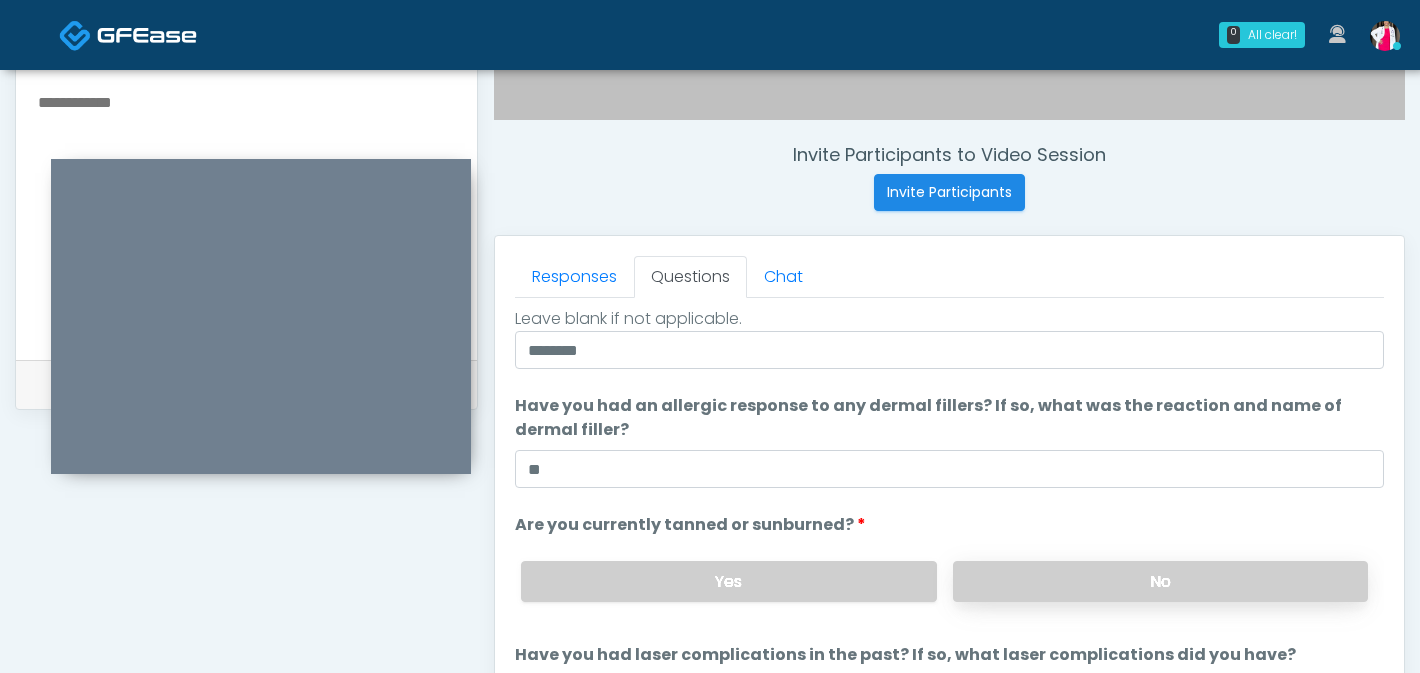click on "No" at bounding box center (1160, 581) 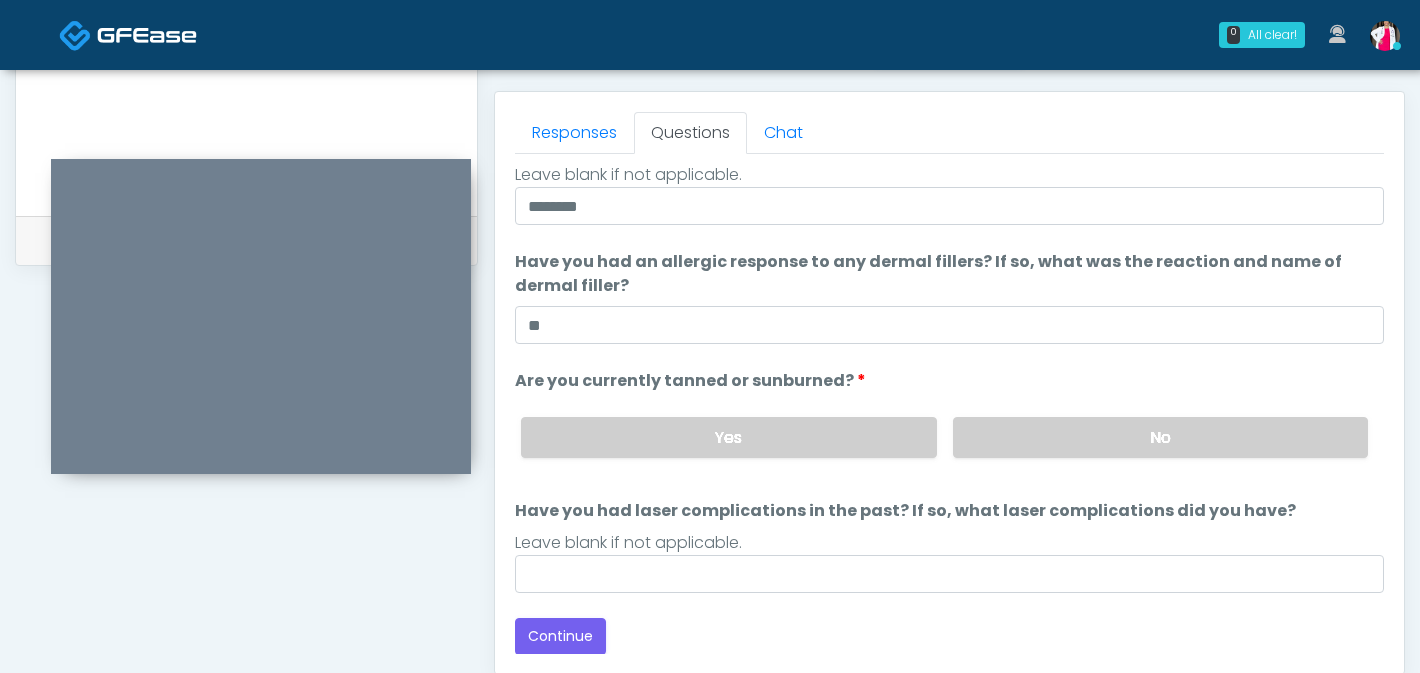 scroll, scrollTop: 924, scrollLeft: 0, axis: vertical 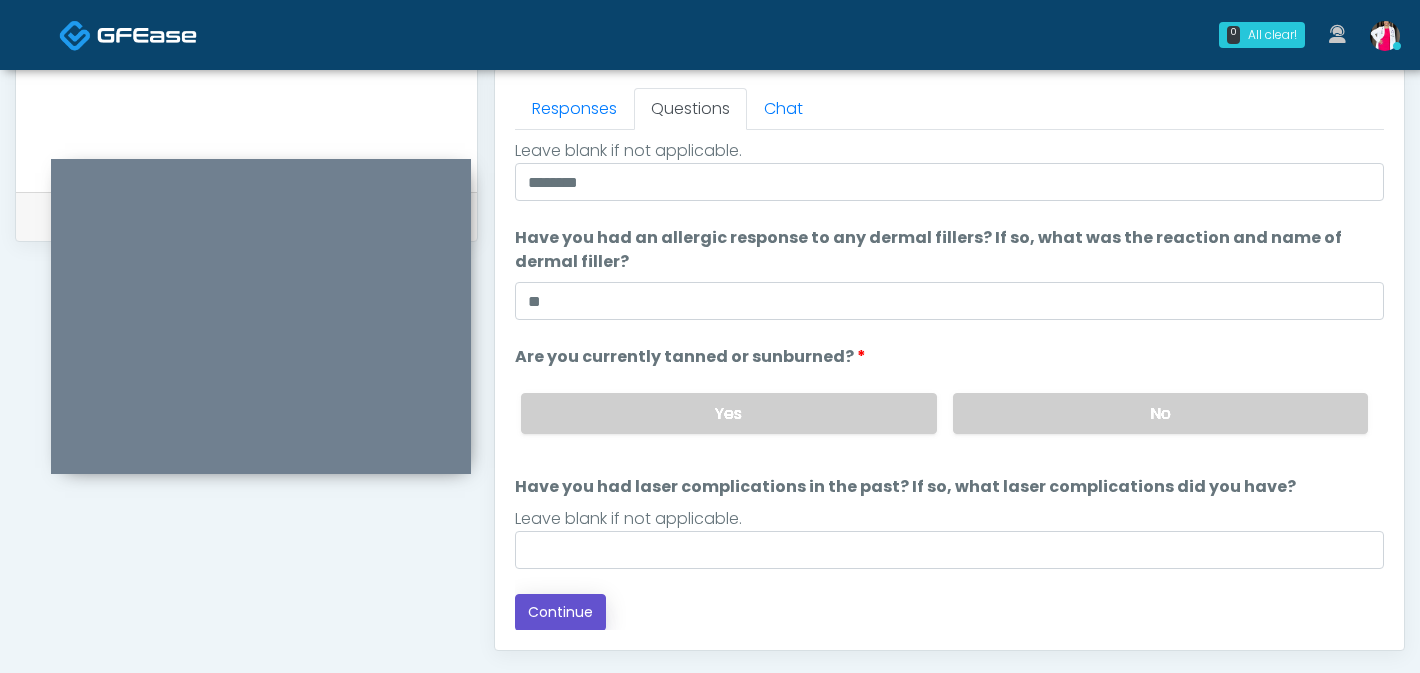 click on "Continue" at bounding box center [560, 612] 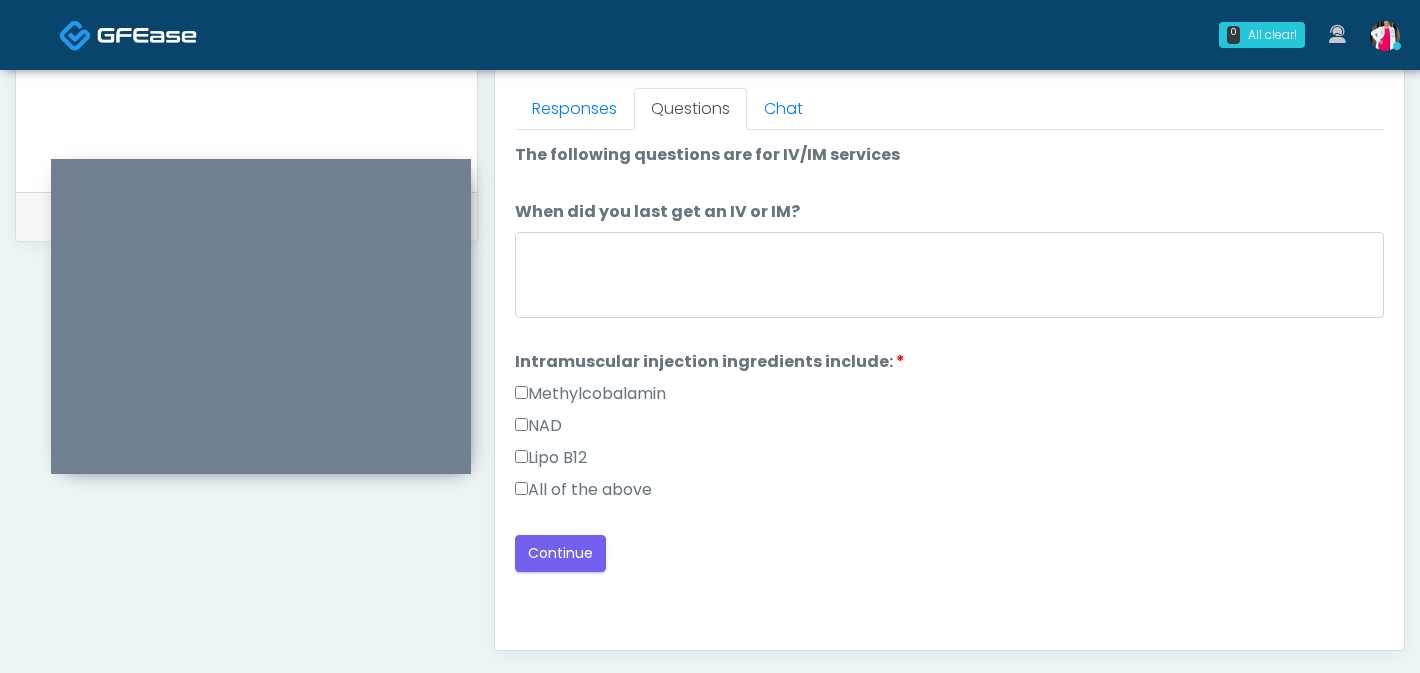scroll, scrollTop: 1170, scrollLeft: 0, axis: vertical 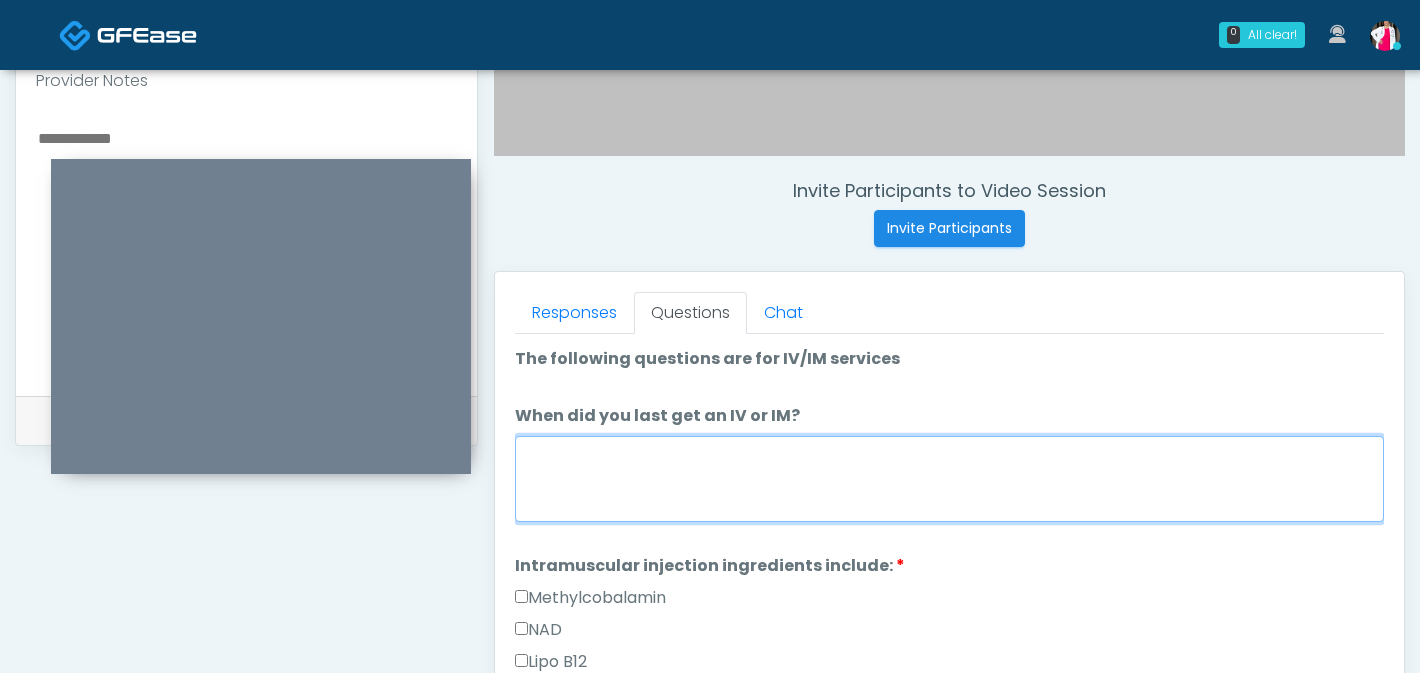 click on "When did you last get an IV or IM?" at bounding box center [949, 479] 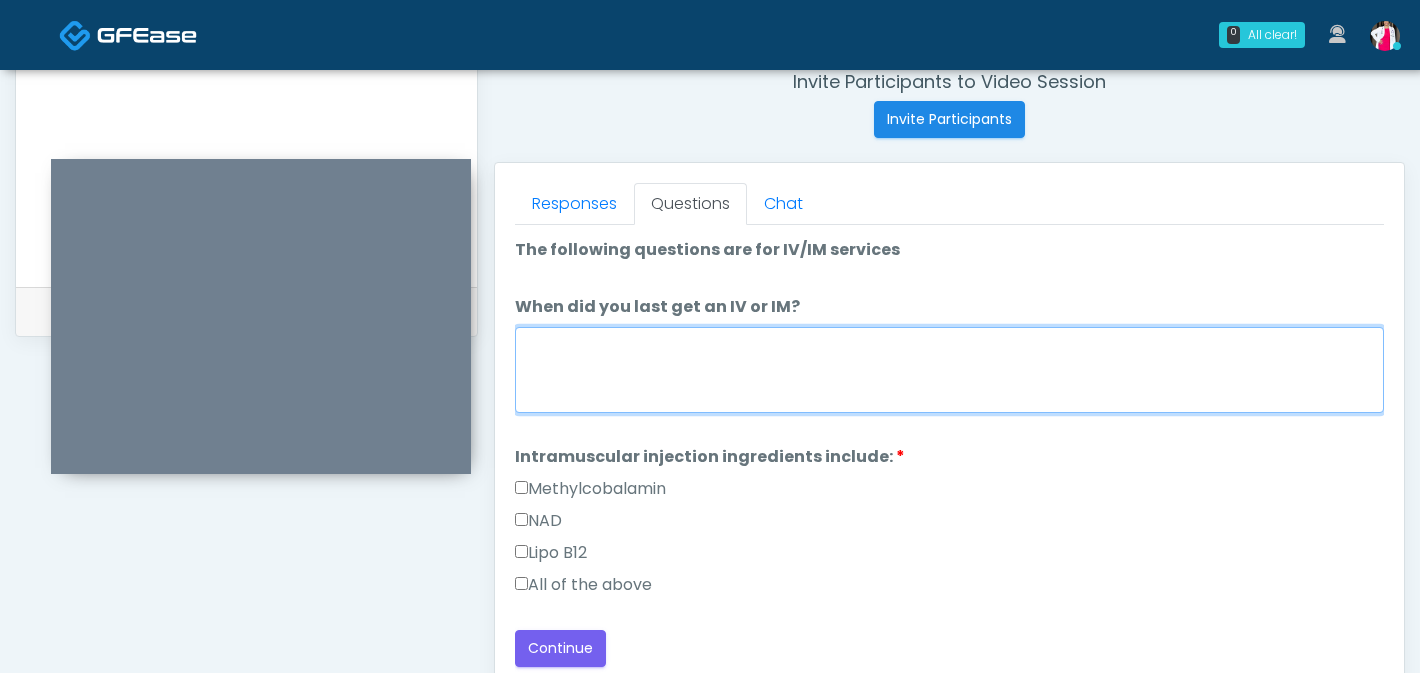 scroll, scrollTop: 830, scrollLeft: 0, axis: vertical 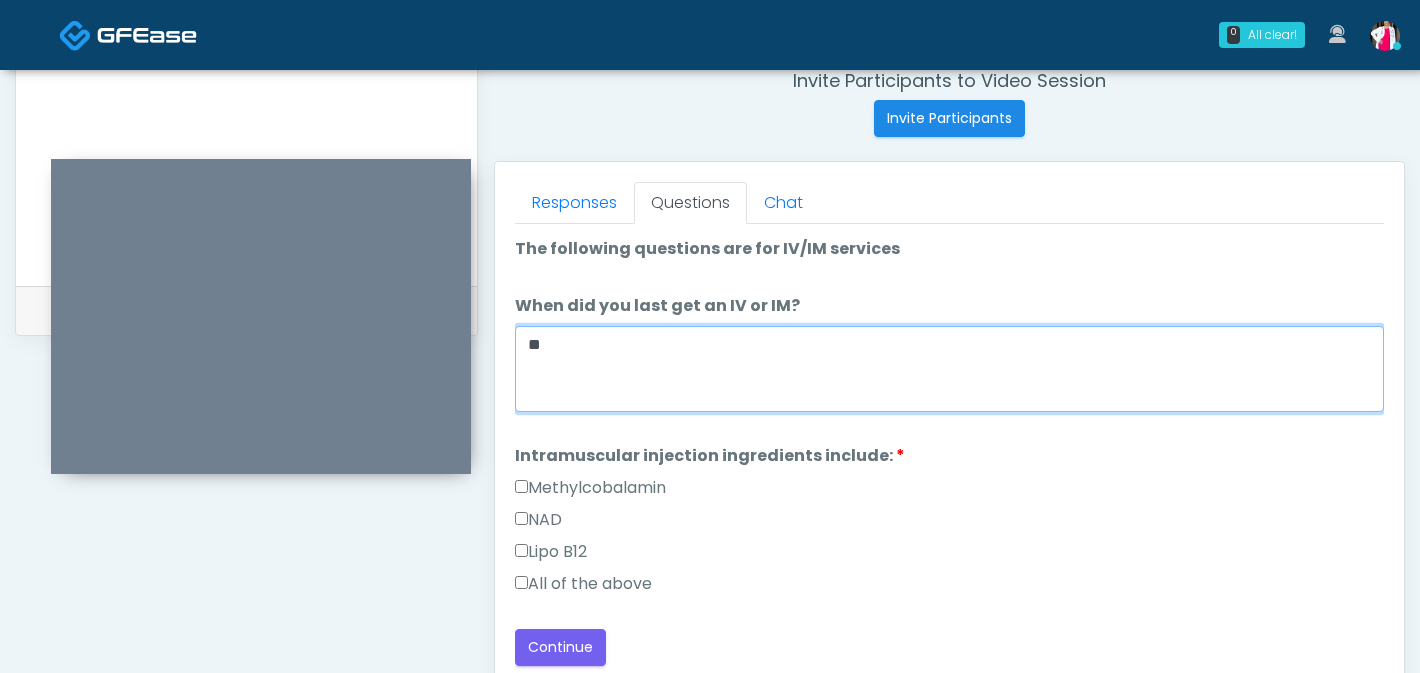 type on "*" 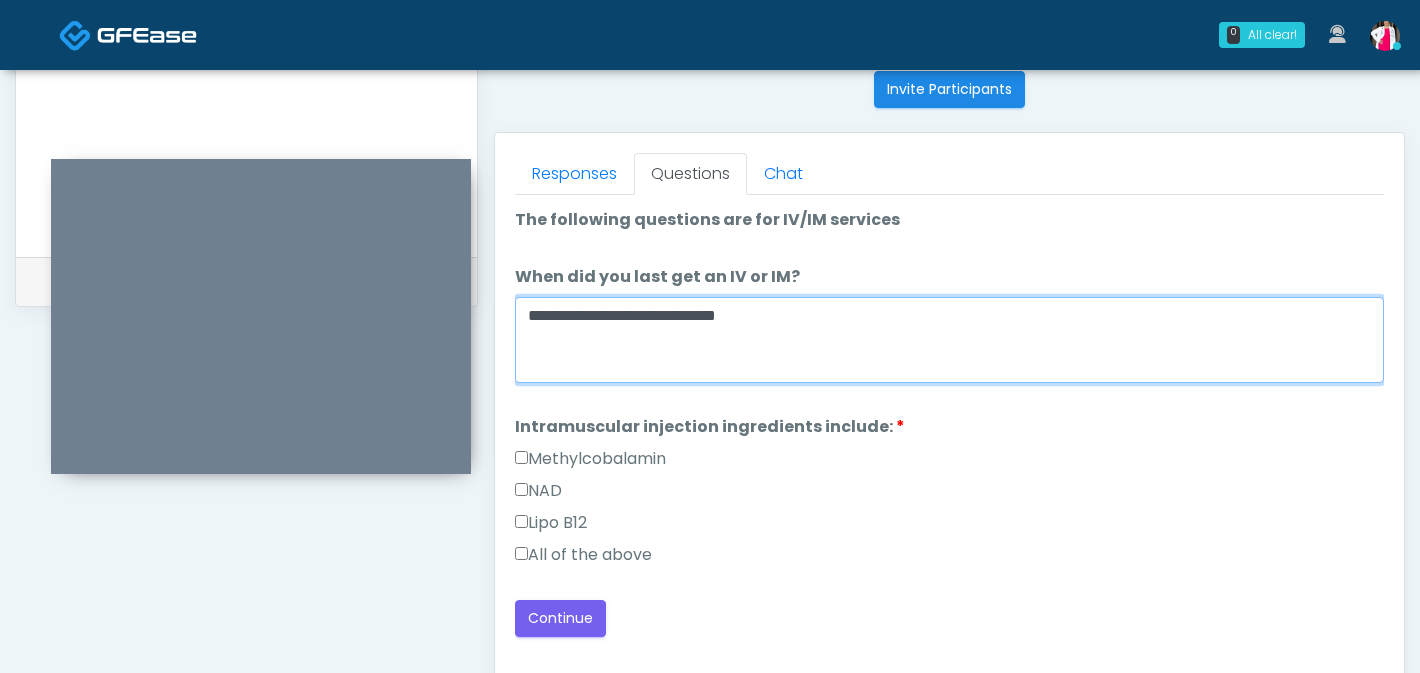 scroll, scrollTop: 864, scrollLeft: 0, axis: vertical 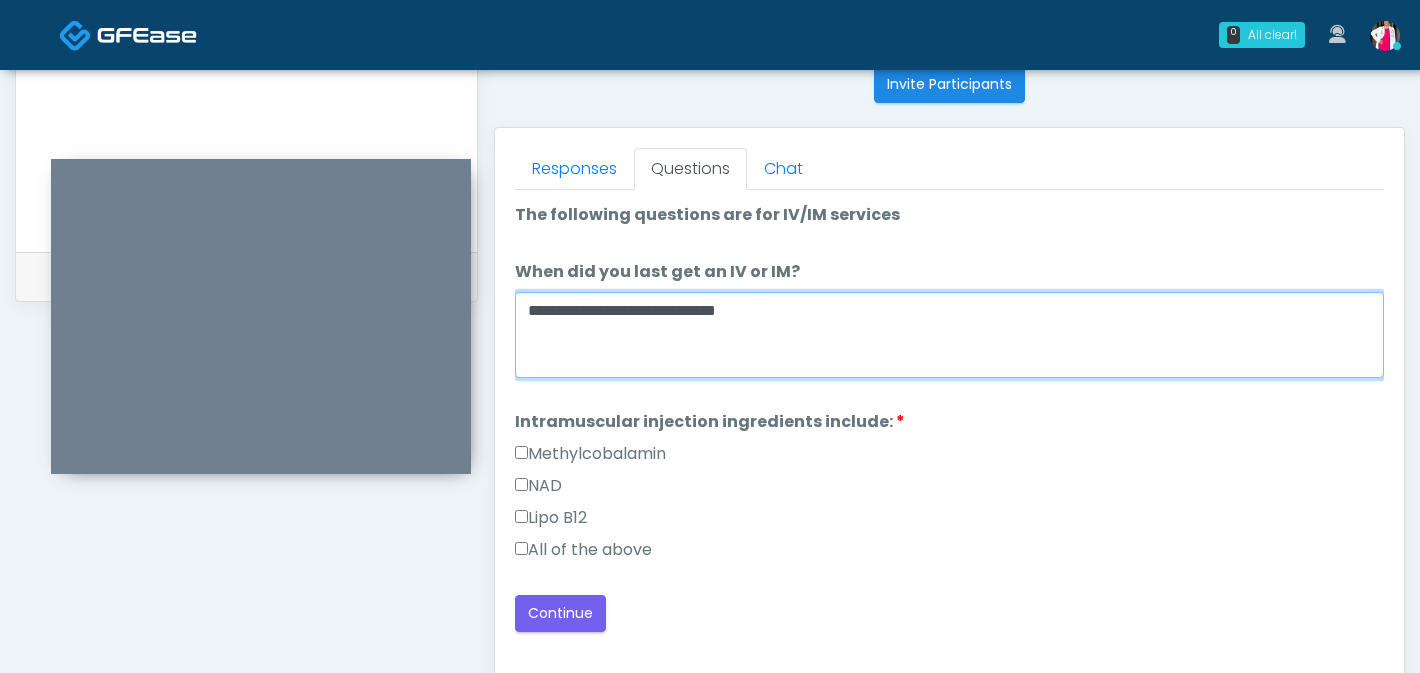 type on "**********" 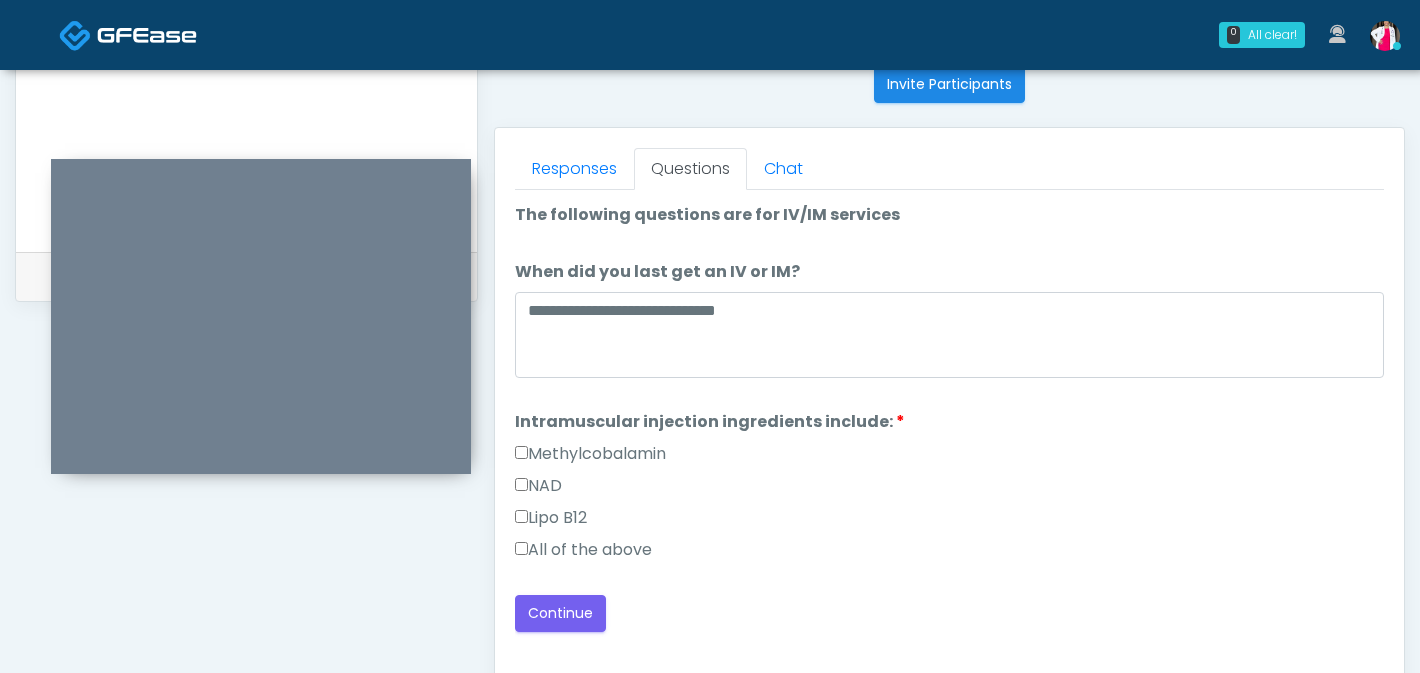 click on "Methylcobalamin" at bounding box center [590, 454] 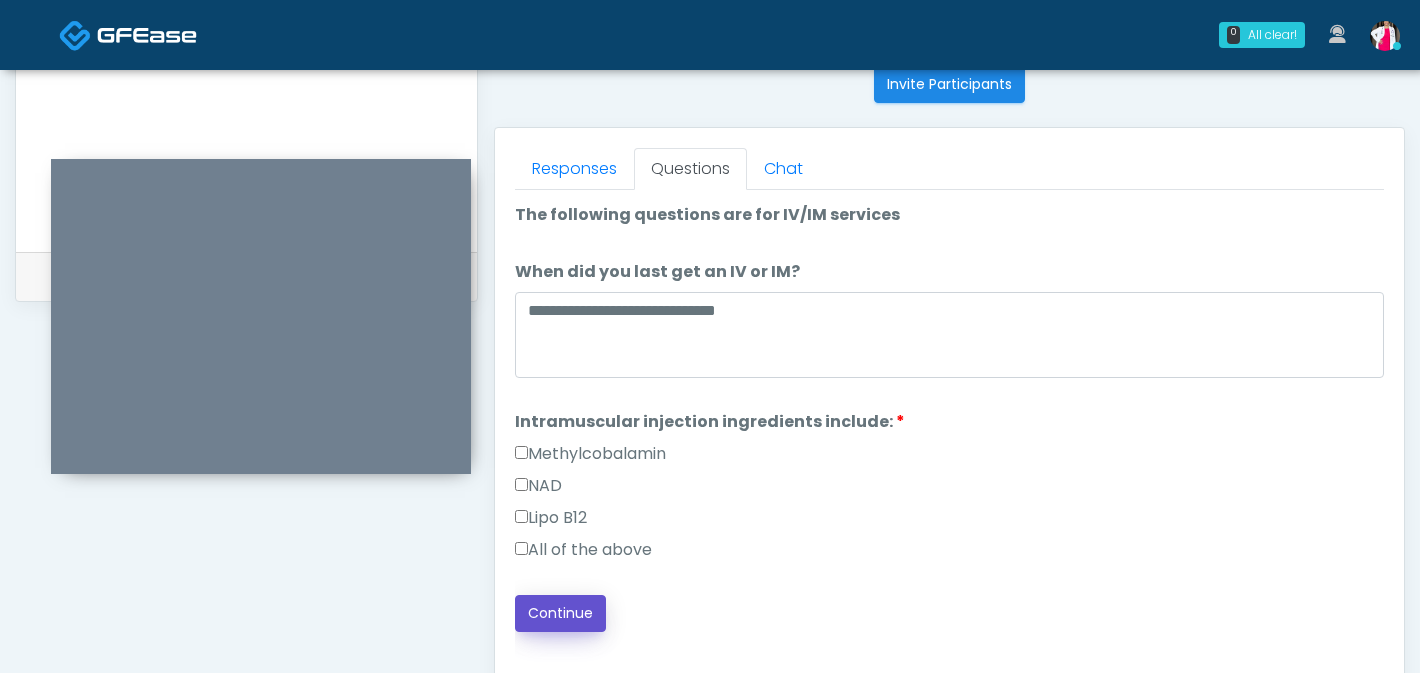 drag, startPoint x: 576, startPoint y: 603, endPoint x: 594, endPoint y: 590, distance: 22.203604 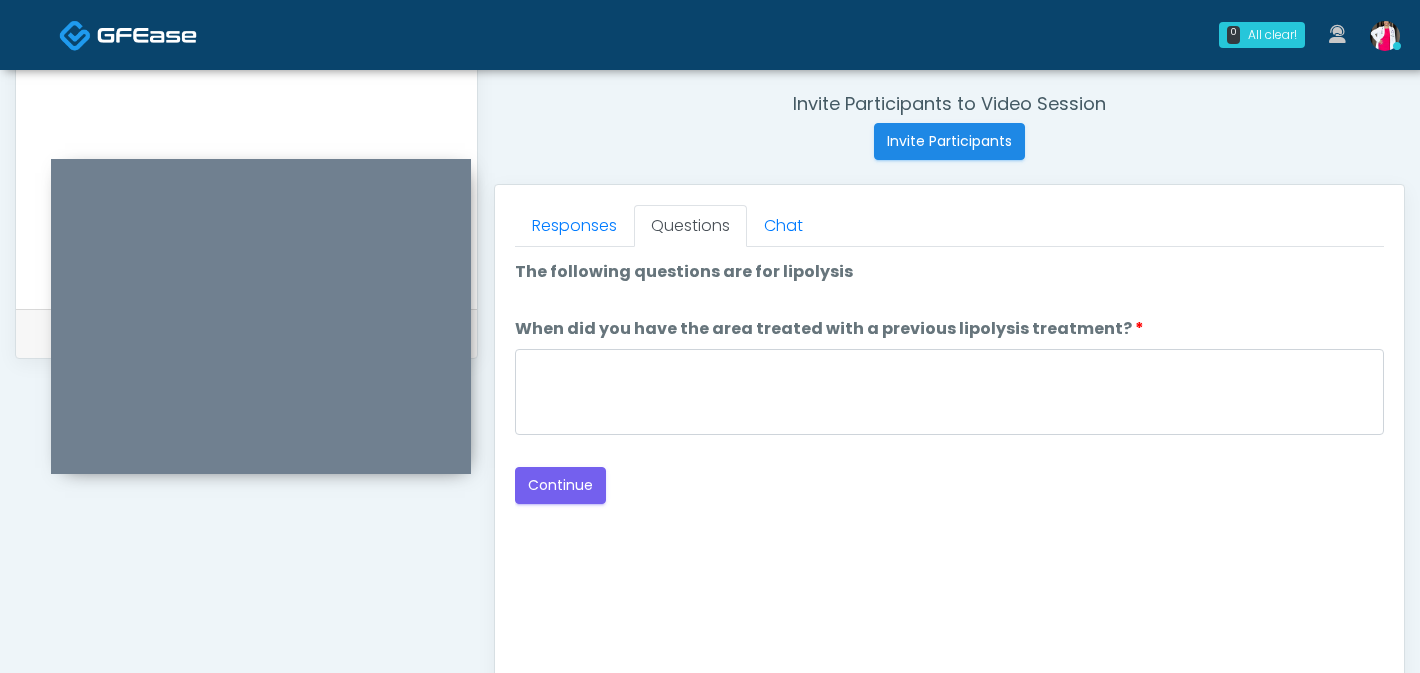 scroll, scrollTop: 808, scrollLeft: 0, axis: vertical 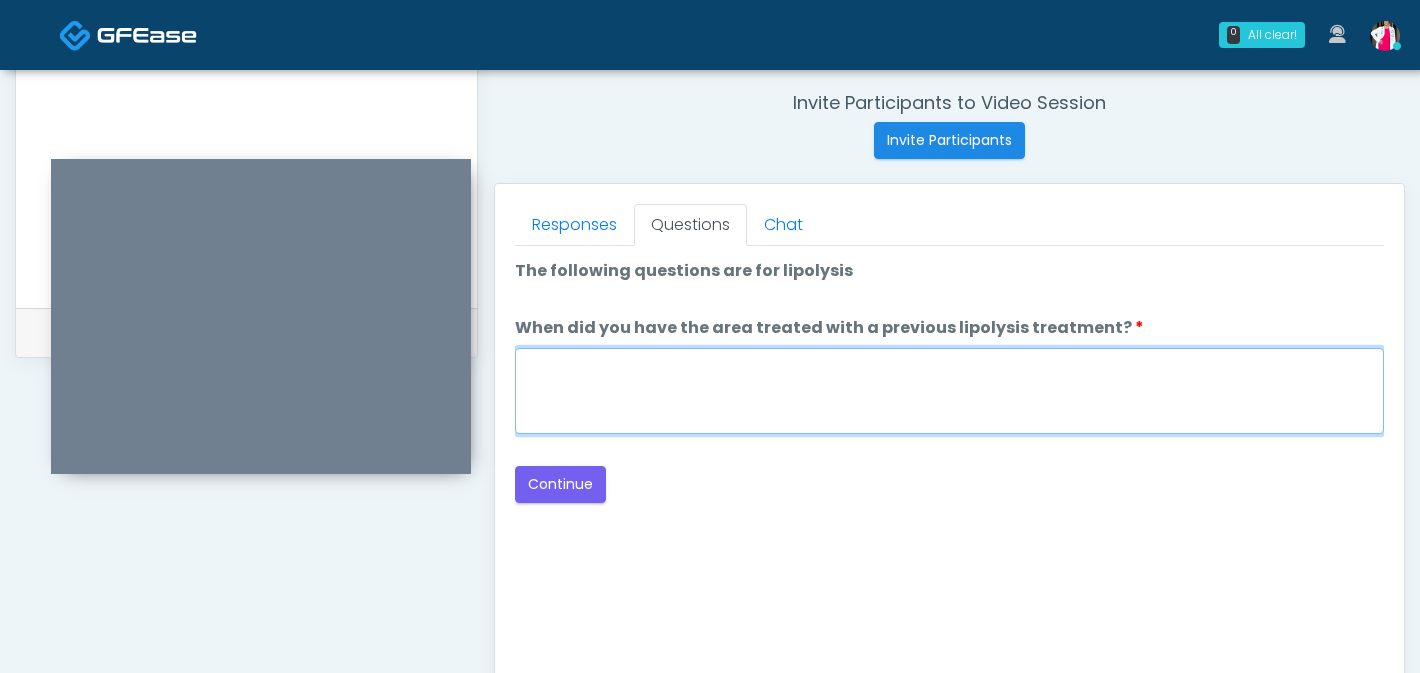 click on "When did you have the area treated with a previous lipolysis treatment?" at bounding box center [949, 391] 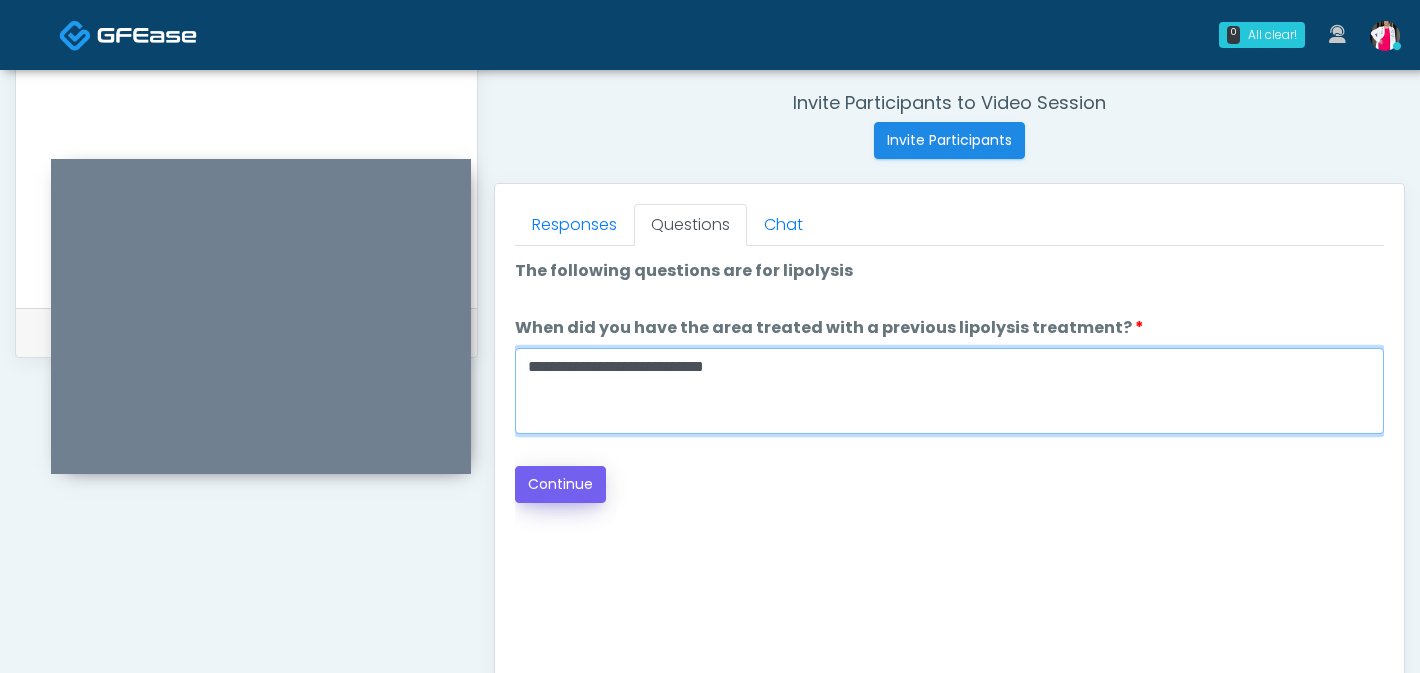 type on "**********" 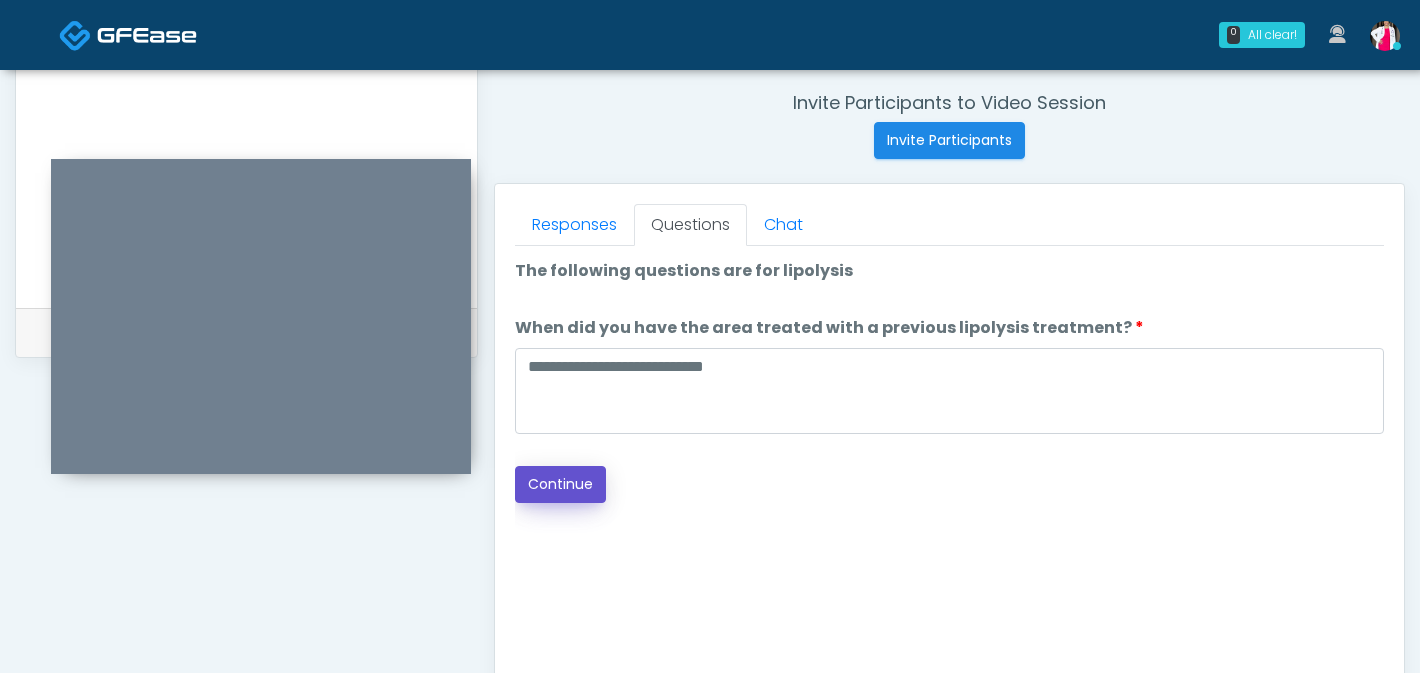 click on "Continue" at bounding box center [560, 484] 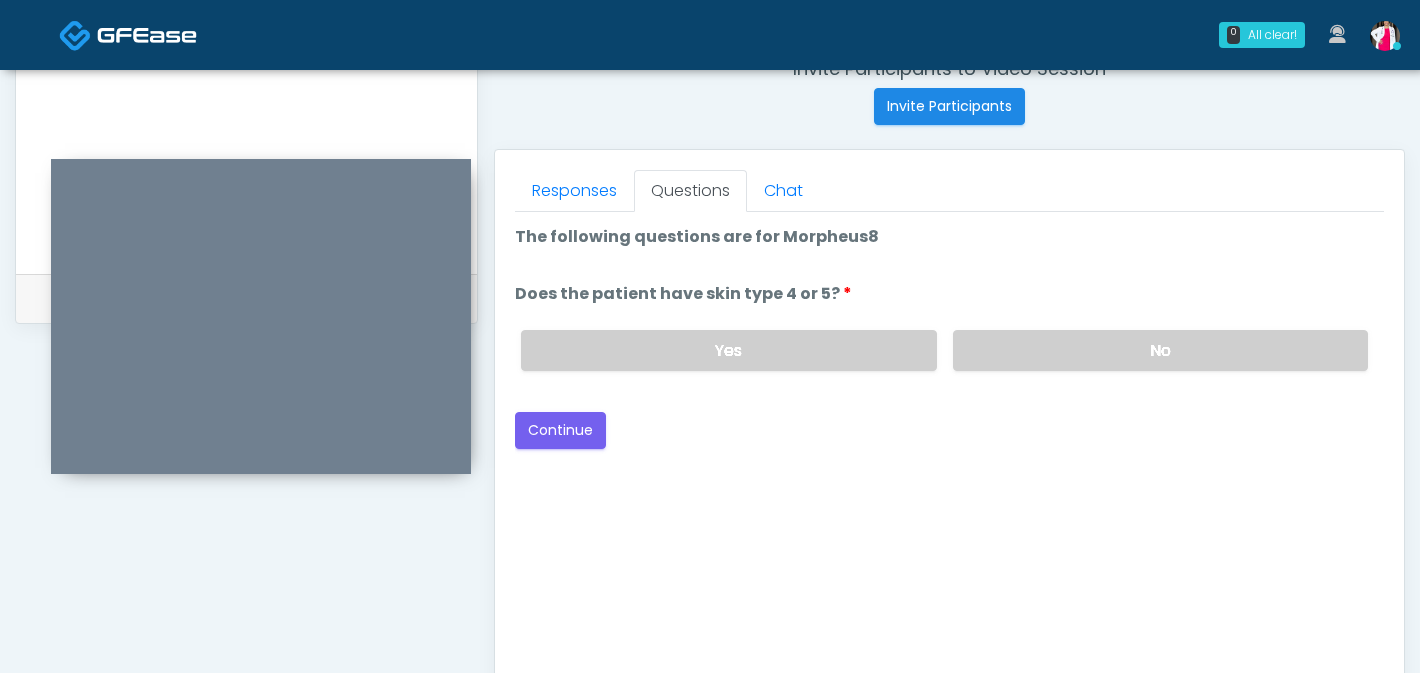 scroll, scrollTop: 838, scrollLeft: 0, axis: vertical 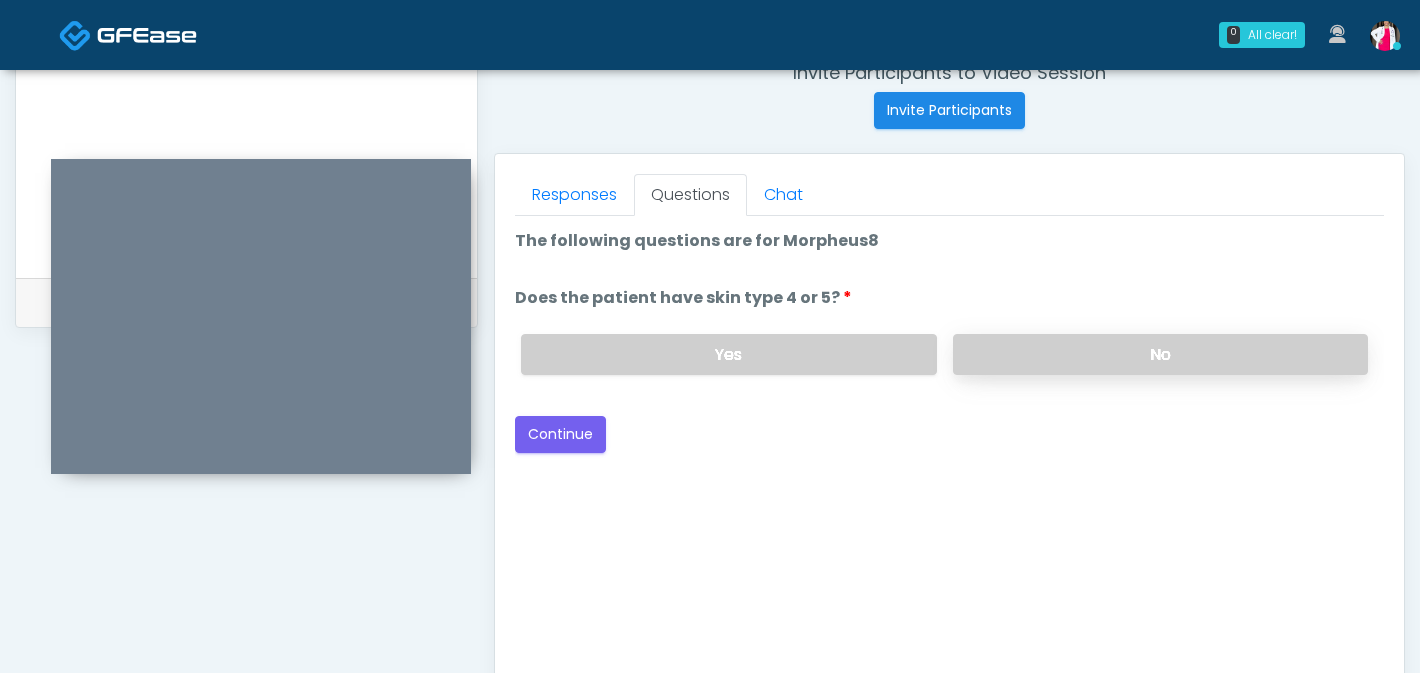 click on "No" at bounding box center (1160, 354) 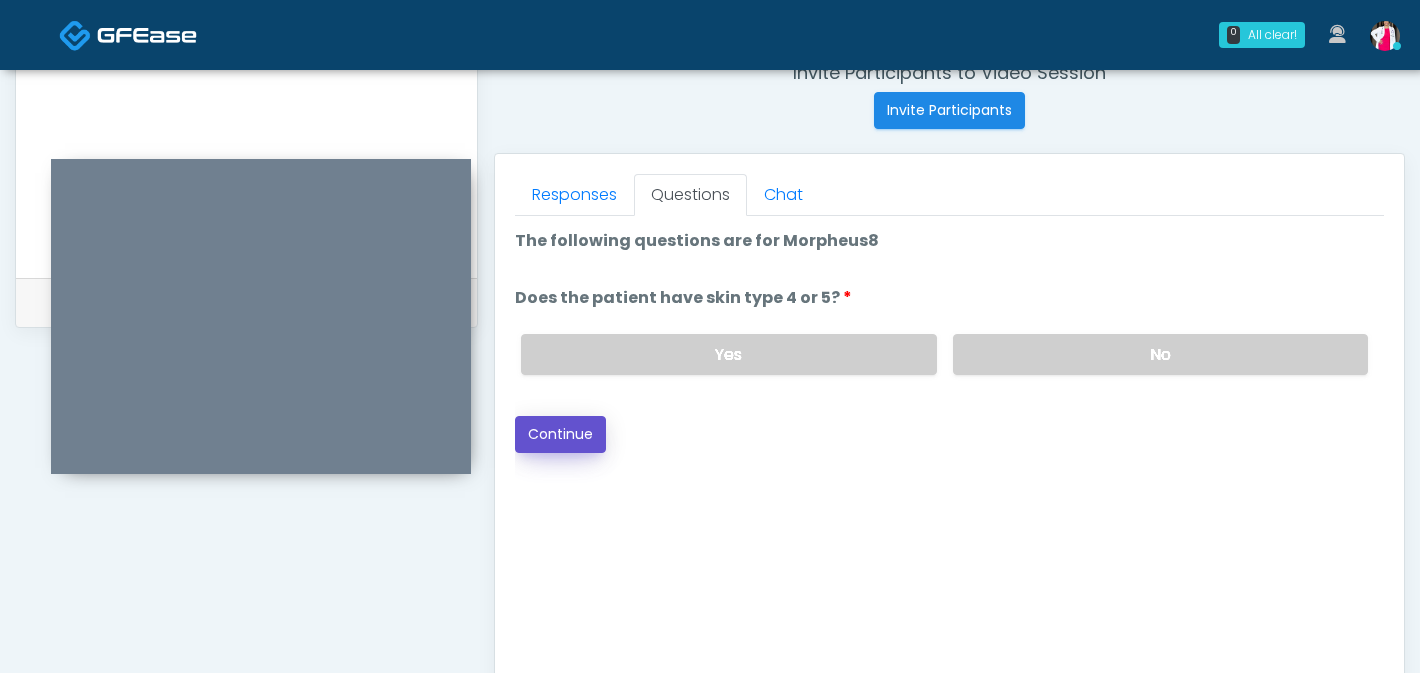 click on "Continue" at bounding box center [560, 434] 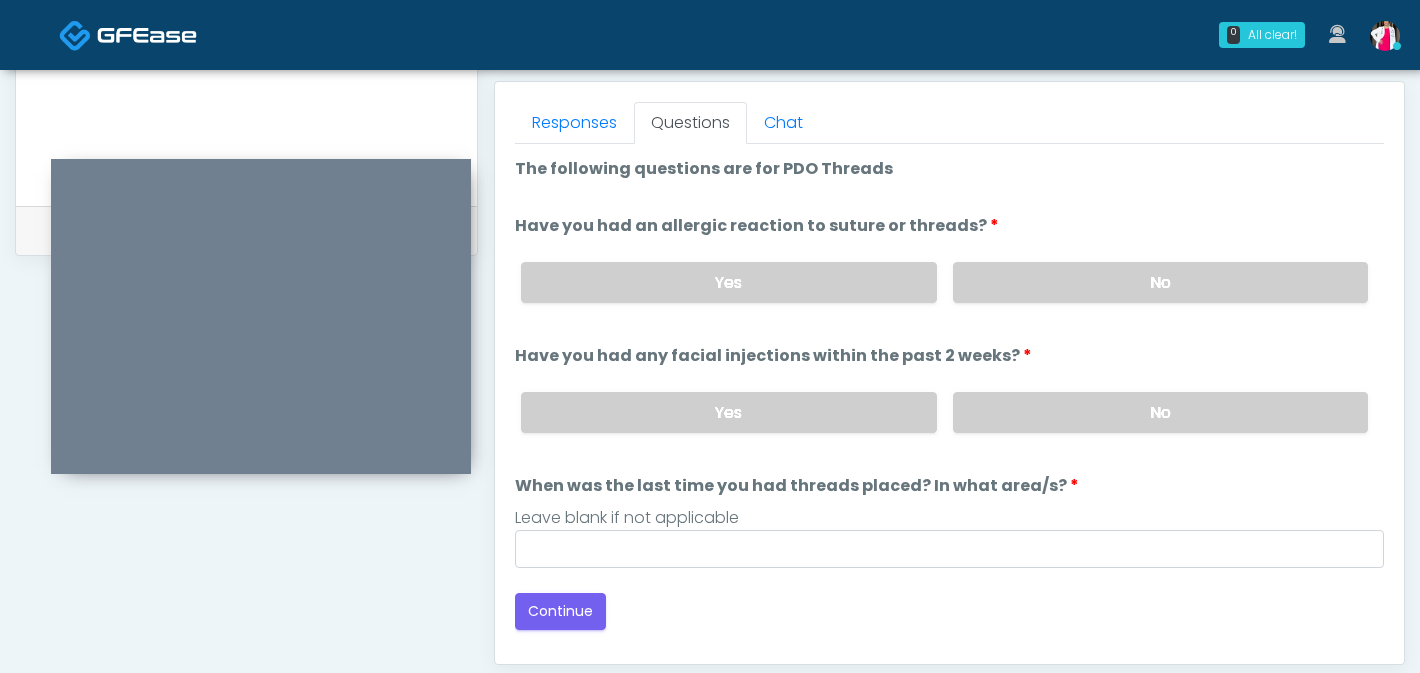 scroll, scrollTop: 913, scrollLeft: 0, axis: vertical 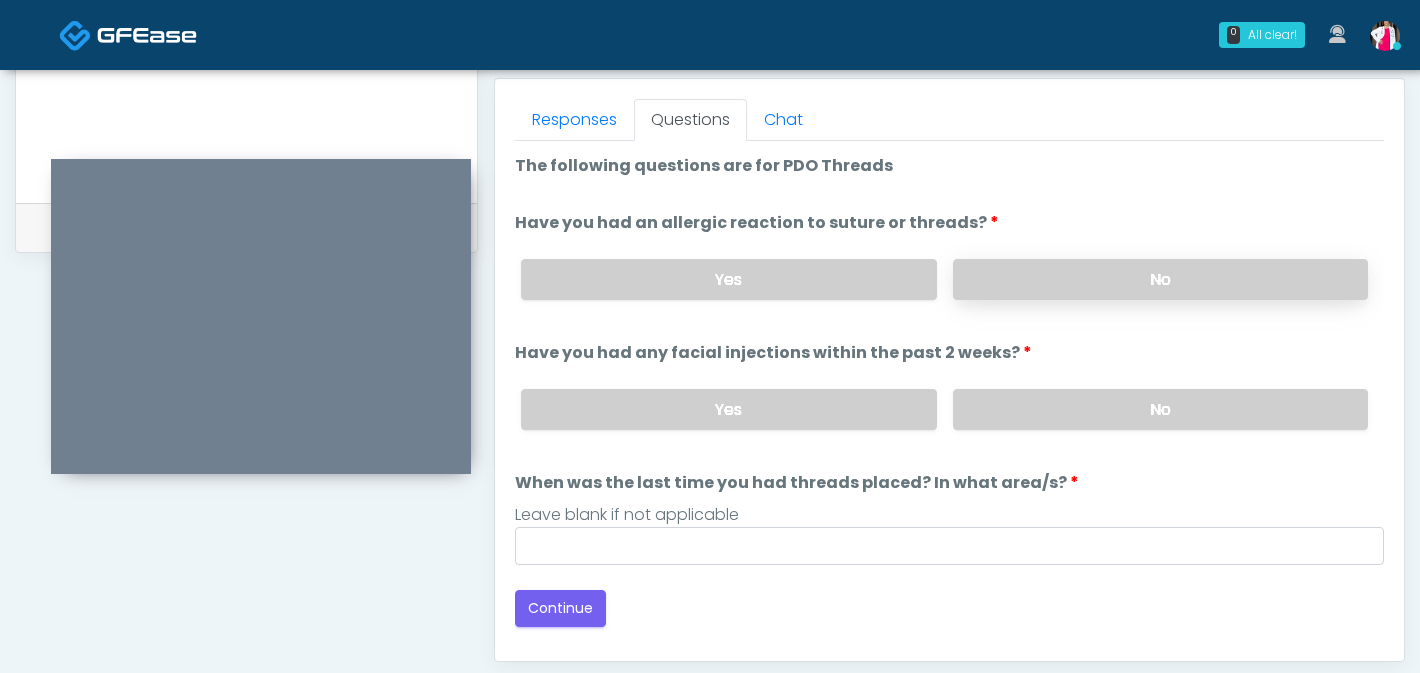 click on "No" at bounding box center (1160, 279) 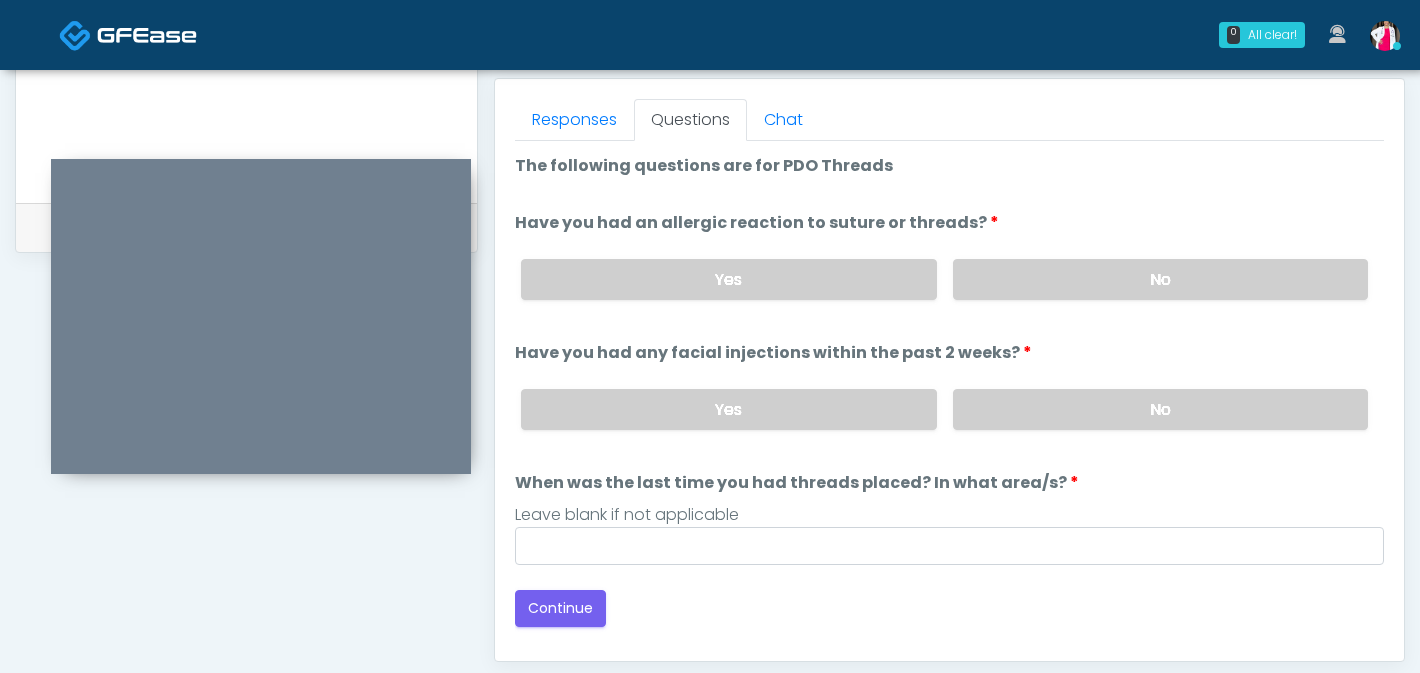 click on "Yes" at bounding box center [728, 409] 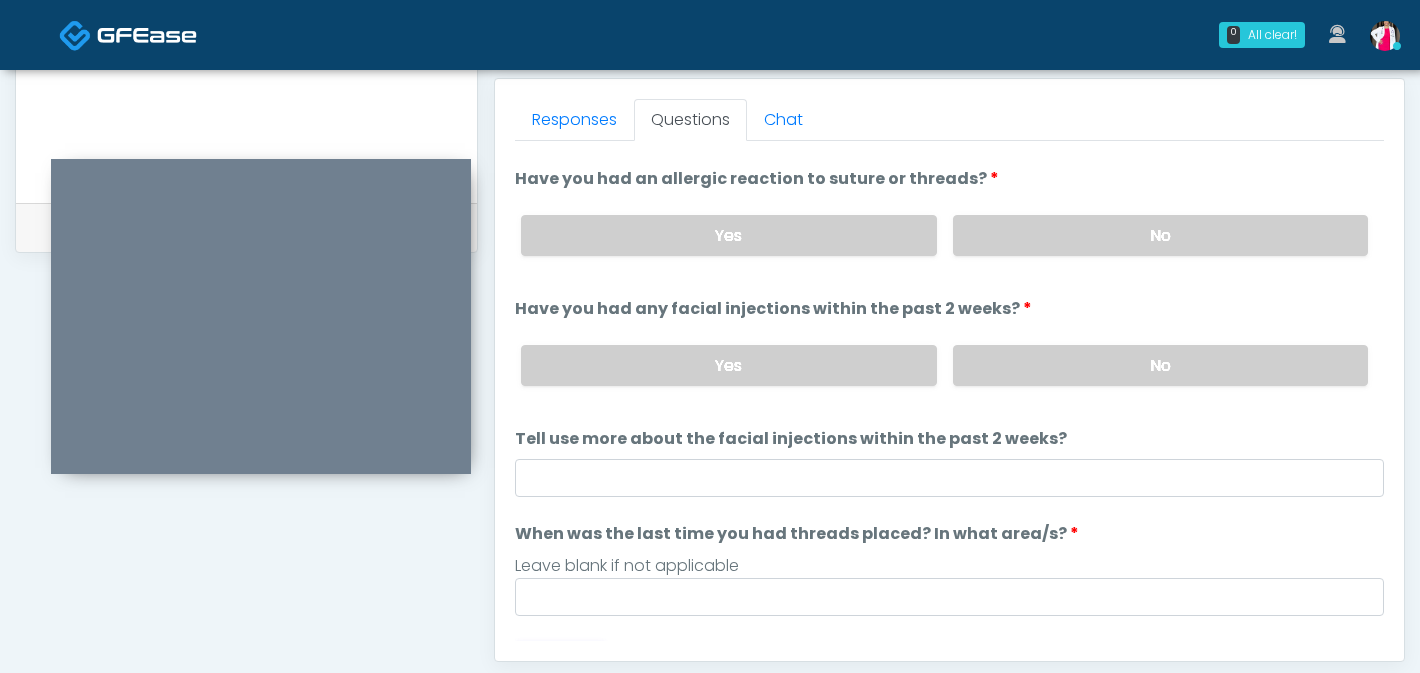 scroll, scrollTop: 56, scrollLeft: 0, axis: vertical 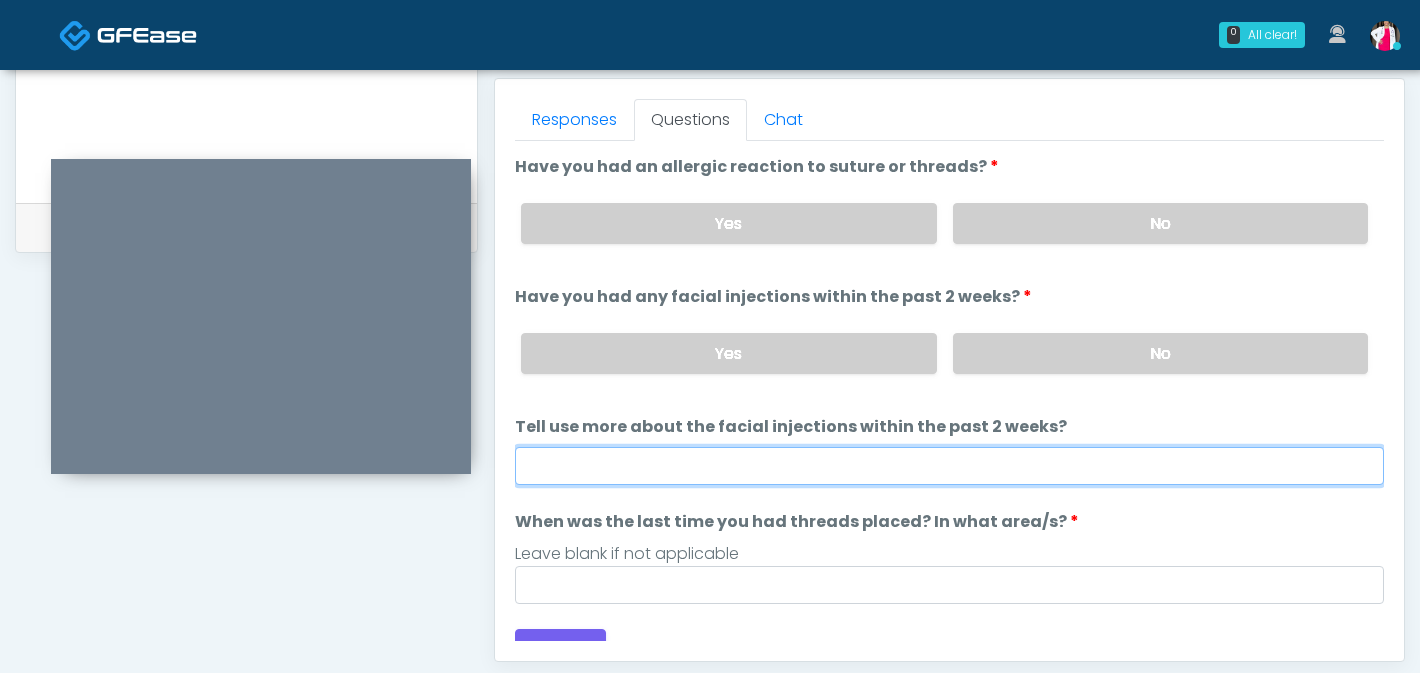 click on "Tell use more about the facial injections within the past 2 weeks?" at bounding box center (949, 466) 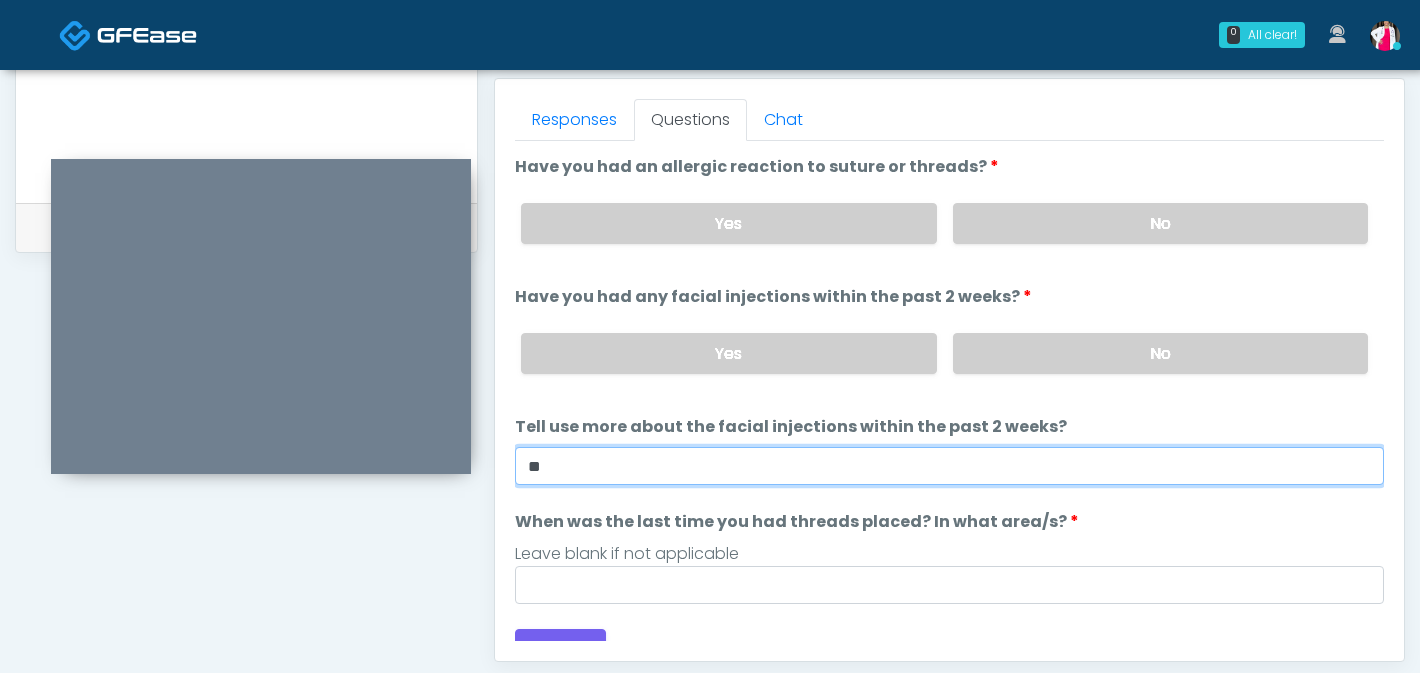 type on "*" 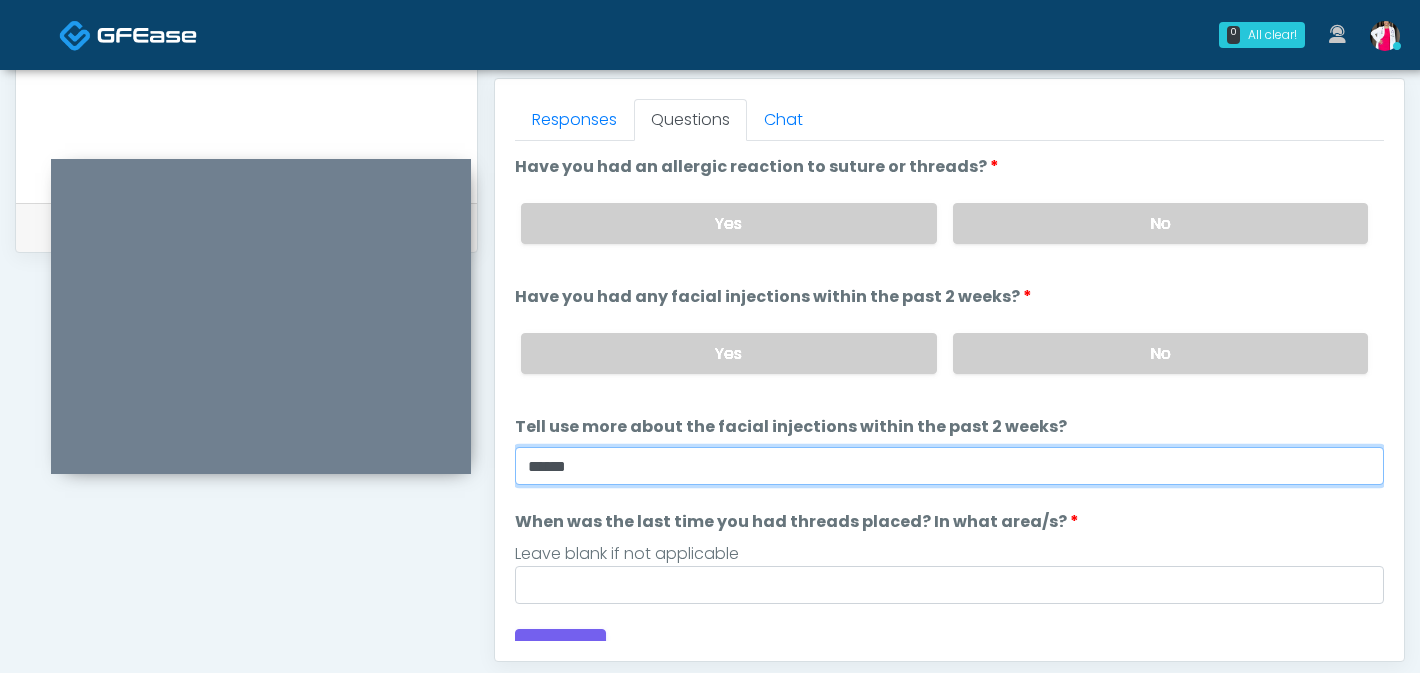 scroll, scrollTop: 79, scrollLeft: 0, axis: vertical 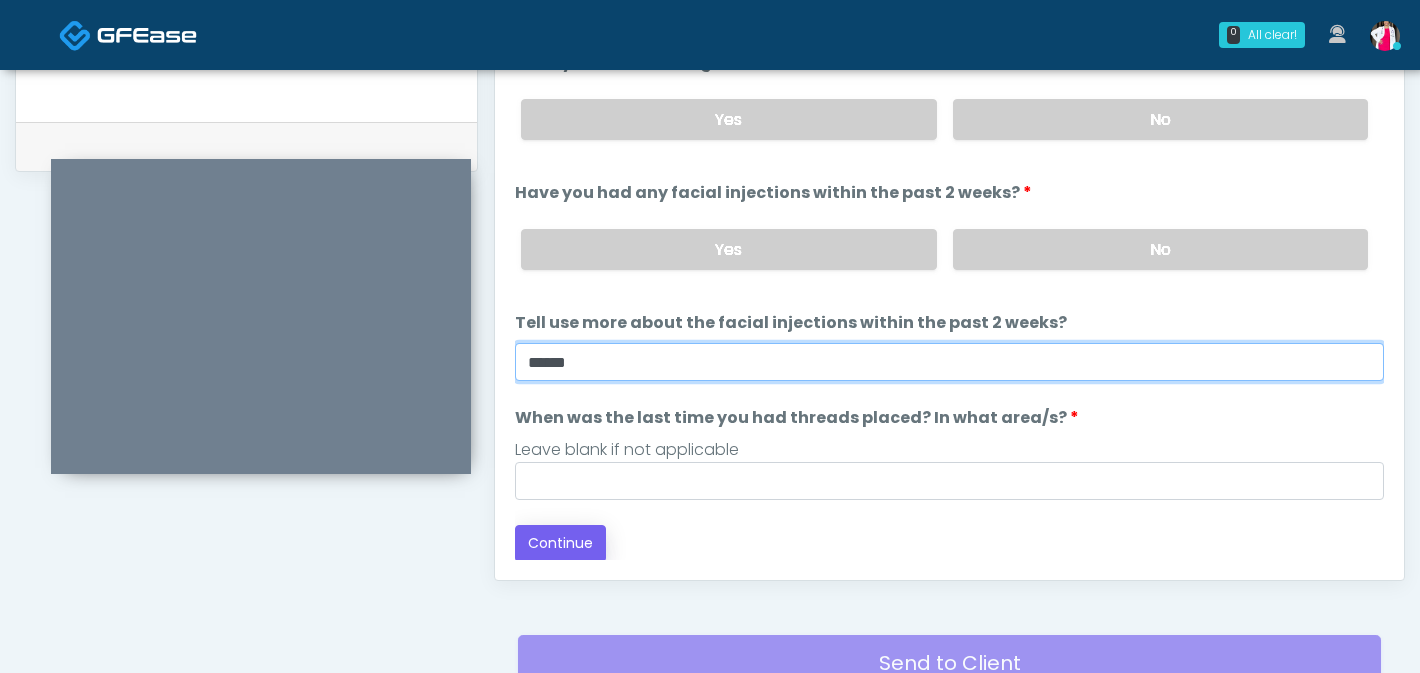 type on "*****" 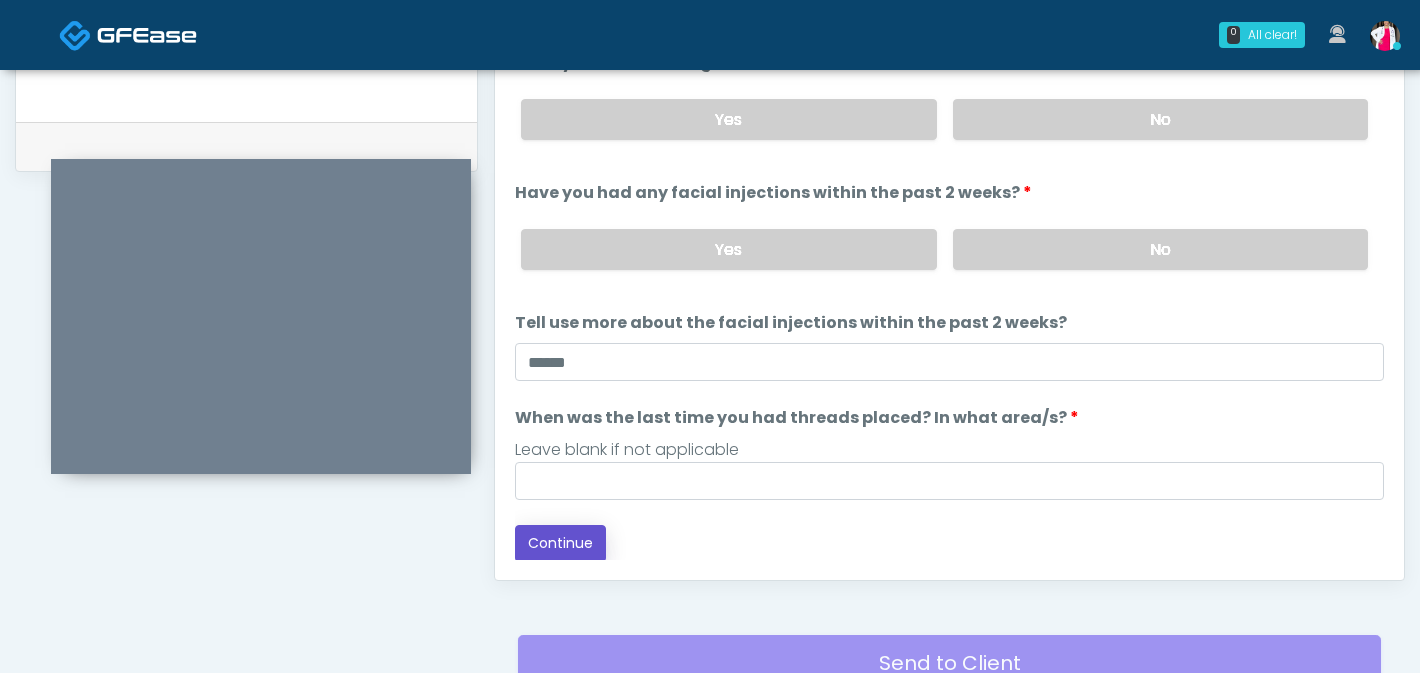 click on "Continue" at bounding box center (560, 543) 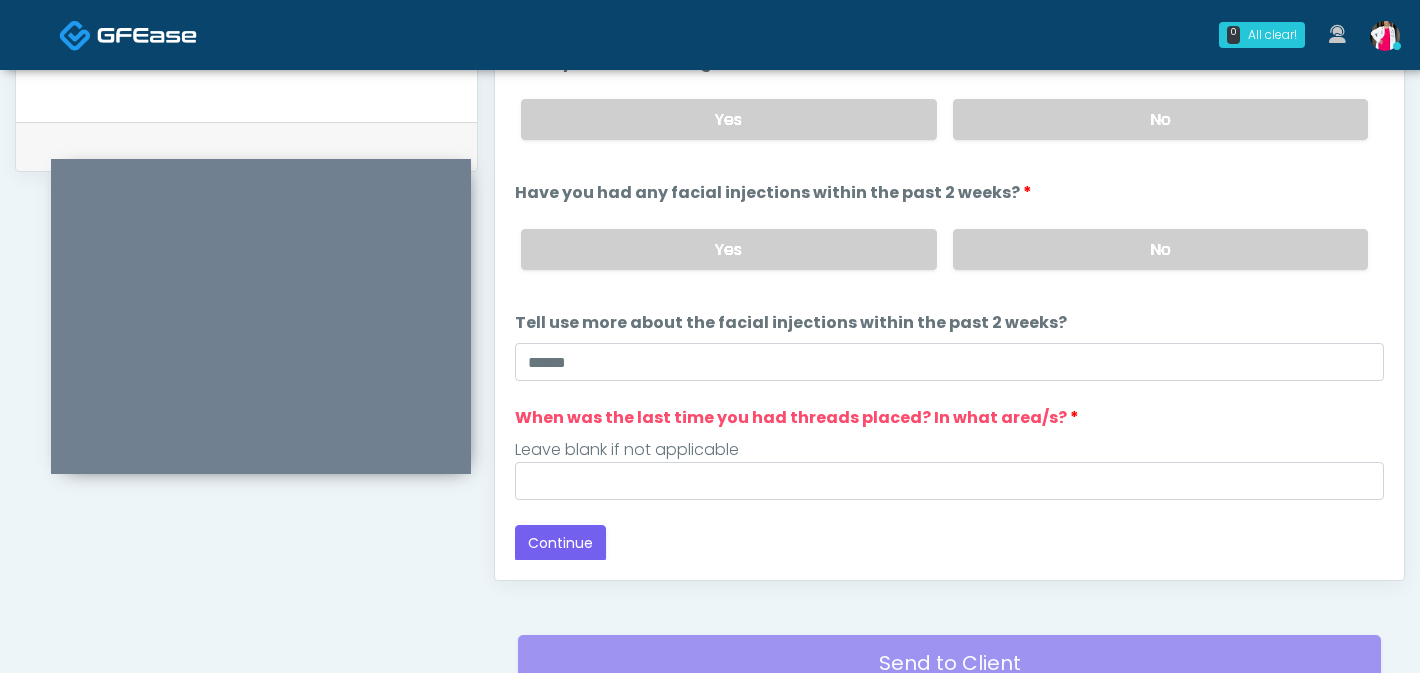 scroll, scrollTop: 1000, scrollLeft: 0, axis: vertical 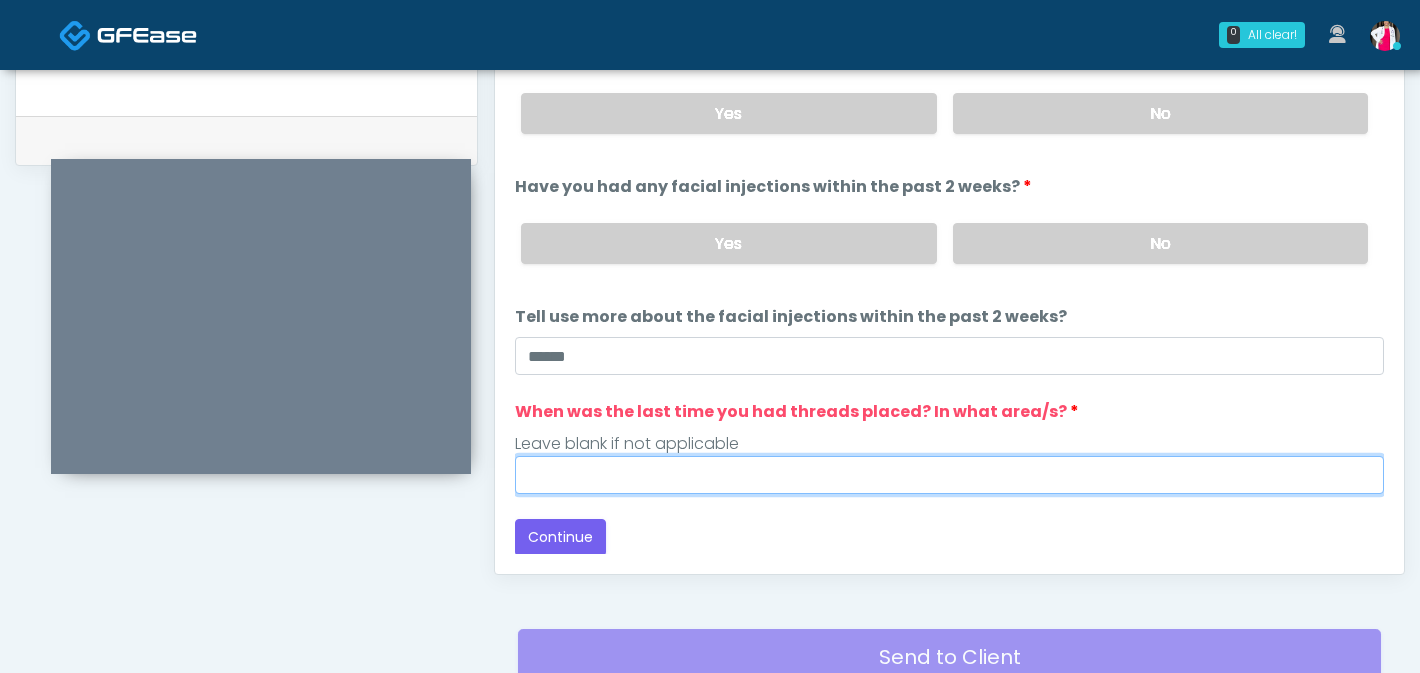 click on "When was the last time you had threads placed? In what area/s?" at bounding box center [949, 475] 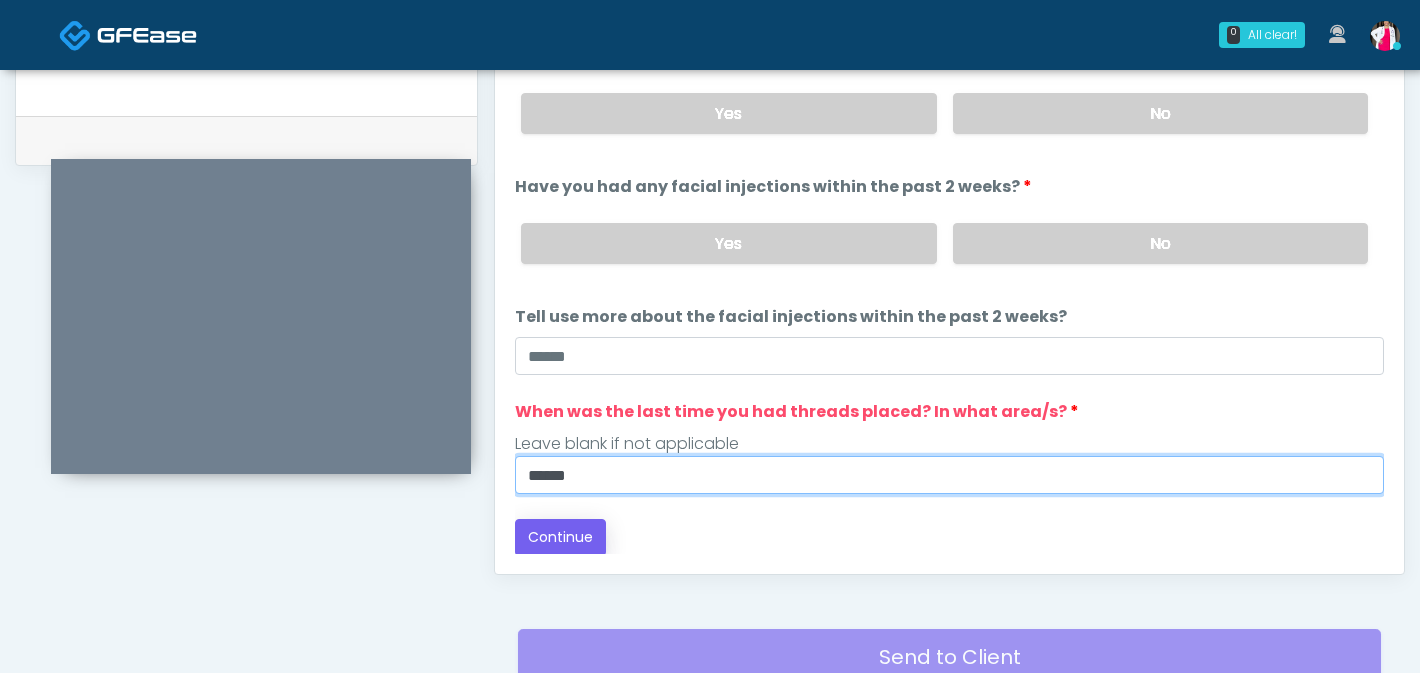 type on "******" 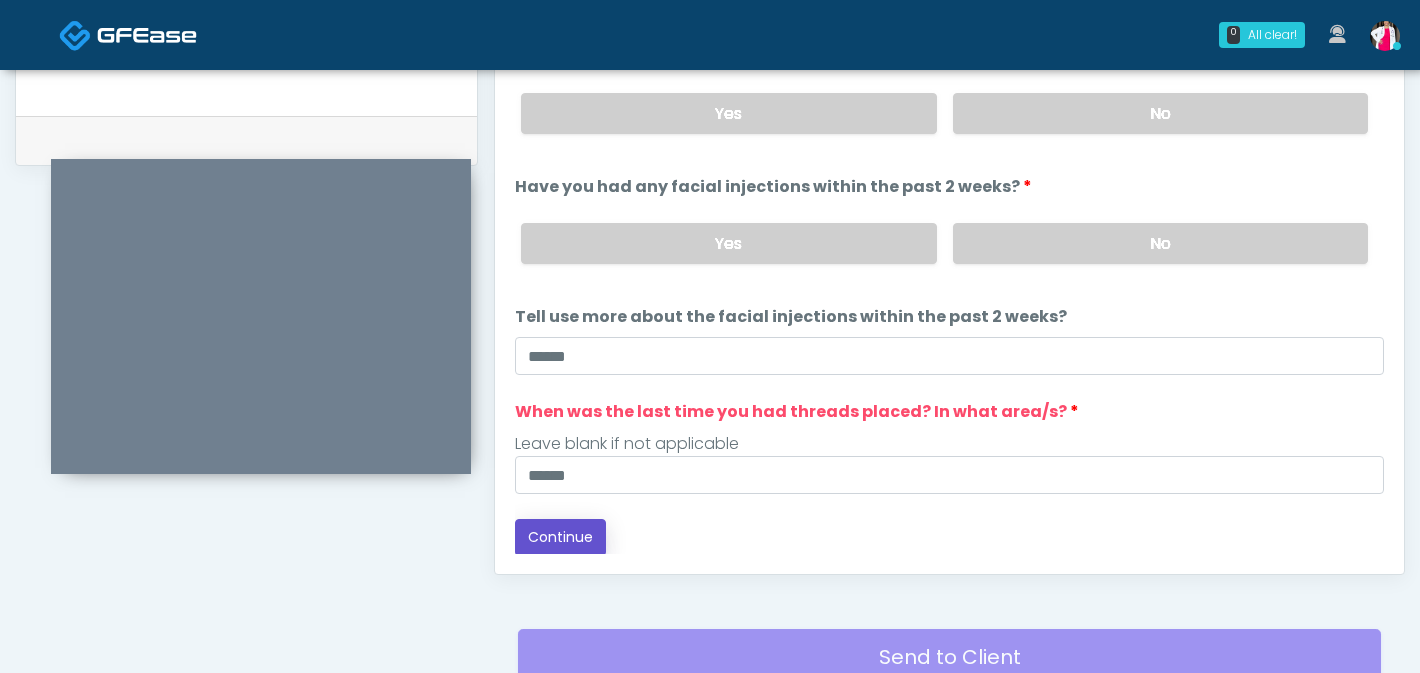 click on "Continue" at bounding box center [560, 537] 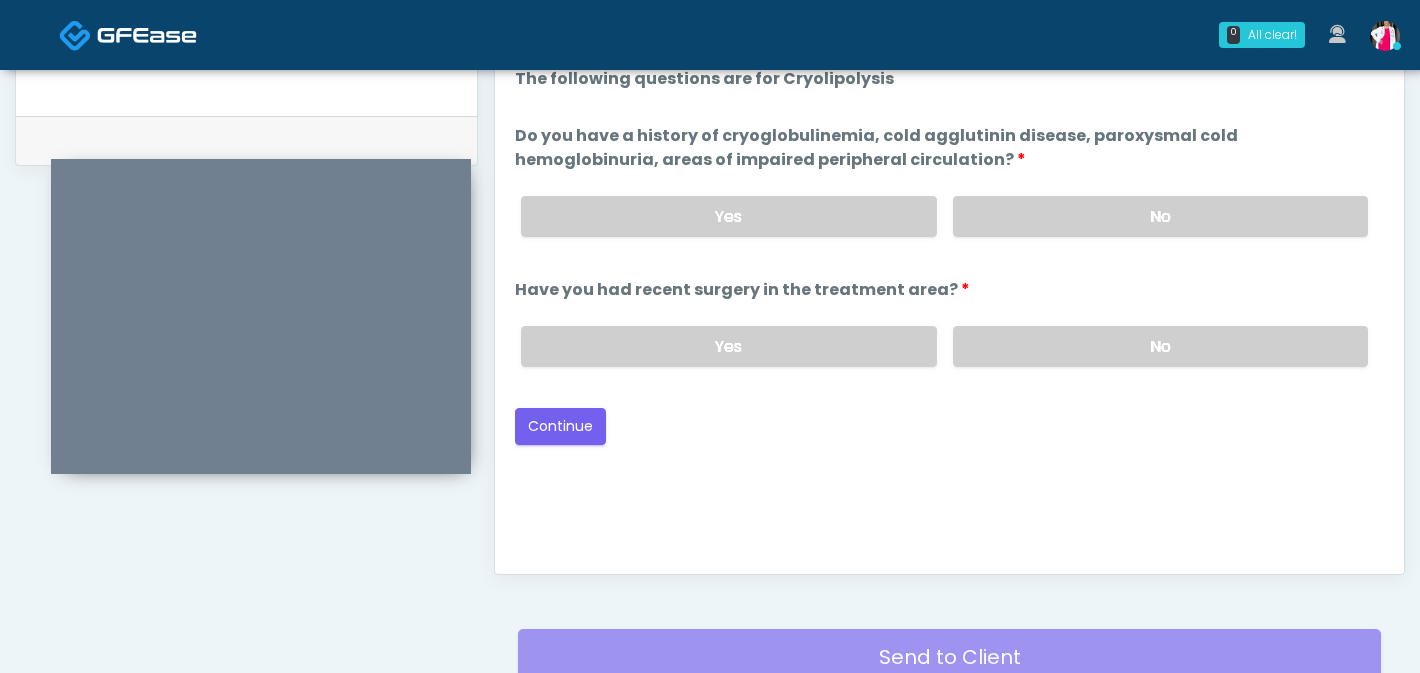 scroll, scrollTop: 1170, scrollLeft: 0, axis: vertical 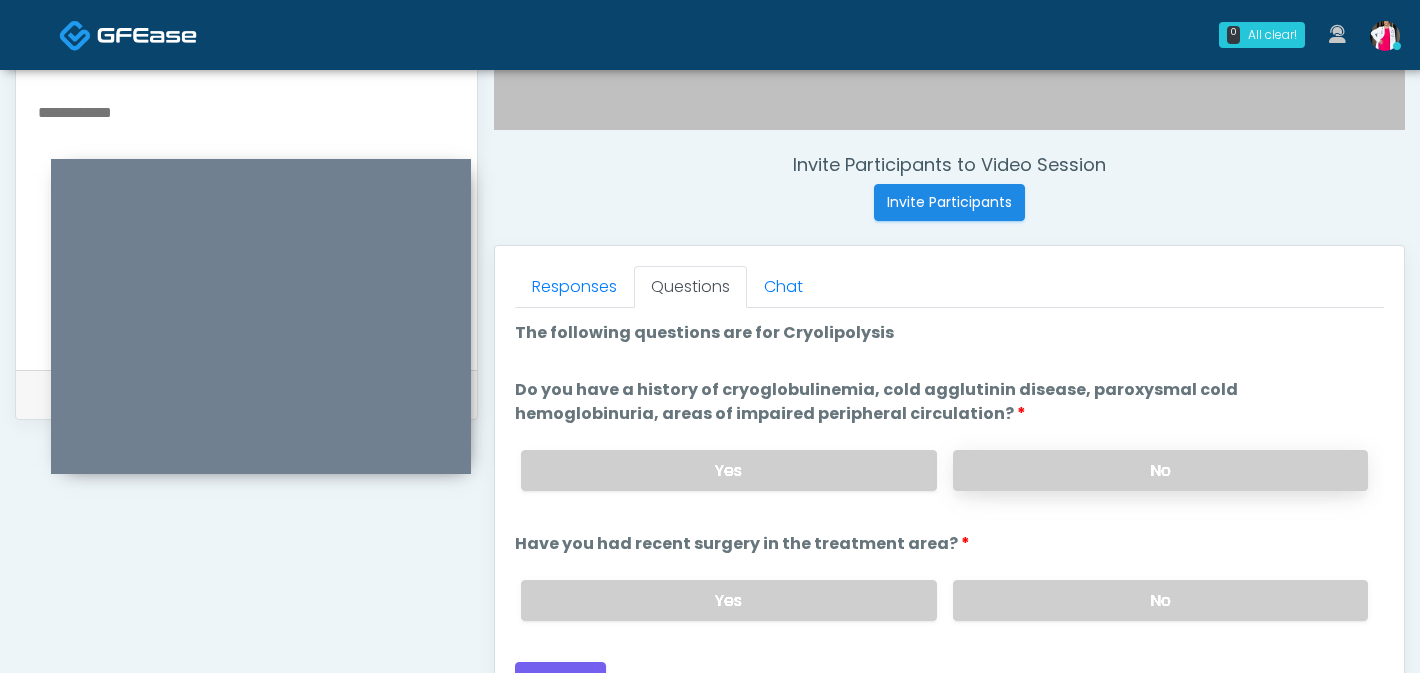 click on "No" at bounding box center [1160, 470] 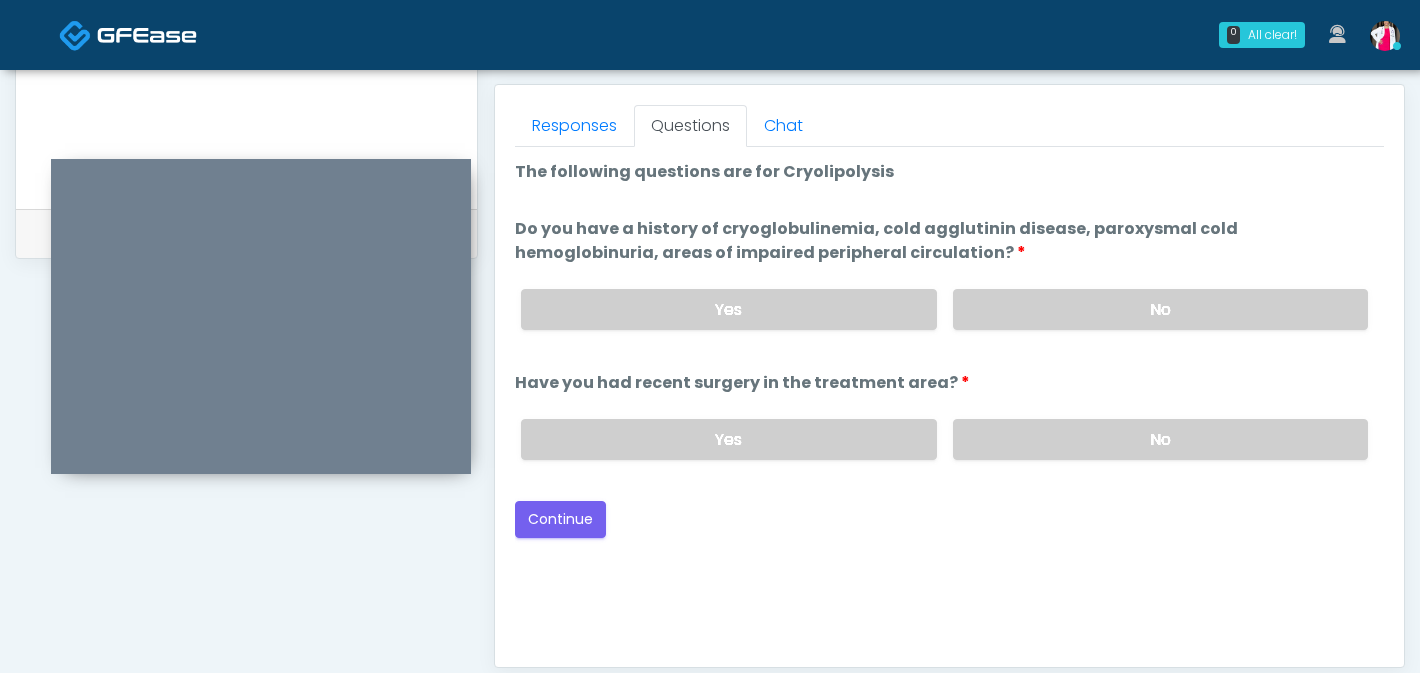 scroll, scrollTop: 914, scrollLeft: 0, axis: vertical 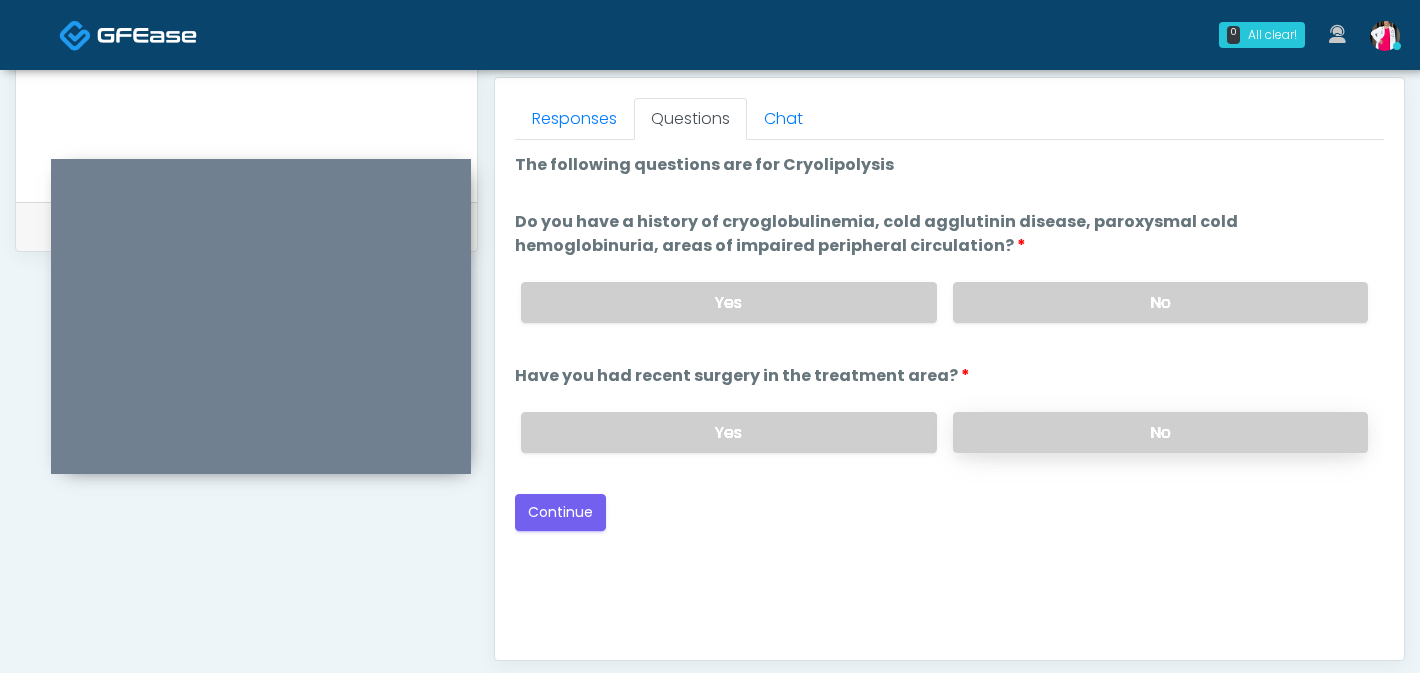 click on "No" at bounding box center [1160, 432] 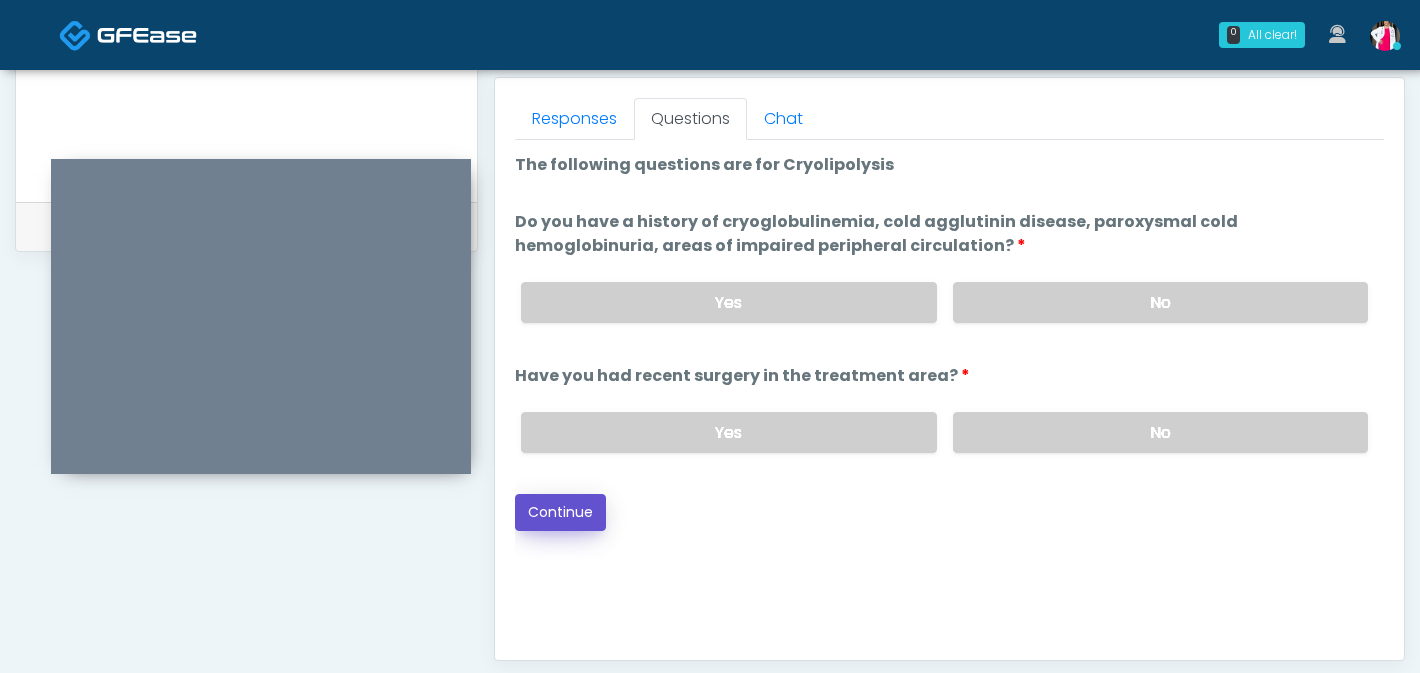 click on "Continue" at bounding box center [560, 512] 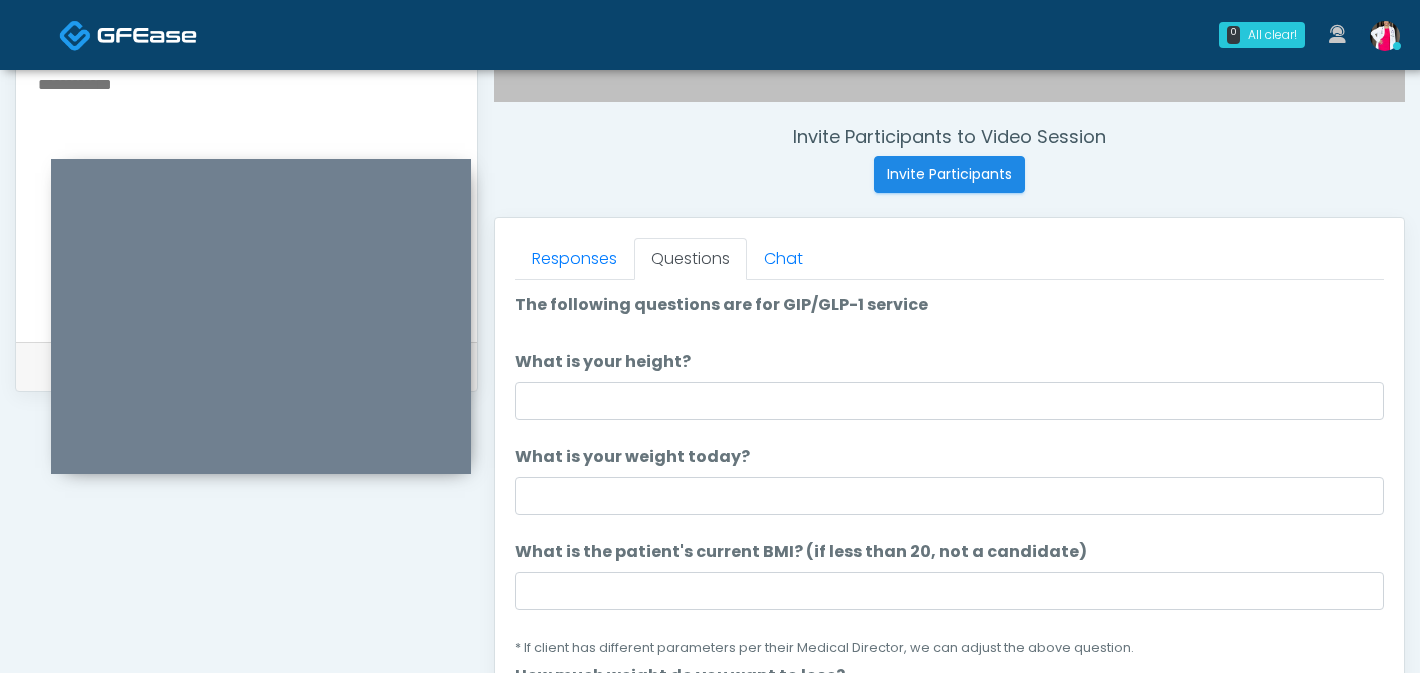 scroll, scrollTop: 775, scrollLeft: 0, axis: vertical 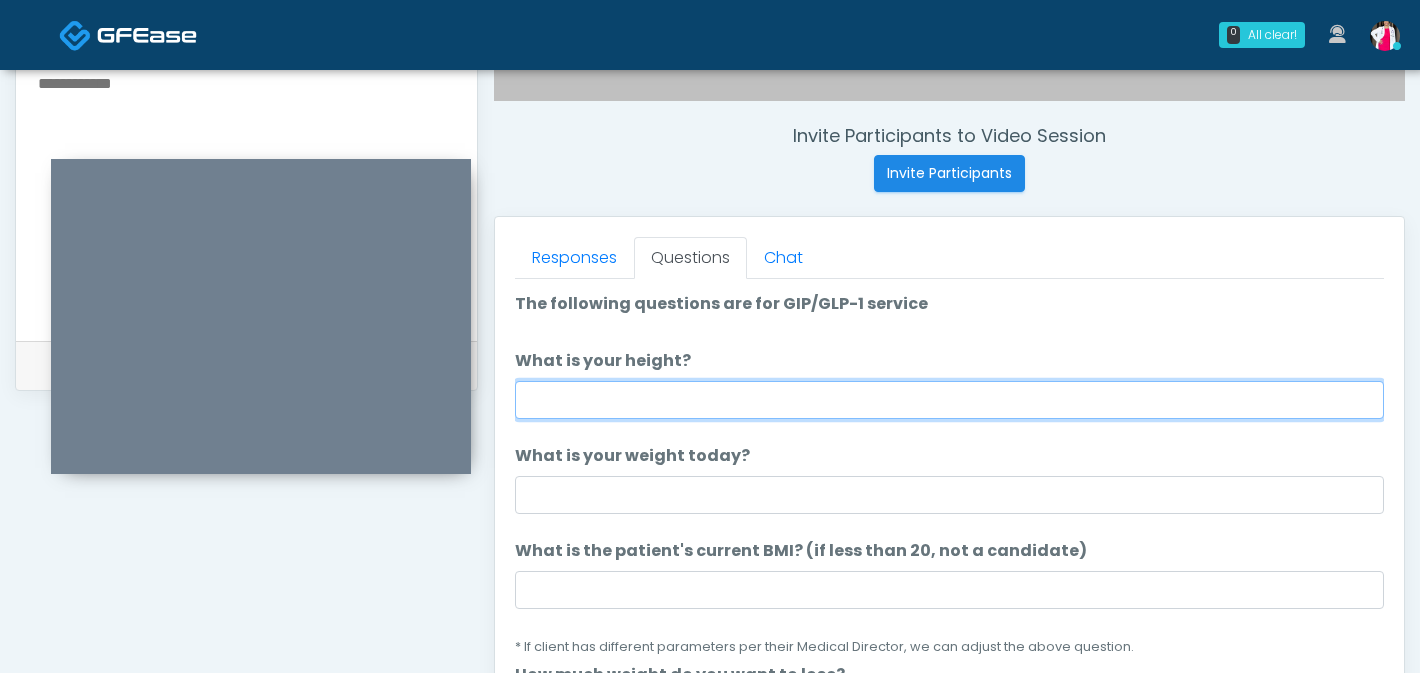 click on "What is your height?" at bounding box center [949, 400] 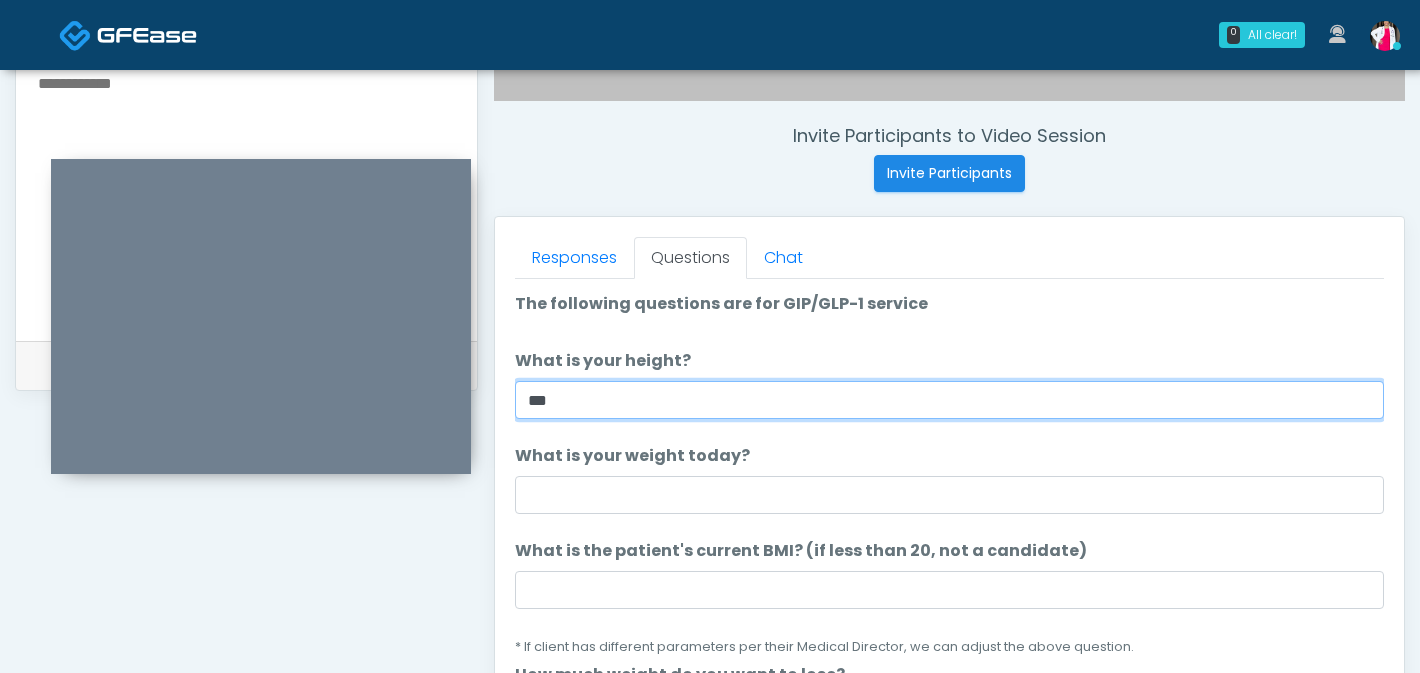 type on "***" 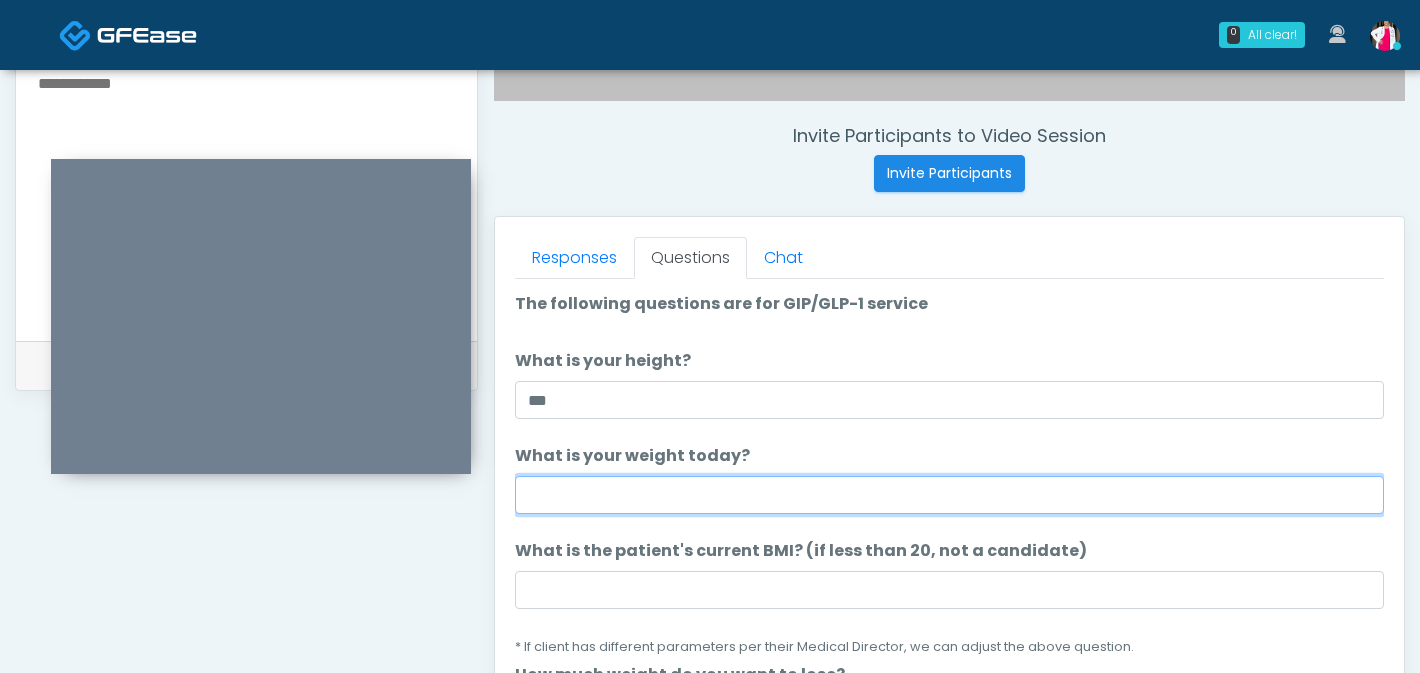 click on "What is your weight today?" at bounding box center (949, 495) 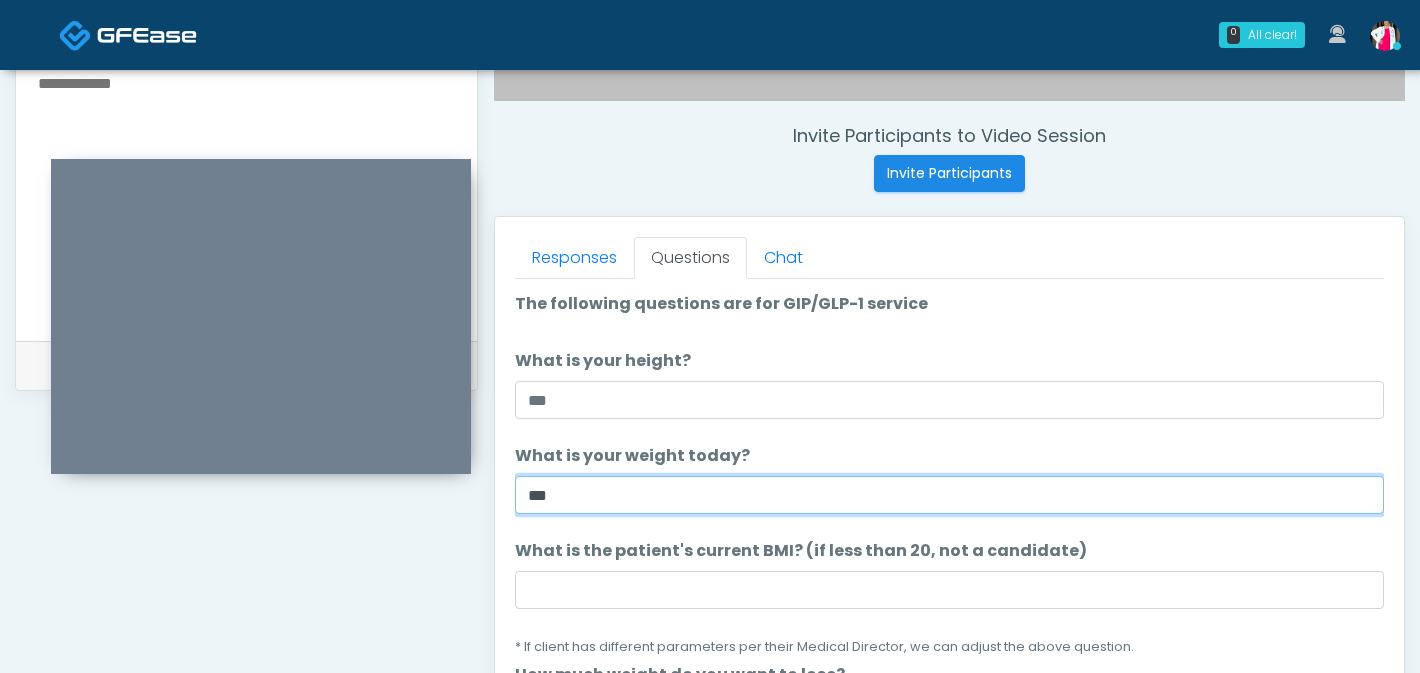 type on "***" 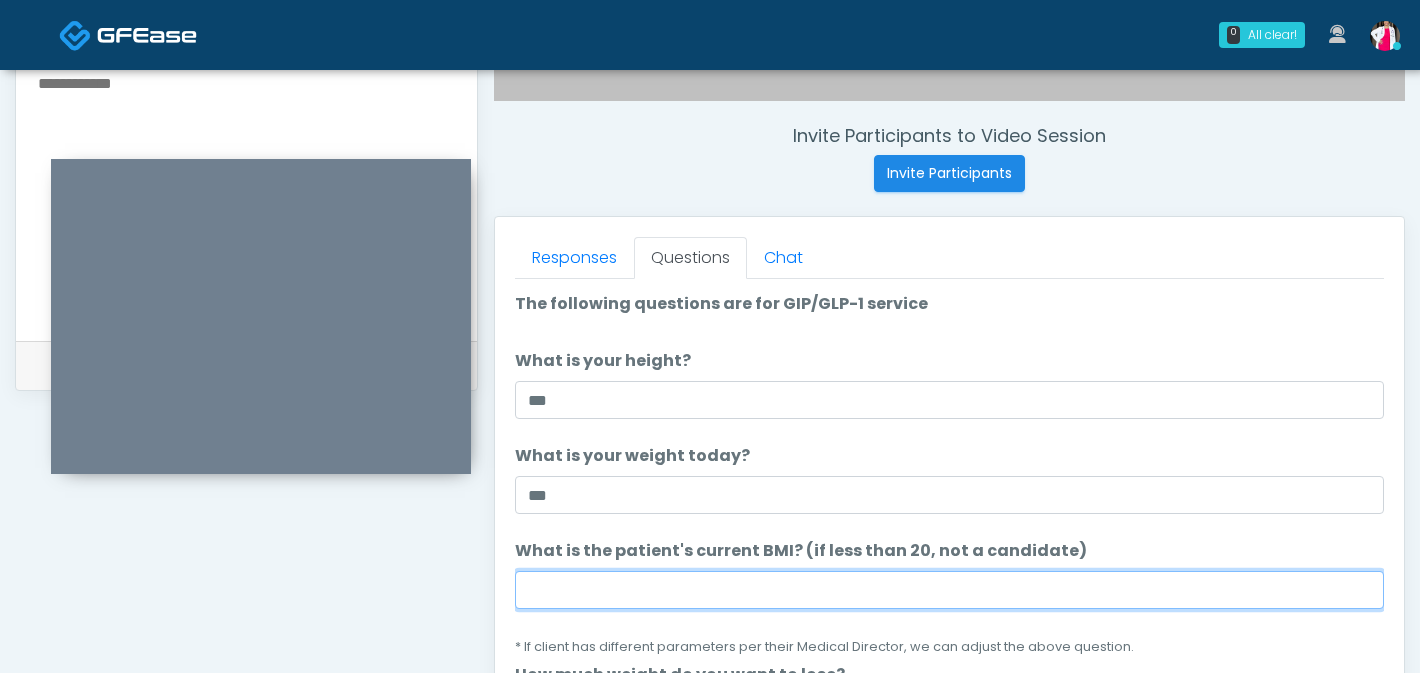 click on "What is the patient's current BMI? (if less than 20, not a candidate)" at bounding box center [949, 590] 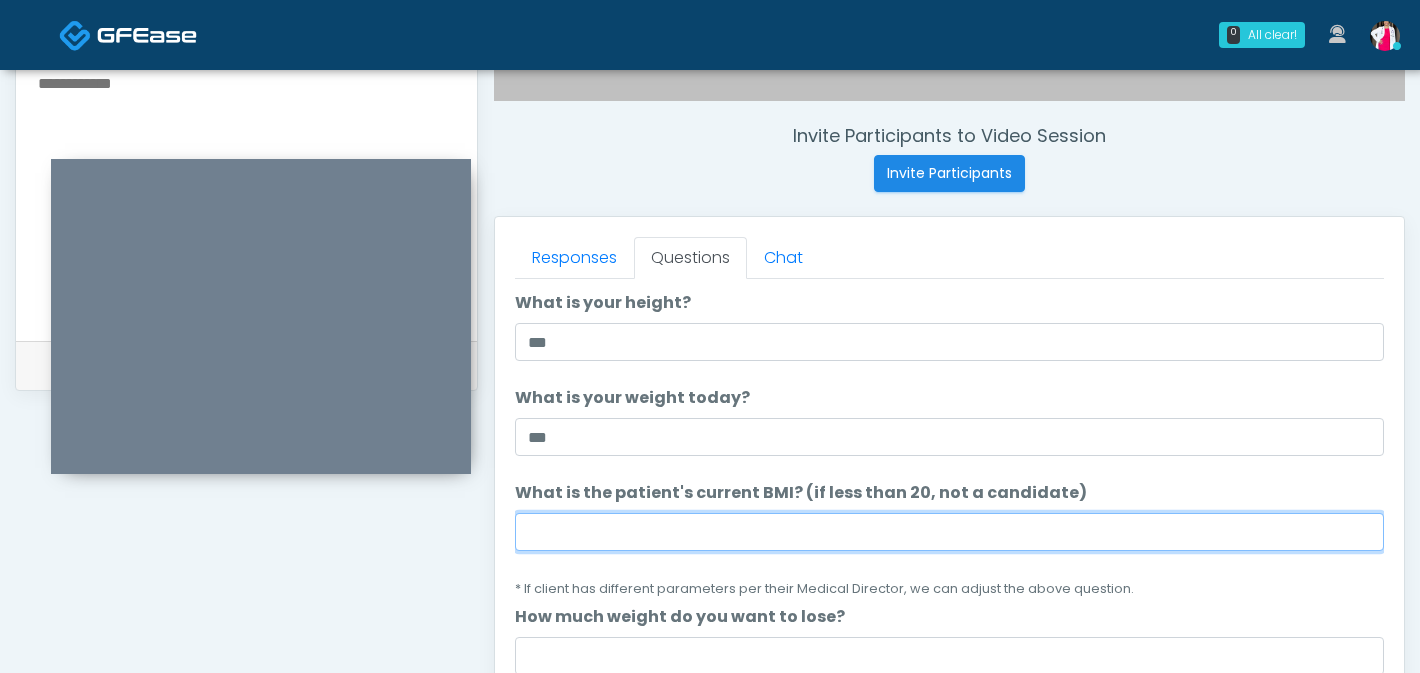 scroll, scrollTop: 59, scrollLeft: 0, axis: vertical 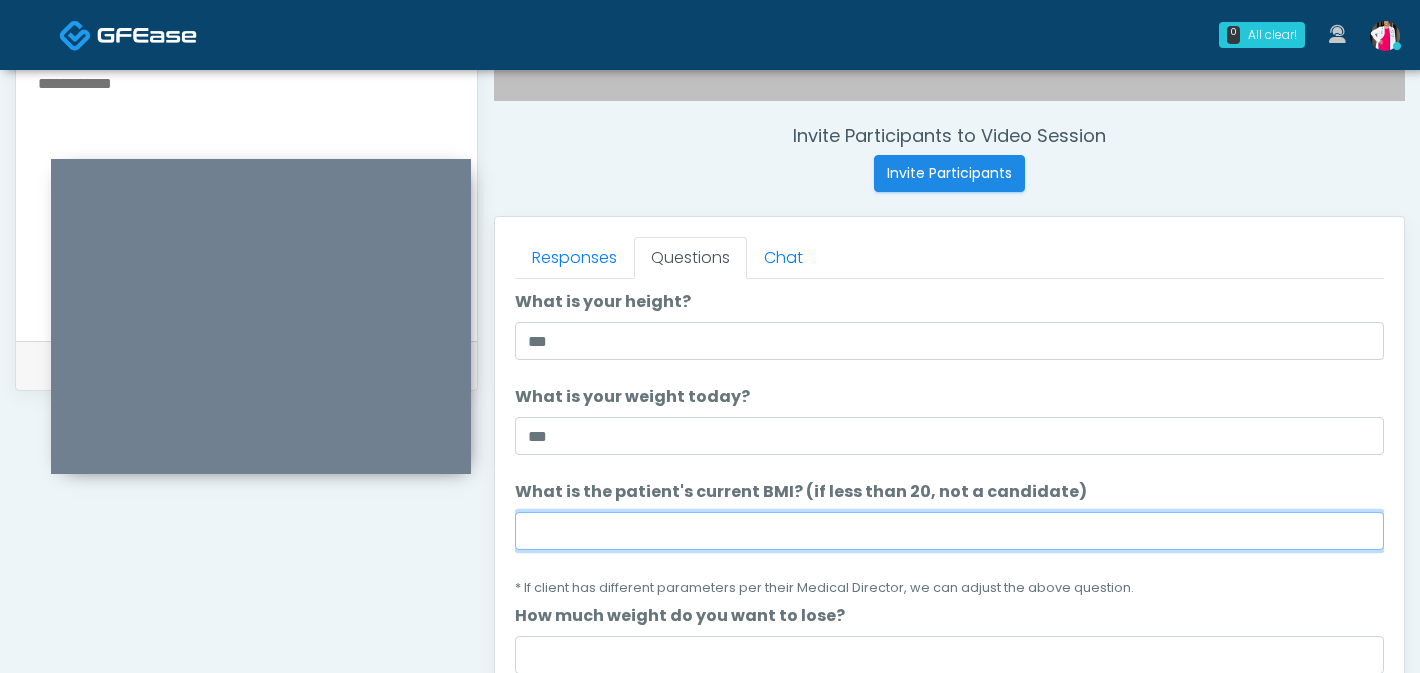 click on "What is the patient's current BMI? (if less than 20, not a candidate)" at bounding box center (949, 531) 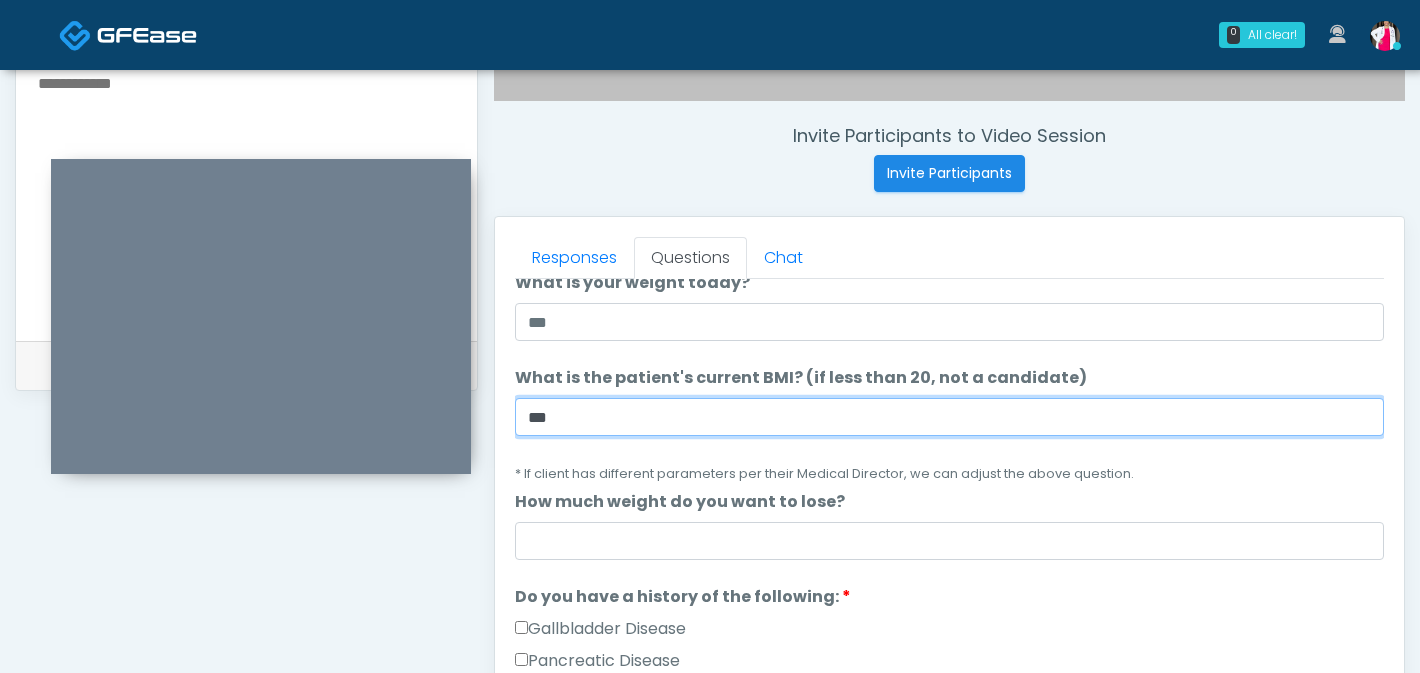 scroll, scrollTop: 190, scrollLeft: 0, axis: vertical 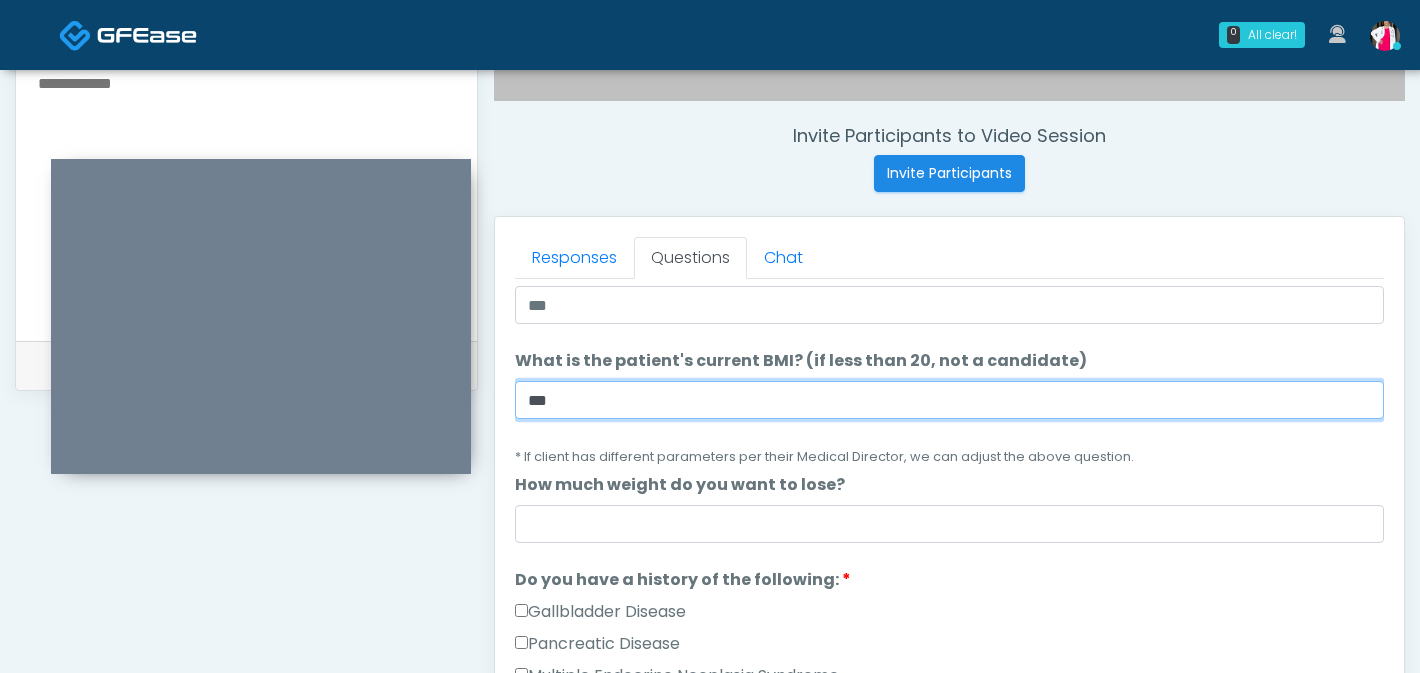 type on "***" 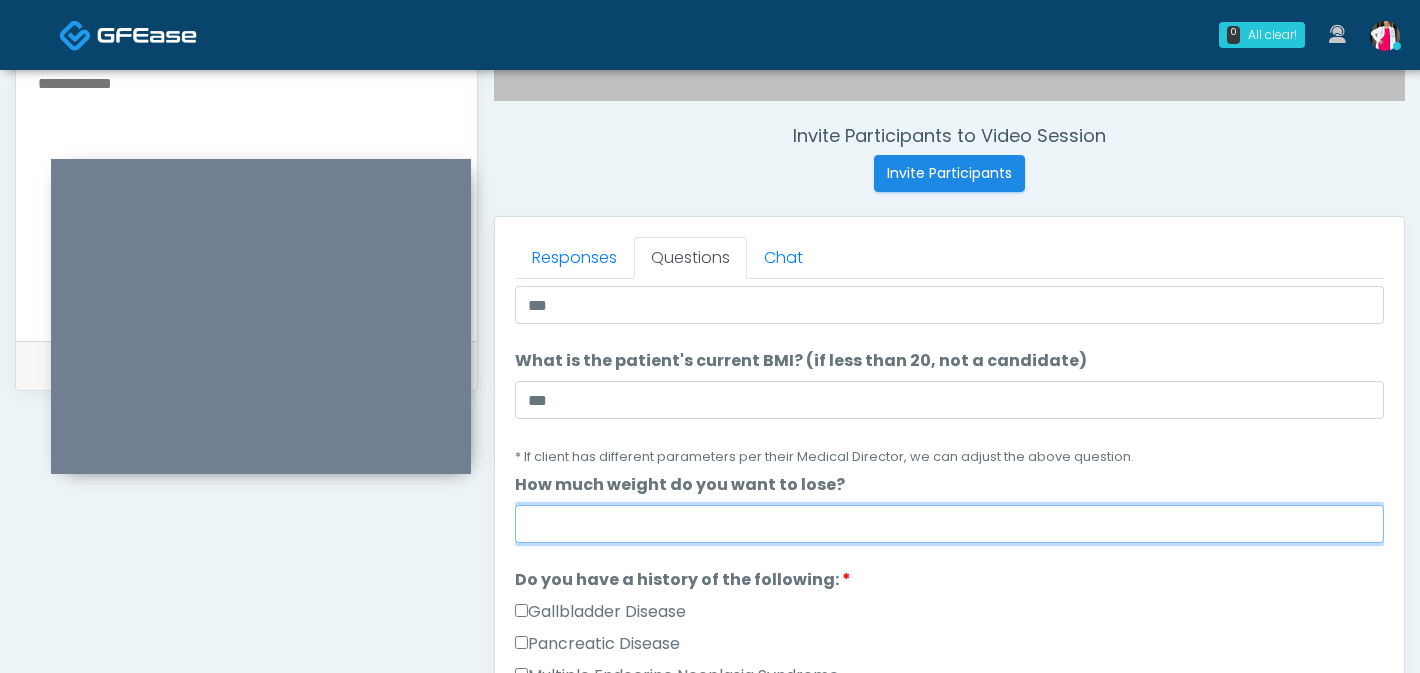 click on "How much weight do you want to lose?" at bounding box center [949, 524] 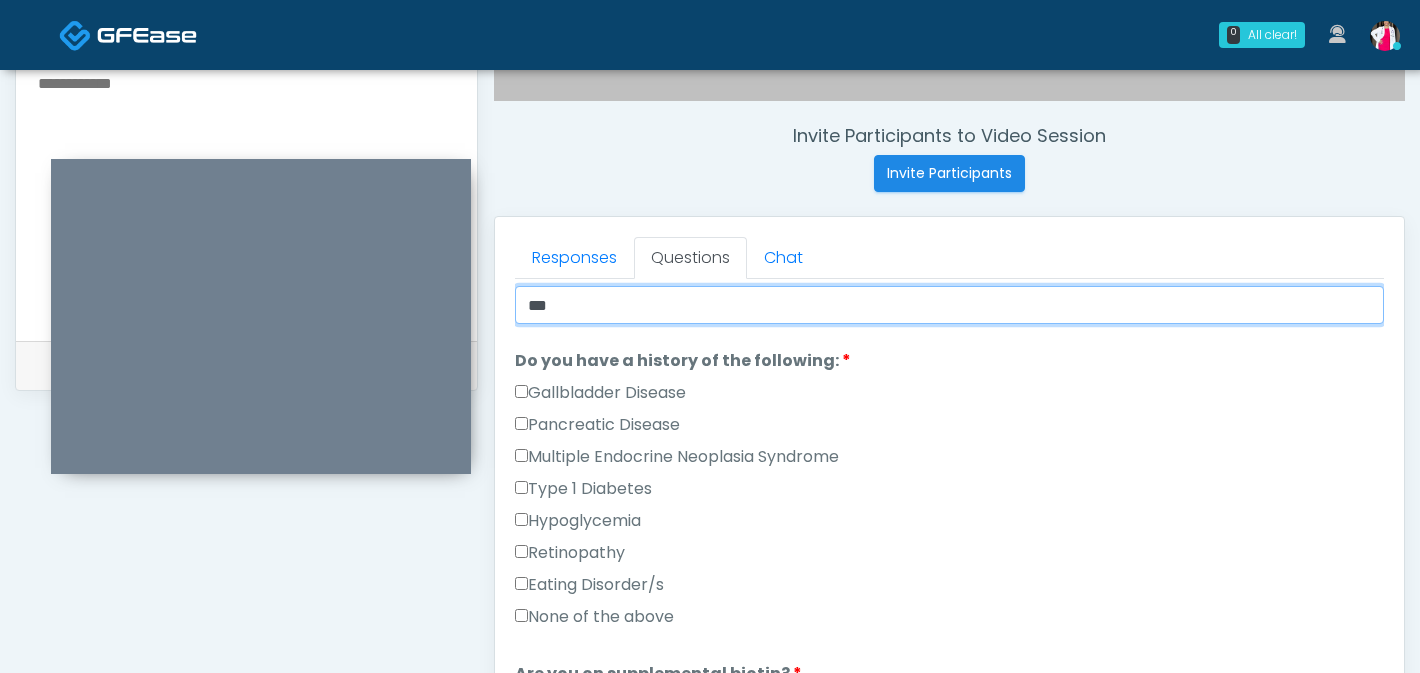 scroll, scrollTop: 421, scrollLeft: 0, axis: vertical 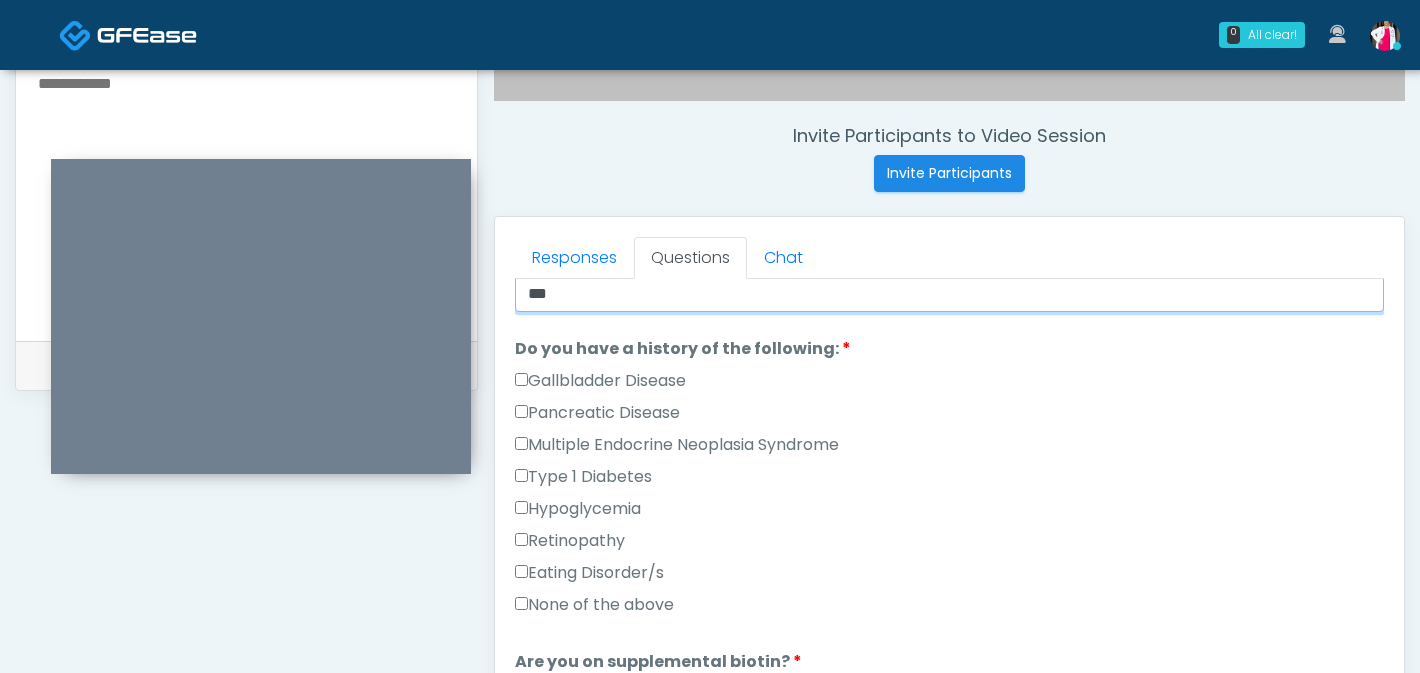 type on "***" 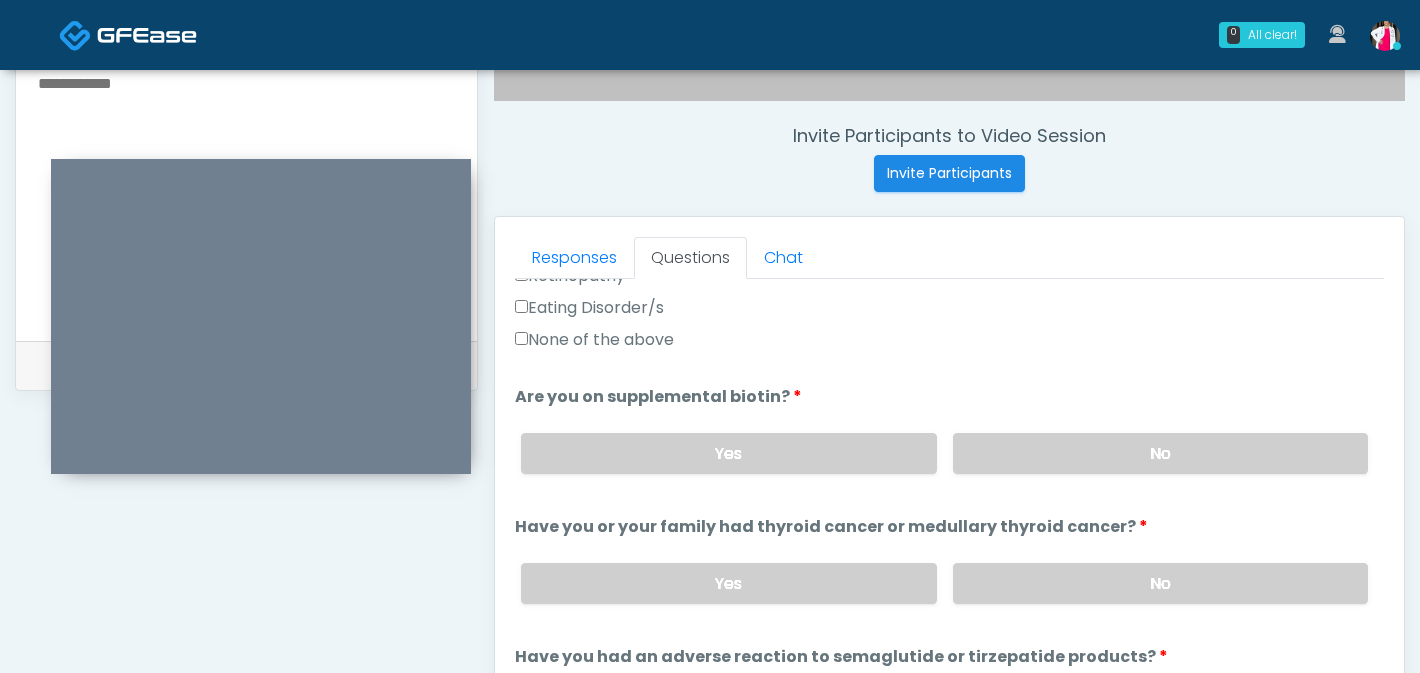 scroll, scrollTop: 688, scrollLeft: 0, axis: vertical 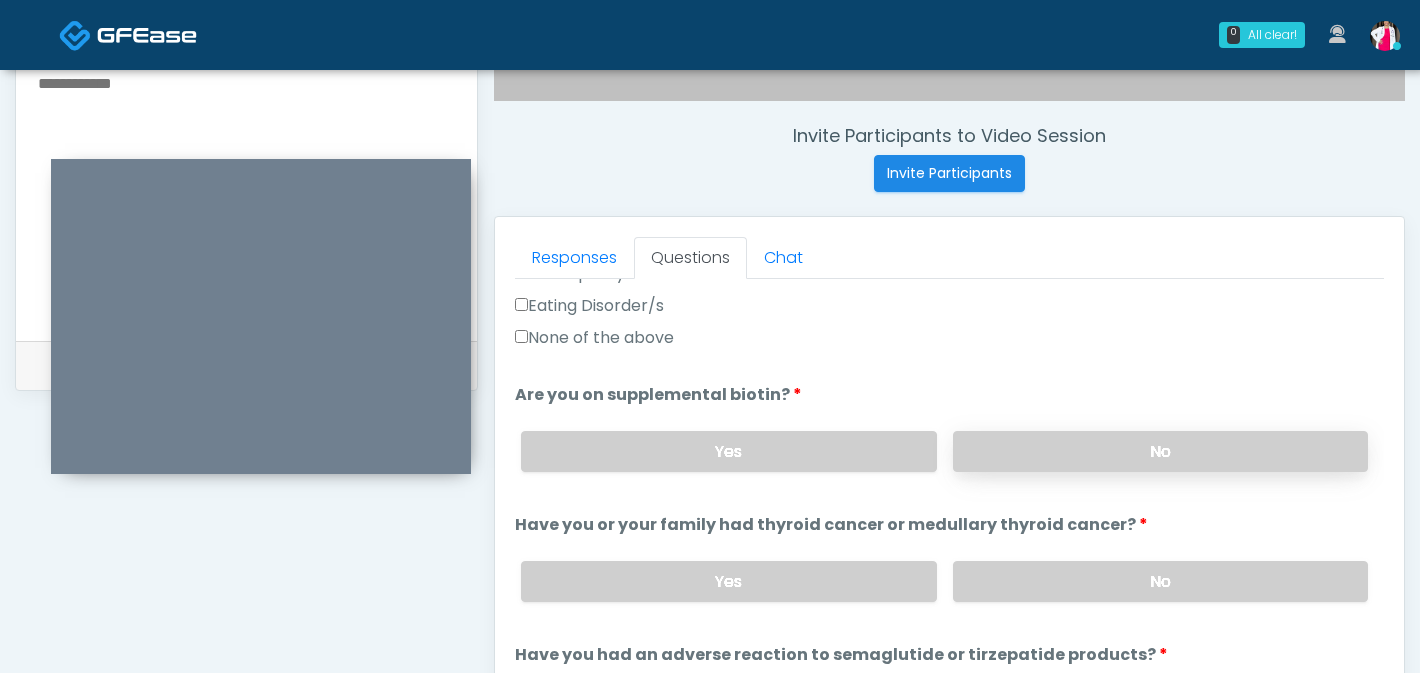 click on "No" at bounding box center (1160, 451) 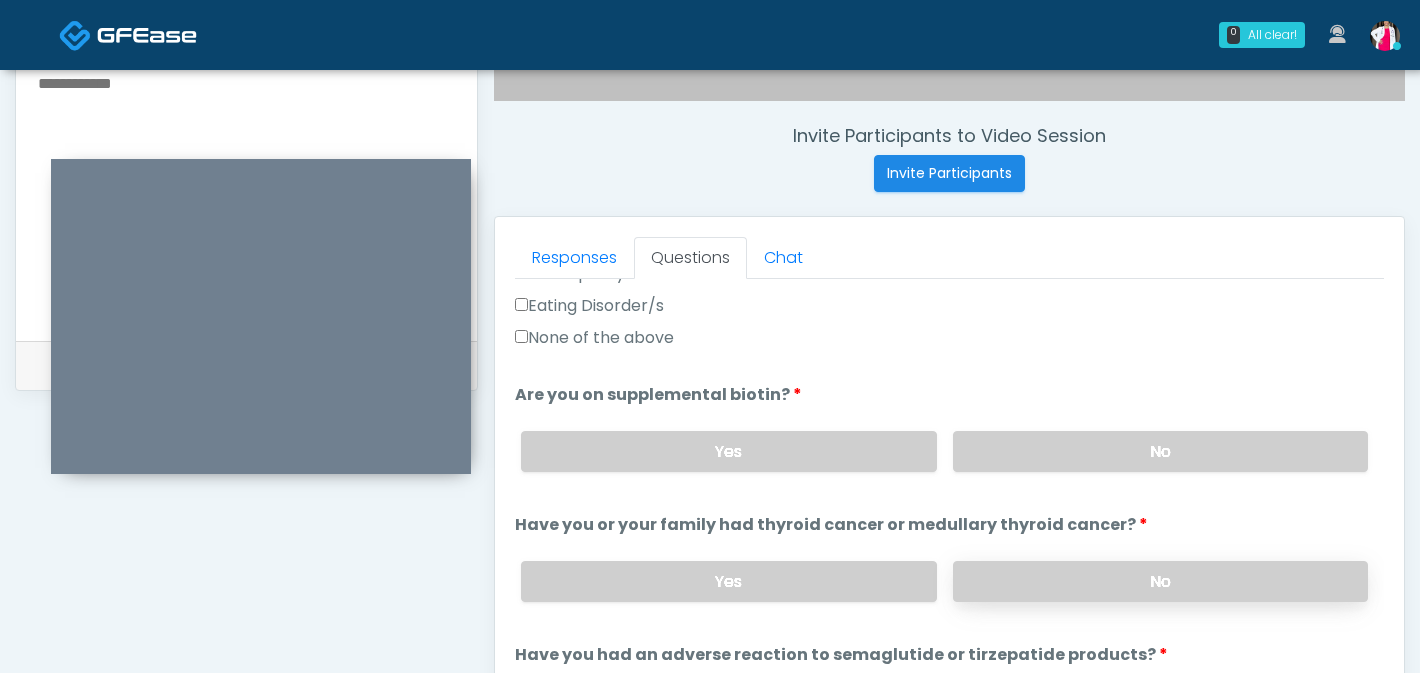 click on "No" at bounding box center (1160, 581) 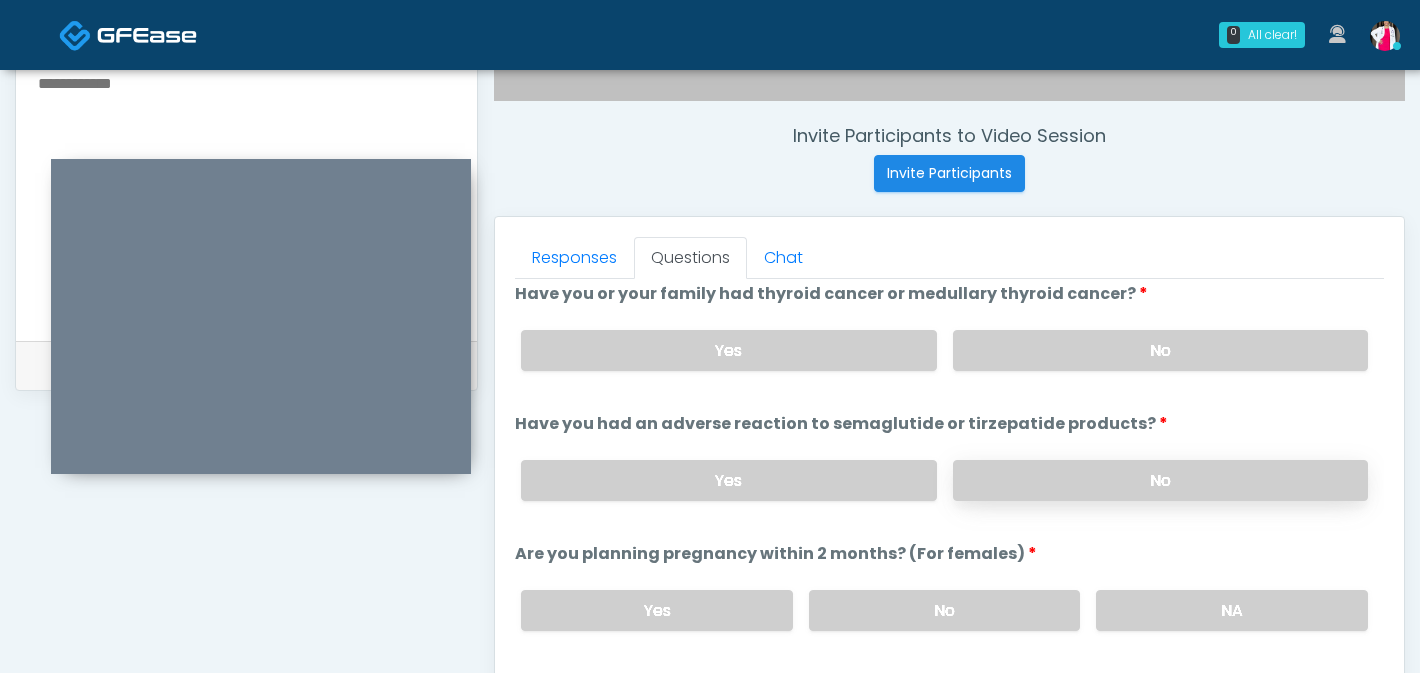 scroll, scrollTop: 924, scrollLeft: 0, axis: vertical 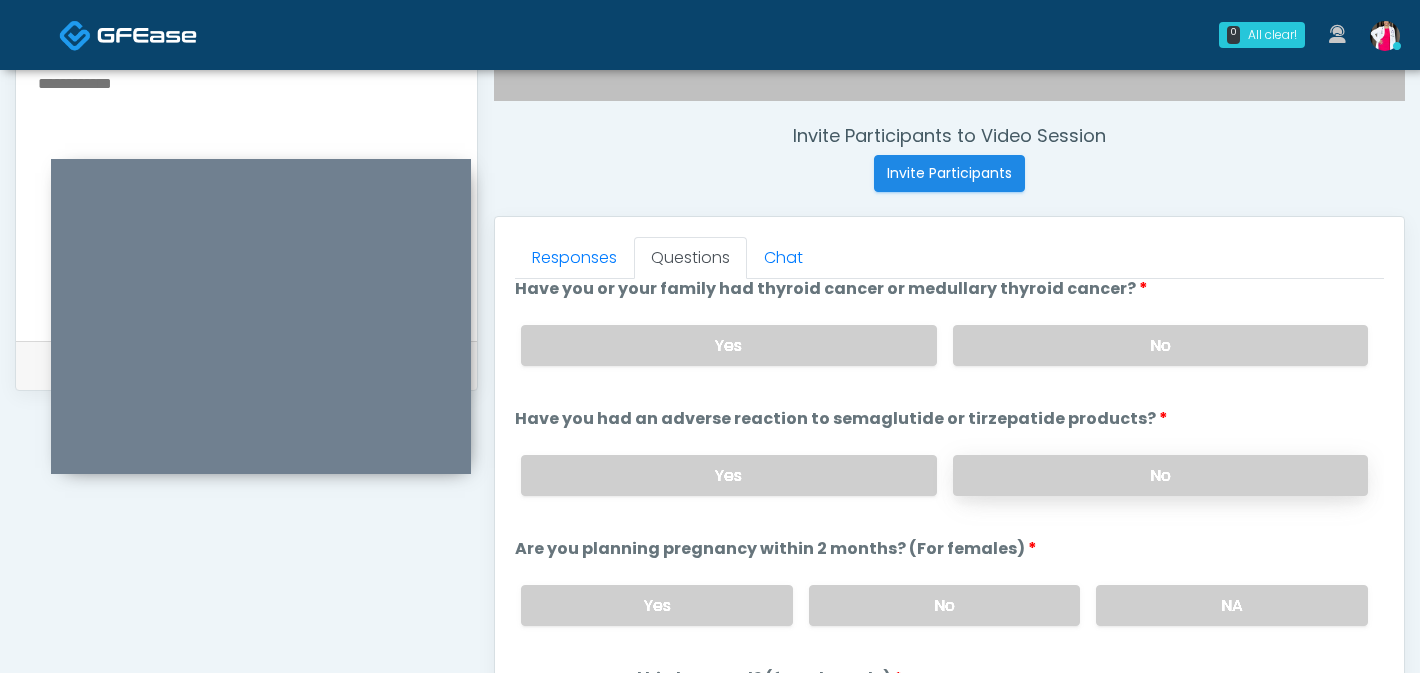 click on "No" at bounding box center [1160, 475] 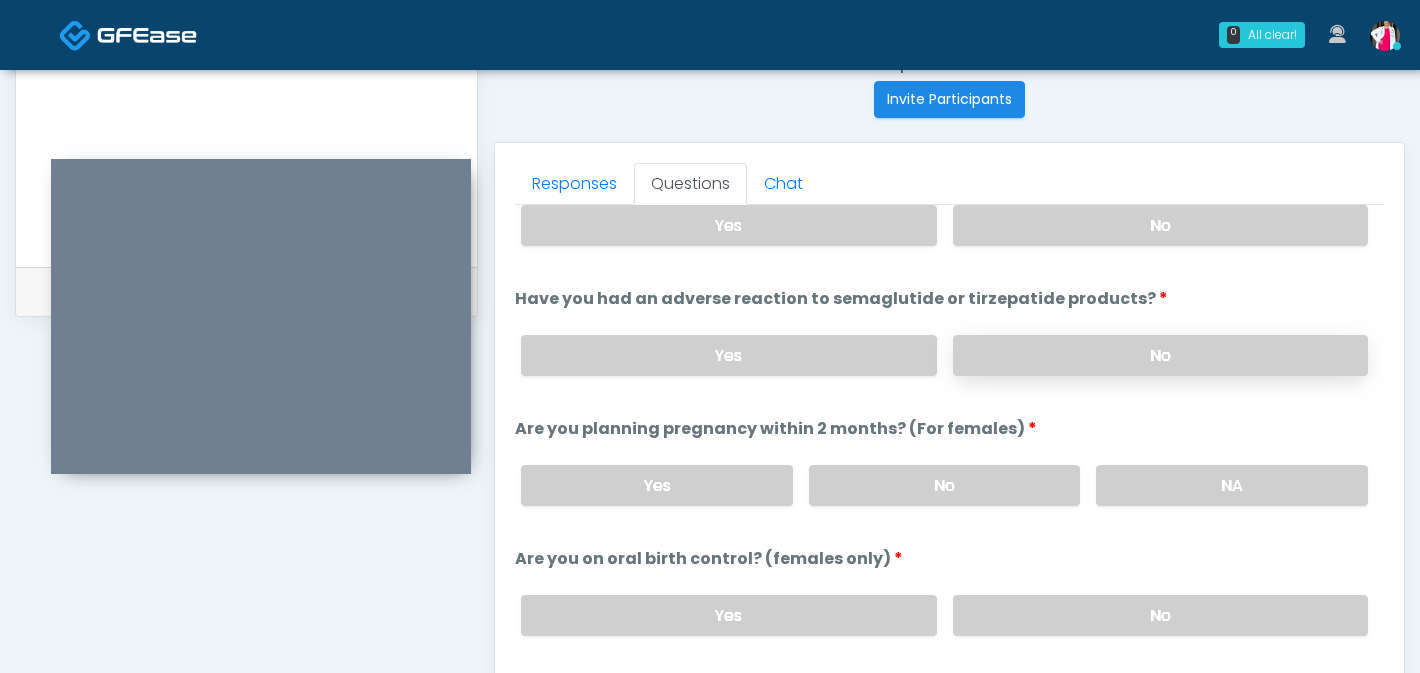 scroll, scrollTop: 968, scrollLeft: 0, axis: vertical 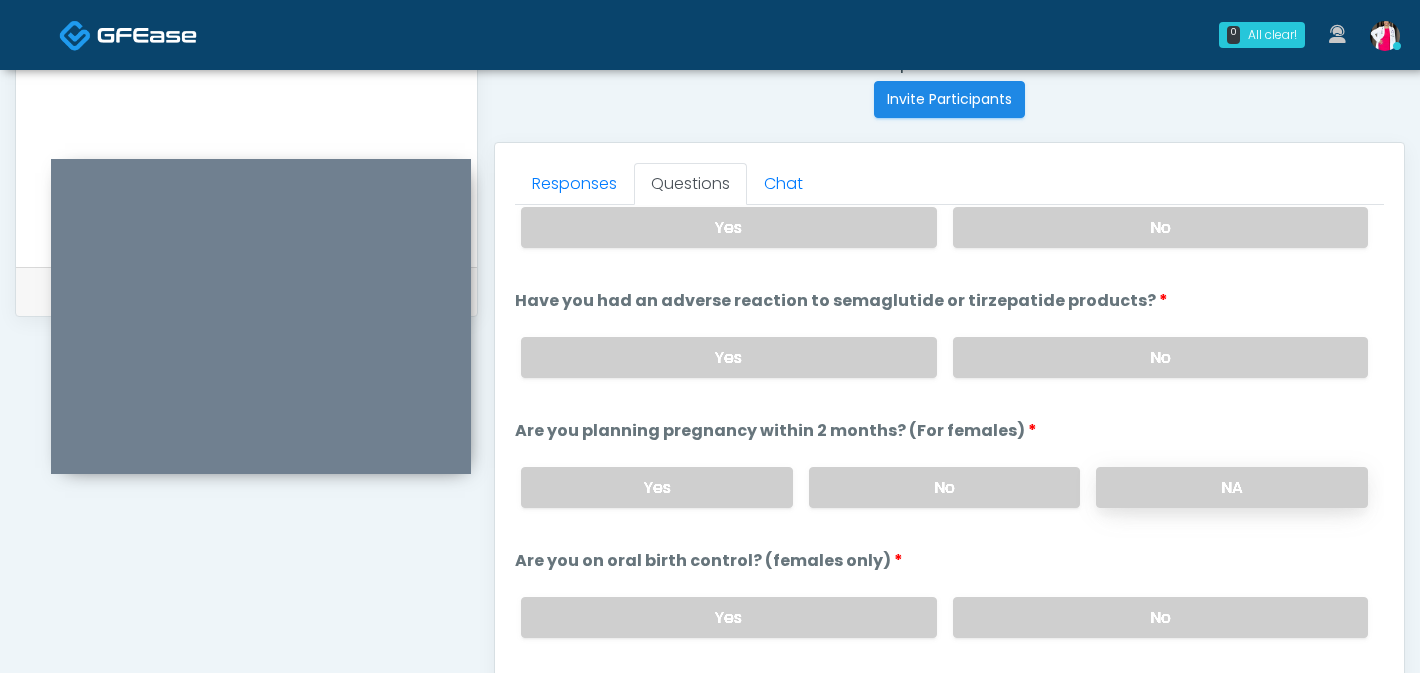 click on "NA" at bounding box center [1232, 487] 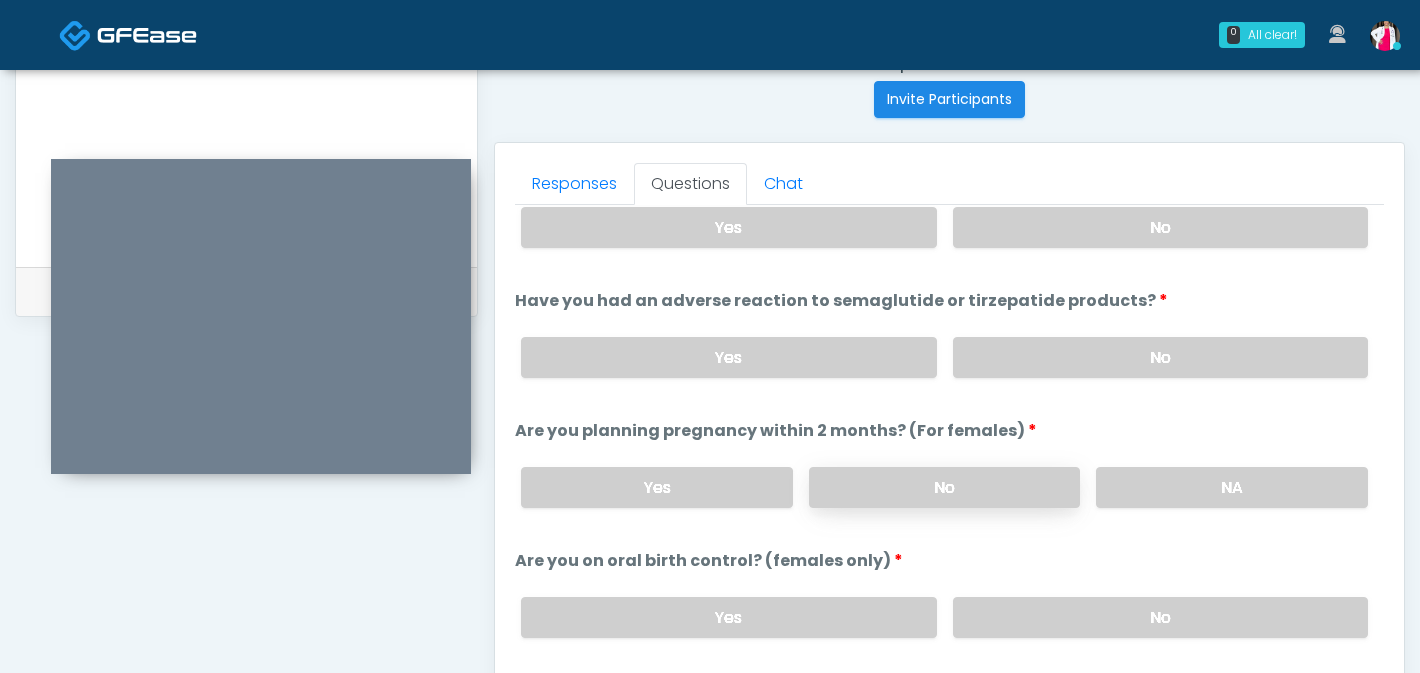 click on "No" at bounding box center [945, 487] 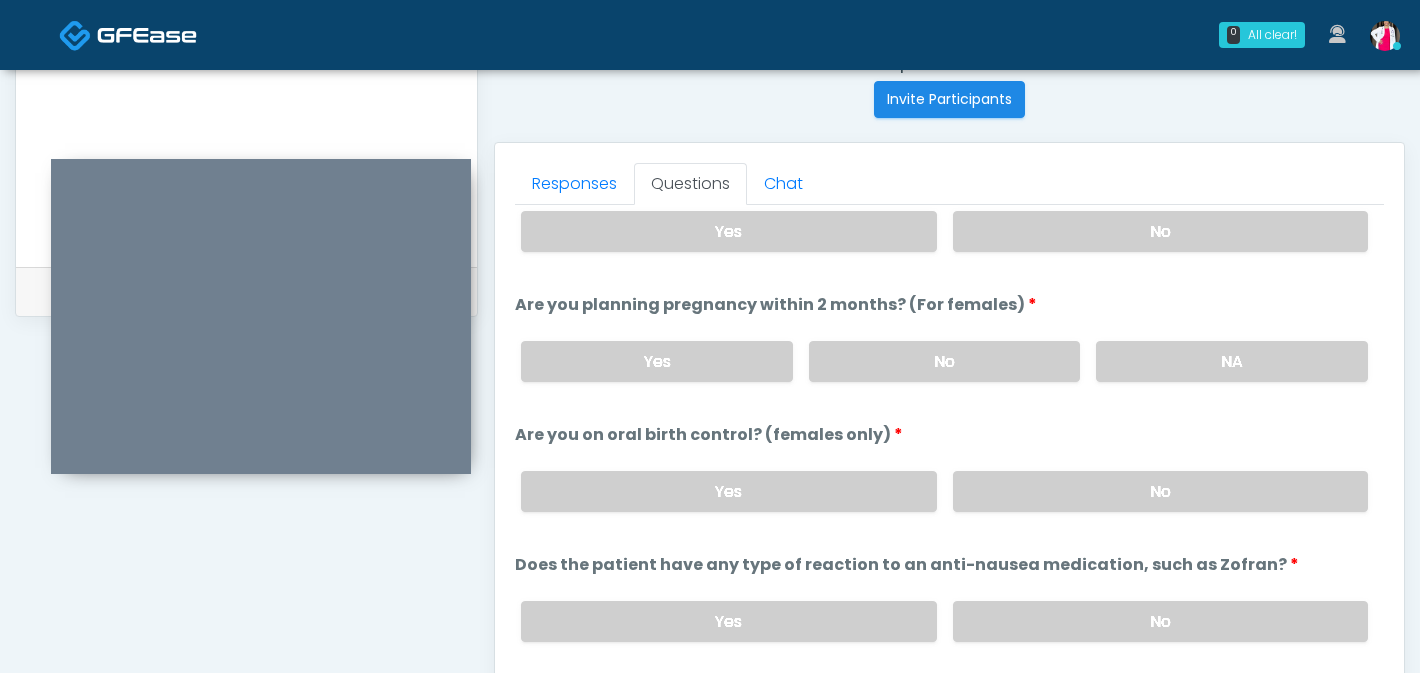 scroll, scrollTop: 1103, scrollLeft: 0, axis: vertical 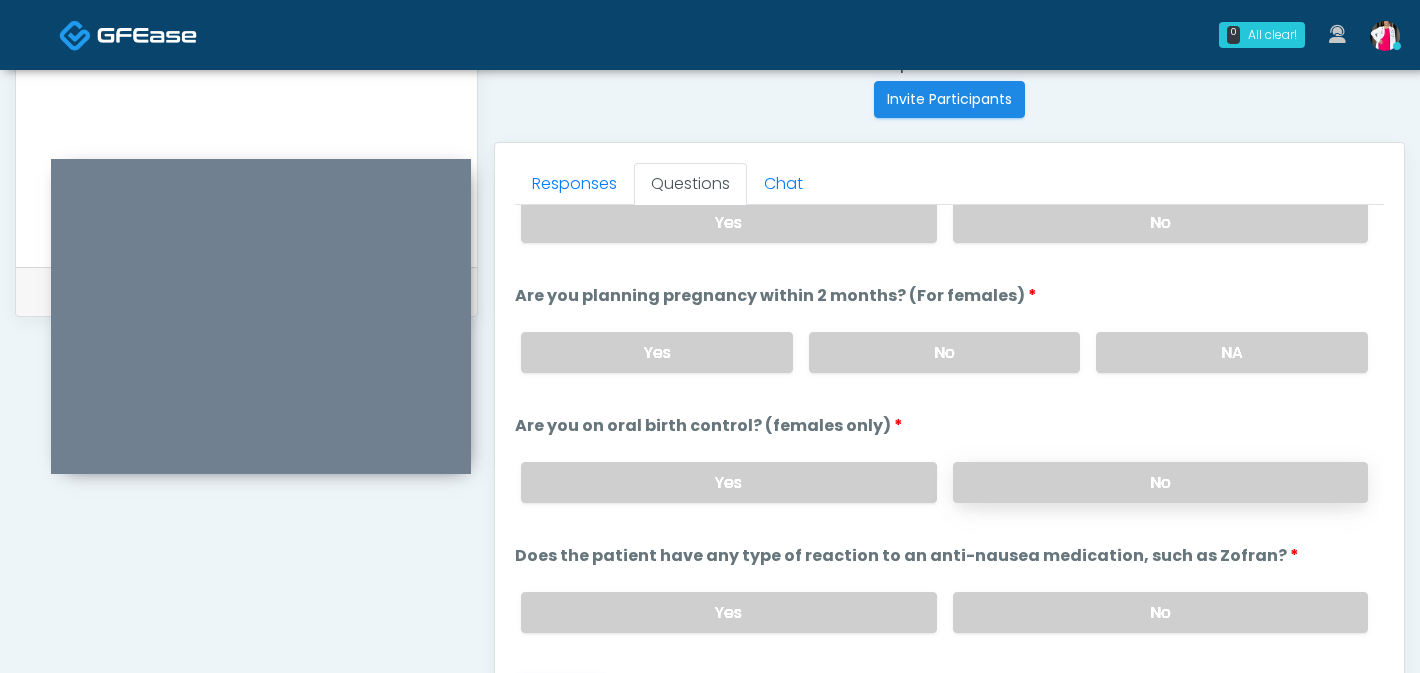 click on "No" at bounding box center (1160, 482) 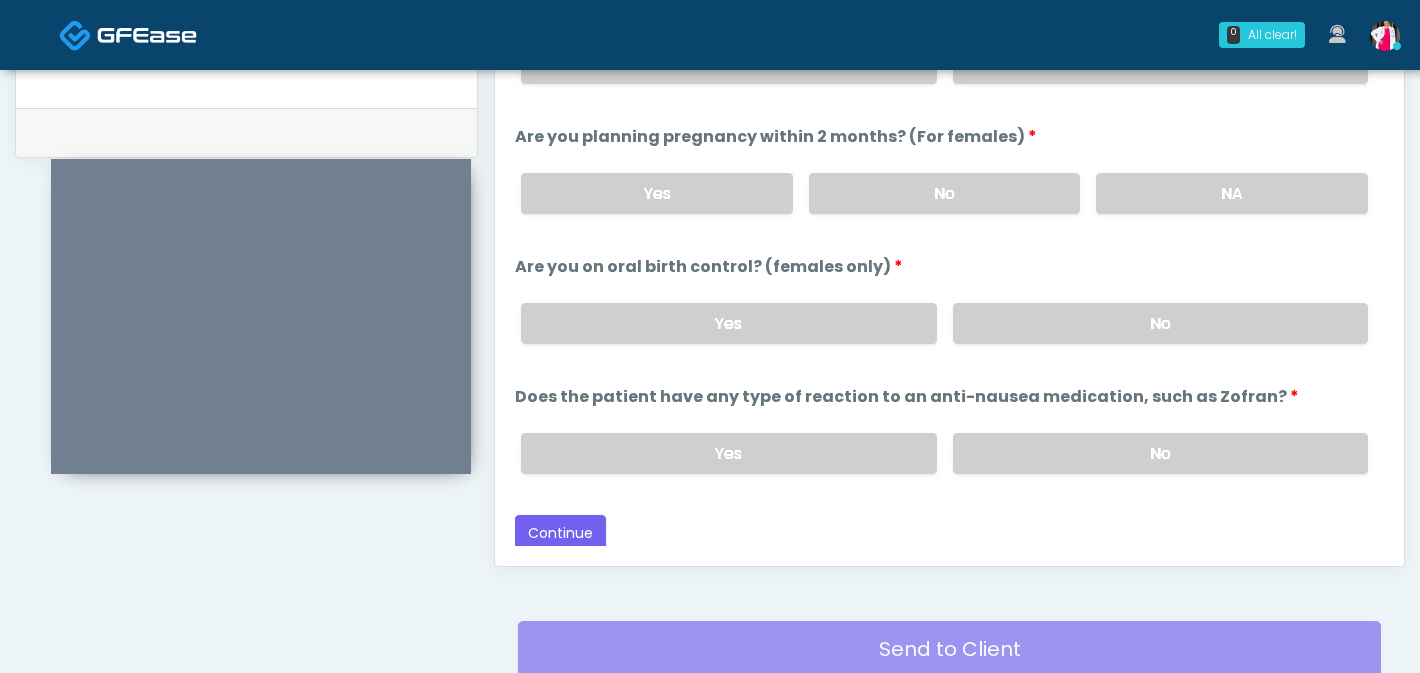scroll, scrollTop: 1011, scrollLeft: 0, axis: vertical 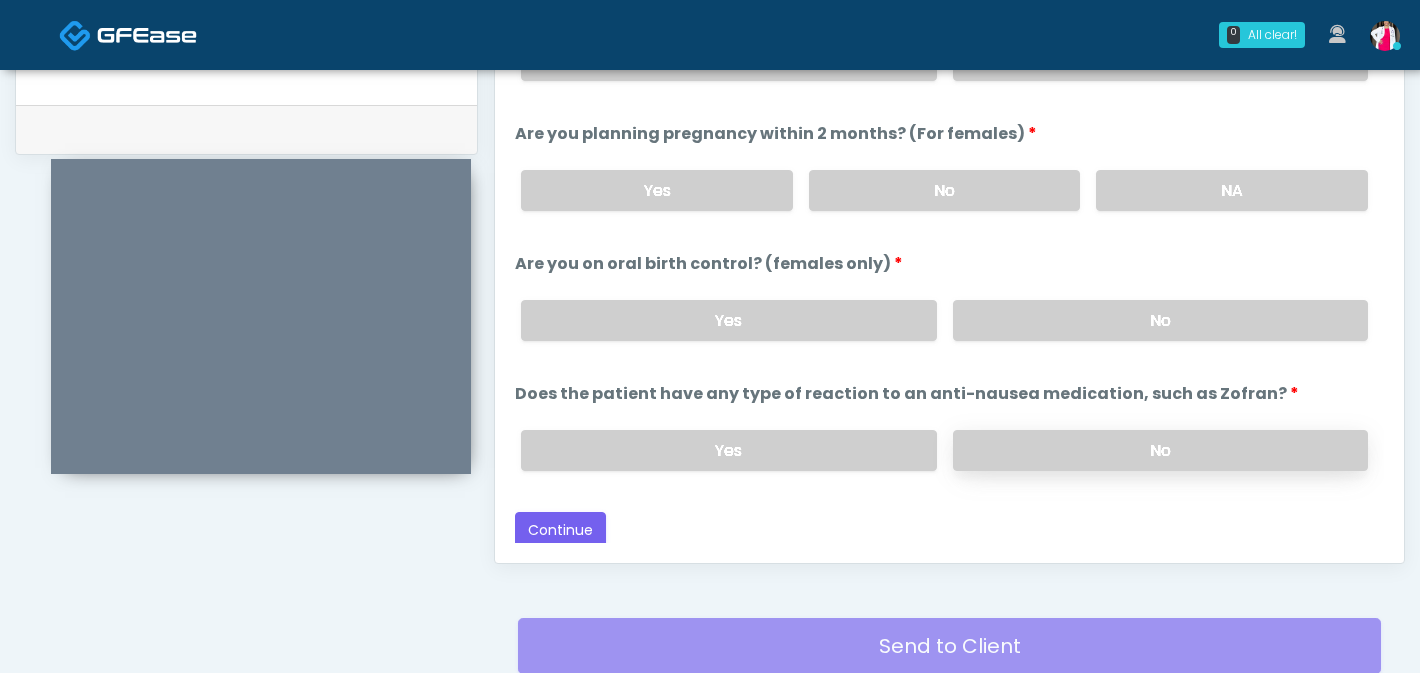 click on "No" at bounding box center (1160, 450) 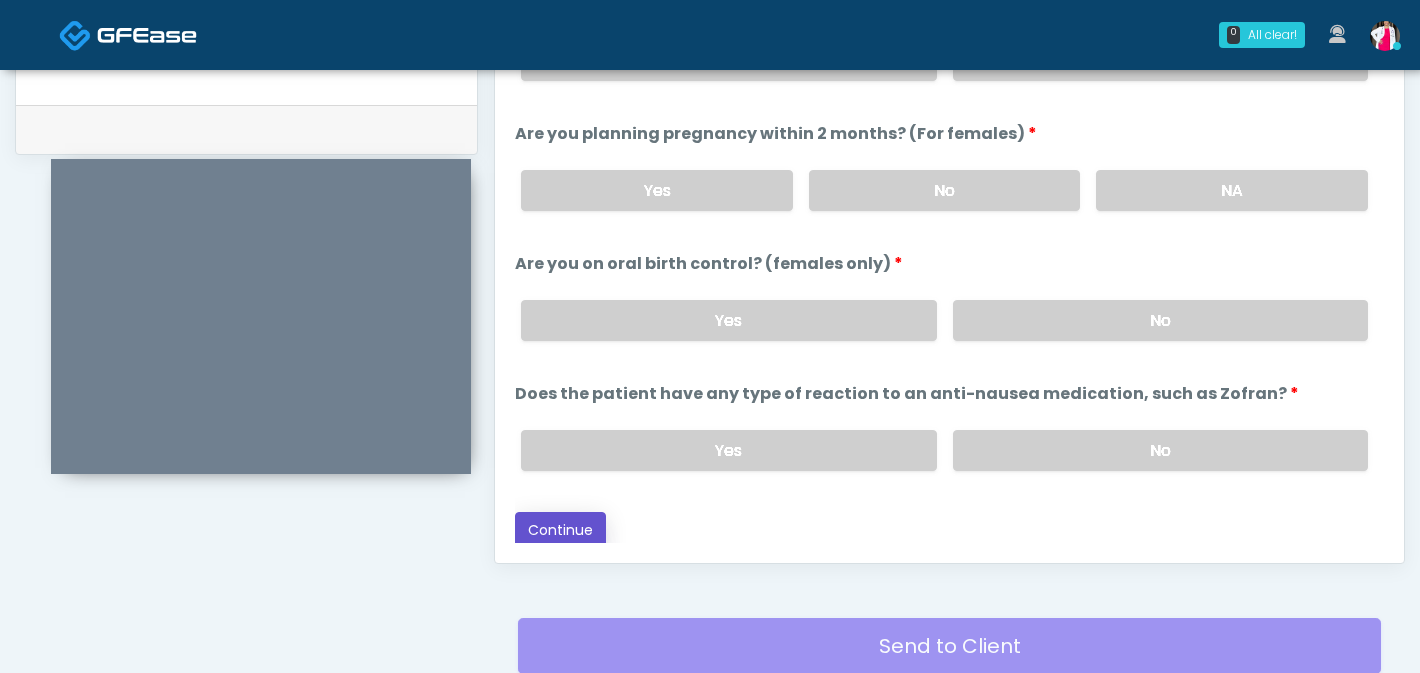 drag, startPoint x: 571, startPoint y: 513, endPoint x: 633, endPoint y: 489, distance: 66.48308 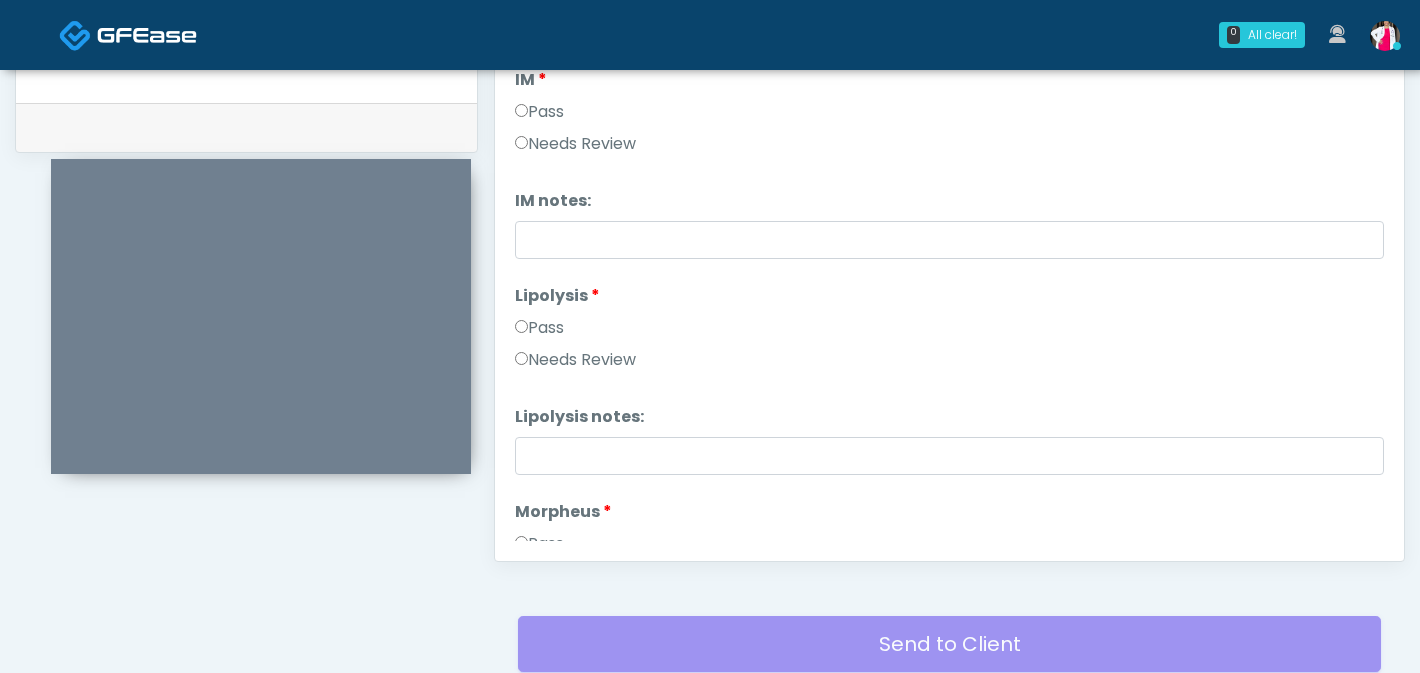 scroll, scrollTop: 893, scrollLeft: 0, axis: vertical 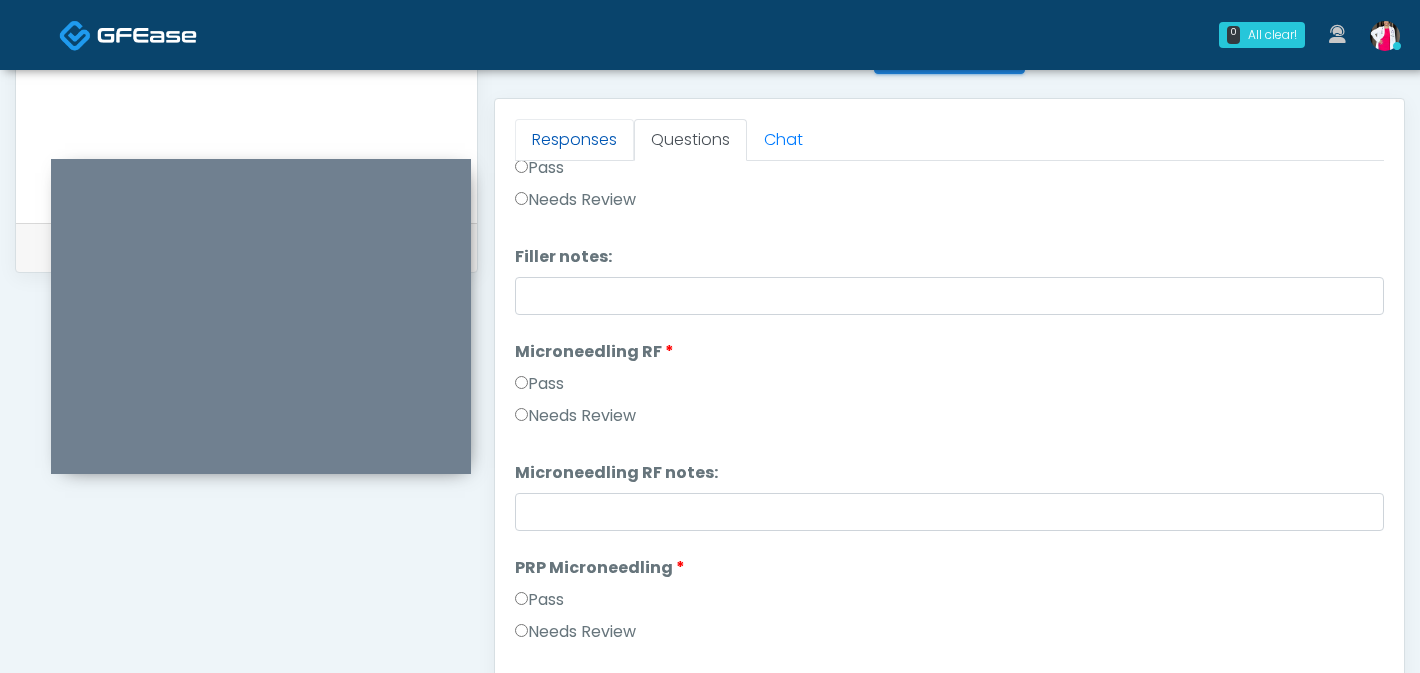 click on "Responses" at bounding box center [574, 140] 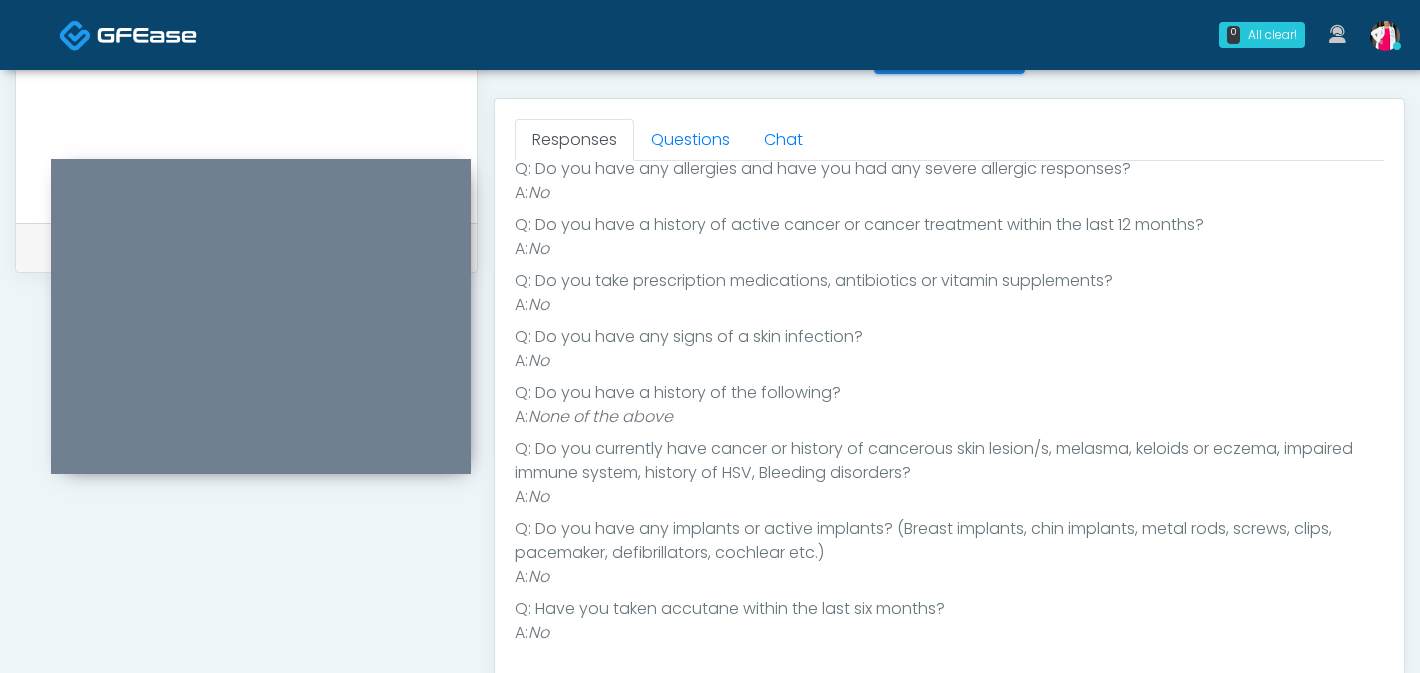scroll, scrollTop: 242, scrollLeft: 0, axis: vertical 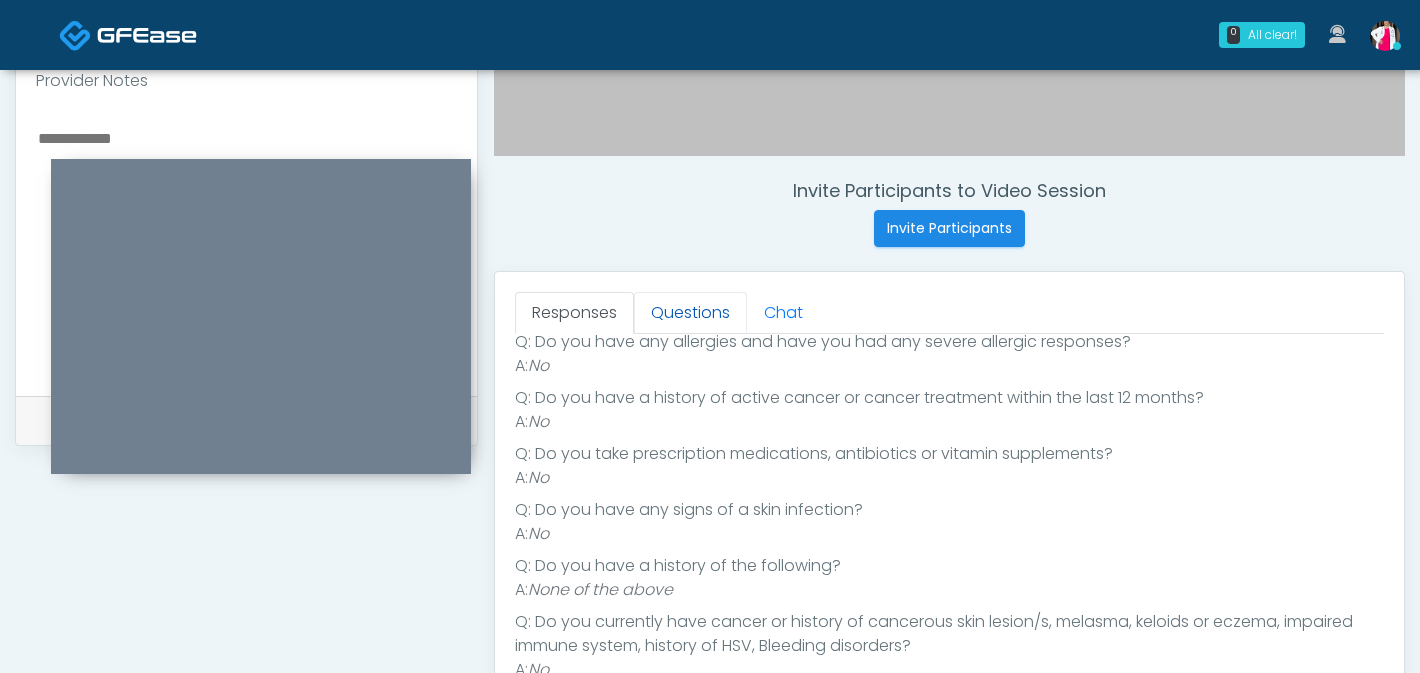 click on "Questions" at bounding box center (690, 313) 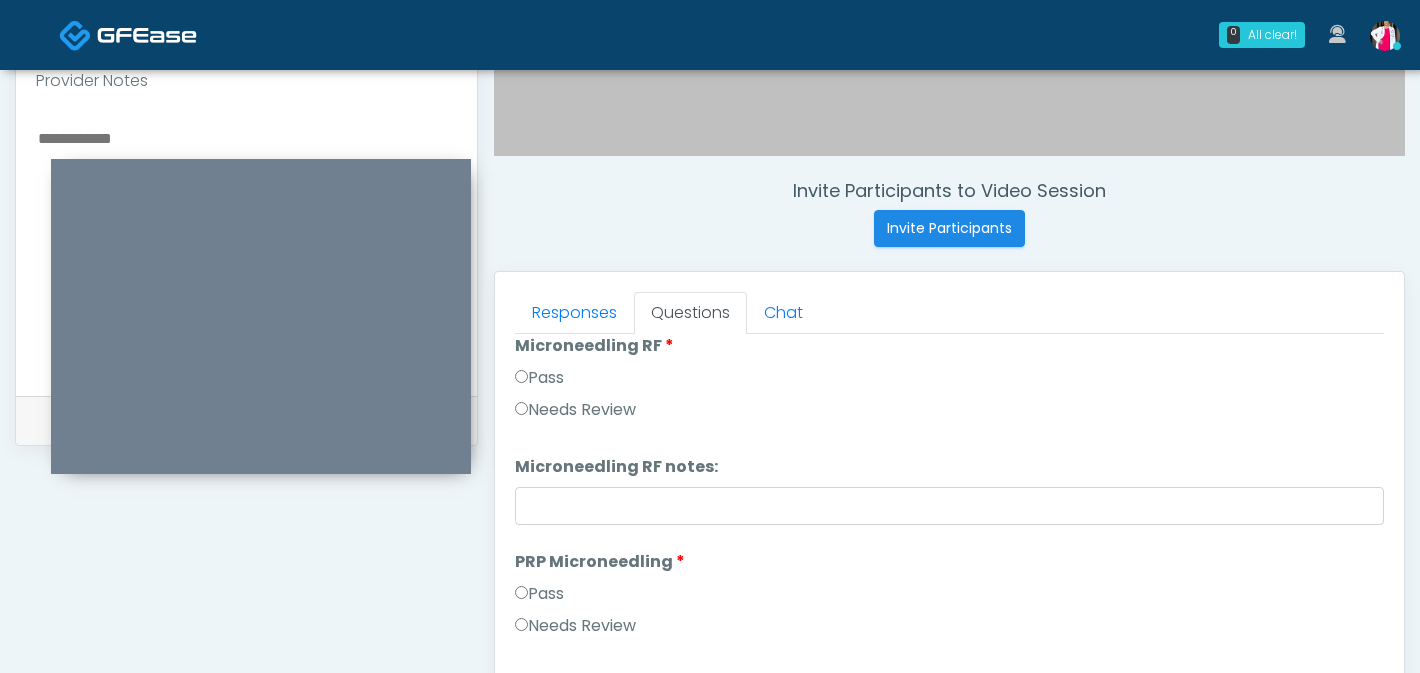 scroll, scrollTop: 468, scrollLeft: 0, axis: vertical 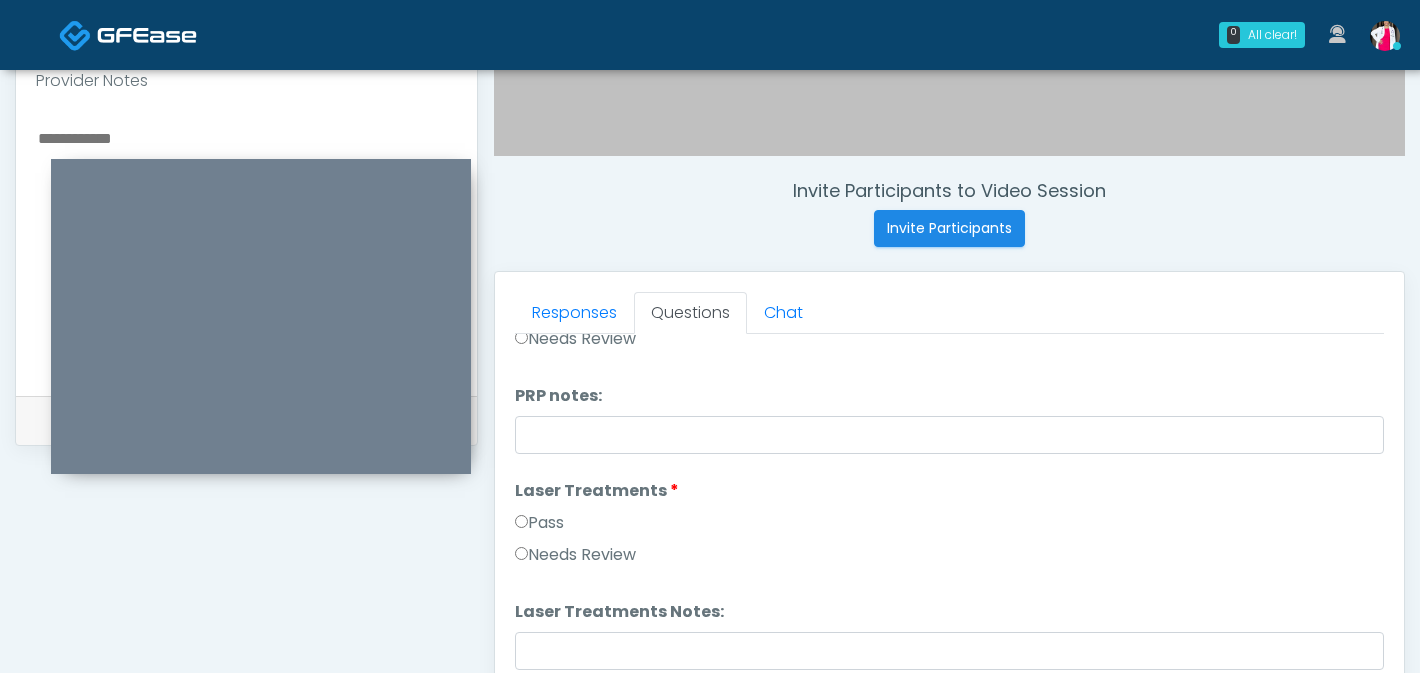 click on "Pass" at bounding box center (539, 523) 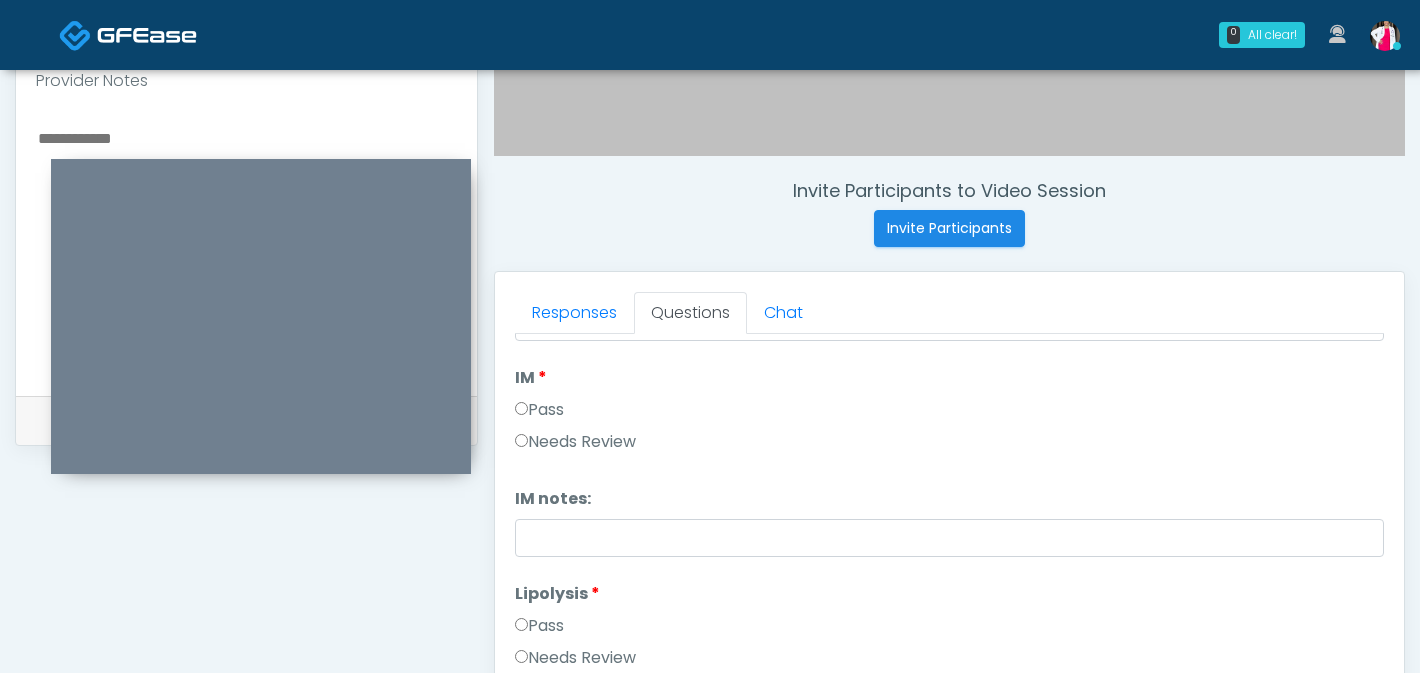 scroll, scrollTop: 1068, scrollLeft: 0, axis: vertical 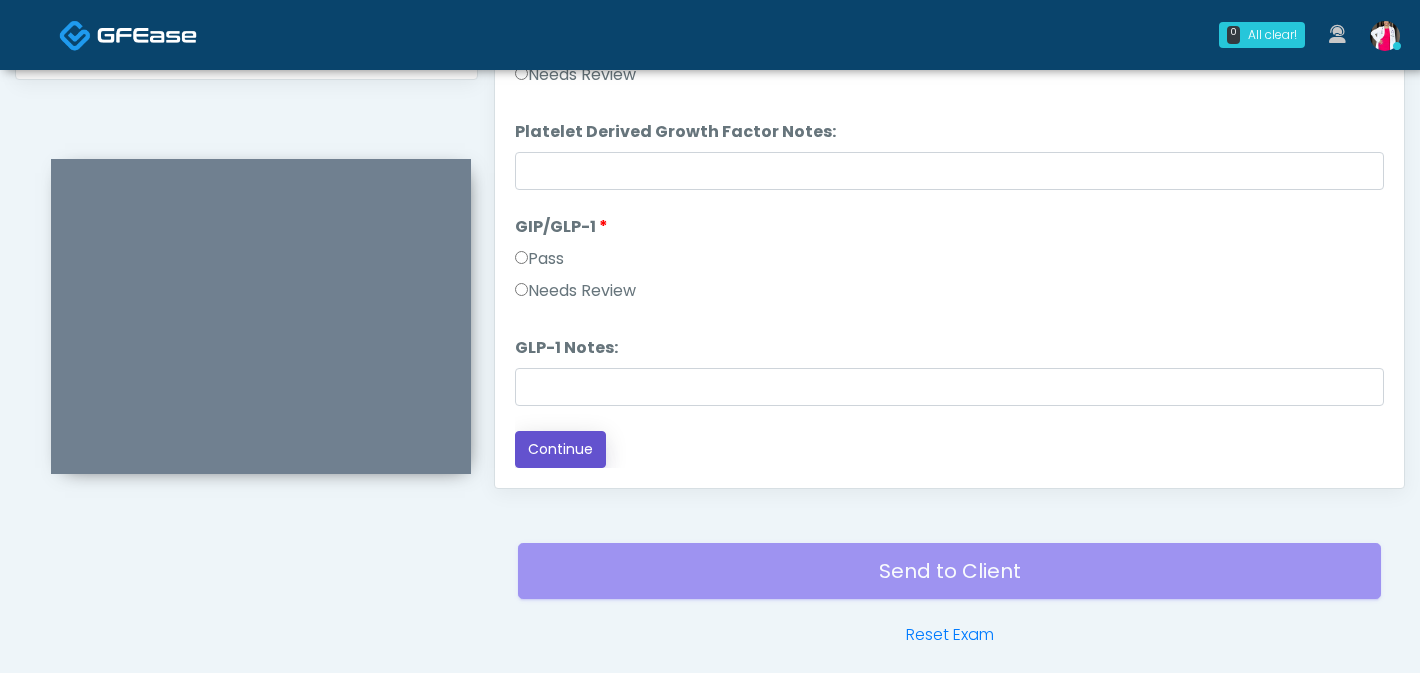 click on "Continue" at bounding box center [560, 449] 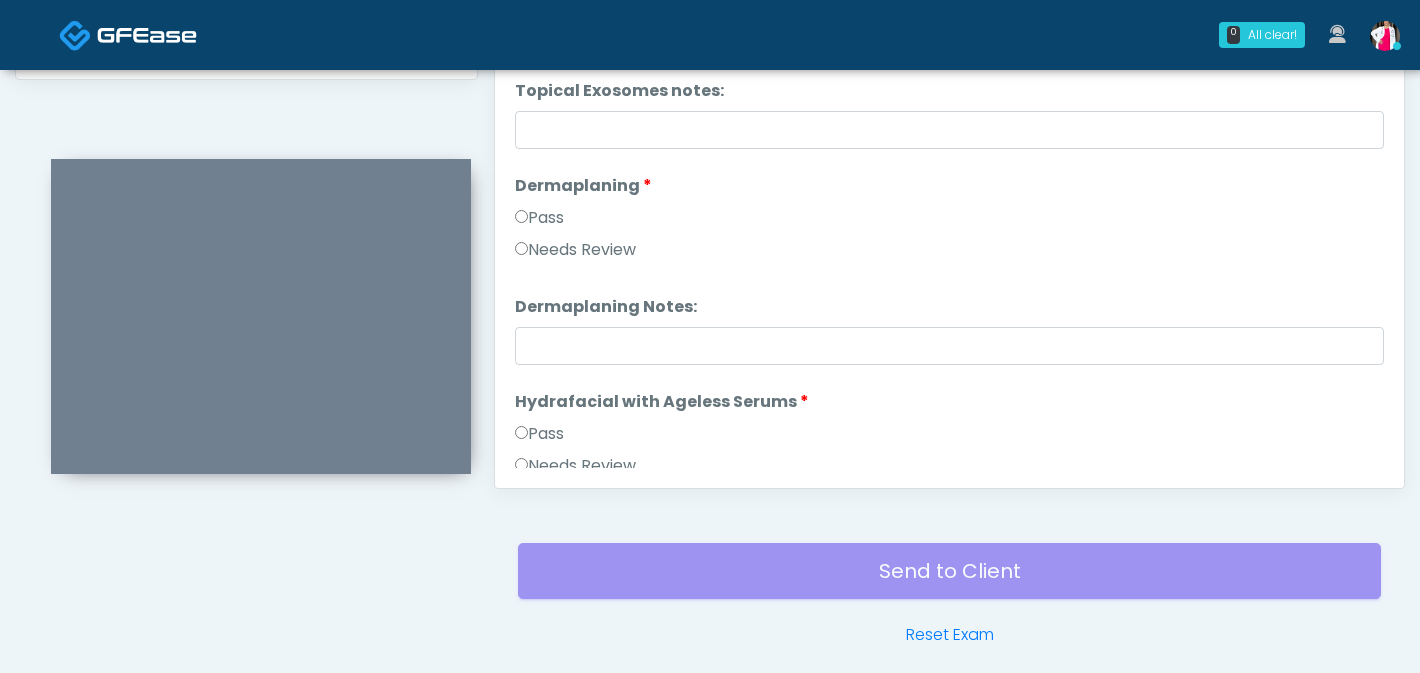 scroll, scrollTop: 3691, scrollLeft: 0, axis: vertical 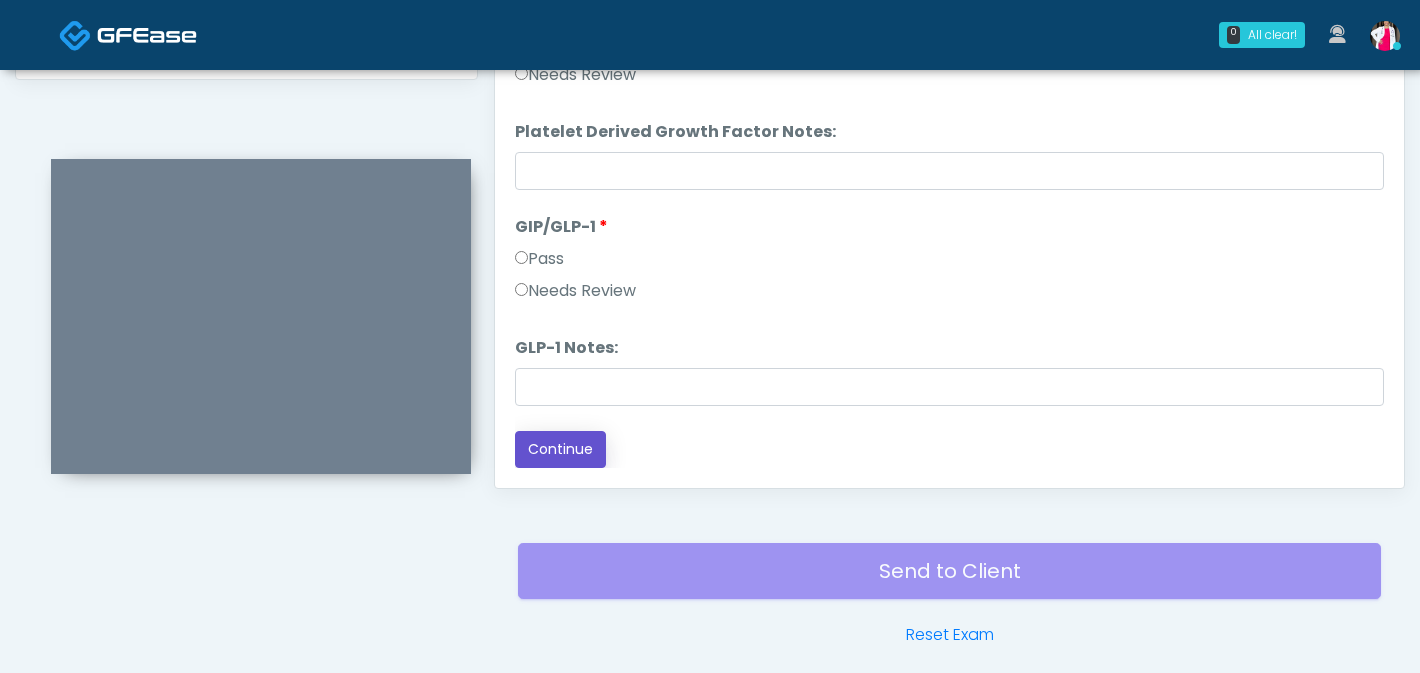 drag, startPoint x: 577, startPoint y: 445, endPoint x: 617, endPoint y: 430, distance: 42.72002 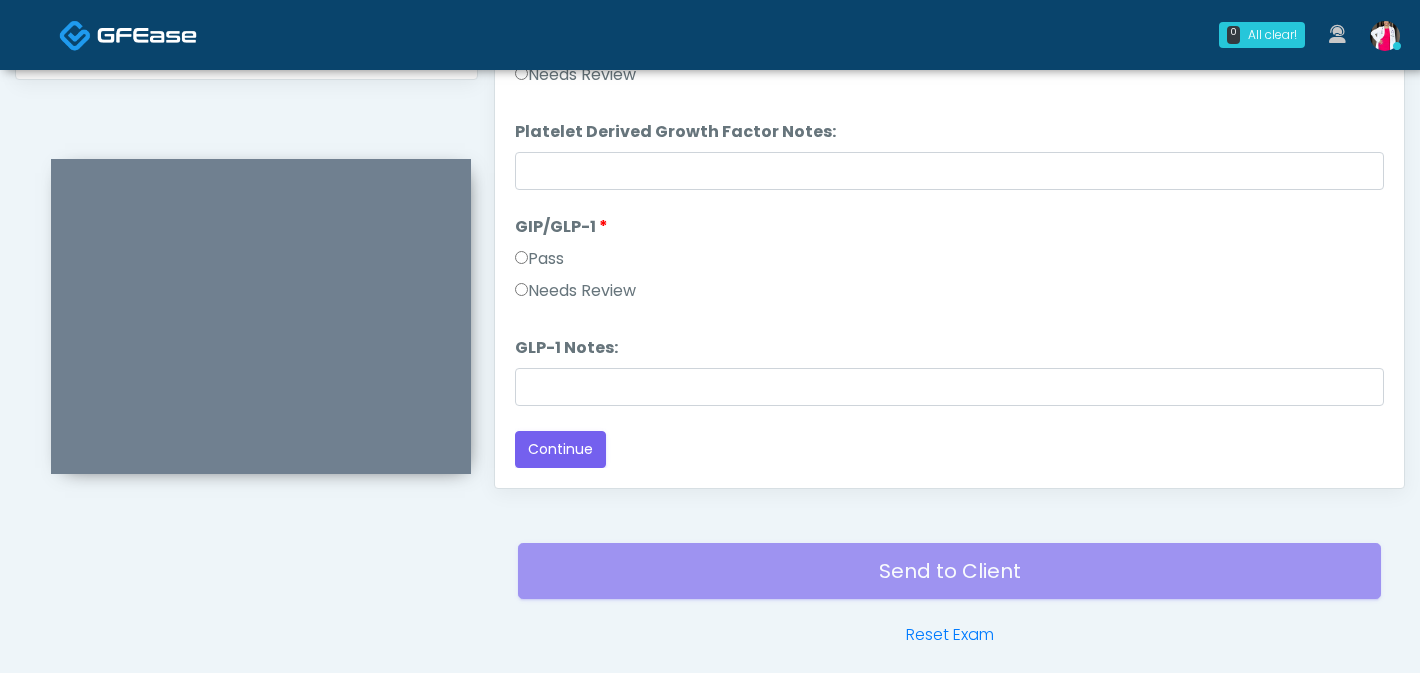 scroll 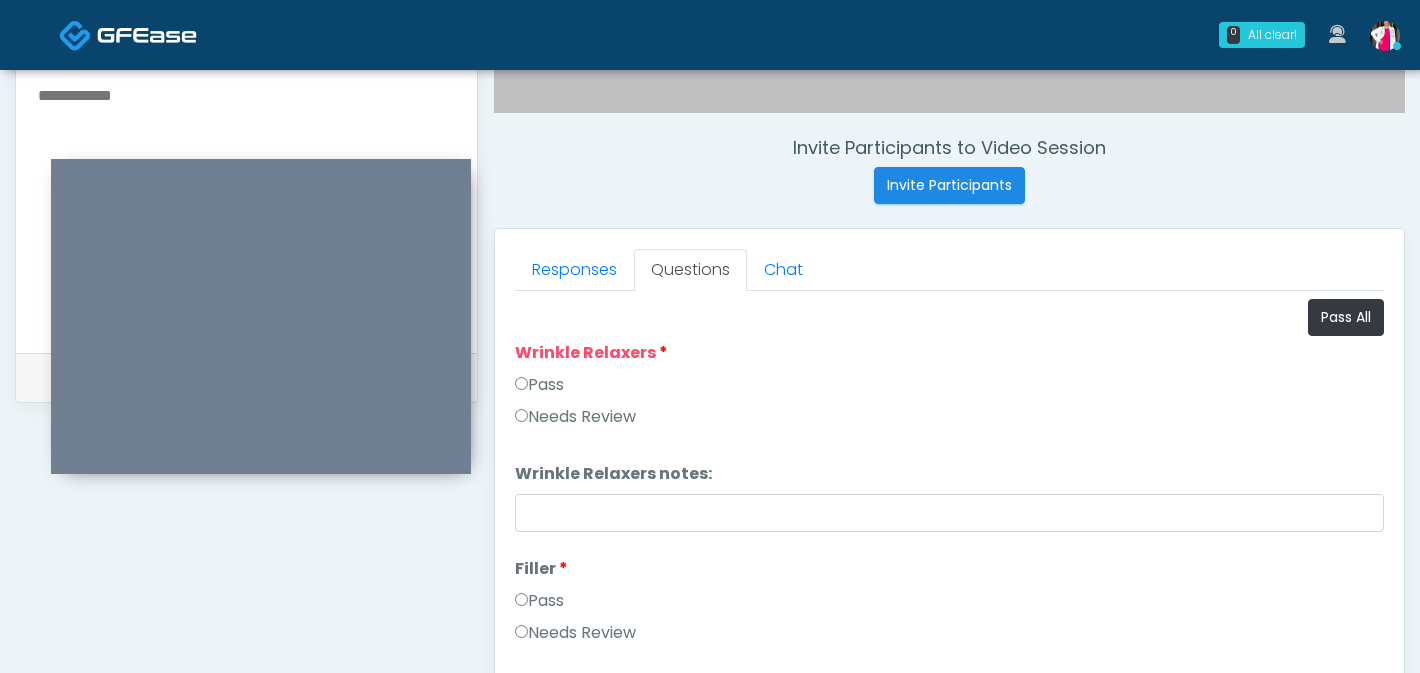 click on "Pass" at bounding box center [539, 385] 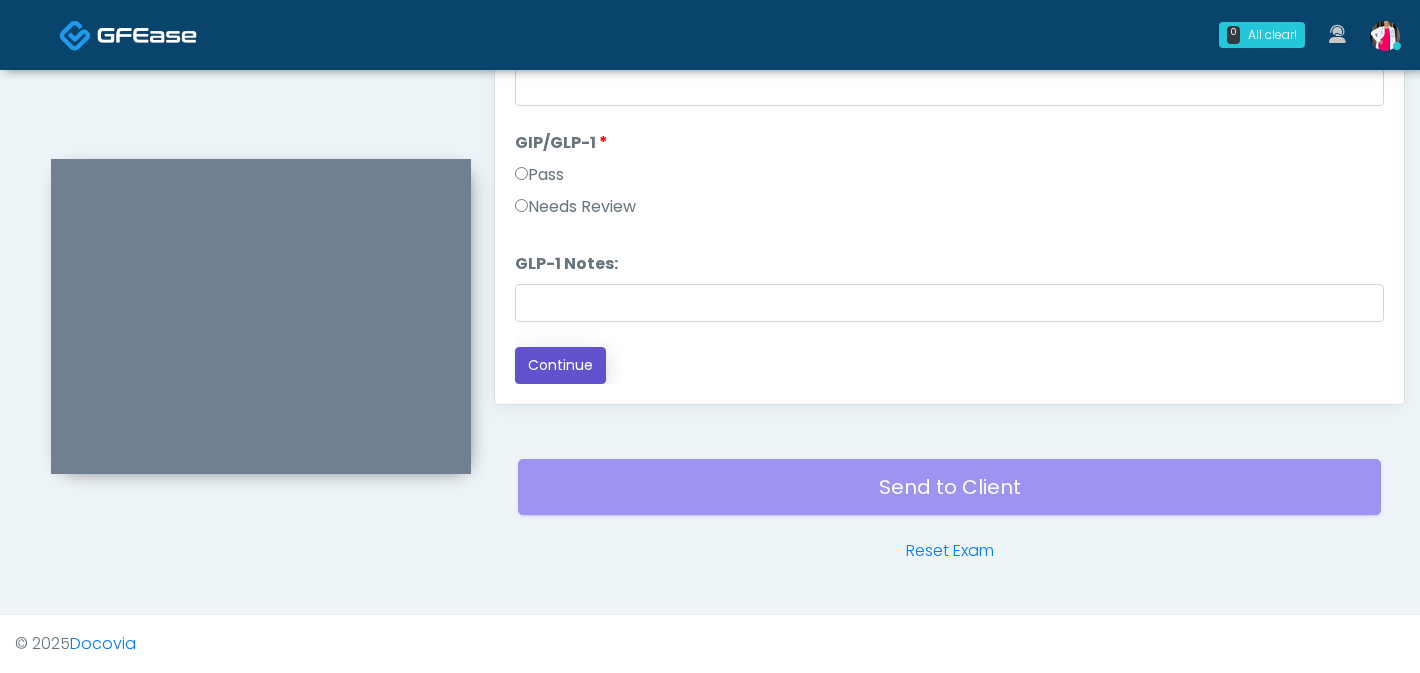click on "Continue" at bounding box center [560, 365] 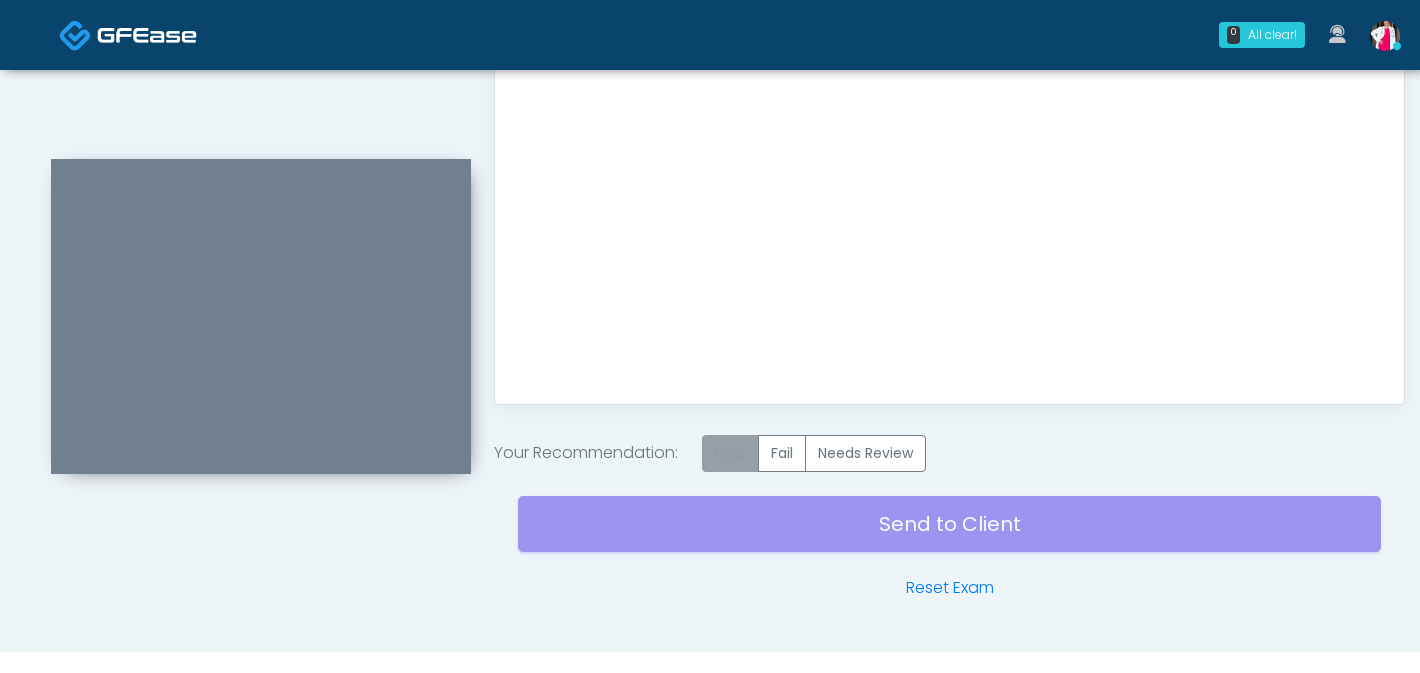 click on "Pass" at bounding box center [730, 453] 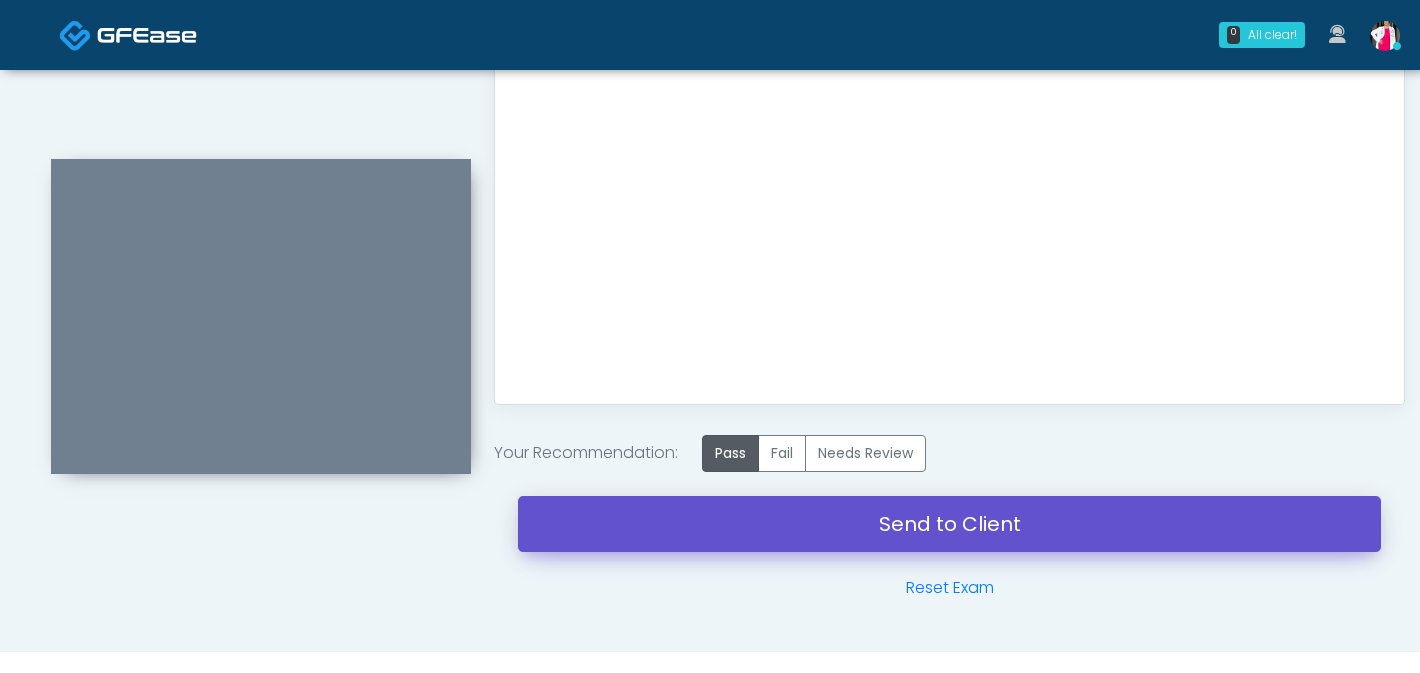 click on "Send to Client" at bounding box center (949, 524) 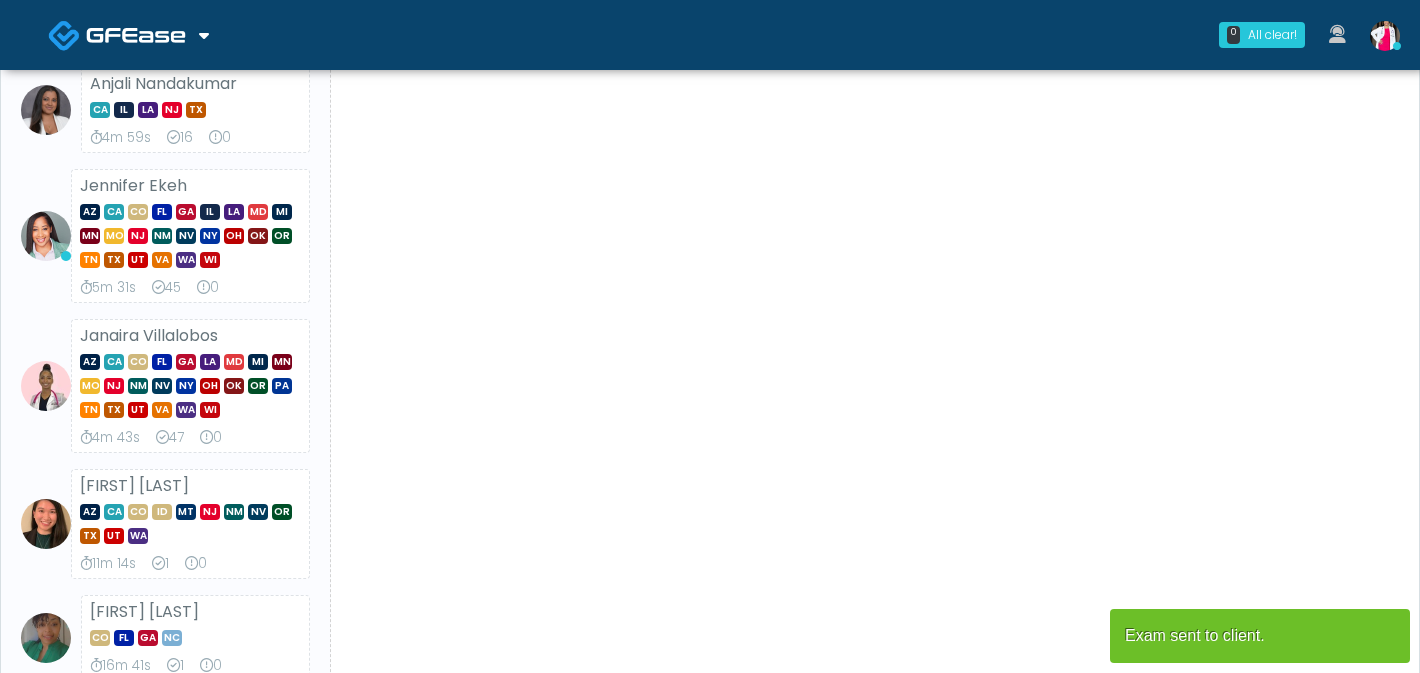scroll, scrollTop: 1281, scrollLeft: 0, axis: vertical 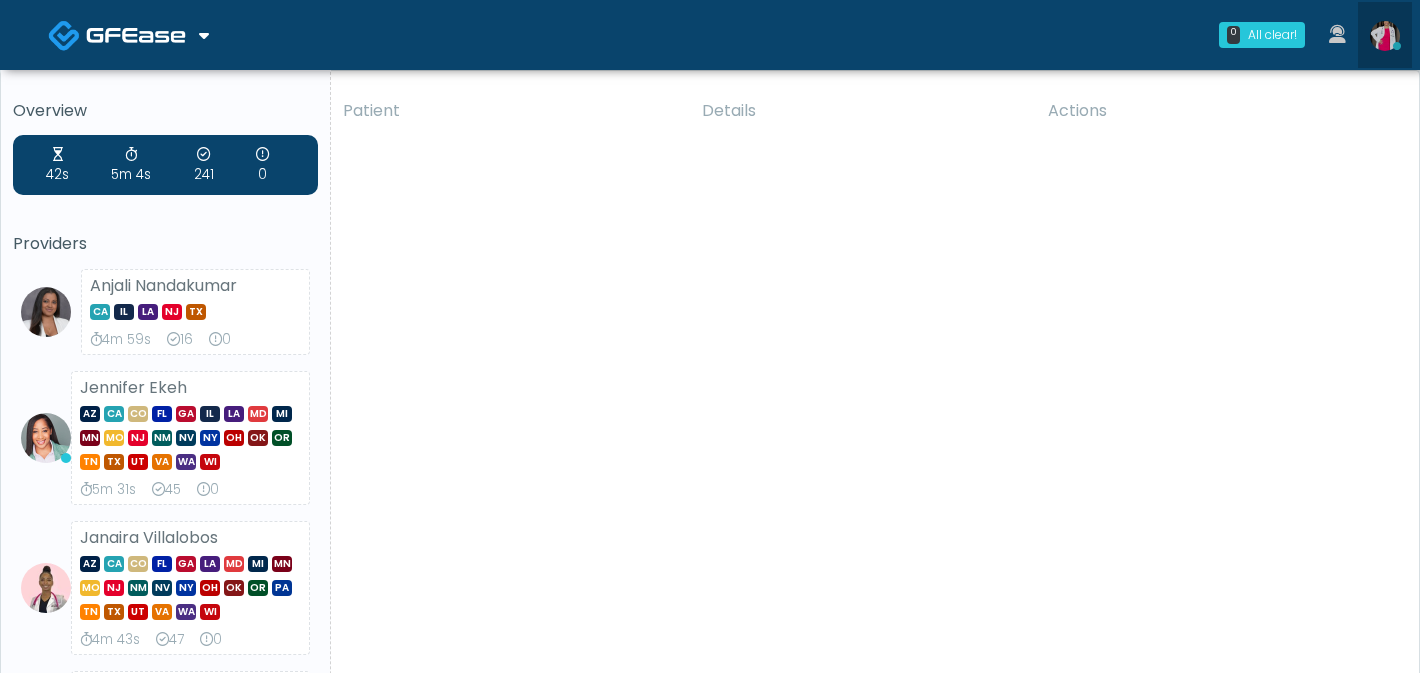 click at bounding box center [1385, 36] 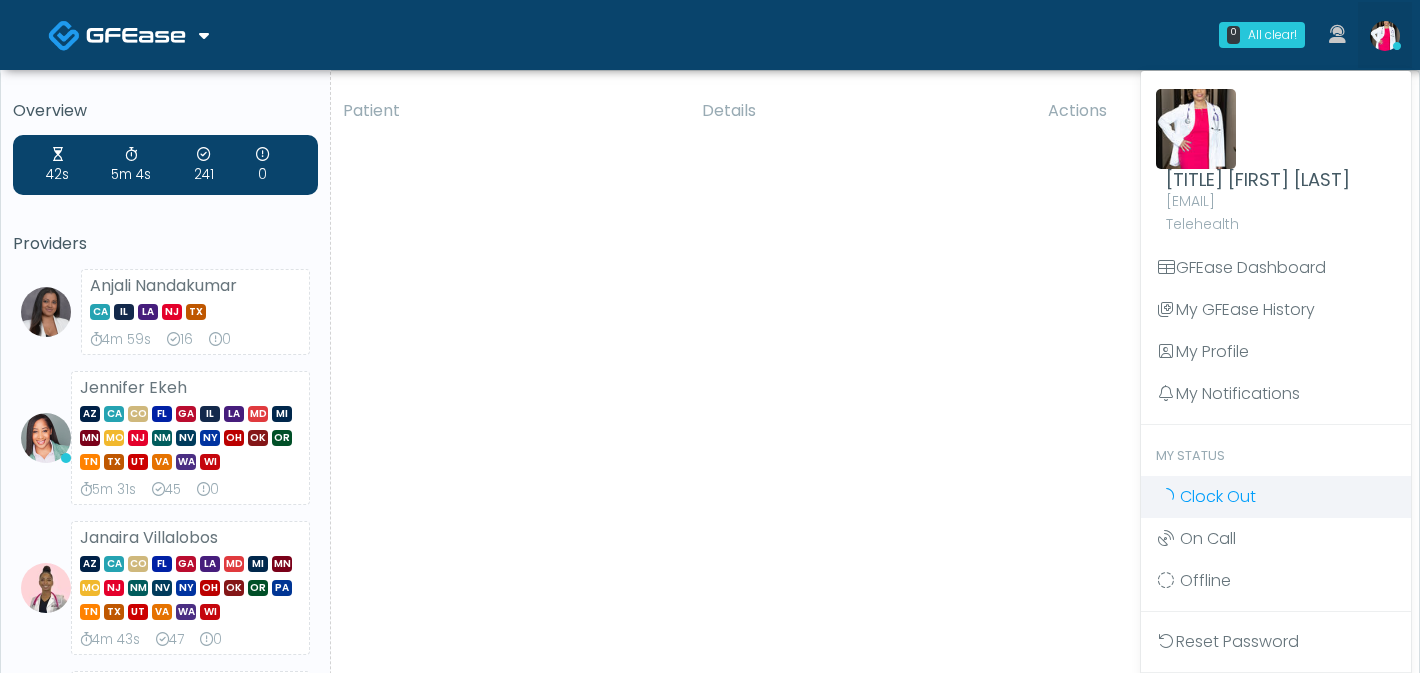 click on "Clock Out" at bounding box center [1218, 496] 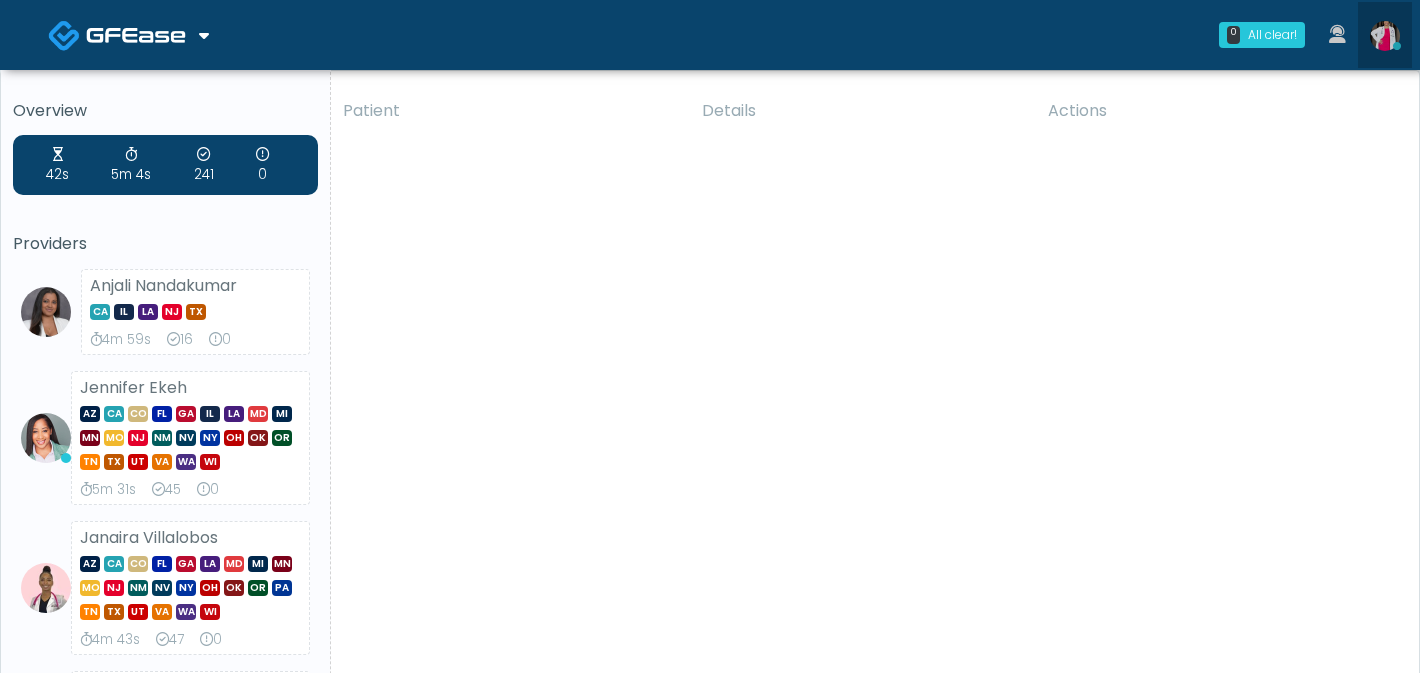 click at bounding box center (1385, 36) 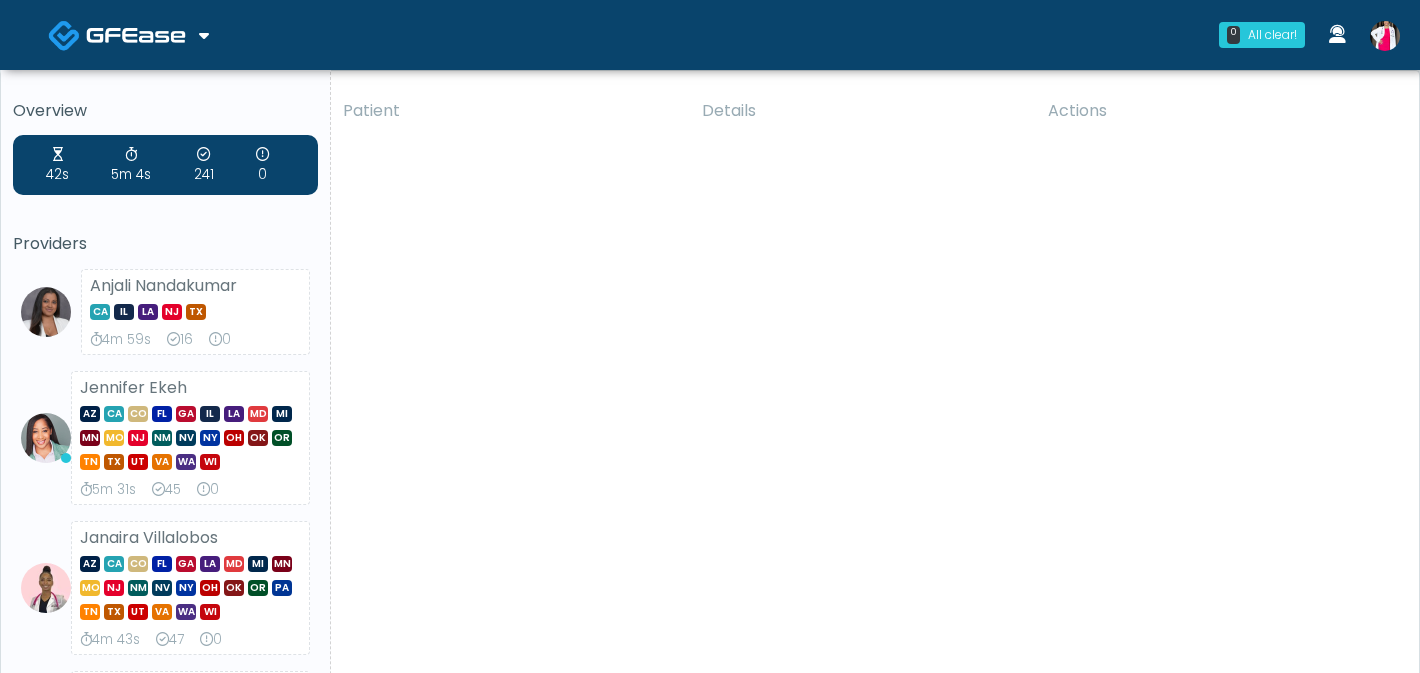 scroll, scrollTop: 0, scrollLeft: 0, axis: both 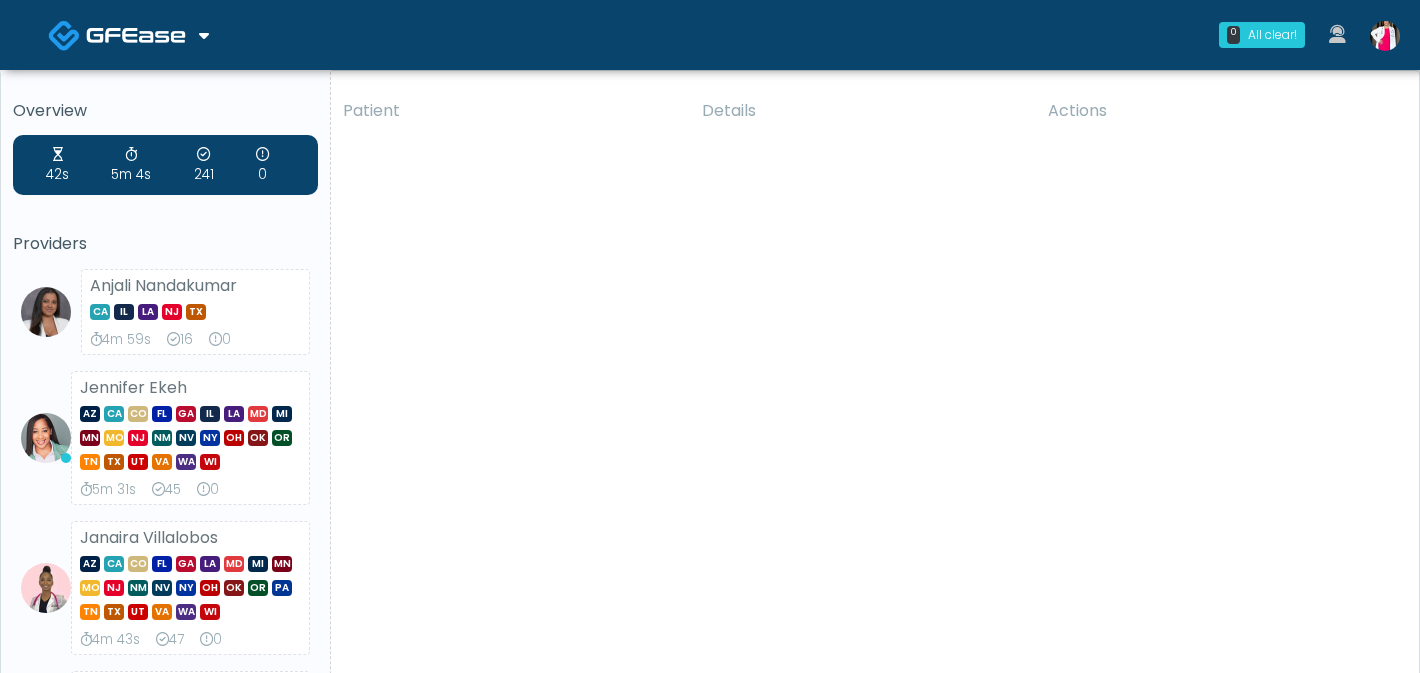 click at bounding box center [1385, 36] 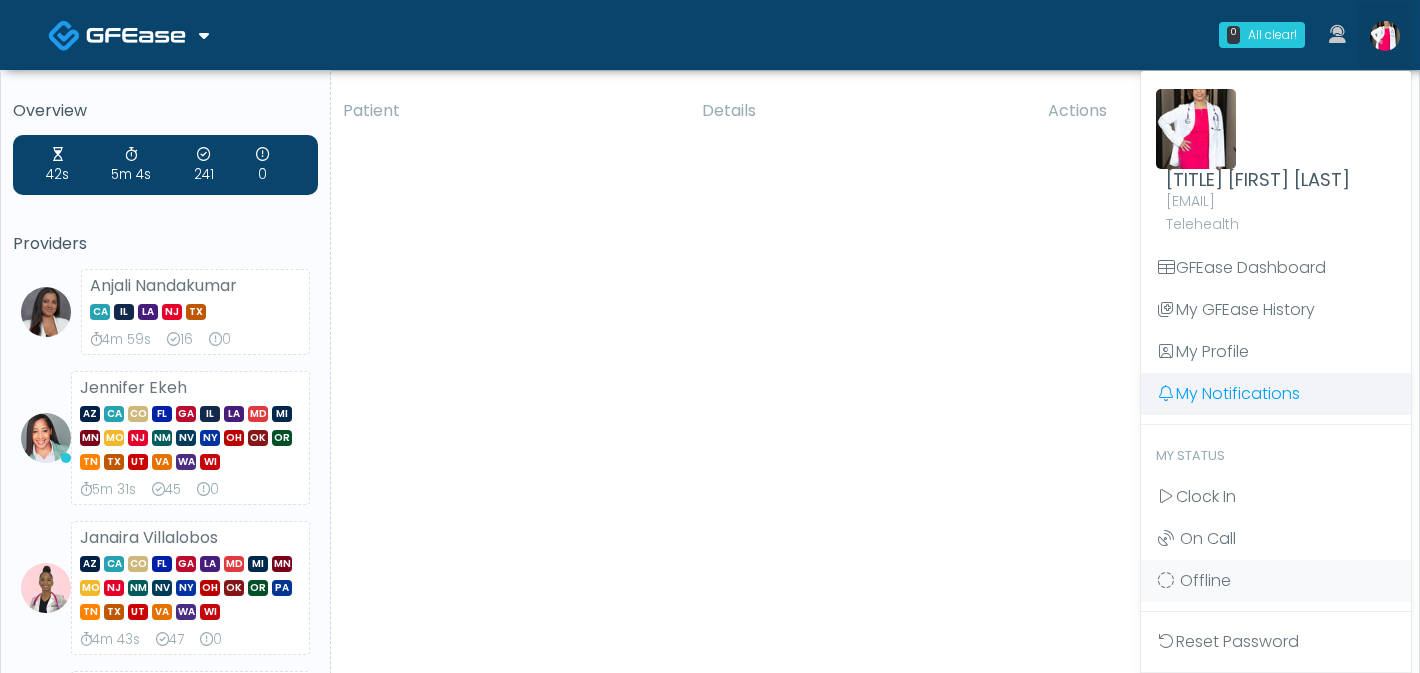 click on "My GFEase History" at bounding box center [1276, 310] 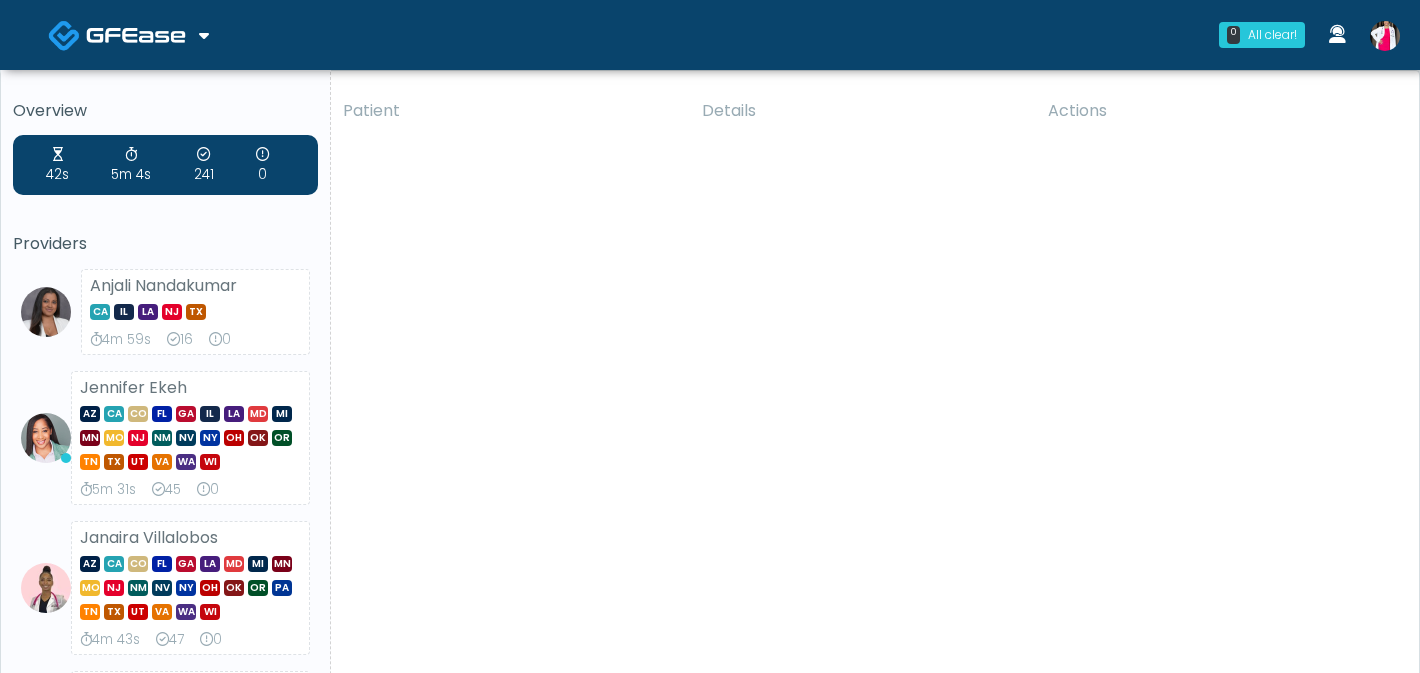 scroll, scrollTop: 0, scrollLeft: 0, axis: both 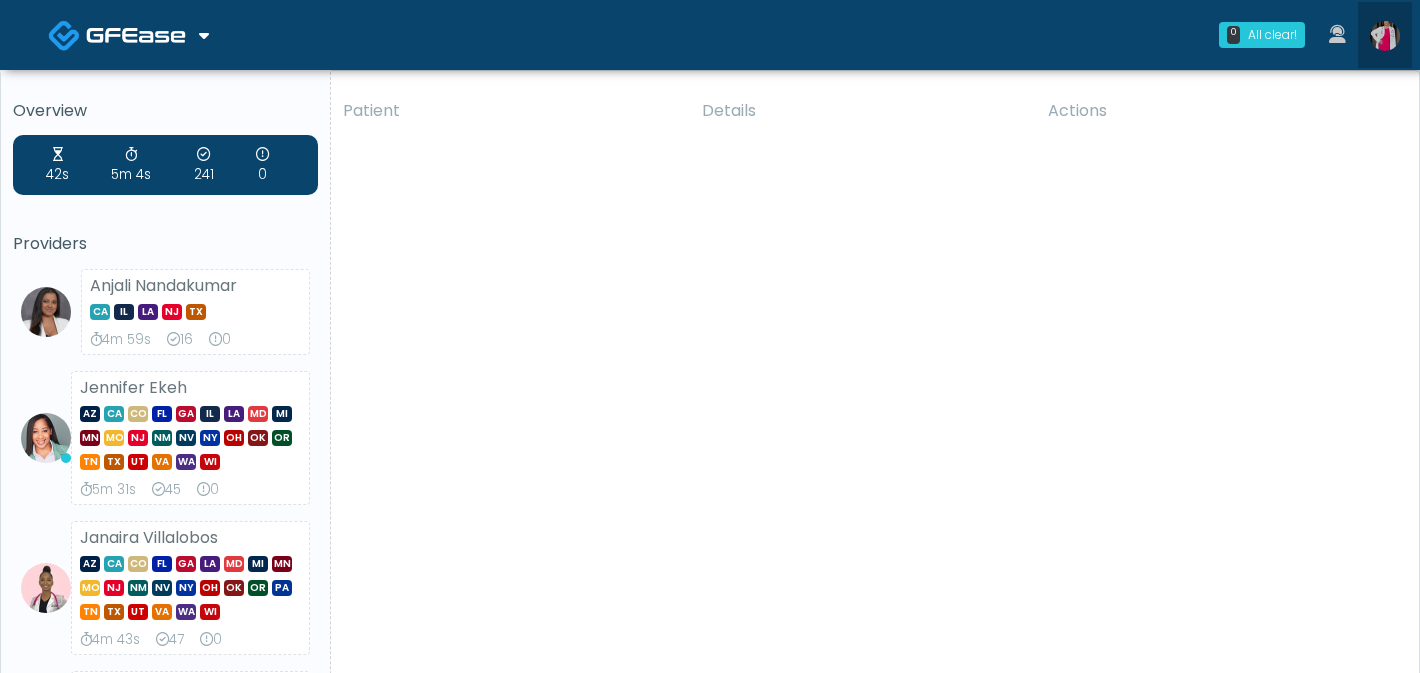 click at bounding box center [1385, 36] 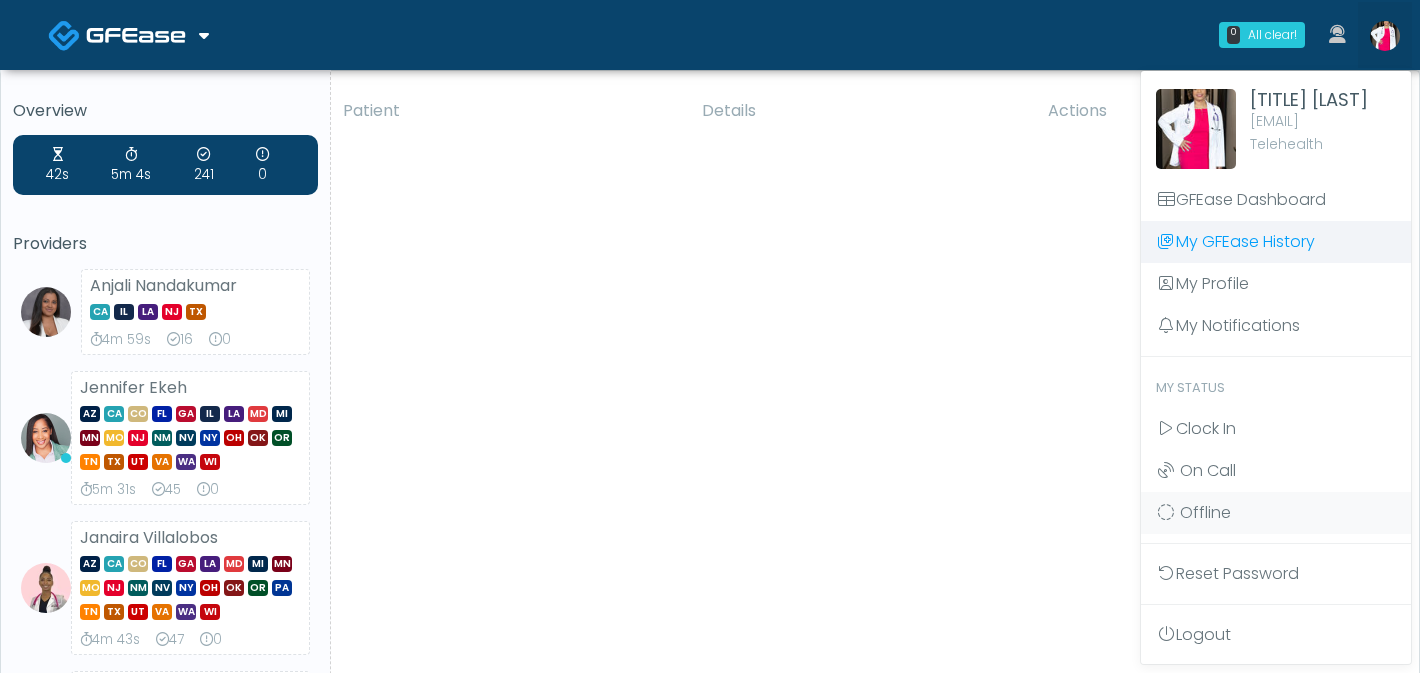 click on "My GFEase History" at bounding box center (1276, 242) 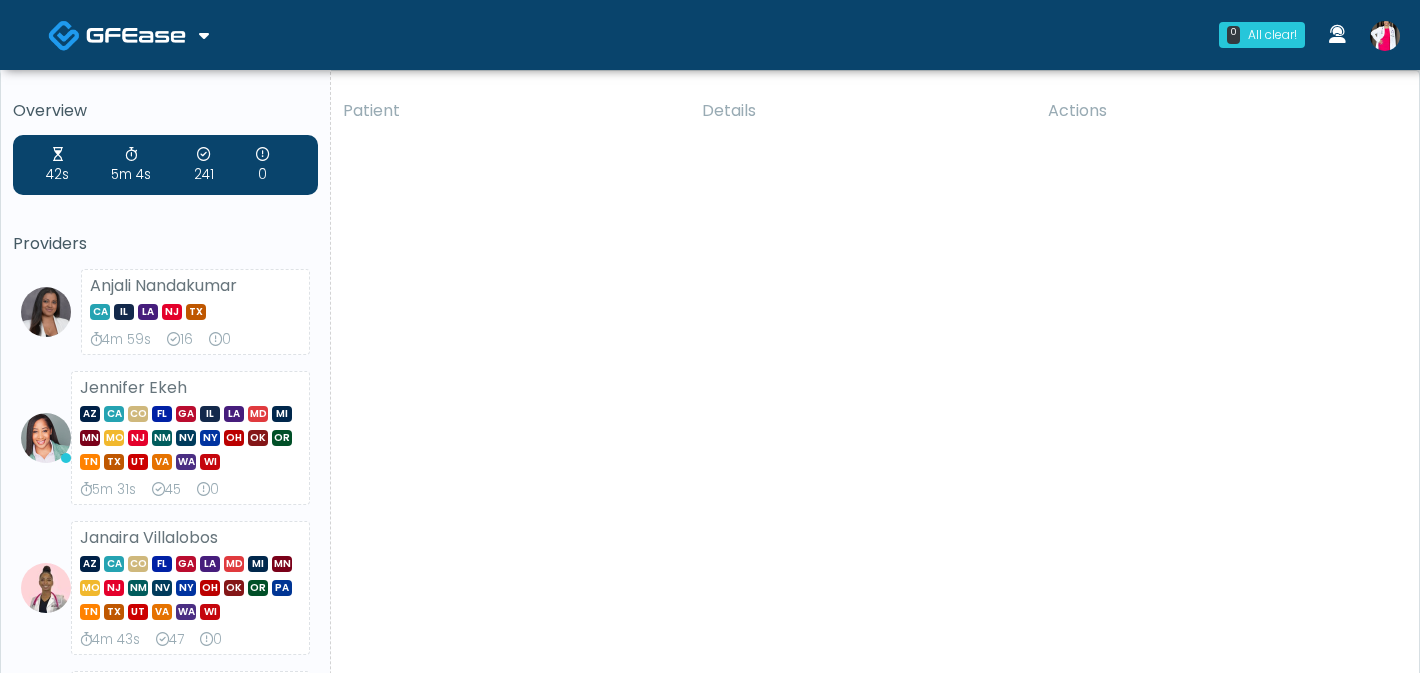 scroll, scrollTop: 0, scrollLeft: 0, axis: both 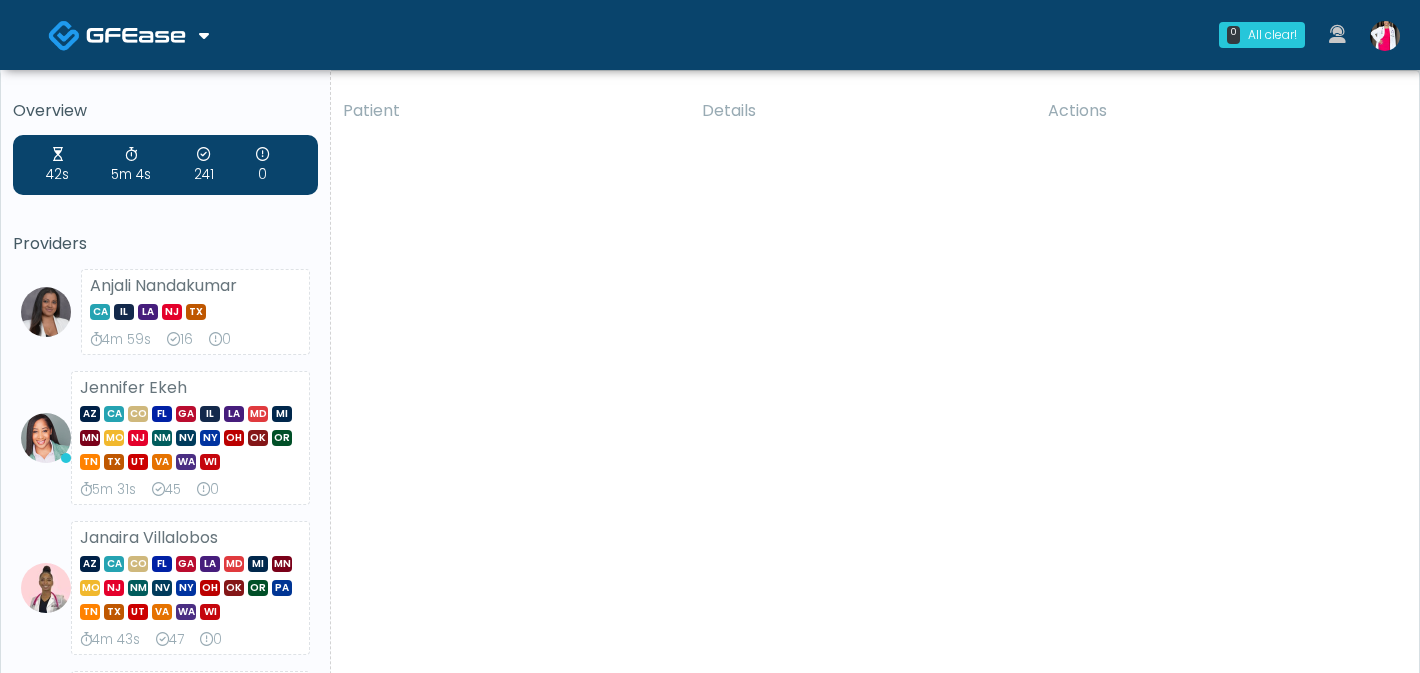 click at bounding box center (1385, 36) 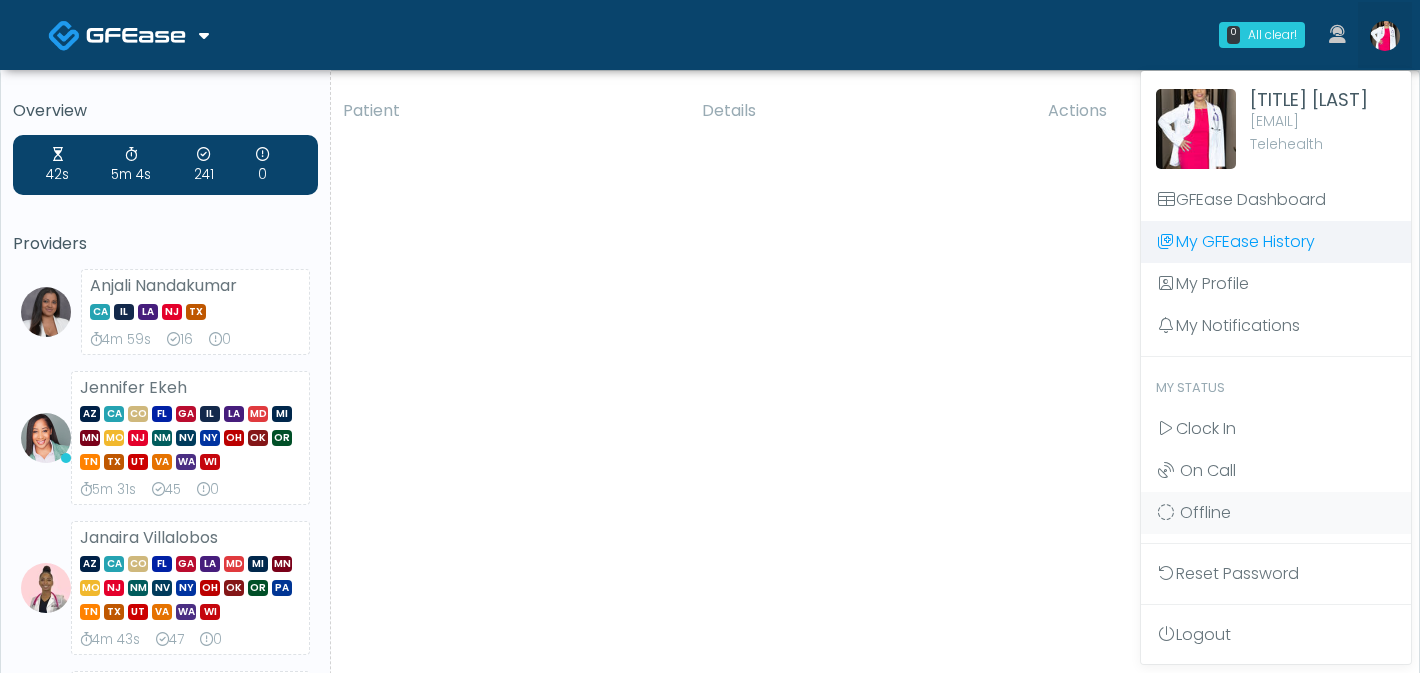 click on "My GFEase History" at bounding box center (1276, 242) 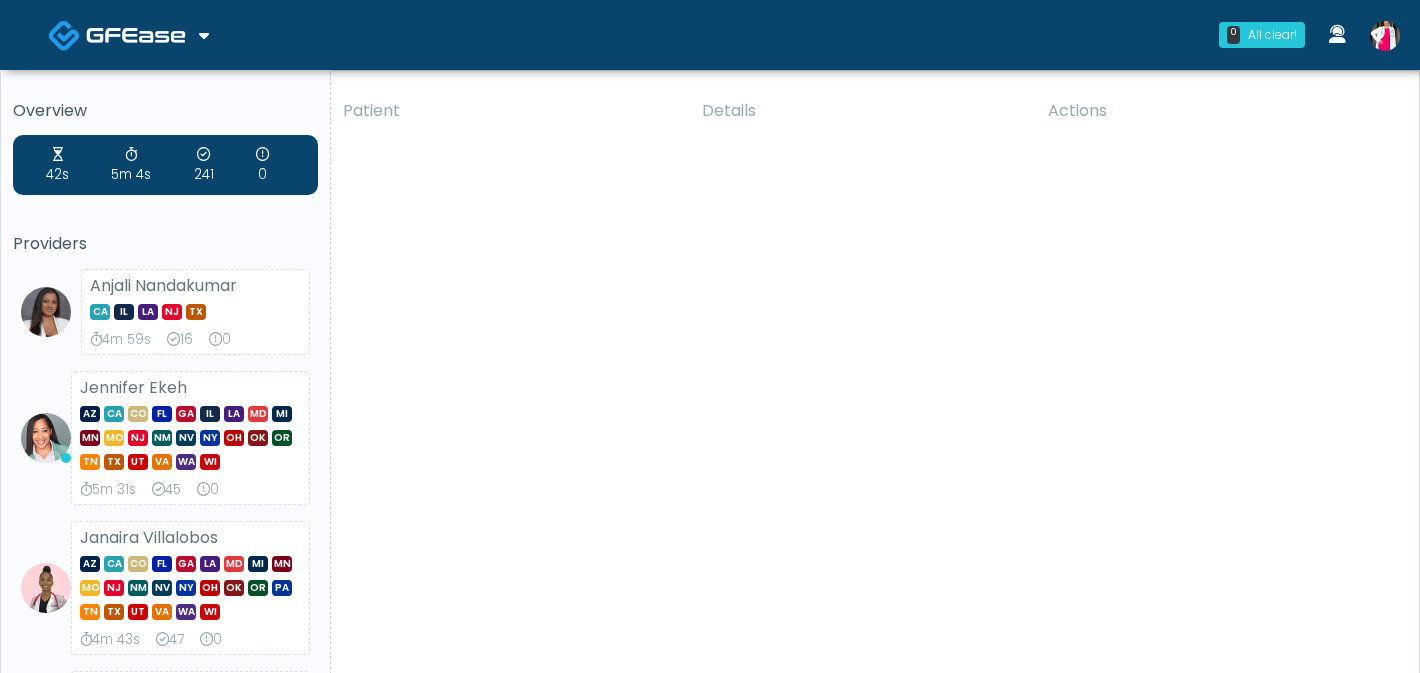 scroll, scrollTop: 0, scrollLeft: 0, axis: both 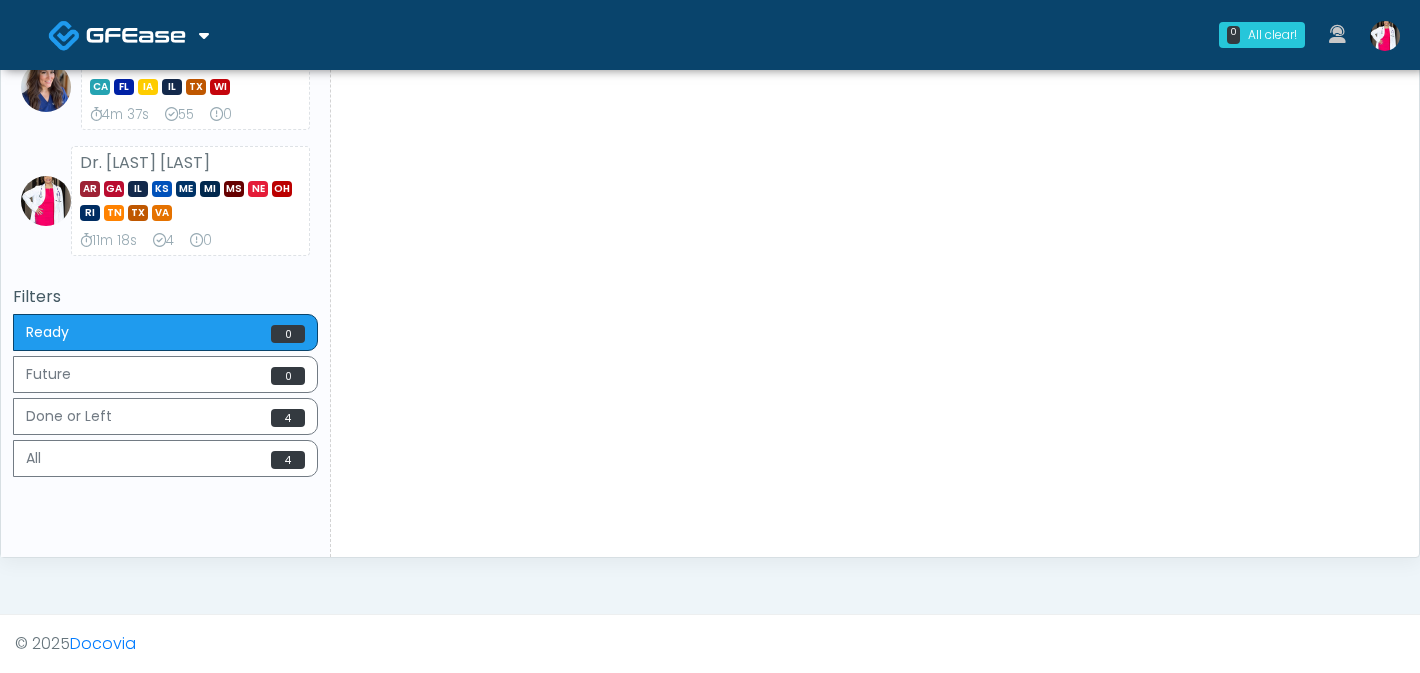 click on "Dr. [LAST]
[STATE]
[STATE]
[STATE]
[STATE]
[STATE]
[STATE]
[STATE]
[STATE]
[STATE]
[STATE]
[STATE]
[STATE]
[STATE]
[TIME]
[NUMBER]
[NUMBER]" at bounding box center [190, 201] 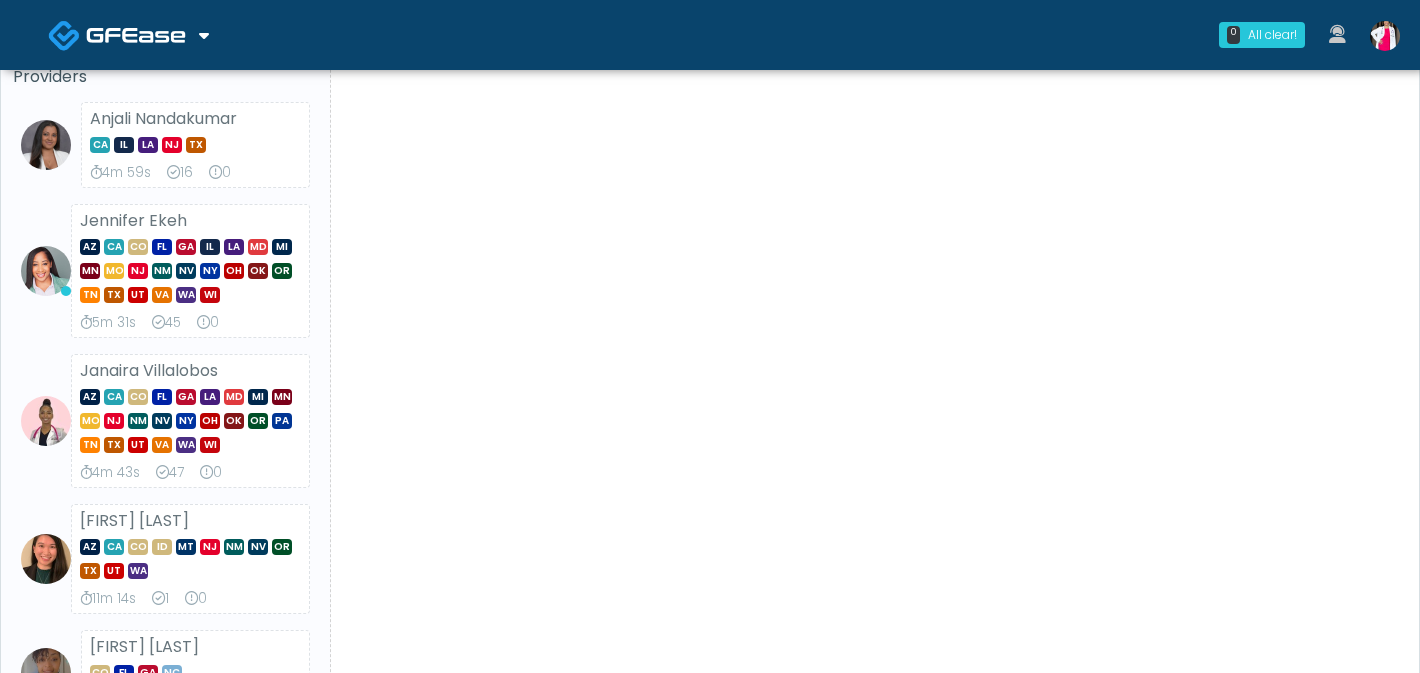 scroll, scrollTop: 147, scrollLeft: 0, axis: vertical 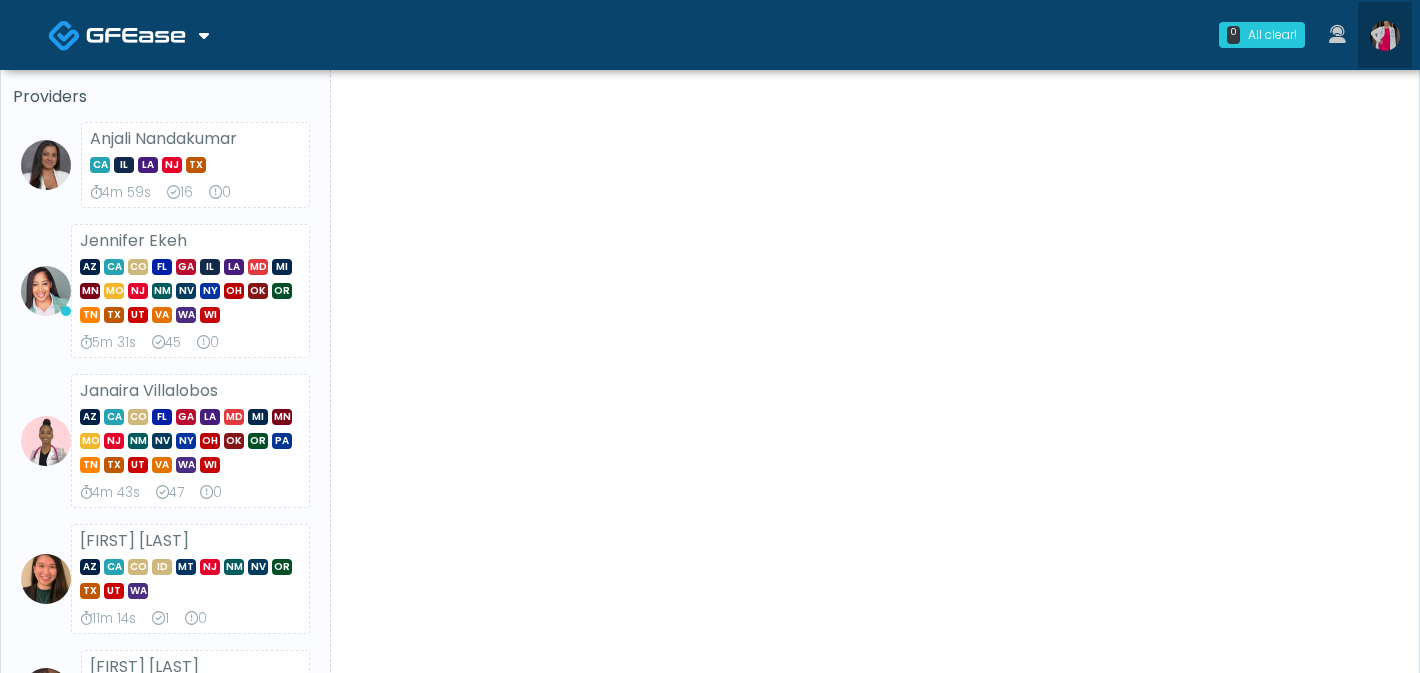 click at bounding box center (1385, 36) 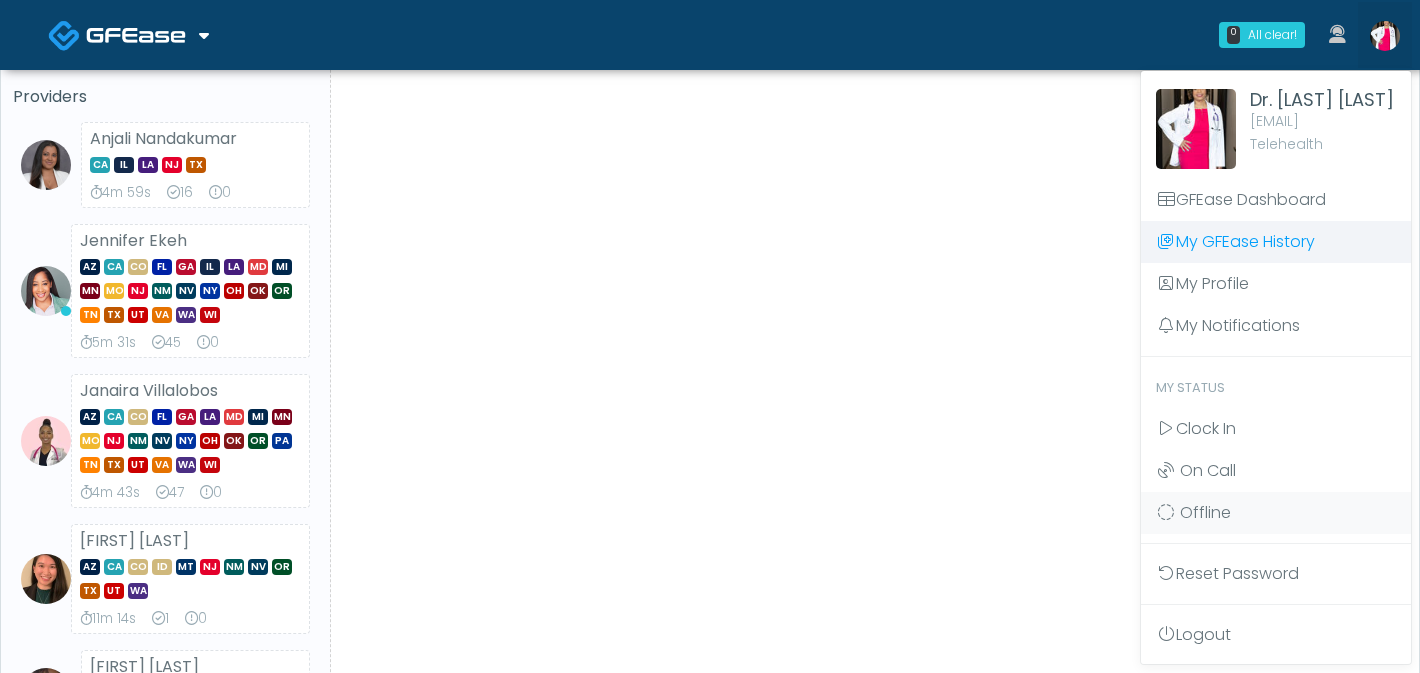 click on "My GFEase History" at bounding box center (1276, 242) 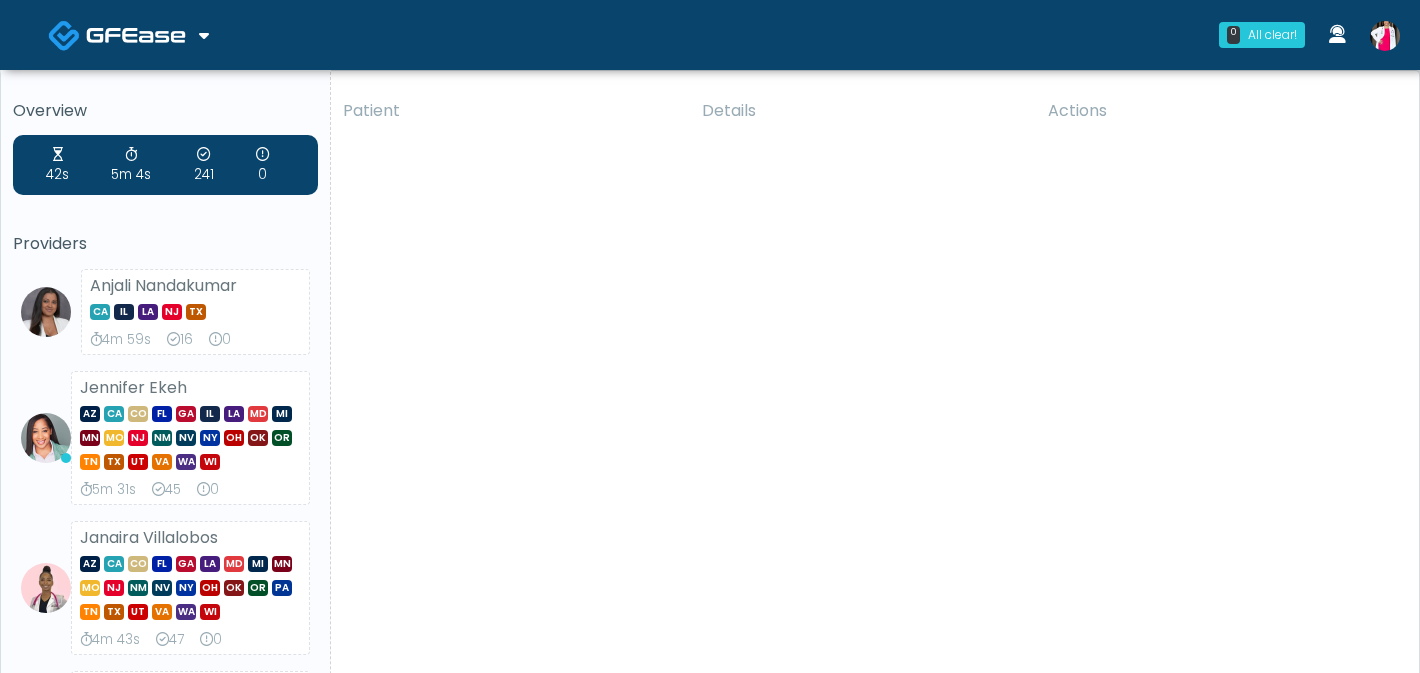 scroll, scrollTop: 0, scrollLeft: 0, axis: both 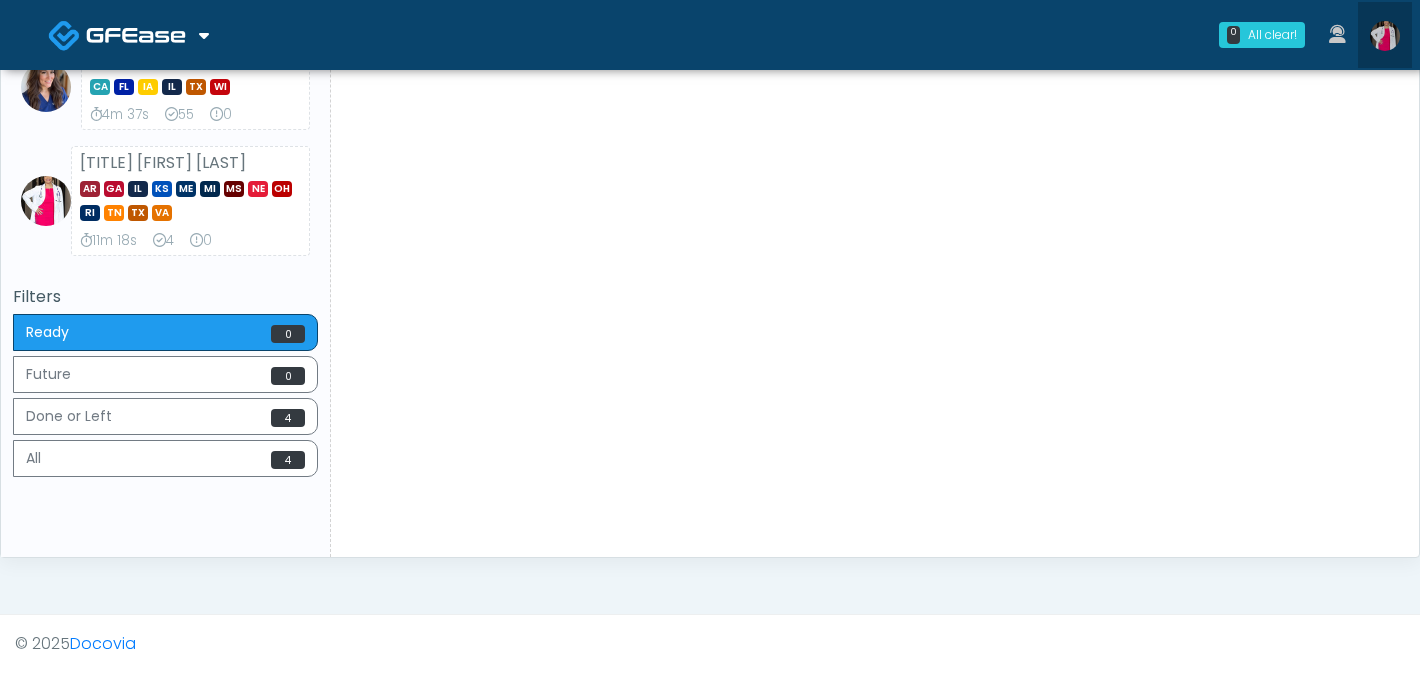 click at bounding box center [1385, 36] 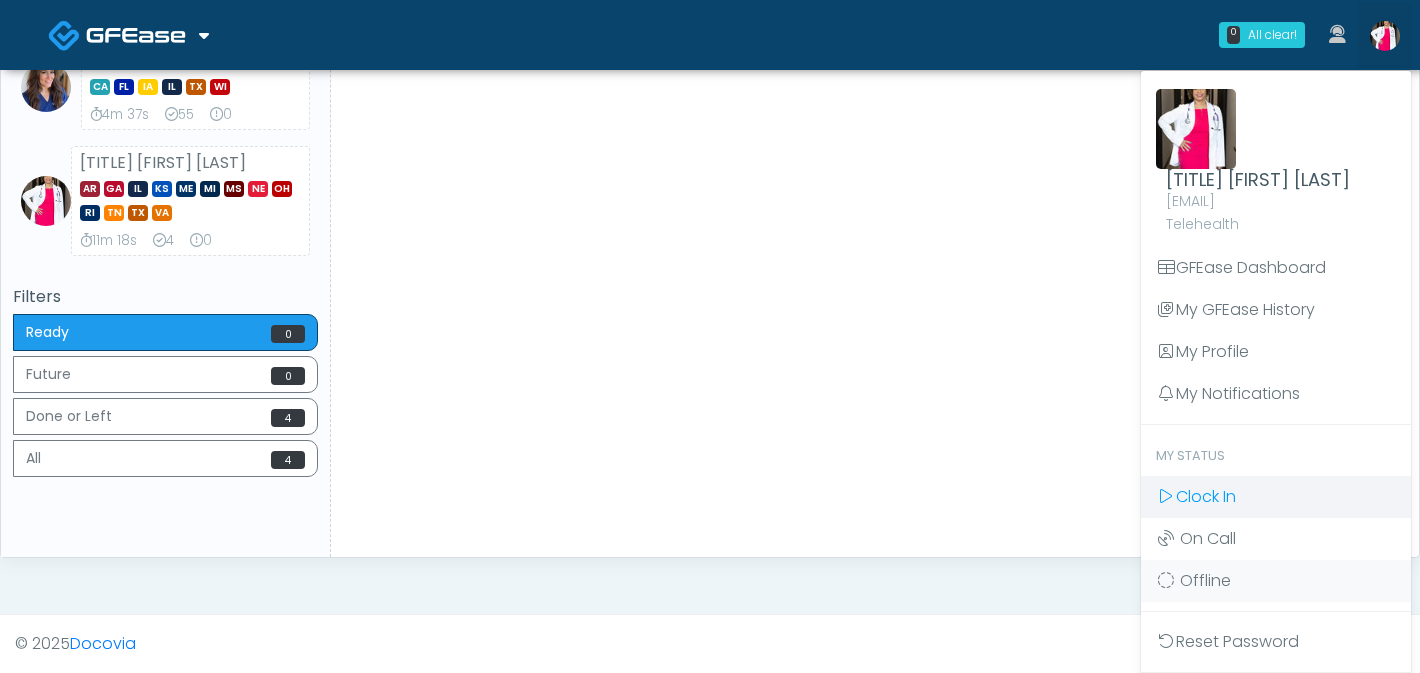 click on "Clock In" at bounding box center (1206, 496) 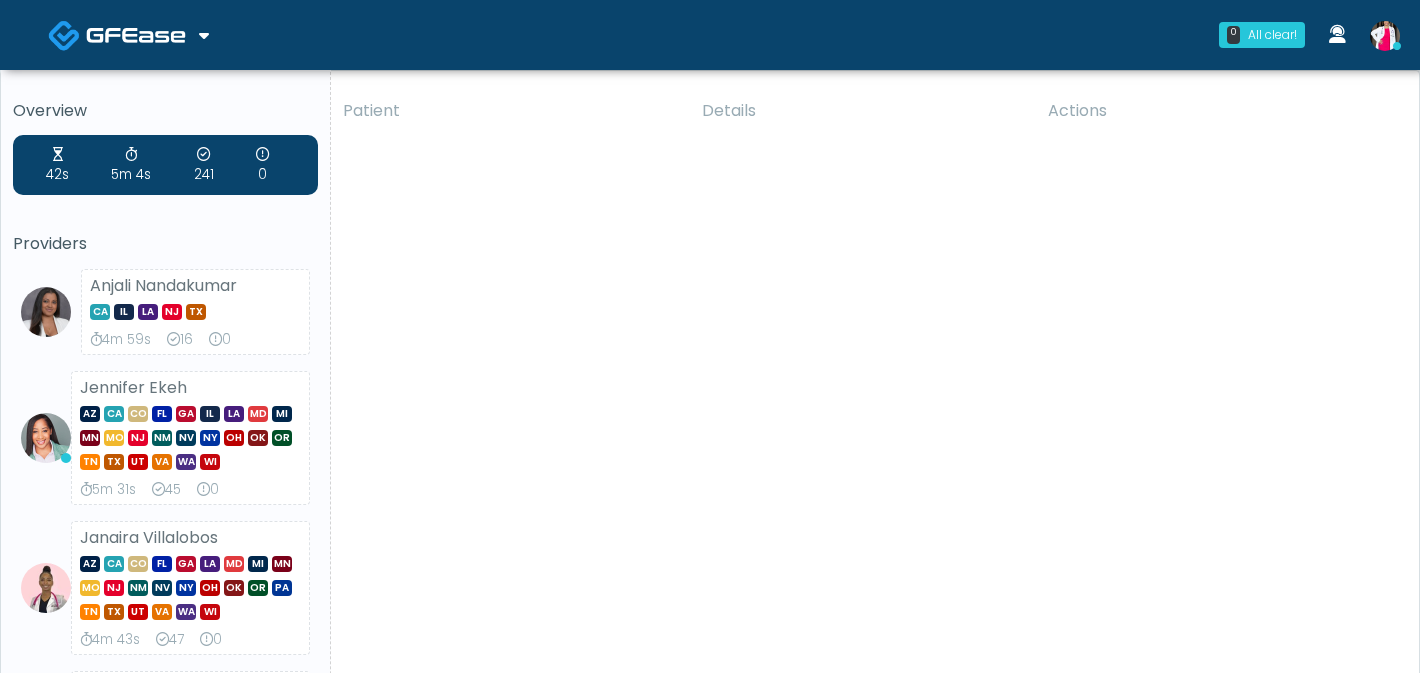 scroll, scrollTop: 0, scrollLeft: 0, axis: both 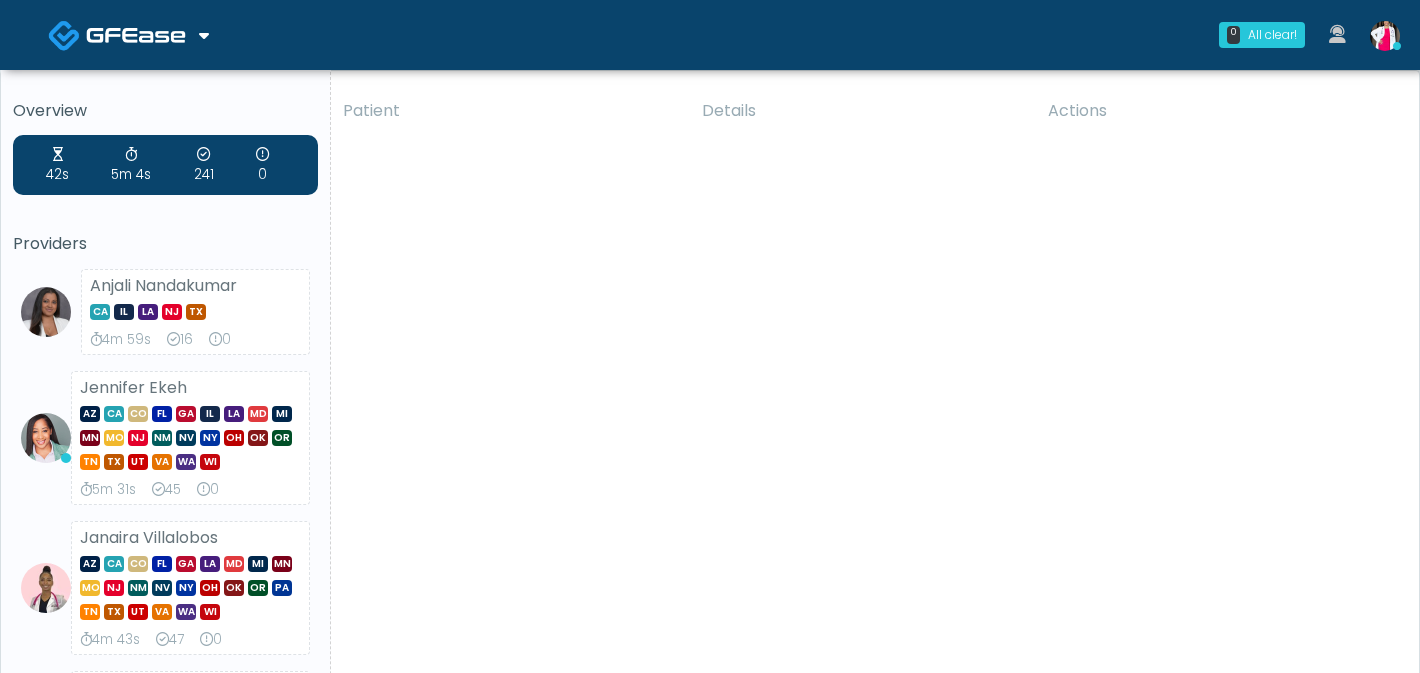 click at bounding box center [1385, 36] 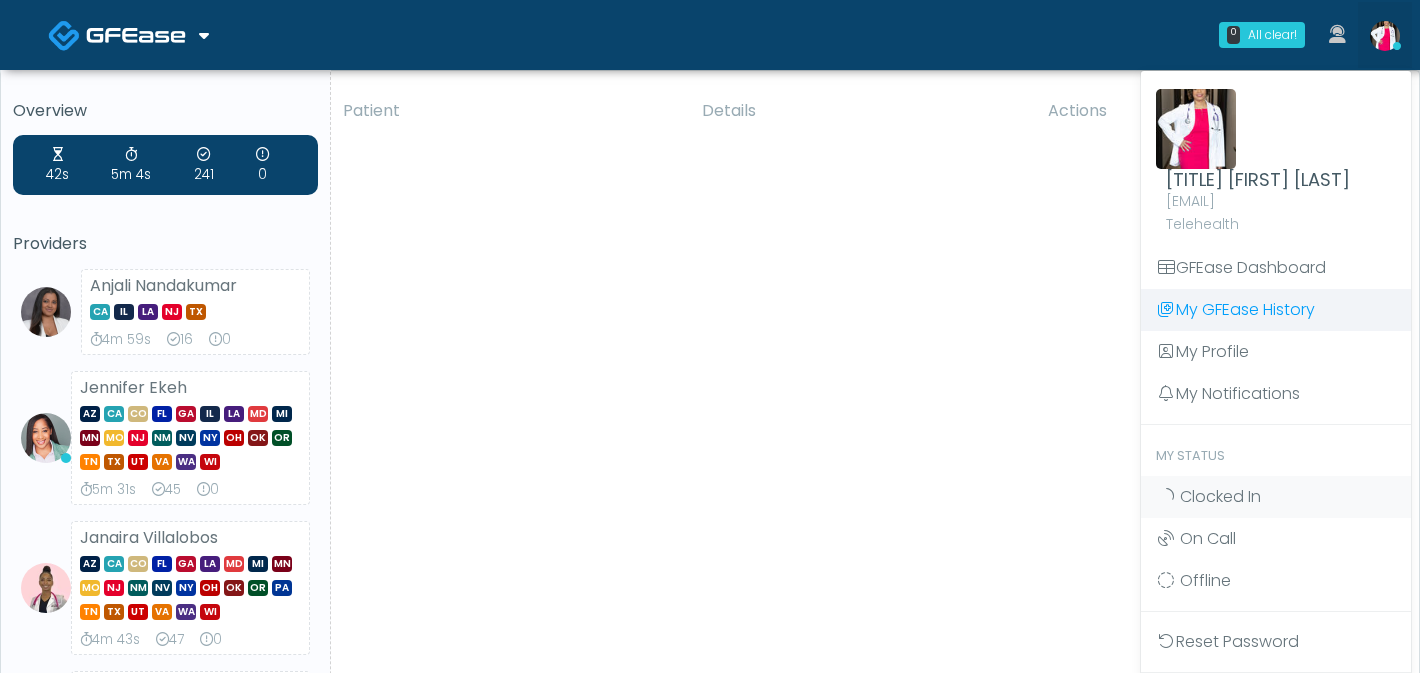 click on "My GFEase History" at bounding box center (1276, 310) 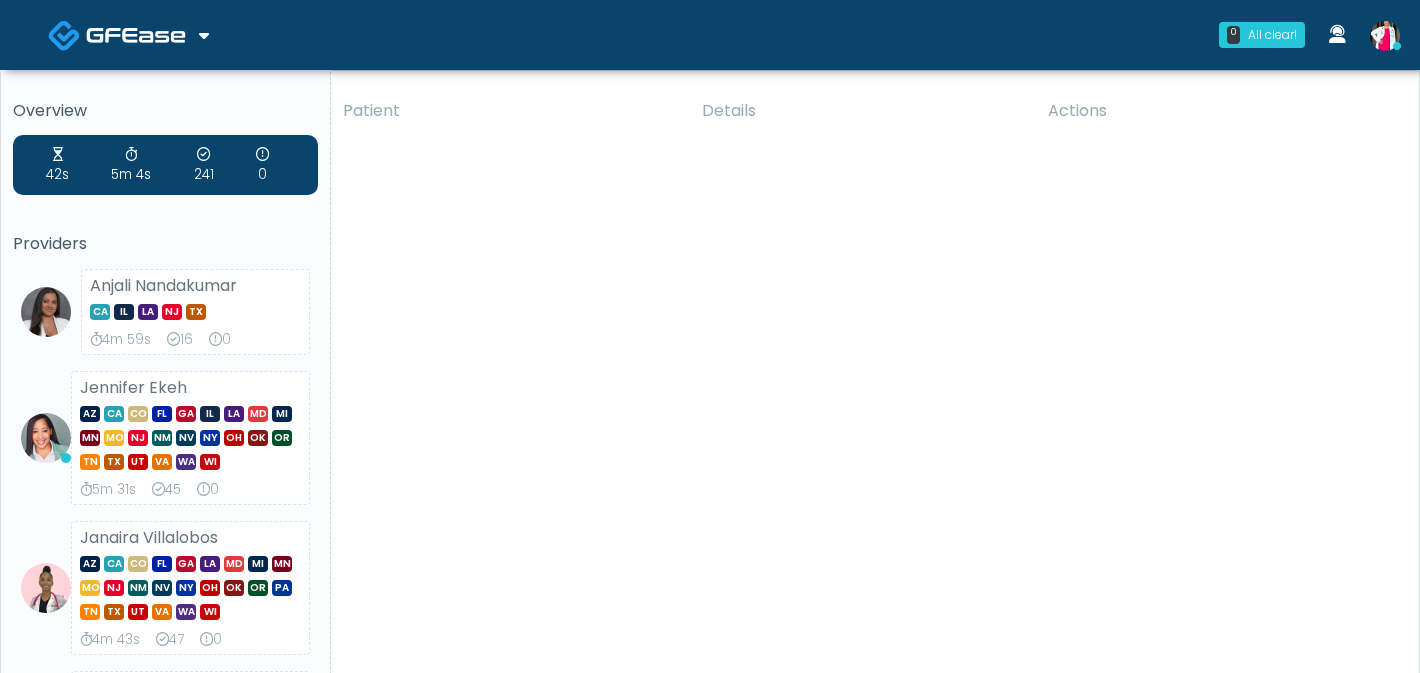scroll, scrollTop: 0, scrollLeft: 0, axis: both 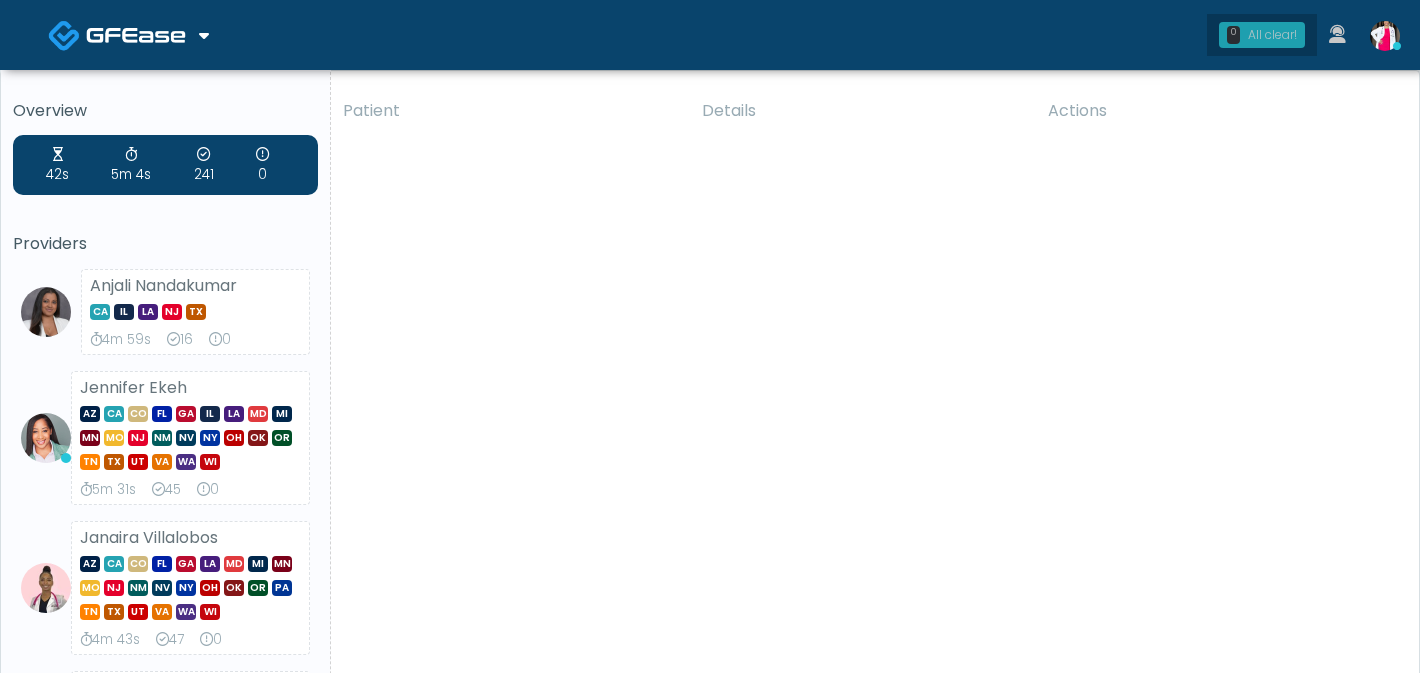 click on "All clear!" at bounding box center [1272, 35] 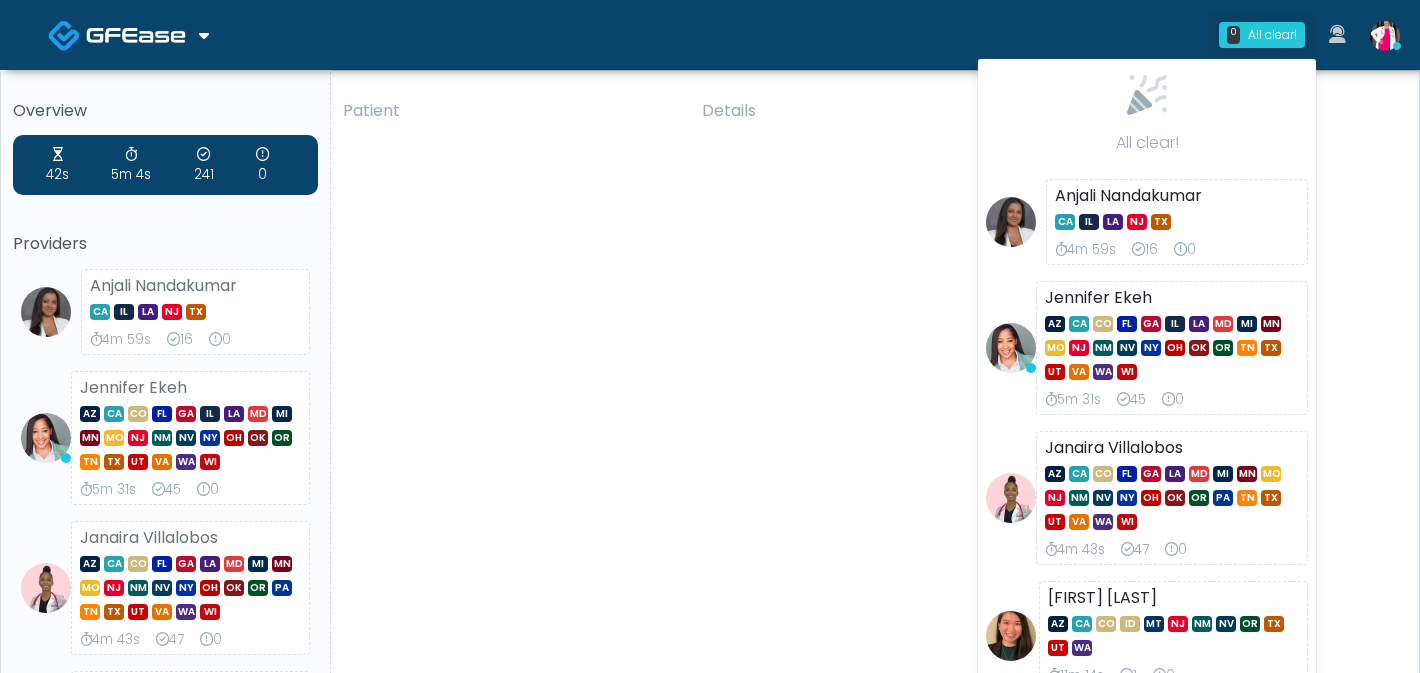 click on "Patient
Details
Actions
MEW
[CITY], [STATE]
[POSTAL_CODE]
TART Aesthetics, LLC
[CITY]
[STATE]
Completed
Waited 3m 11s
[MONTH] [DAY], [TIME]
[MONTH] [DAY], [TIME]
Standard GFE
[TITLE] [LAST]
Done" at bounding box center (867, 962) 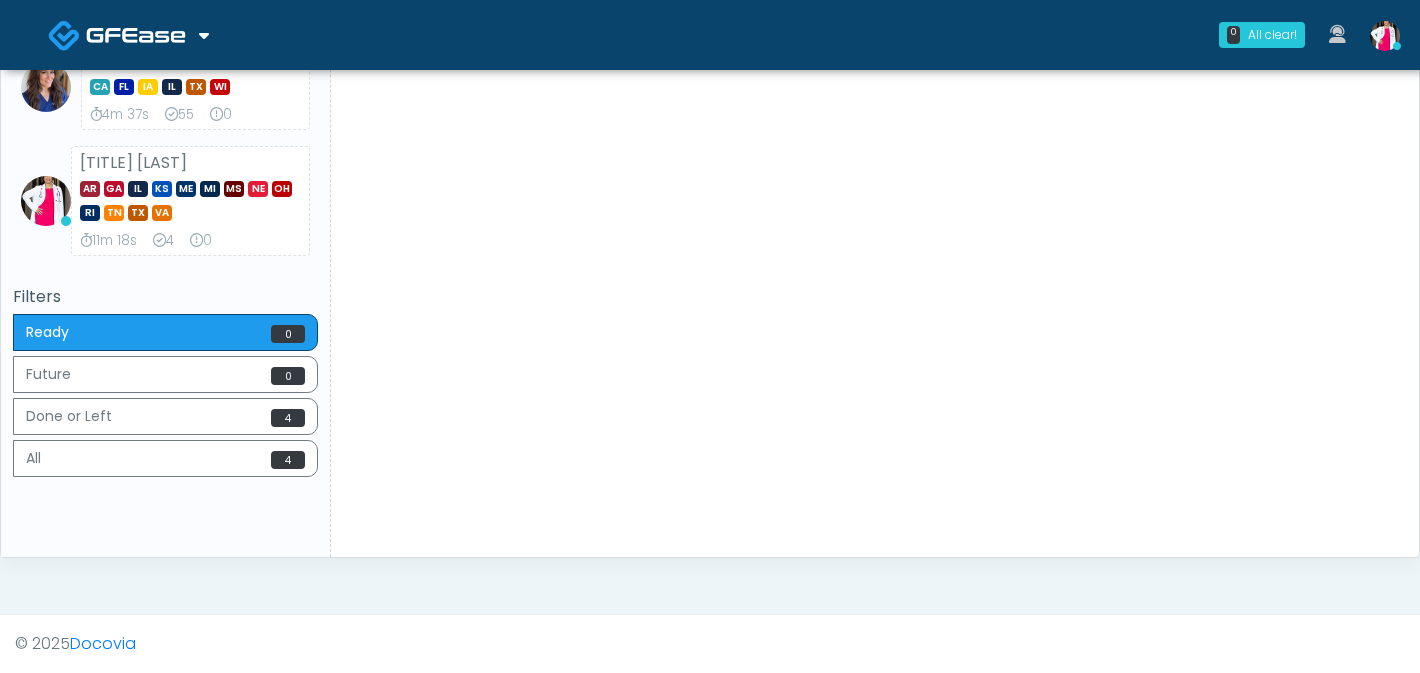 scroll, scrollTop: 0, scrollLeft: 0, axis: both 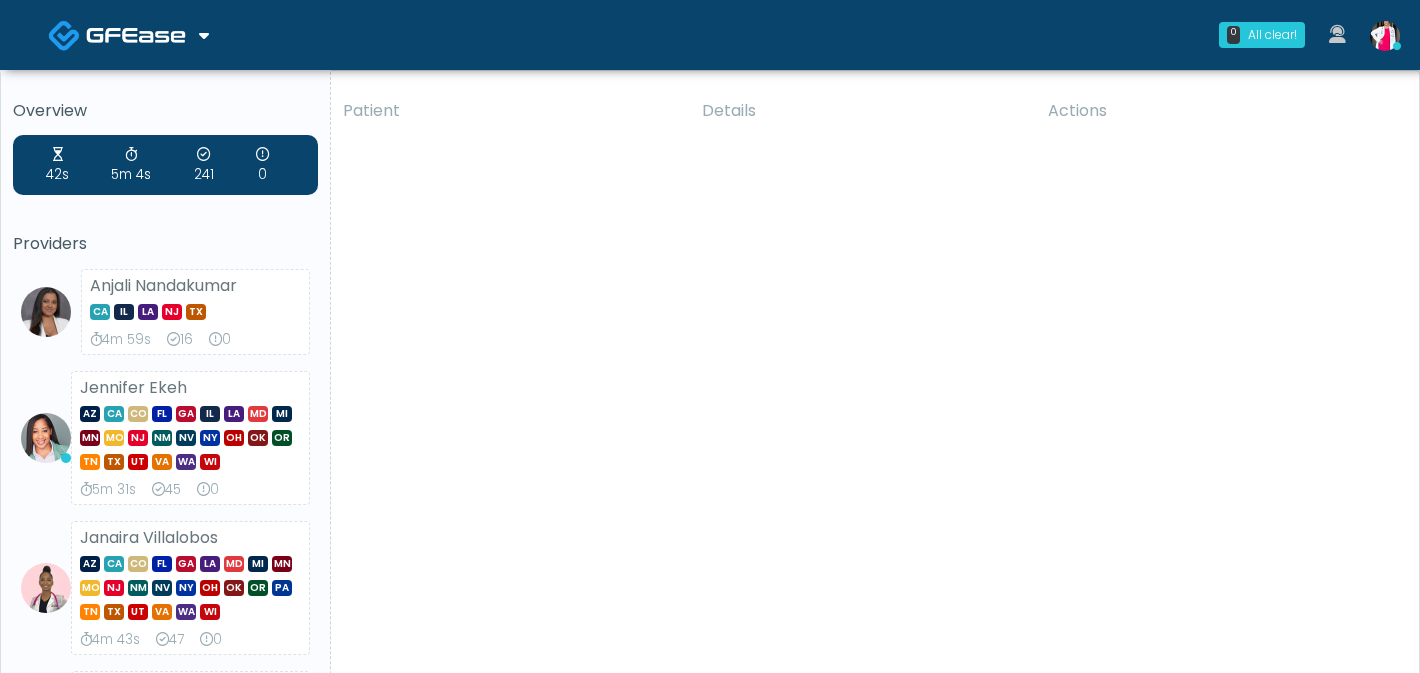 click at bounding box center (1385, 36) 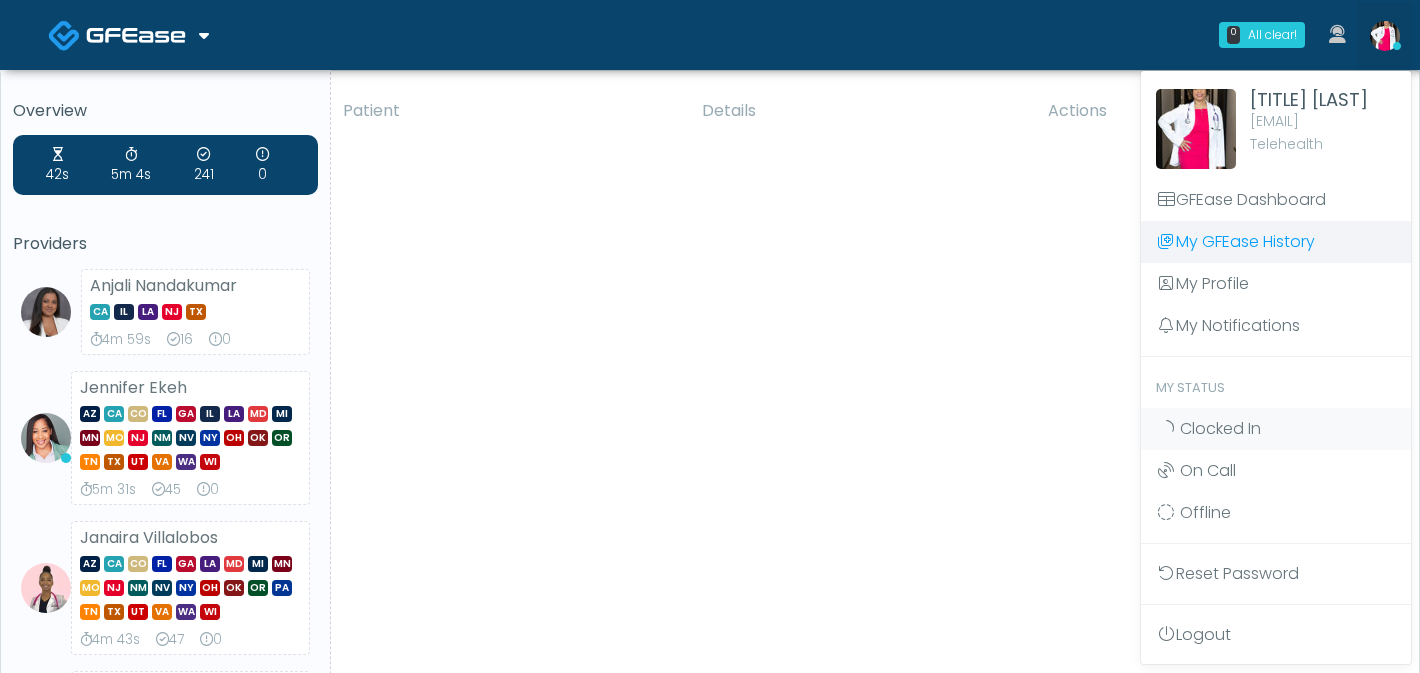 click on "My GFEase History" at bounding box center (1276, 242) 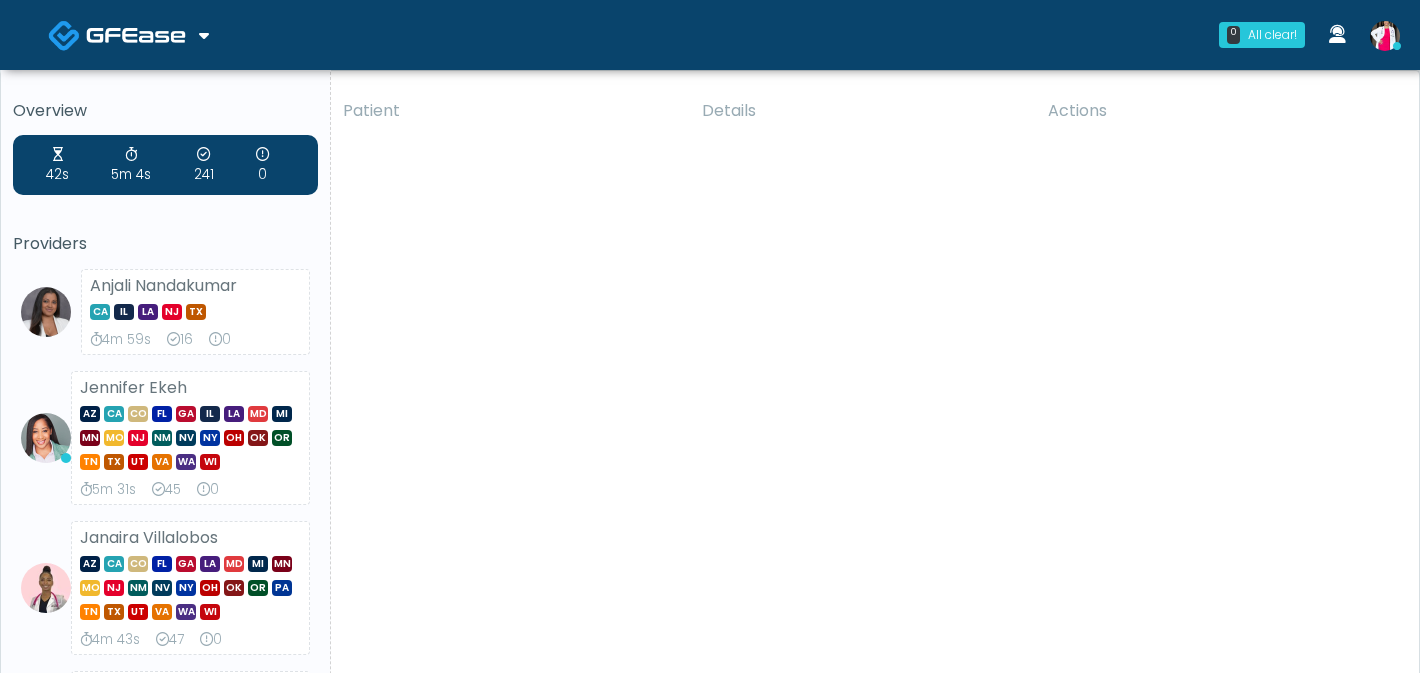 scroll, scrollTop: 0, scrollLeft: 0, axis: both 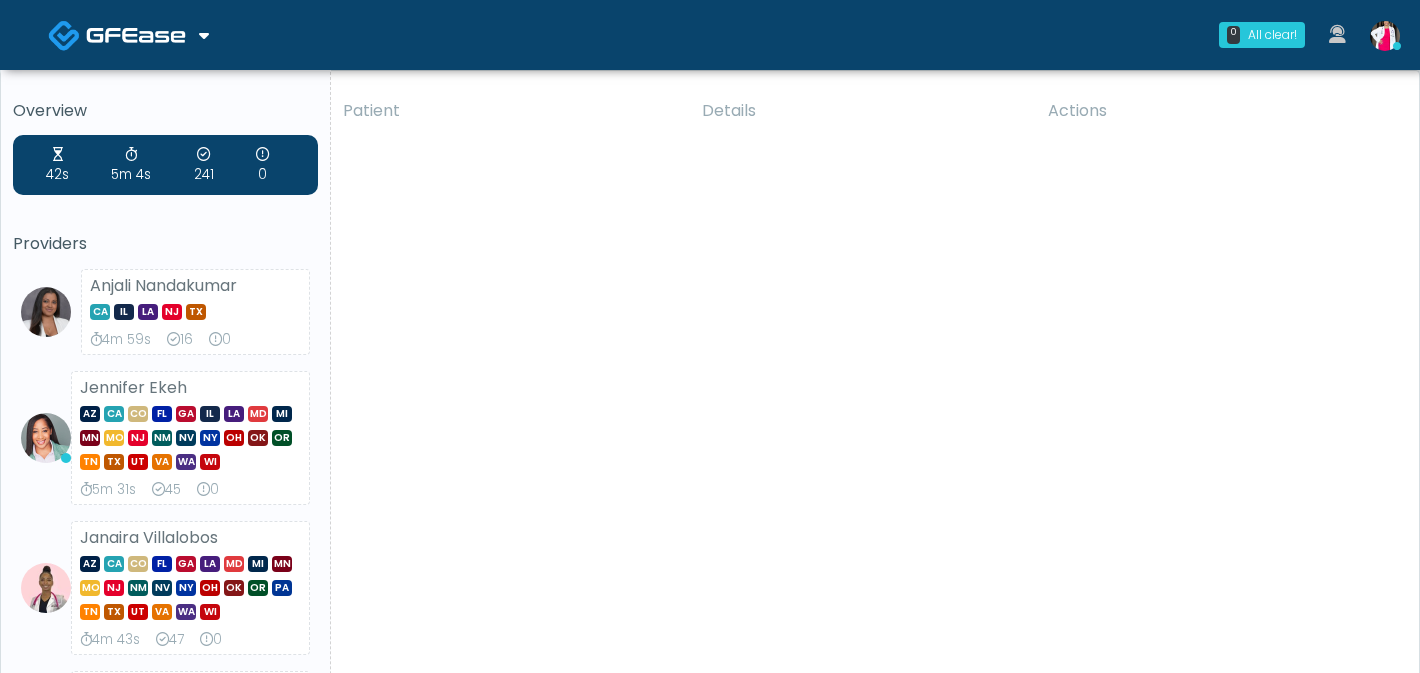 click at bounding box center (1385, 36) 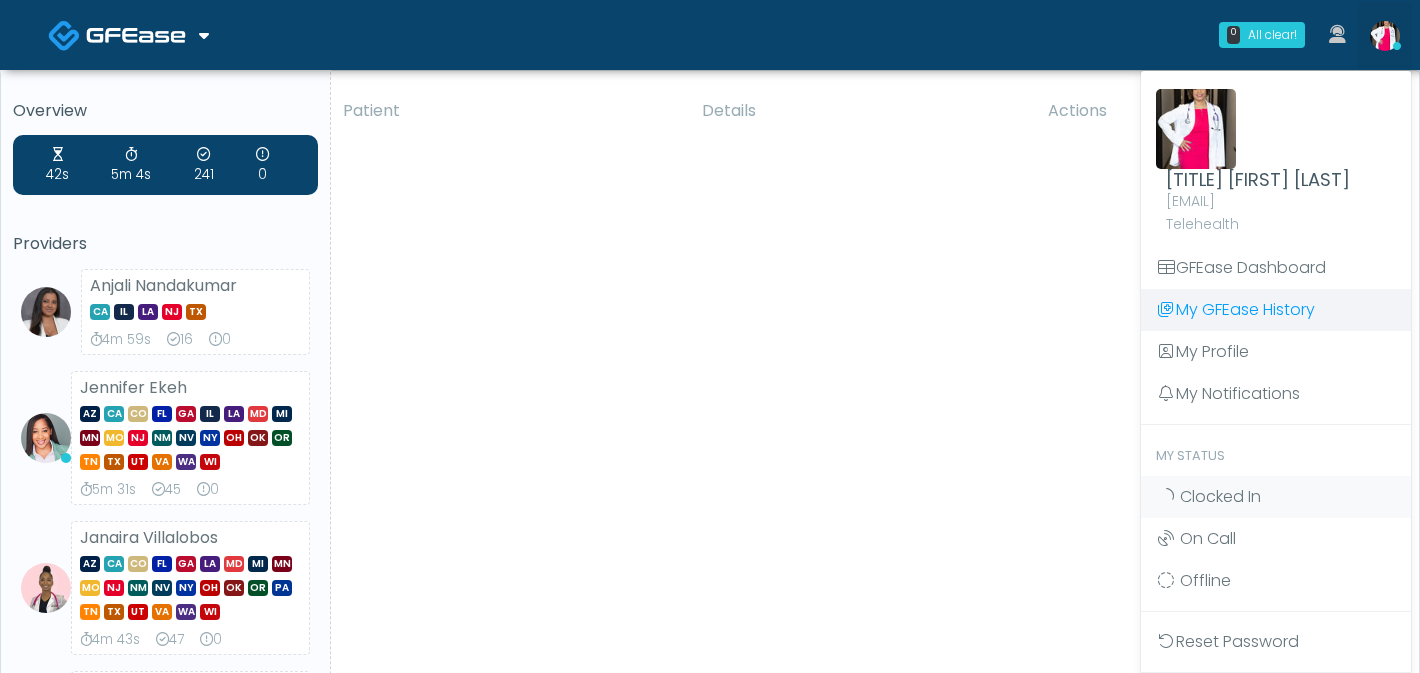click on "My GFEase History" at bounding box center (1276, 310) 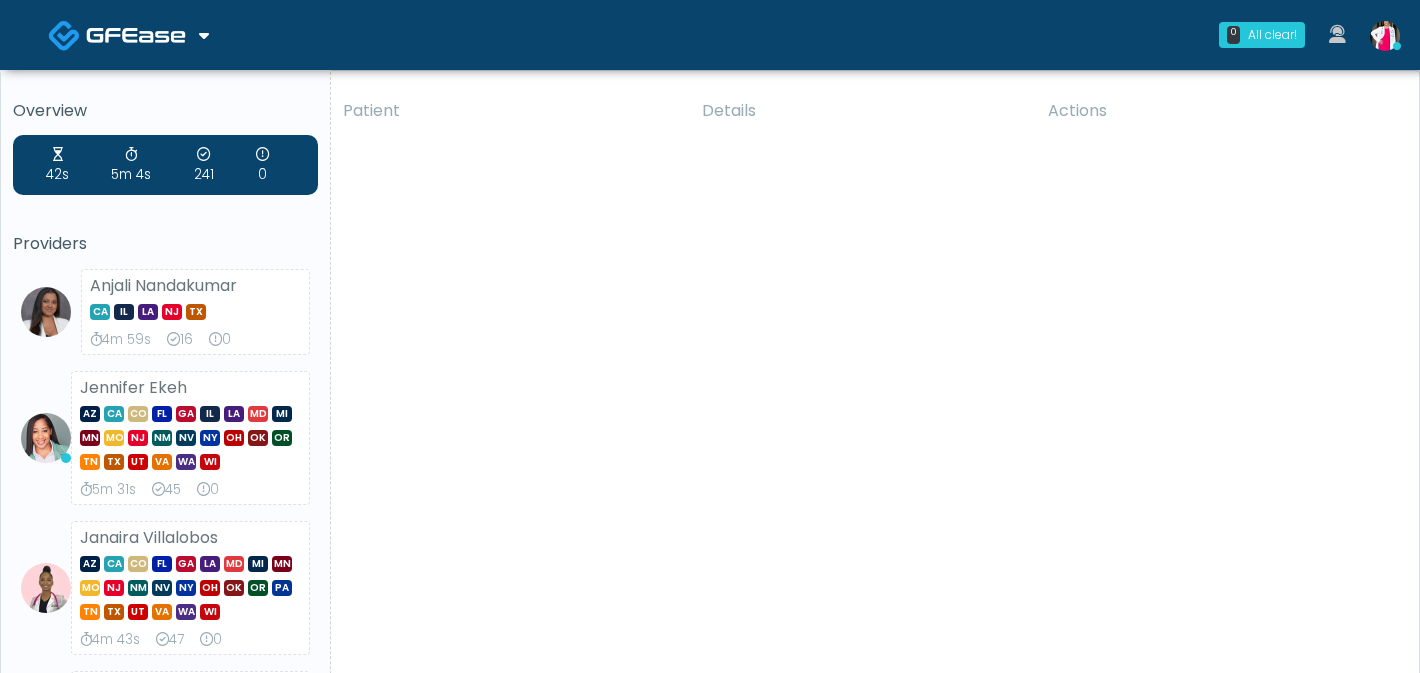 scroll, scrollTop: 34, scrollLeft: 0, axis: vertical 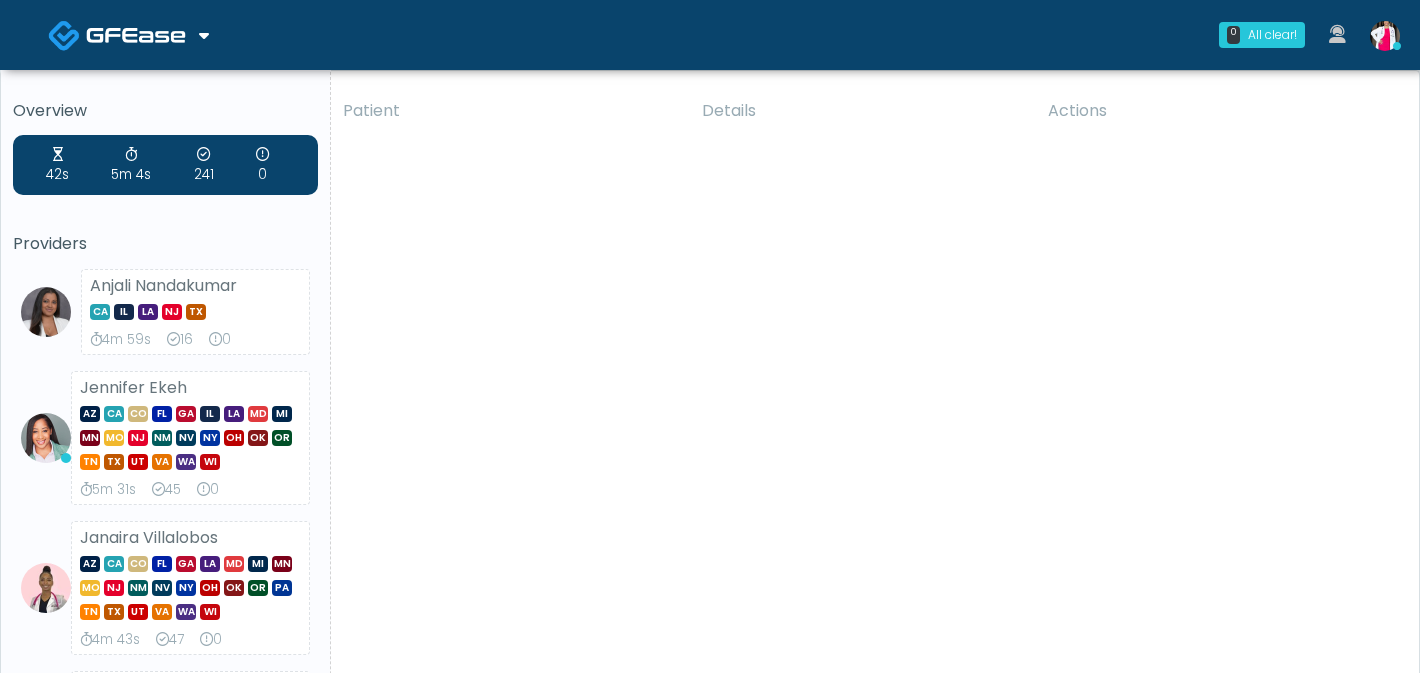 click at bounding box center [204, 35] 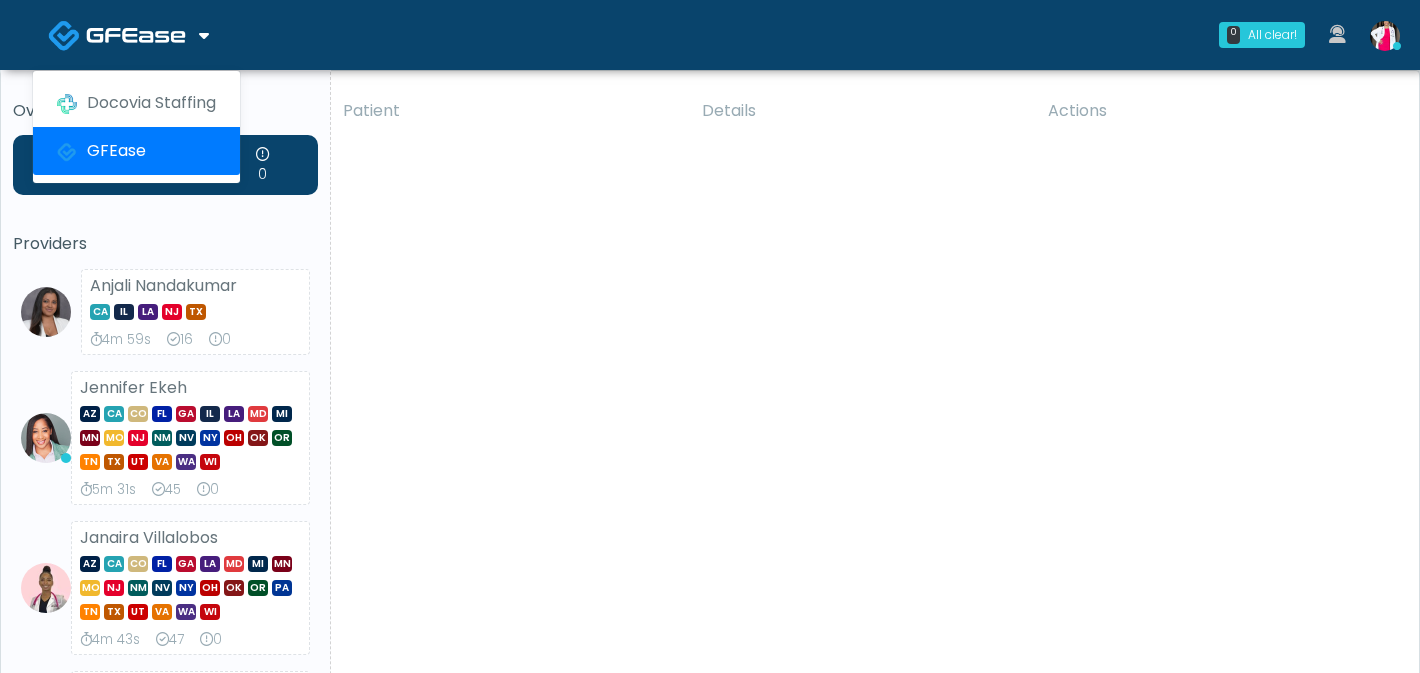 click on "Patient
Details
Actions
MEW
Hendersonville, Tennessee
148751
TART Aesthetics, LLC
Hendersonville
TN
Completed
Waited 3m 11s
Jul 16, 7:08pm
Jul 16, 7:11pm
Standard GFE
Dr. Ashanti Coleman
Done" at bounding box center (867, 962) 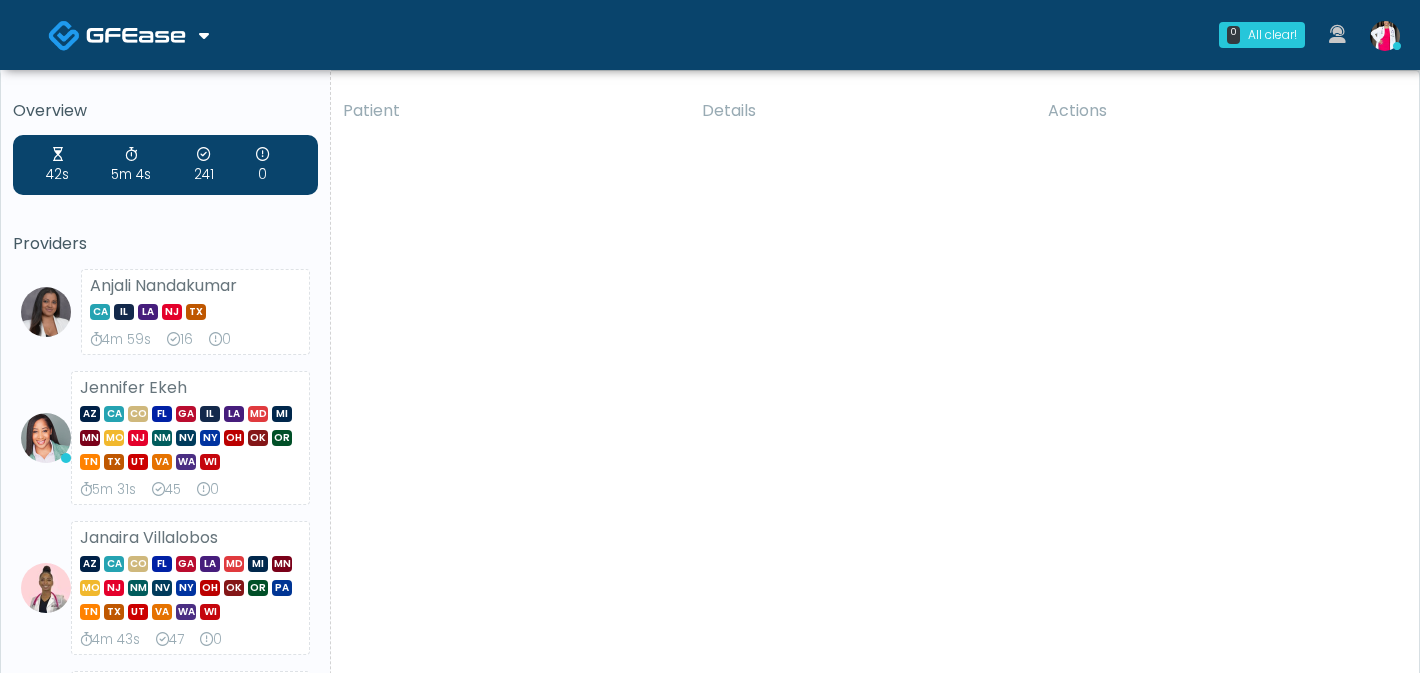 click at bounding box center [1385, 36] 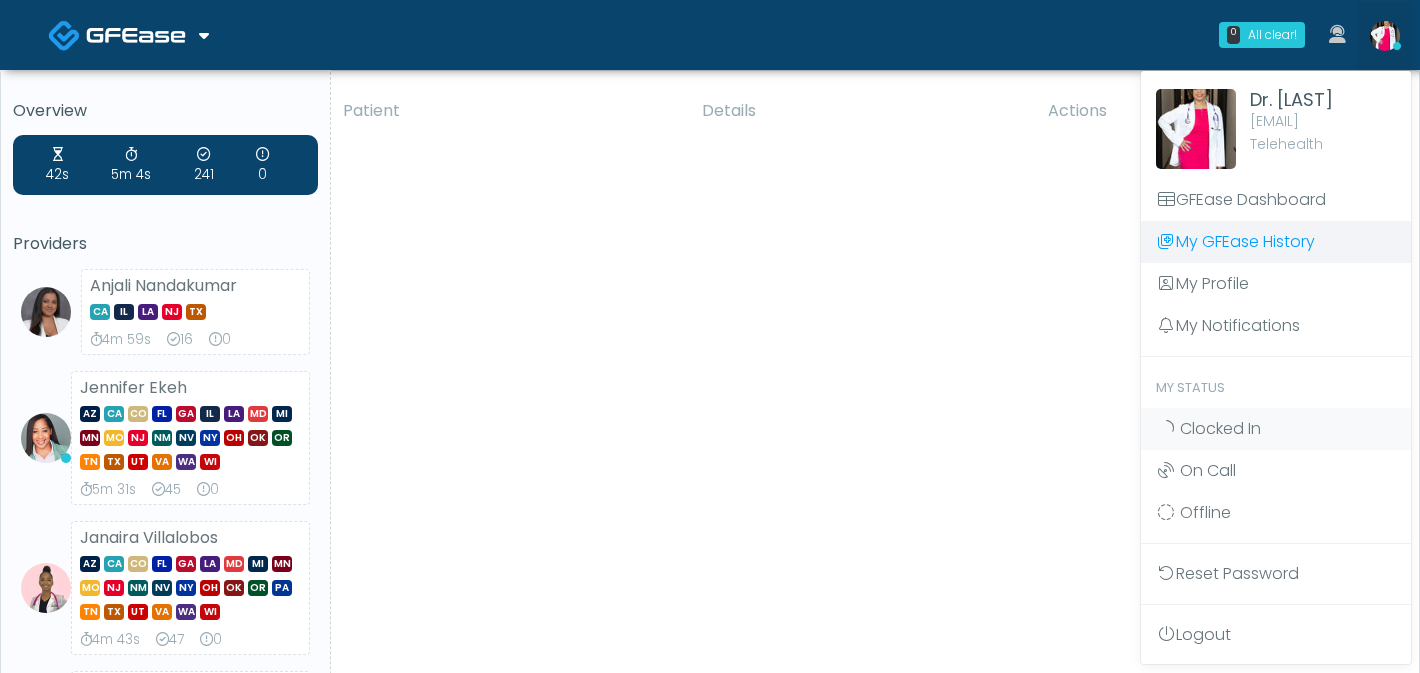 click on "My GFEase History" at bounding box center [1276, 242] 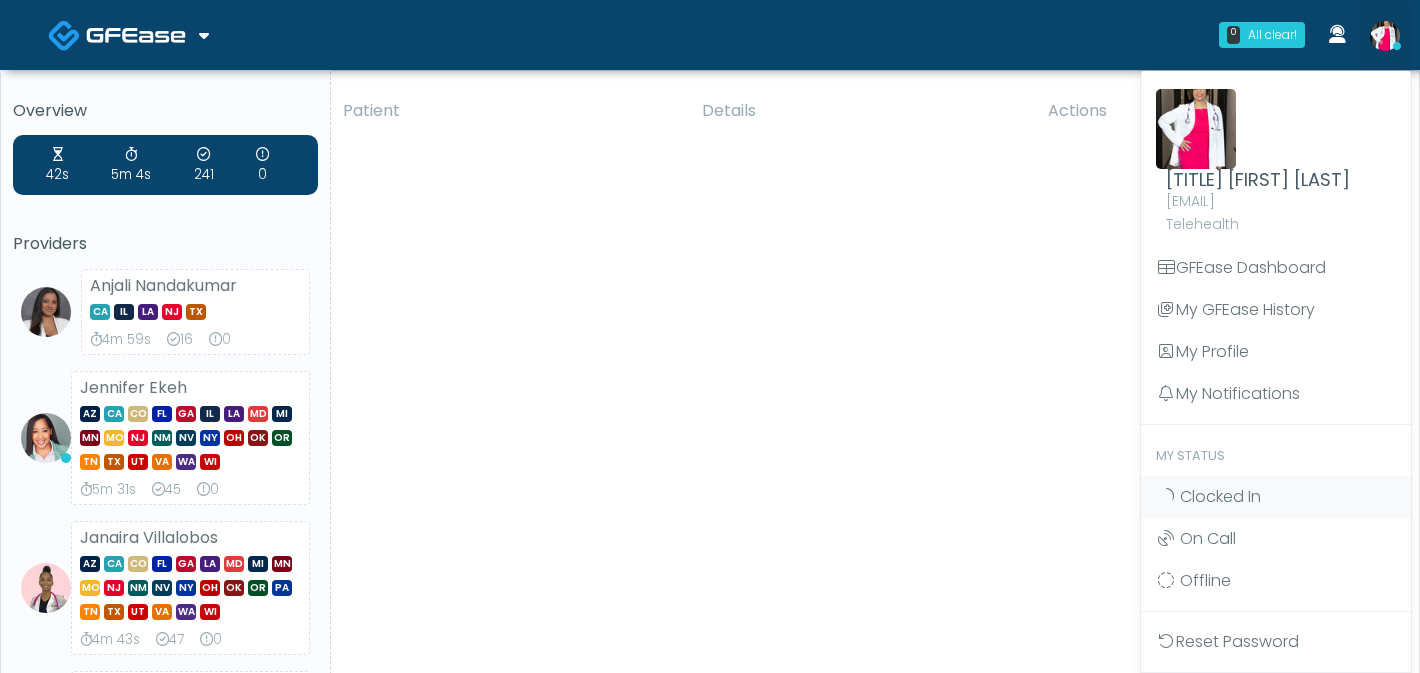 scroll, scrollTop: 0, scrollLeft: 0, axis: both 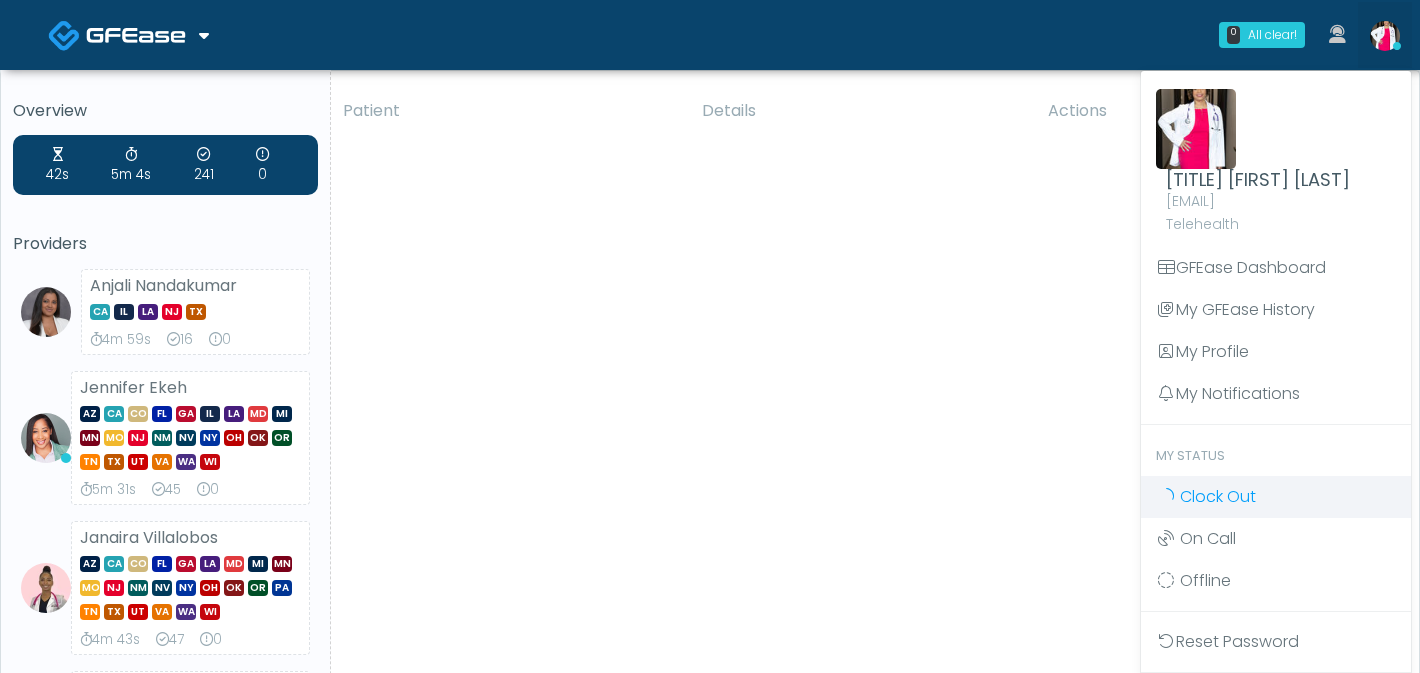 click on "Clock Out" at bounding box center [1218, 496] 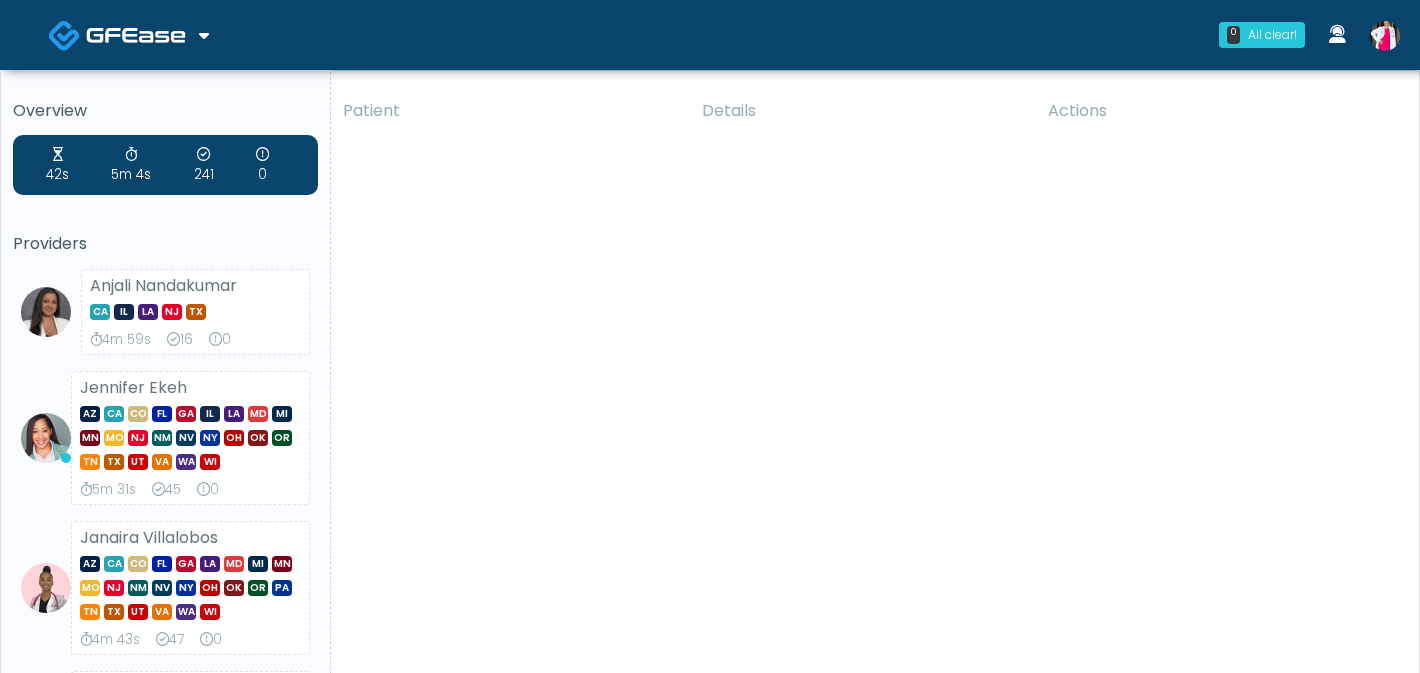 scroll, scrollTop: 0, scrollLeft: 0, axis: both 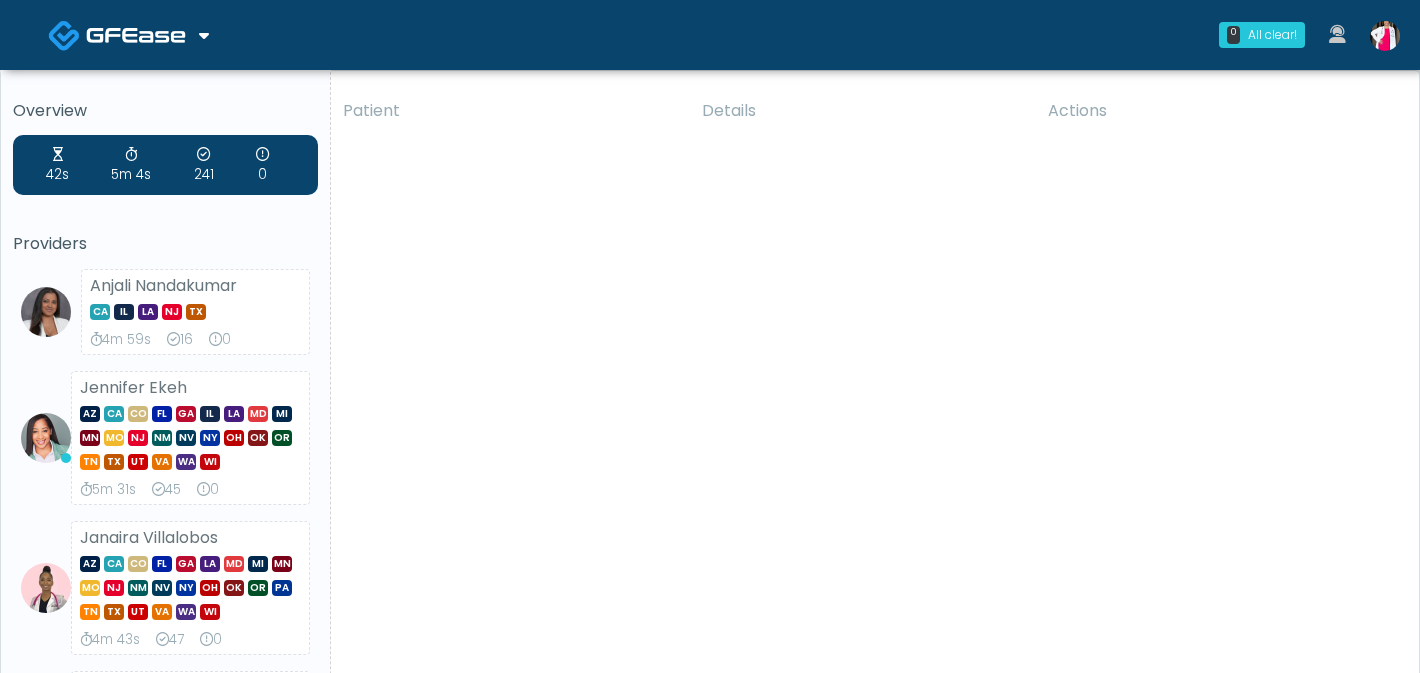 click at bounding box center [1385, 36] 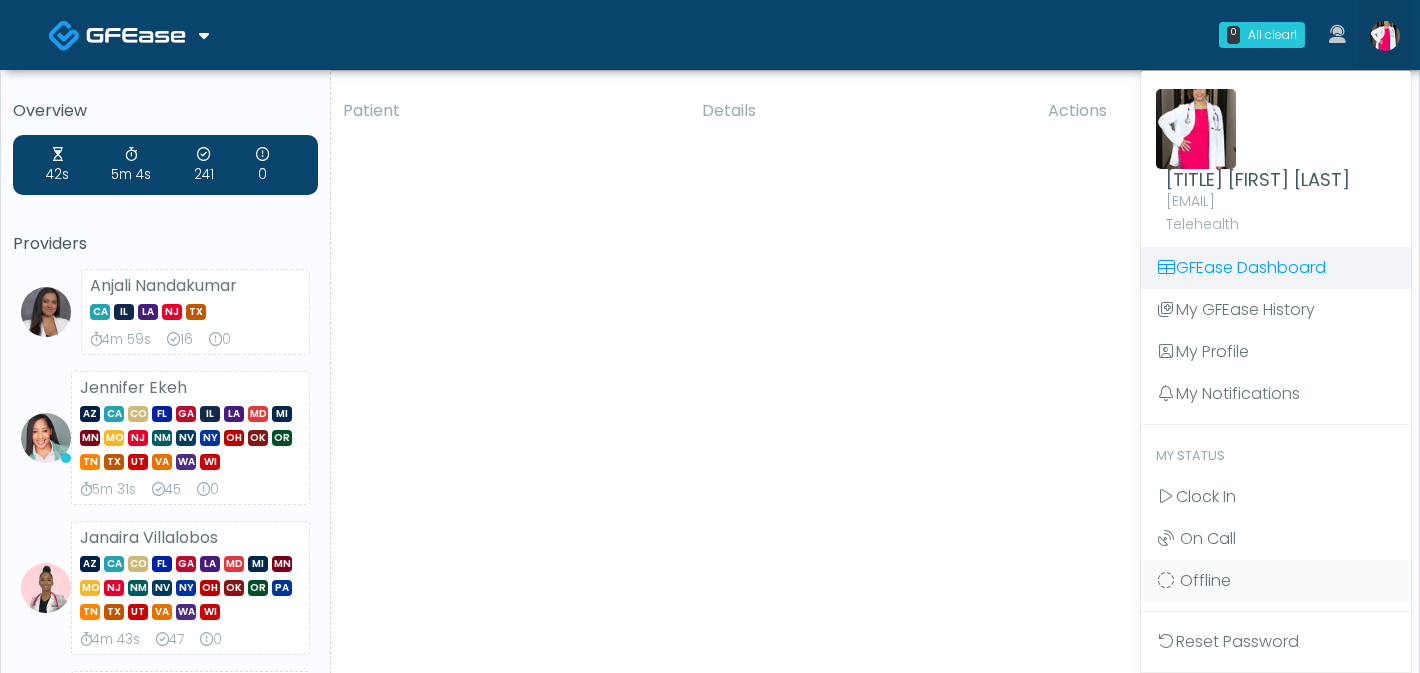 click on "GFEase Dashboard" at bounding box center [1276, 268] 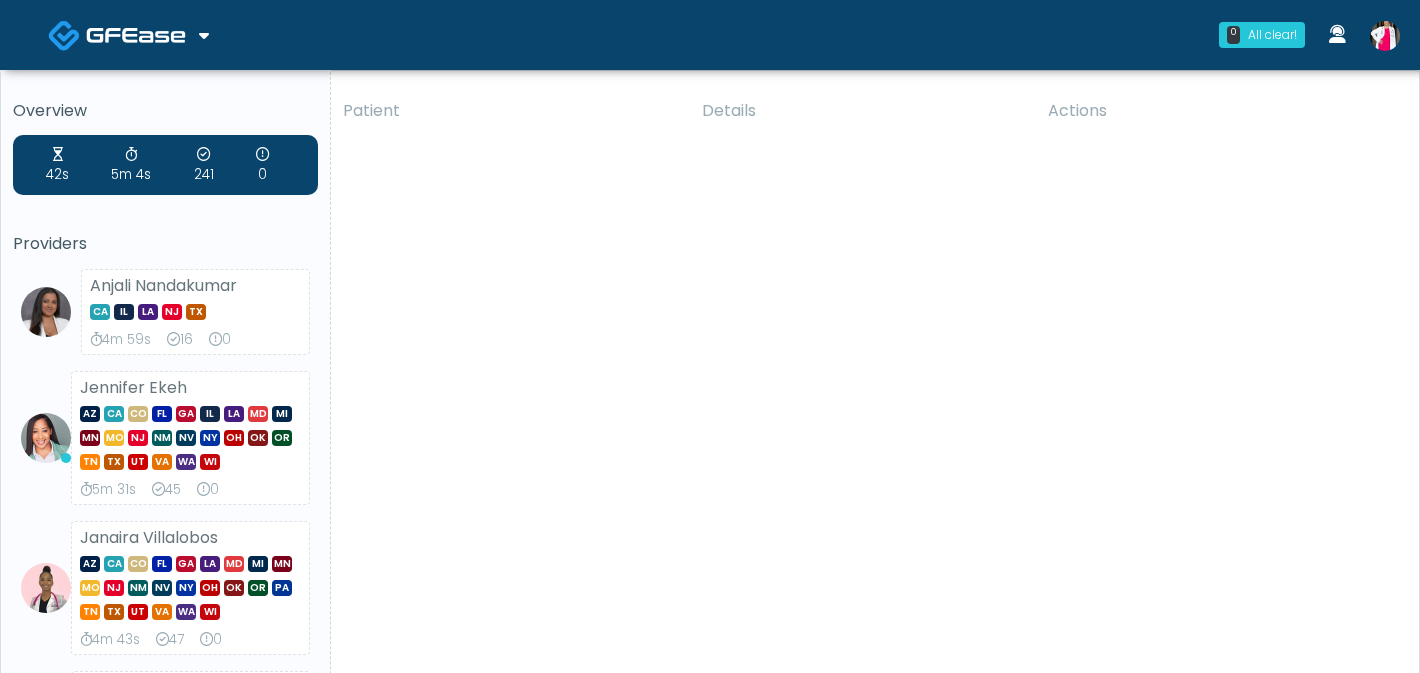 scroll, scrollTop: 0, scrollLeft: 0, axis: both 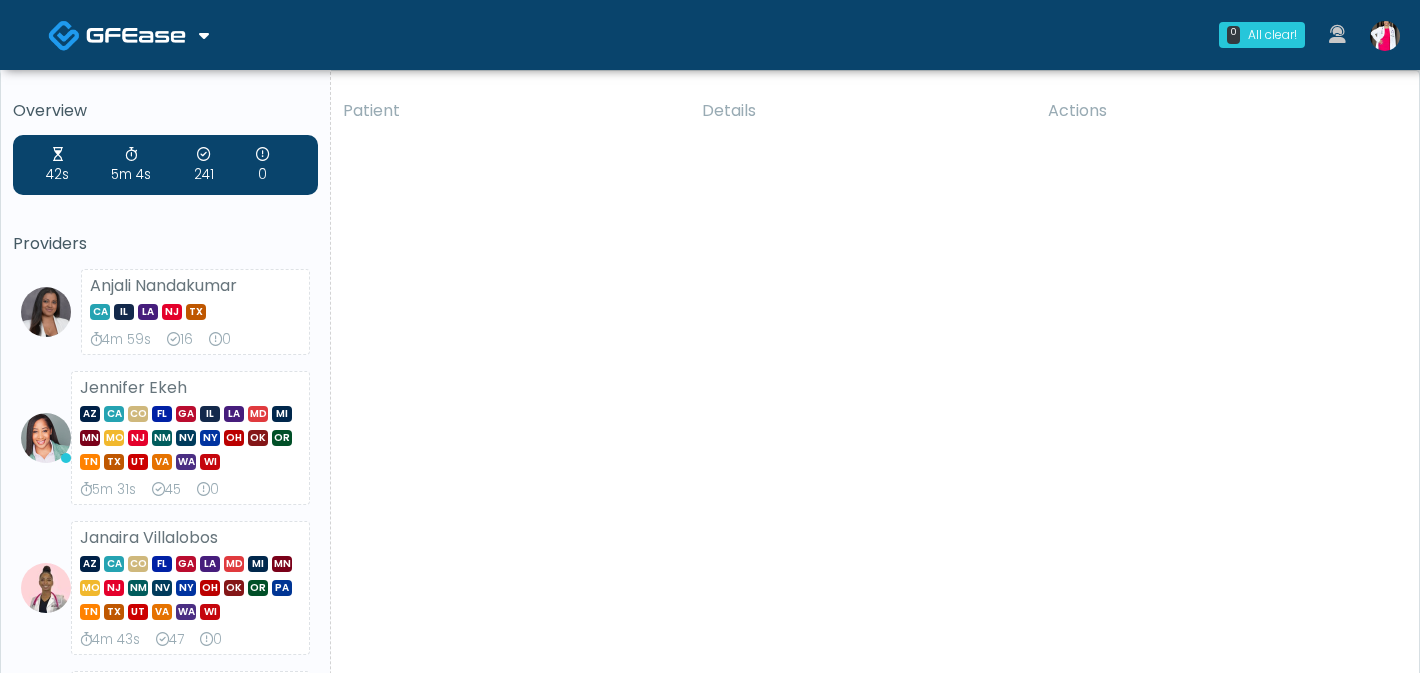 click at bounding box center [1385, 36] 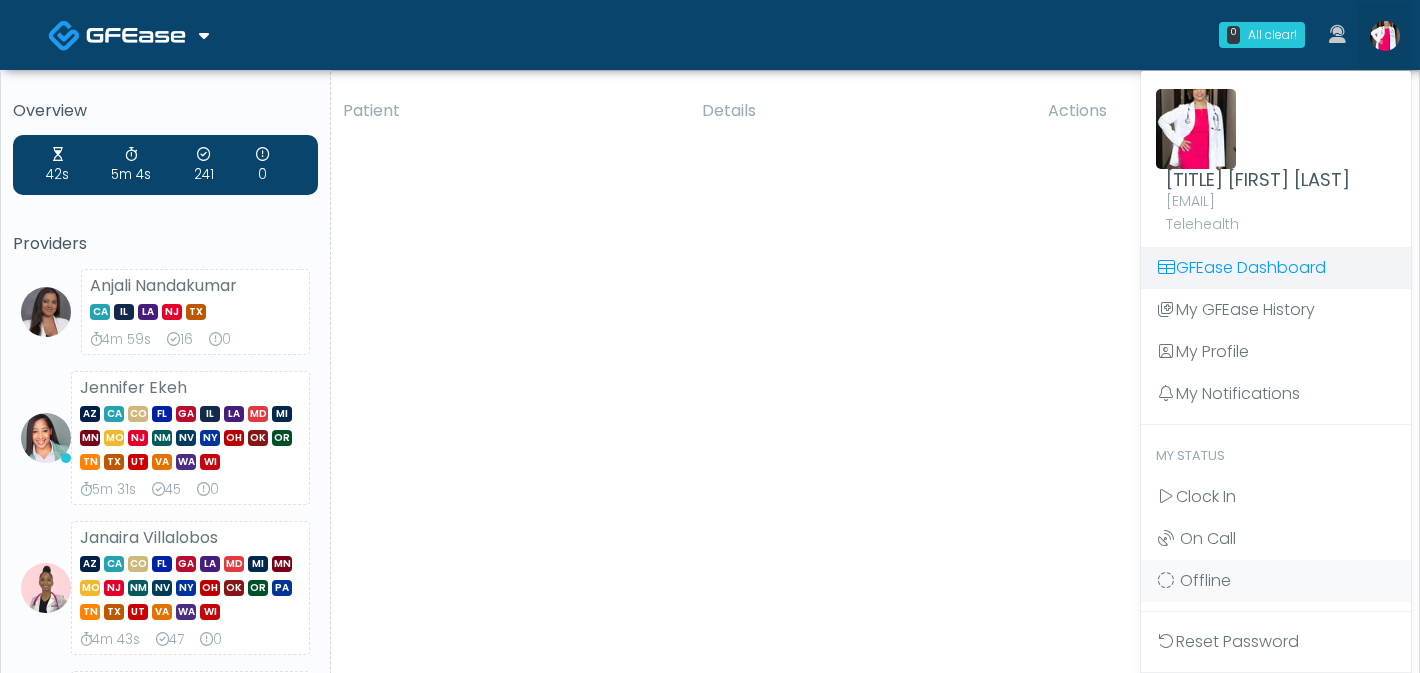 scroll, scrollTop: 0, scrollLeft: 0, axis: both 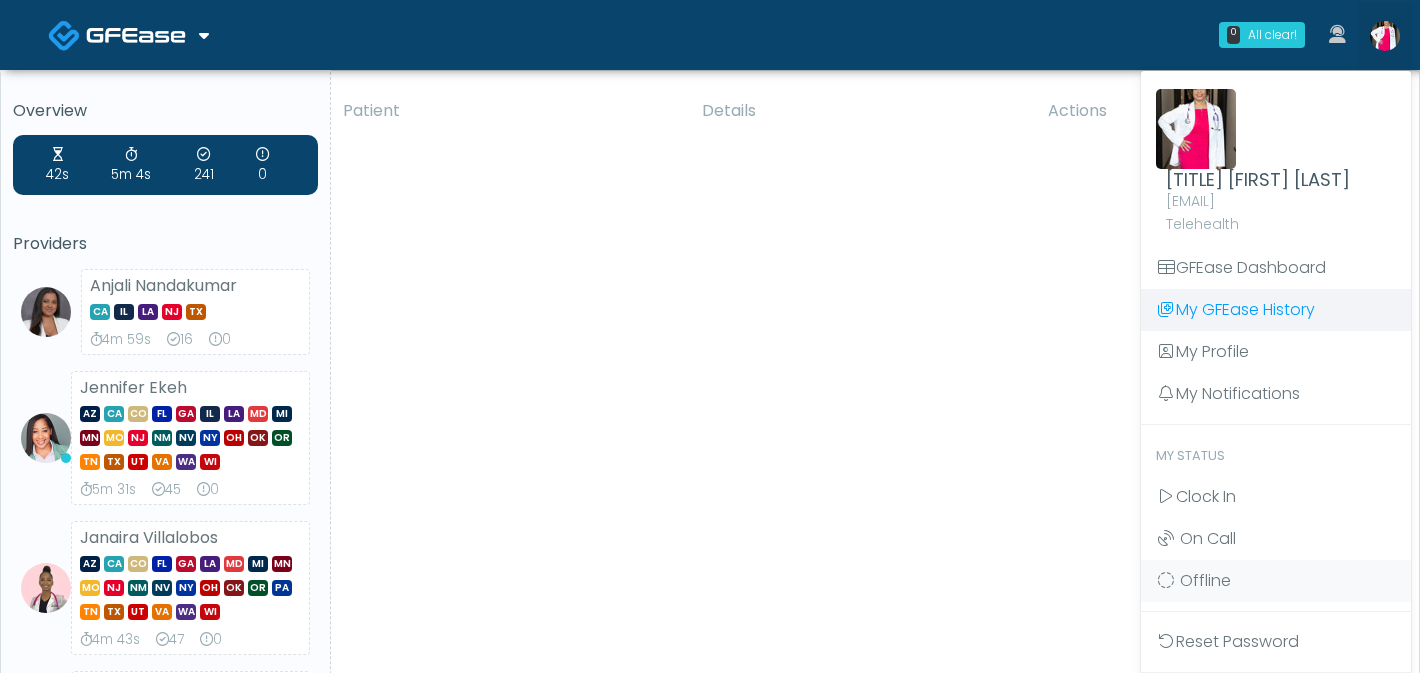 click on "My GFEase History" at bounding box center (1276, 310) 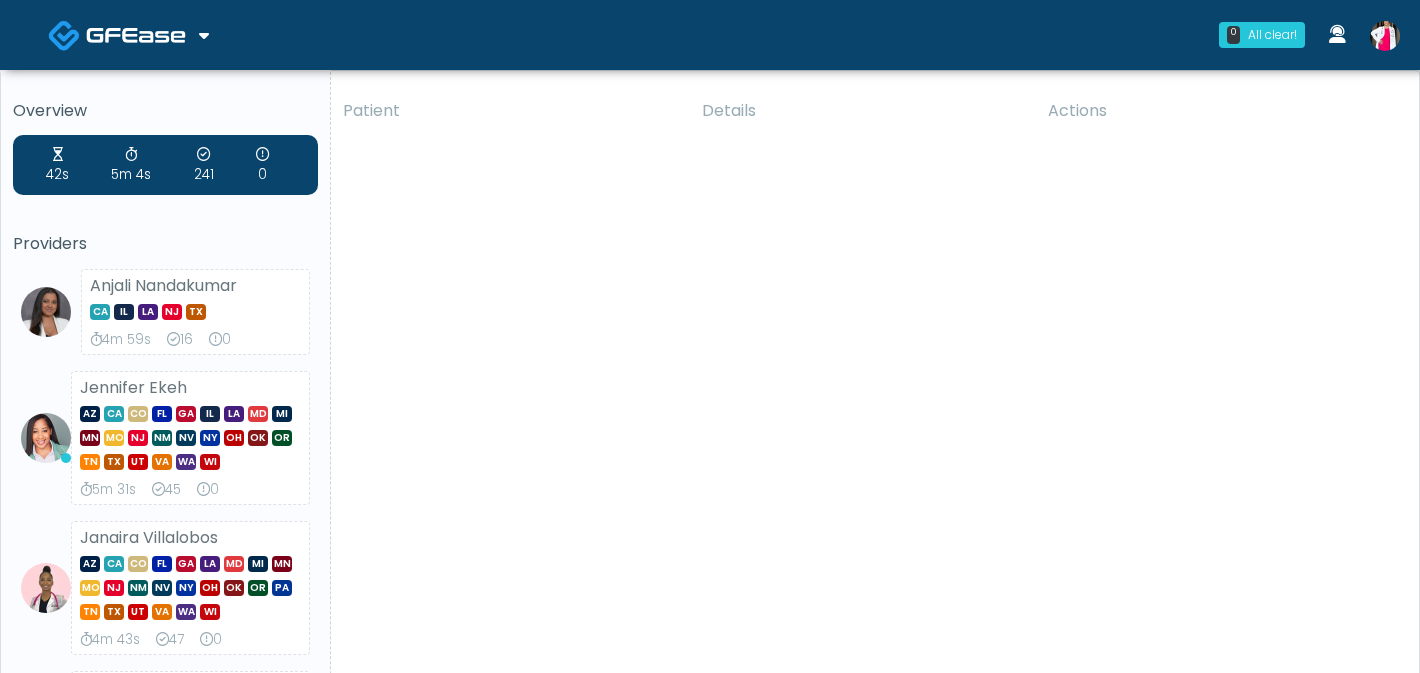 scroll, scrollTop: 0, scrollLeft: 0, axis: both 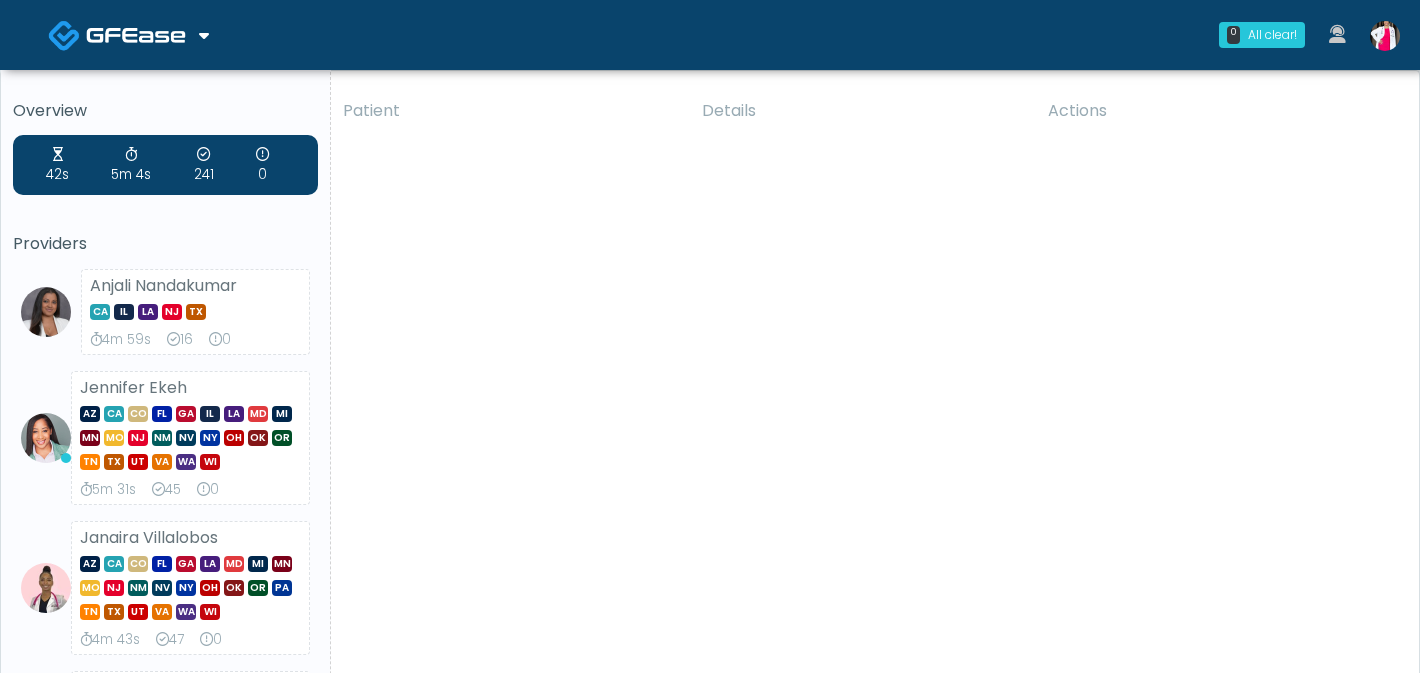 click at bounding box center [1385, 36] 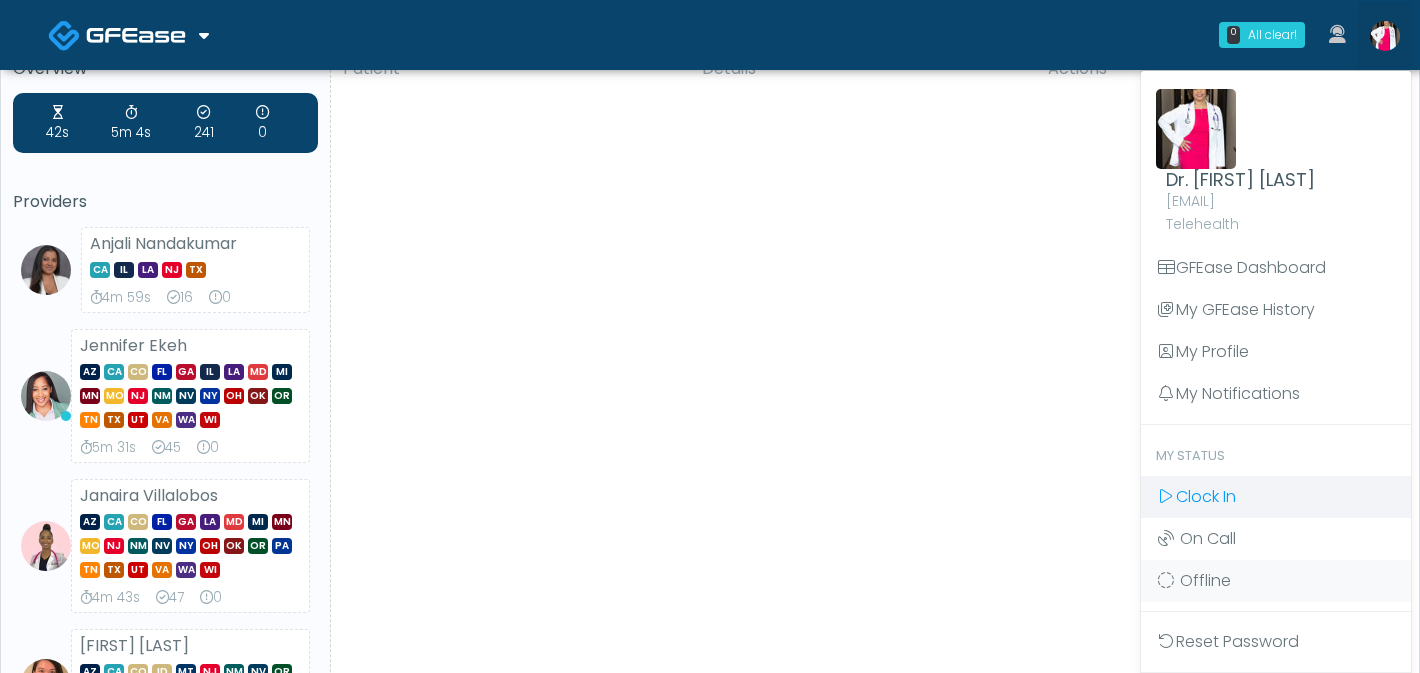 scroll, scrollTop: 0, scrollLeft: 0, axis: both 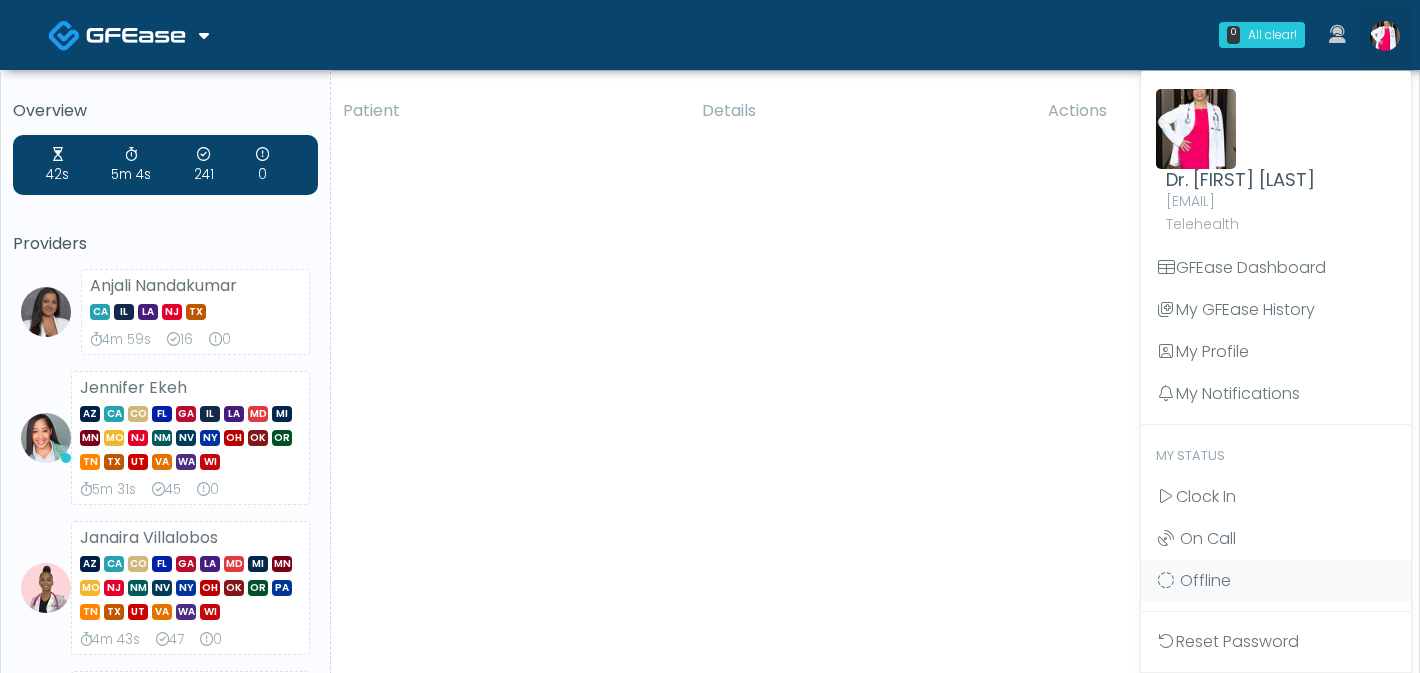 click at bounding box center (1337, 34) 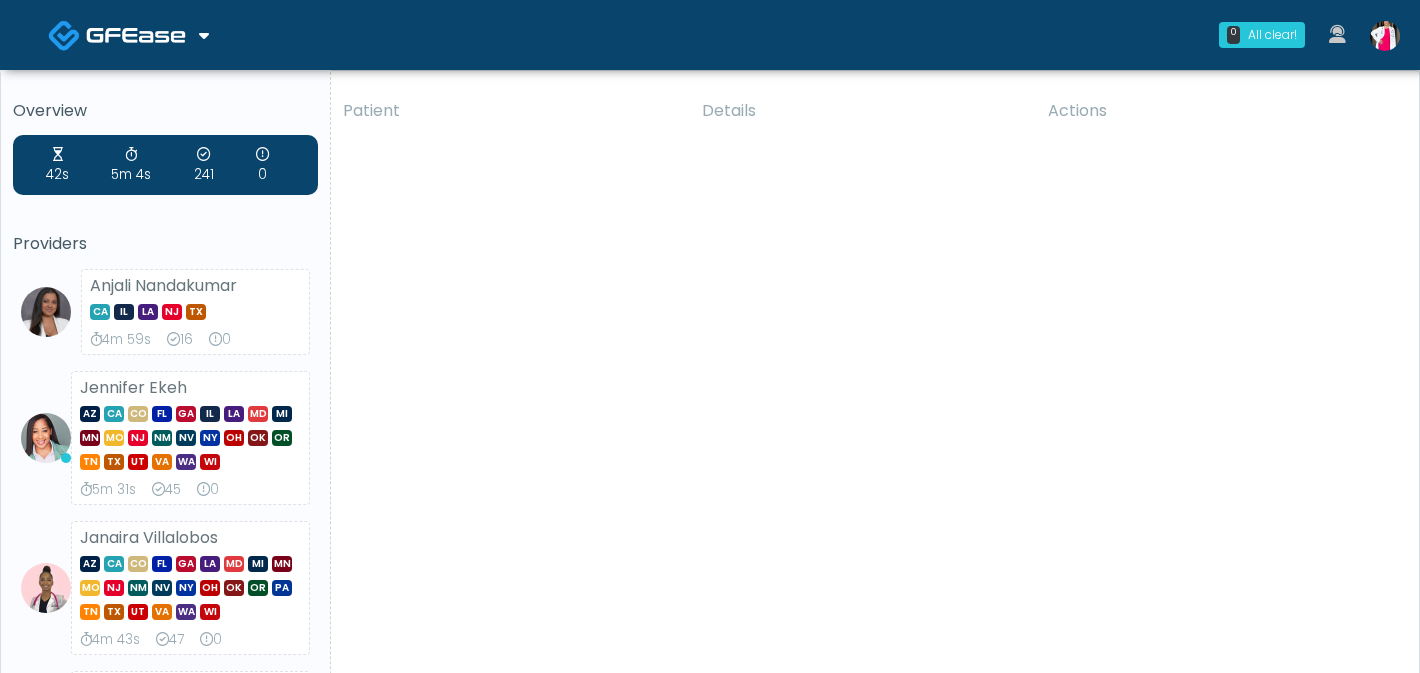 click on "Patient
Details
Actions
MEW
Hendersonville, Tennessee
148751
TART Aesthetics, LLC
Hendersonville
TN
Completed
Waited 3m 11s
Jul 16, 7:08pm
Jul 16, 7:11pm
Standard GFE
Dr. Ashanti Coleman" at bounding box center [867, 962] 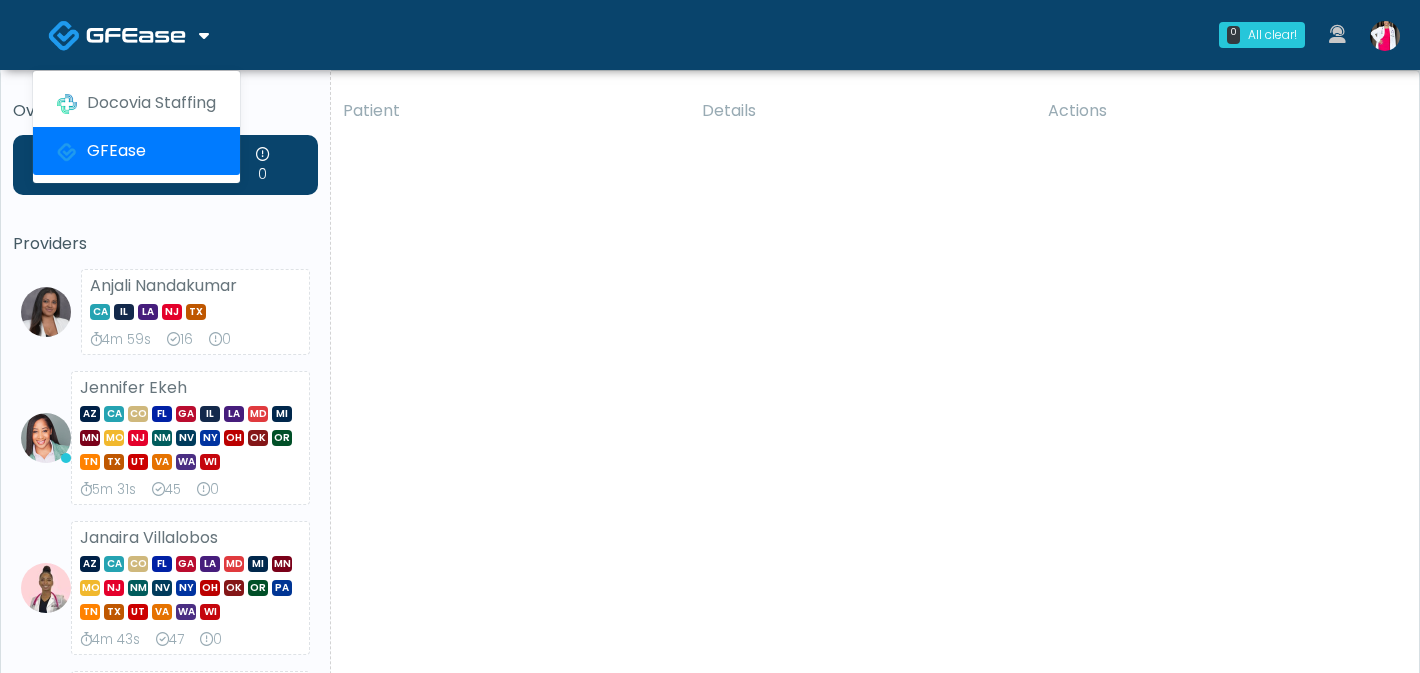 click at bounding box center (128, 34) 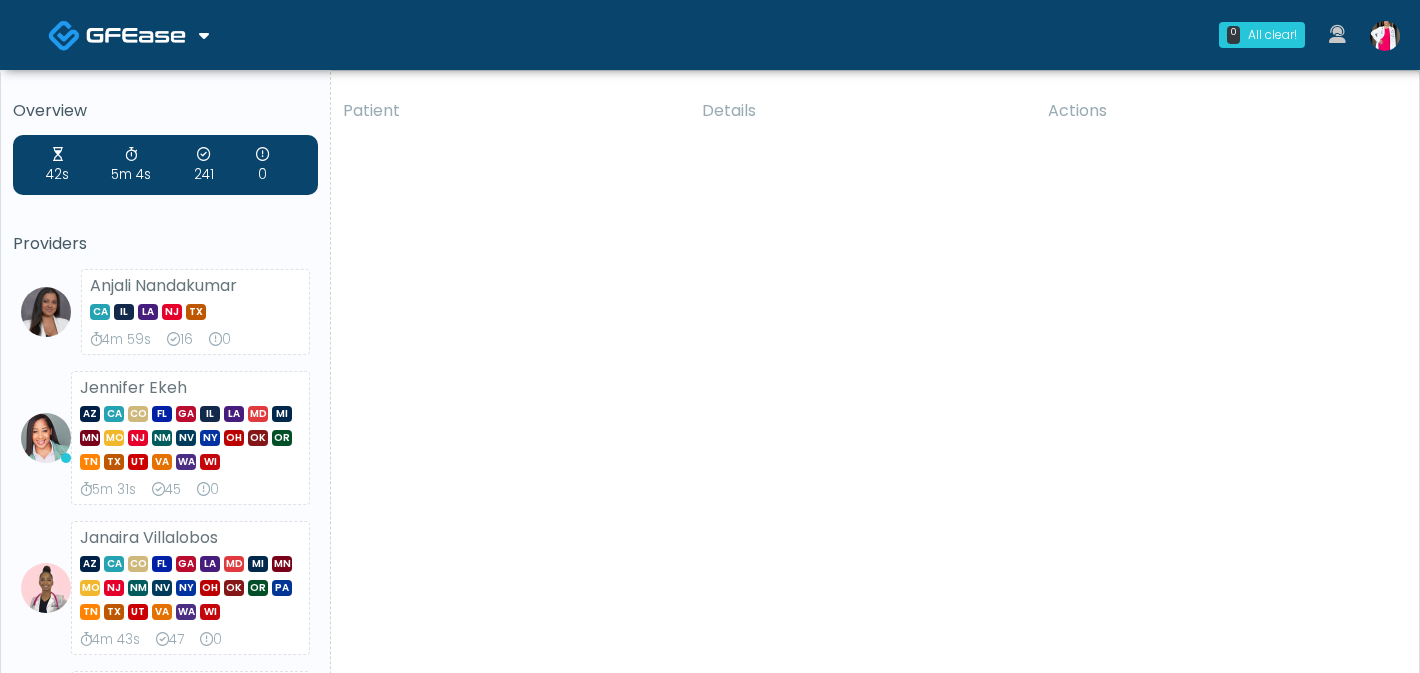 click at bounding box center [128, 34] 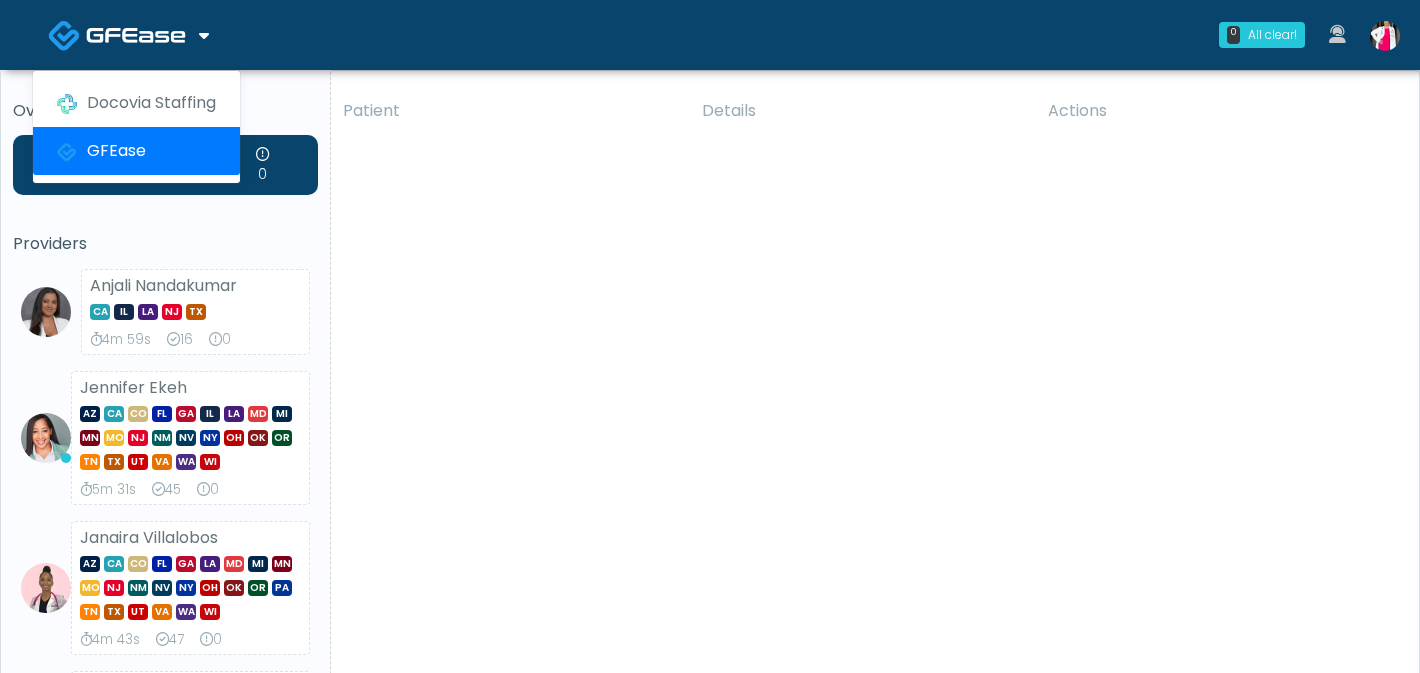 click on "GFEase" at bounding box center [136, 151] 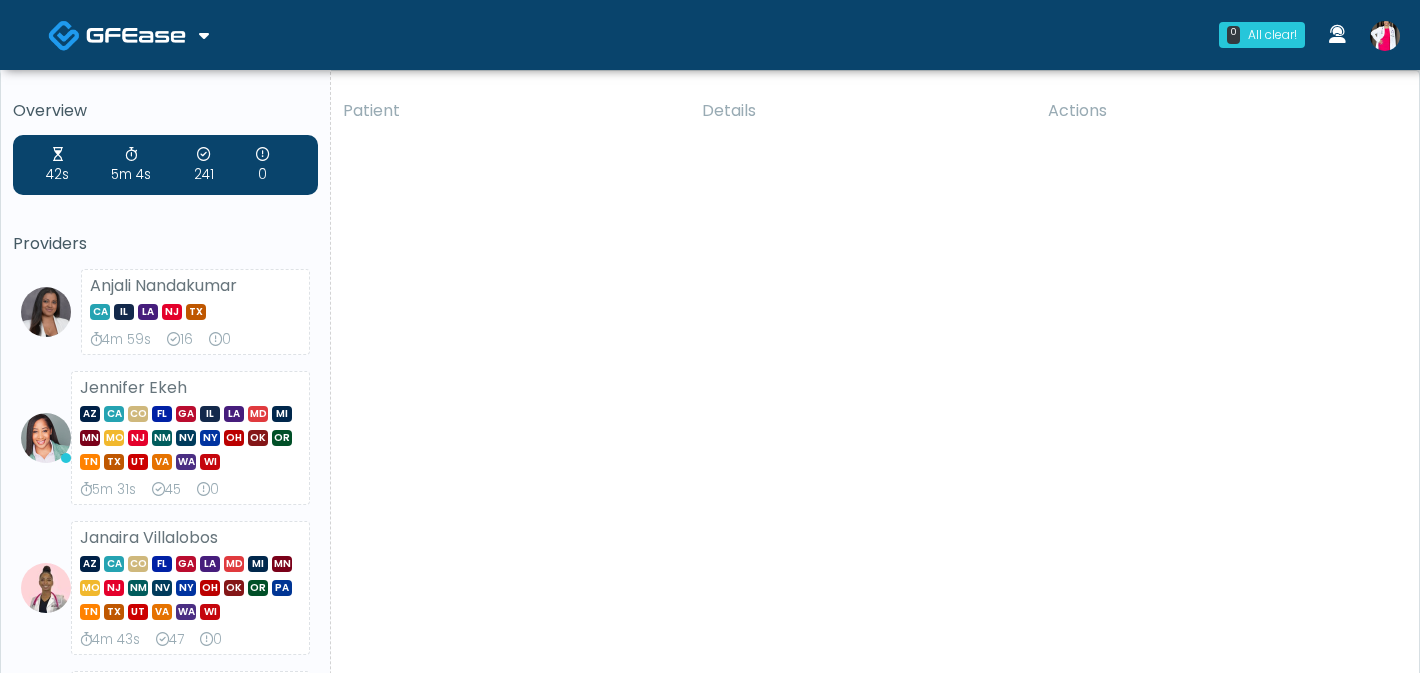 scroll, scrollTop: 0, scrollLeft: 0, axis: both 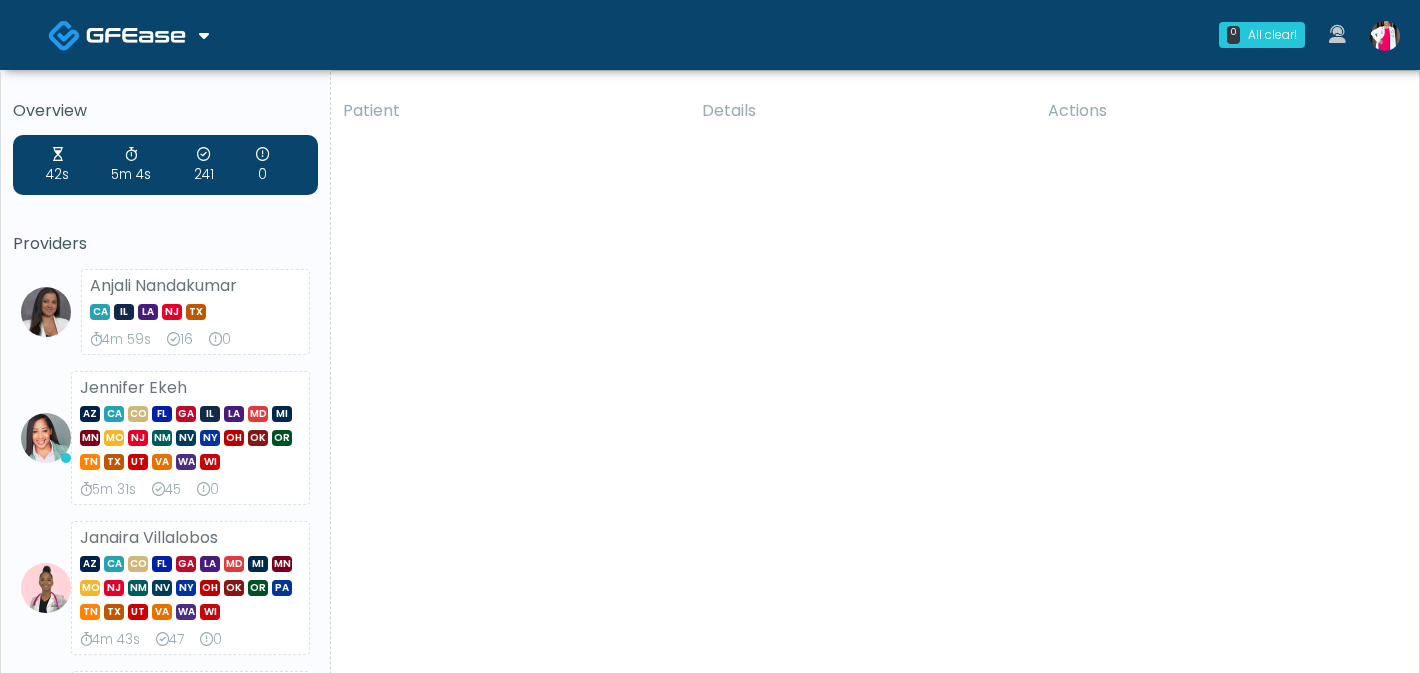 click at bounding box center [1385, 36] 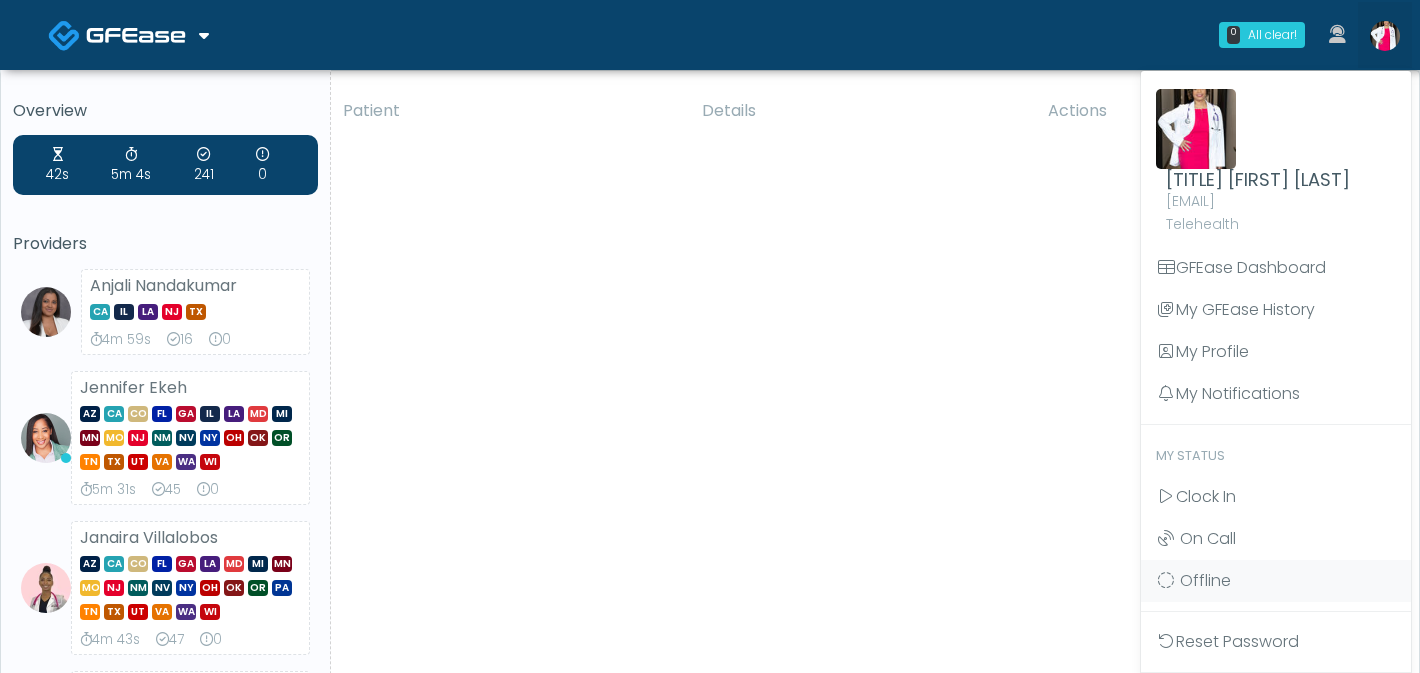 scroll, scrollTop: 0, scrollLeft: 0, axis: both 